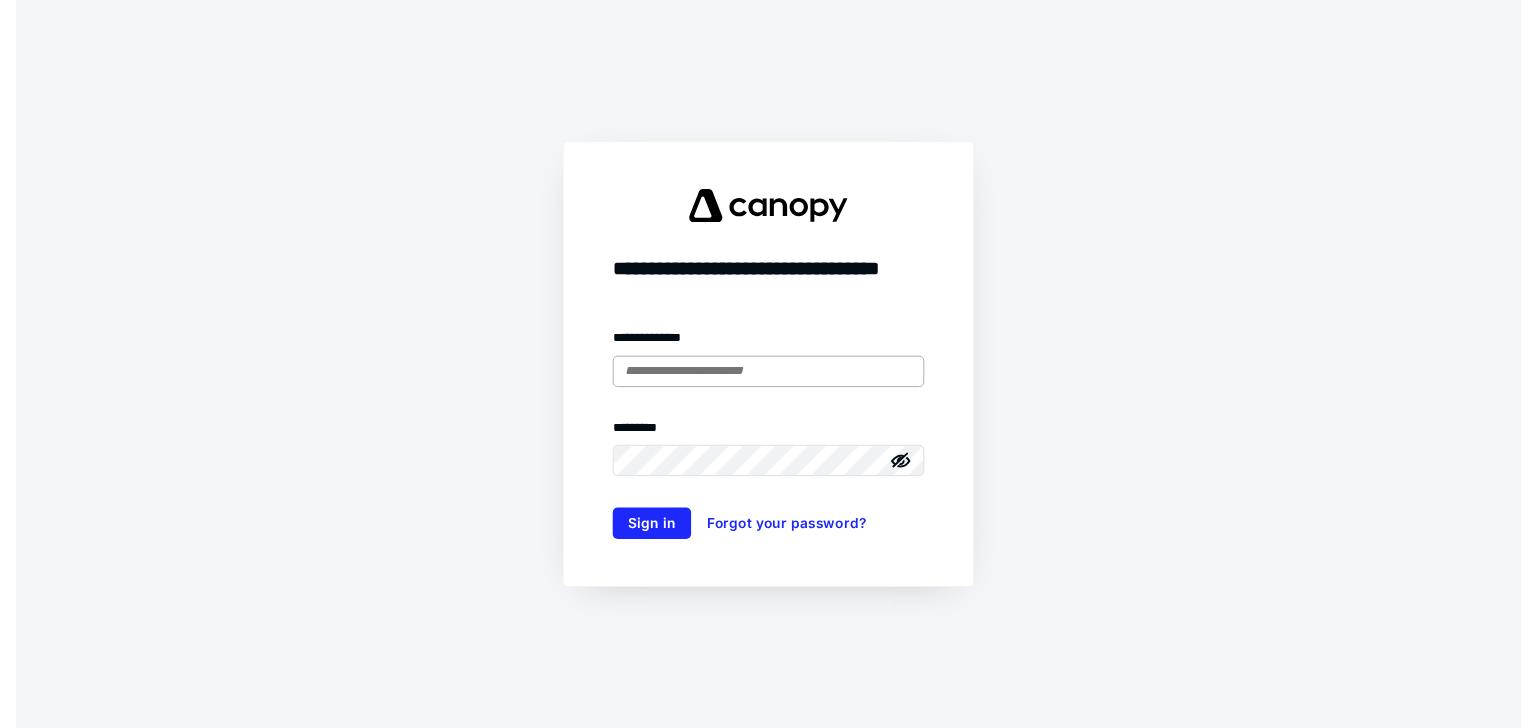 scroll, scrollTop: 0, scrollLeft: 0, axis: both 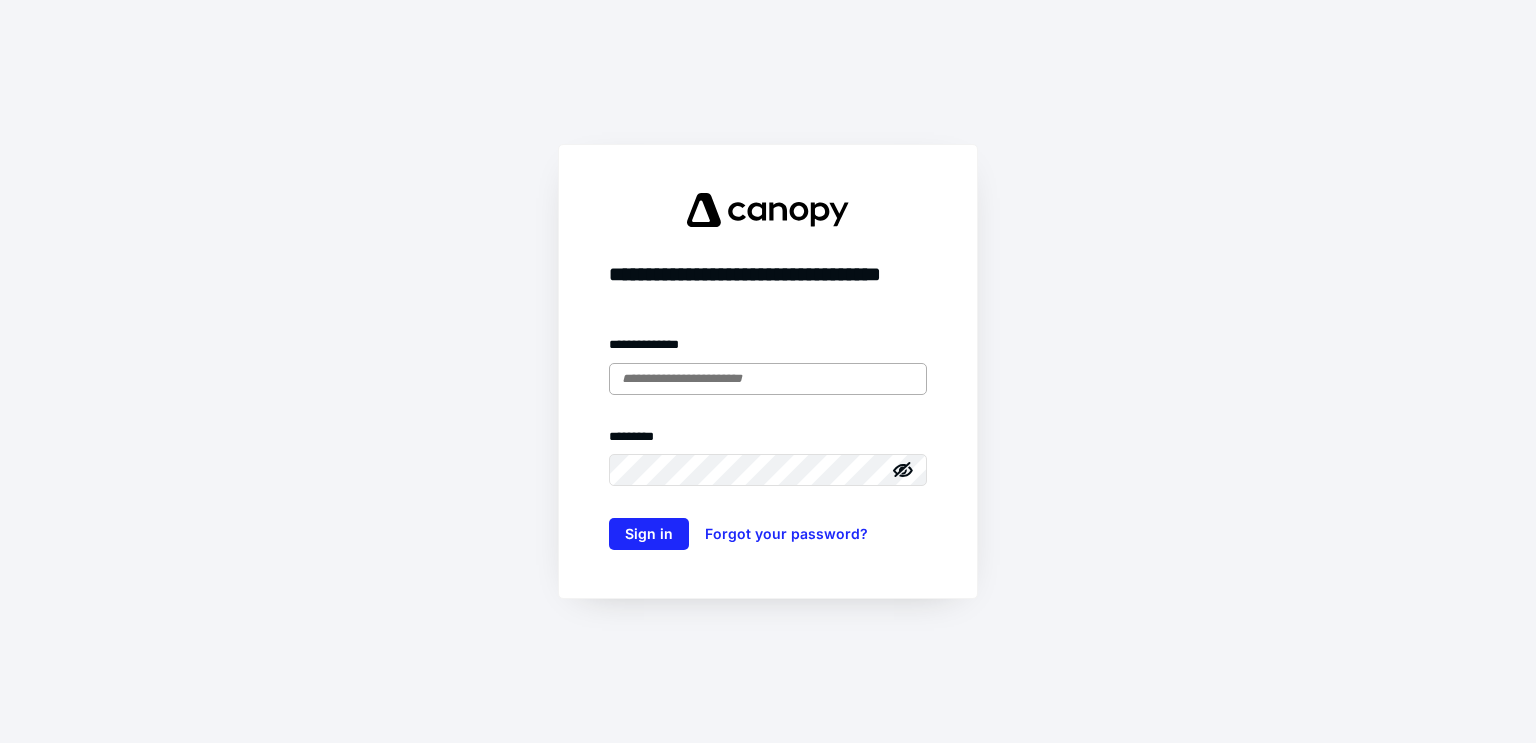 click at bounding box center (768, 379) 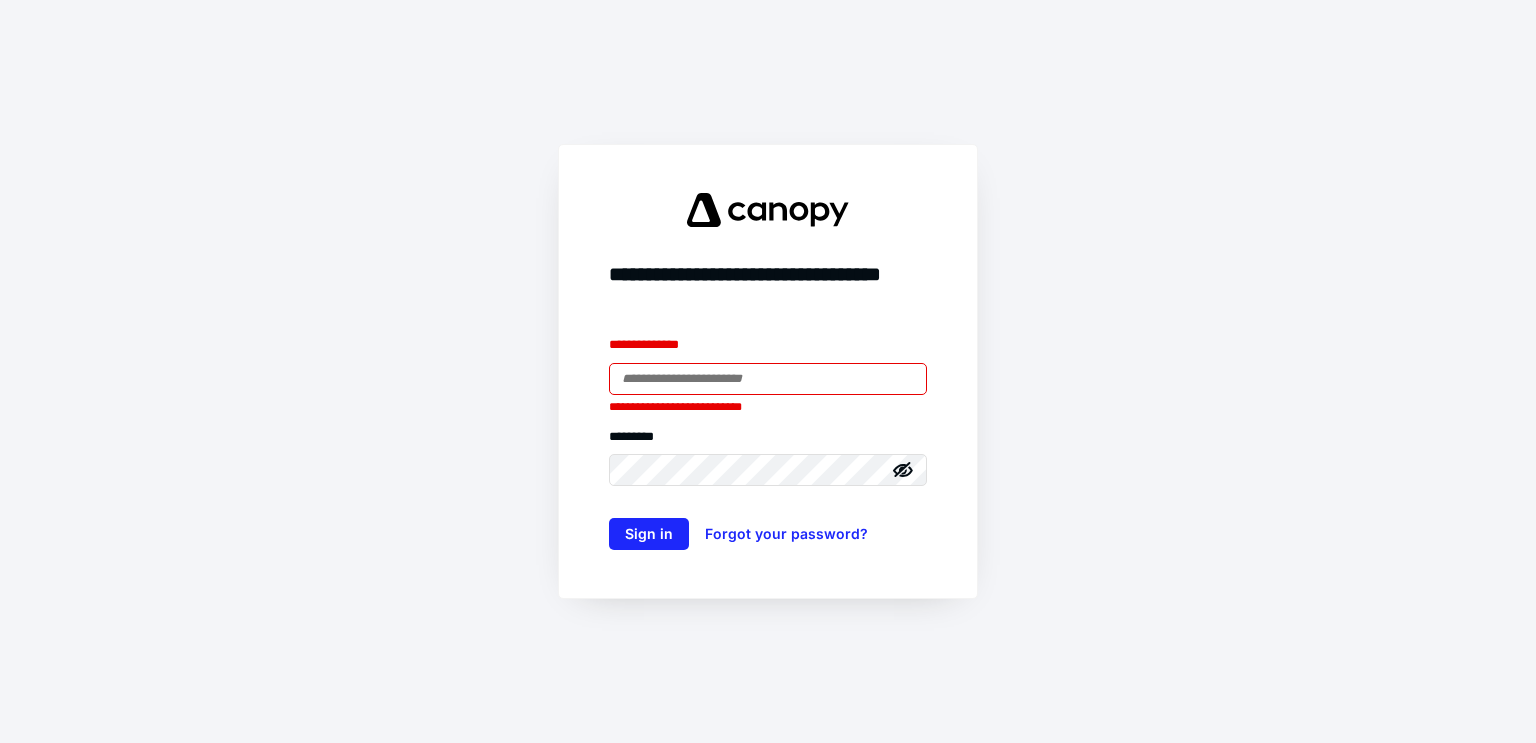 type on "**********" 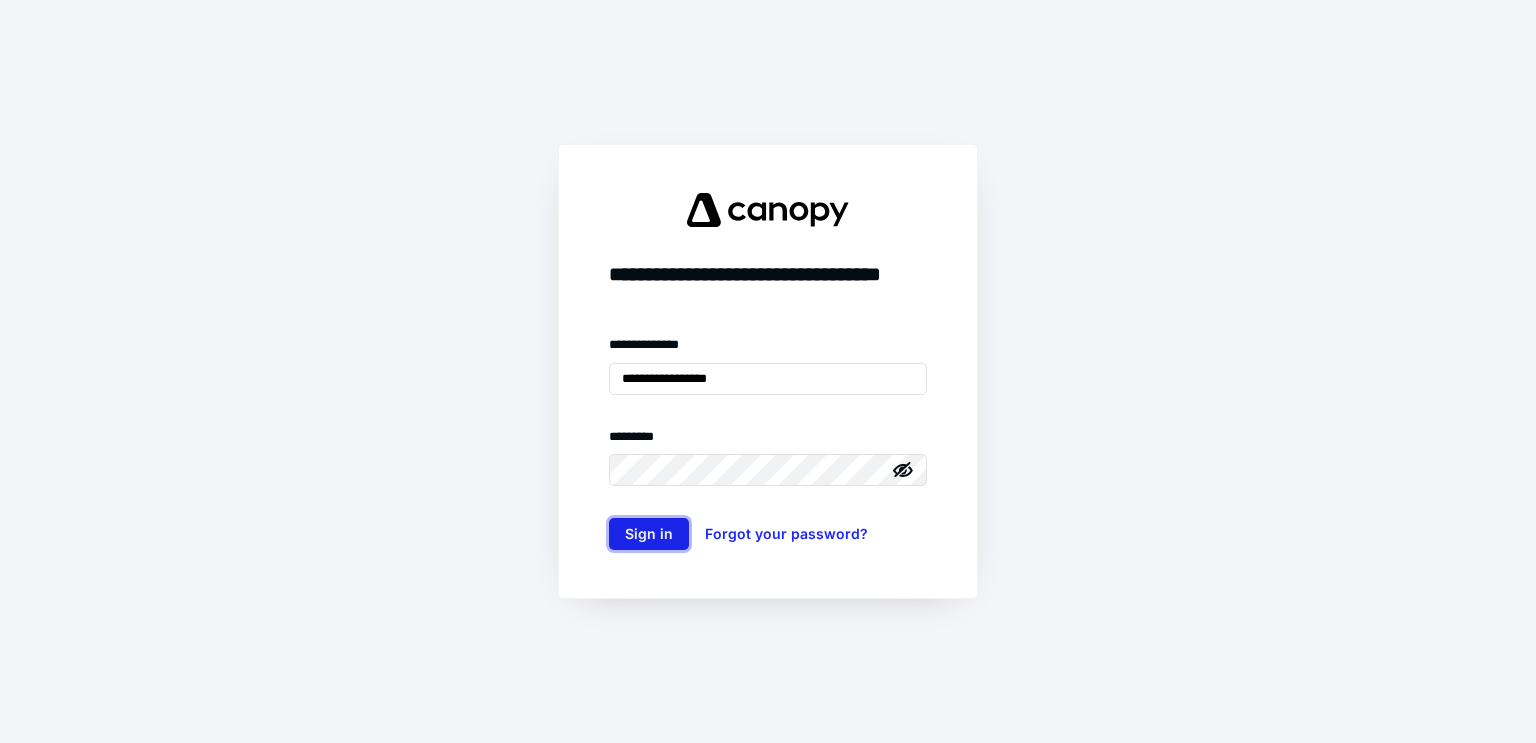 click on "Sign in" at bounding box center [649, 534] 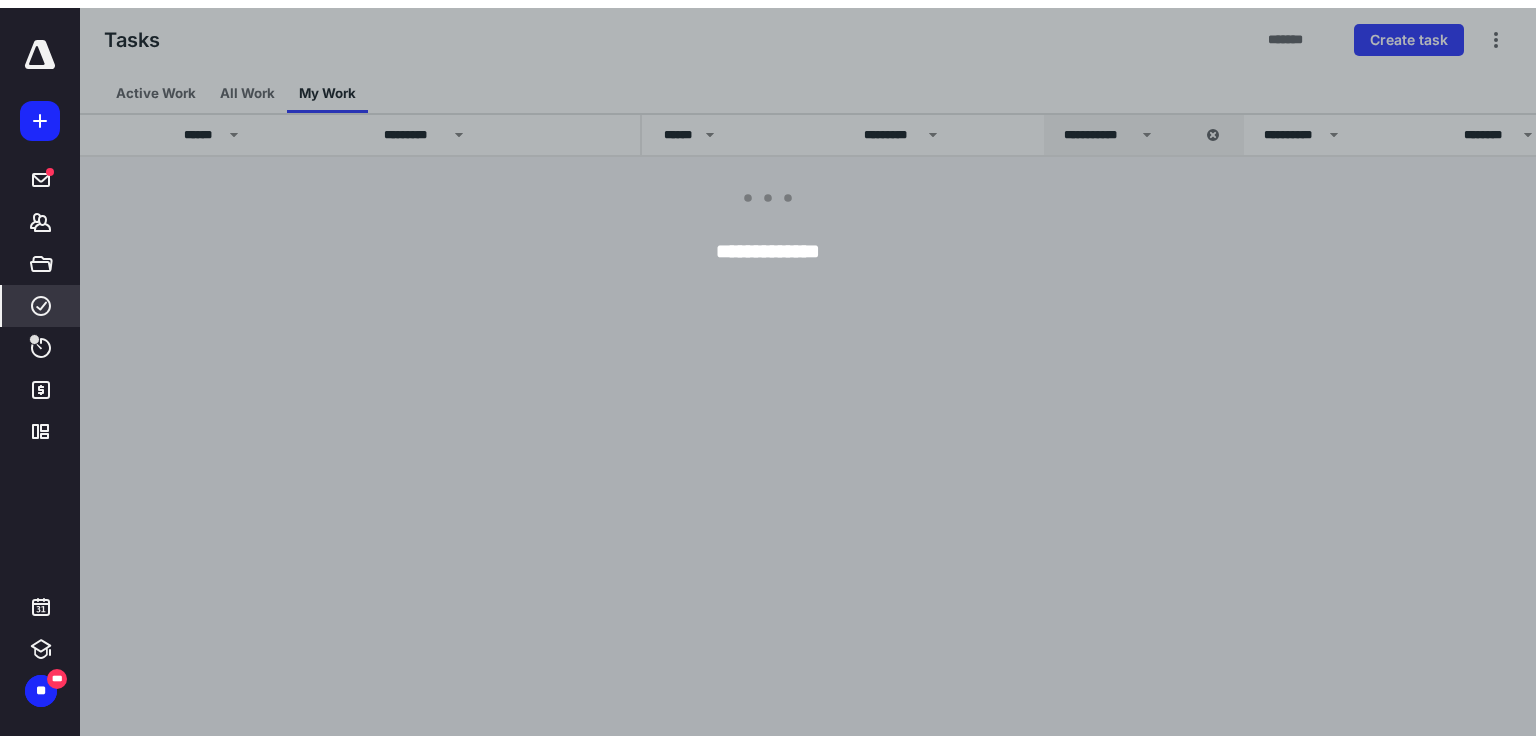 scroll, scrollTop: 0, scrollLeft: 0, axis: both 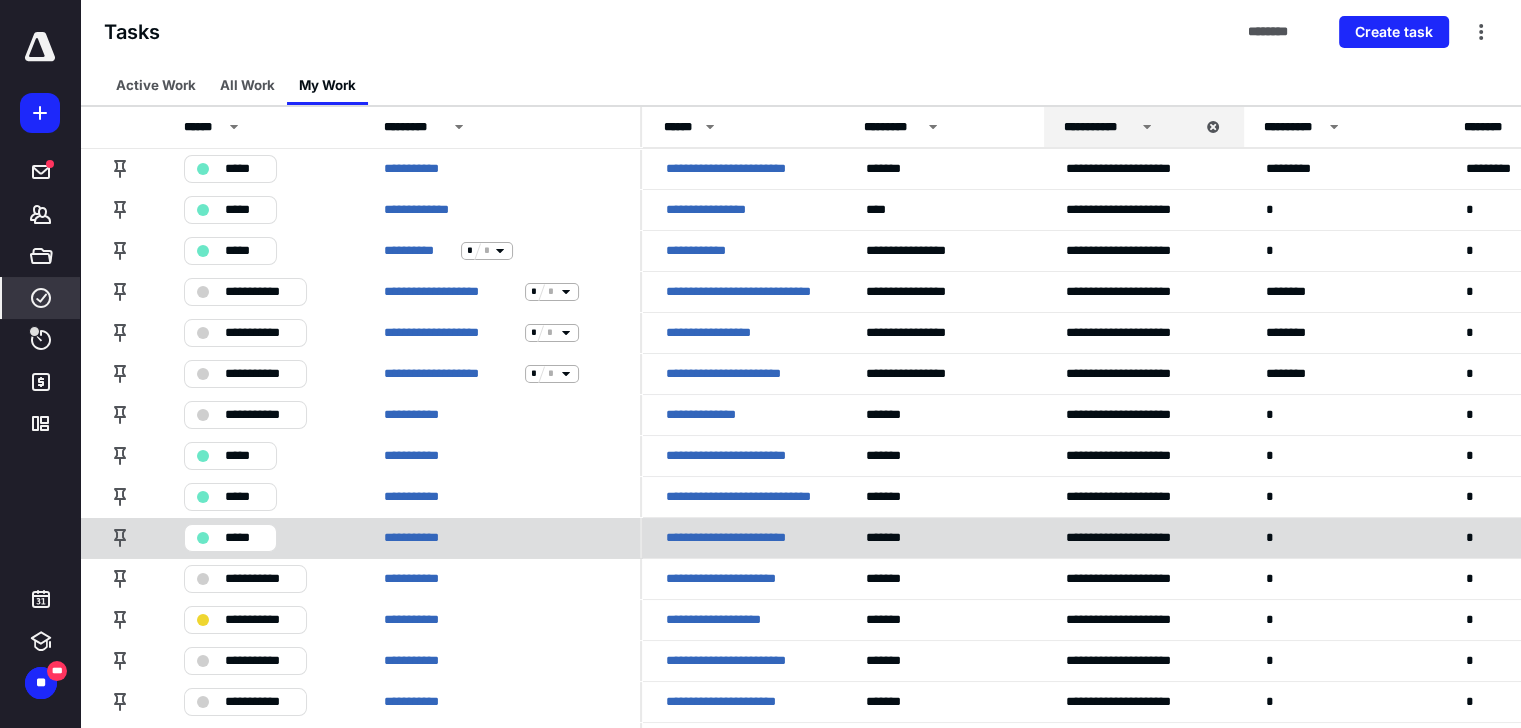 drag, startPoint x: 699, startPoint y: 529, endPoint x: 648, endPoint y: 537, distance: 51.62364 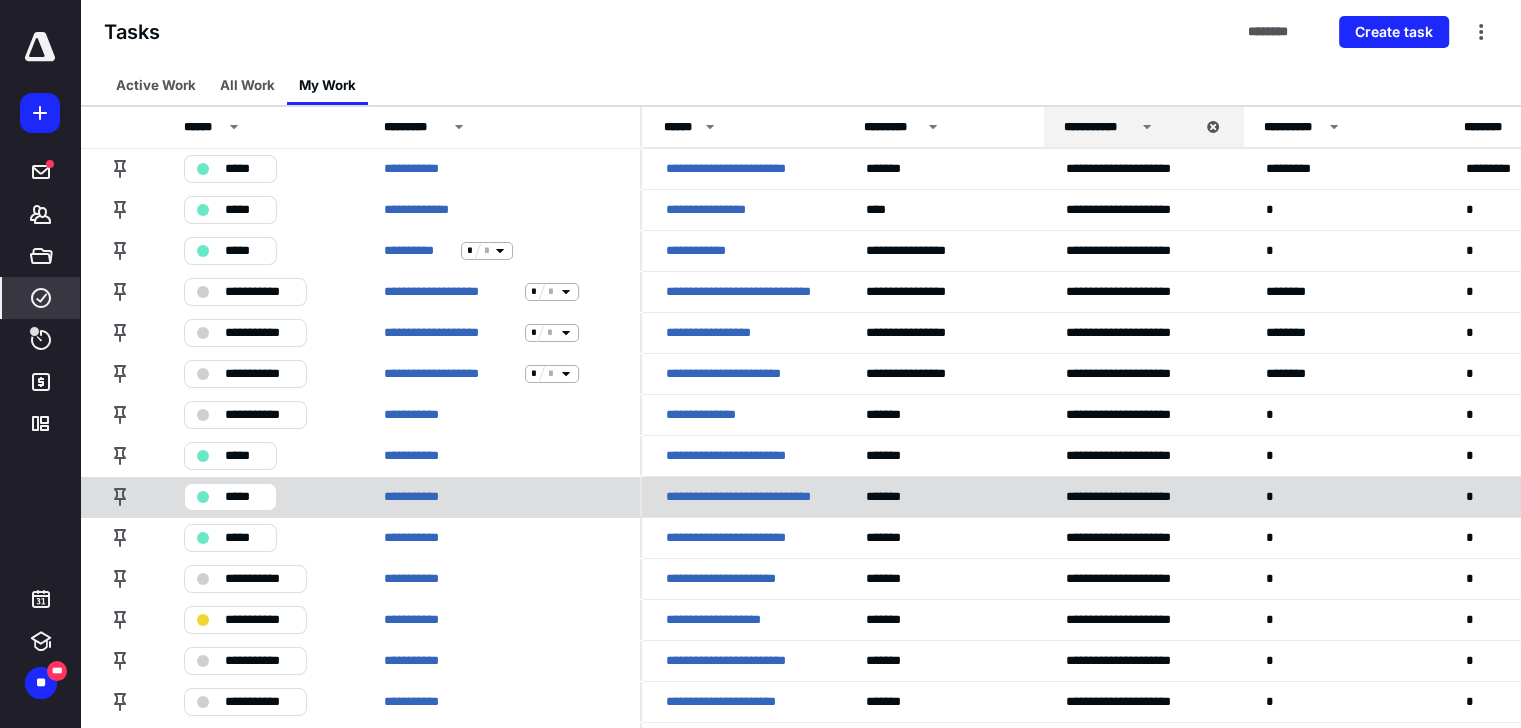 click on "**********" at bounding box center (740, 538) 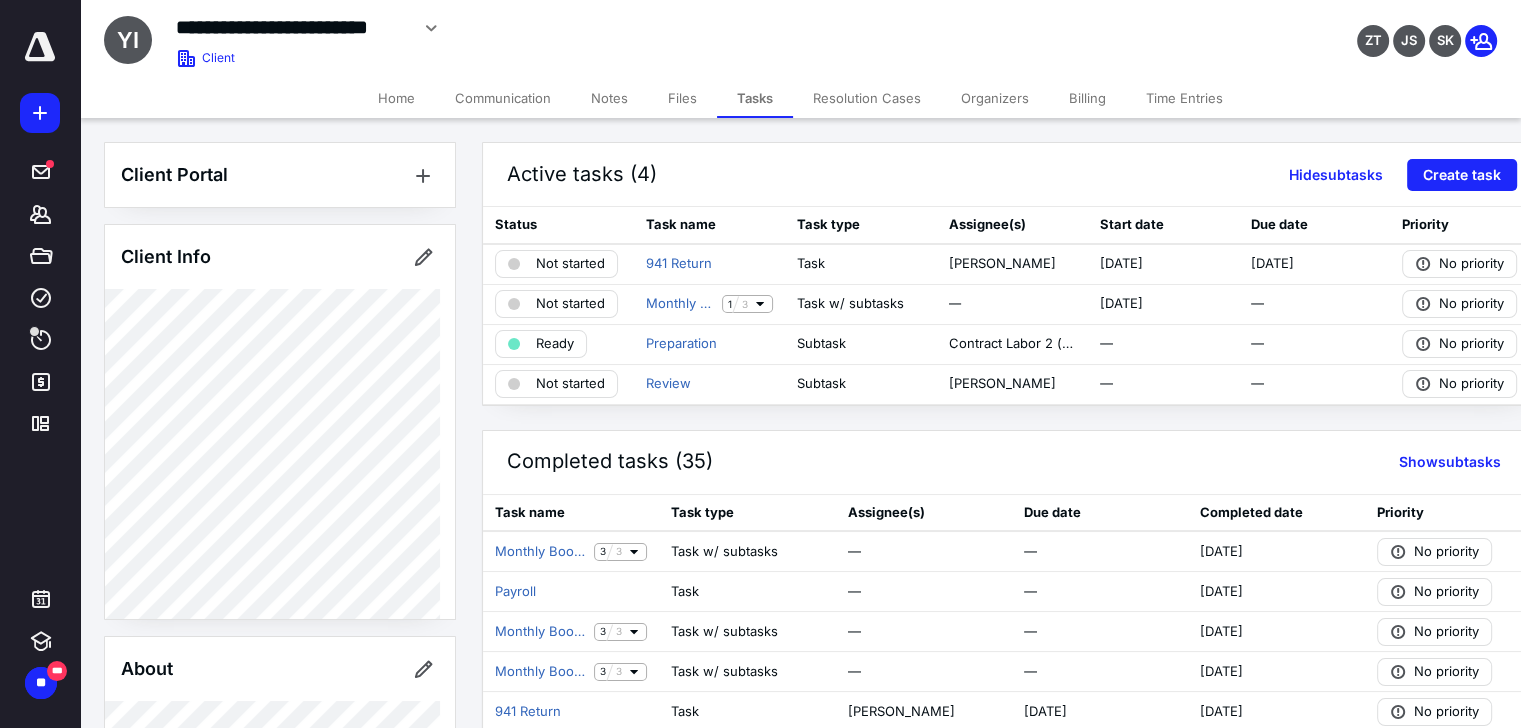 click on "Files" at bounding box center (682, 98) 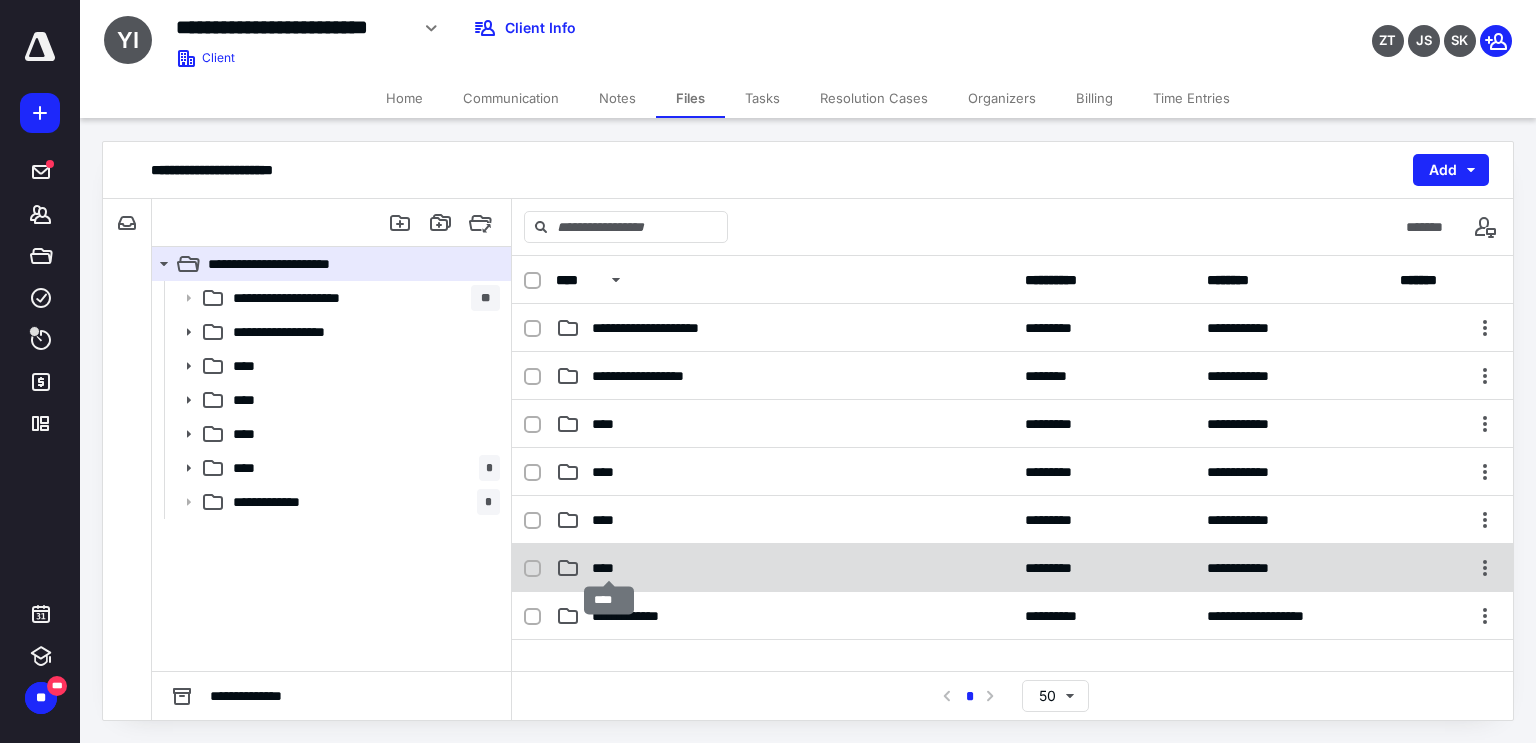 click on "****" at bounding box center [609, 568] 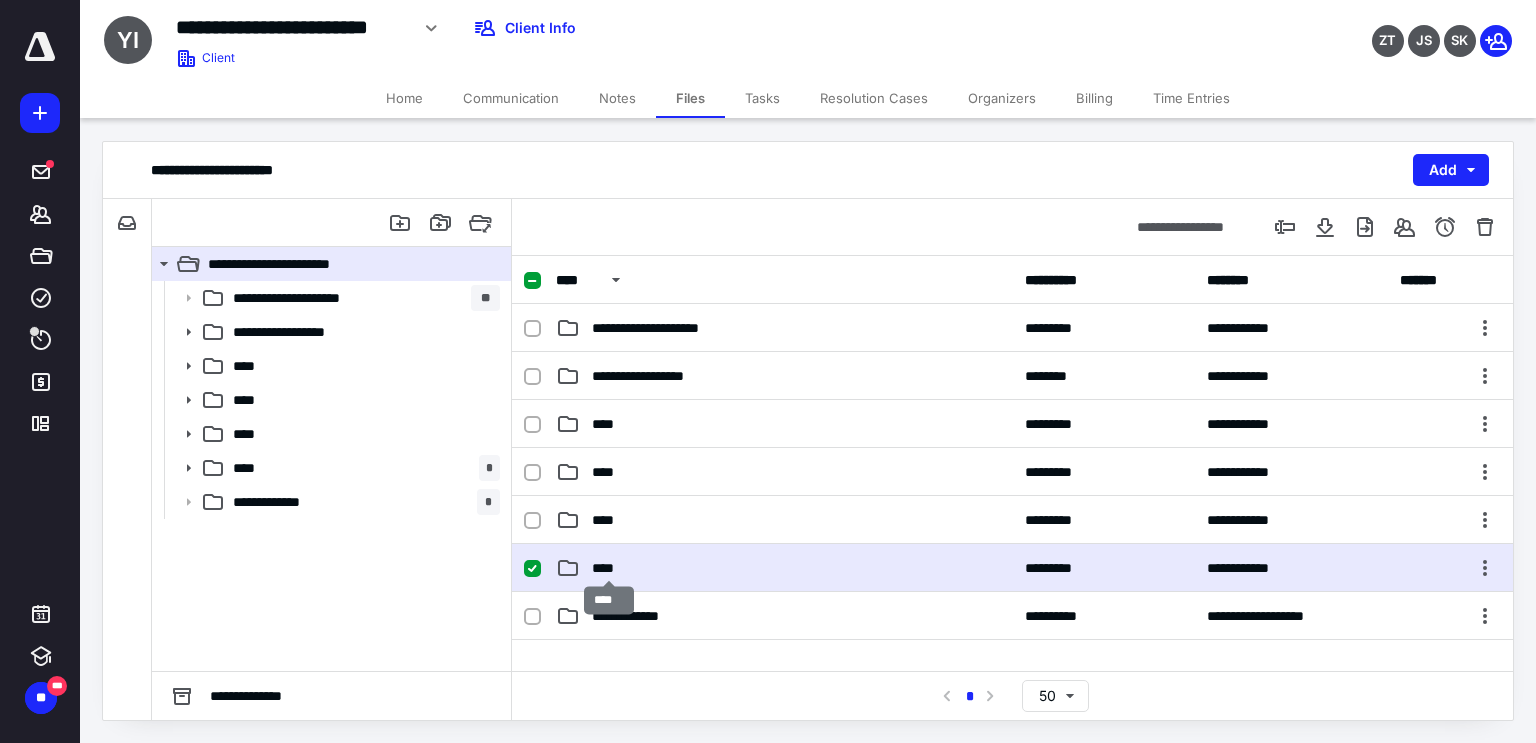 click on "****" at bounding box center (609, 568) 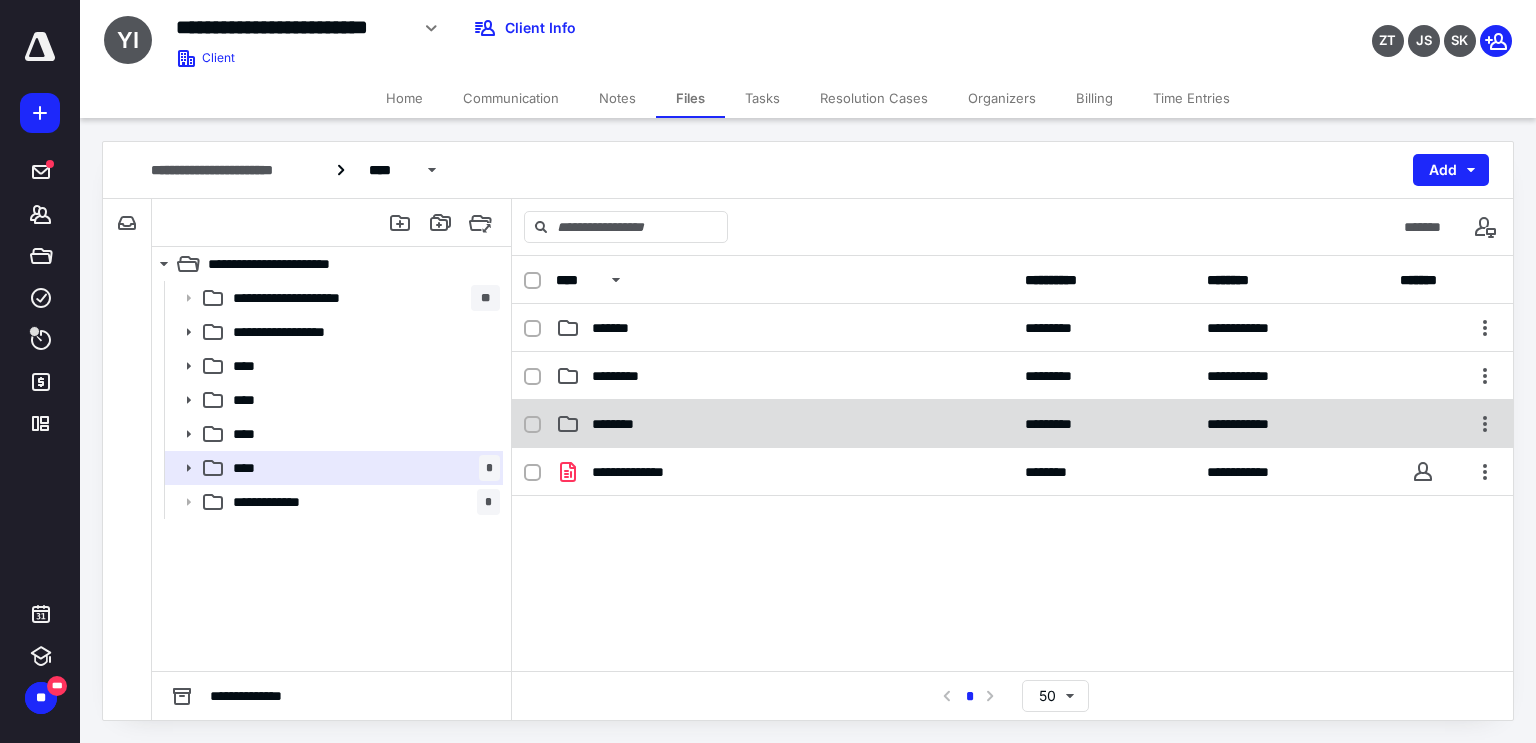 click on "**********" at bounding box center [1012, 424] 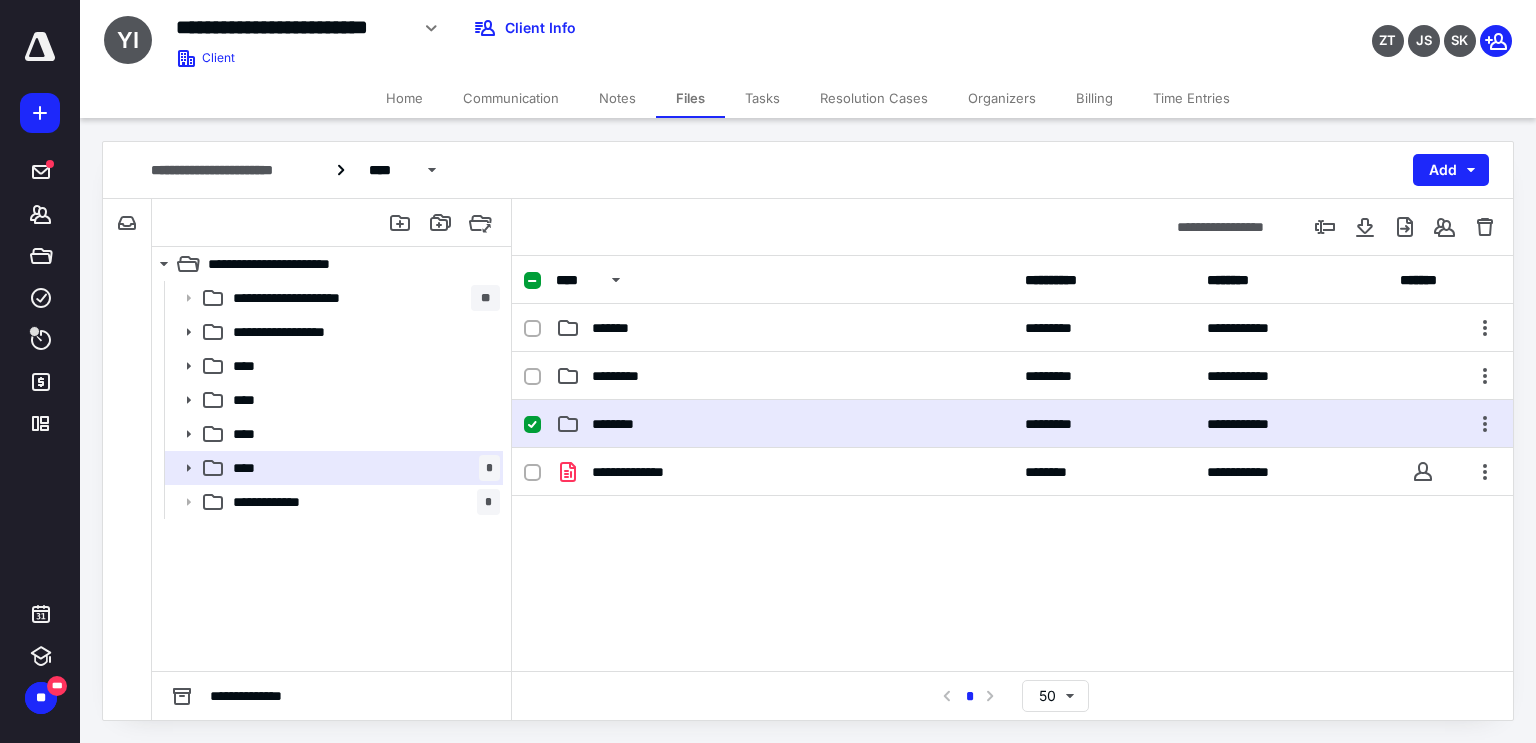 click on "**********" at bounding box center [1012, 424] 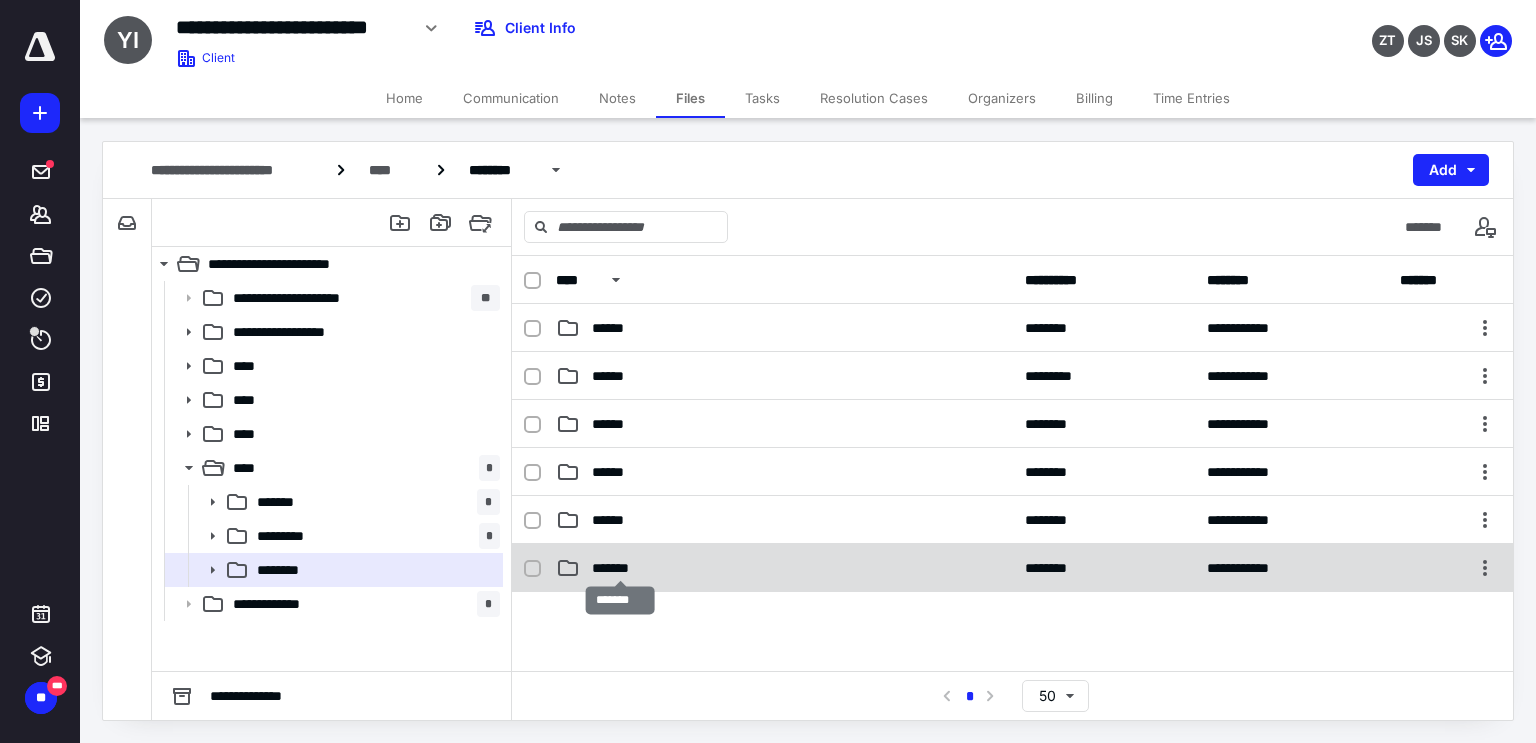 click on "*******" at bounding box center (620, 568) 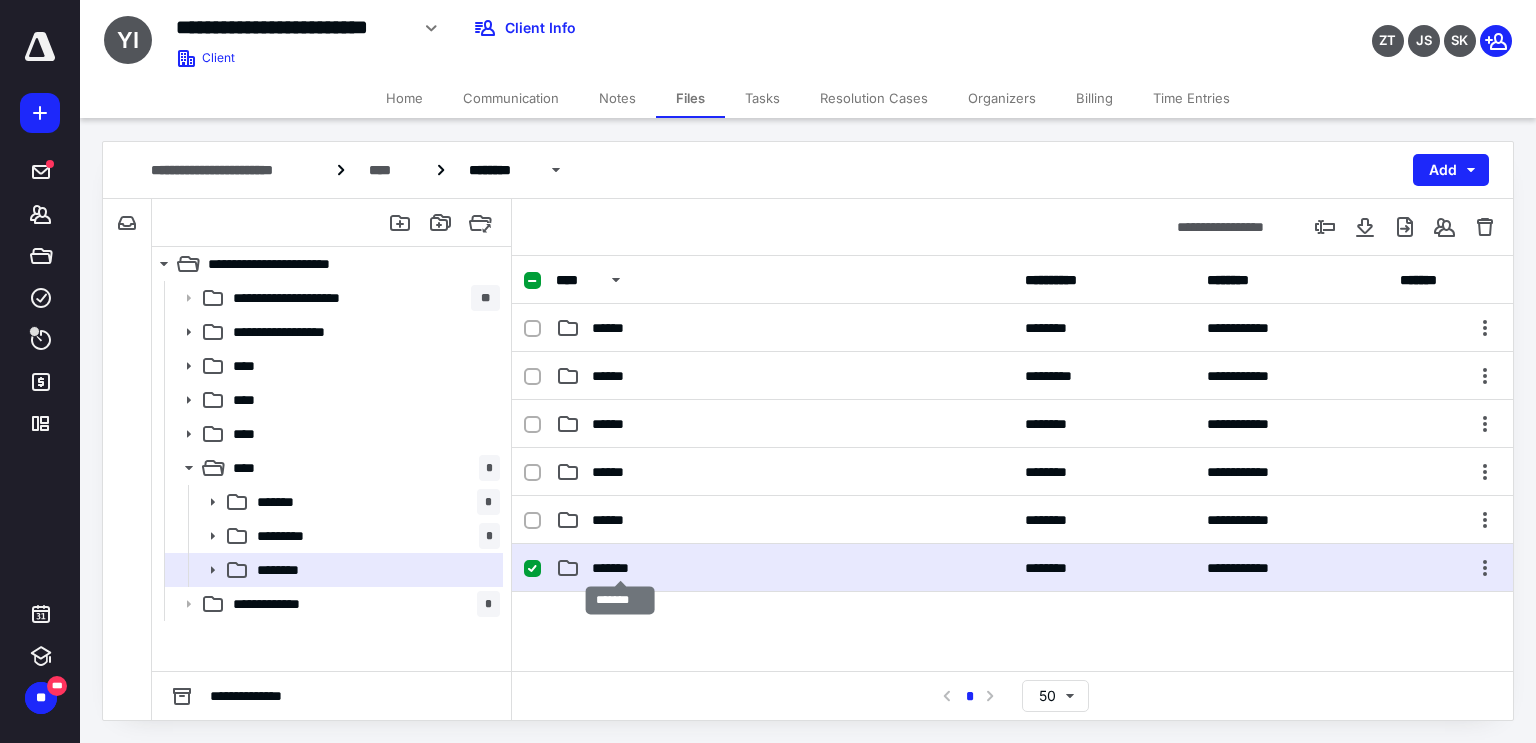 click on "*******" at bounding box center (620, 568) 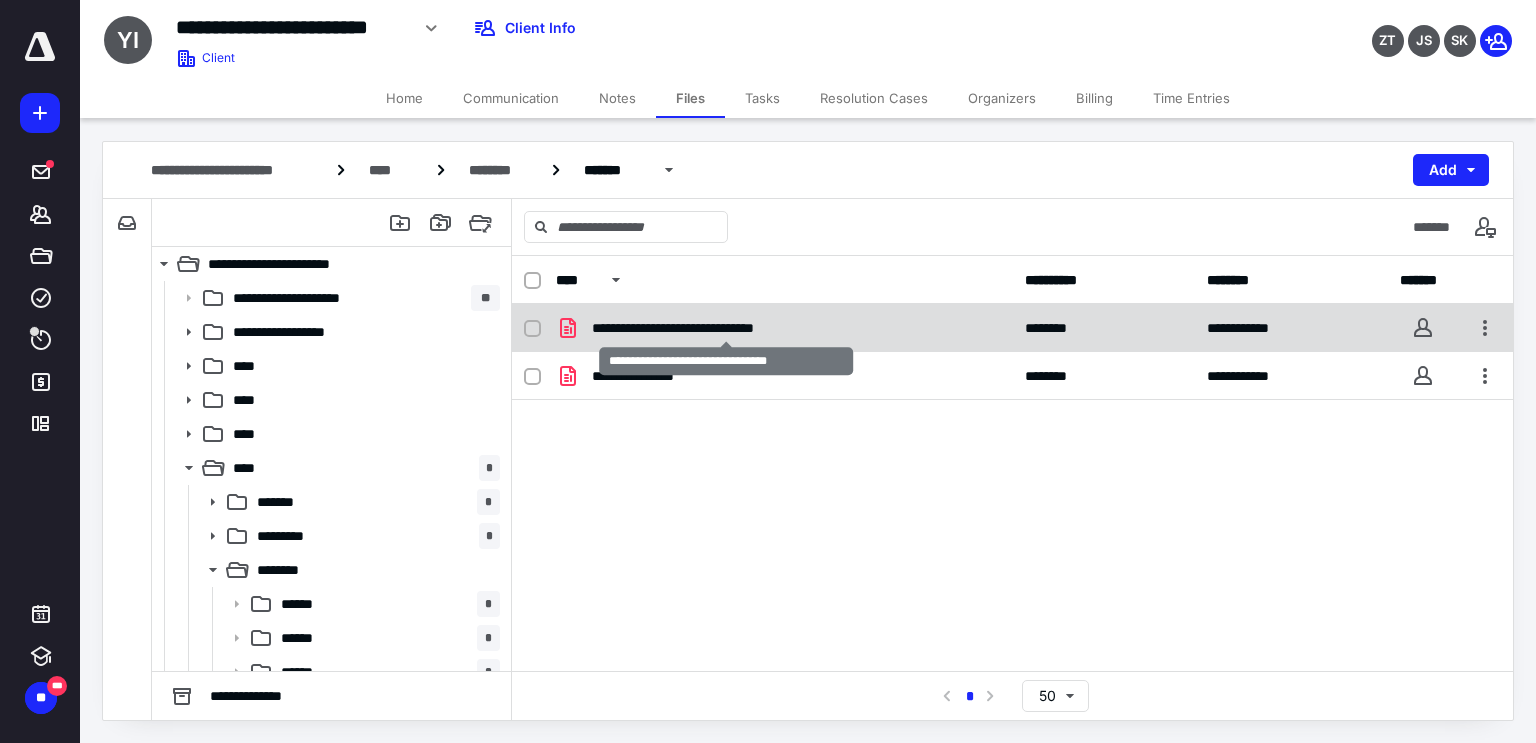 click on "**********" at bounding box center (726, 328) 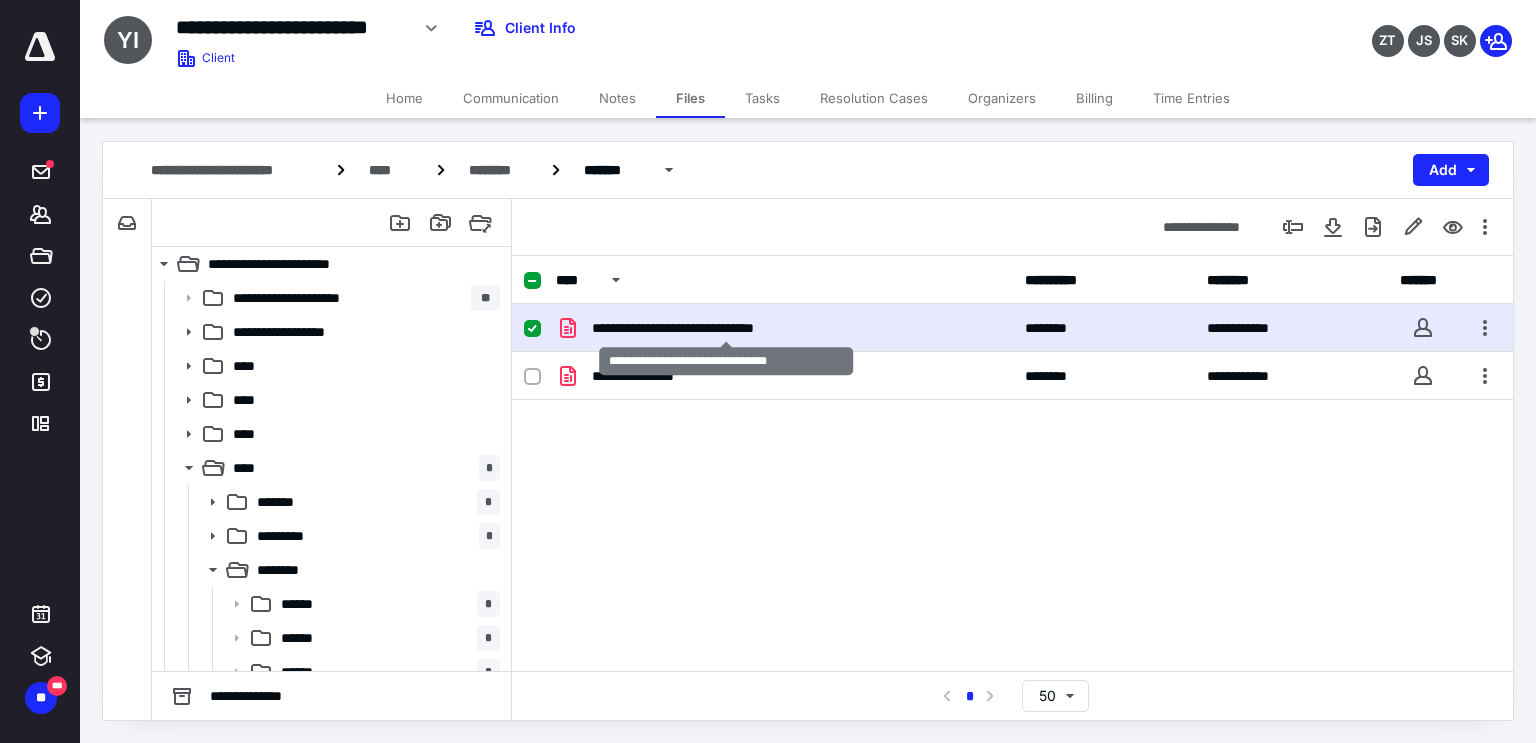 click on "**********" at bounding box center (726, 328) 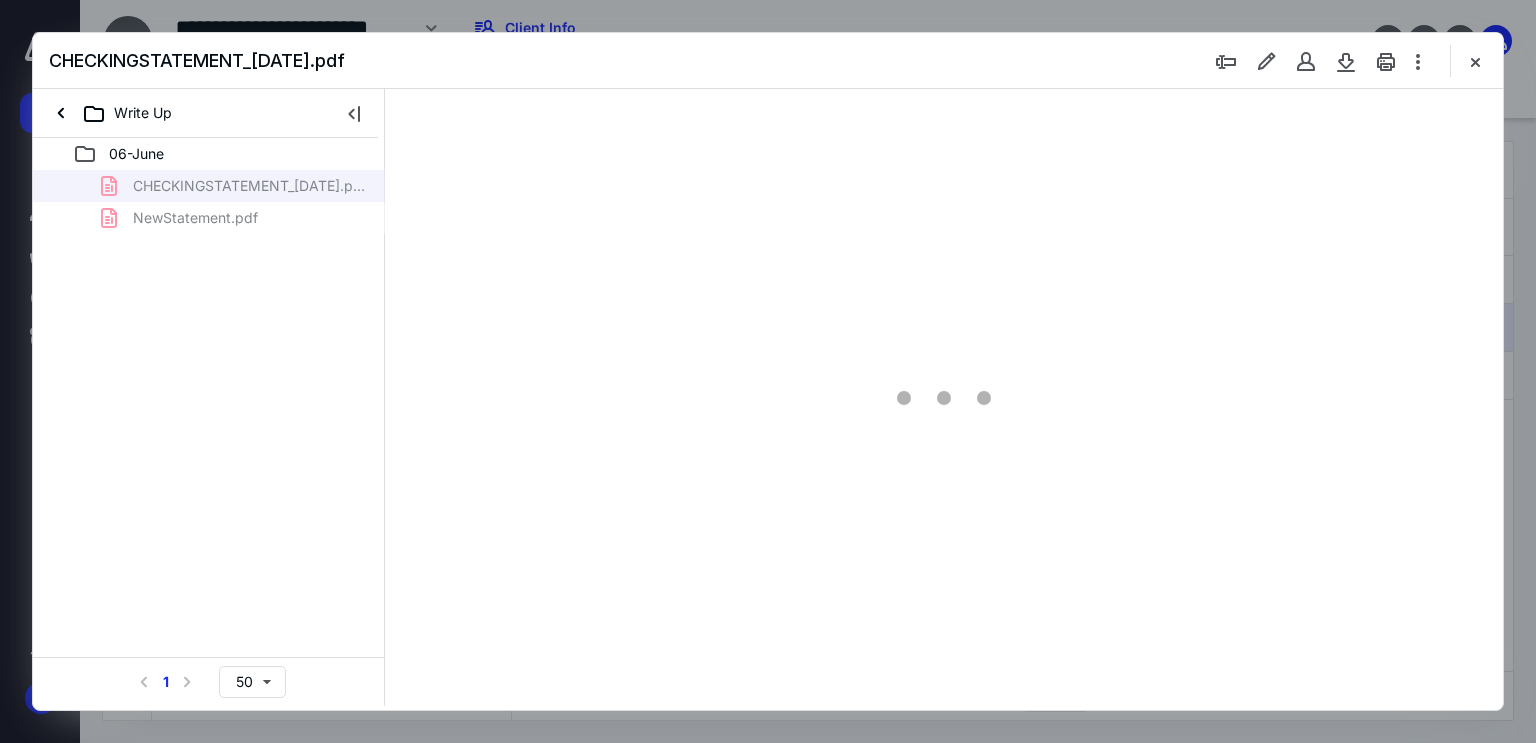 scroll, scrollTop: 0, scrollLeft: 0, axis: both 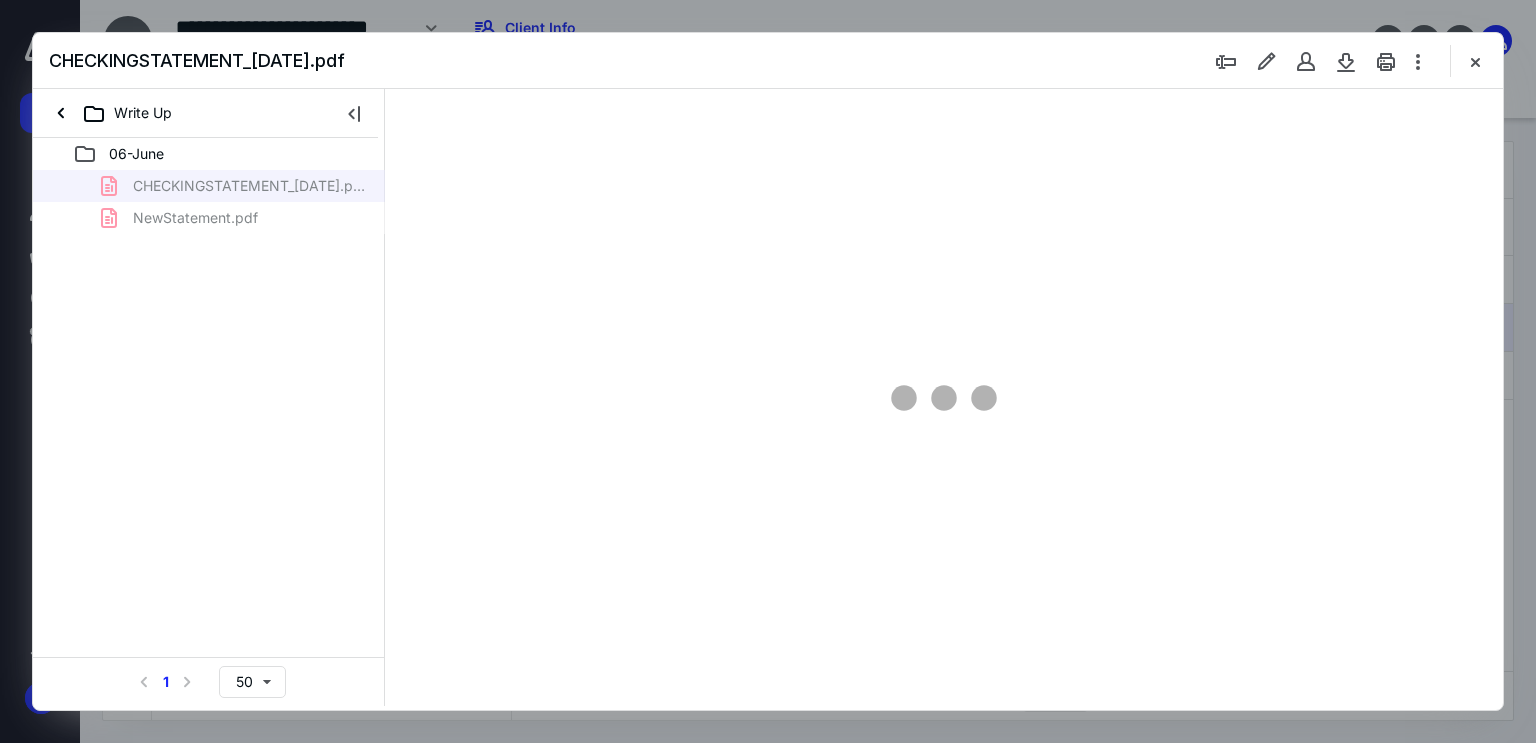 type on "179" 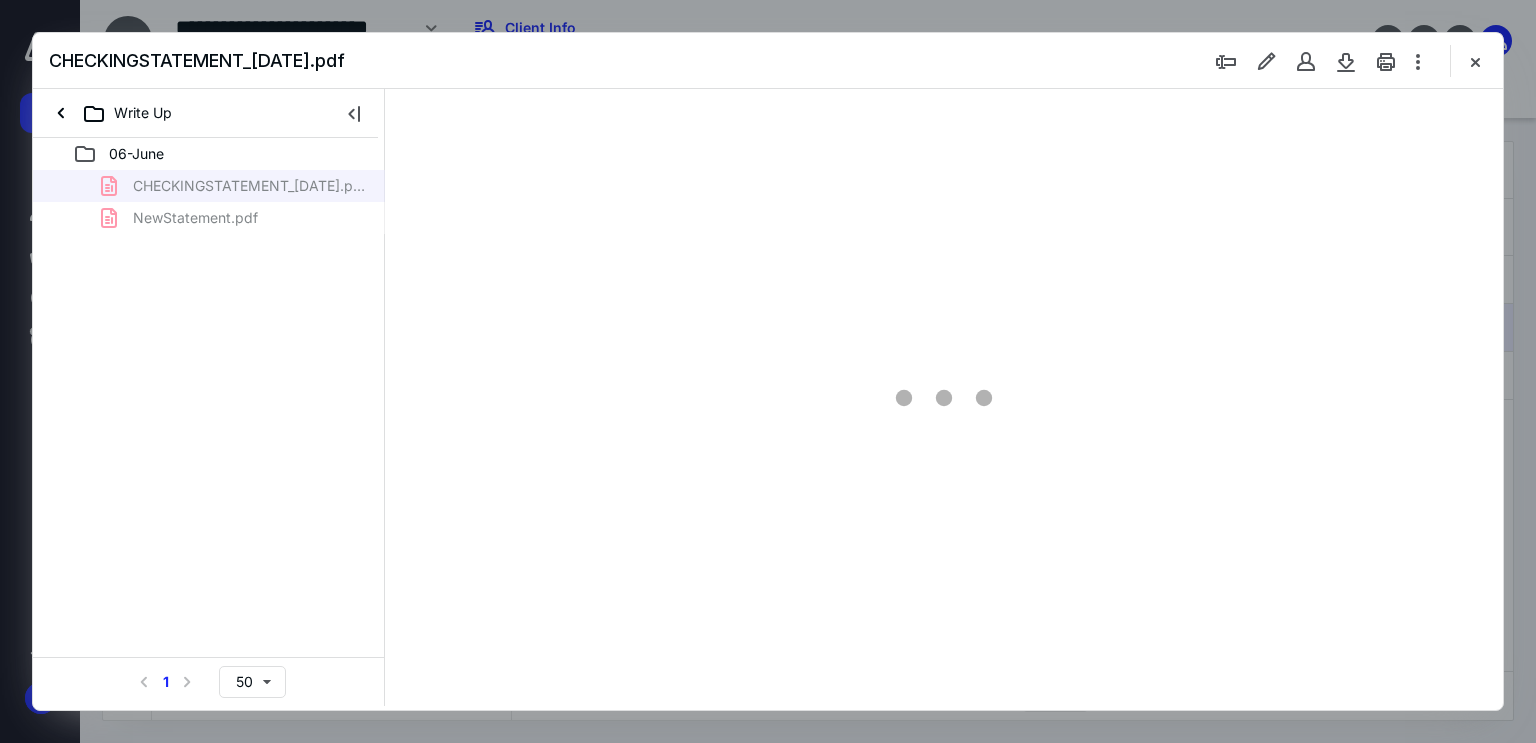 scroll, scrollTop: 83, scrollLeft: 0, axis: vertical 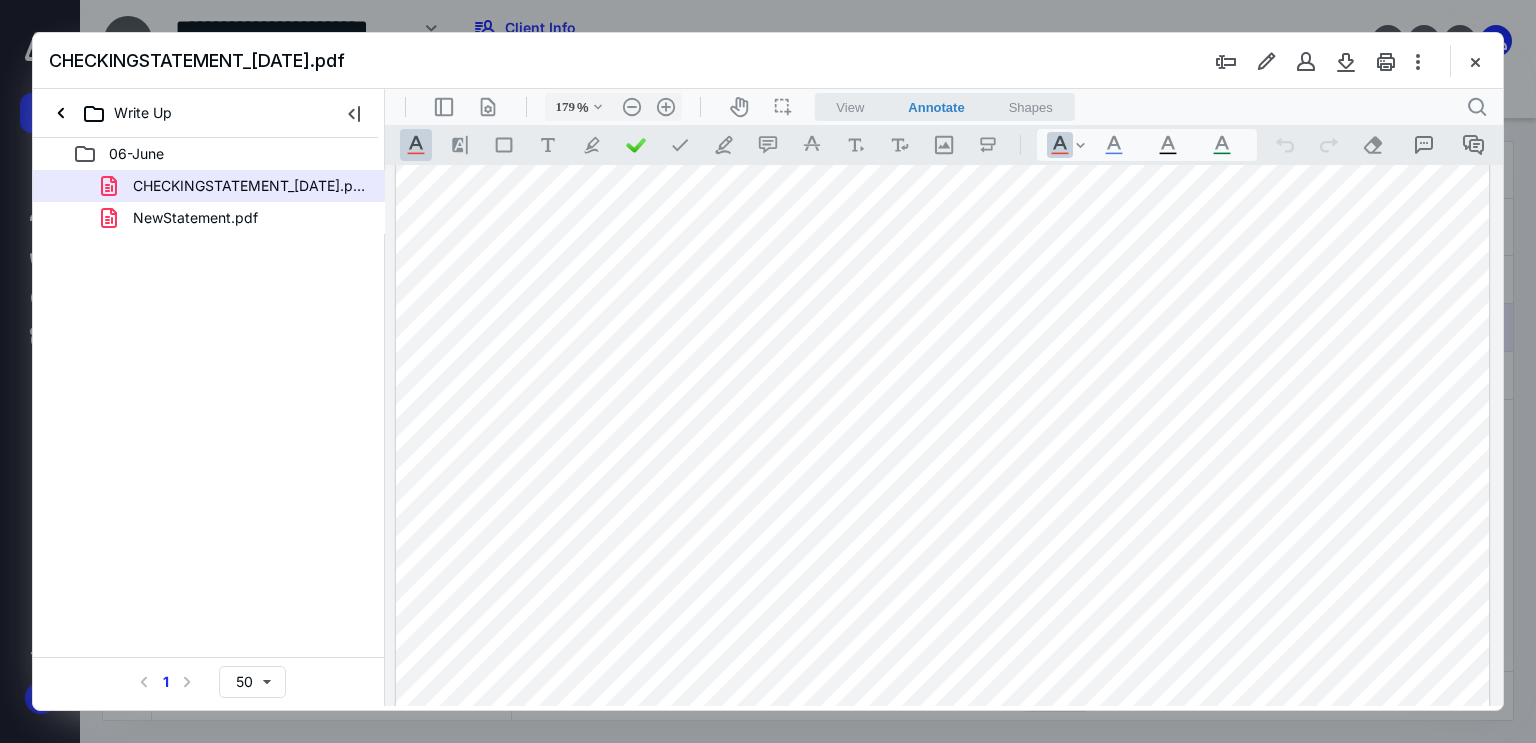 click at bounding box center (943, 797) 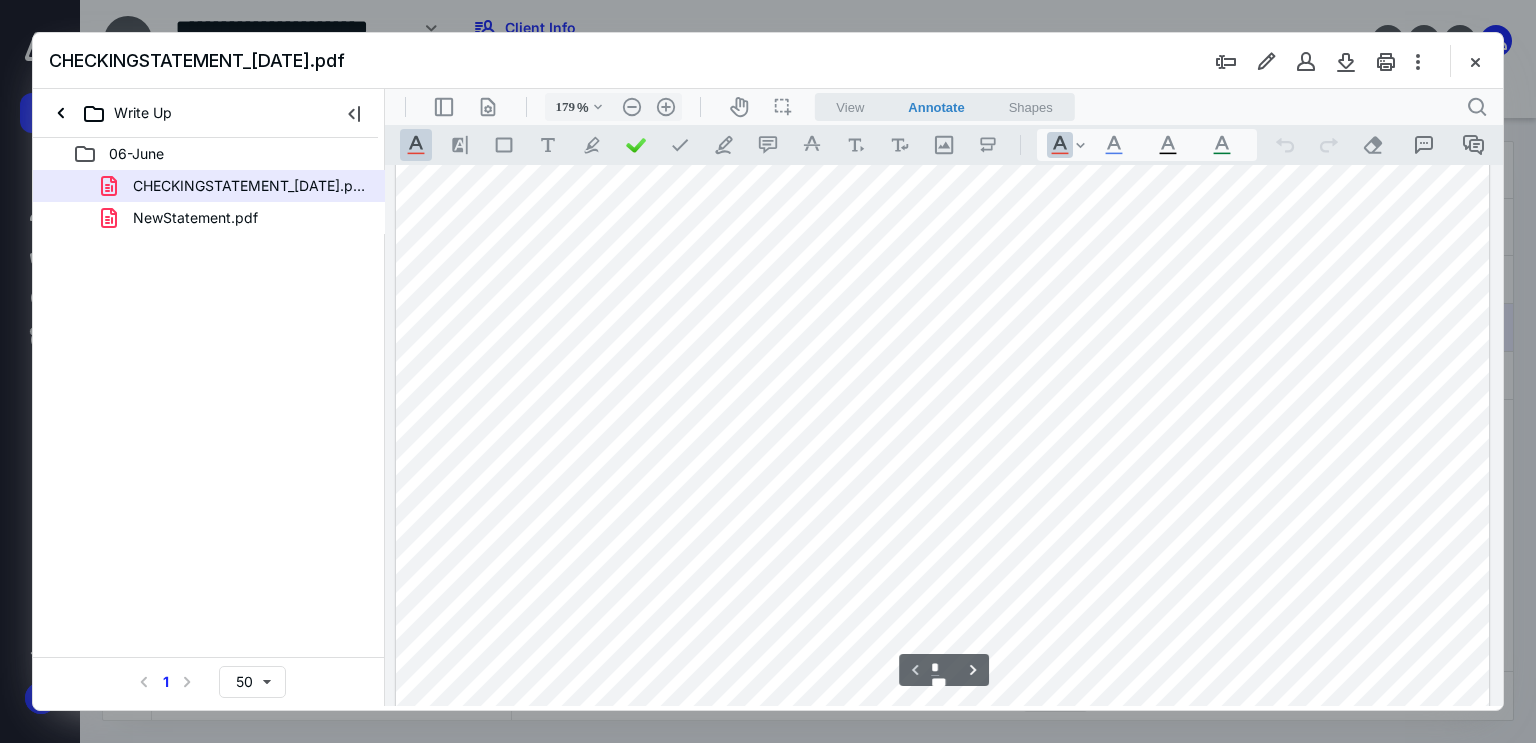 scroll, scrollTop: 383, scrollLeft: 0, axis: vertical 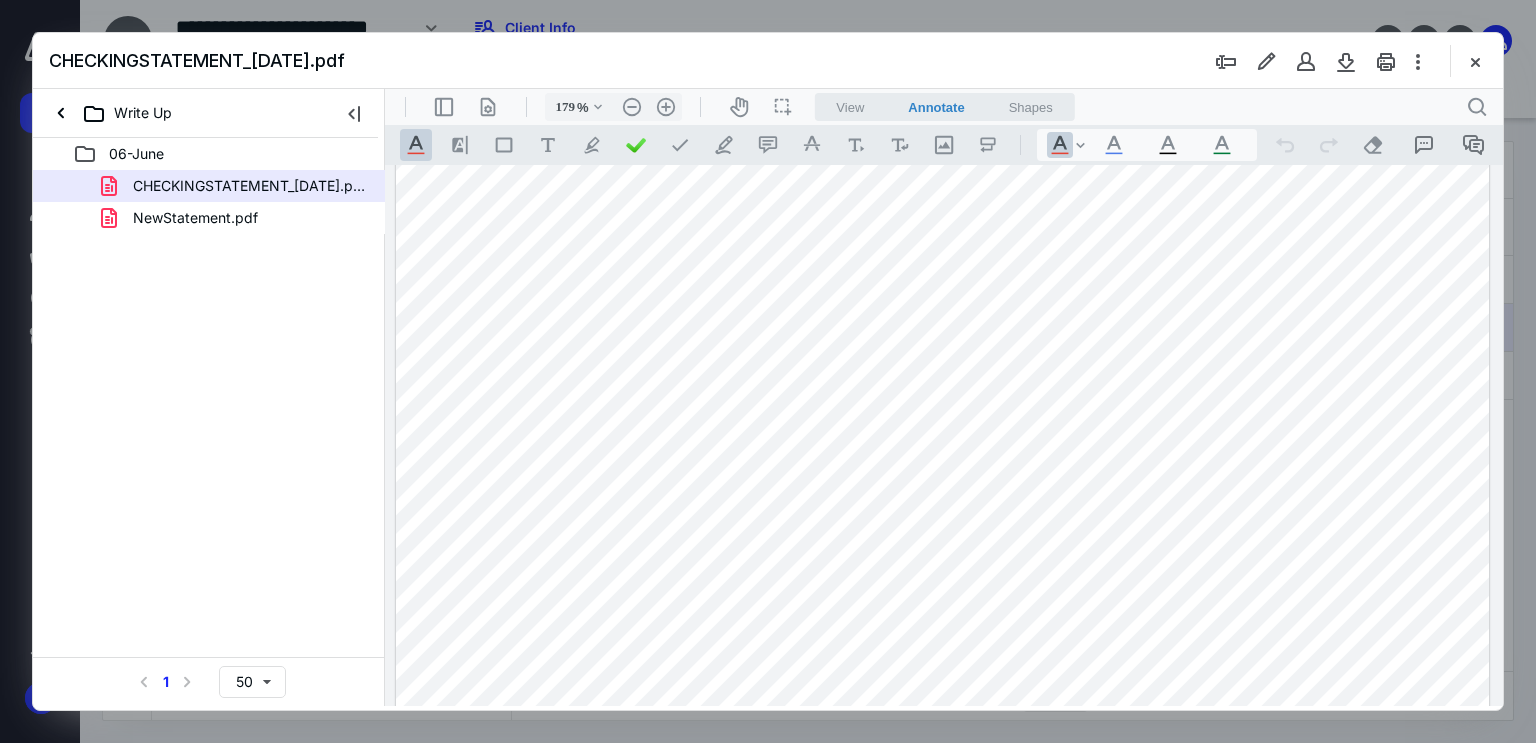 click at bounding box center [943, 497] 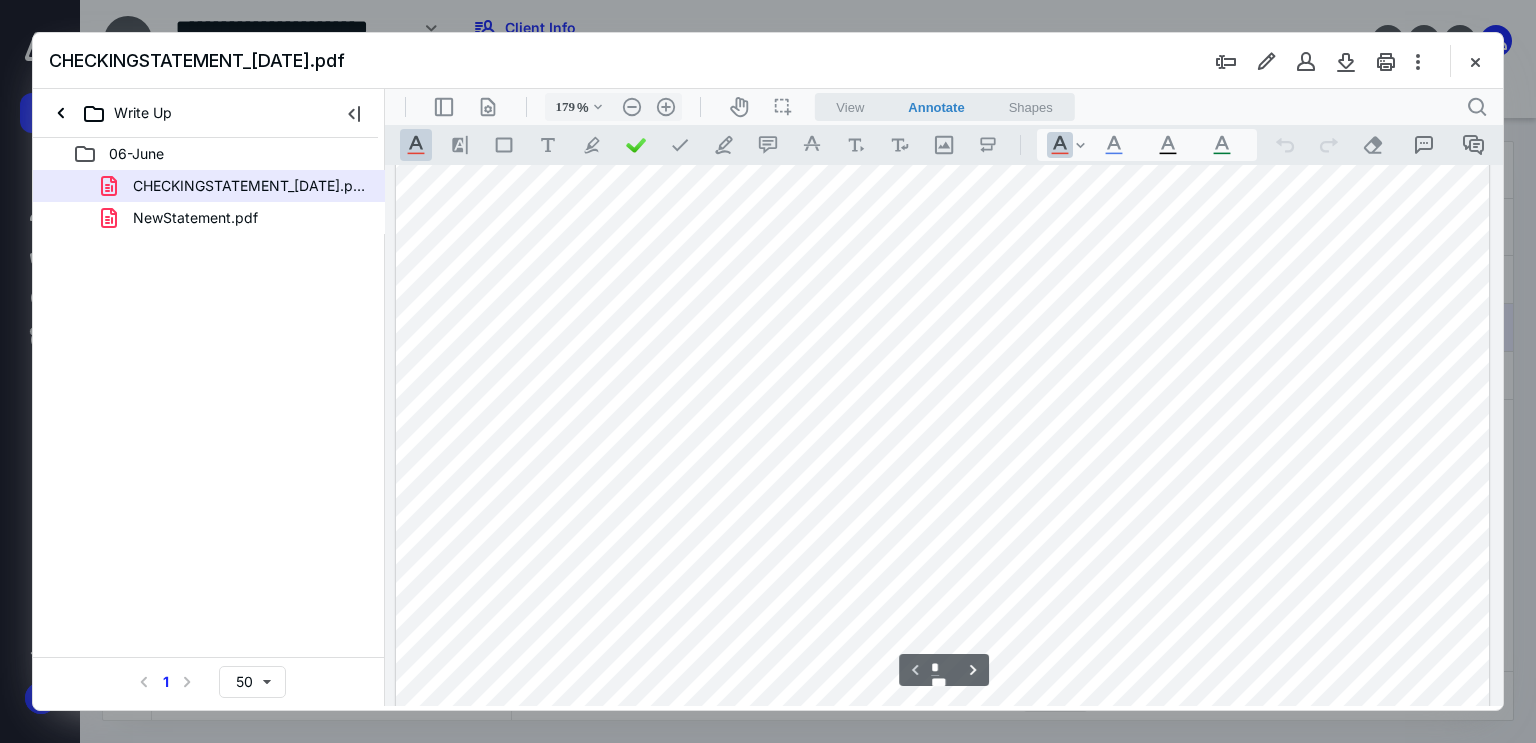 scroll, scrollTop: 500, scrollLeft: 0, axis: vertical 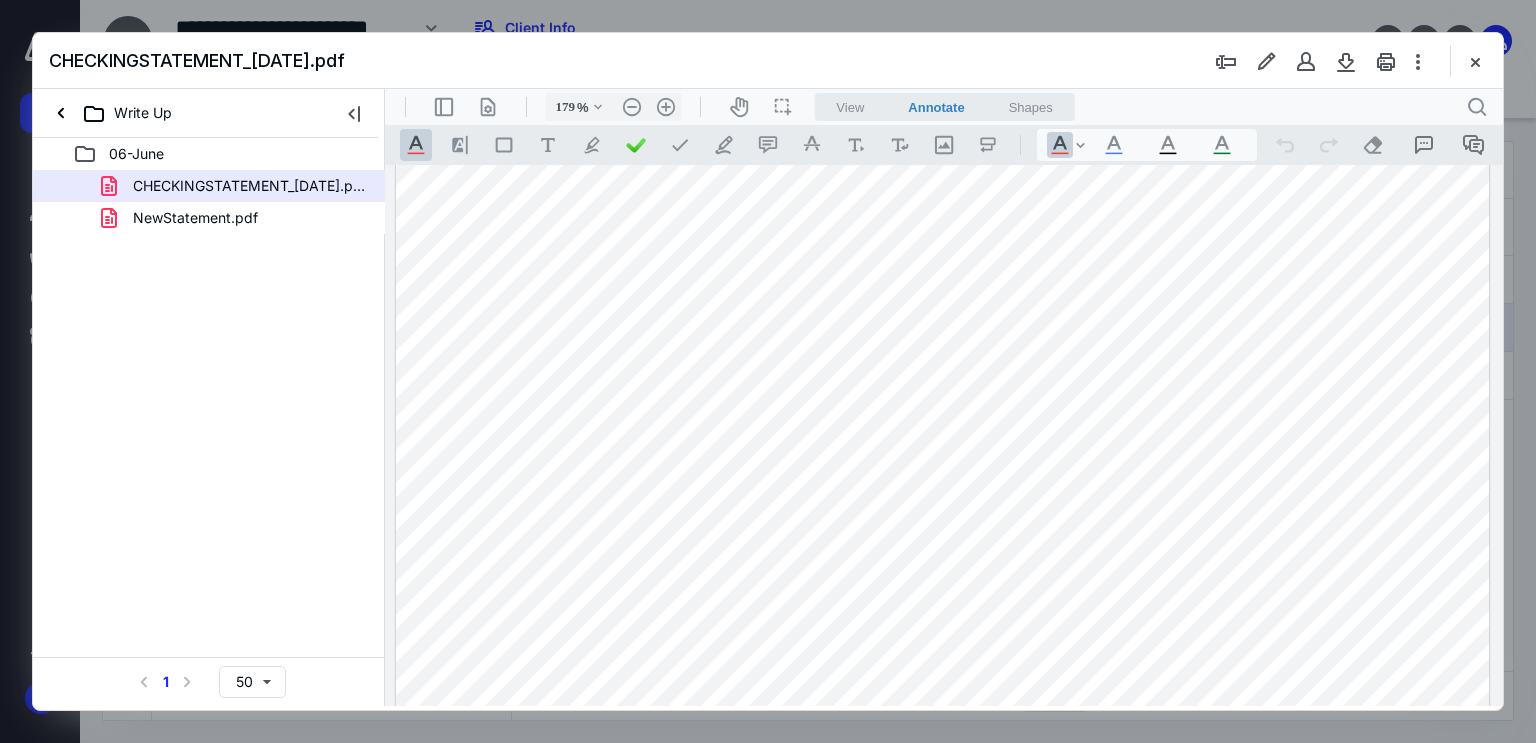 click at bounding box center (943, 380) 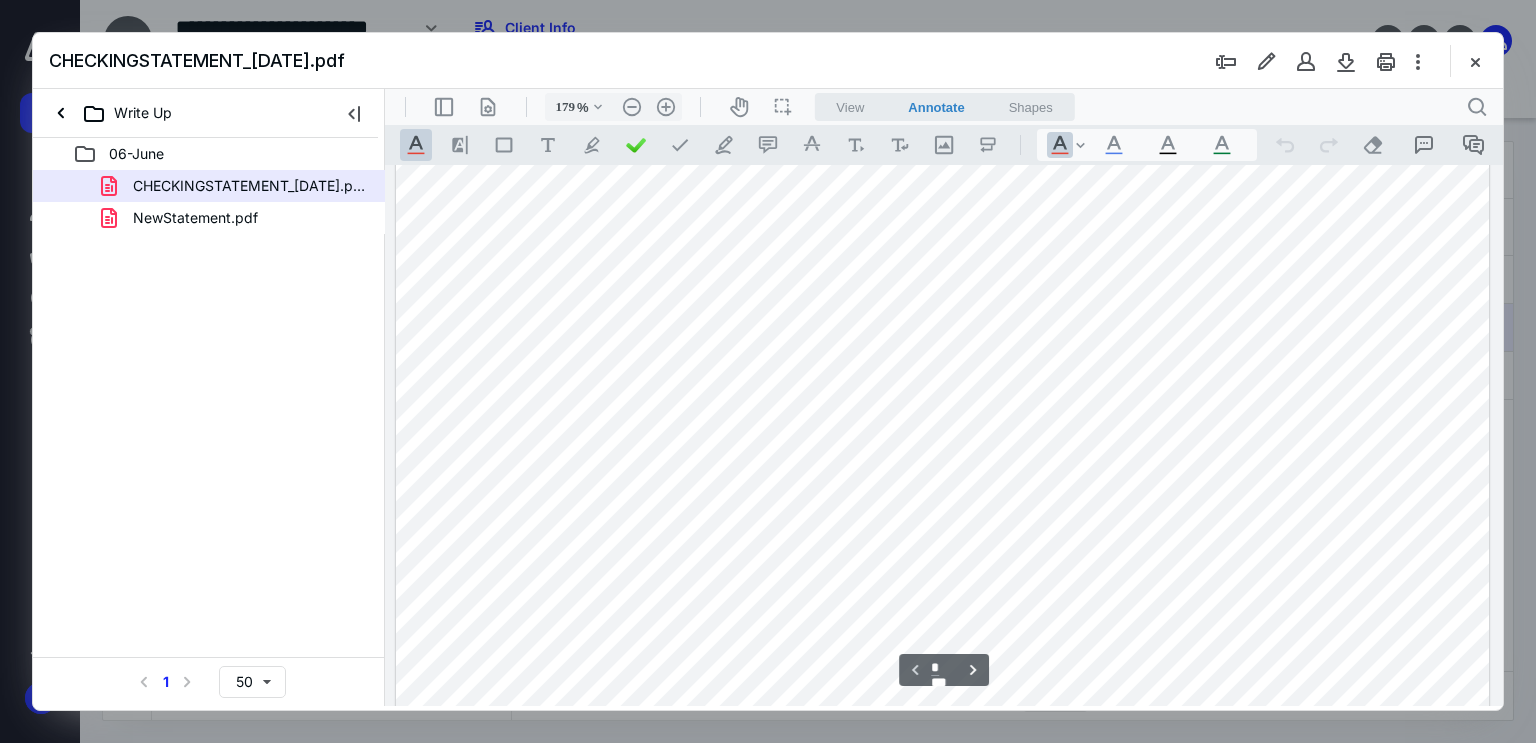 scroll, scrollTop: 800, scrollLeft: 0, axis: vertical 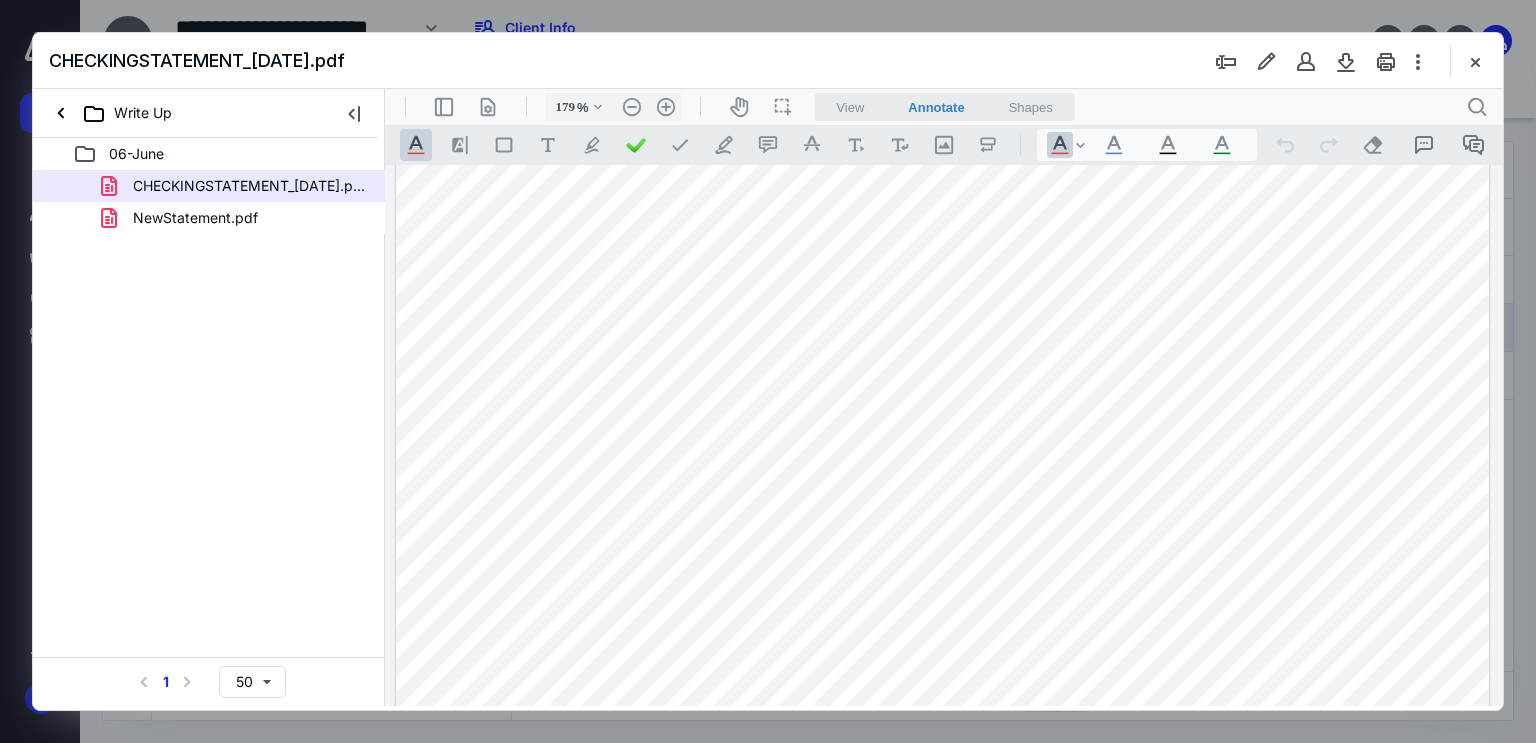 click at bounding box center (943, 80) 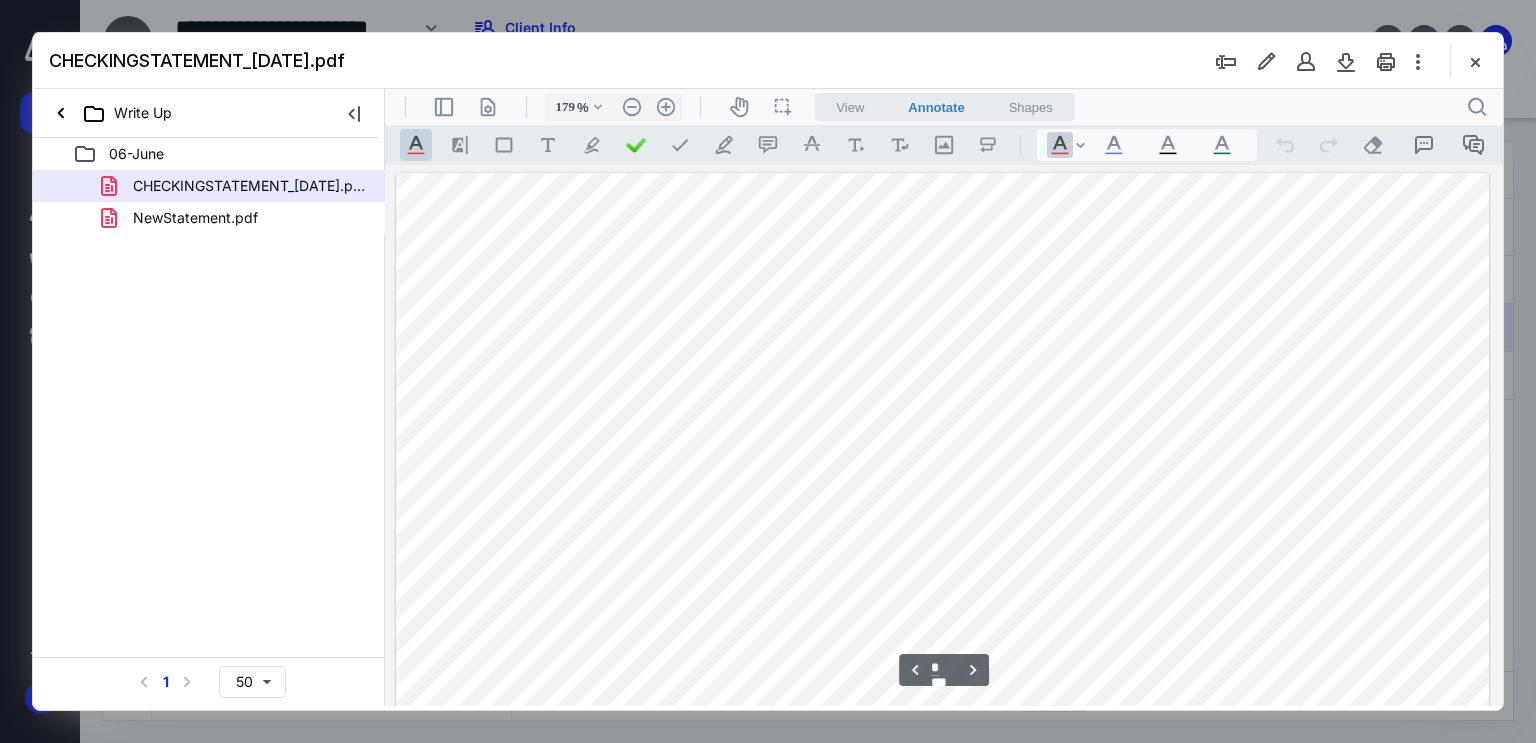 type on "*" 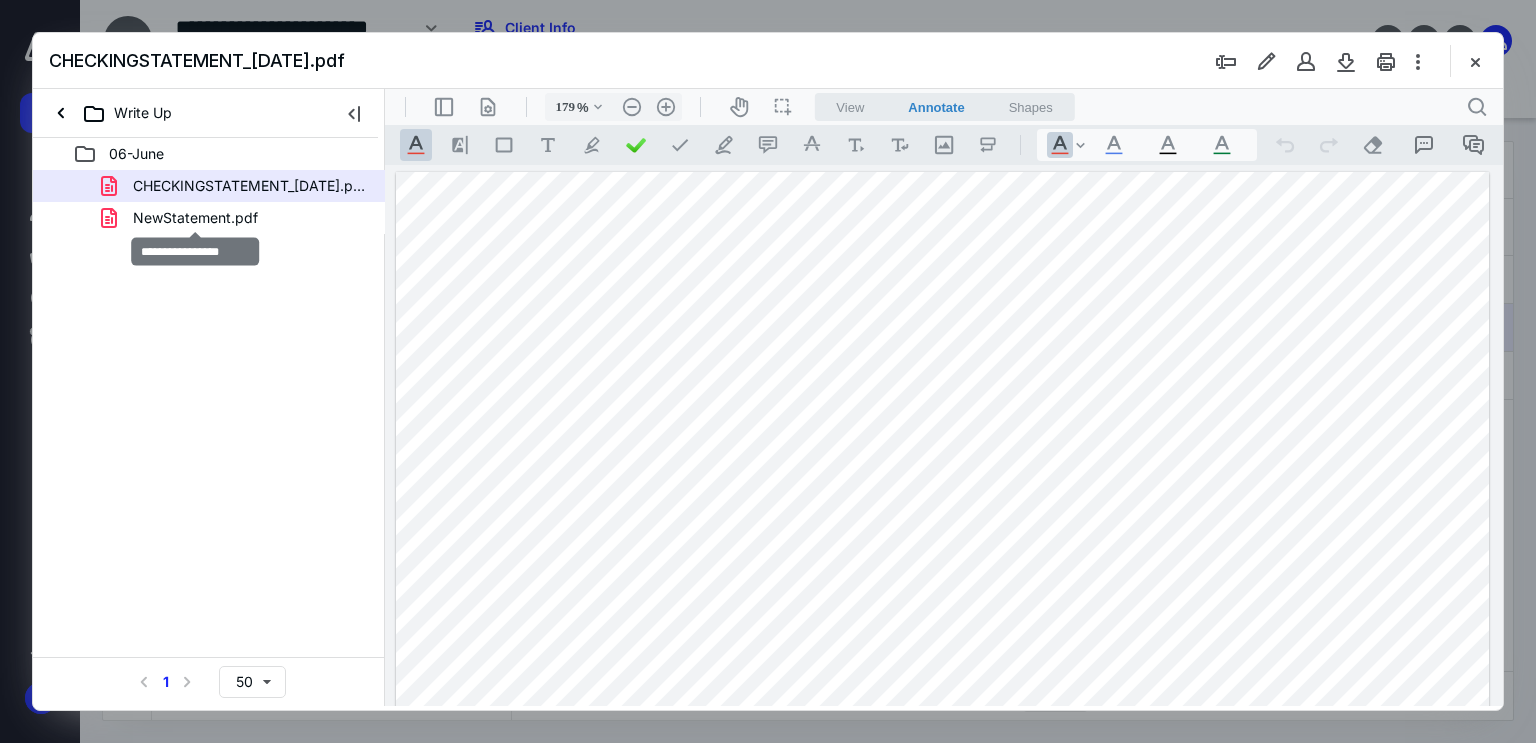 drag, startPoint x: 160, startPoint y: 219, endPoint x: 1, endPoint y: 165, distance: 167.91962 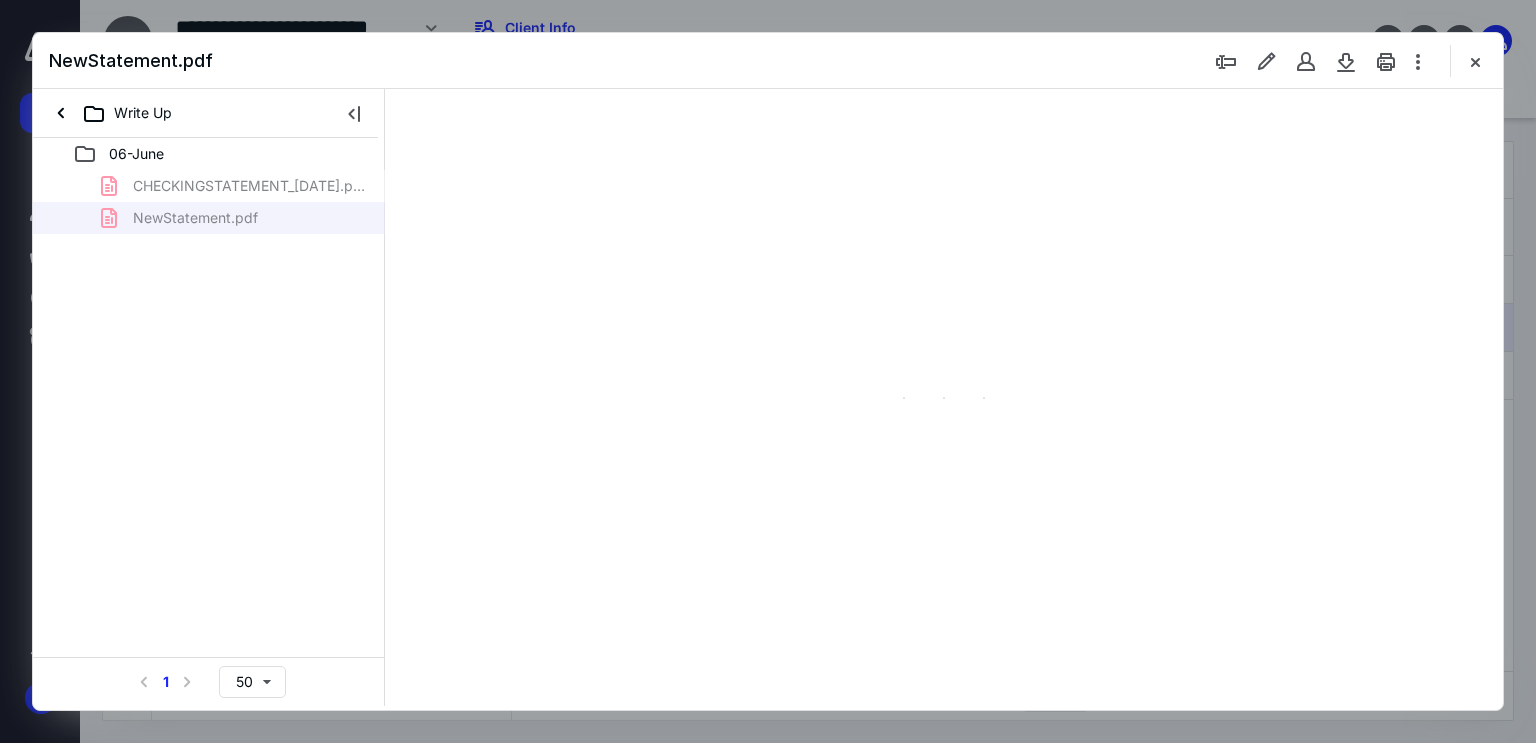 type on "179" 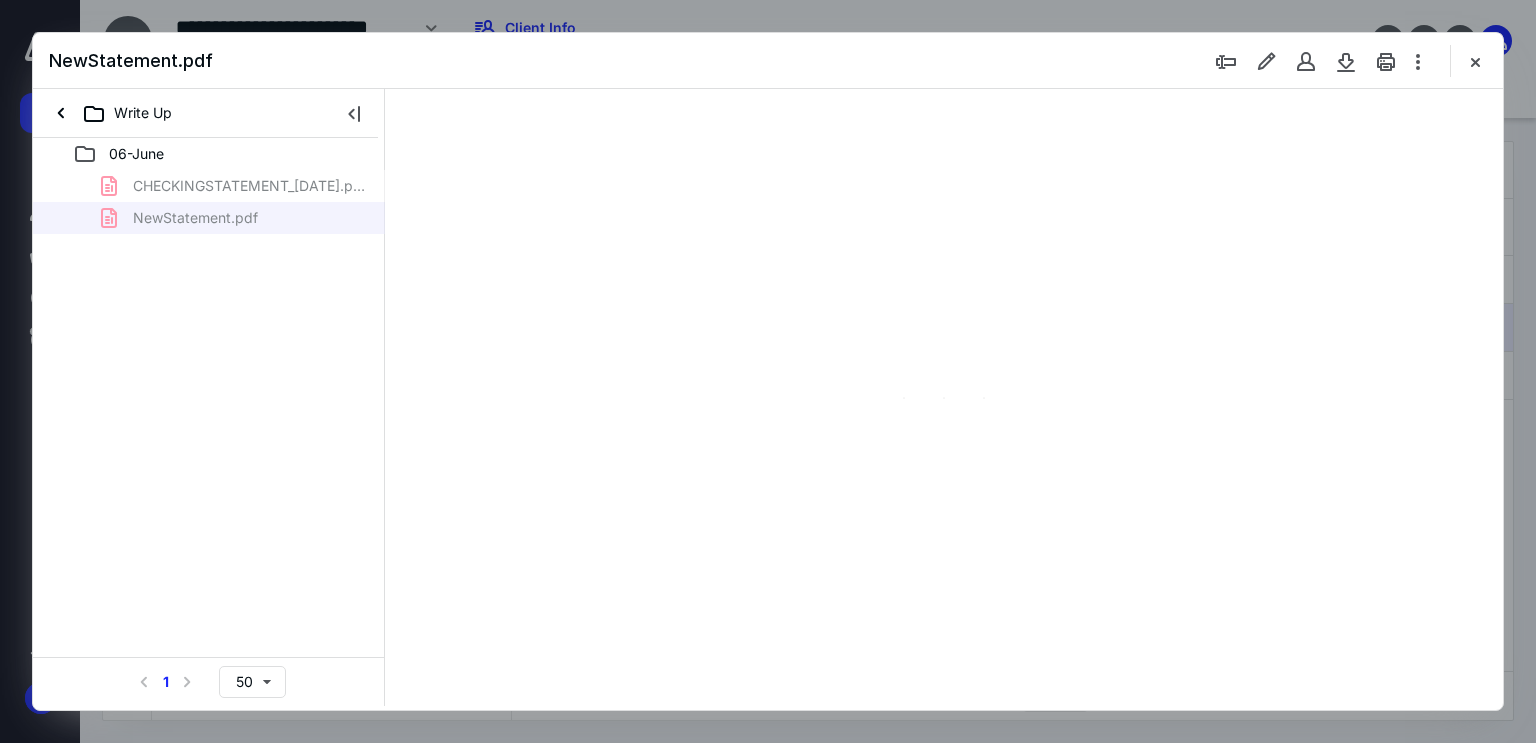 scroll, scrollTop: 83, scrollLeft: 0, axis: vertical 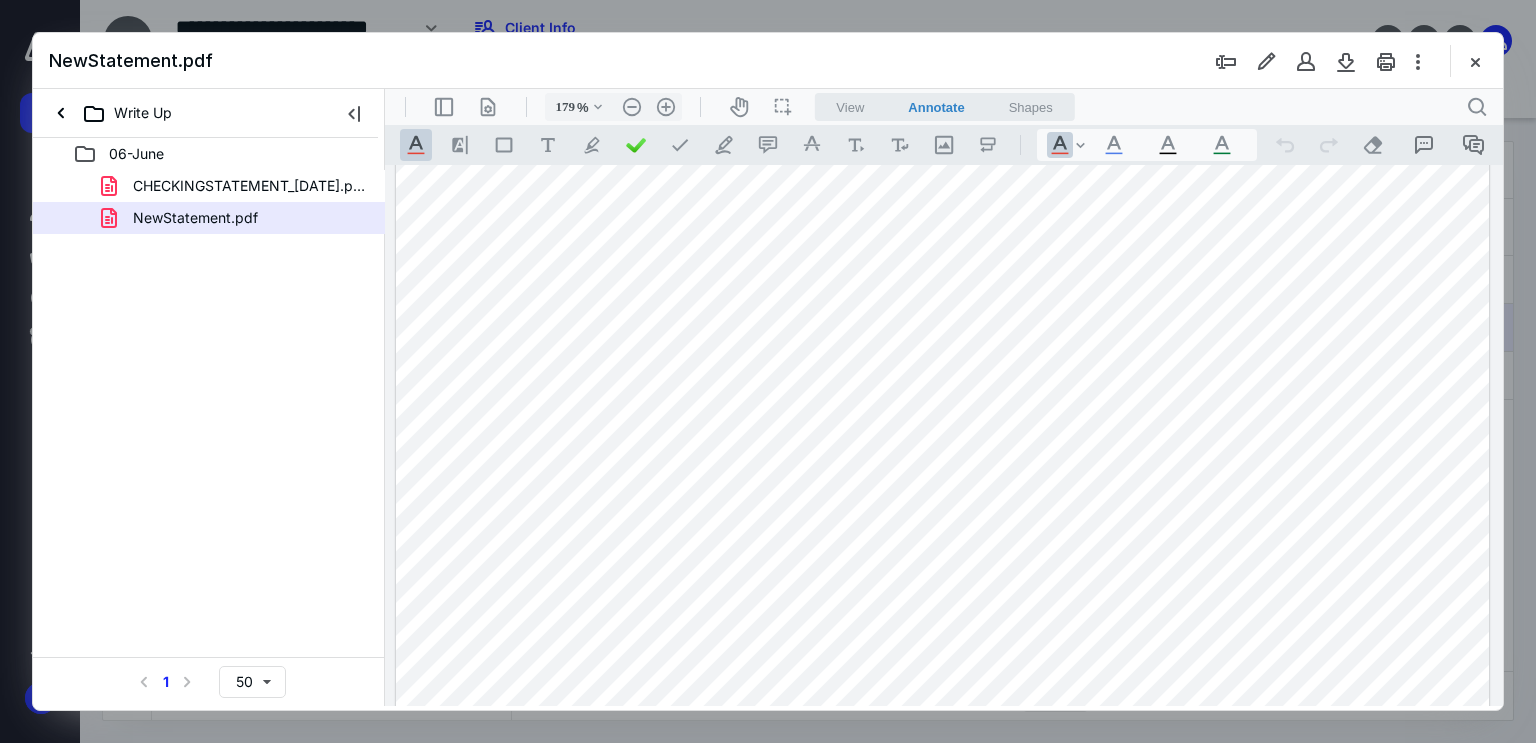 click at bounding box center (943, 797) 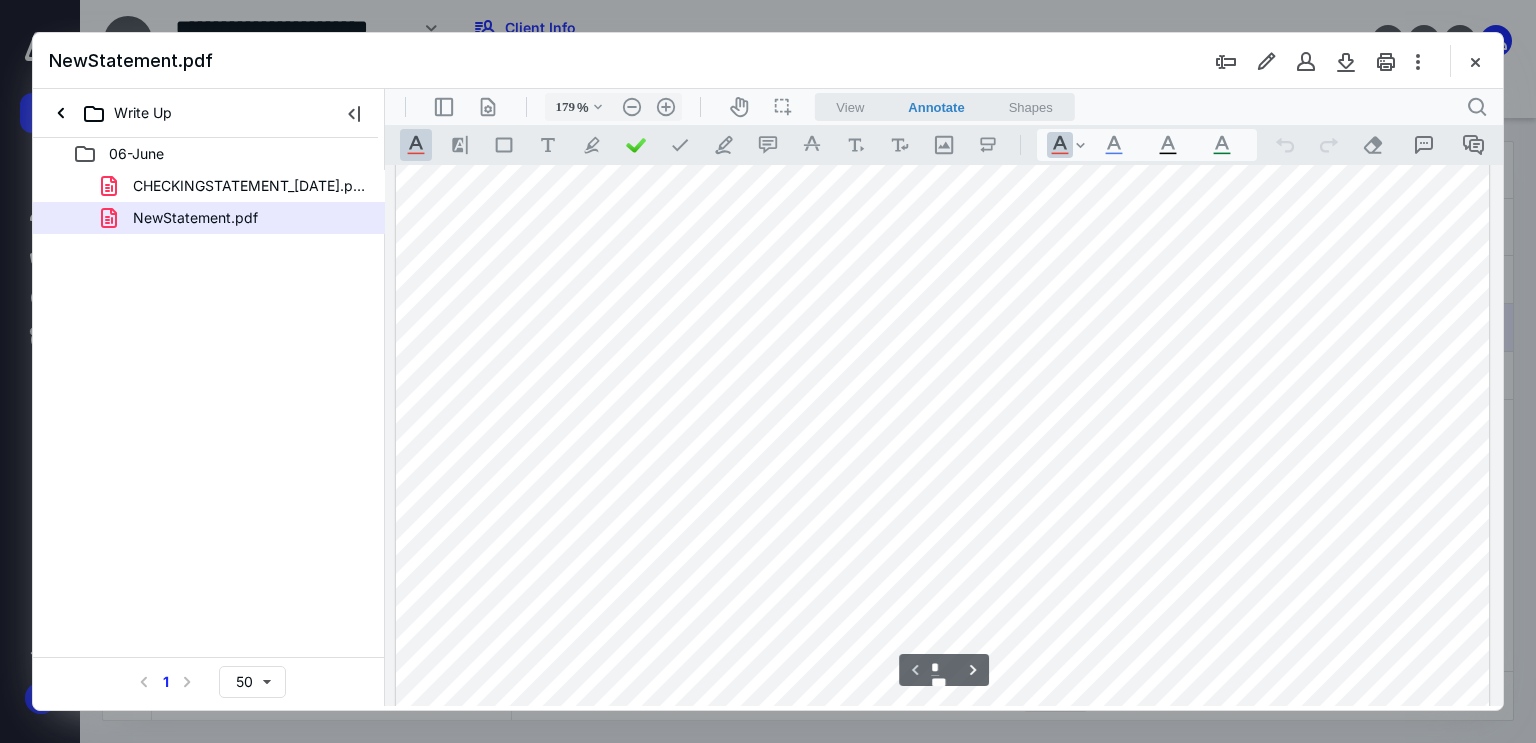 scroll, scrollTop: 683, scrollLeft: 0, axis: vertical 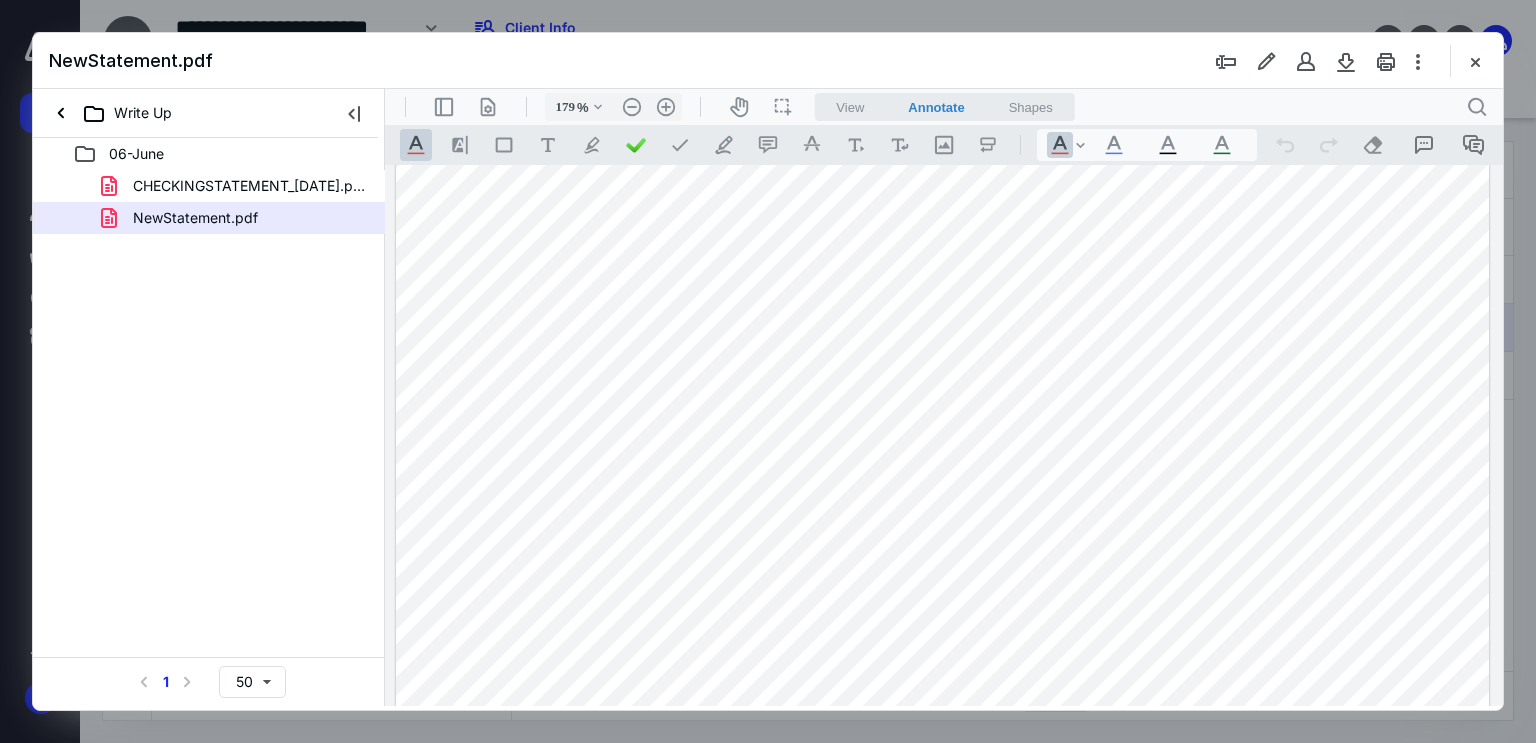 click at bounding box center (943, 197) 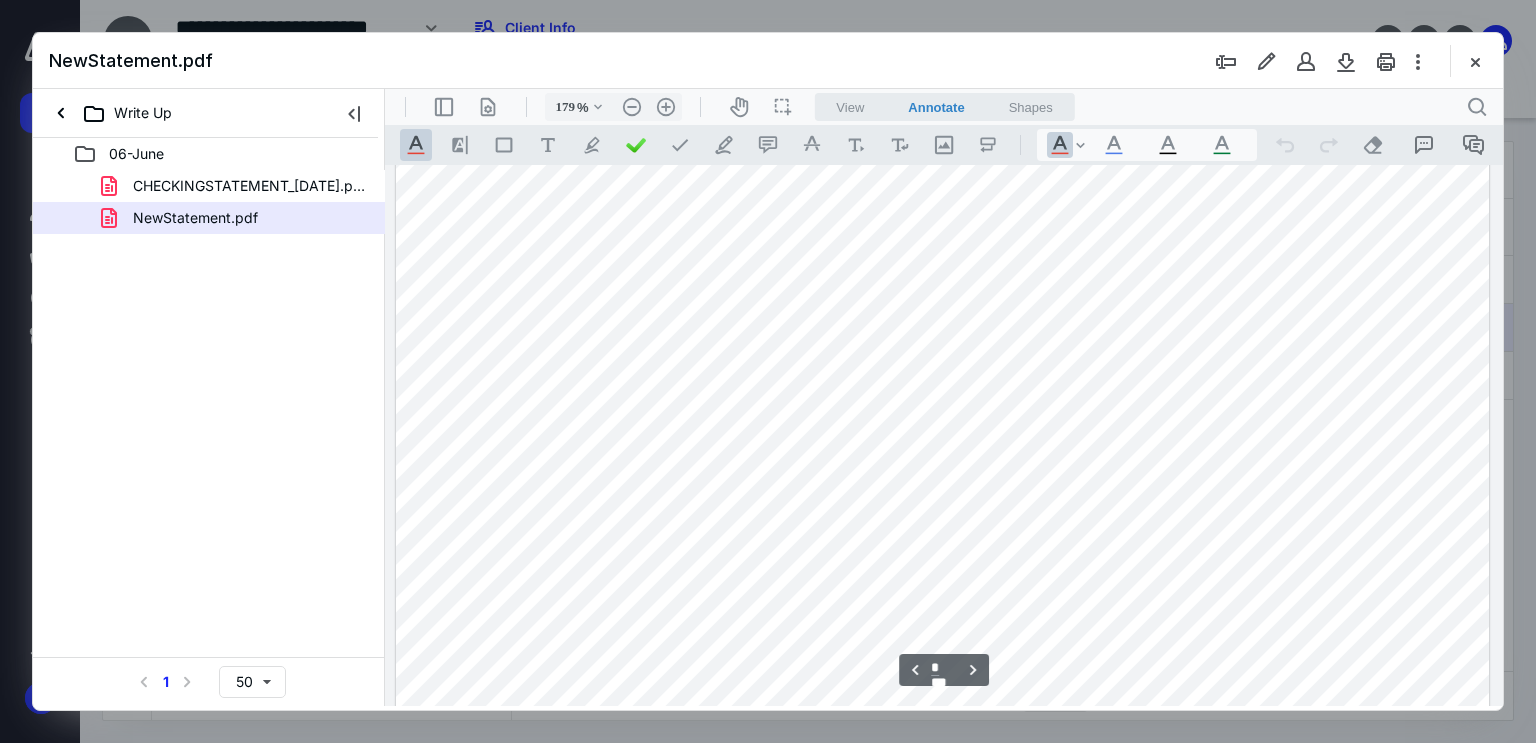 scroll, scrollTop: 1683, scrollLeft: 0, axis: vertical 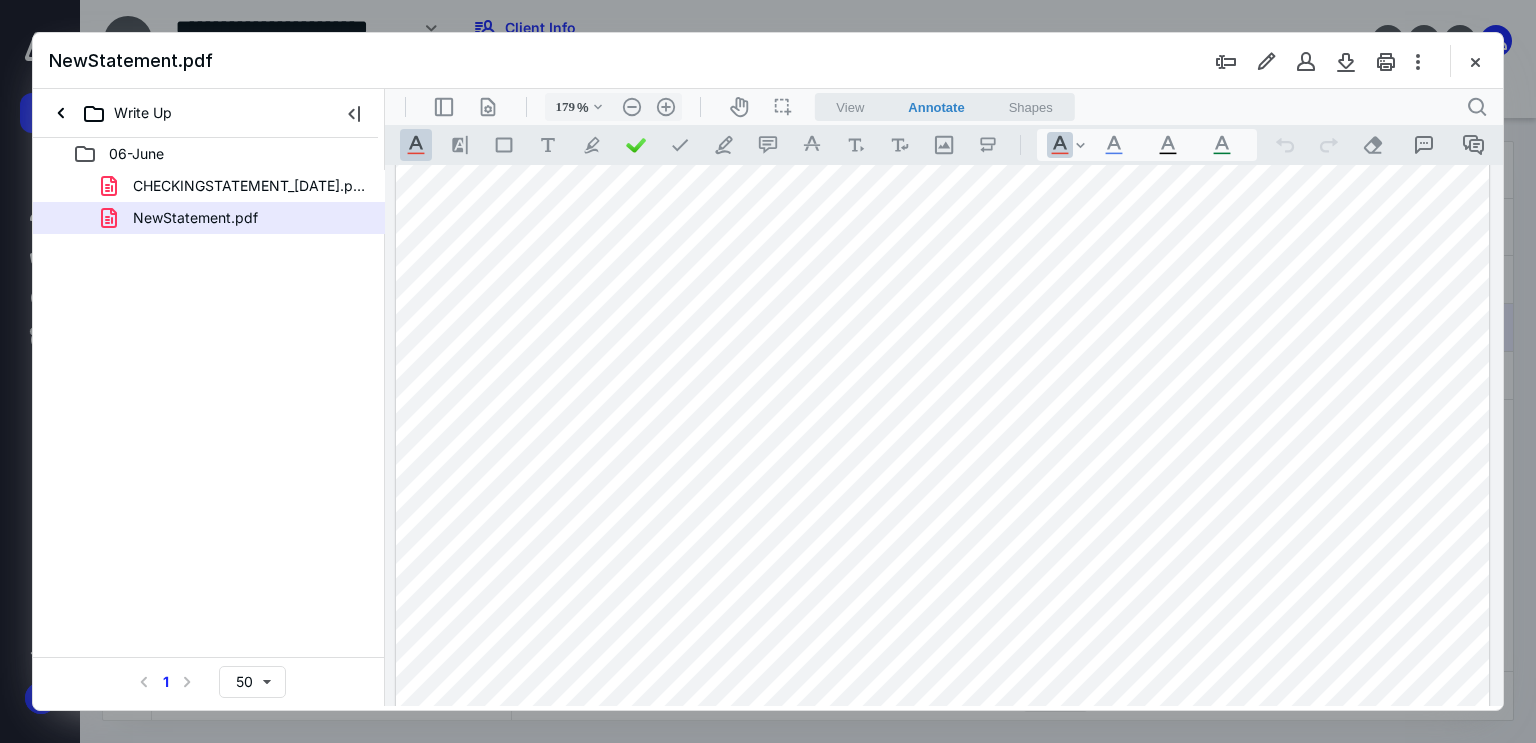 click at bounding box center (943, 626) 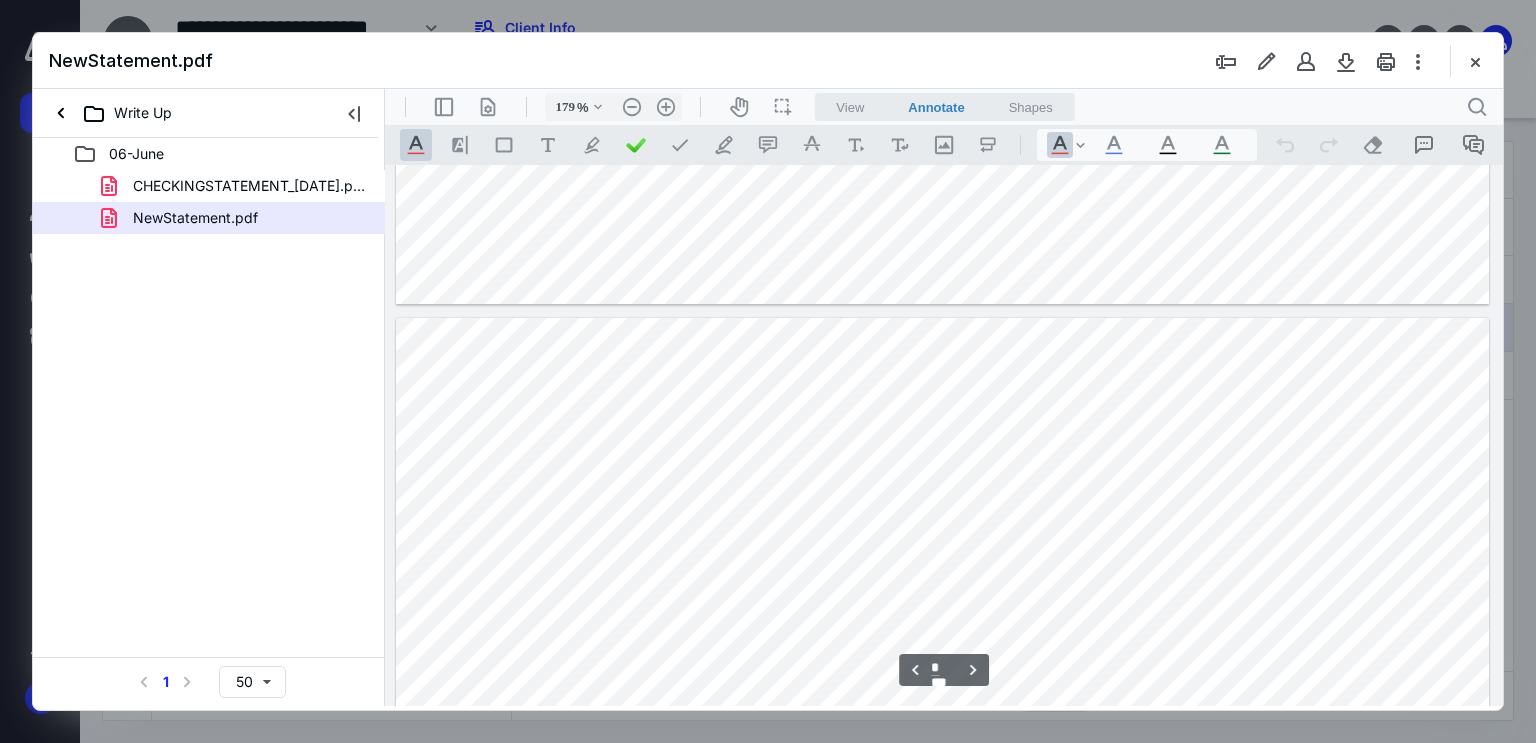 scroll, scrollTop: 783, scrollLeft: 0, axis: vertical 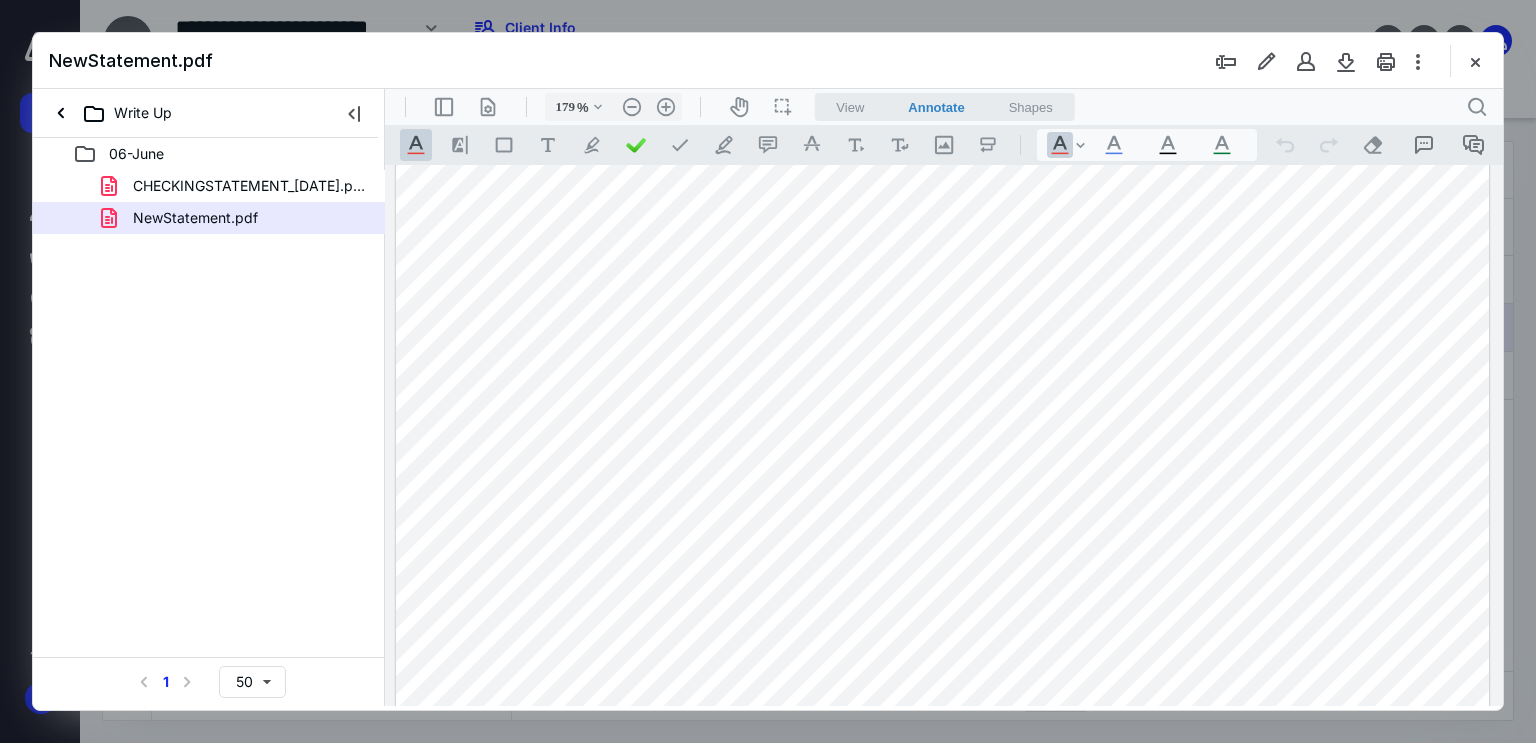 click at bounding box center (943, 97) 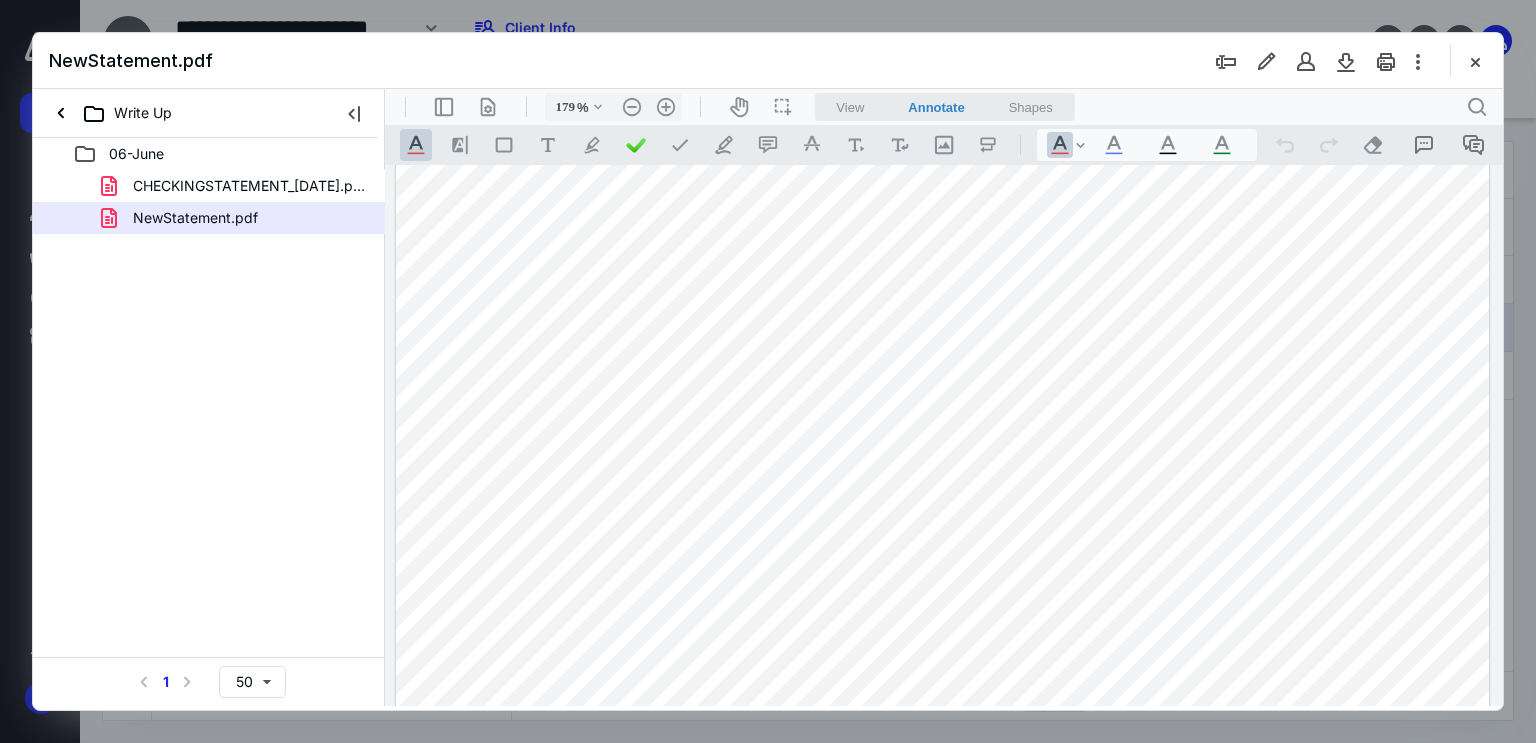 click at bounding box center [943, 97] 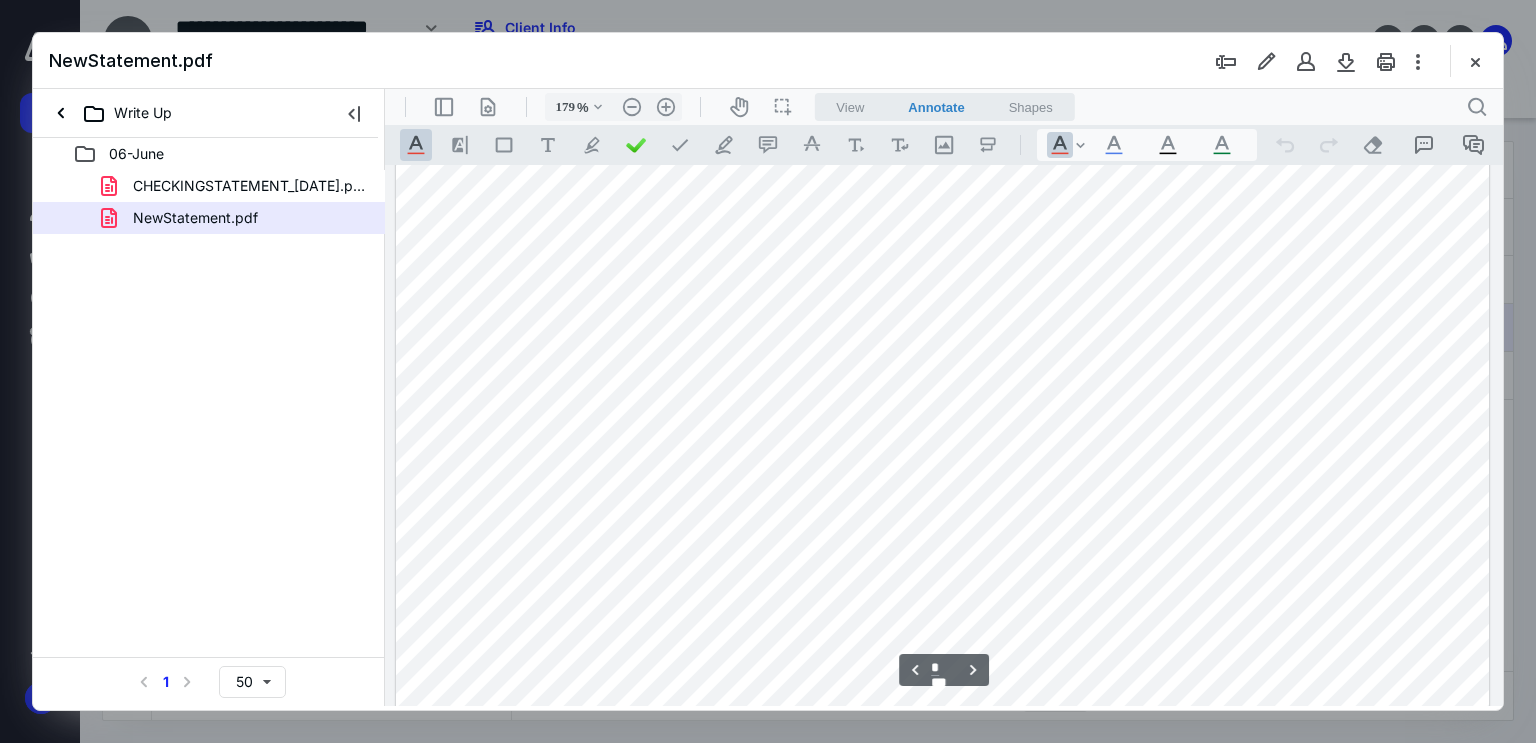 scroll, scrollTop: 1683, scrollLeft: 0, axis: vertical 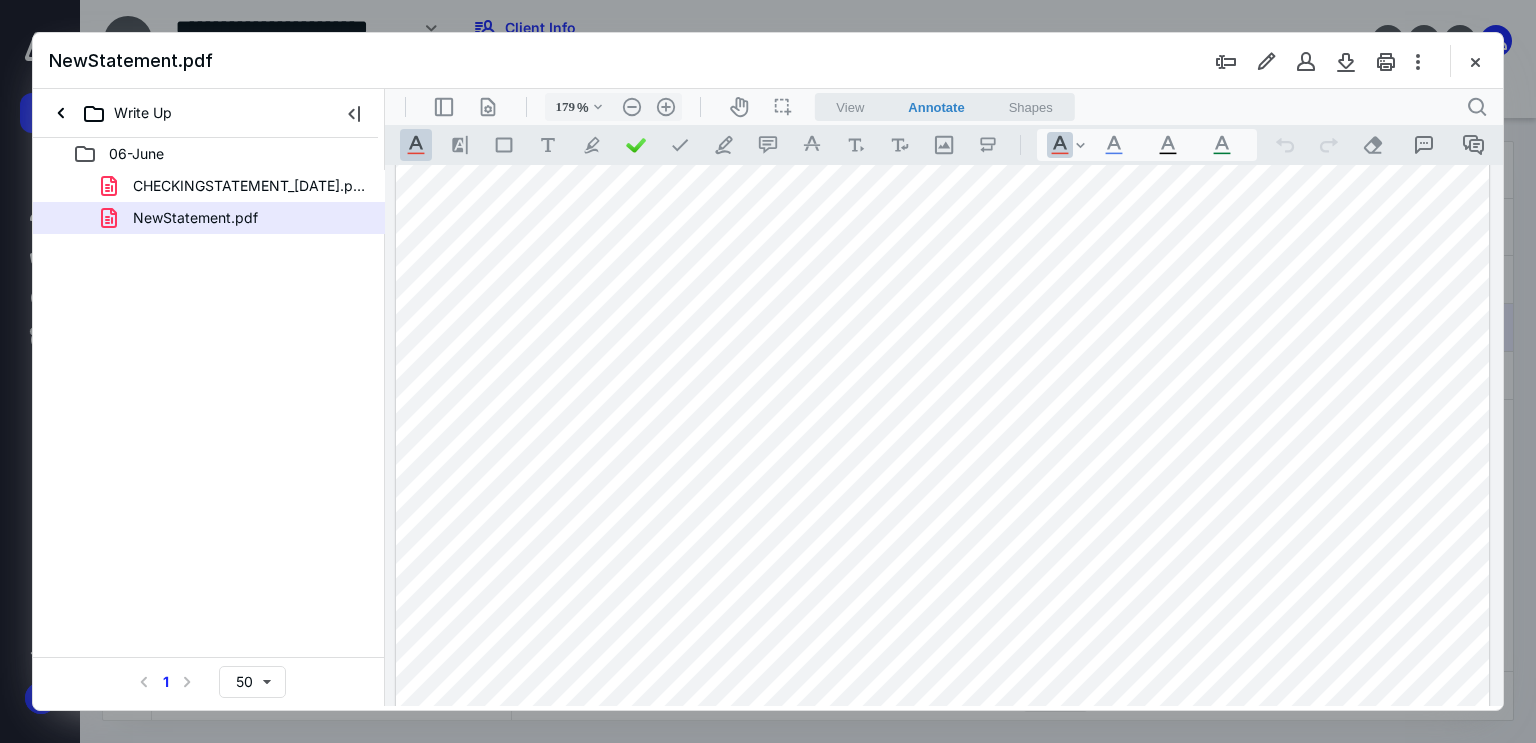 click at bounding box center [943, 626] 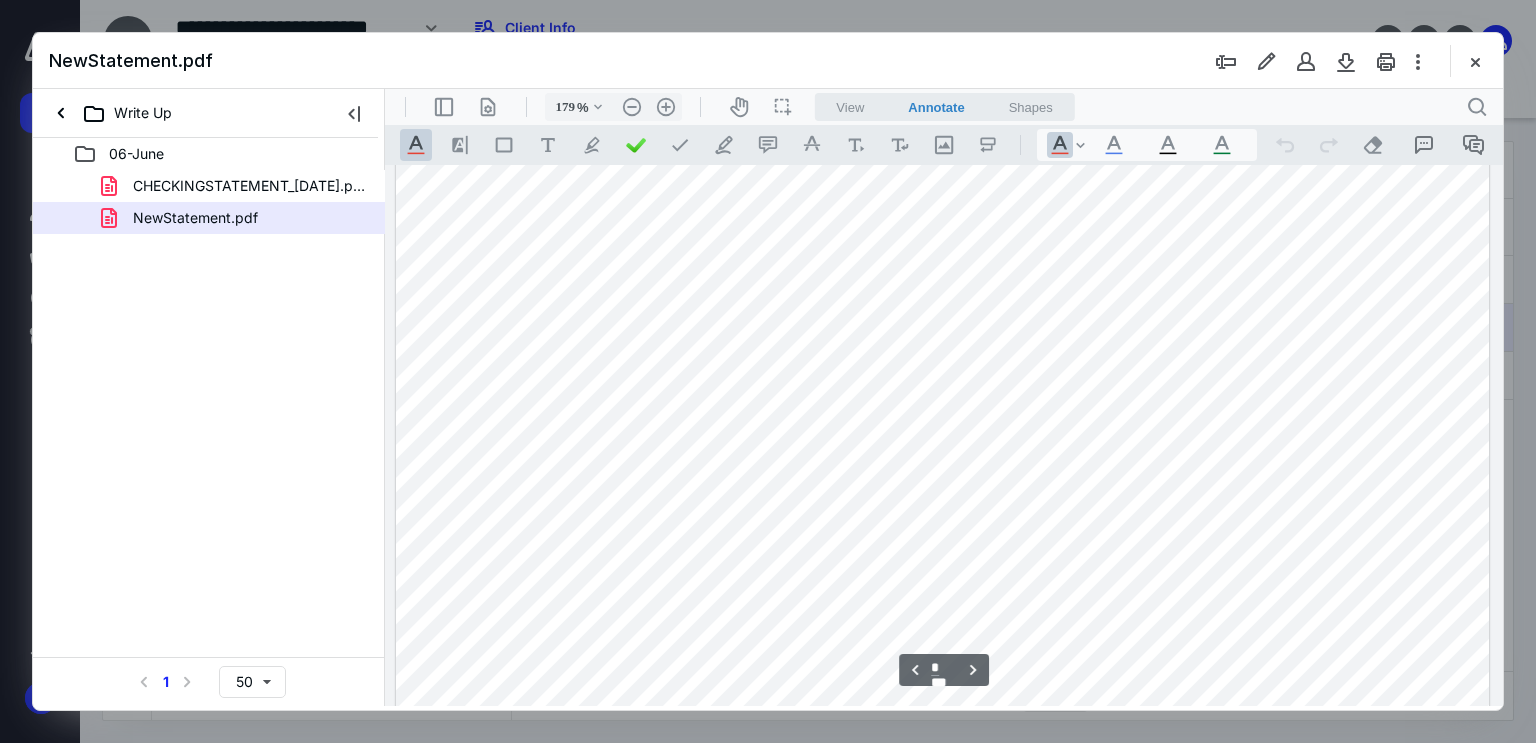 scroll, scrollTop: 2183, scrollLeft: 0, axis: vertical 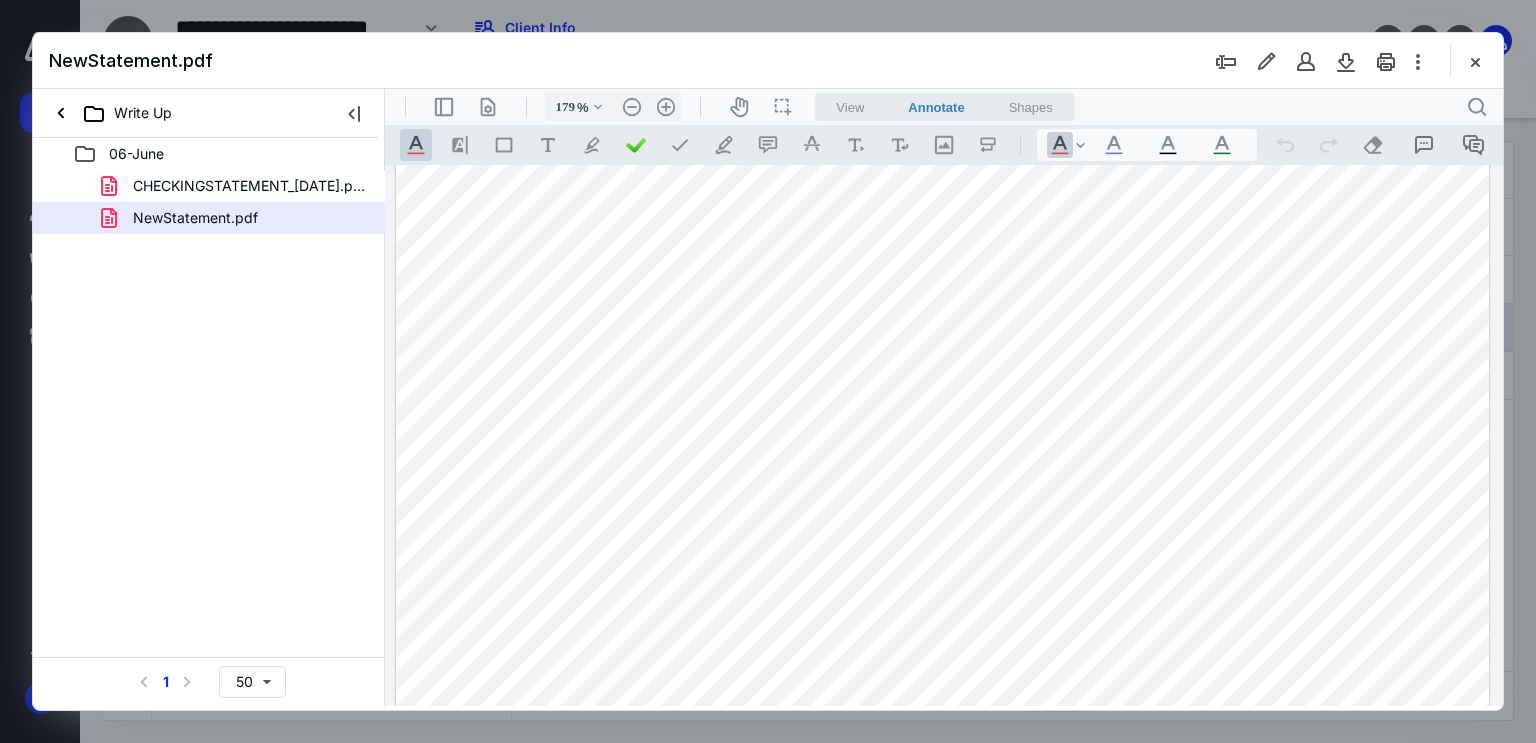 click at bounding box center [943, 126] 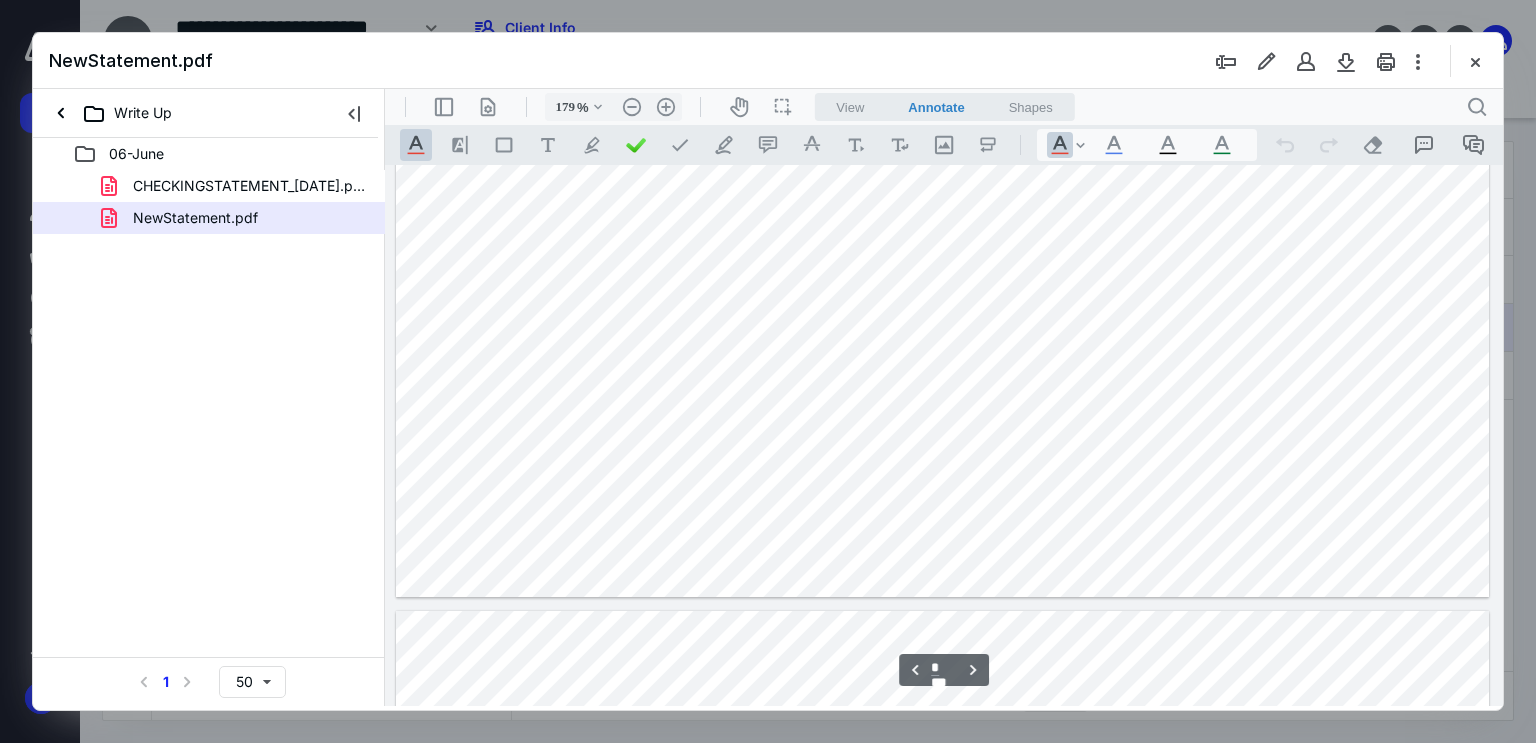 scroll, scrollTop: 5283, scrollLeft: 0, axis: vertical 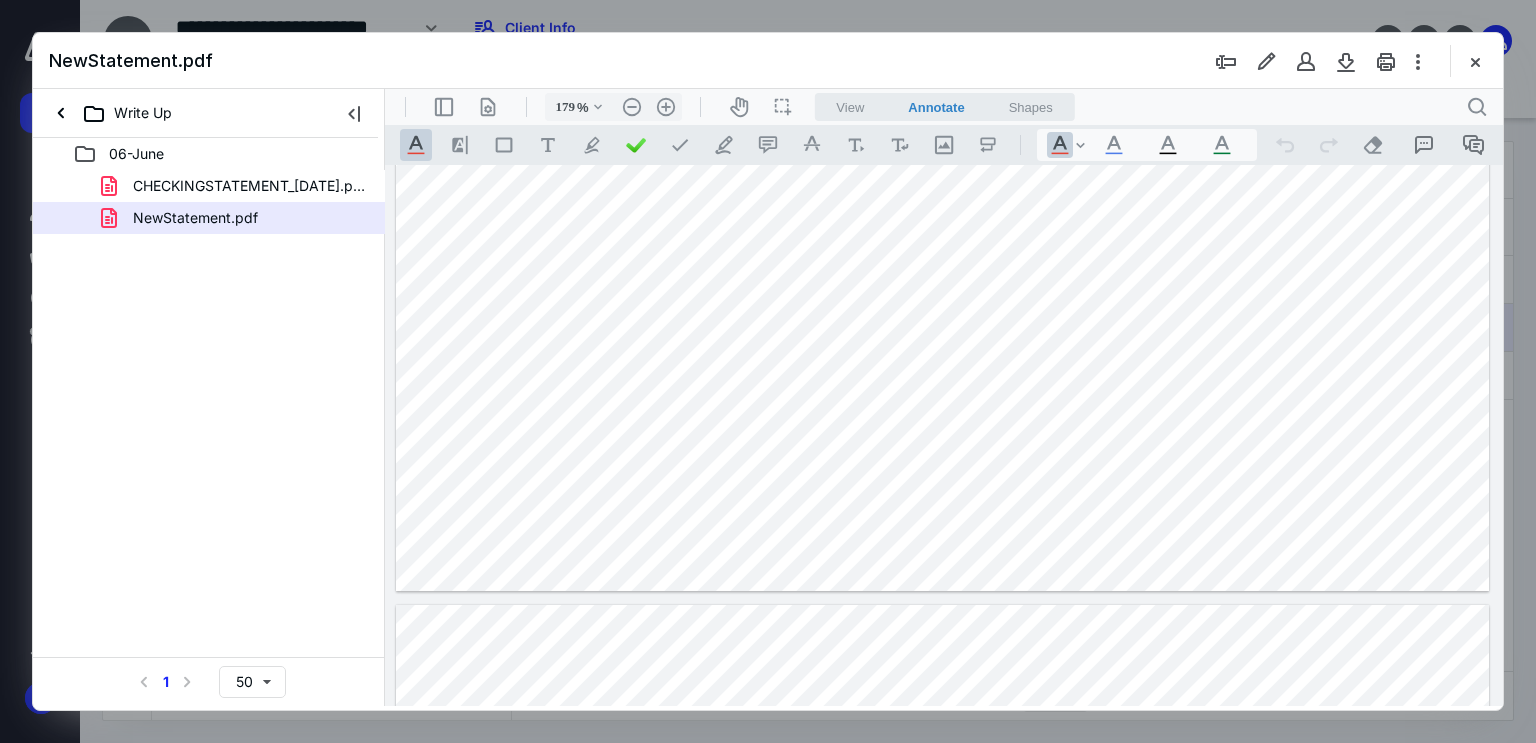 click at bounding box center [943, -116] 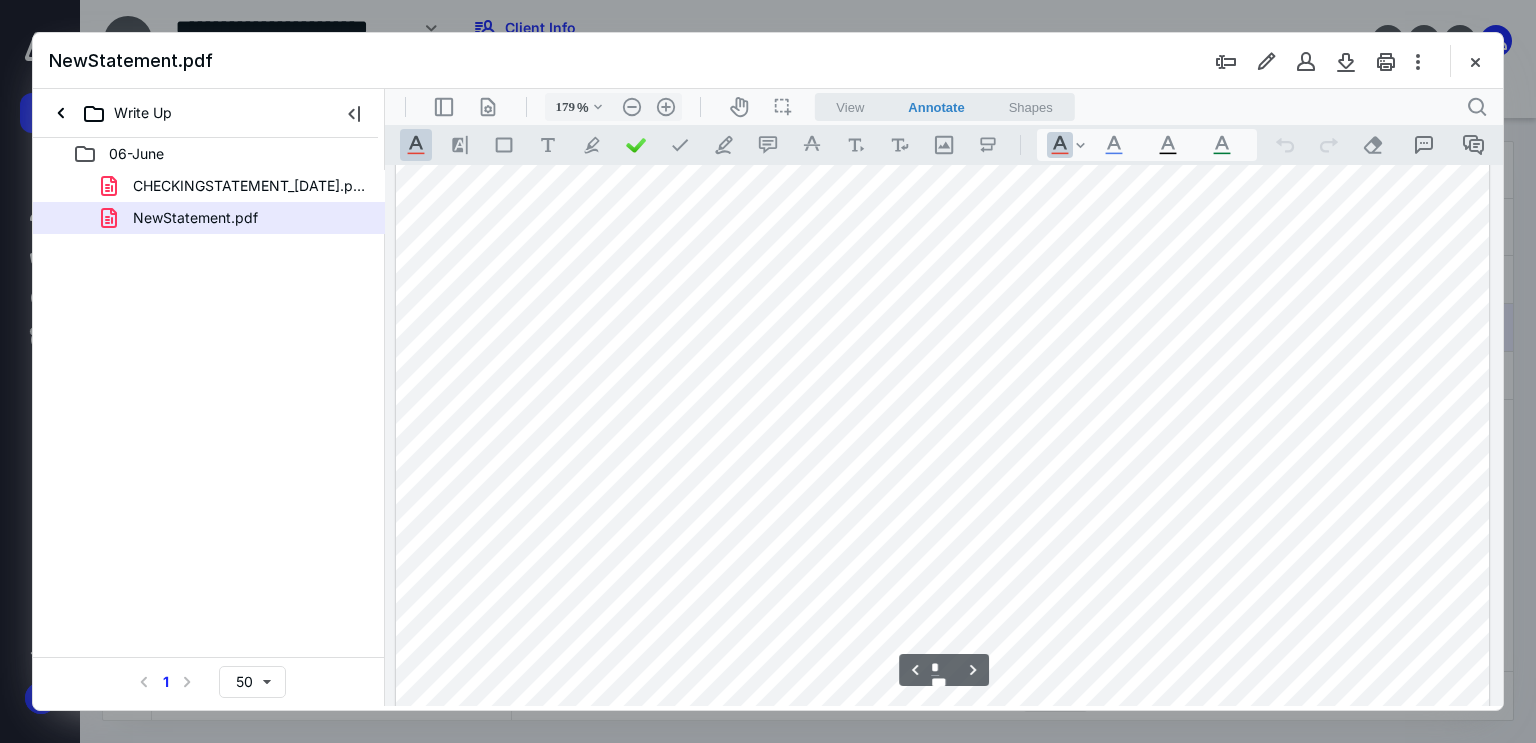 scroll, scrollTop: 4383, scrollLeft: 0, axis: vertical 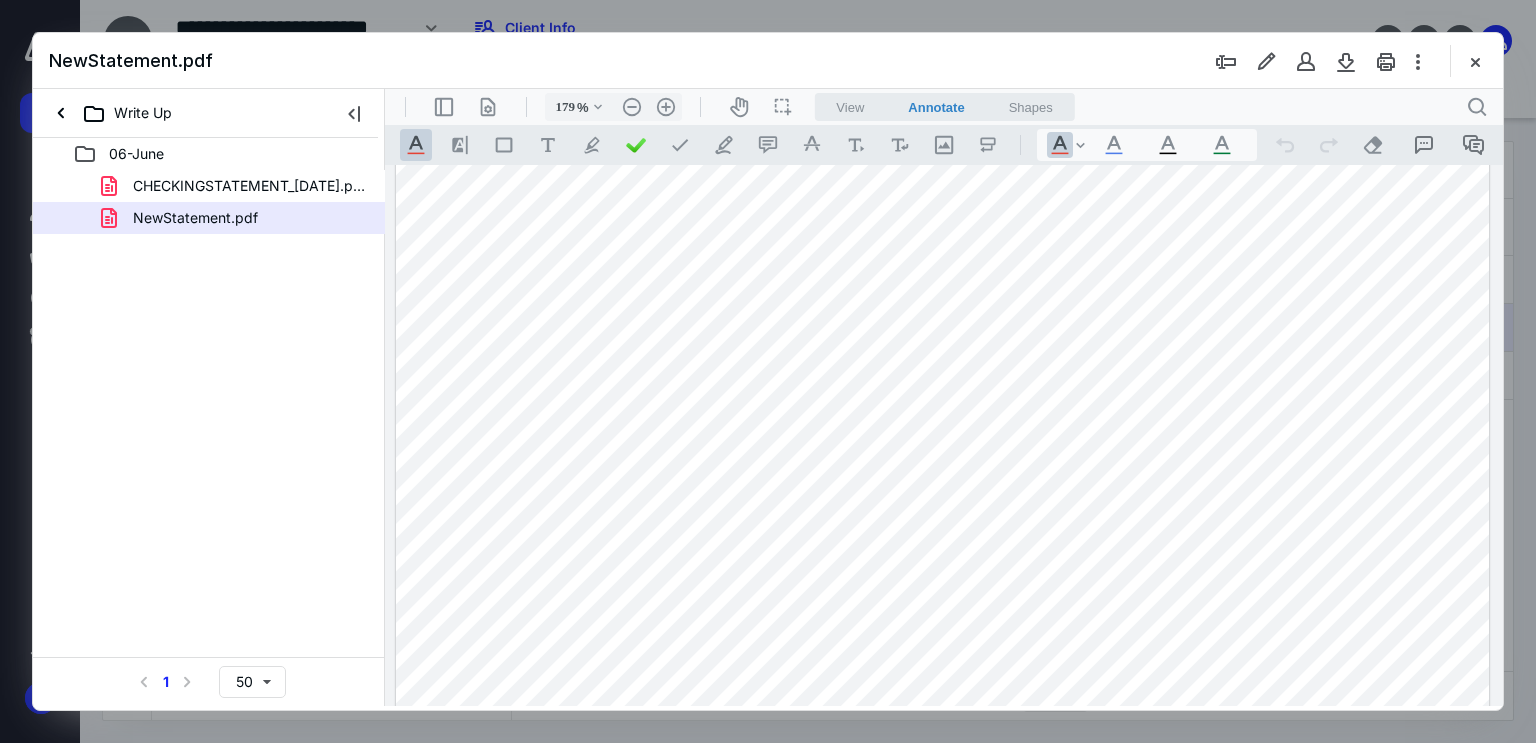 click at bounding box center [943, 784] 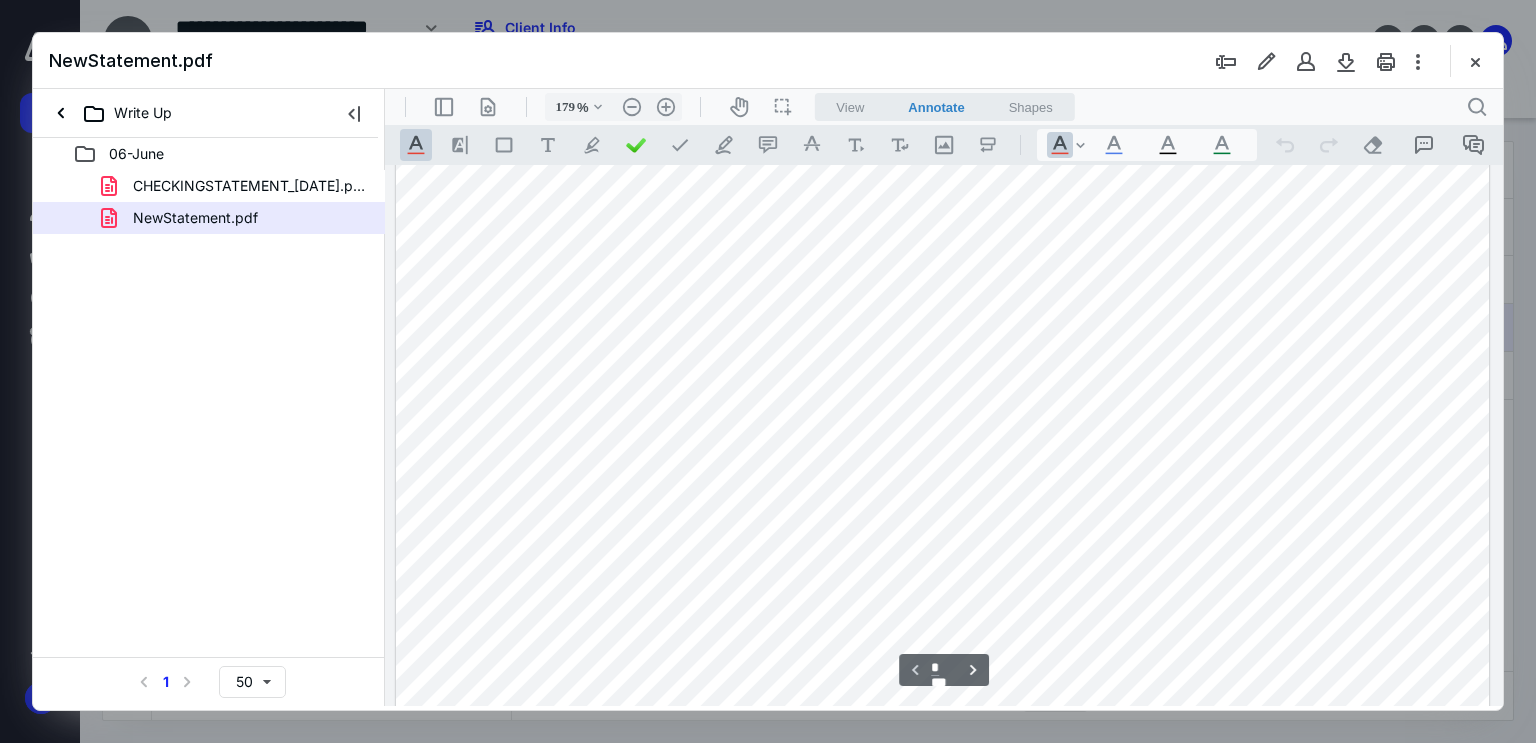 scroll, scrollTop: 583, scrollLeft: 0, axis: vertical 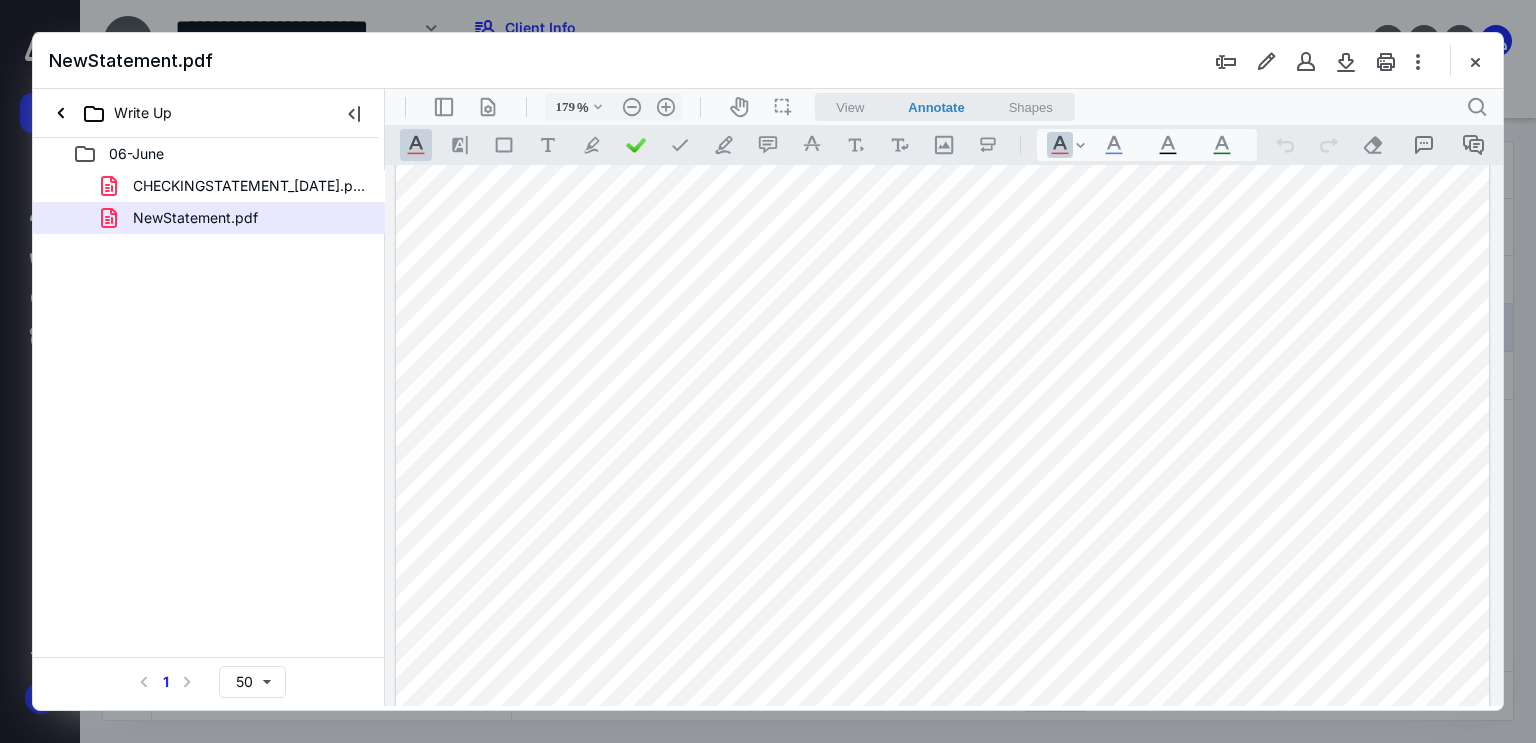 click at bounding box center [943, 297] 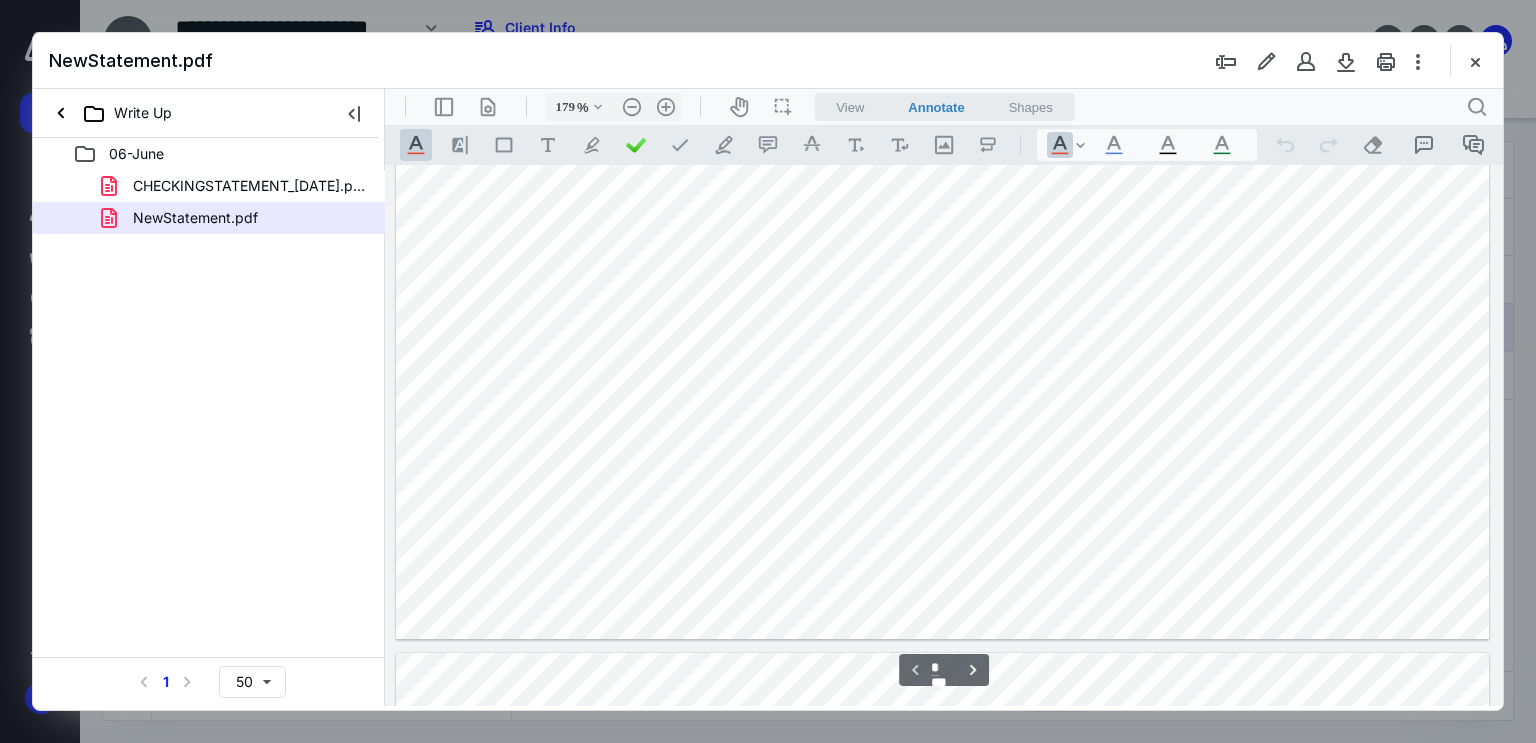 scroll, scrollTop: 1083, scrollLeft: 0, axis: vertical 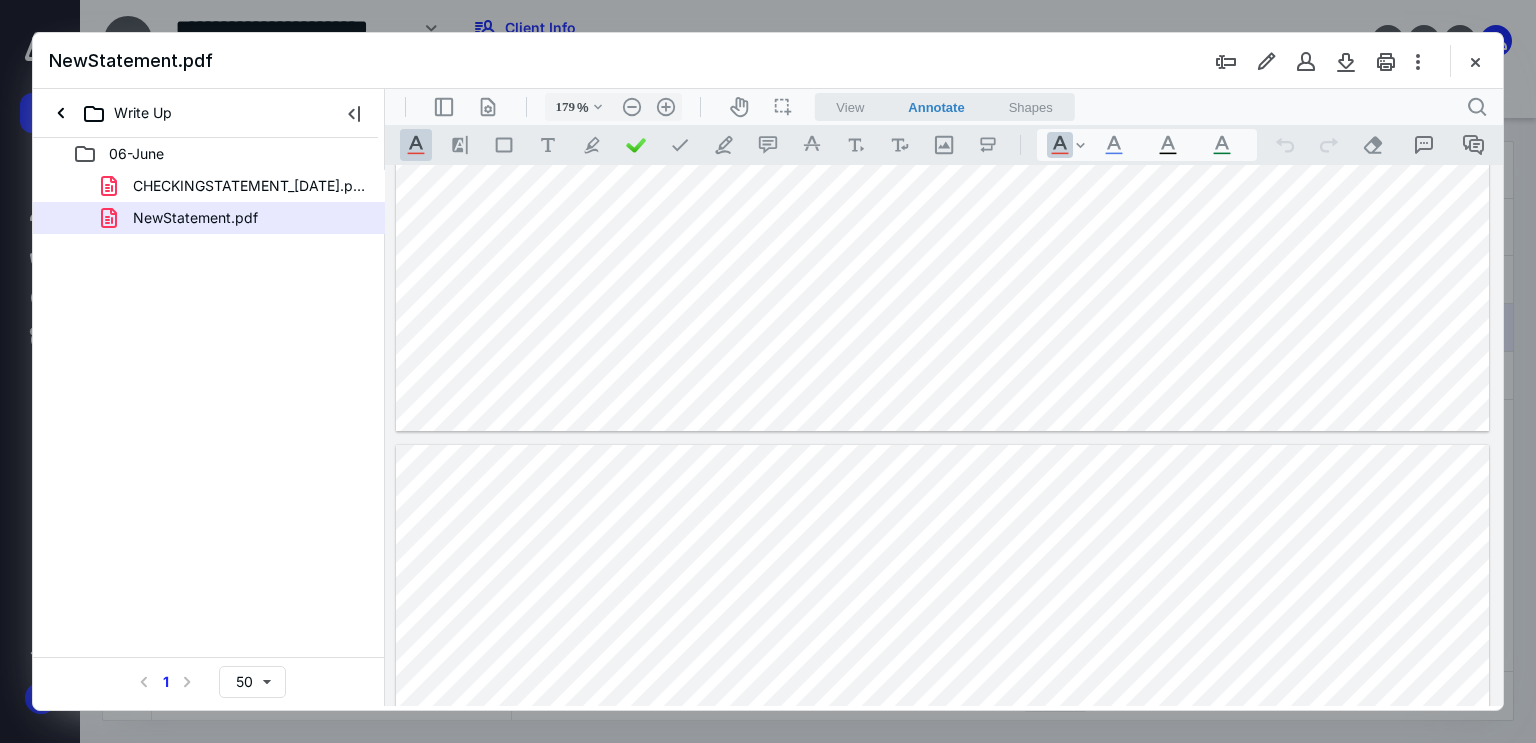 type on "*" 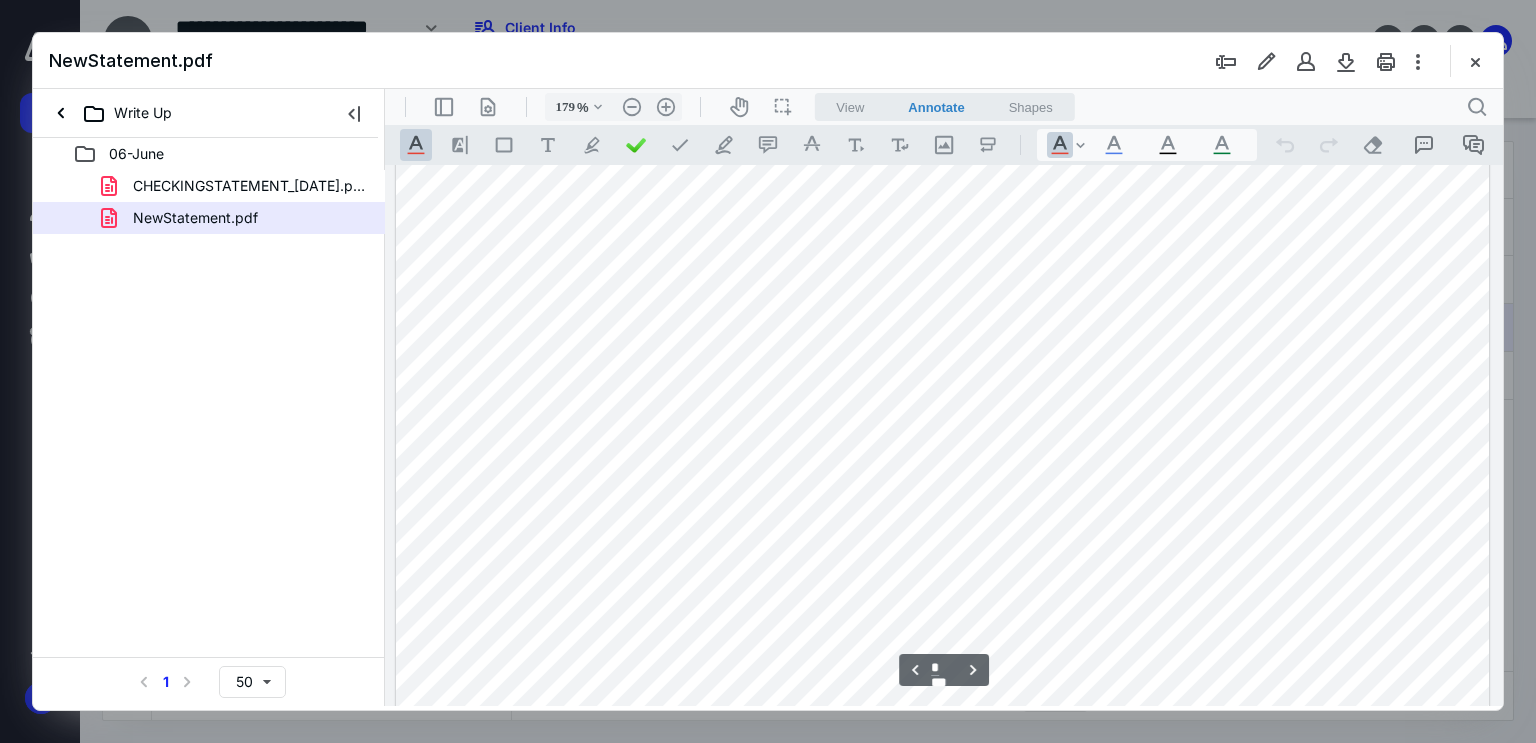 scroll, scrollTop: 1583, scrollLeft: 0, axis: vertical 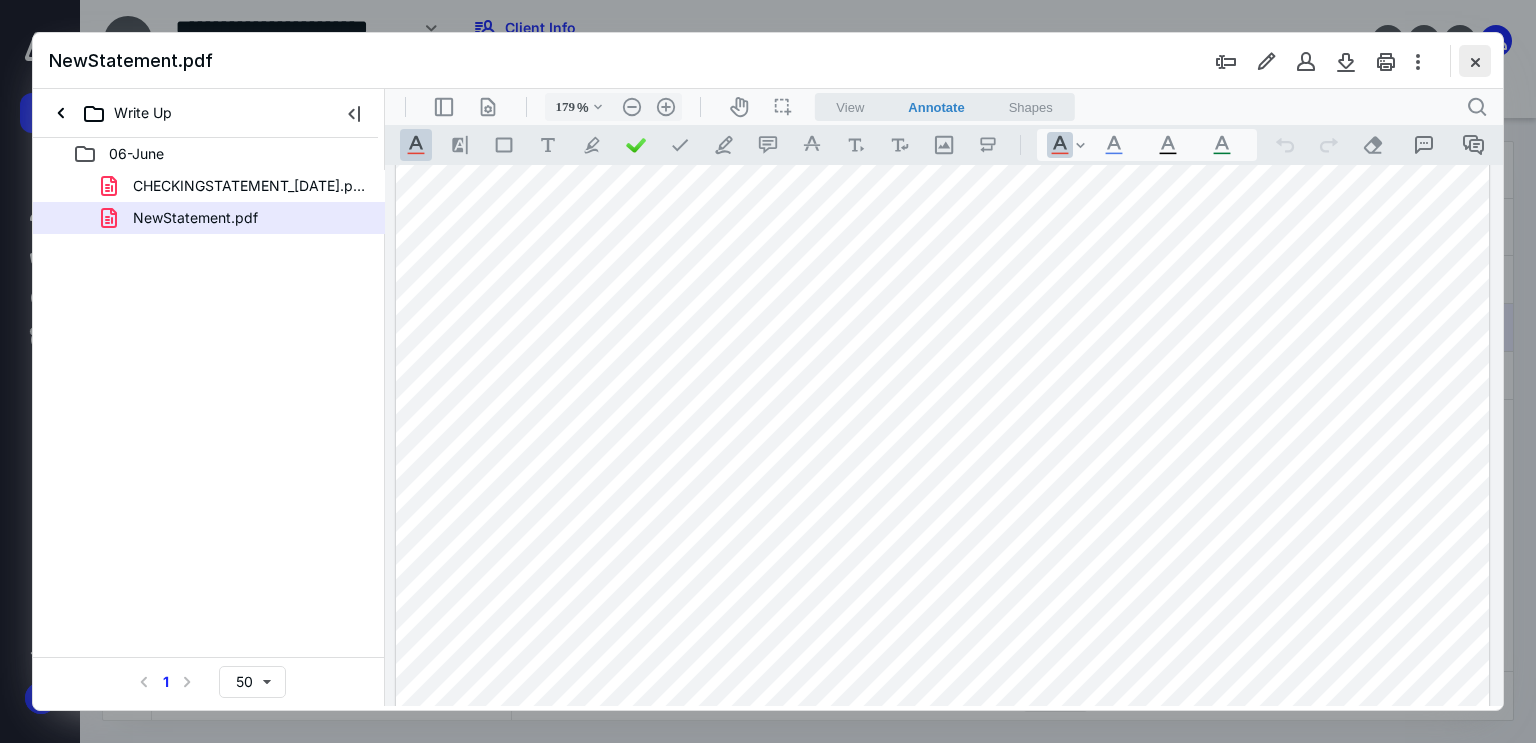 click at bounding box center [1475, 61] 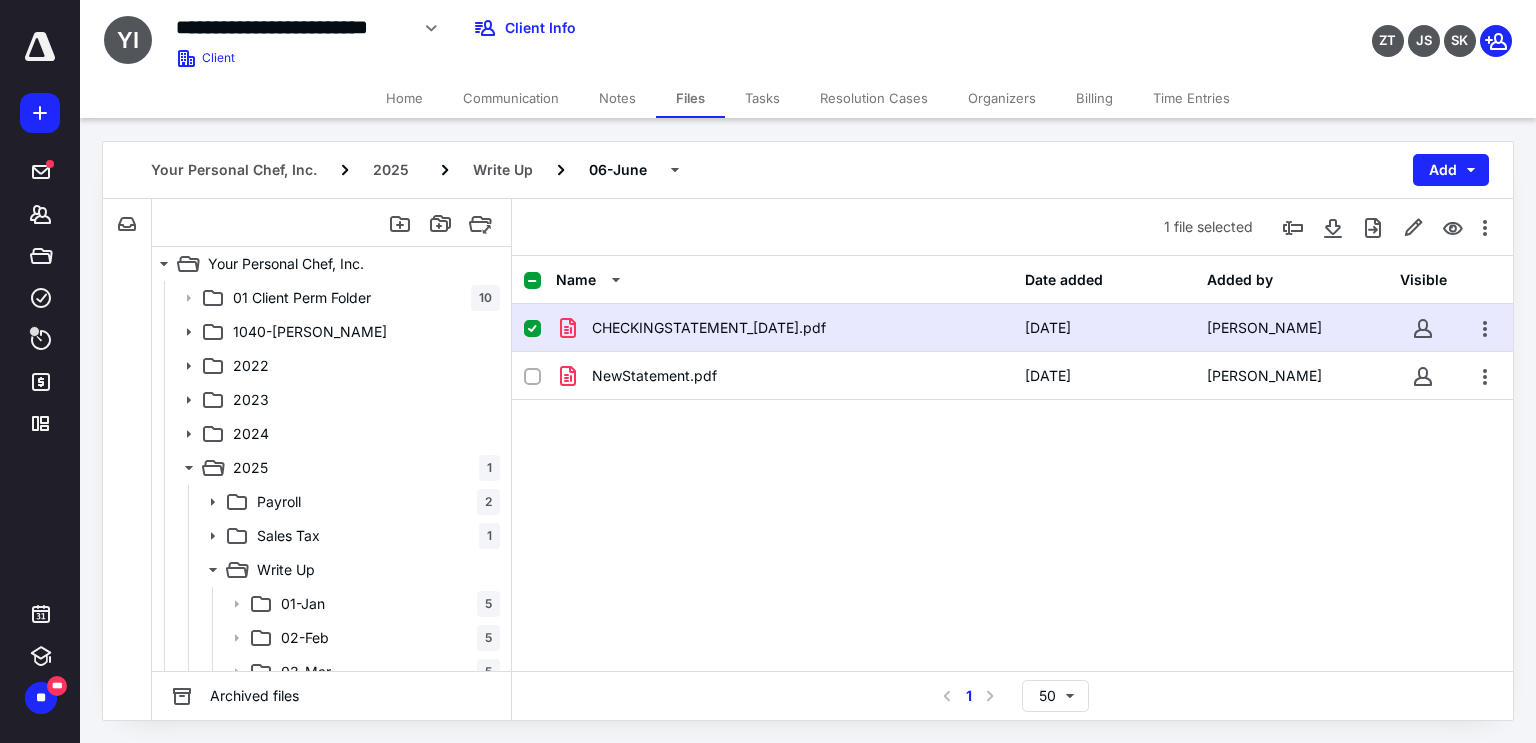 click on "Time Entries" at bounding box center (1191, 98) 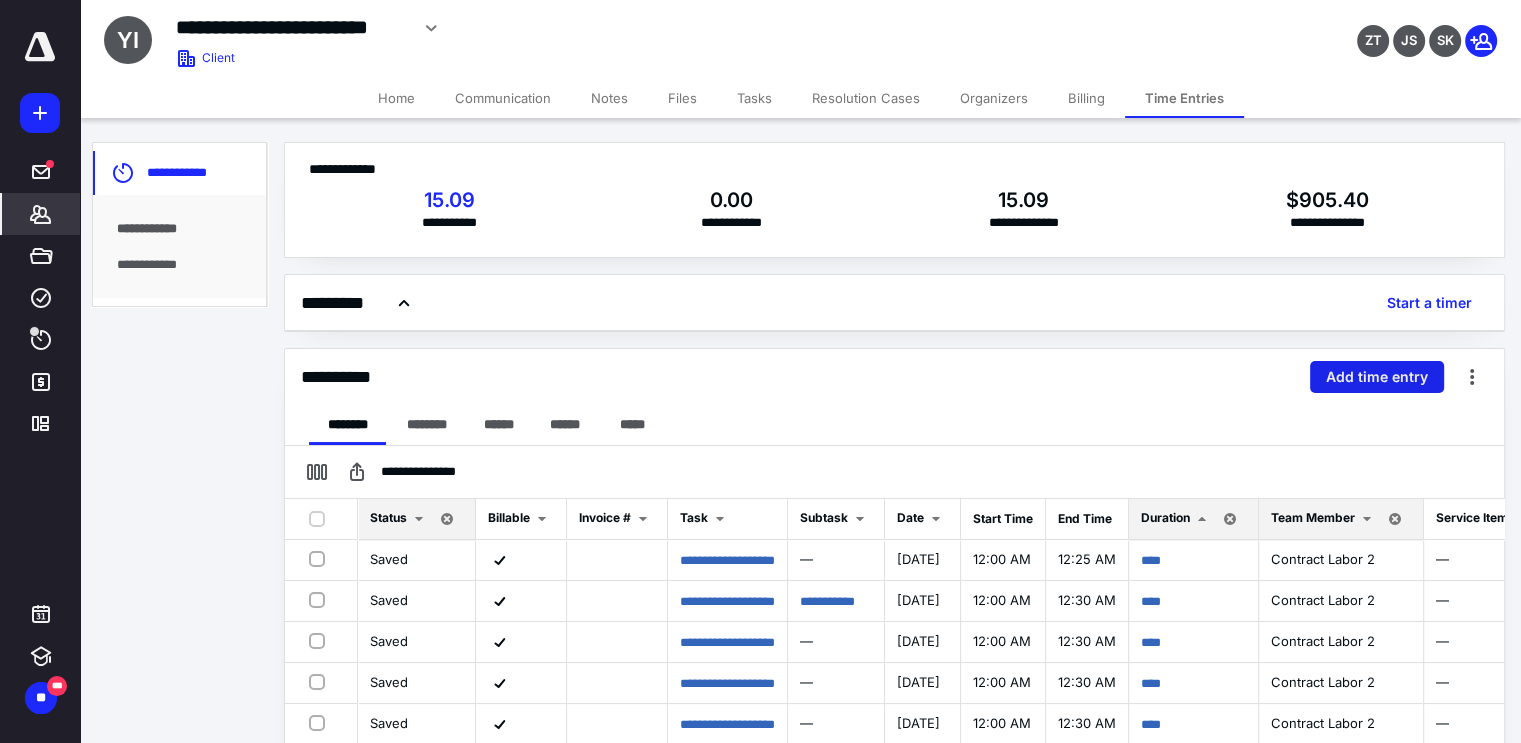 click on "Add time entry" at bounding box center [1377, 377] 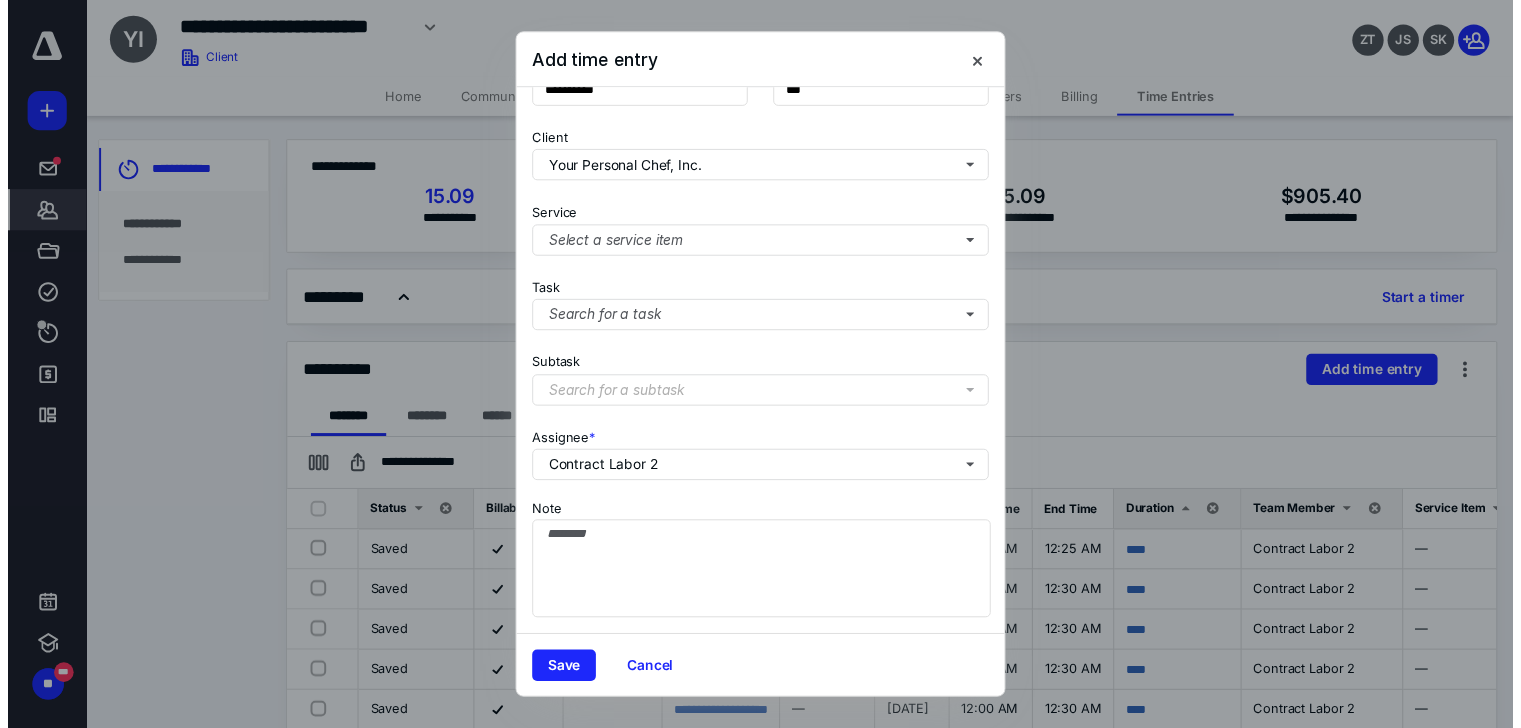 scroll, scrollTop: 157, scrollLeft: 0, axis: vertical 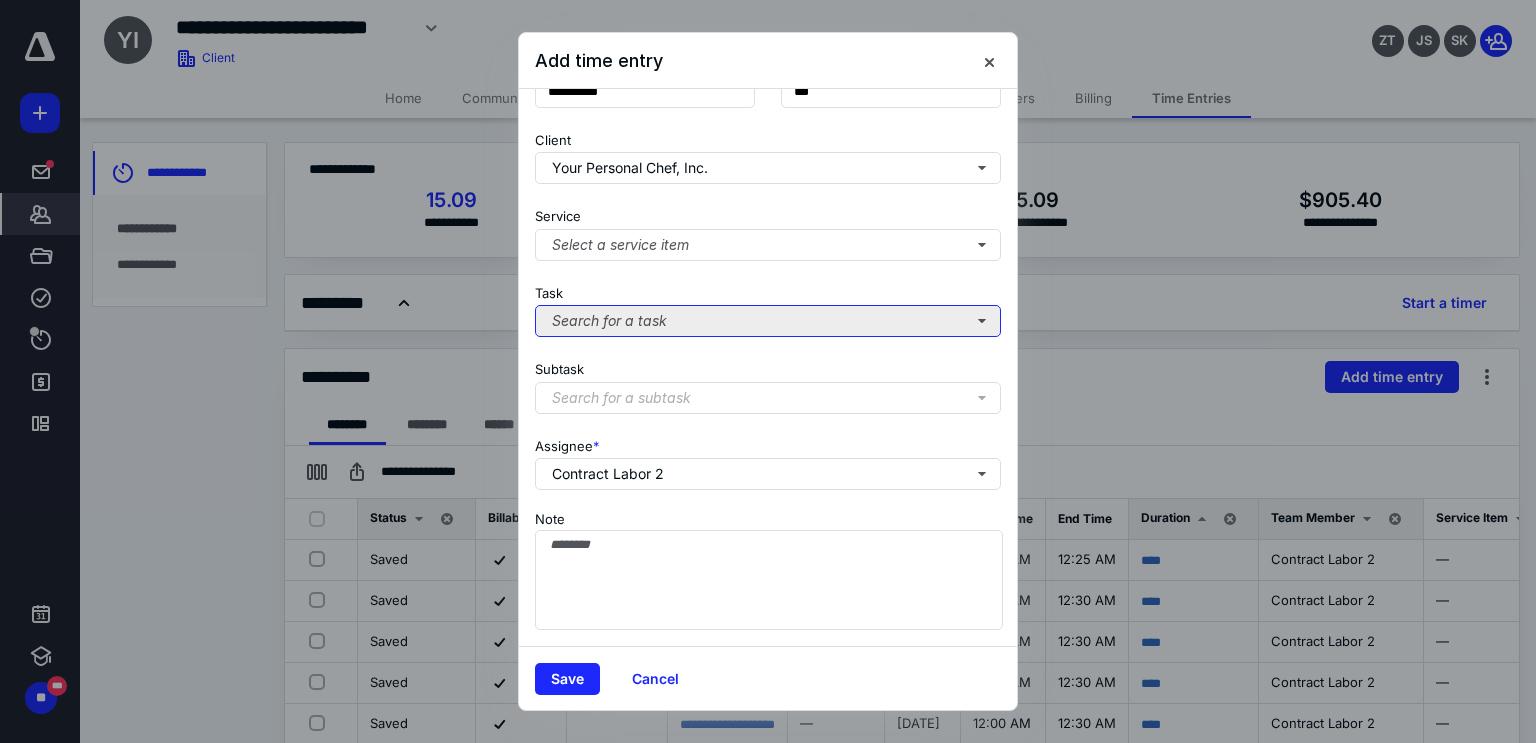 click on "Search for a task" at bounding box center (768, 321) 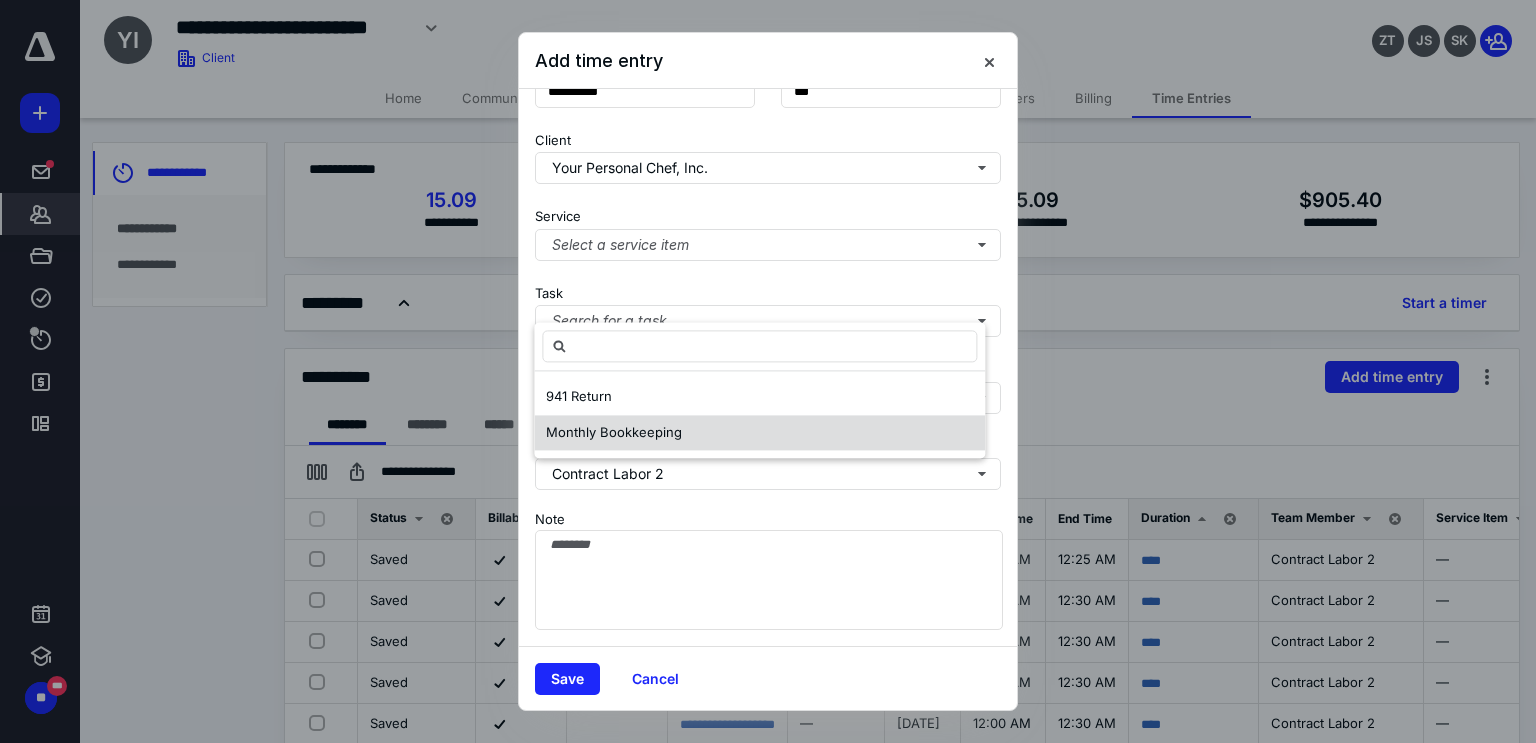 click on "Monthly Bookkeeping" at bounding box center (614, 432) 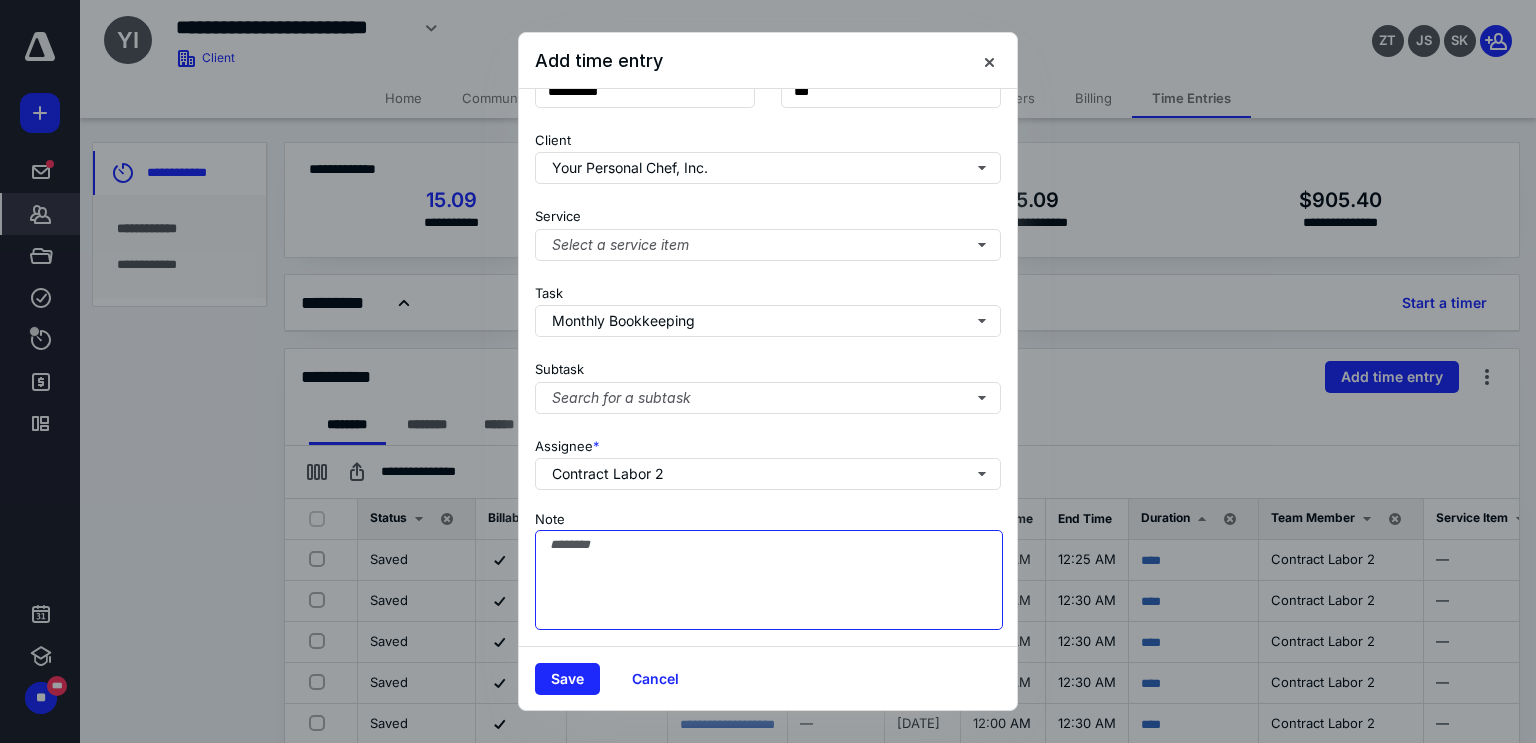 click on "Note" at bounding box center (769, 580) 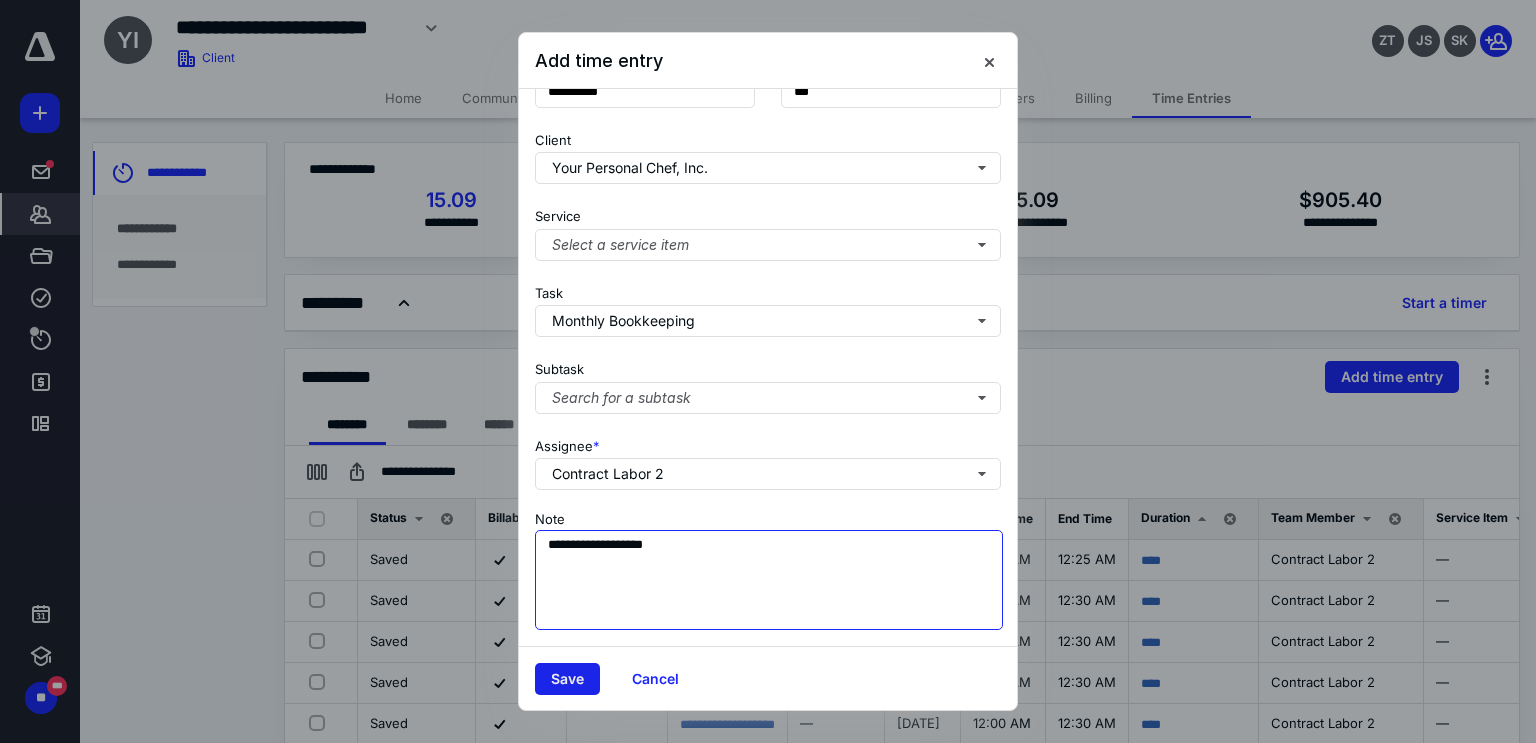 type on "**********" 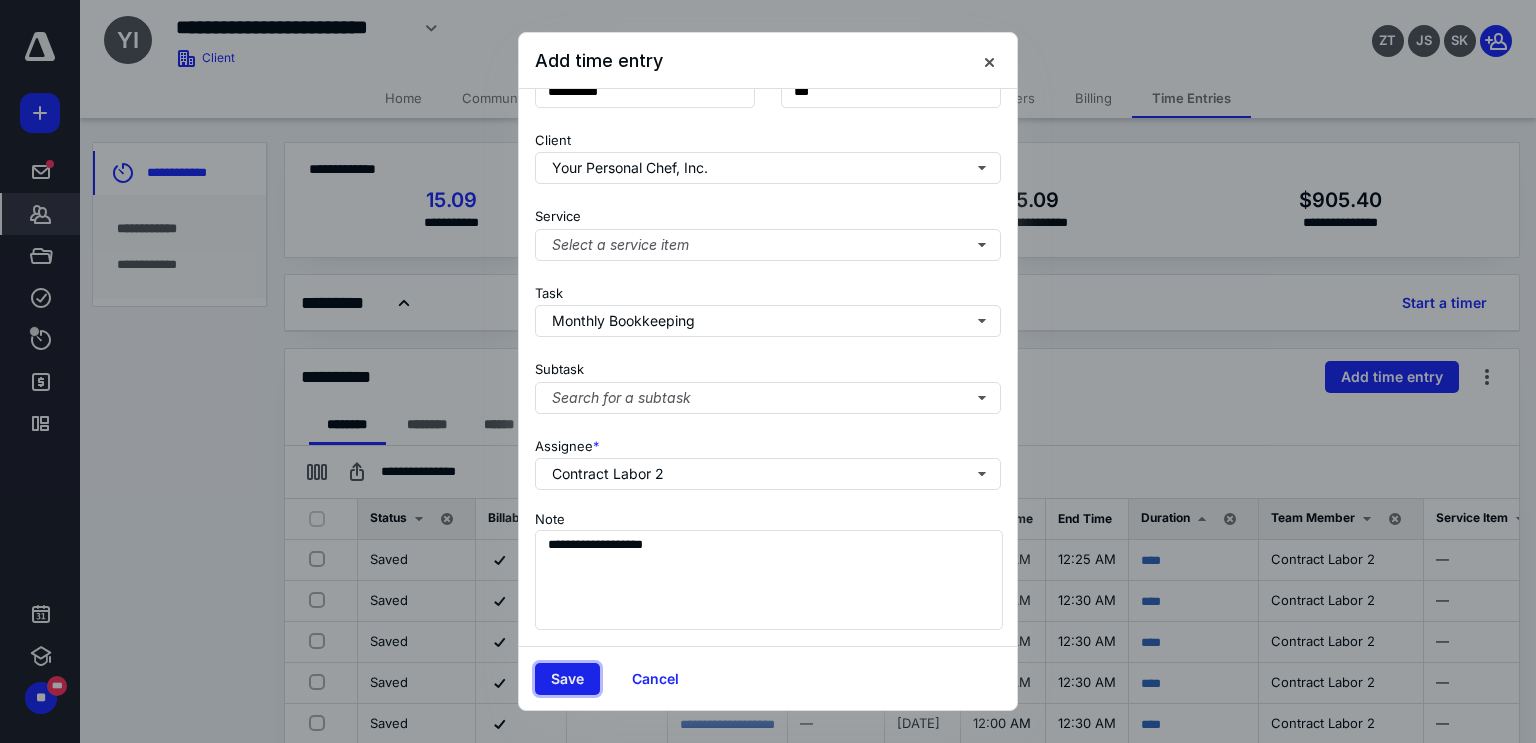 click on "Save" at bounding box center [567, 679] 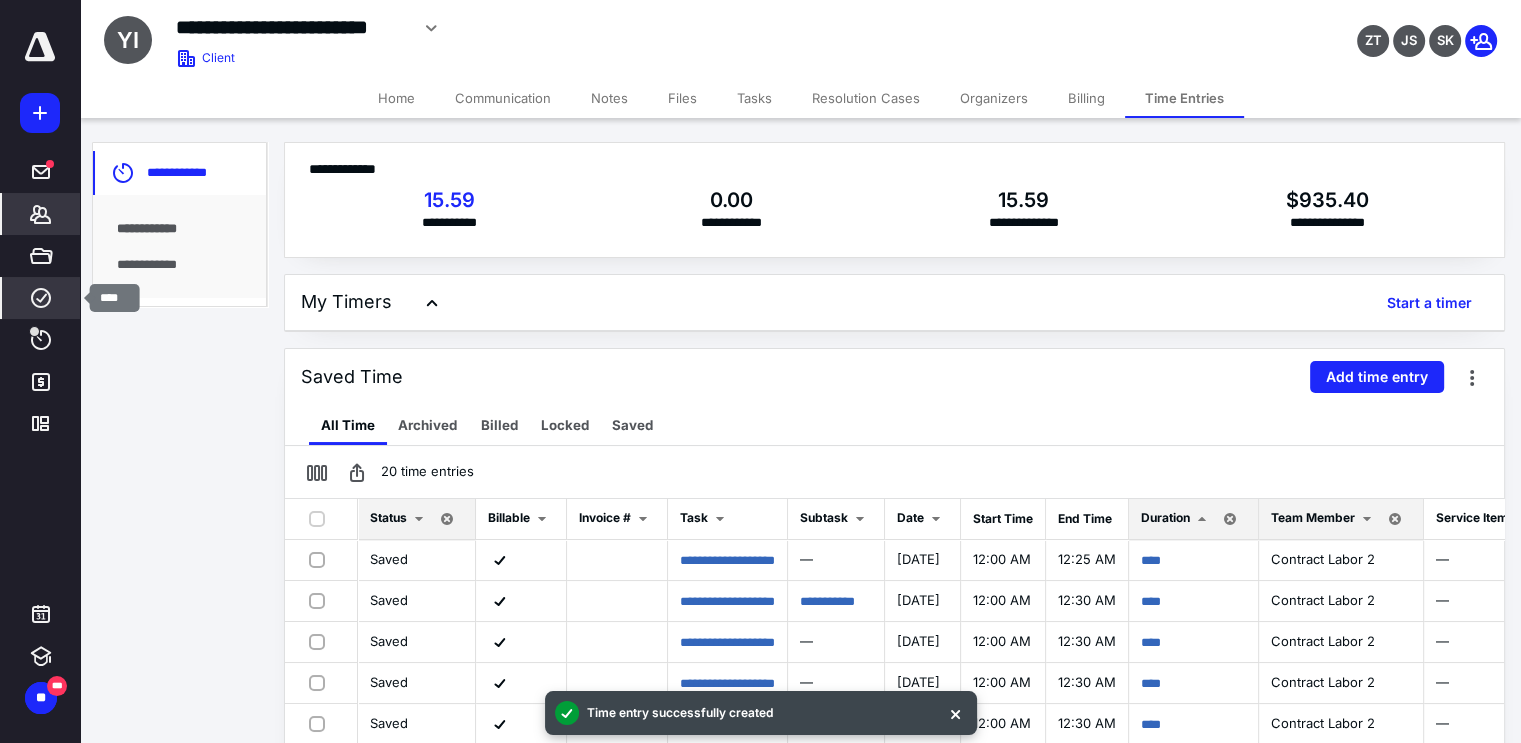 click 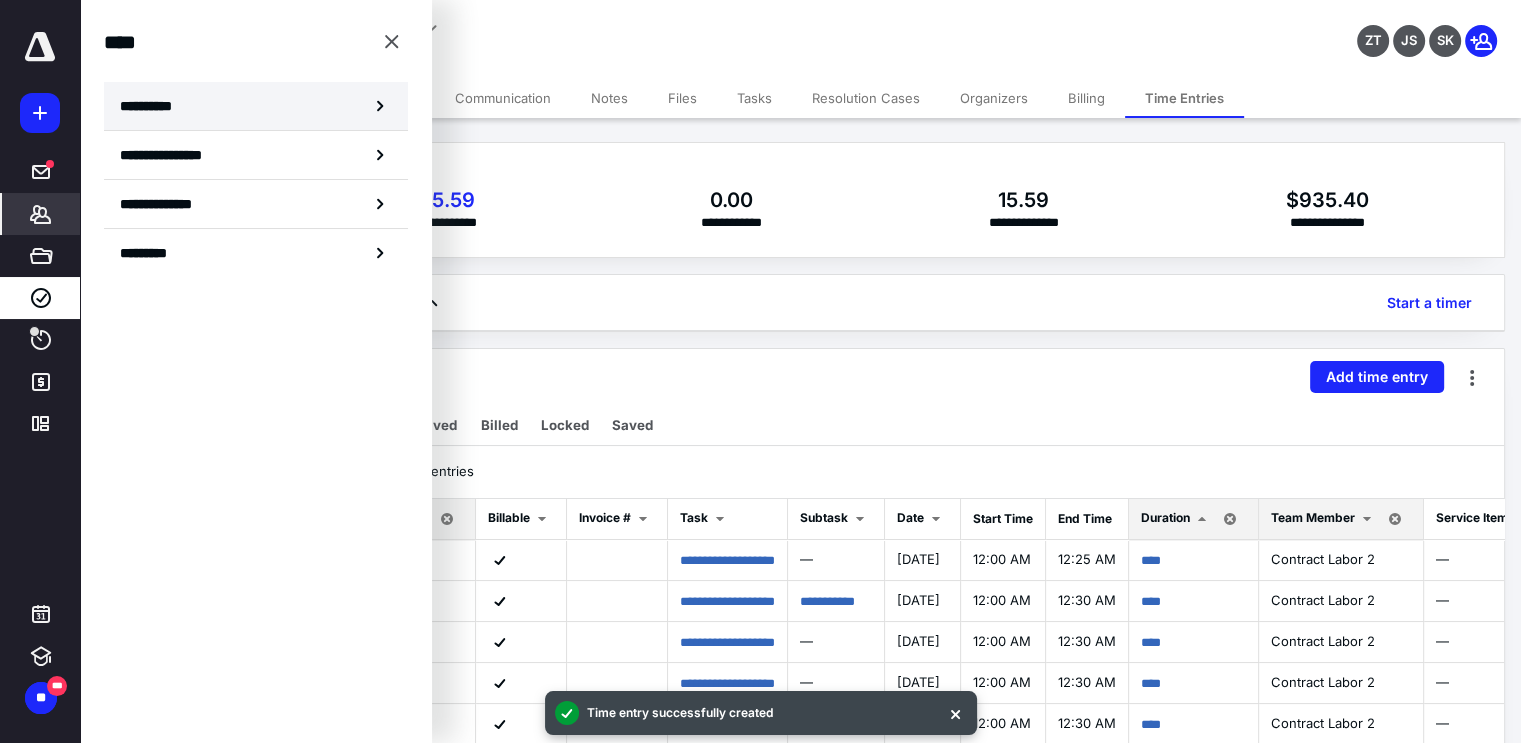 click on "**********" at bounding box center (153, 106) 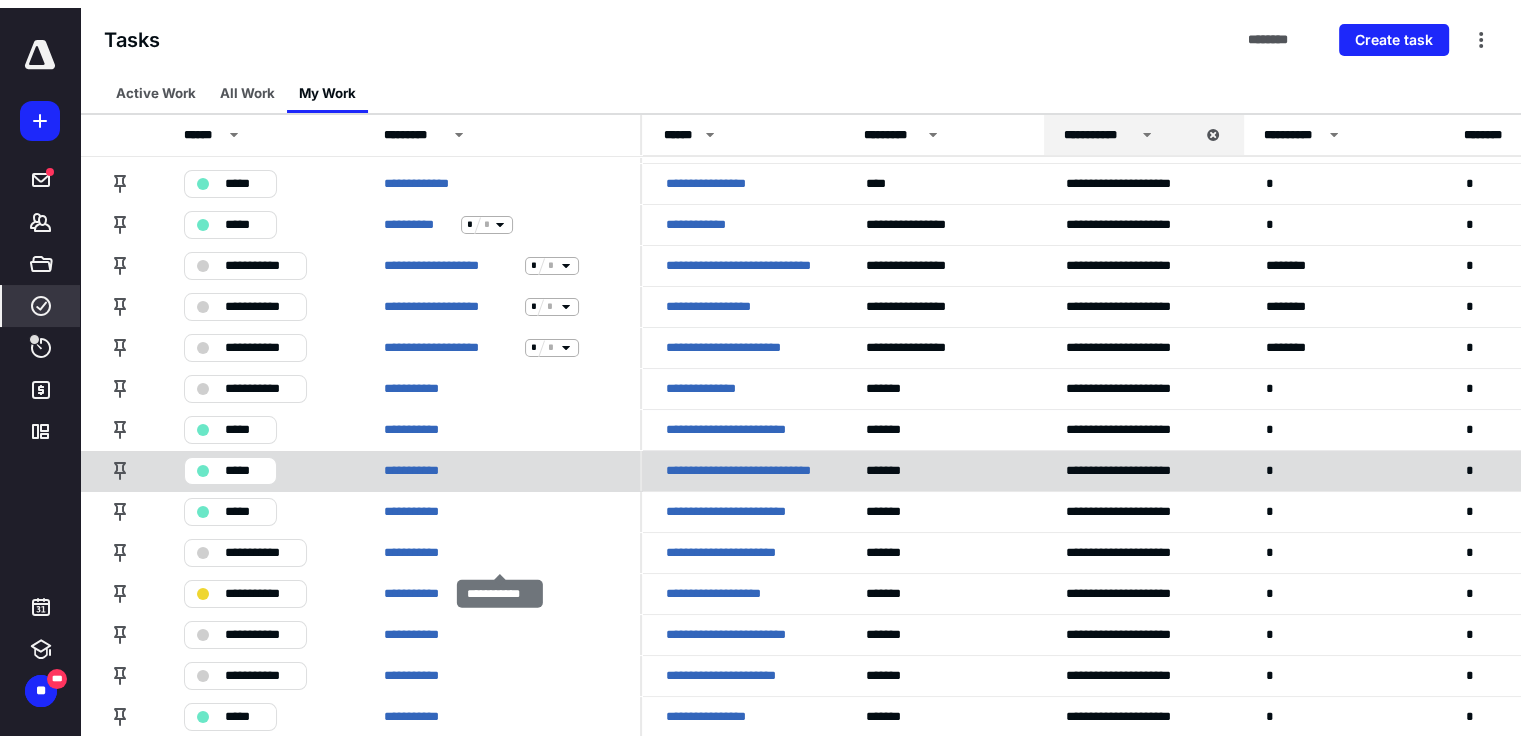 scroll, scrollTop: 0, scrollLeft: 0, axis: both 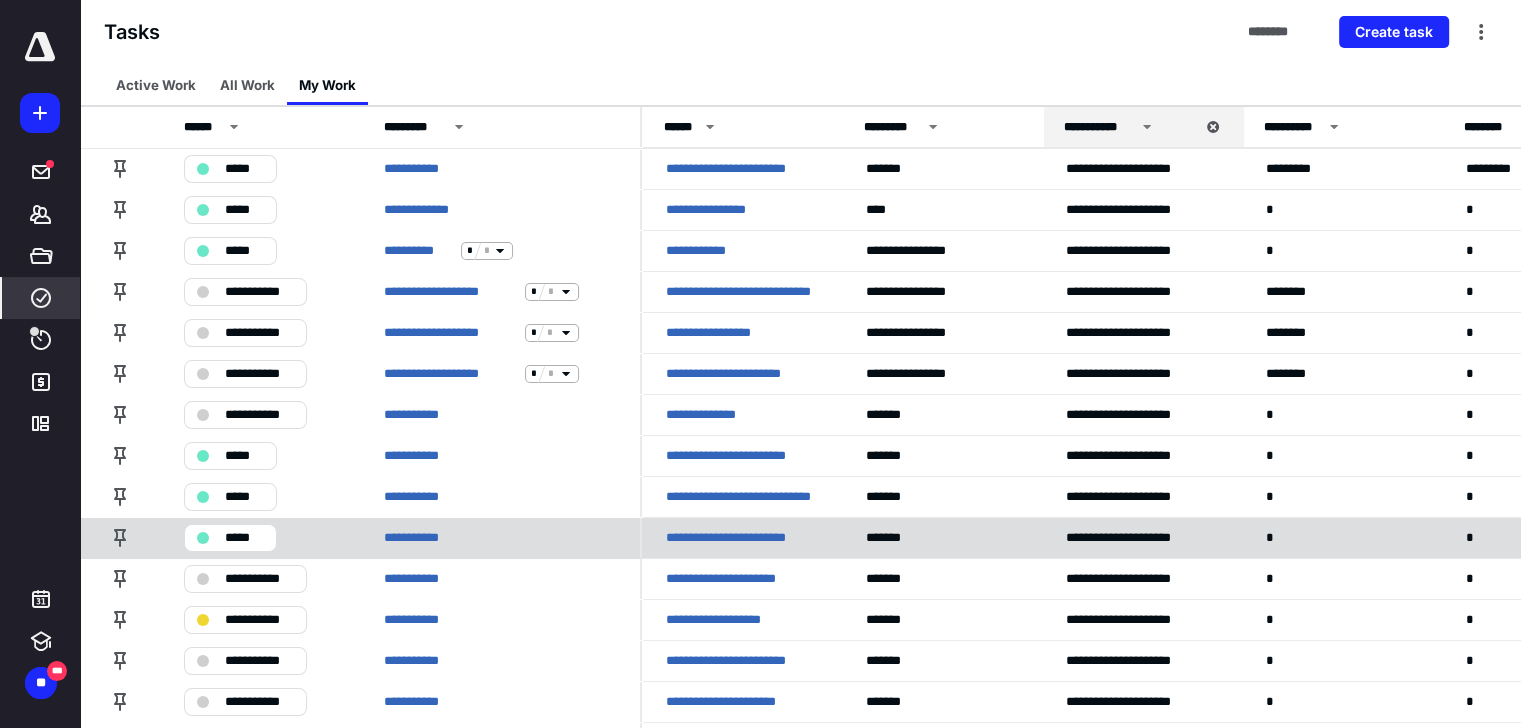 click at bounding box center (203, 538) 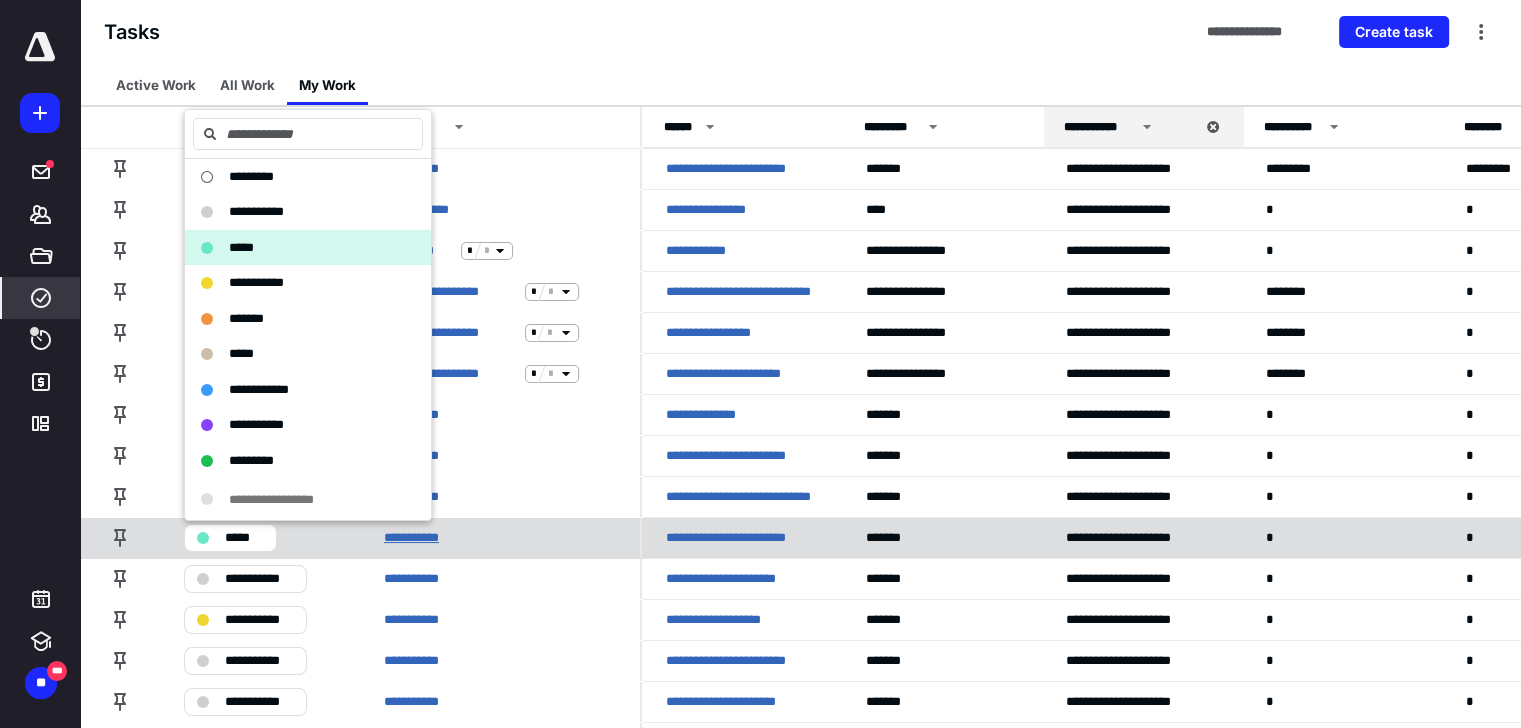 click on "**********" at bounding box center [419, 538] 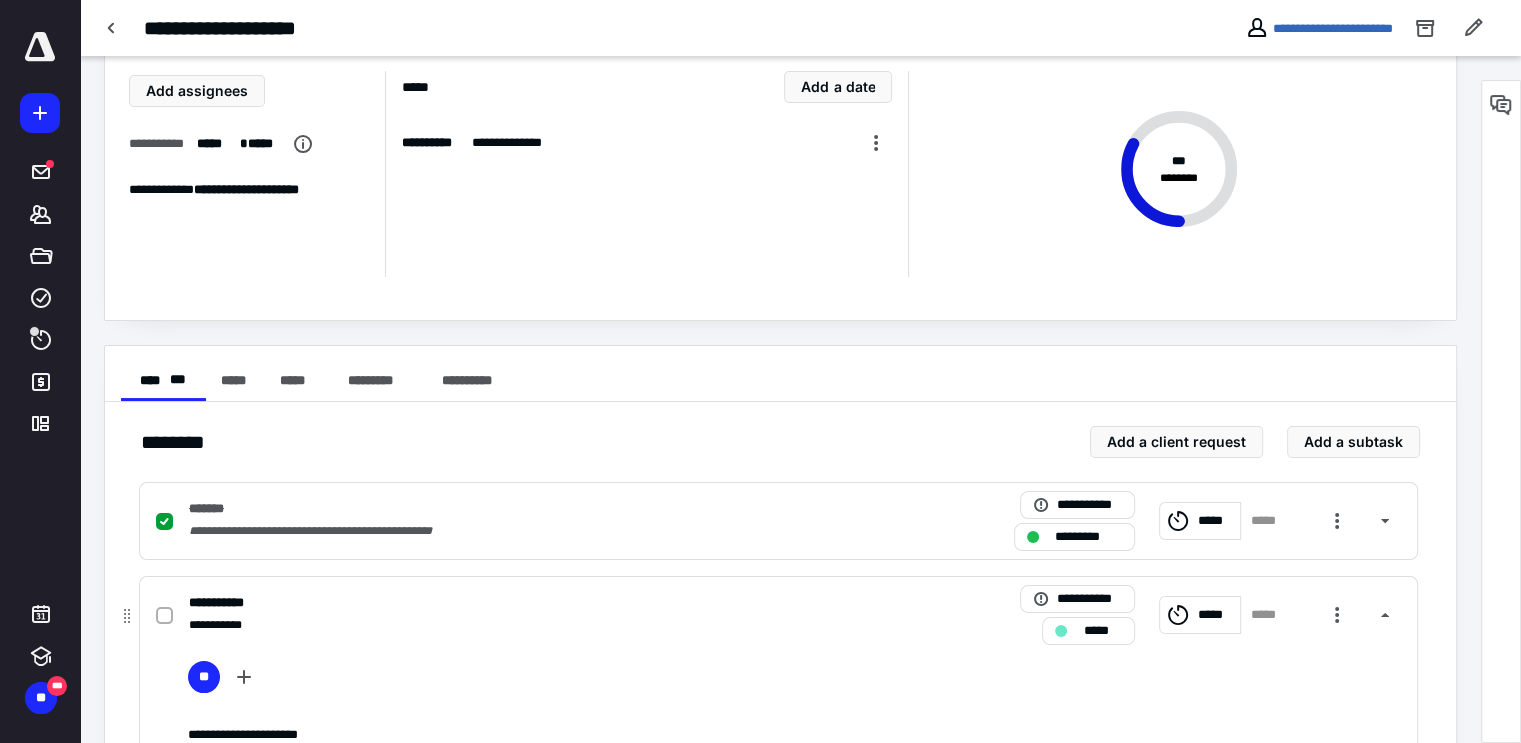 scroll, scrollTop: 312, scrollLeft: 0, axis: vertical 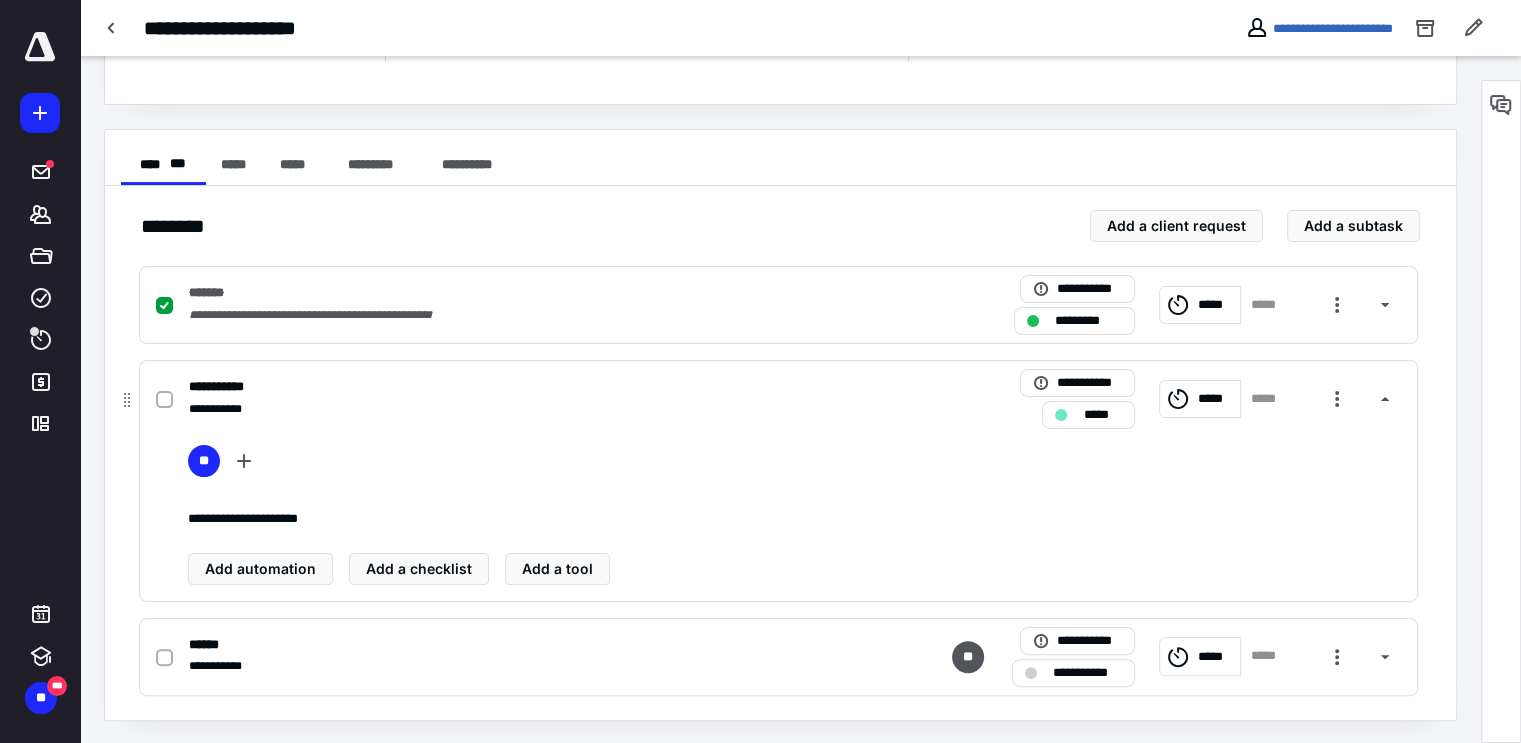 click 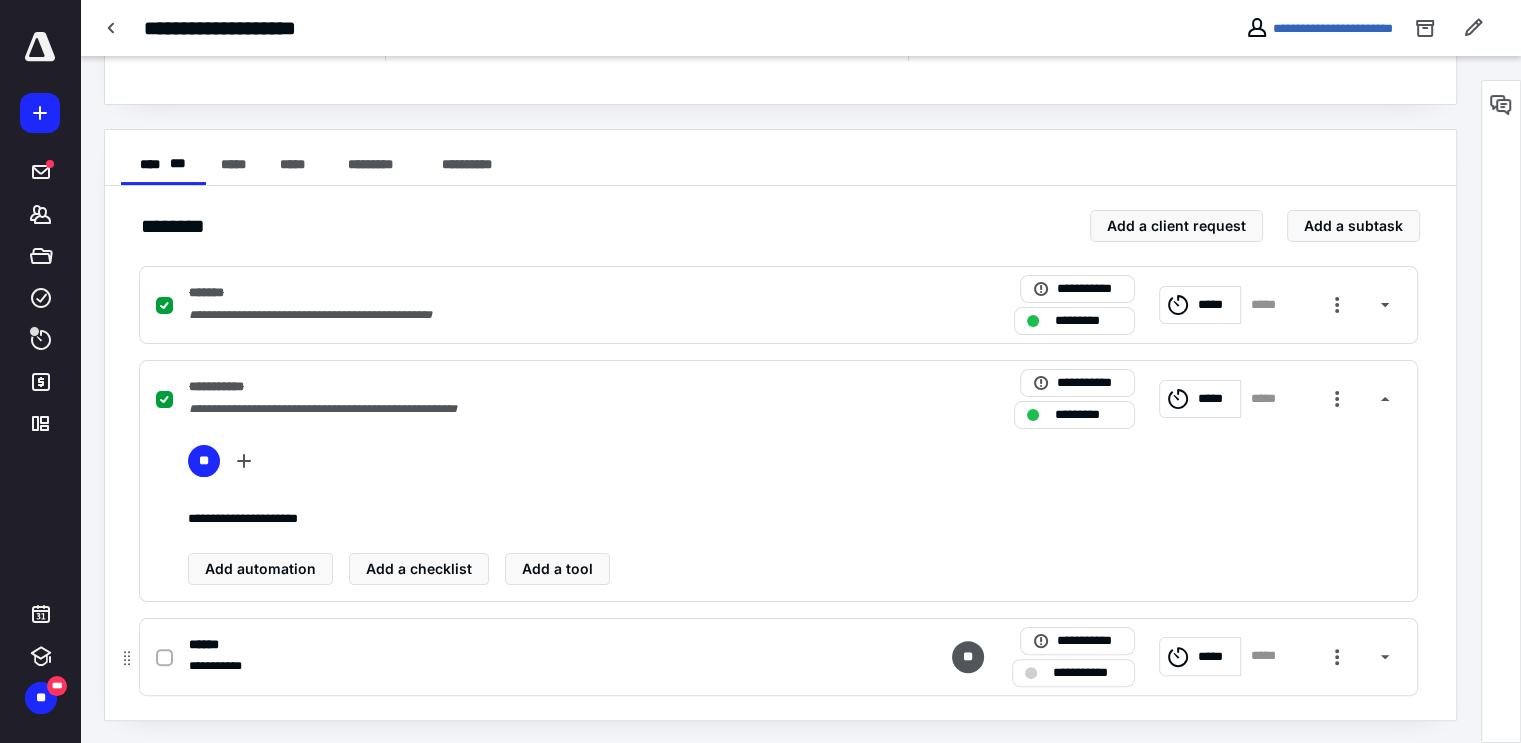 click at bounding box center [1031, 673] 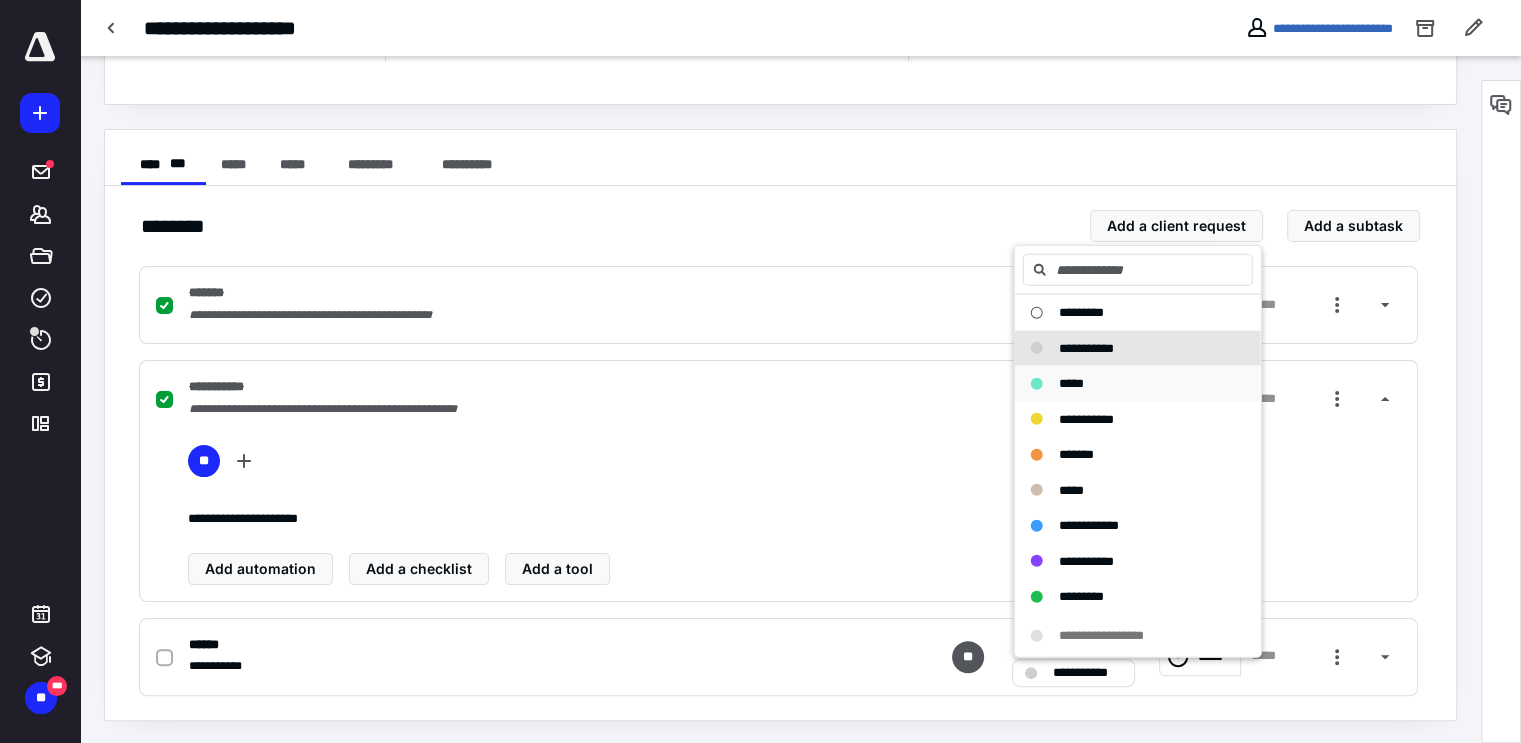 click on "*****" at bounding box center [1071, 383] 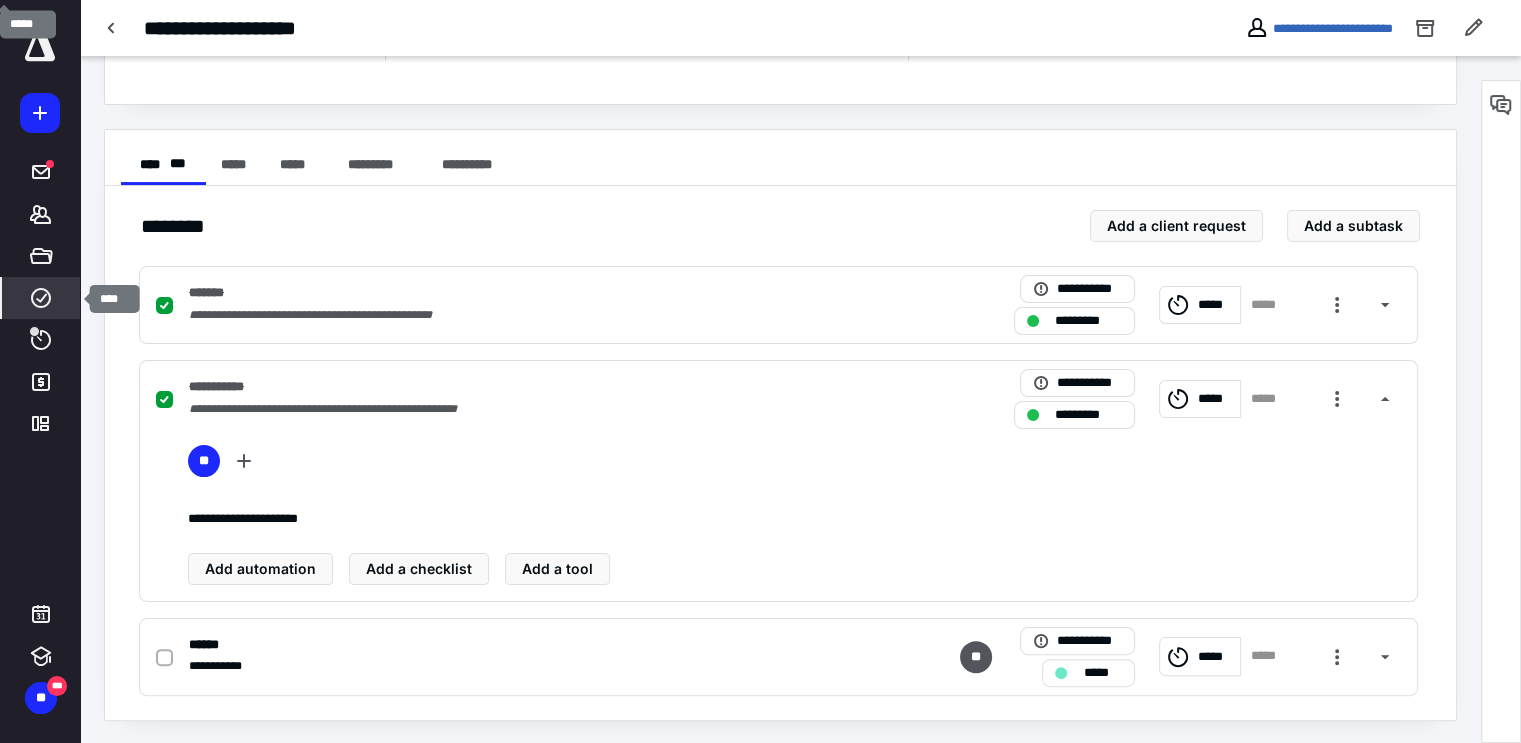 click 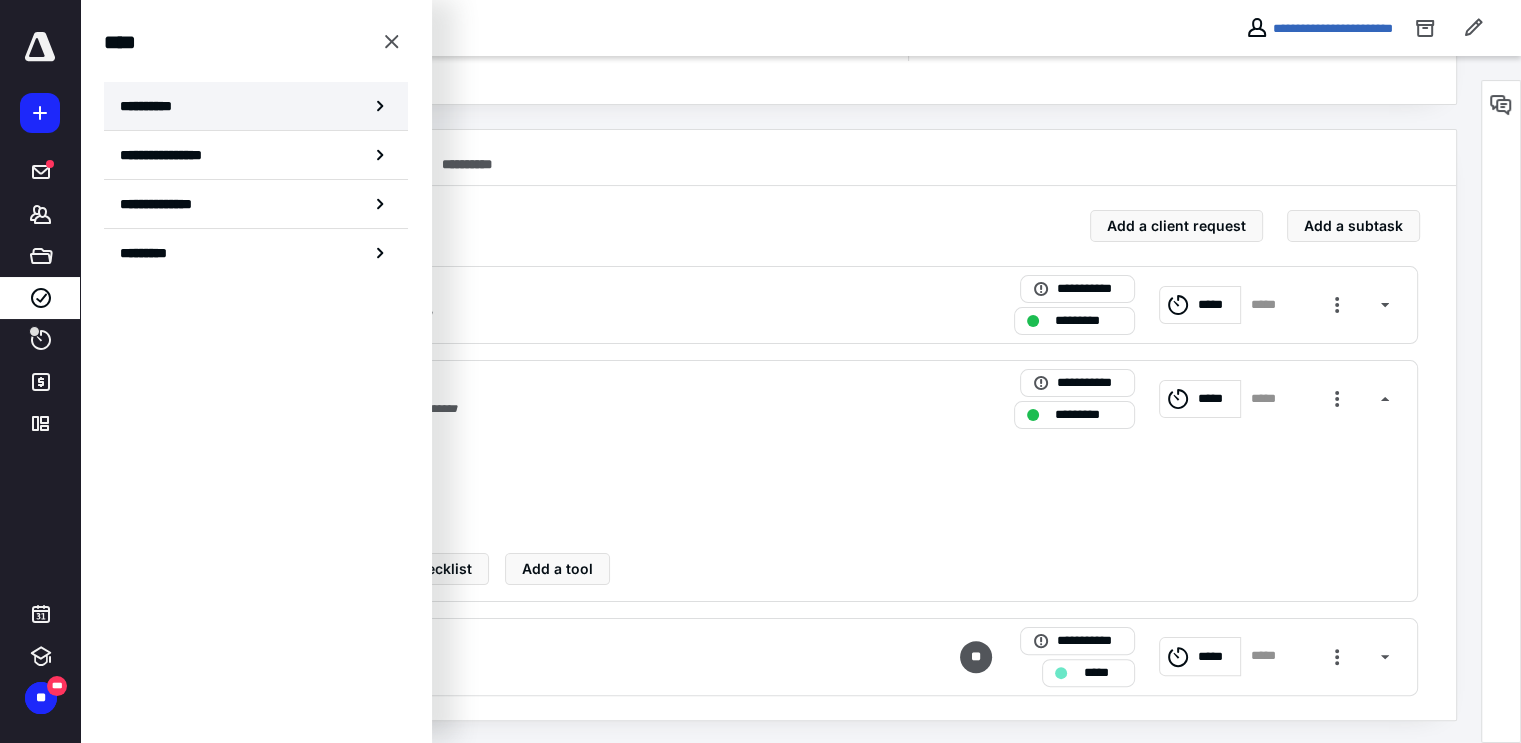 click on "**********" at bounding box center [153, 106] 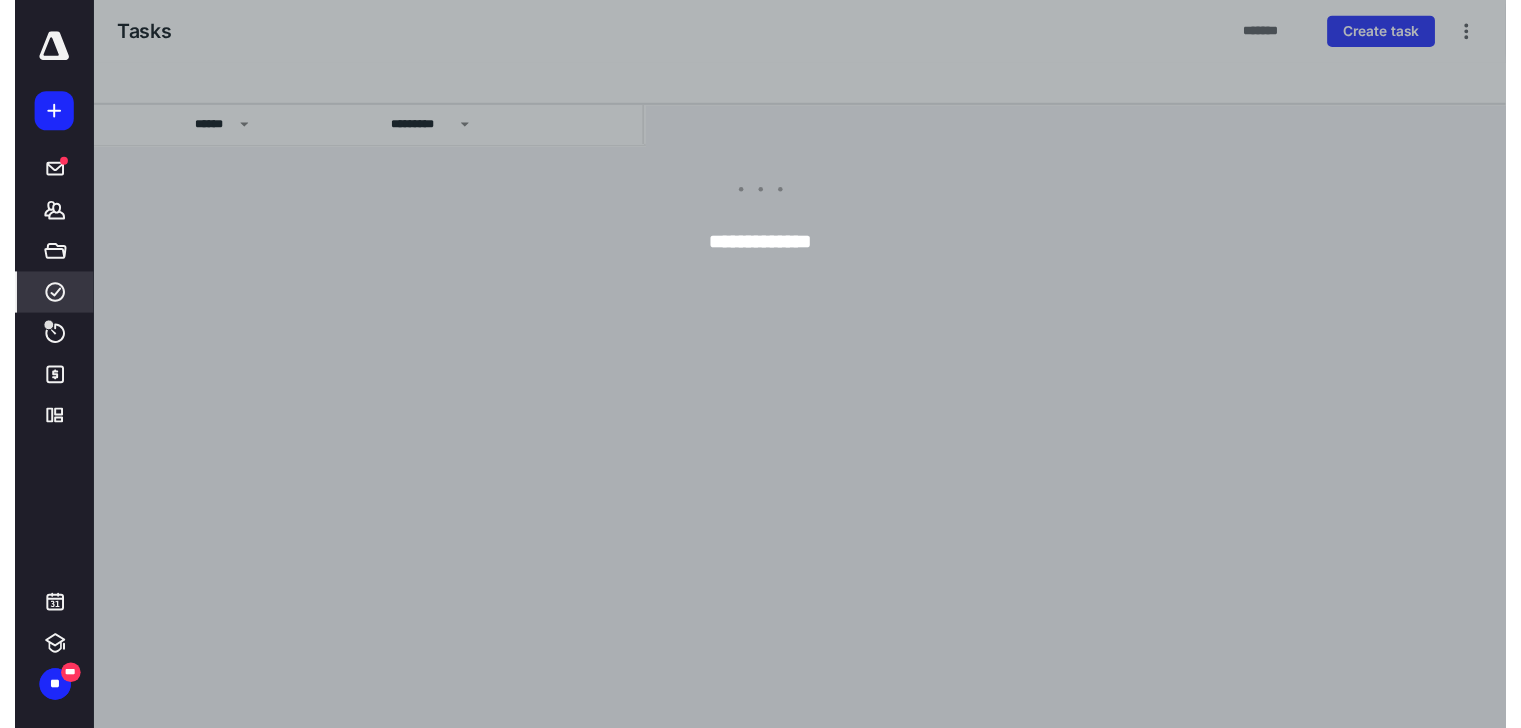 scroll, scrollTop: 0, scrollLeft: 0, axis: both 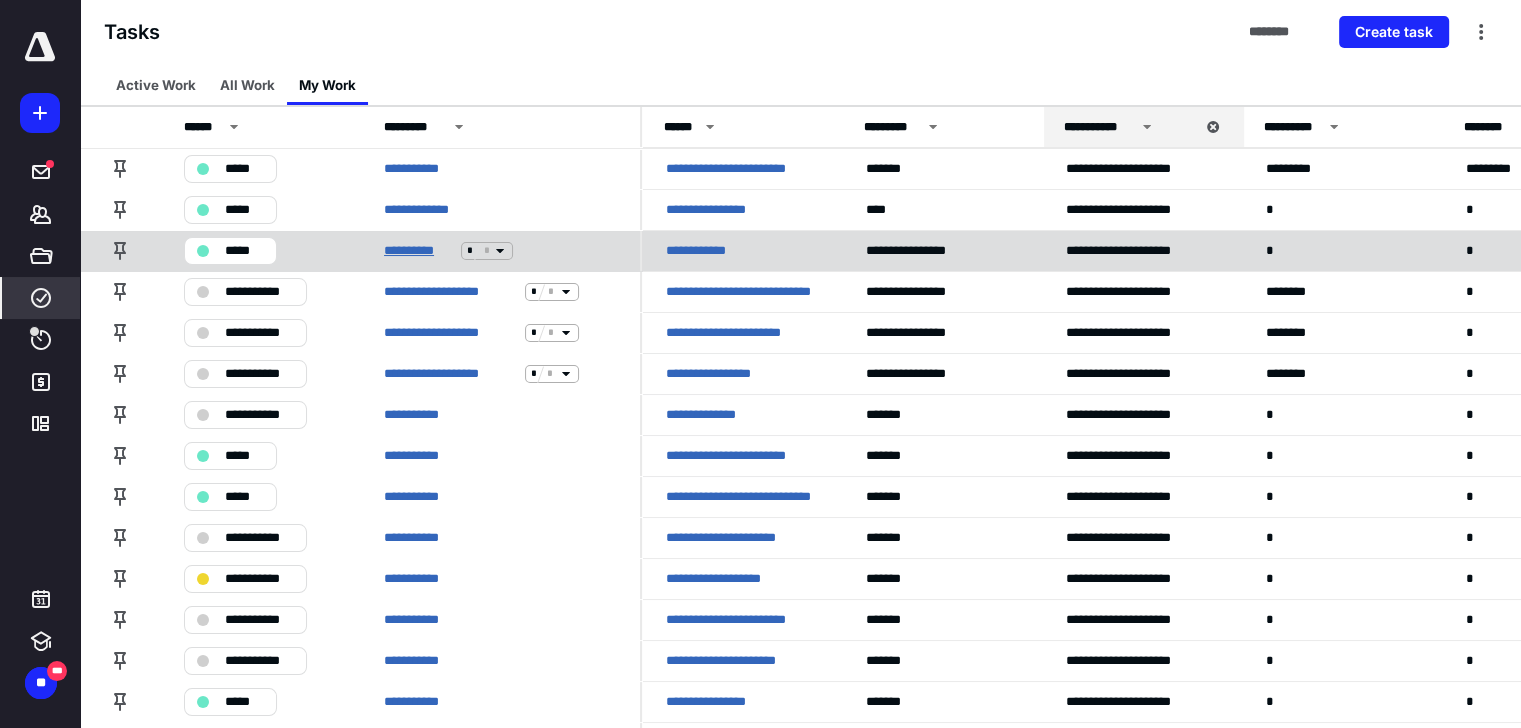 click on "**********" at bounding box center (418, 251) 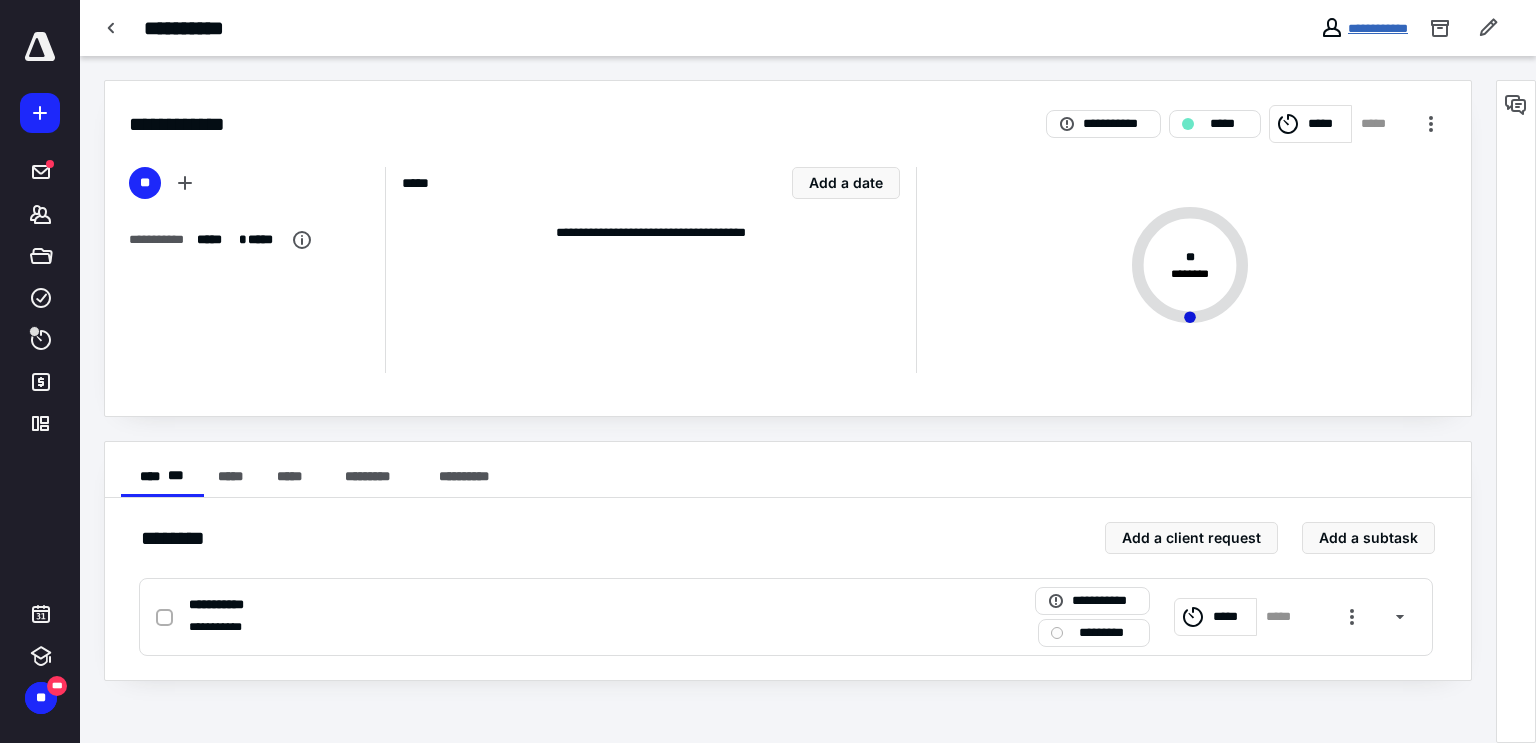 click on "**********" at bounding box center (1378, 28) 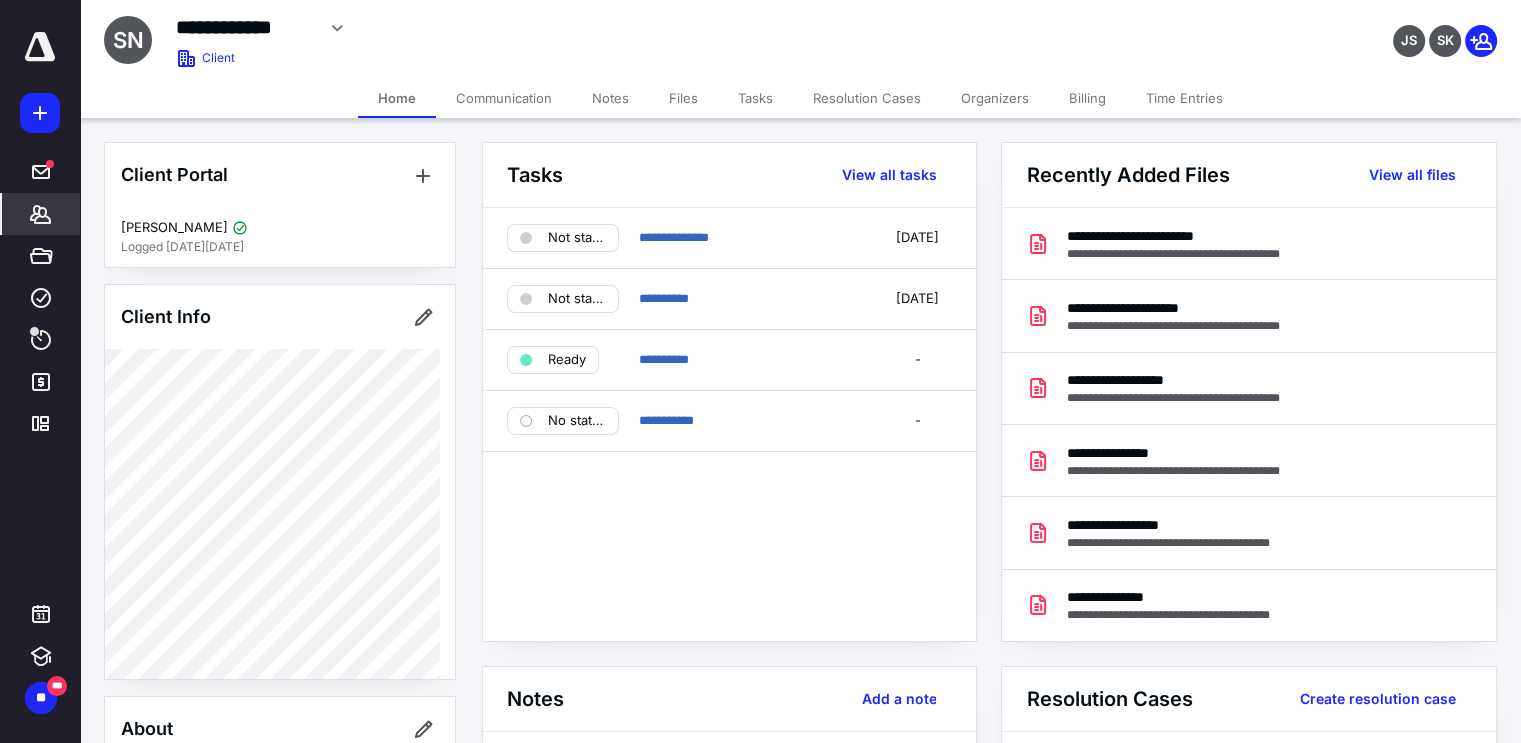 click on "Files" at bounding box center (683, 98) 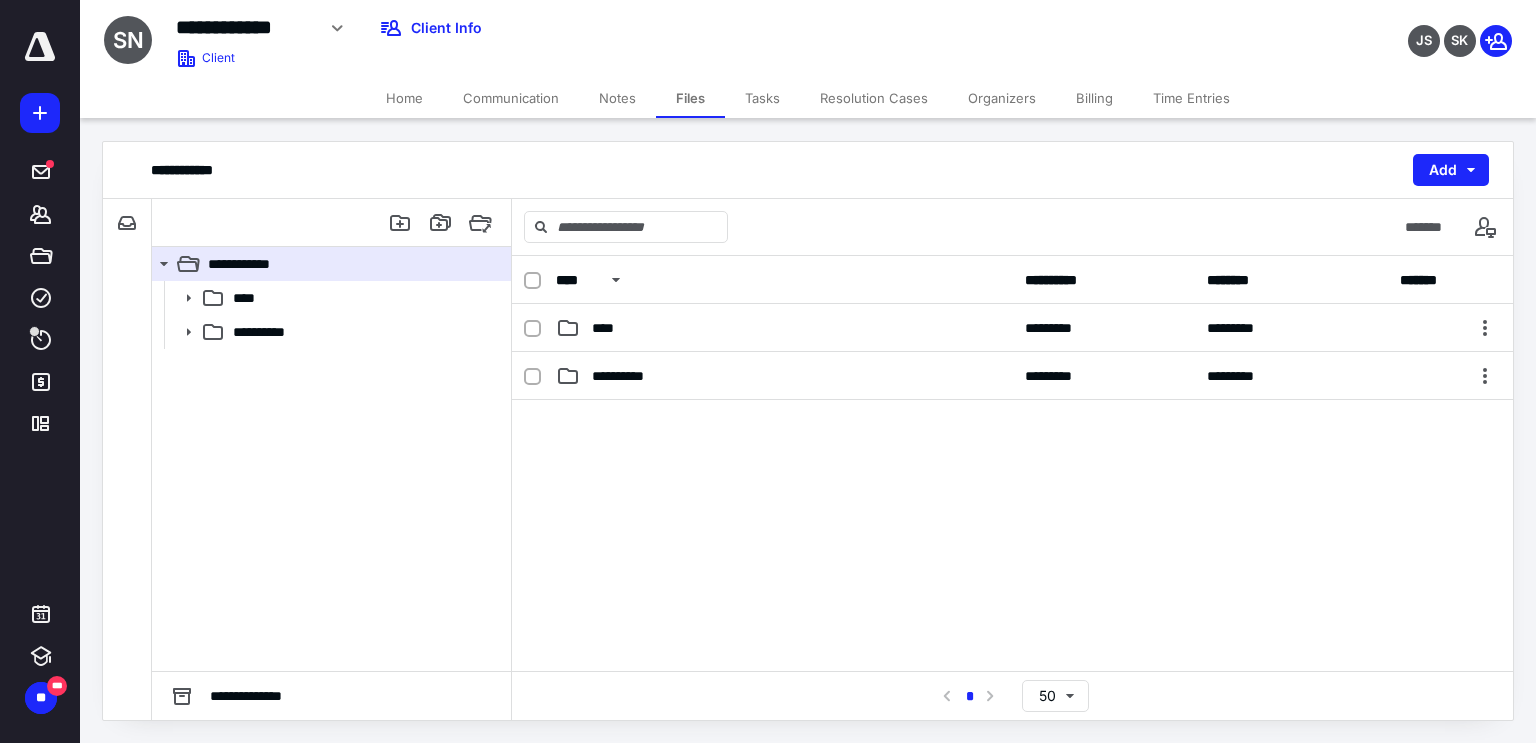 click on "Tasks" at bounding box center (762, 98) 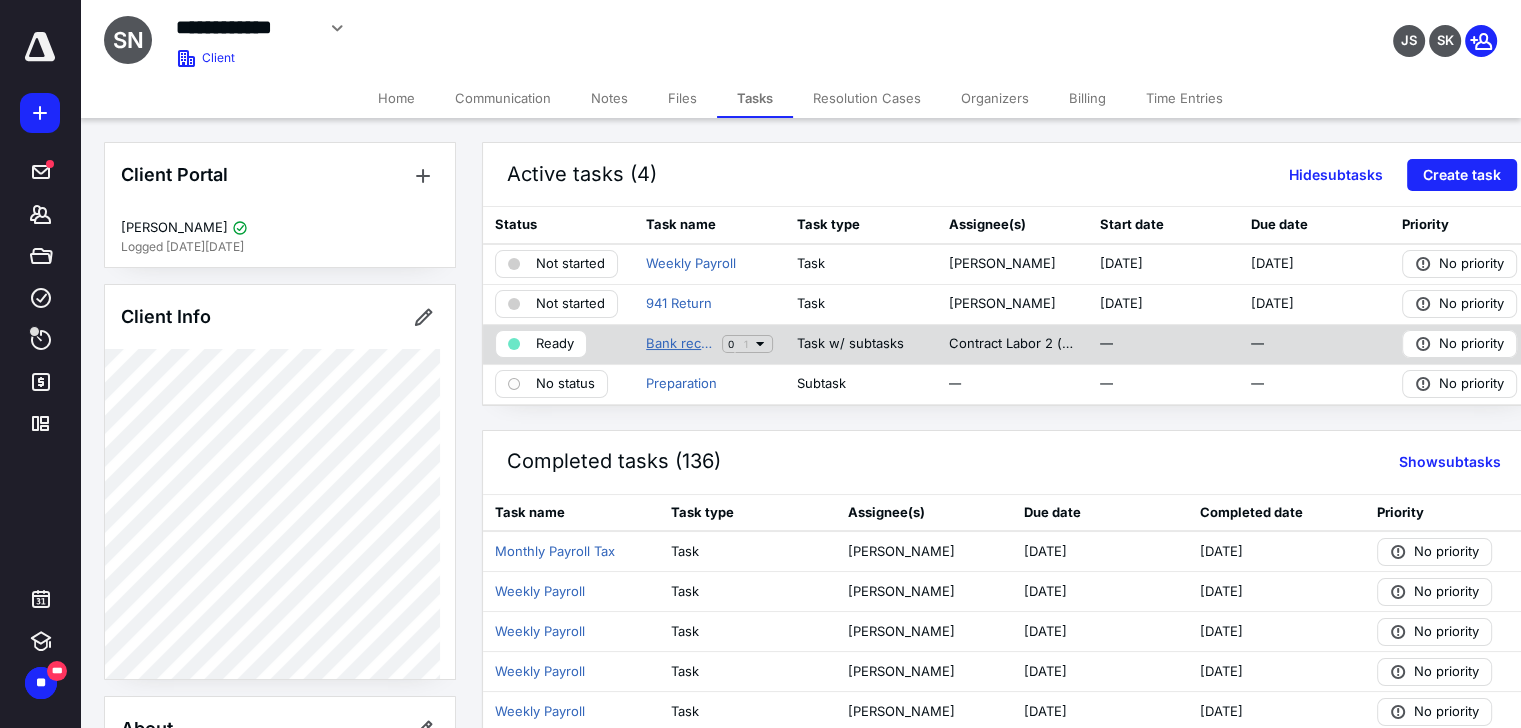click on "Bank recon" at bounding box center [680, 344] 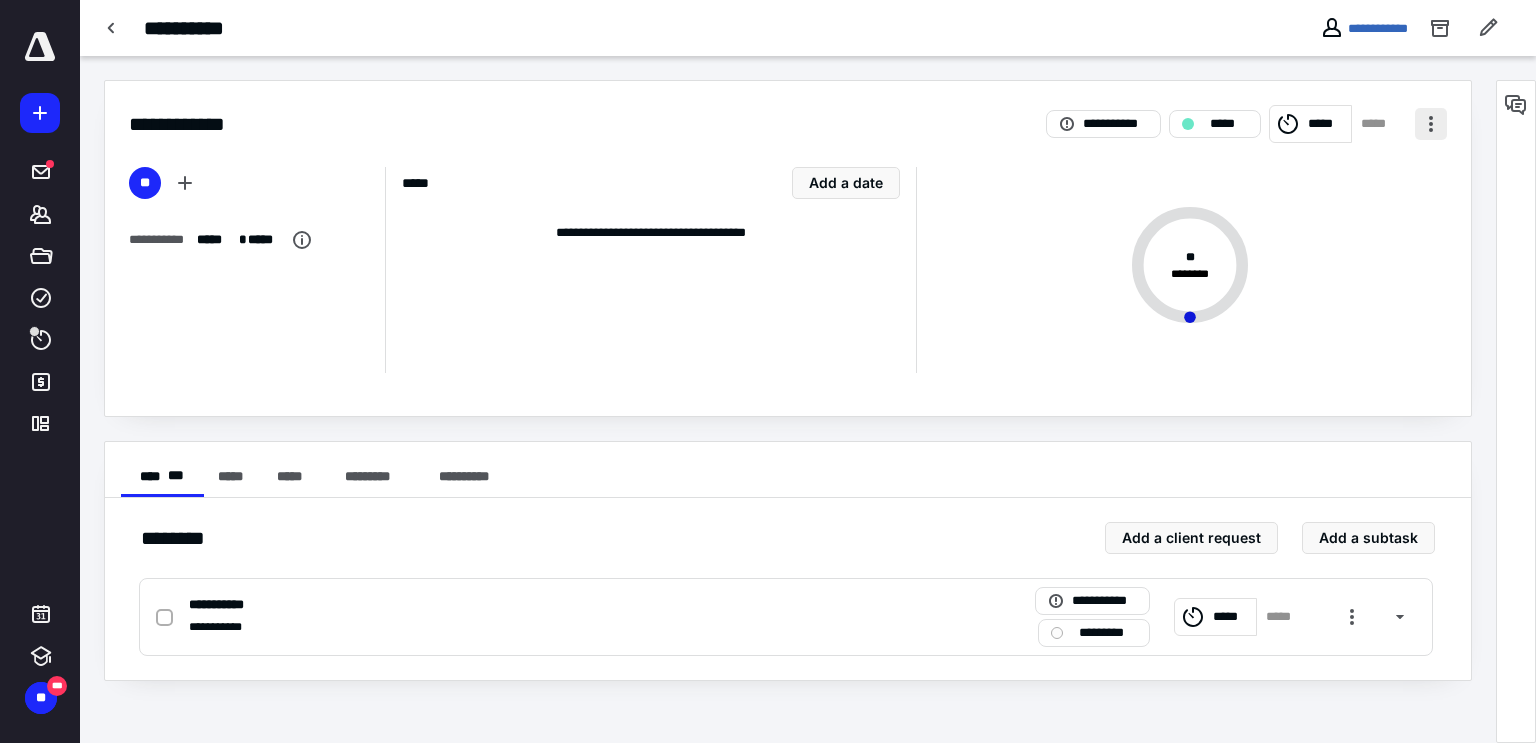 click at bounding box center (1431, 124) 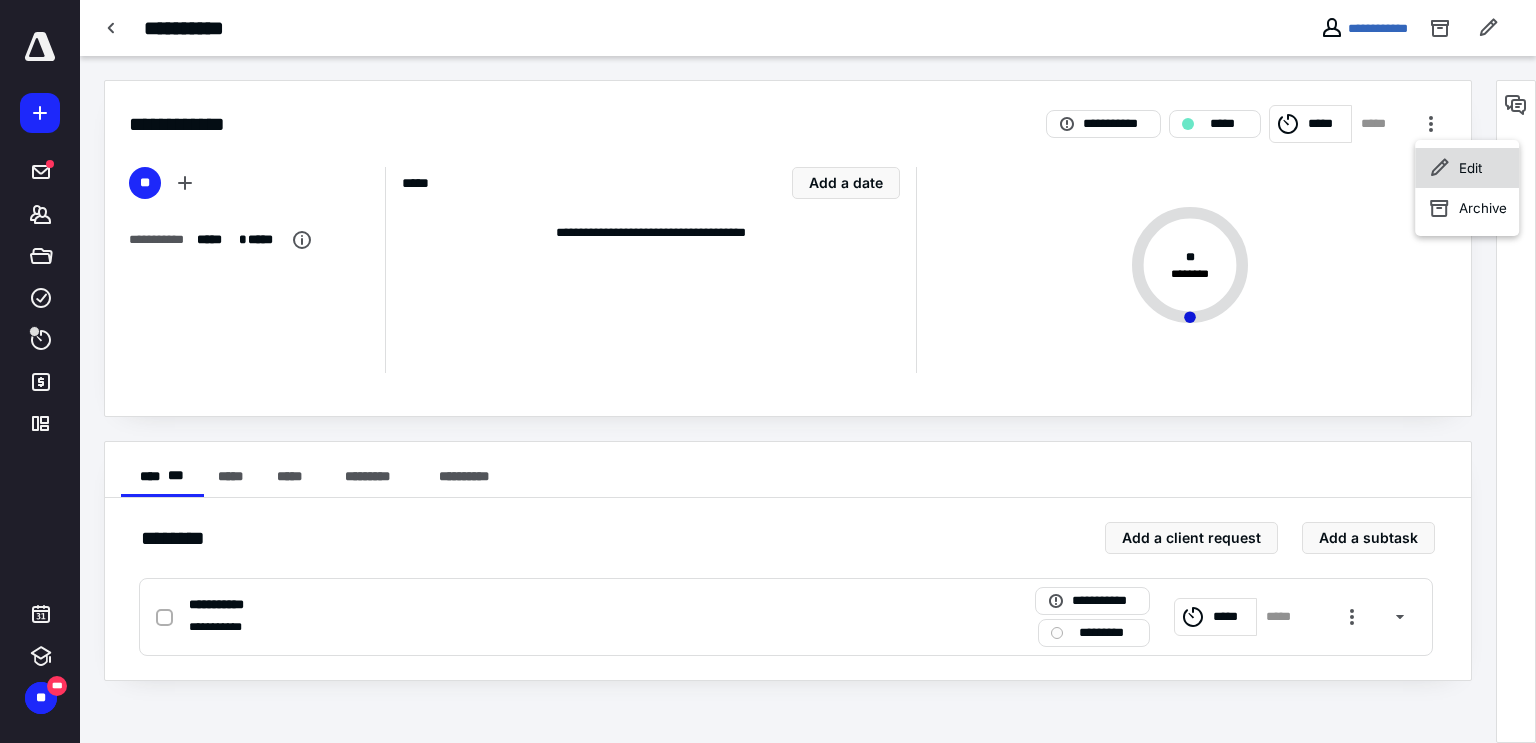 click on "Edit" at bounding box center (1470, 168) 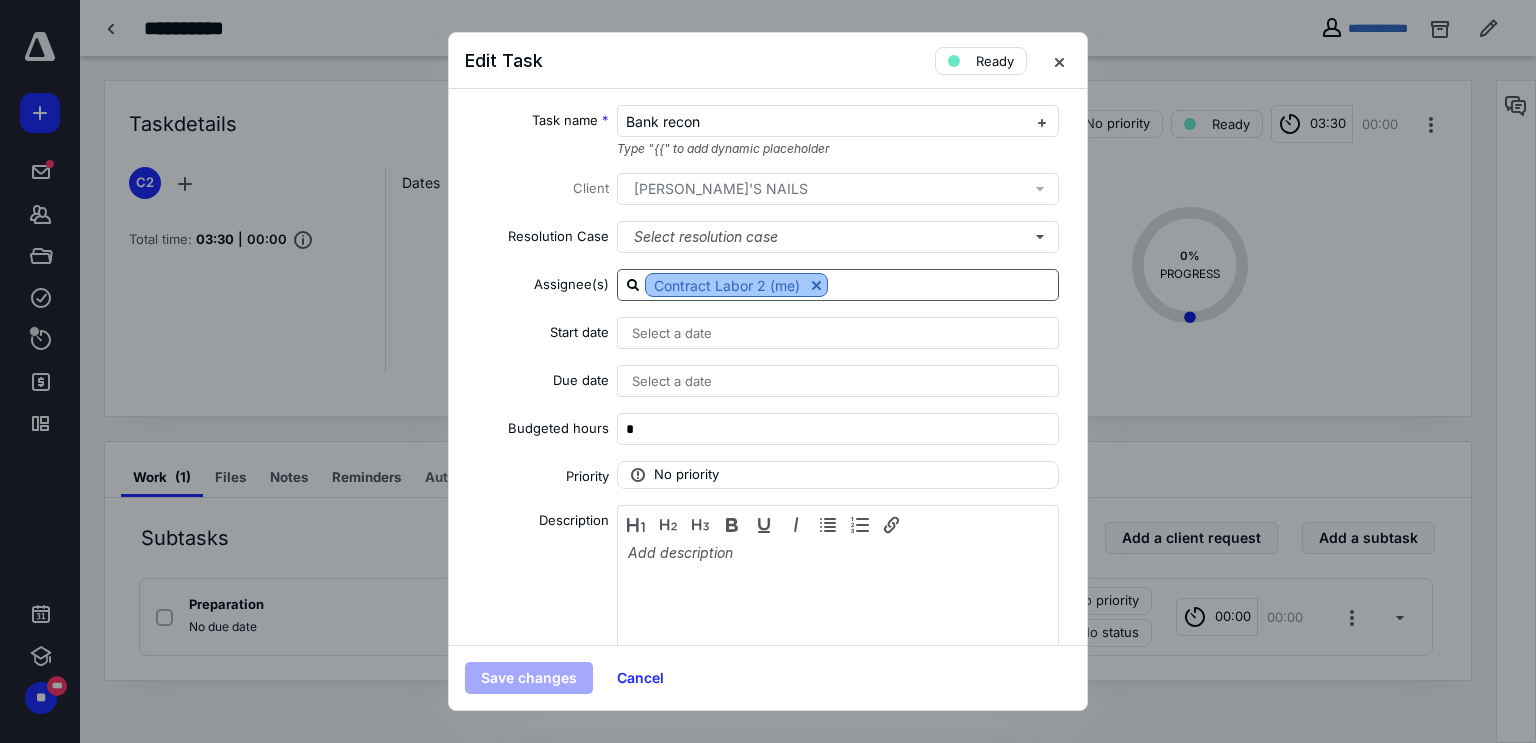 click at bounding box center (816, 285) 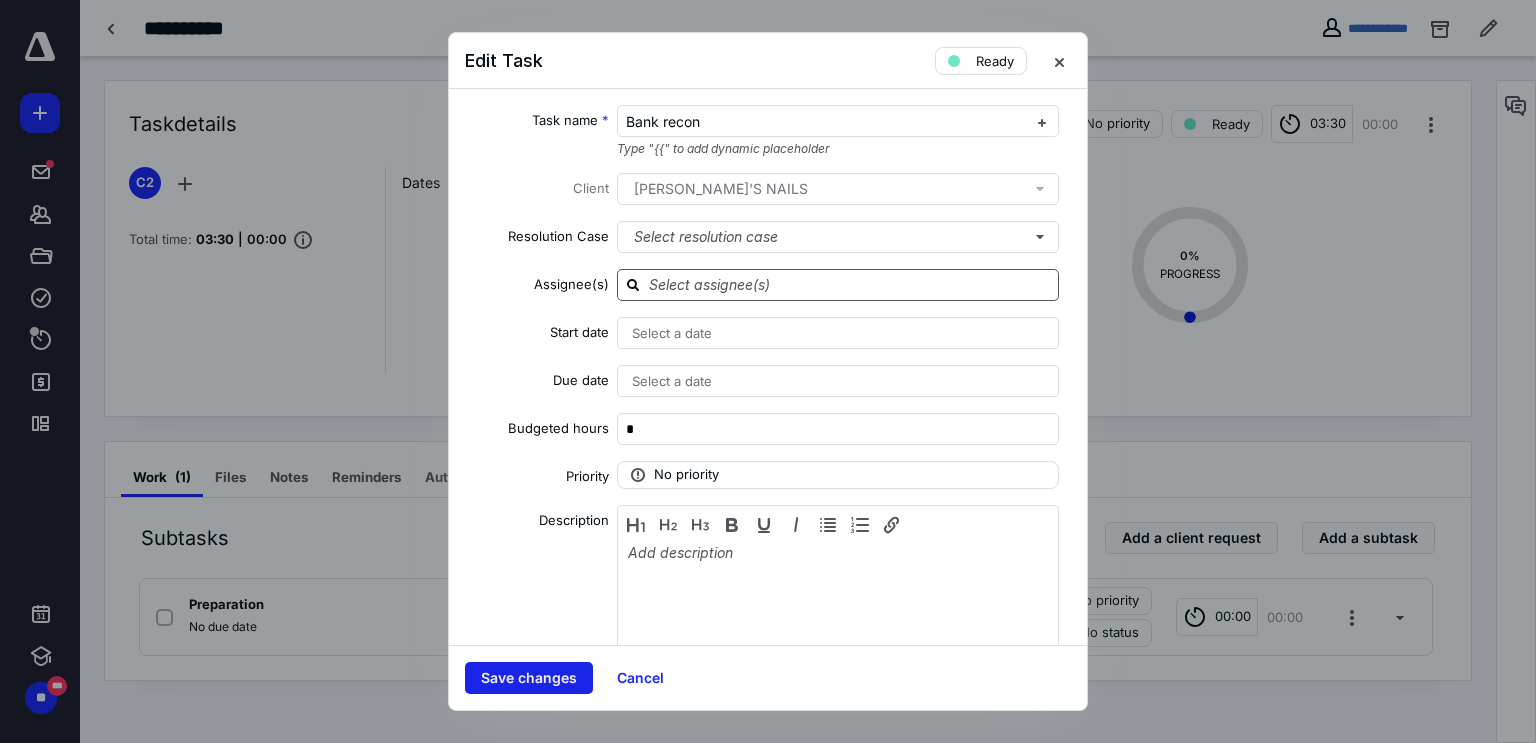 click on "Save changes" at bounding box center (529, 678) 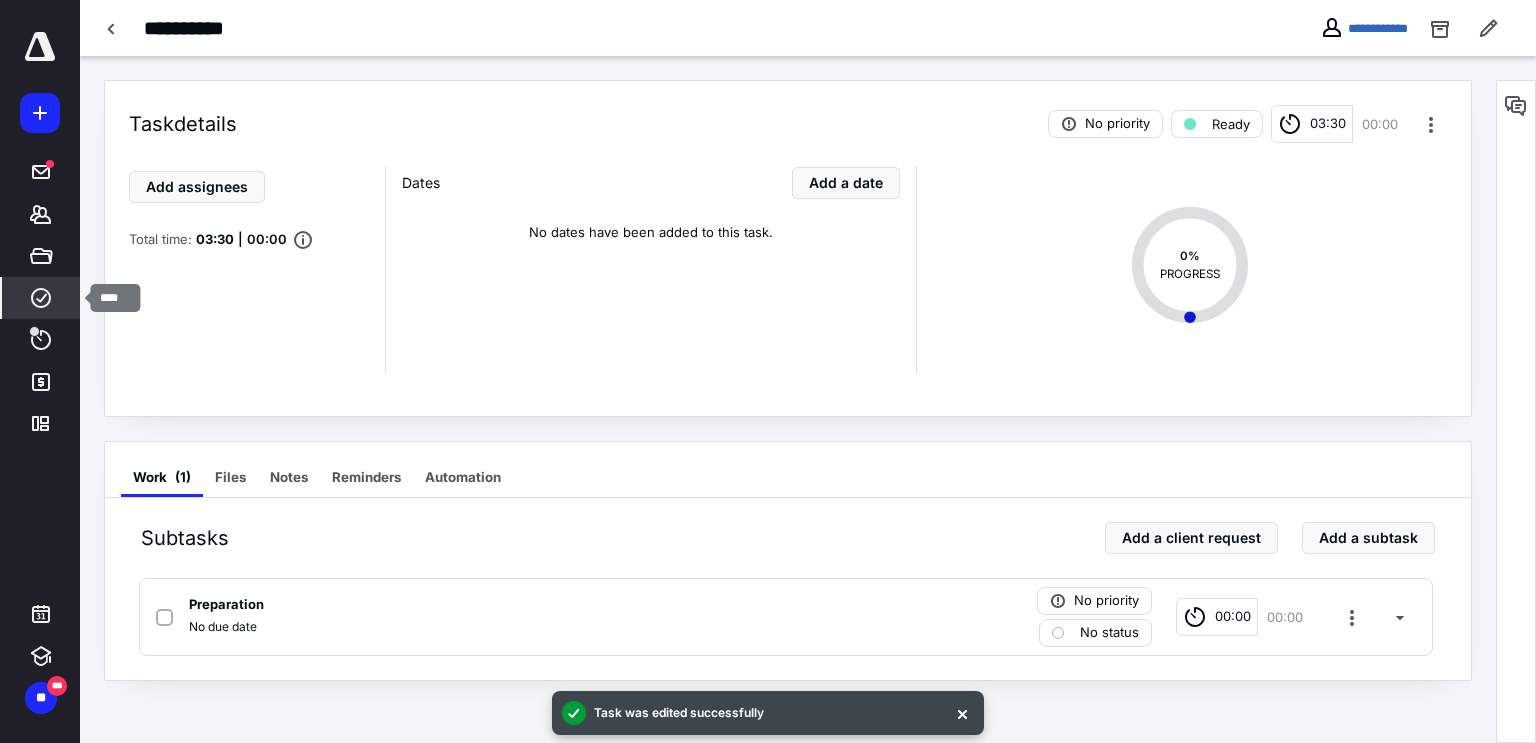 click 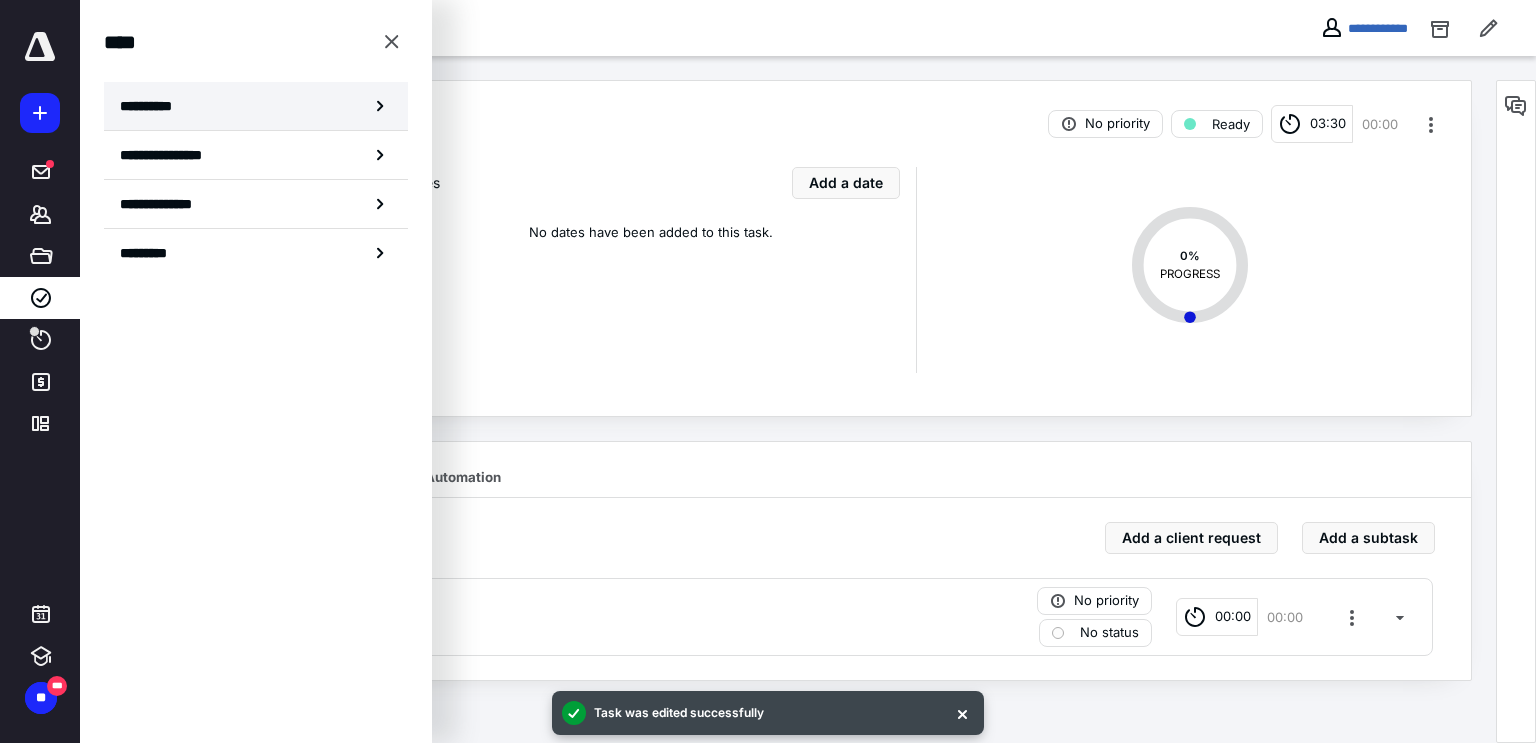 click on "**********" at bounding box center [256, 106] 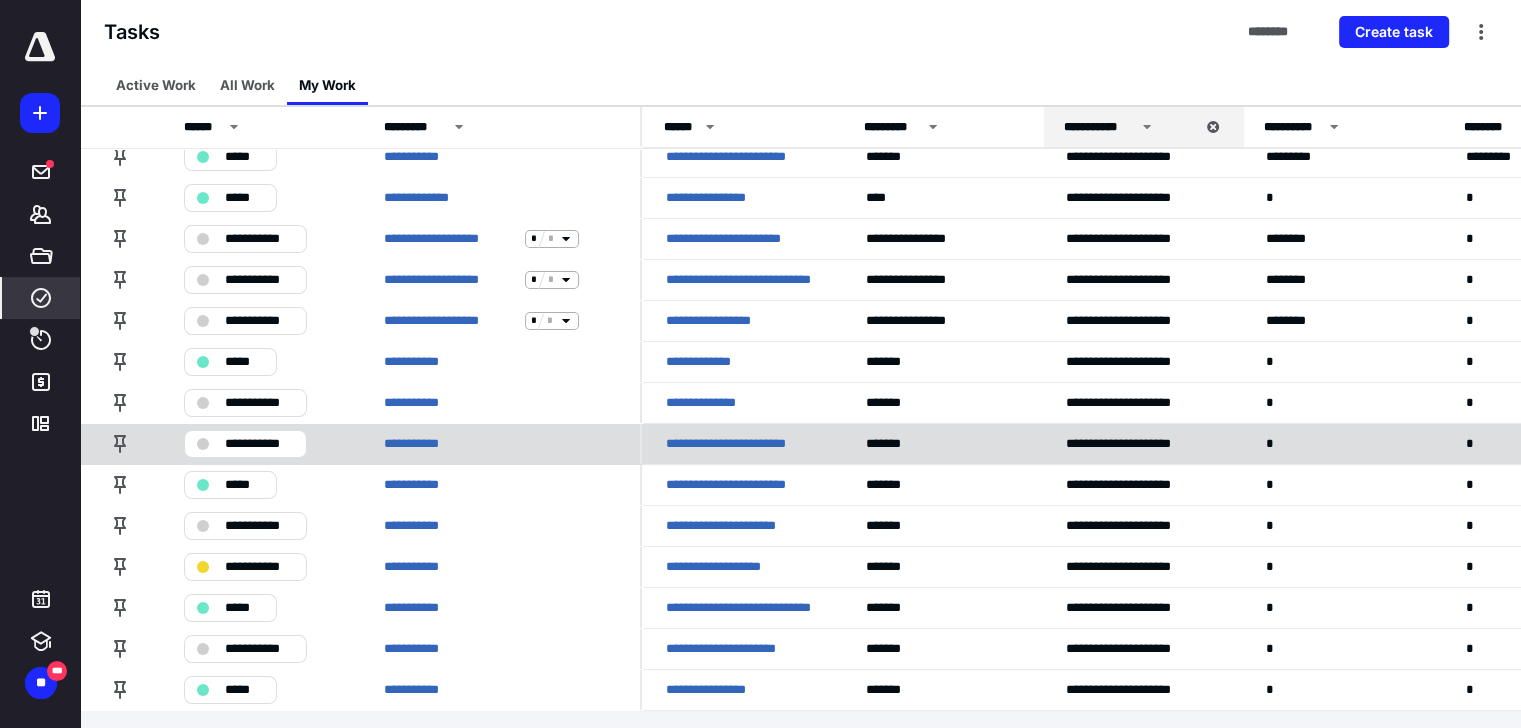 scroll, scrollTop: 16, scrollLeft: 0, axis: vertical 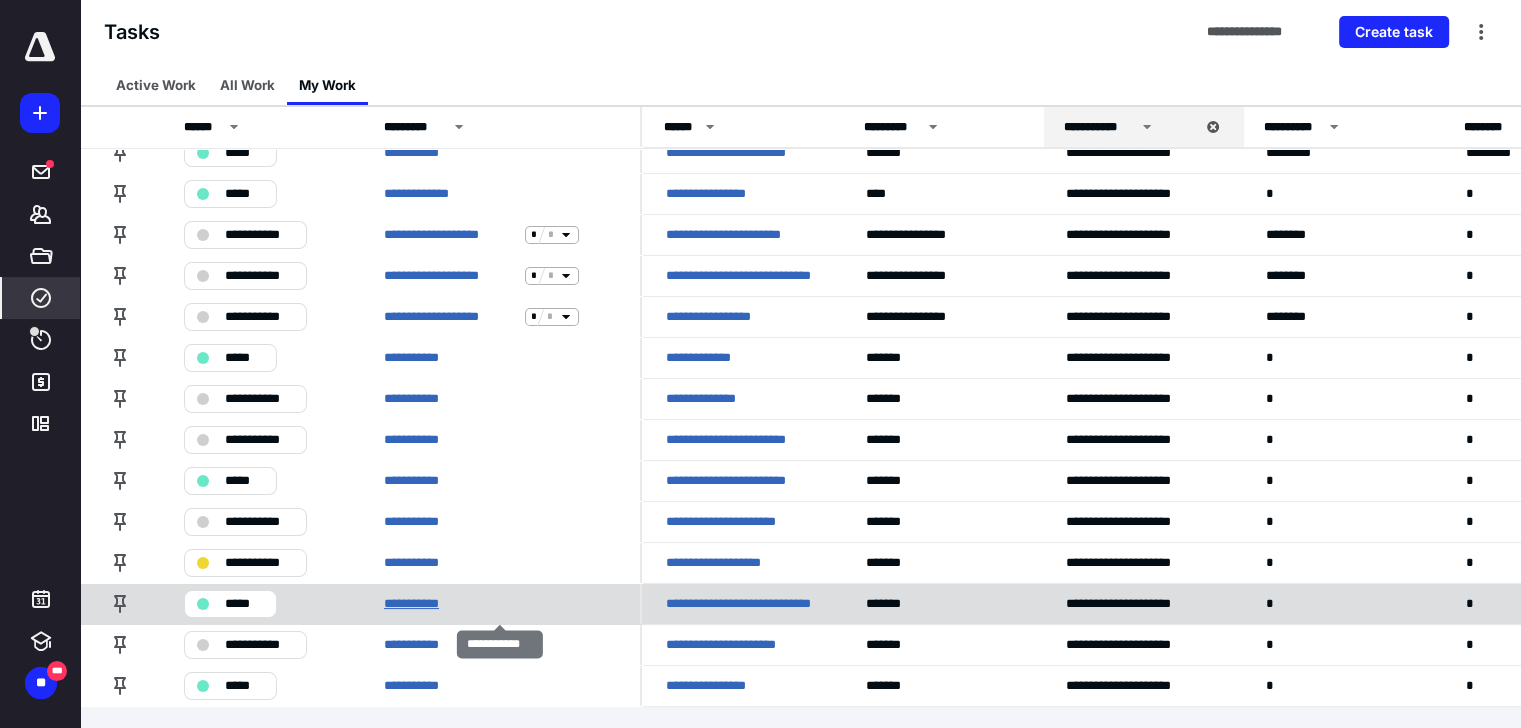 click on "**********" at bounding box center [419, 604] 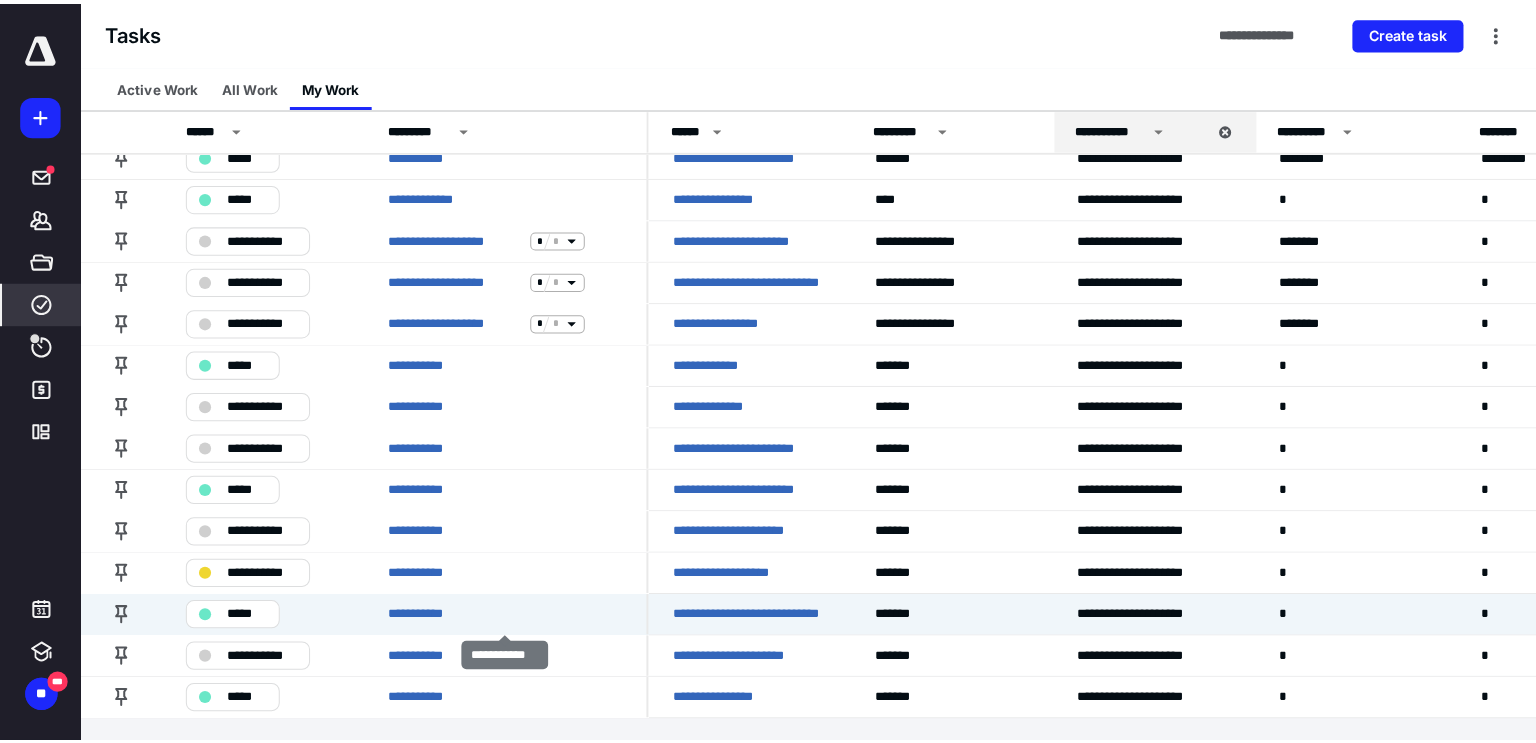 scroll, scrollTop: 0, scrollLeft: 0, axis: both 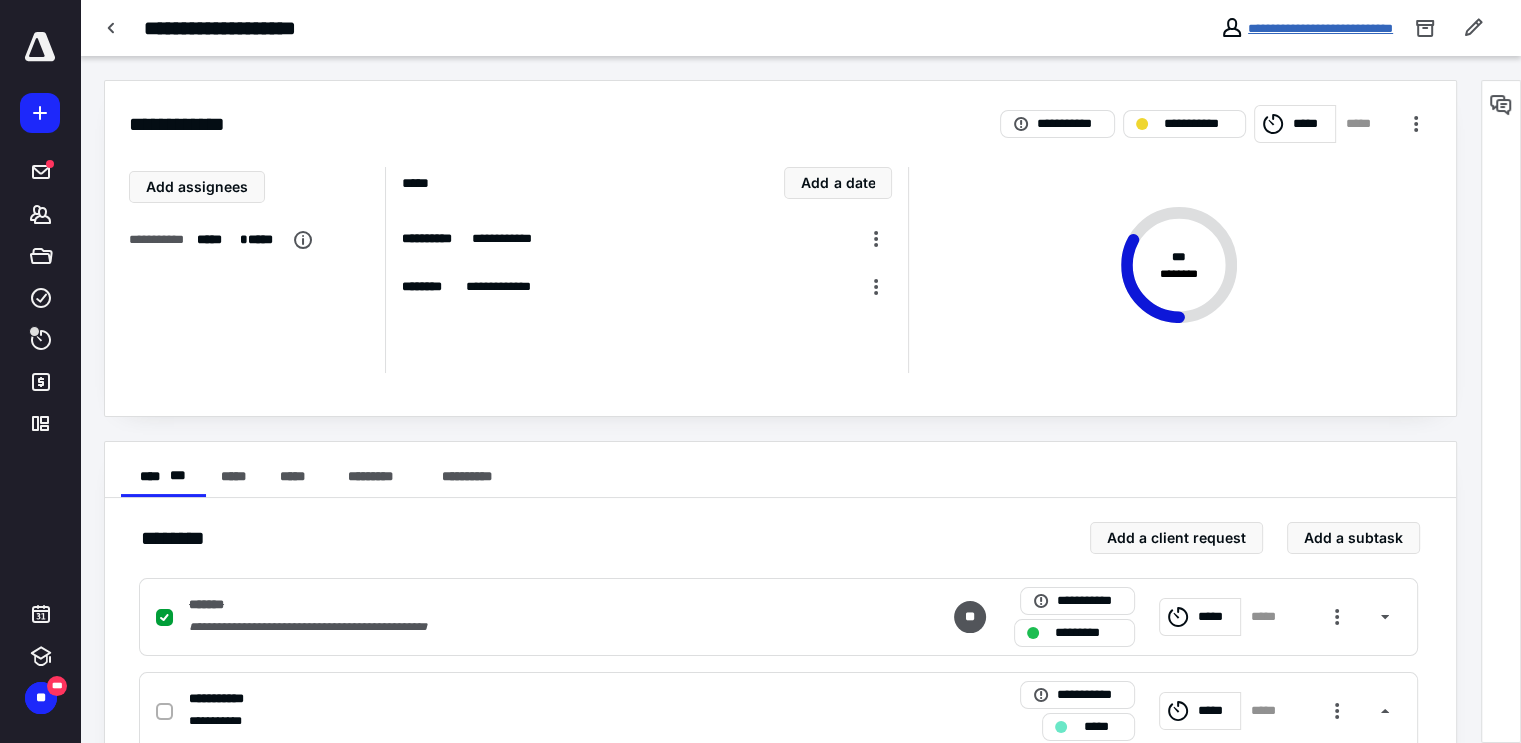 click on "**********" at bounding box center (1320, 28) 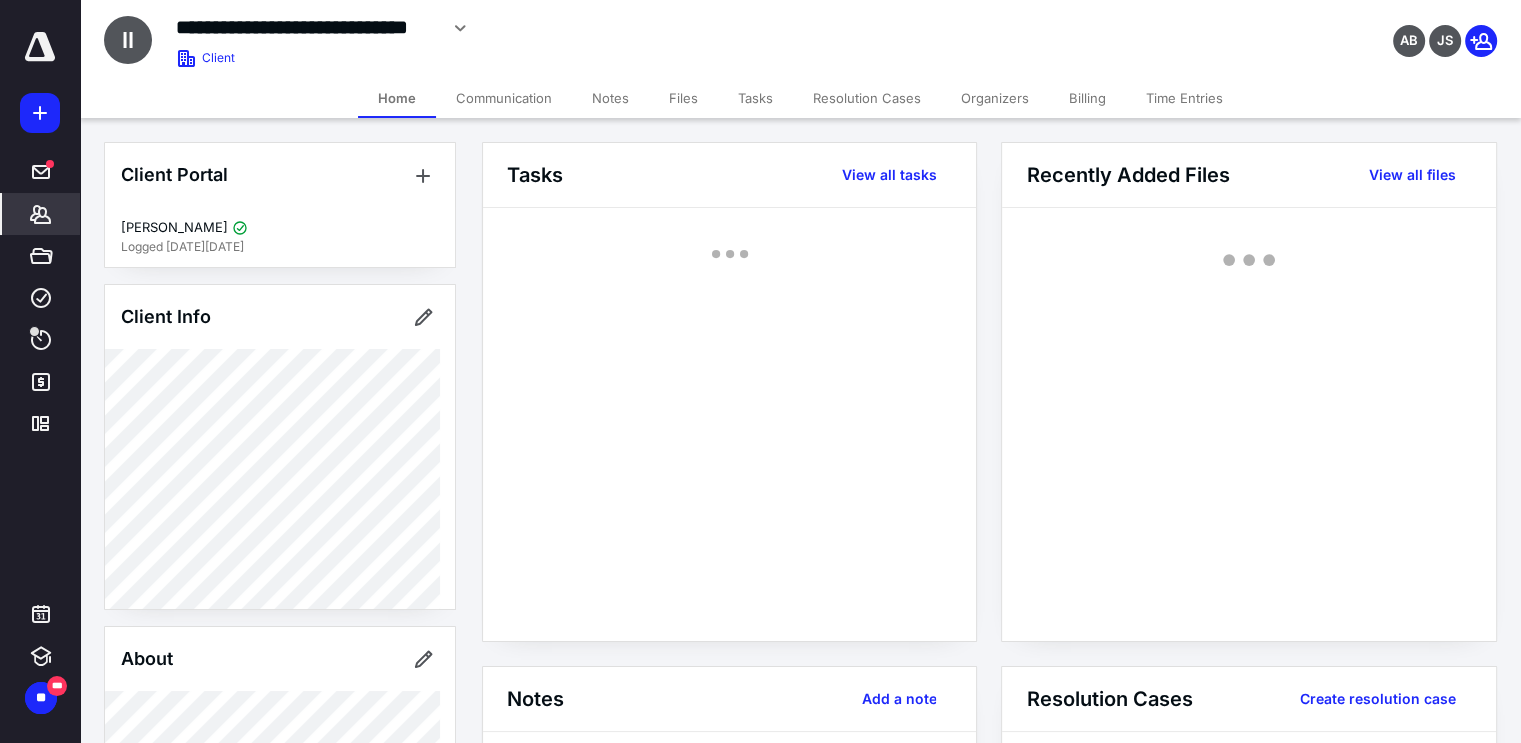 click on "Files" at bounding box center (683, 98) 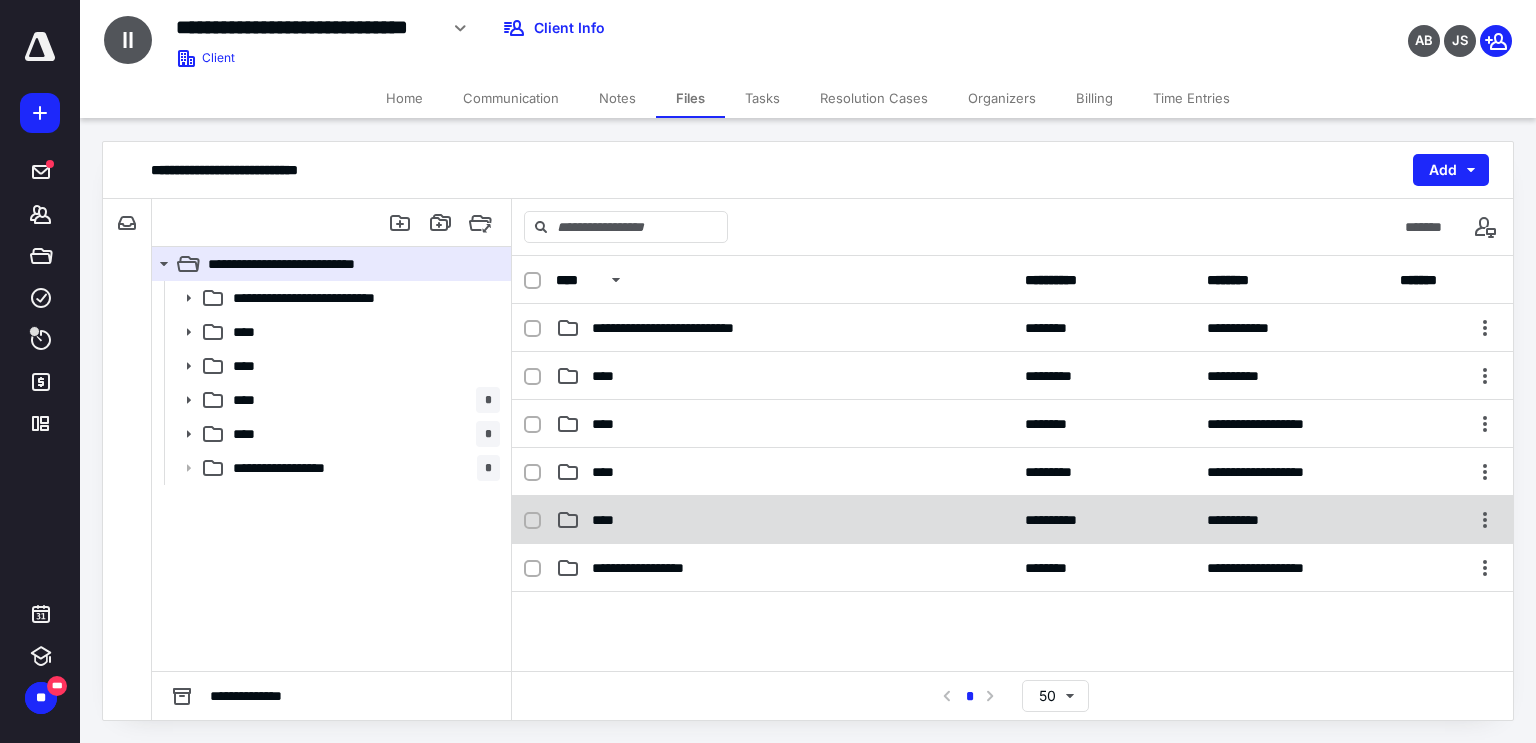 click on "****" at bounding box center [609, 520] 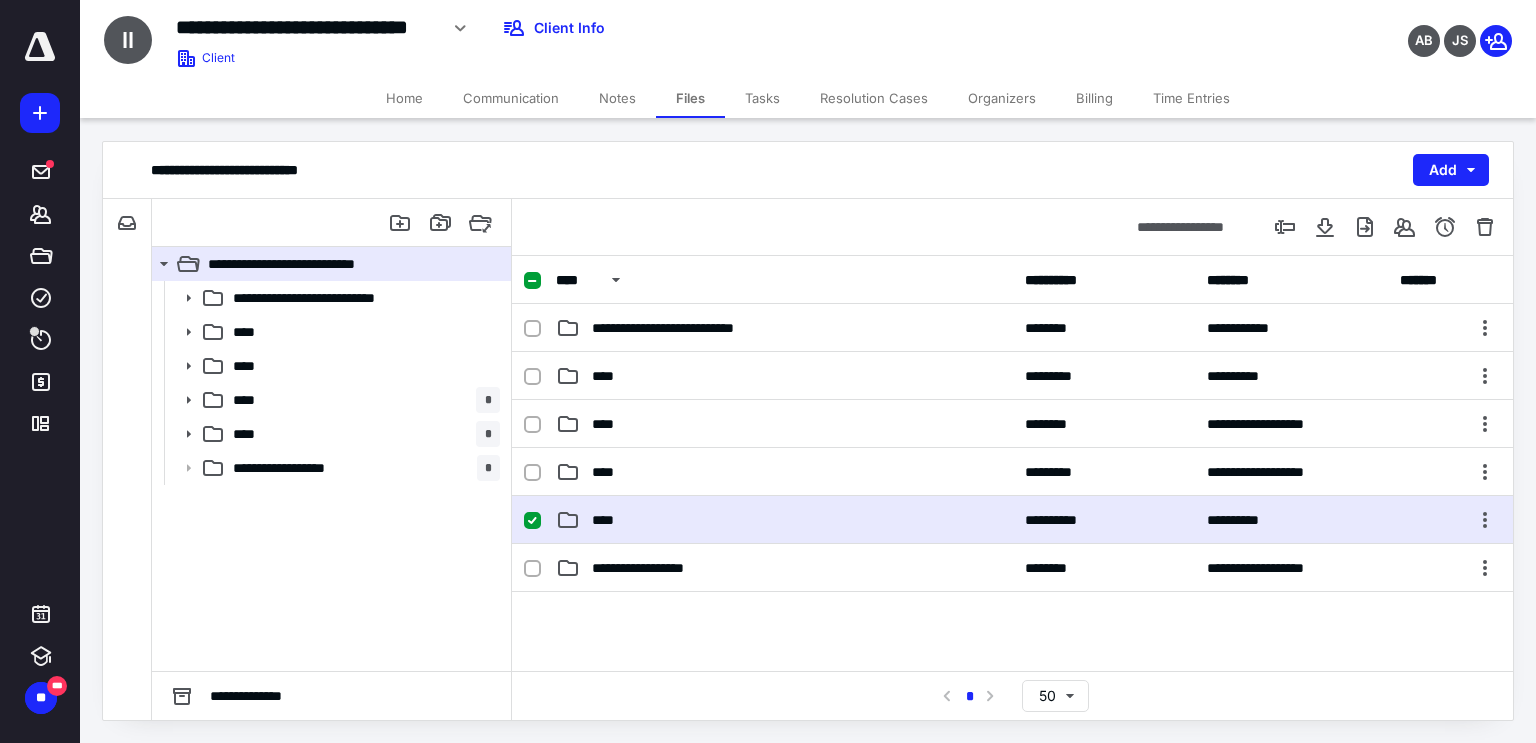 click on "****" at bounding box center [609, 520] 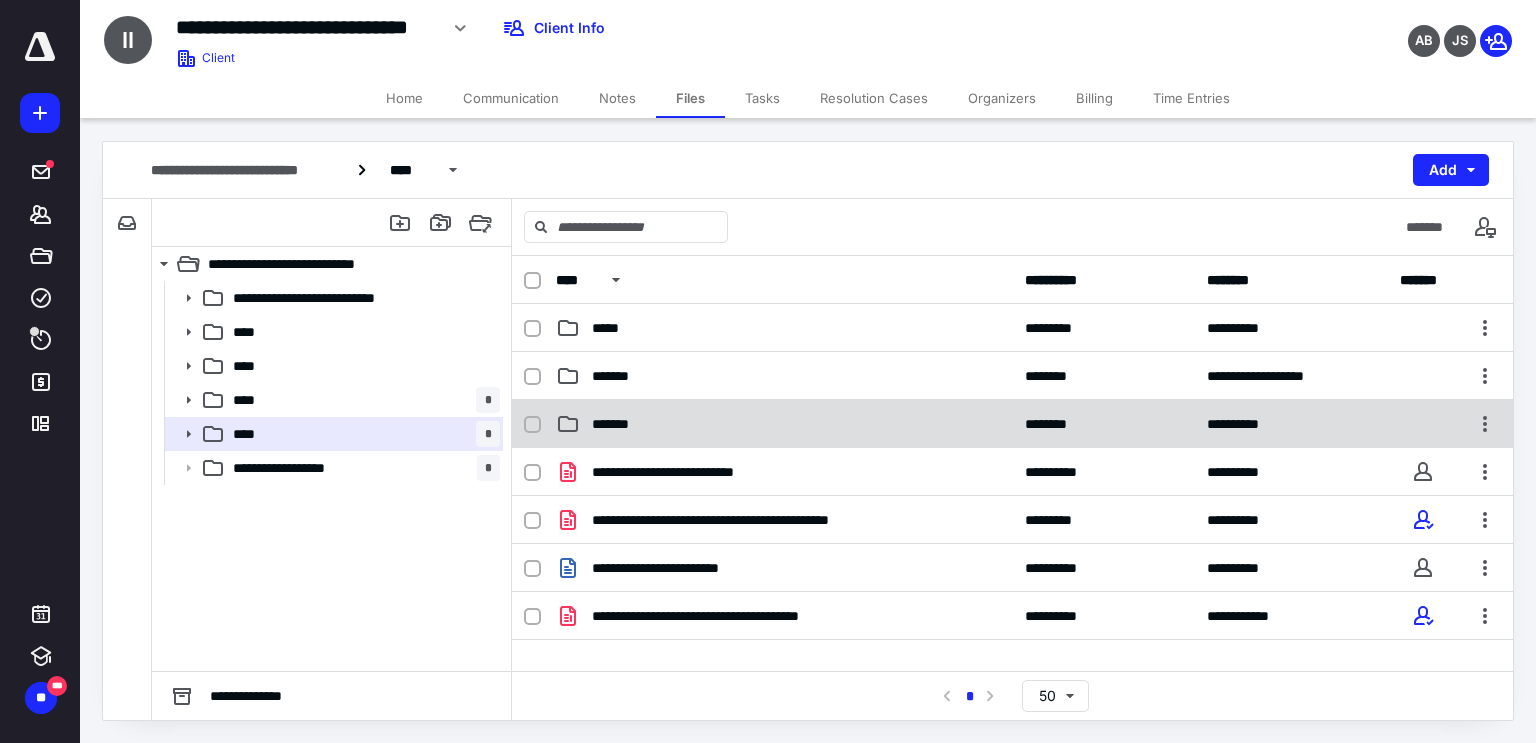 click on "*******" at bounding box center (618, 424) 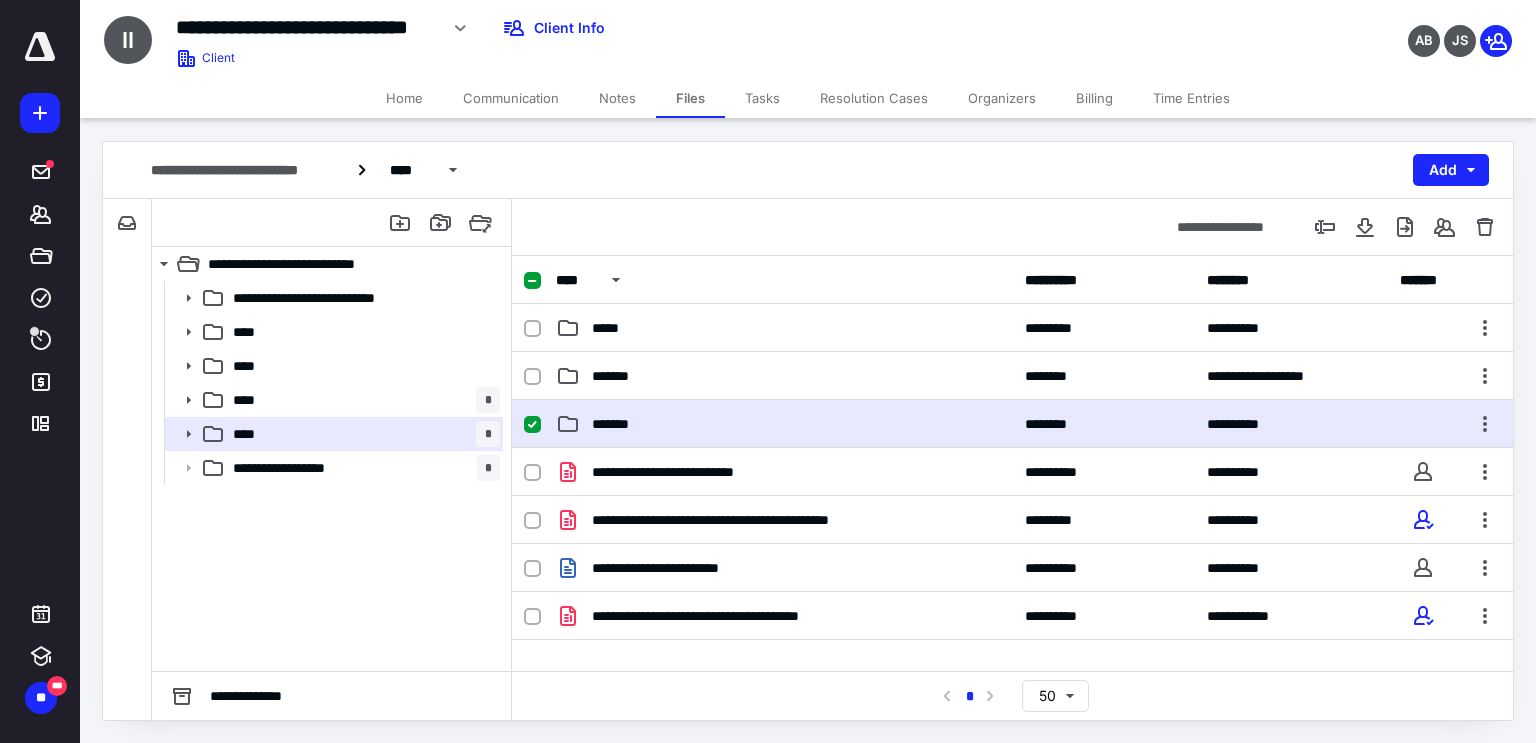 click on "*******" at bounding box center [618, 424] 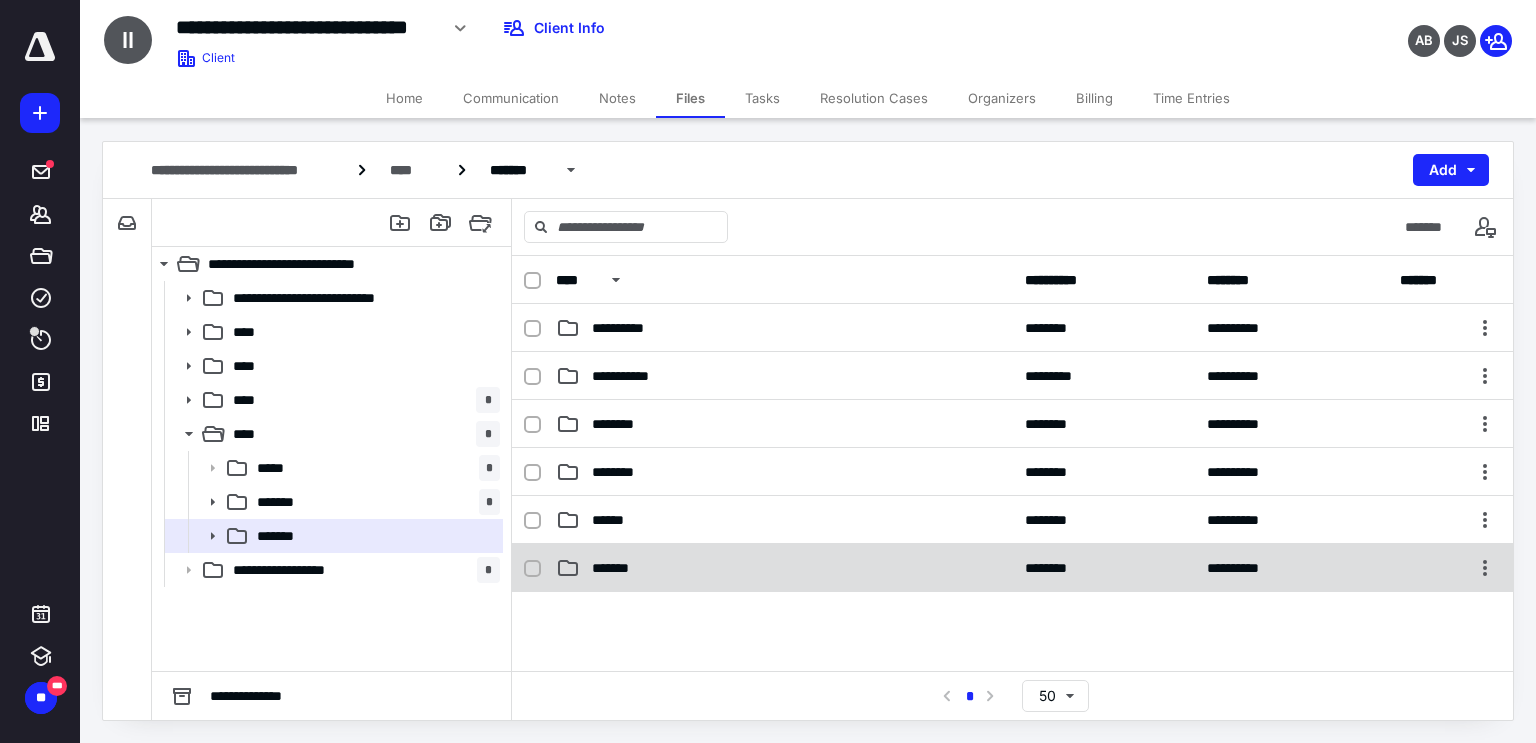 click on "*******" at bounding box center [619, 568] 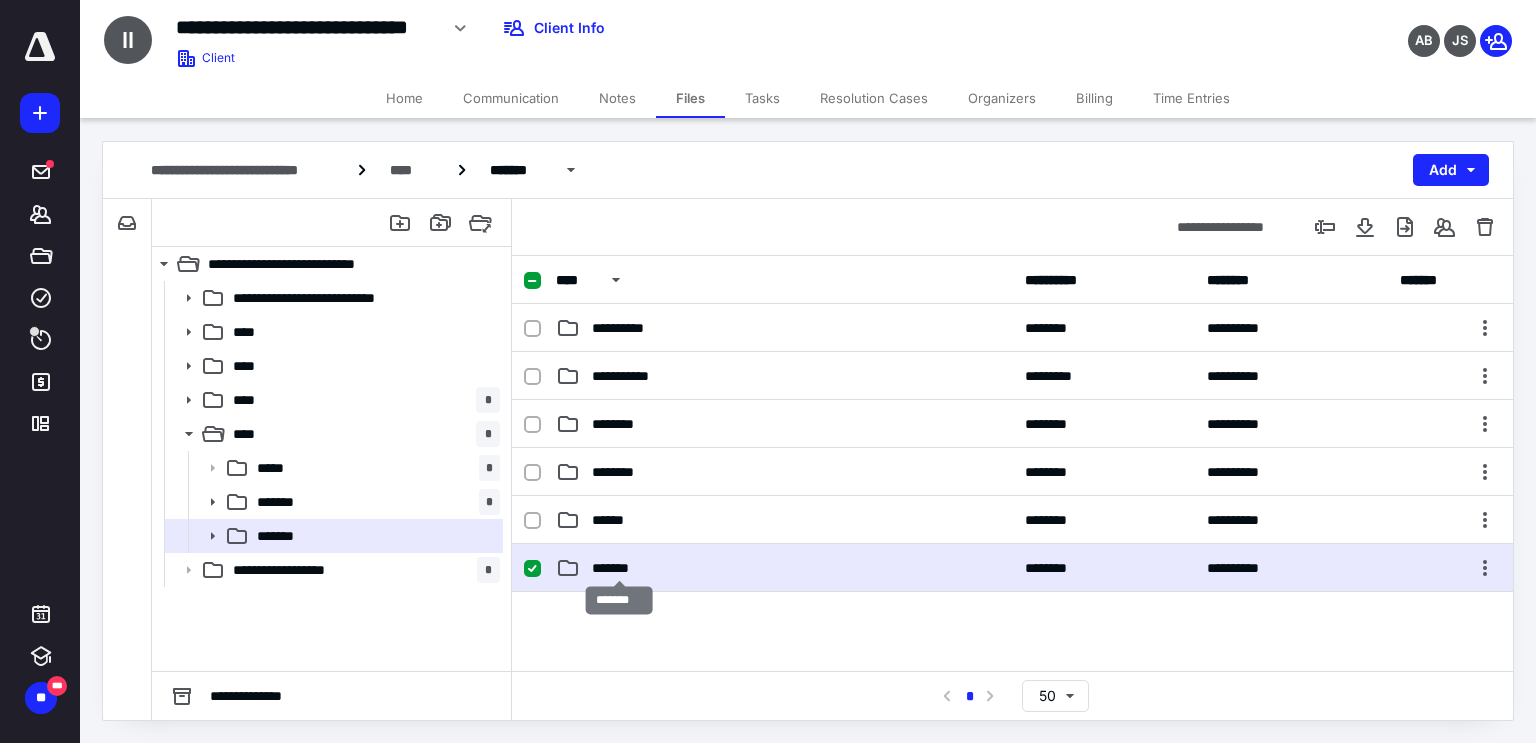 click on "*******" at bounding box center [619, 568] 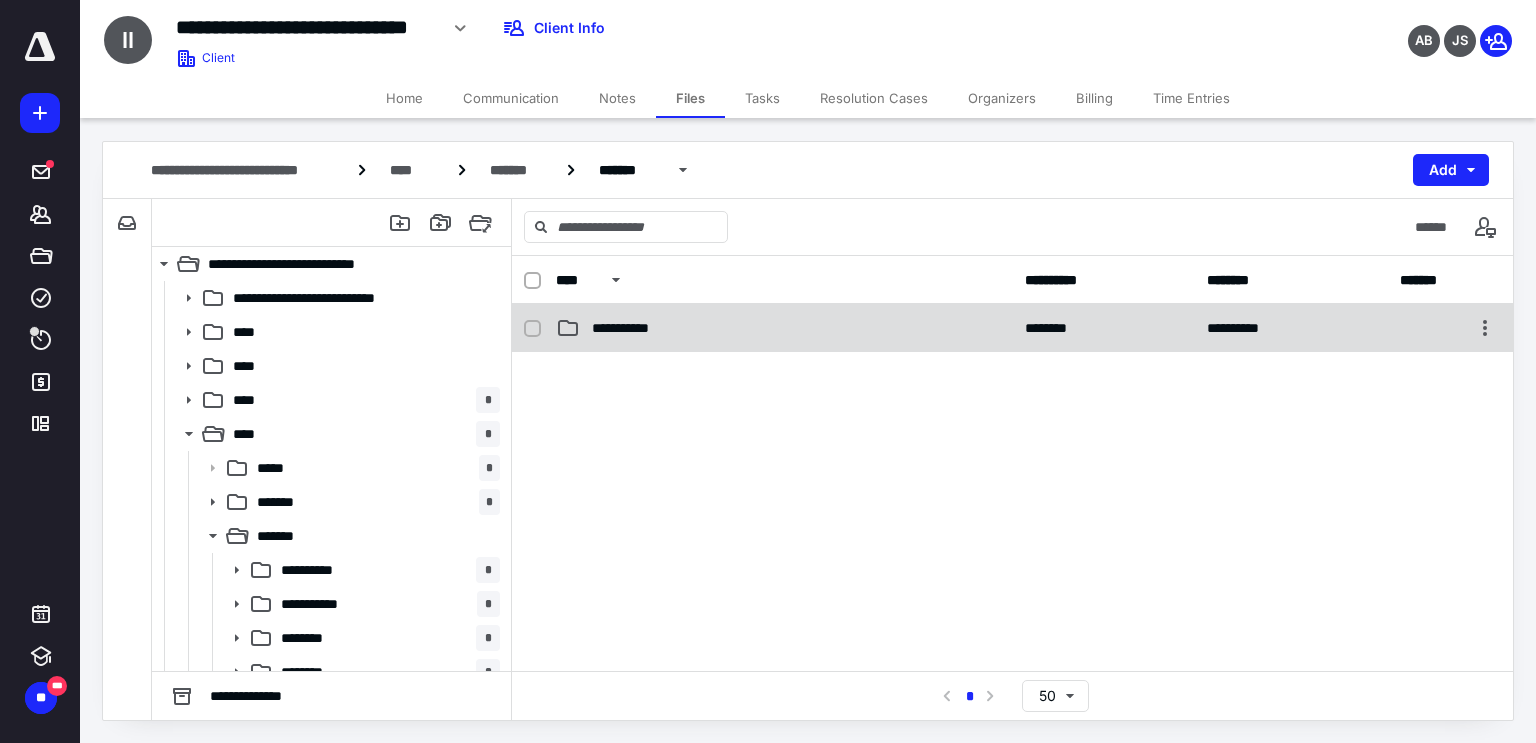 click on "**********" at bounding box center [625, 328] 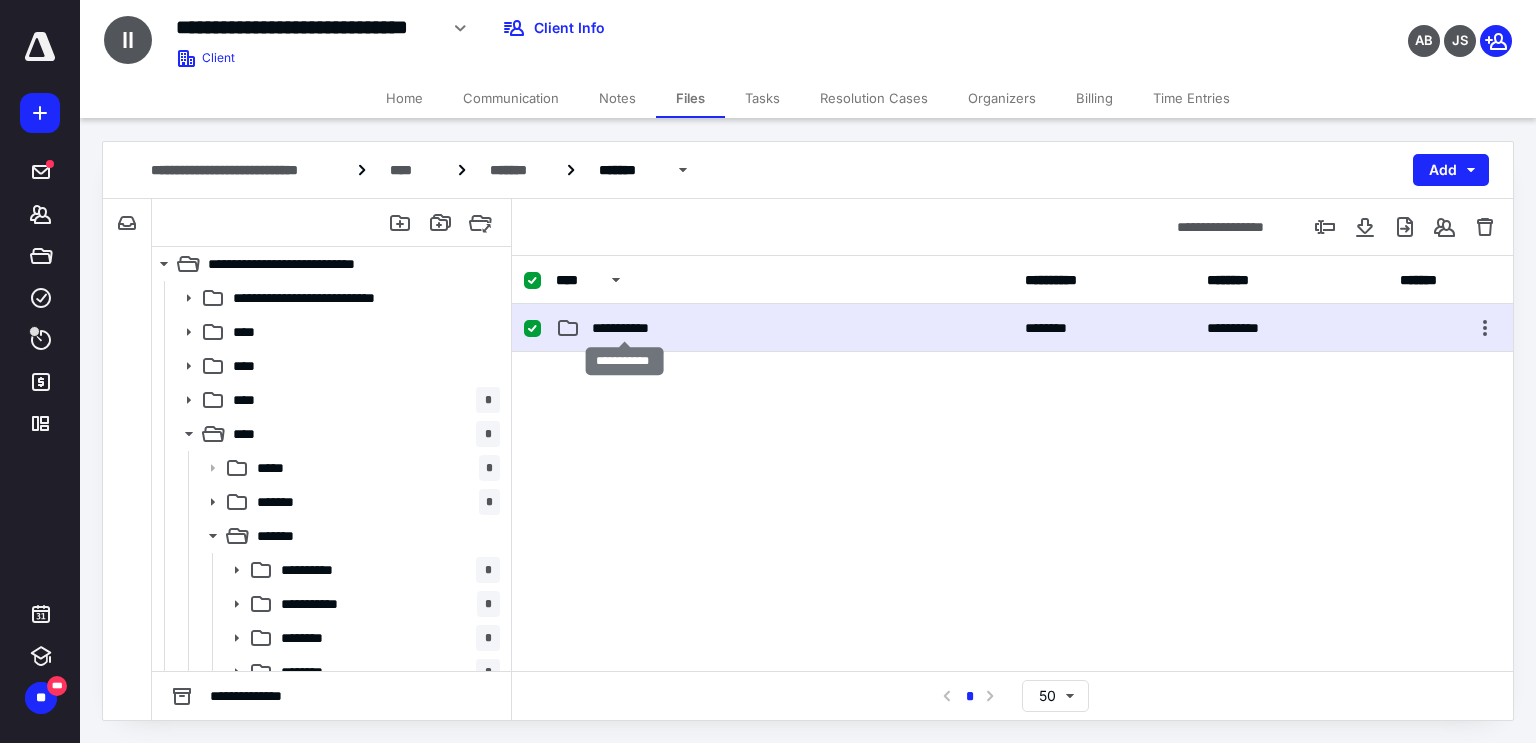 click on "**********" at bounding box center (625, 328) 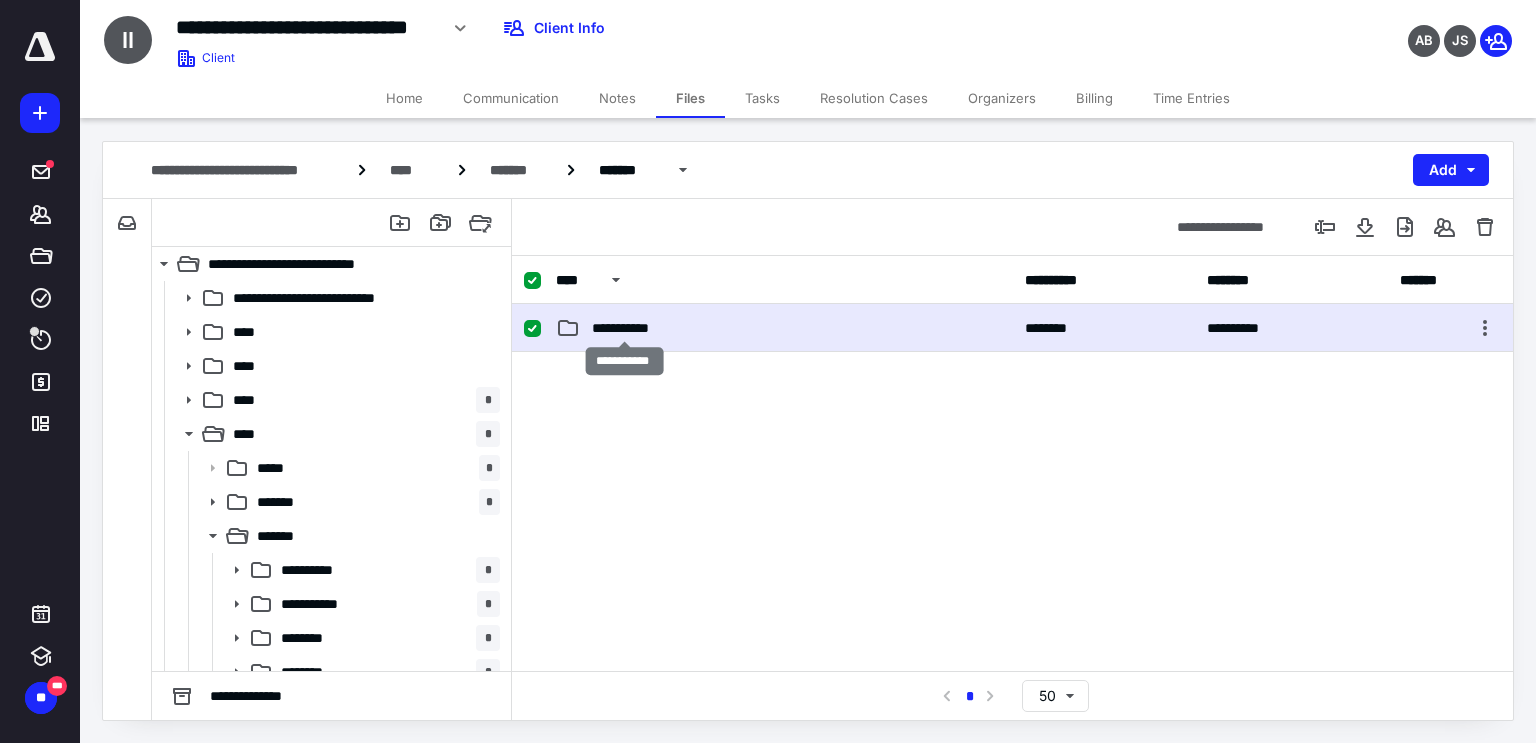 checkbox on "false" 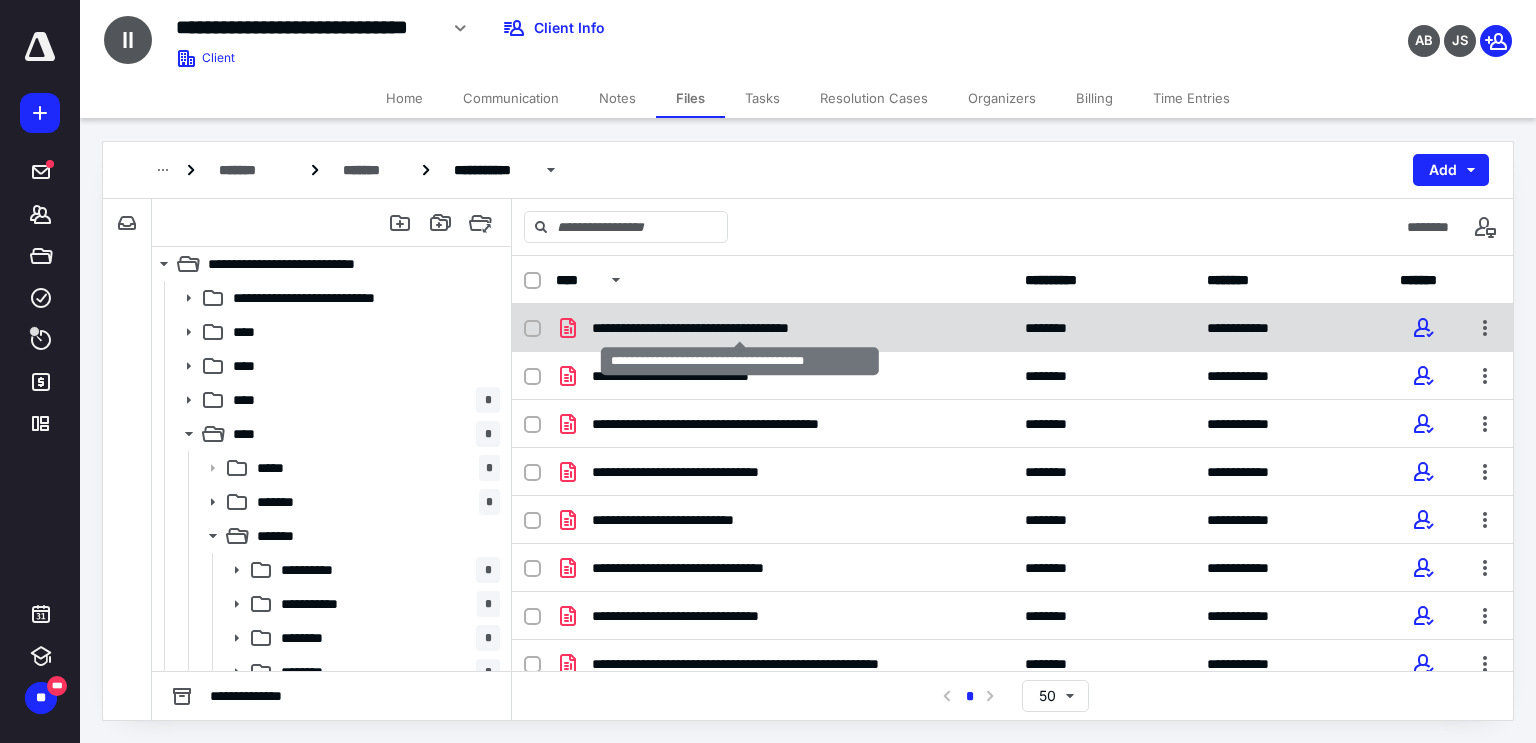 click on "**********" at bounding box center [740, 328] 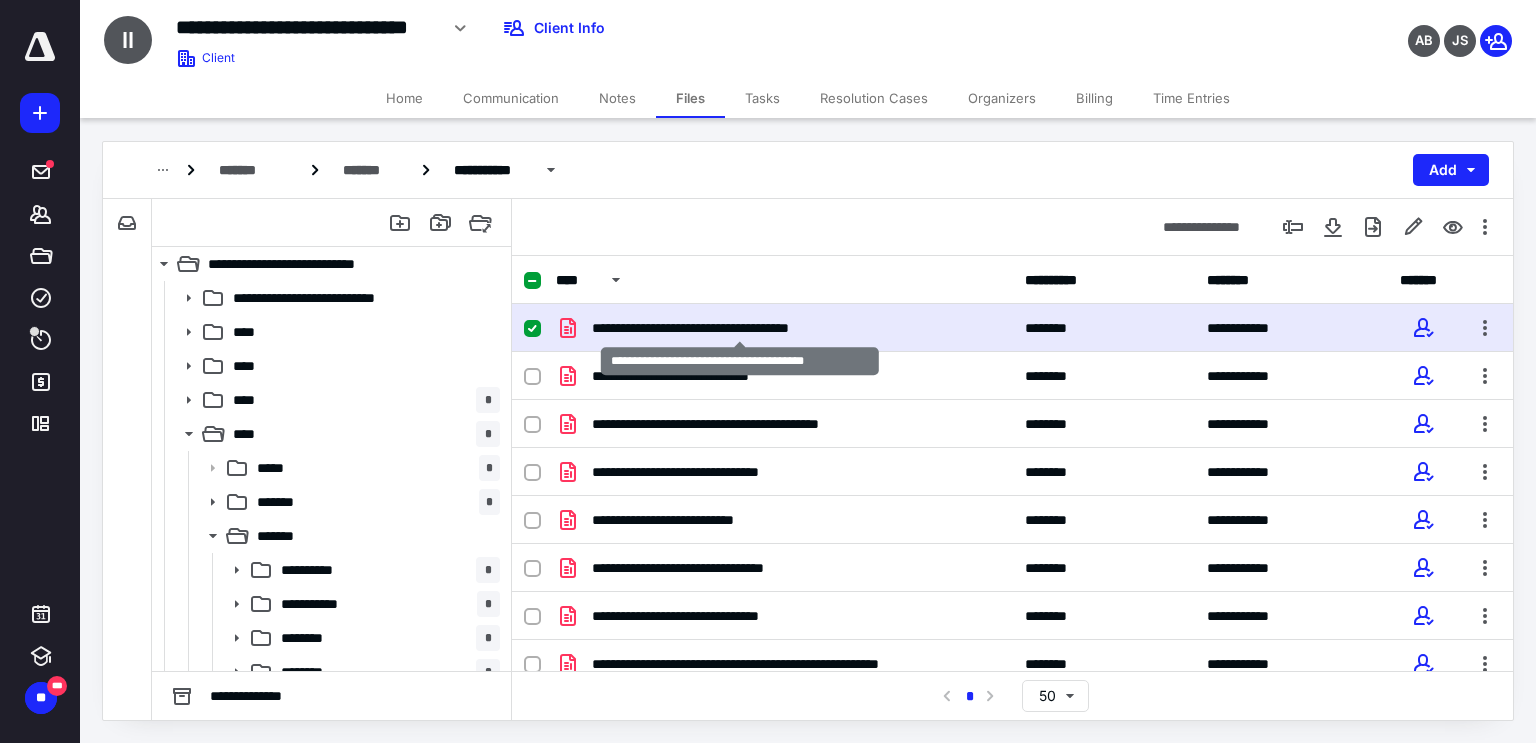 click on "**********" at bounding box center [740, 328] 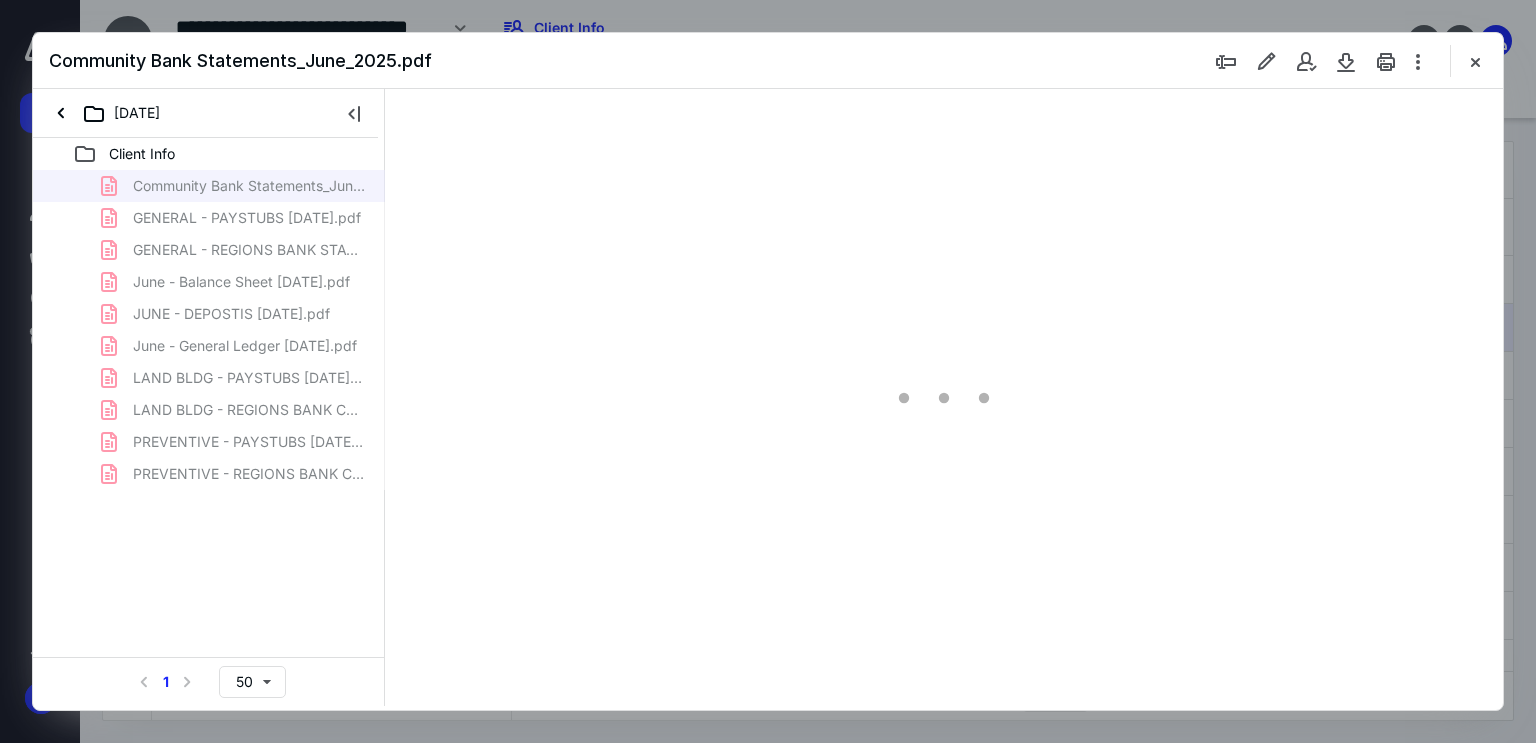scroll, scrollTop: 0, scrollLeft: 0, axis: both 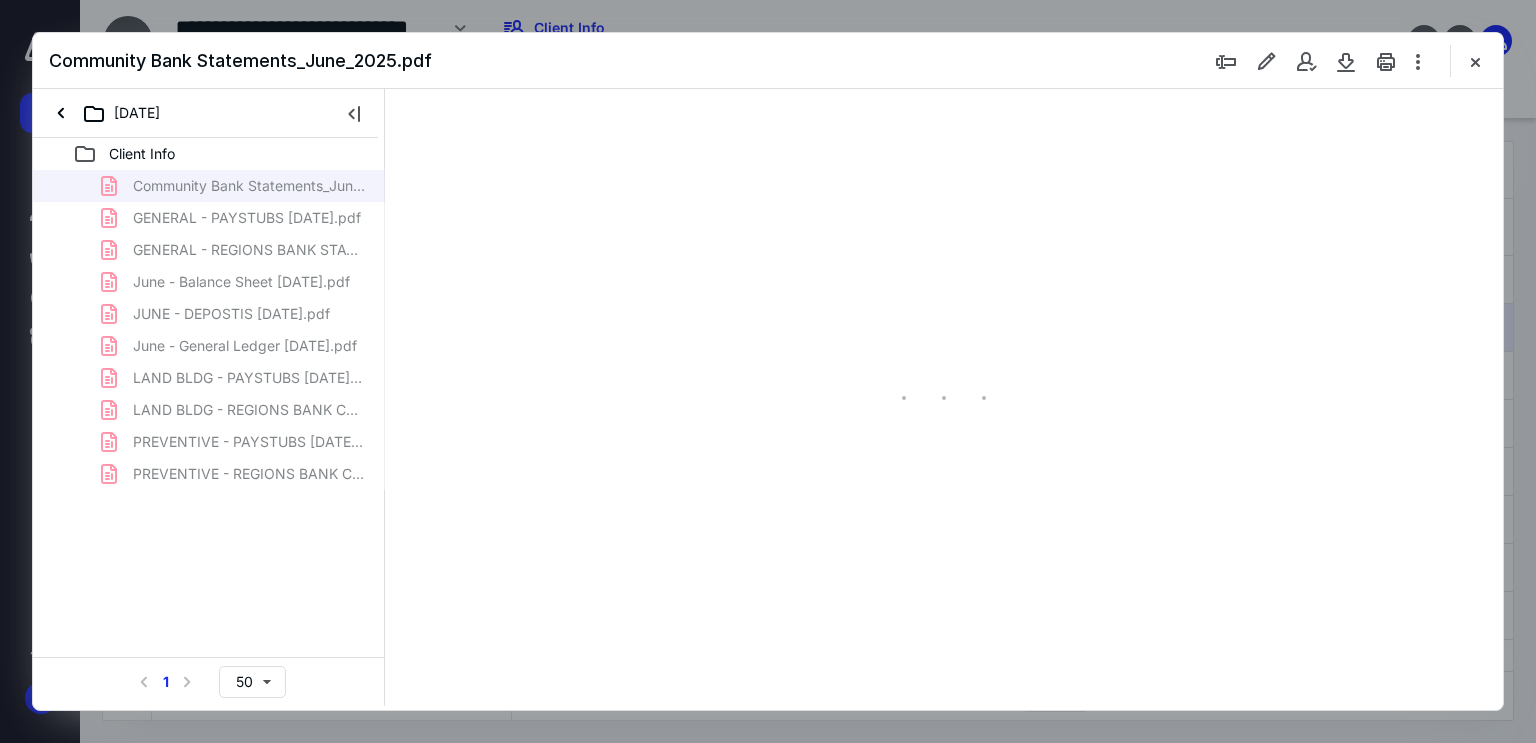 type on "179" 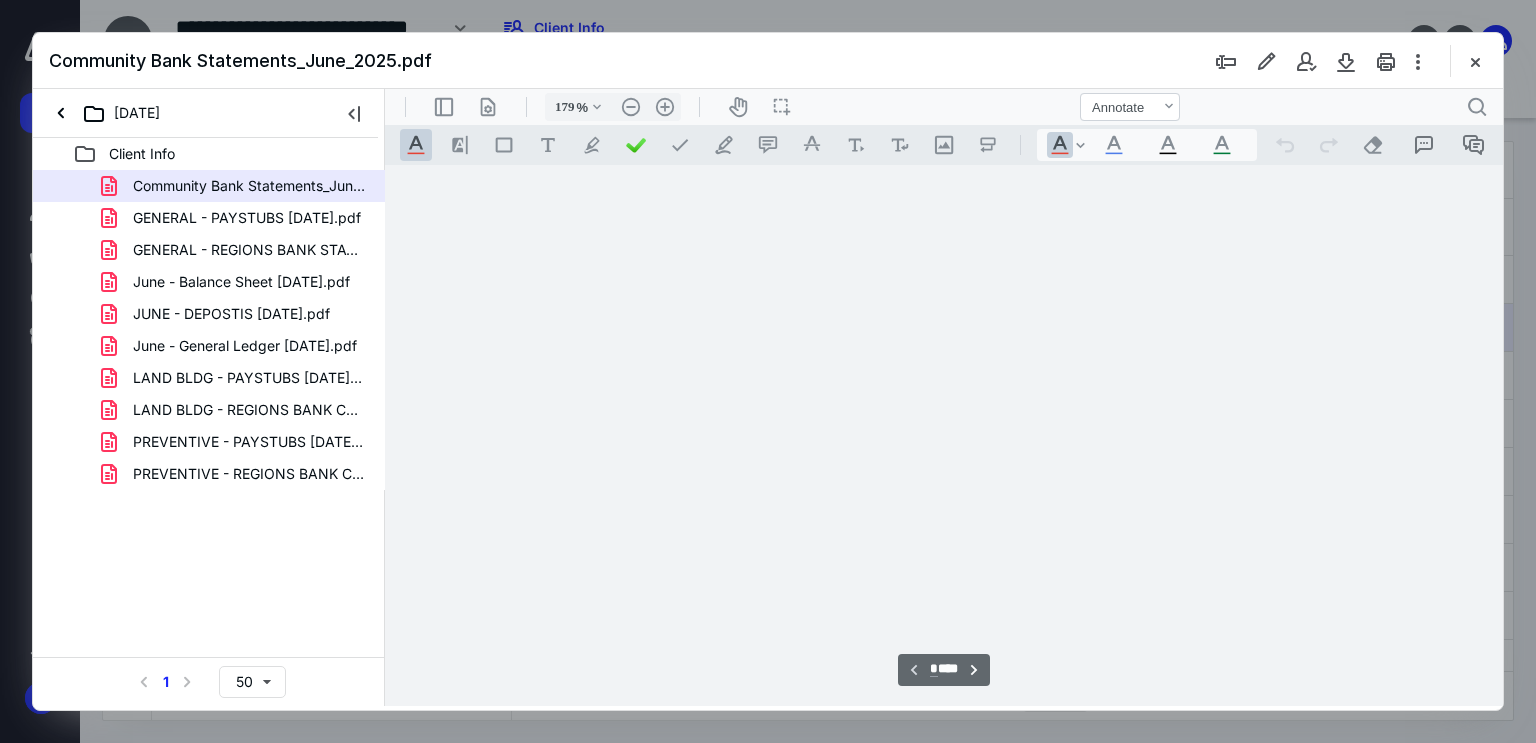 scroll, scrollTop: 83, scrollLeft: 0, axis: vertical 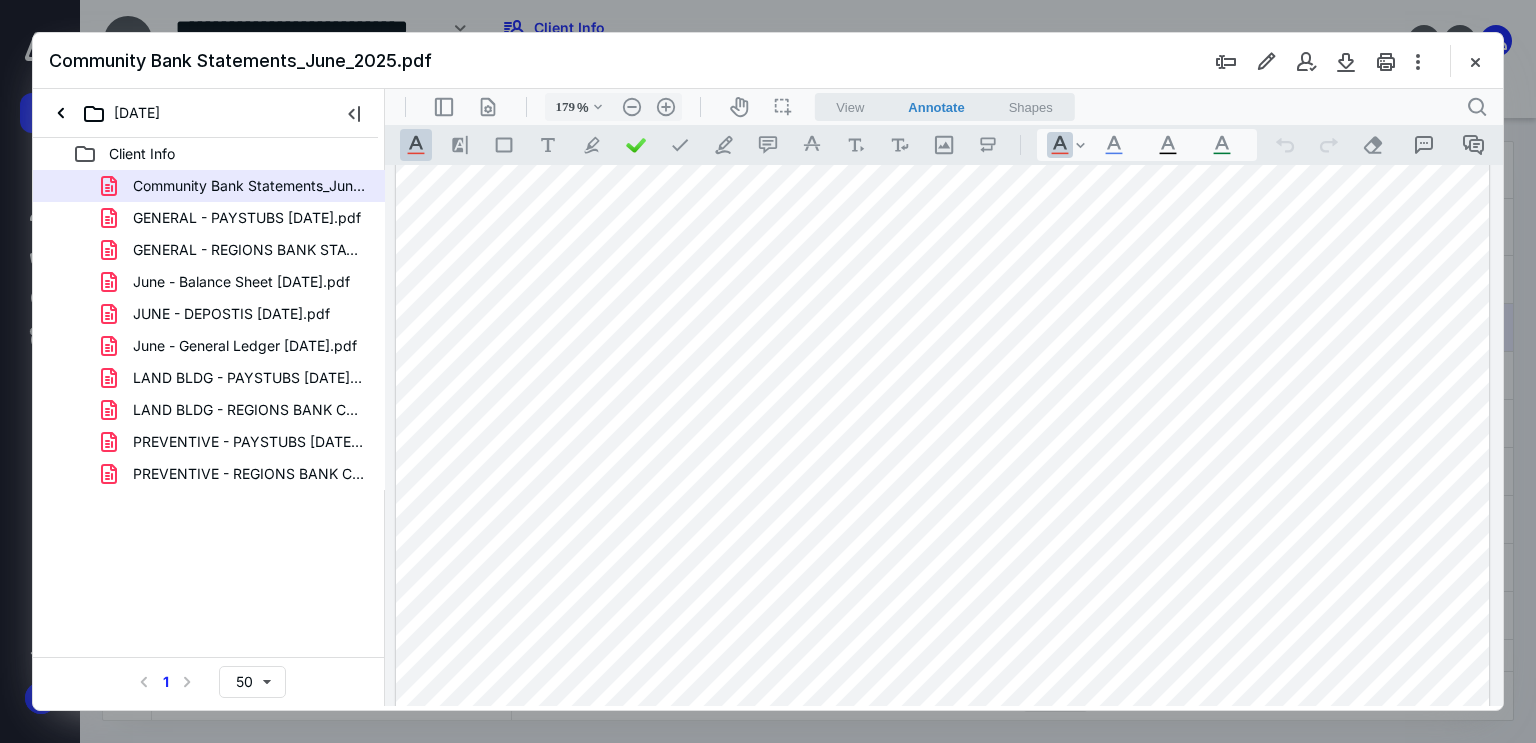 click at bounding box center [943, 797] 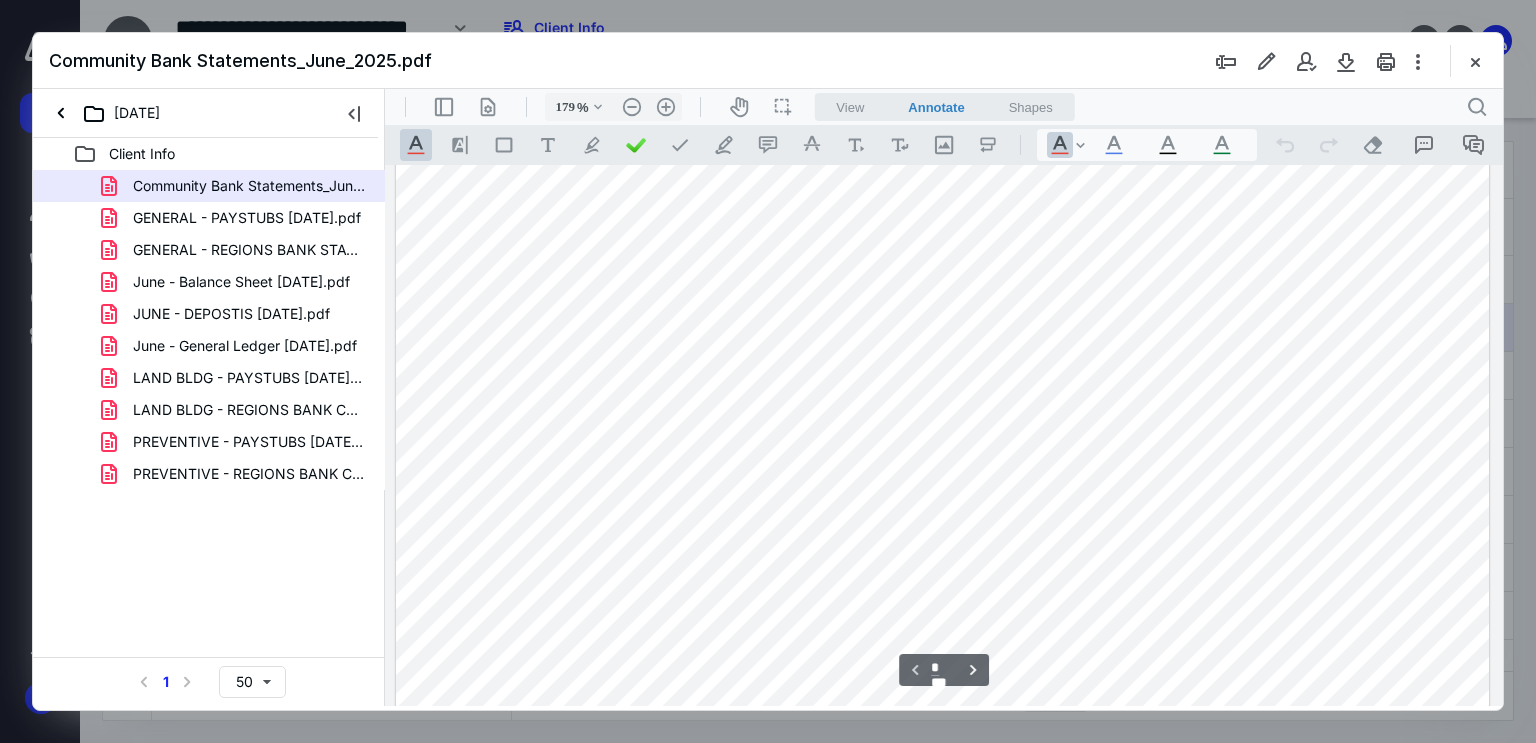 scroll, scrollTop: 483, scrollLeft: 0, axis: vertical 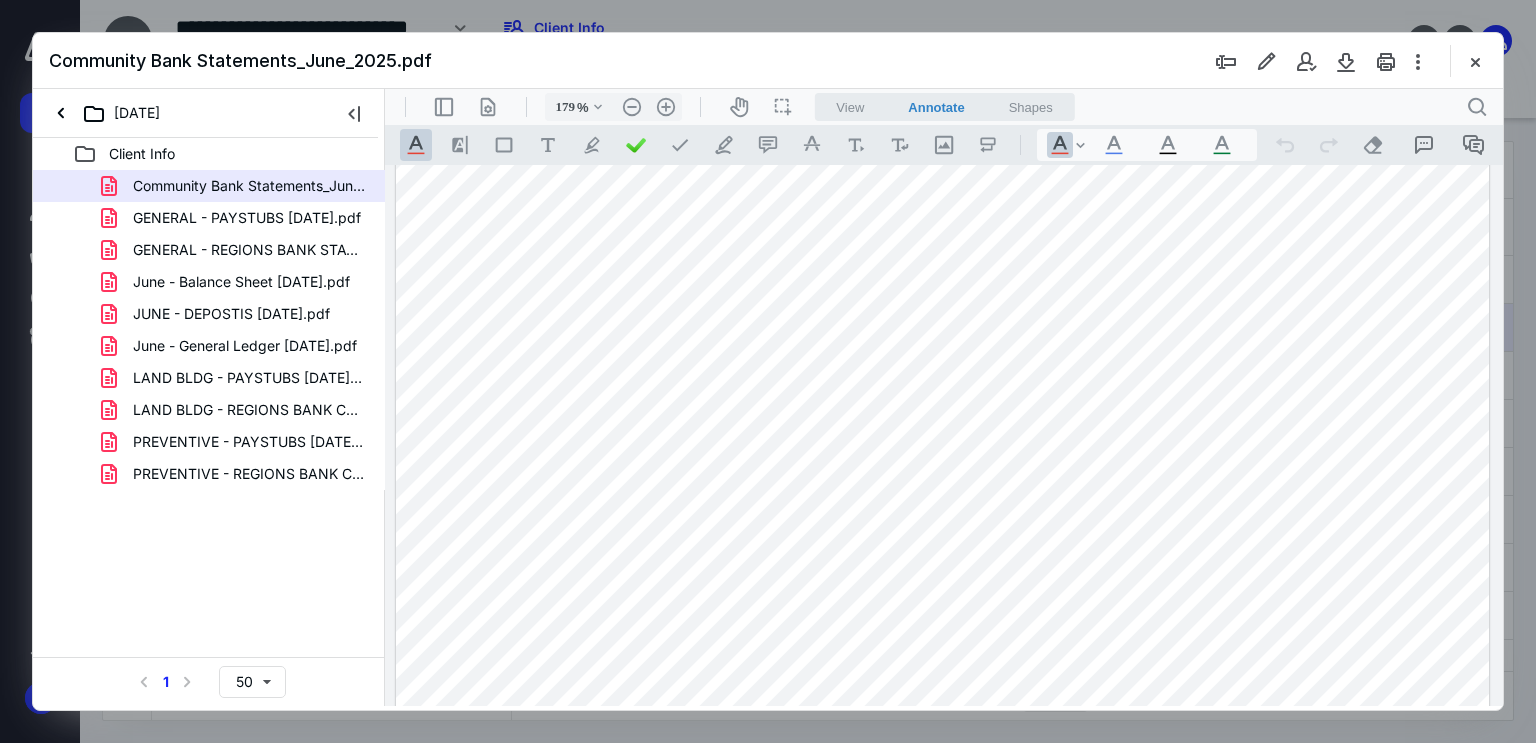 click at bounding box center (943, 397) 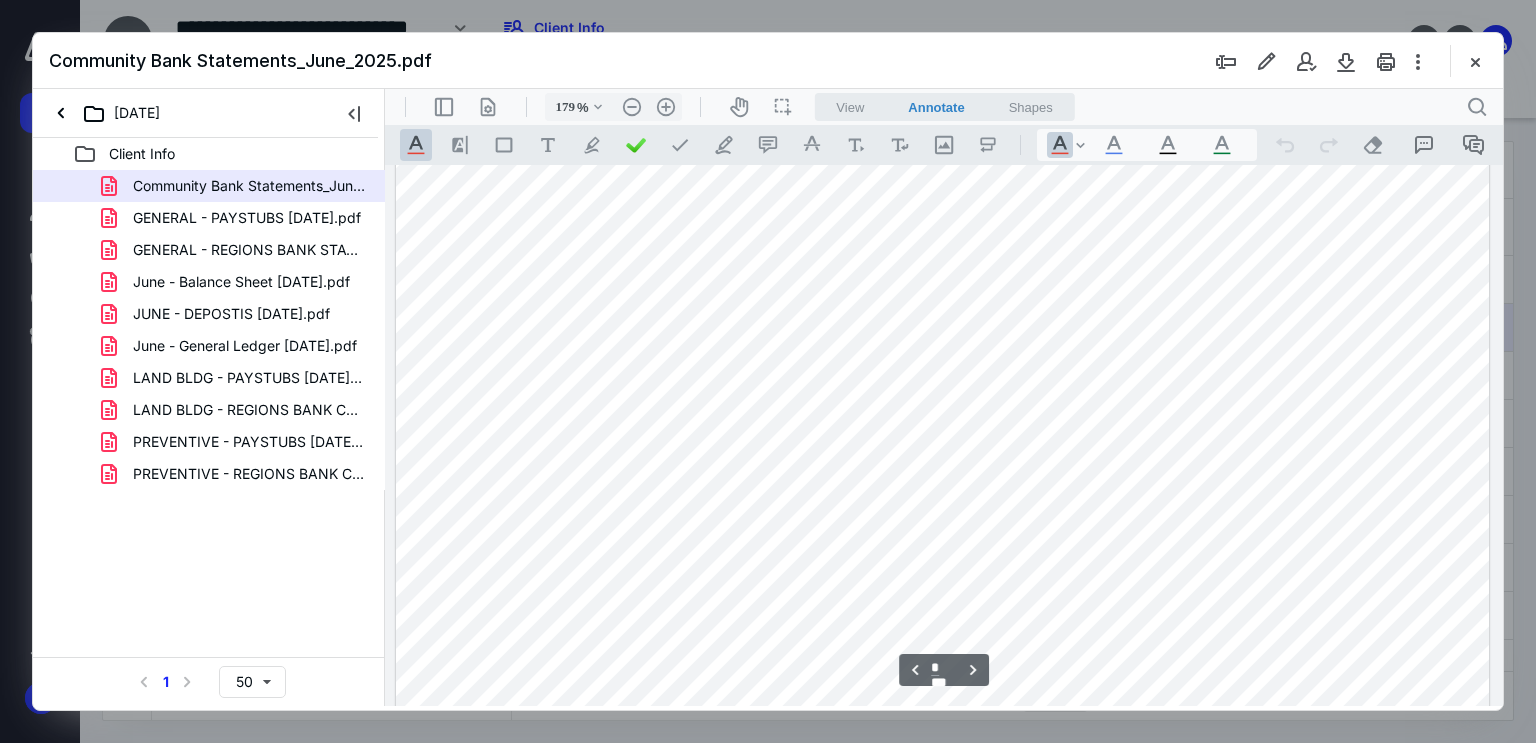 scroll, scrollTop: 1783, scrollLeft: 0, axis: vertical 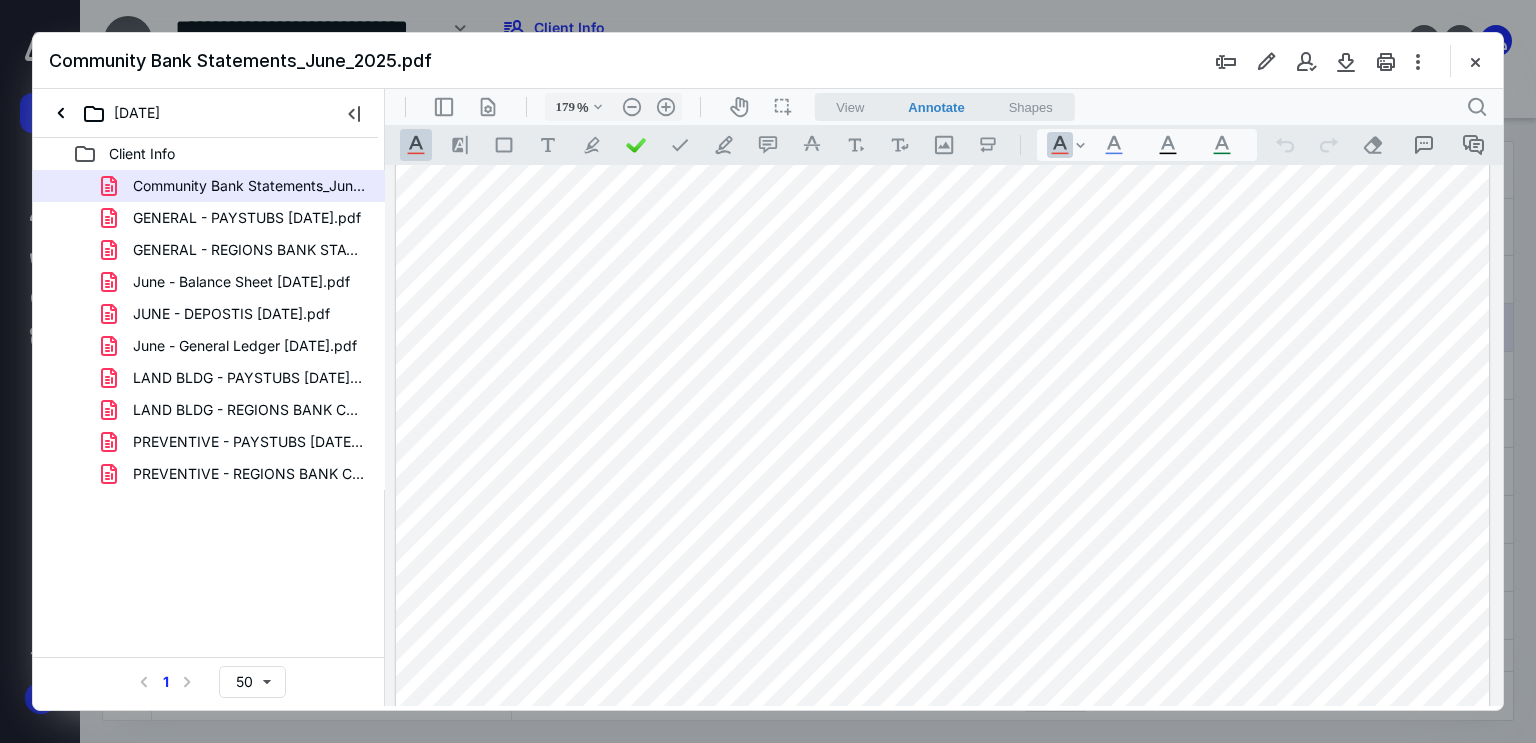 click at bounding box center (943, 526) 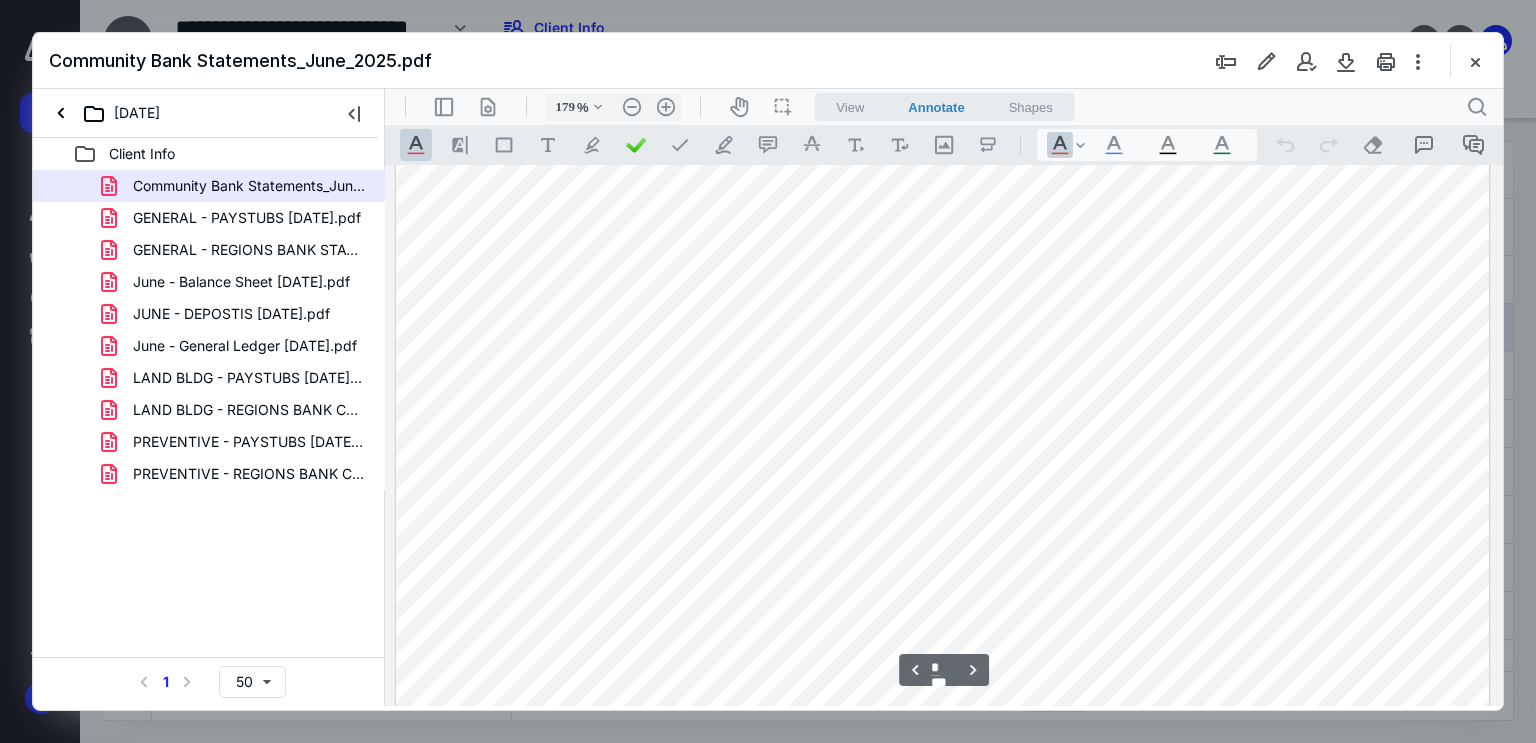 scroll, scrollTop: 2283, scrollLeft: 0, axis: vertical 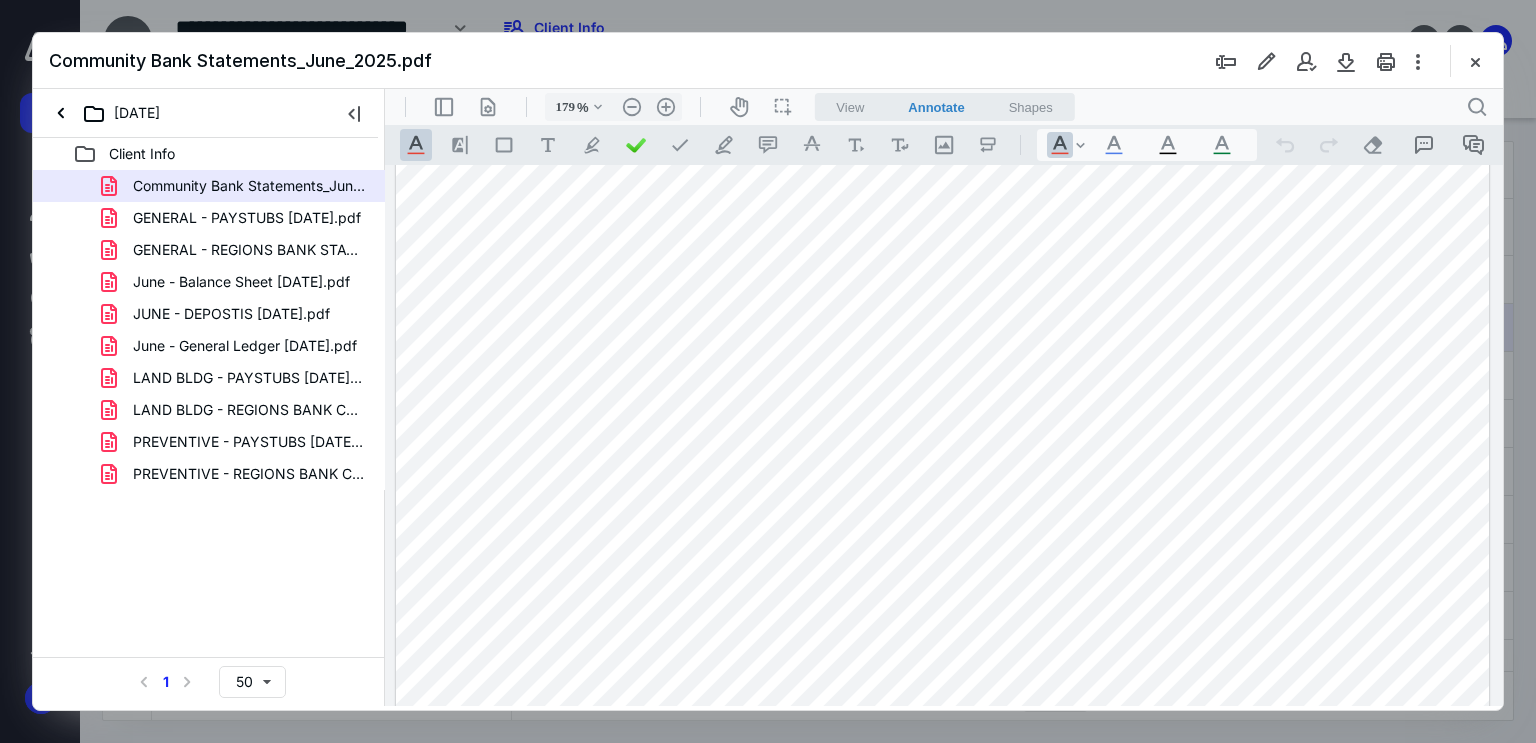 click at bounding box center [943, 26] 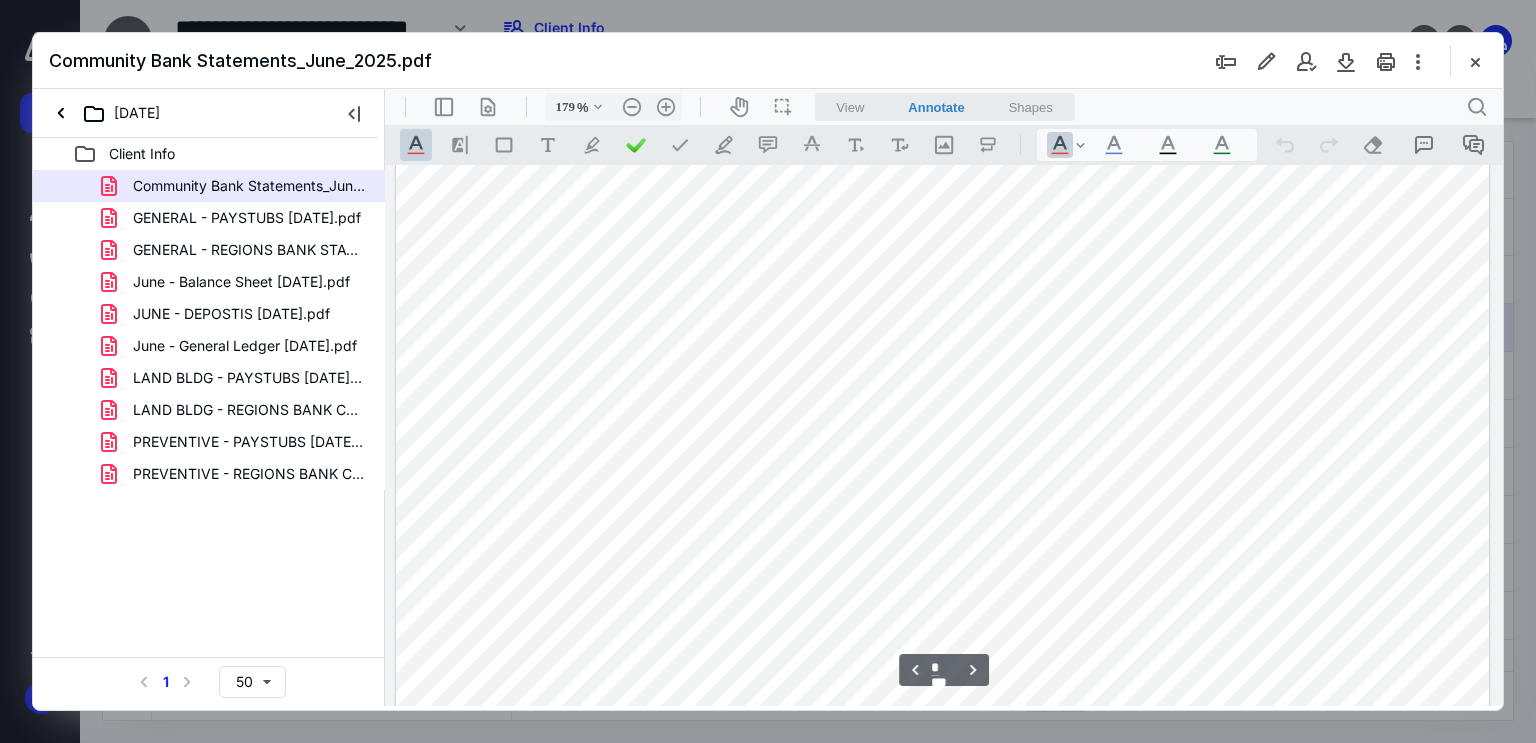 scroll, scrollTop: 3183, scrollLeft: 0, axis: vertical 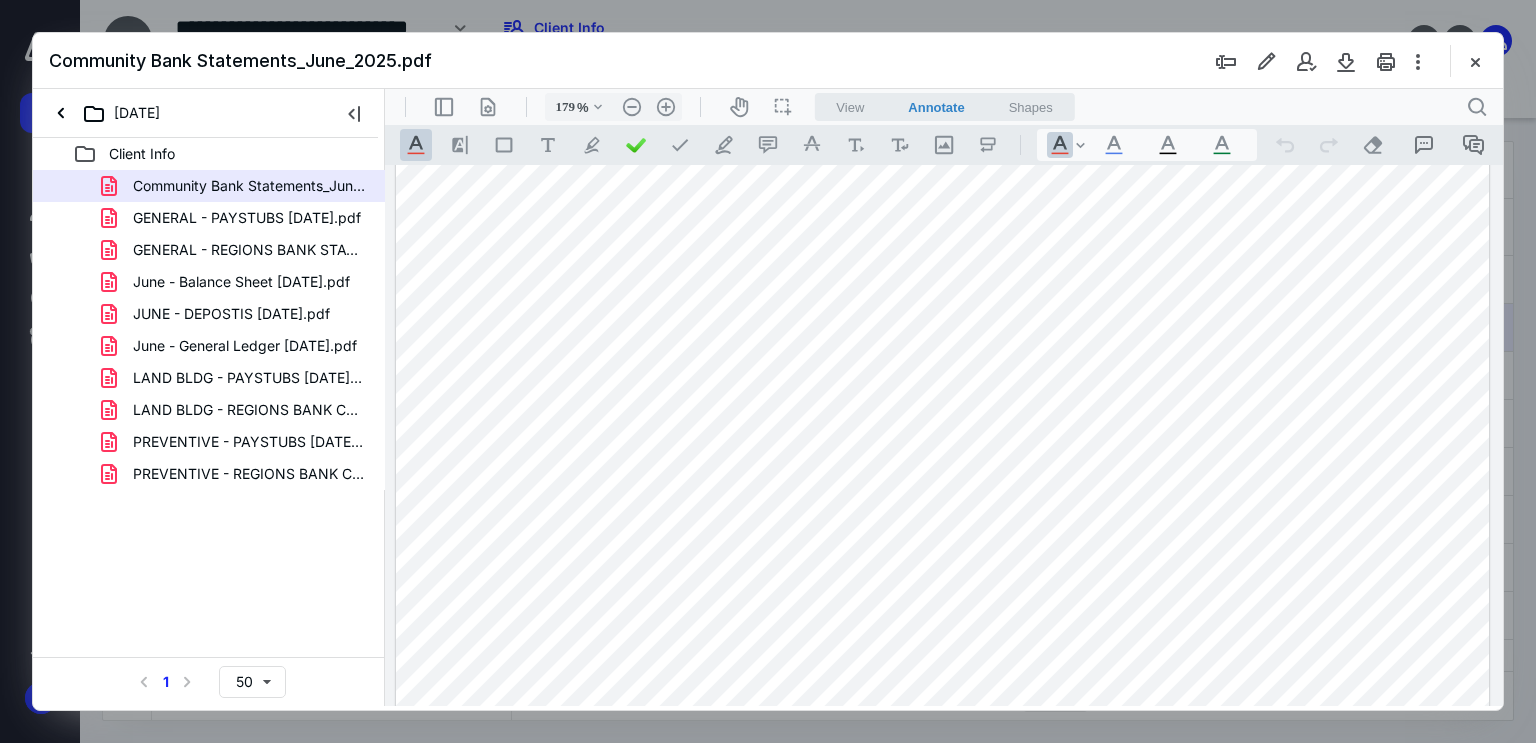 click at bounding box center (943, 555) 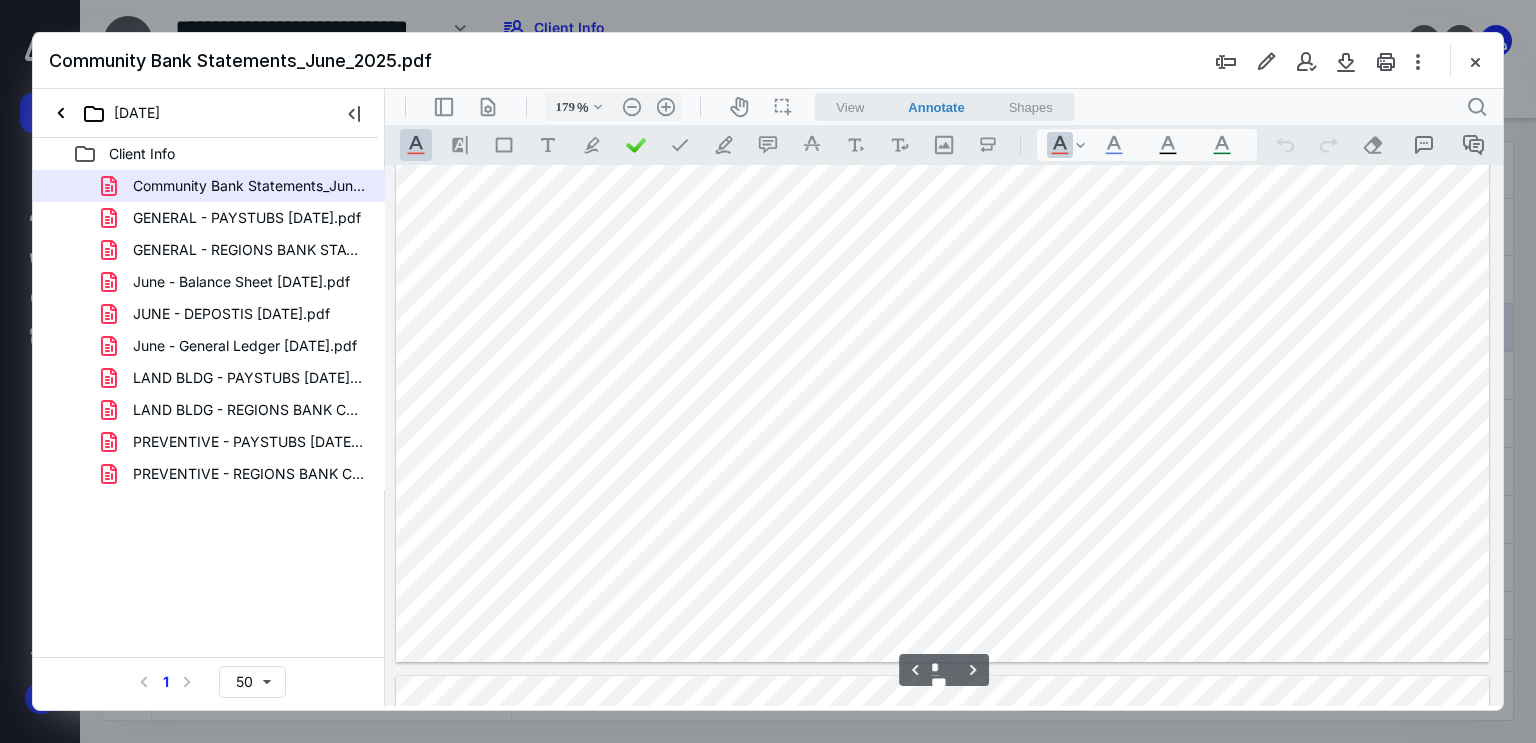 scroll, scrollTop: 3683, scrollLeft: 0, axis: vertical 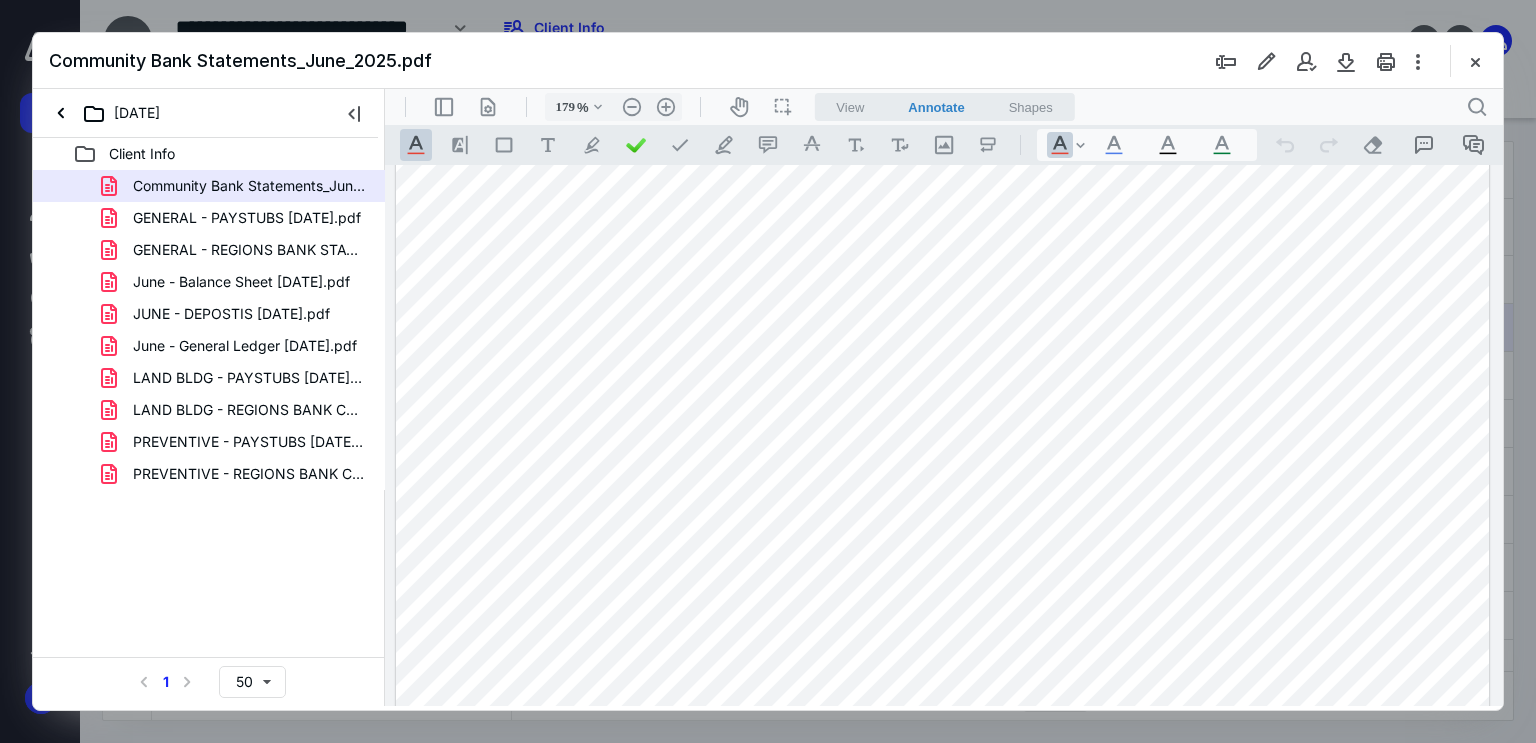 click at bounding box center [943, 55] 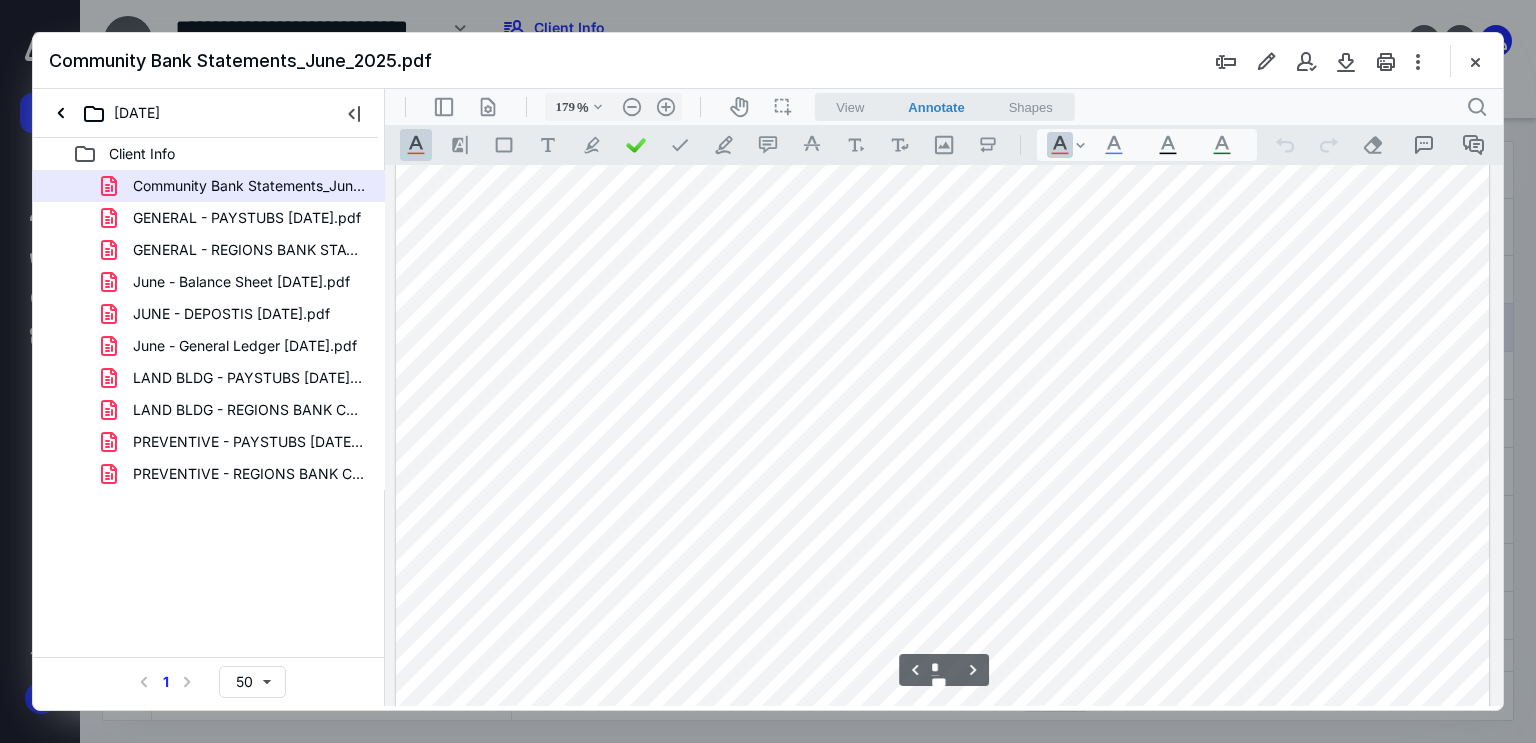 scroll, scrollTop: 4583, scrollLeft: 0, axis: vertical 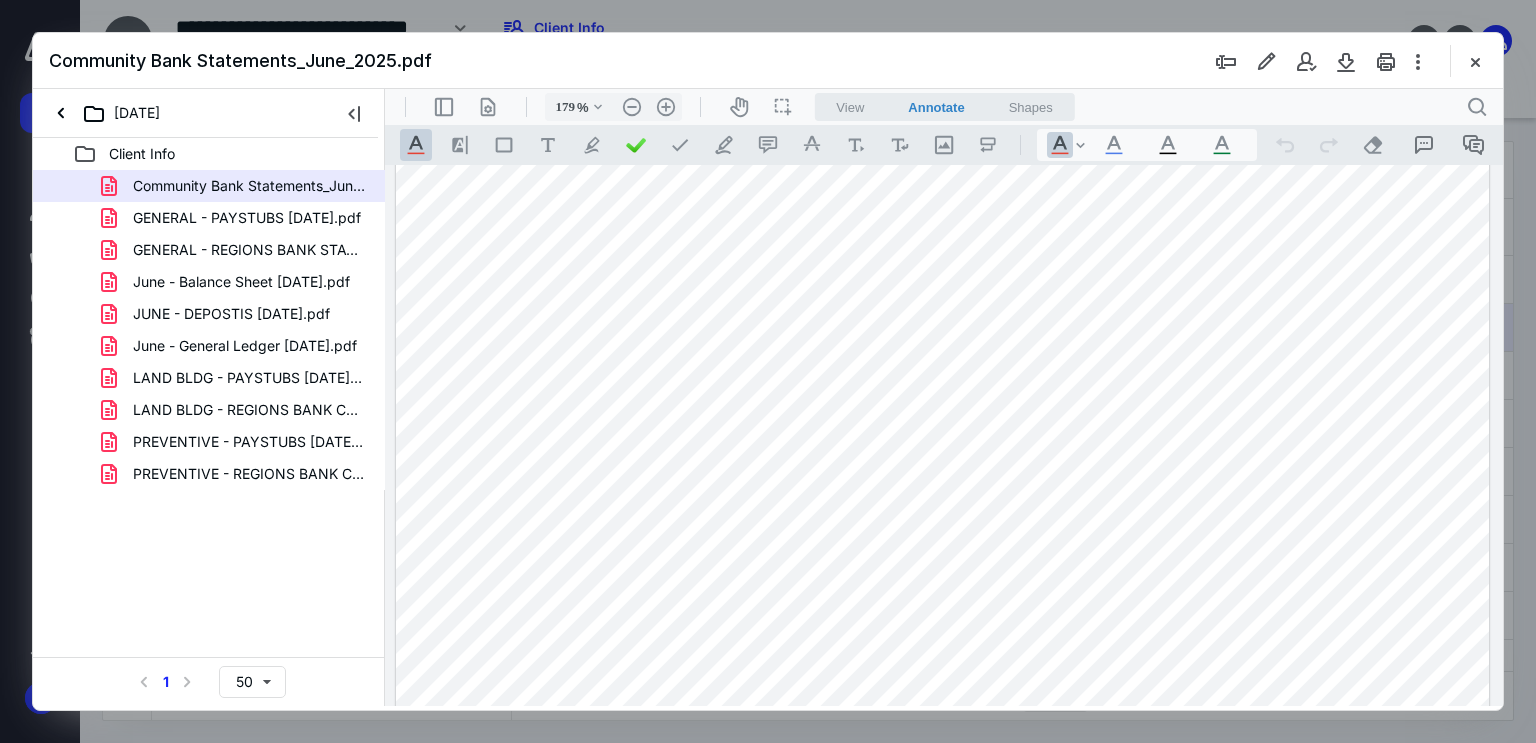 click at bounding box center (943, 584) 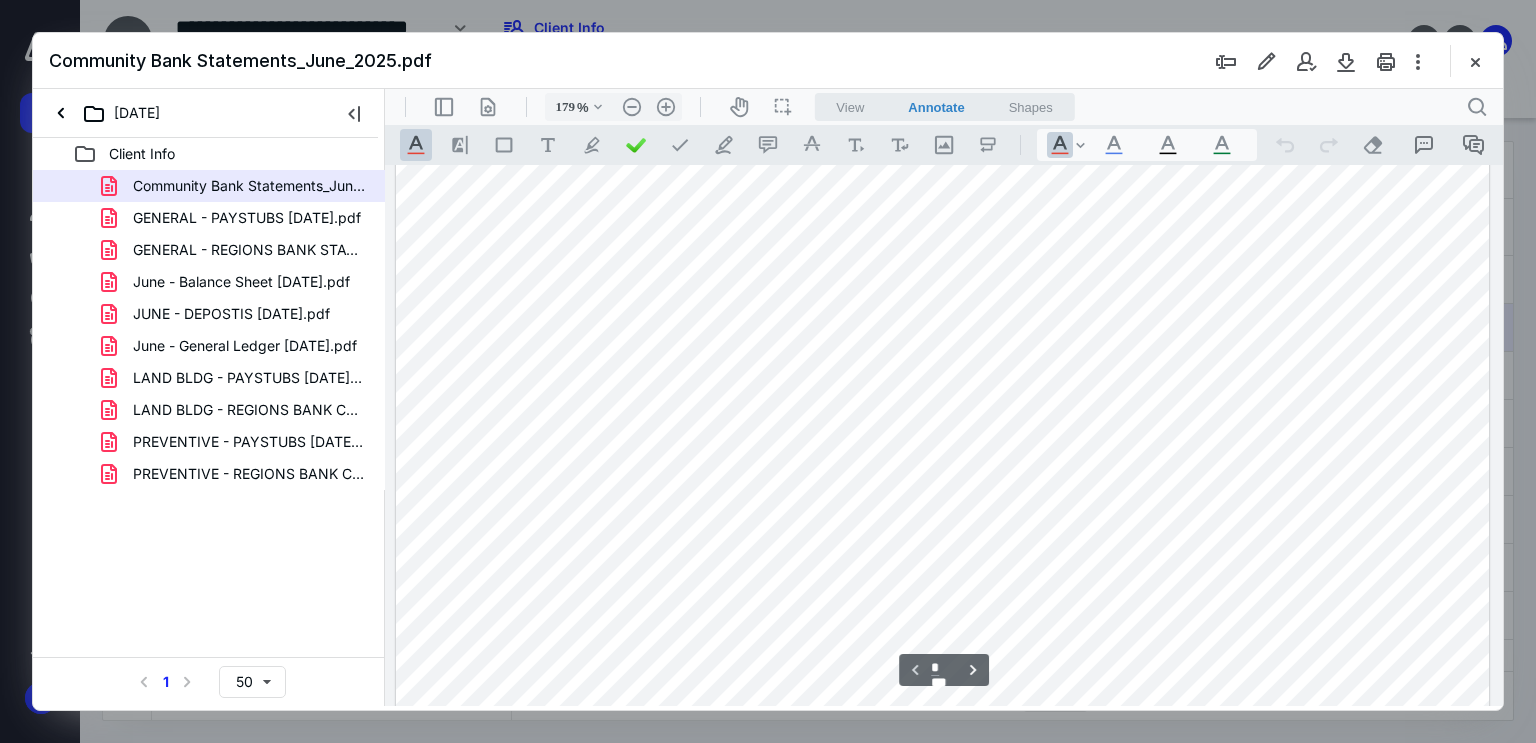 scroll, scrollTop: 300, scrollLeft: 0, axis: vertical 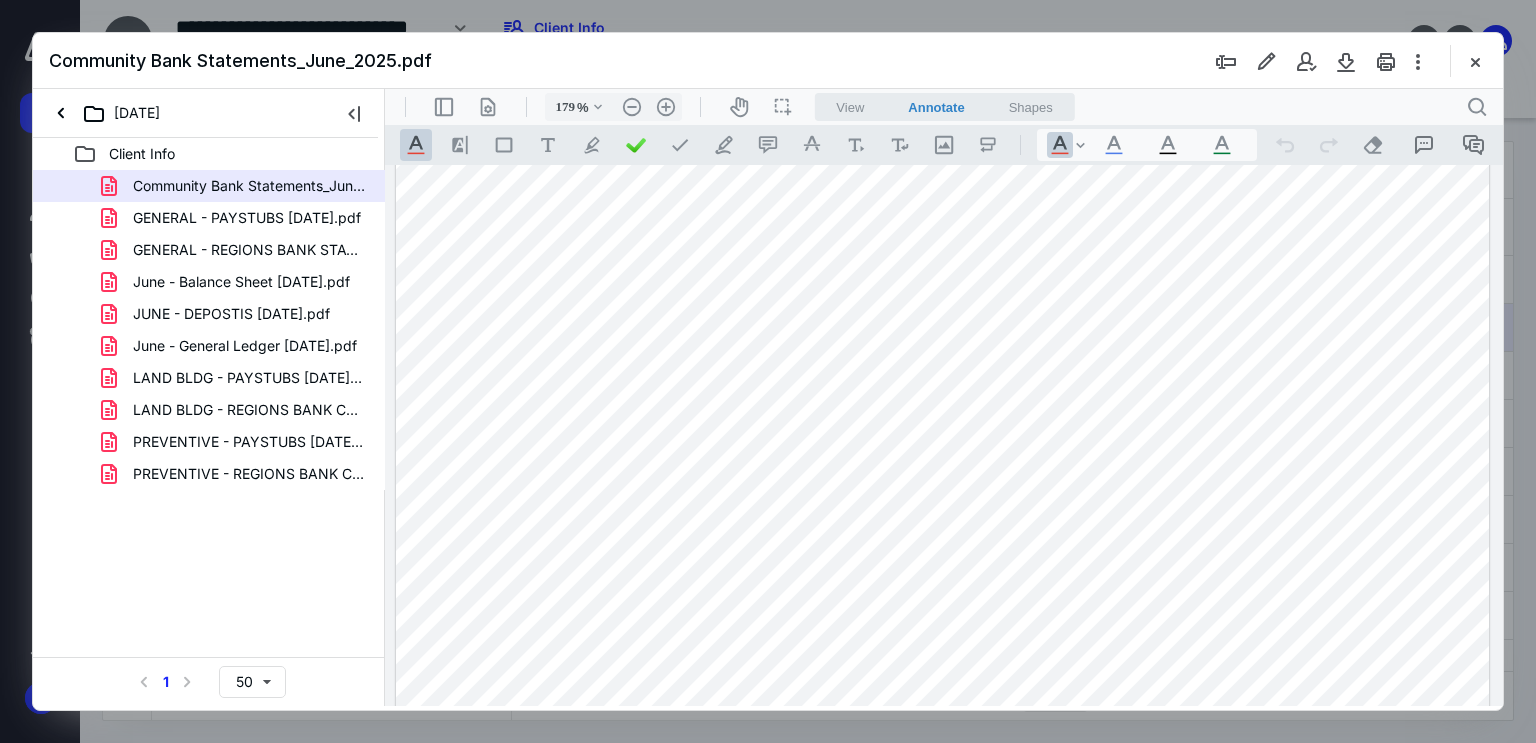 click at bounding box center [943, 580] 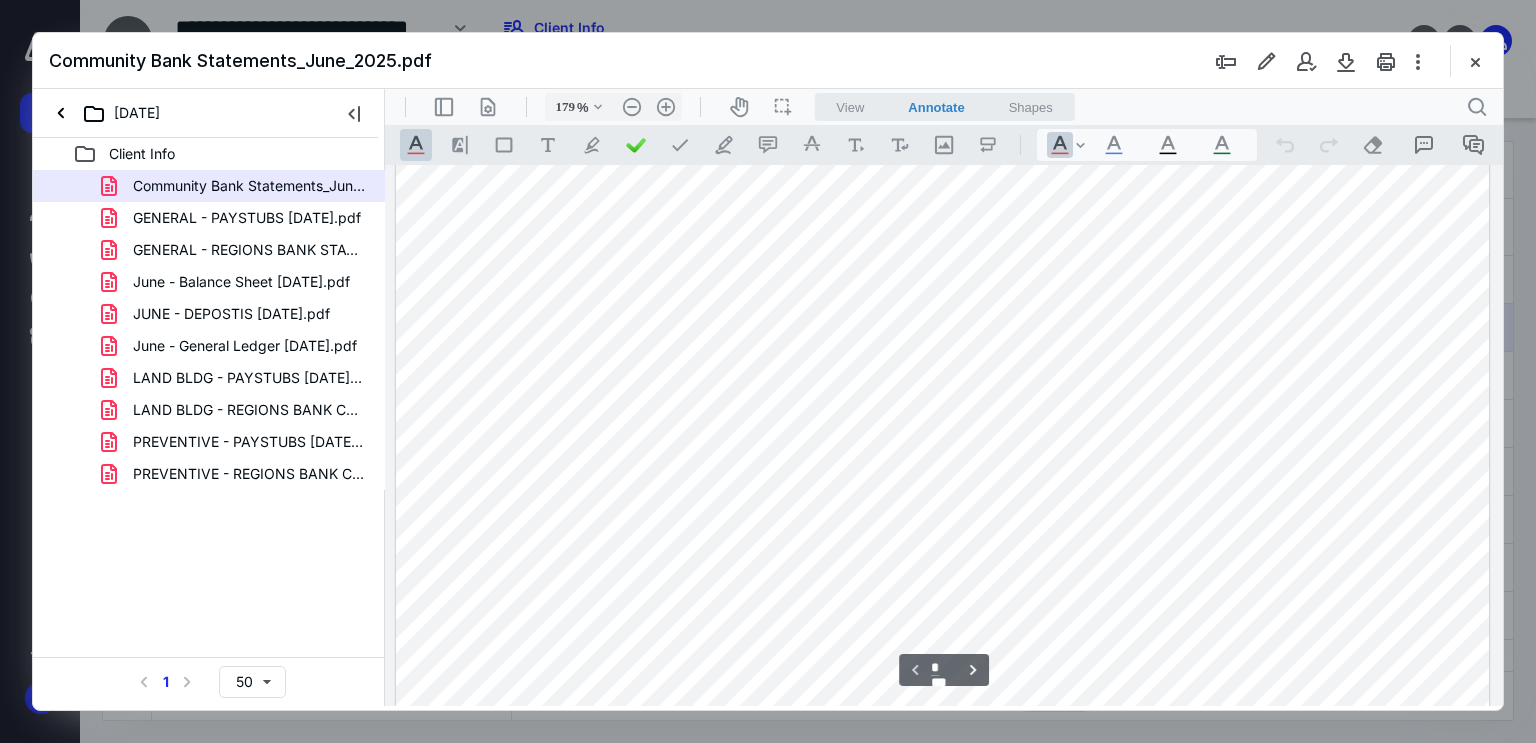 scroll, scrollTop: 800, scrollLeft: 0, axis: vertical 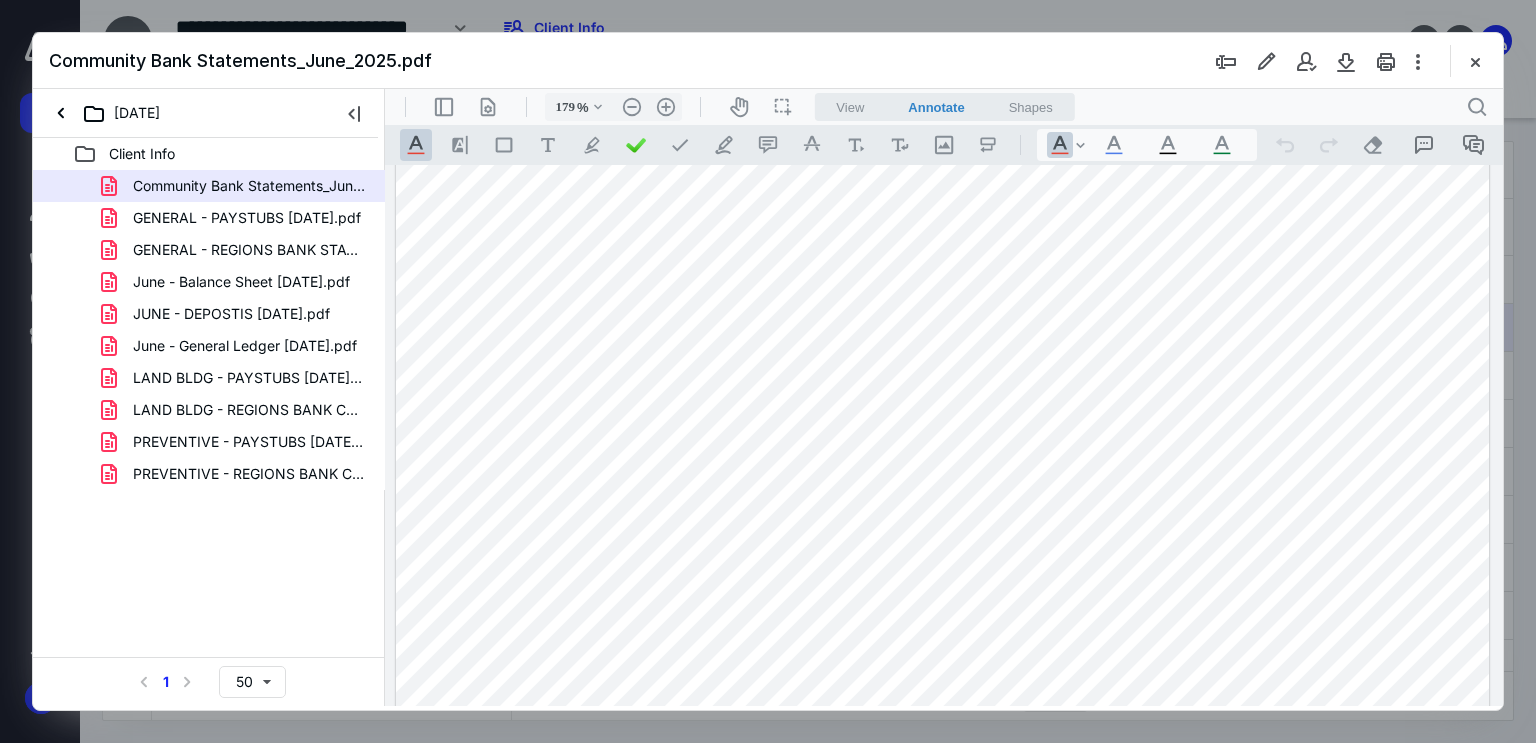 click at bounding box center (943, 80) 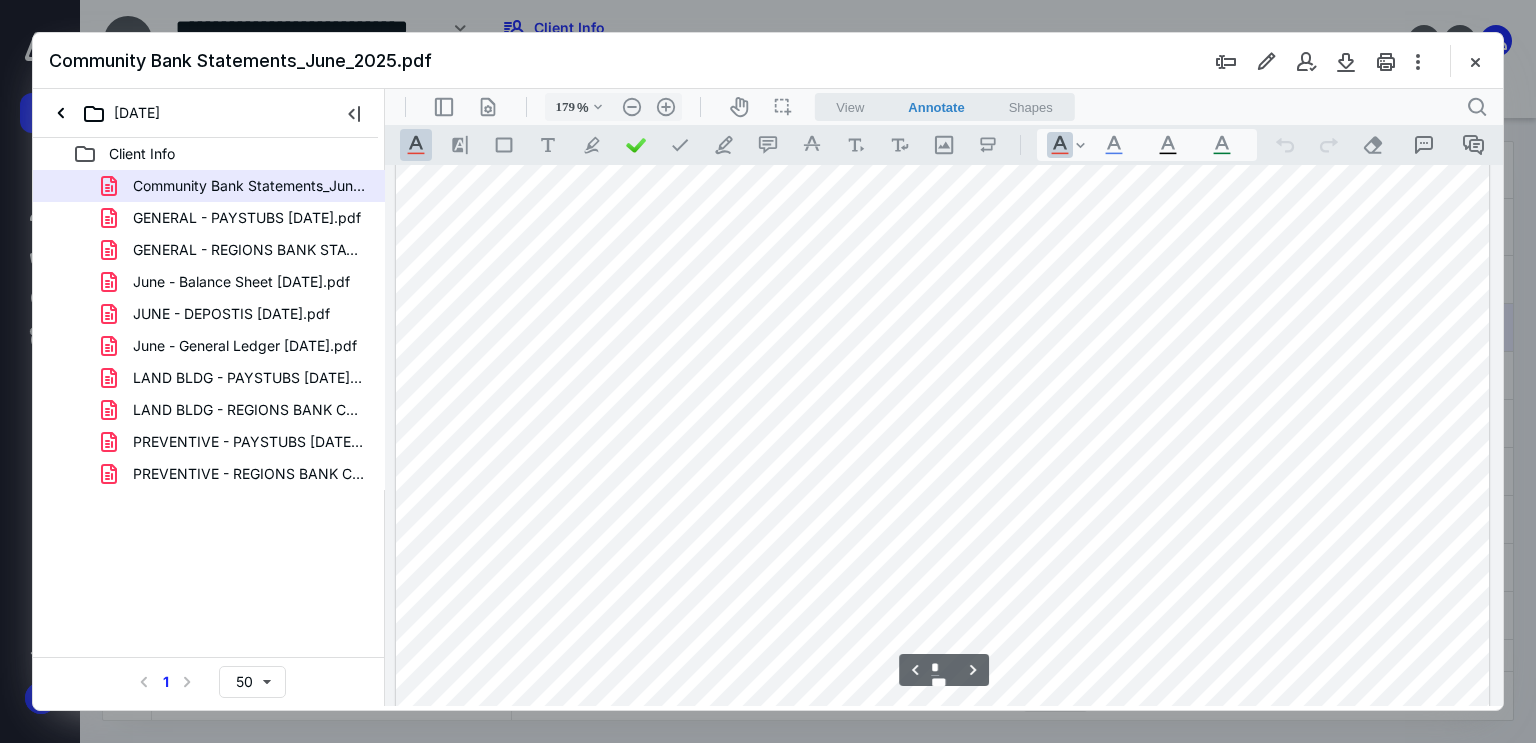 scroll, scrollTop: 1800, scrollLeft: 0, axis: vertical 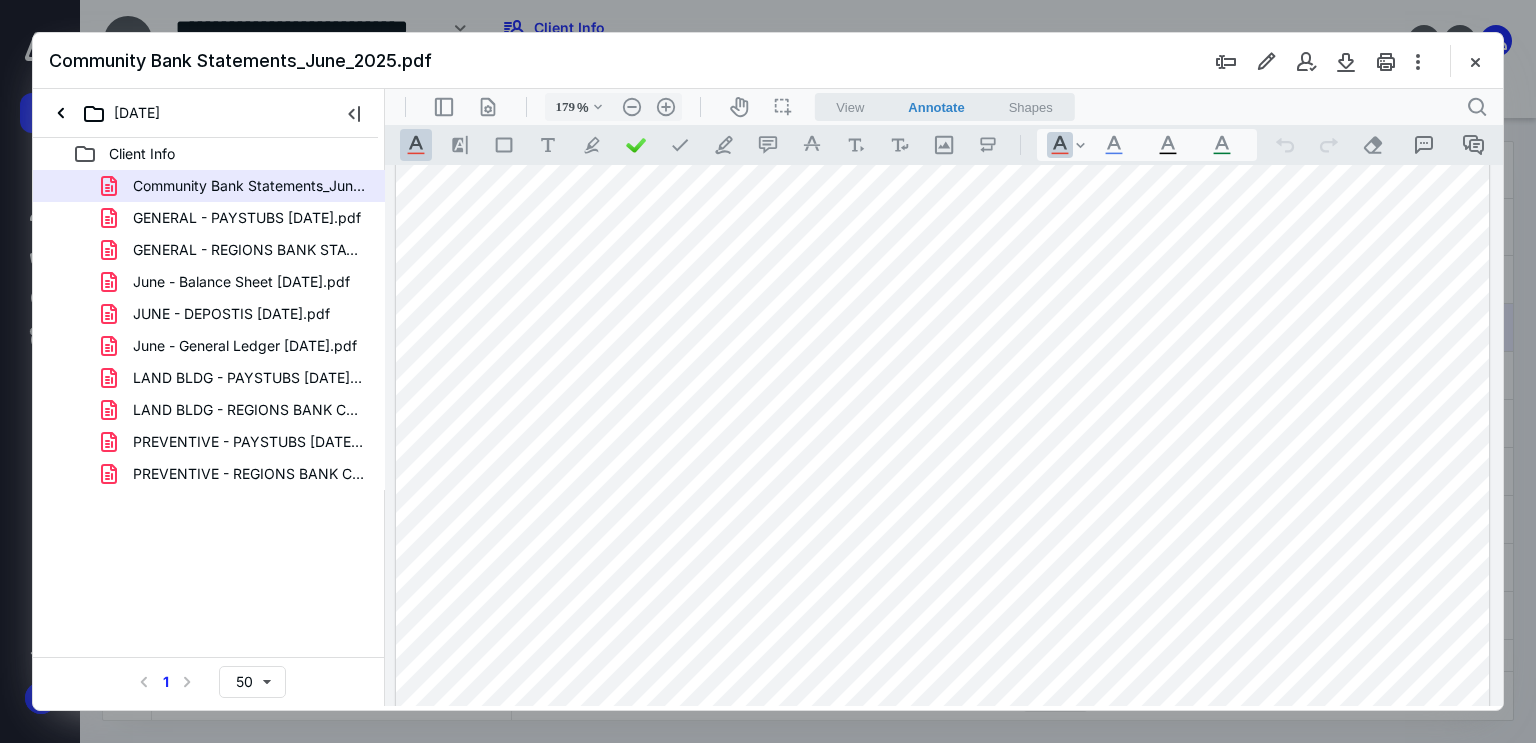 click at bounding box center (943, 509) 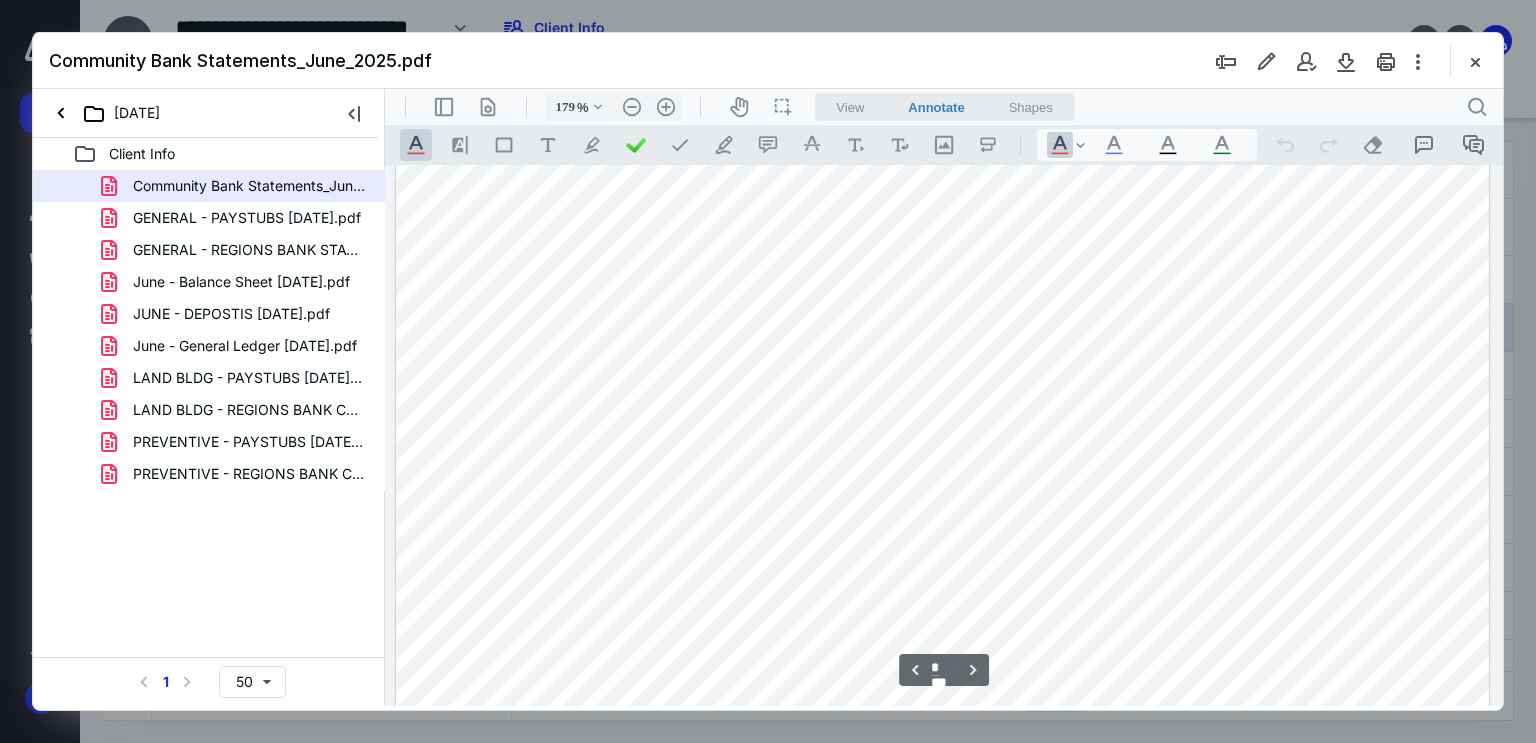 scroll, scrollTop: 2300, scrollLeft: 0, axis: vertical 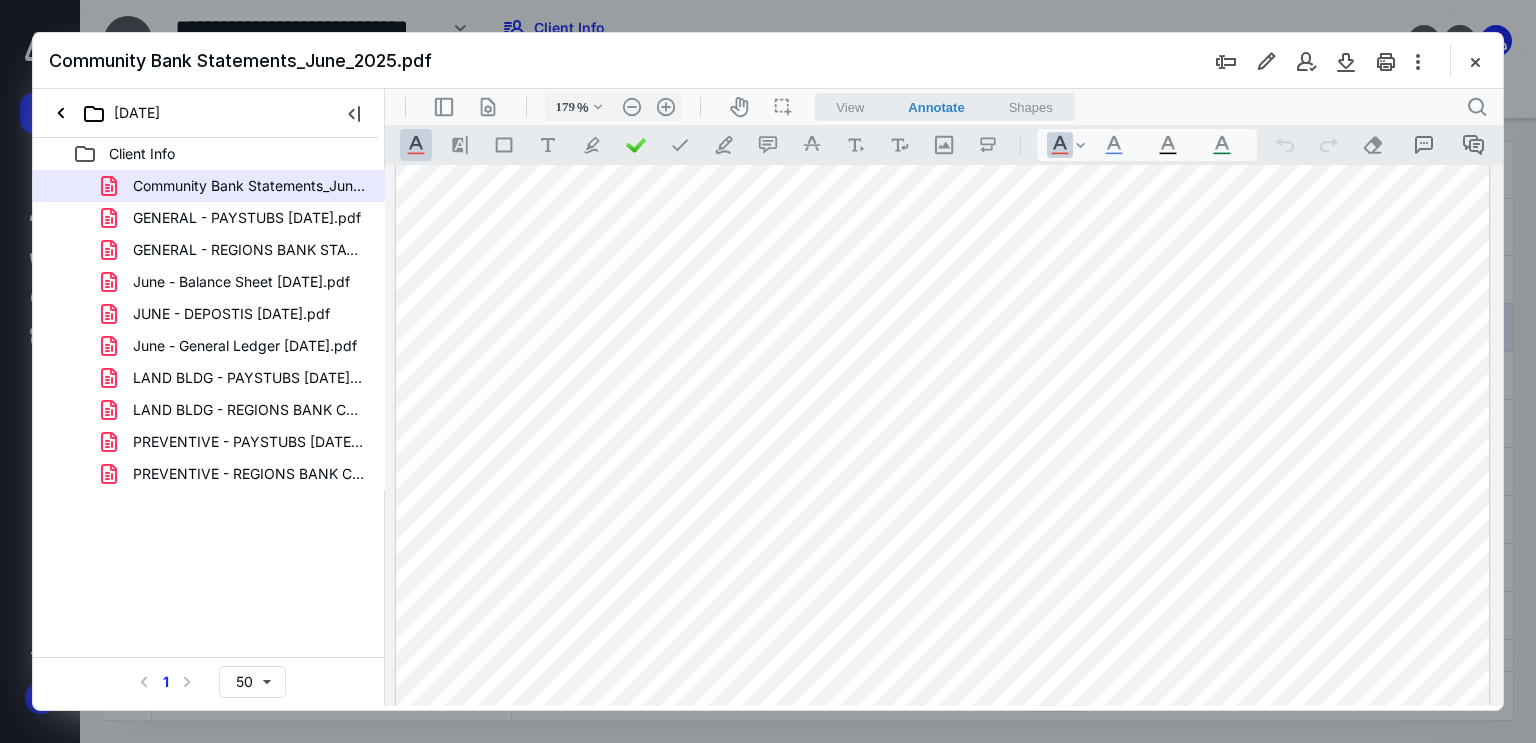 click at bounding box center (943, 9) 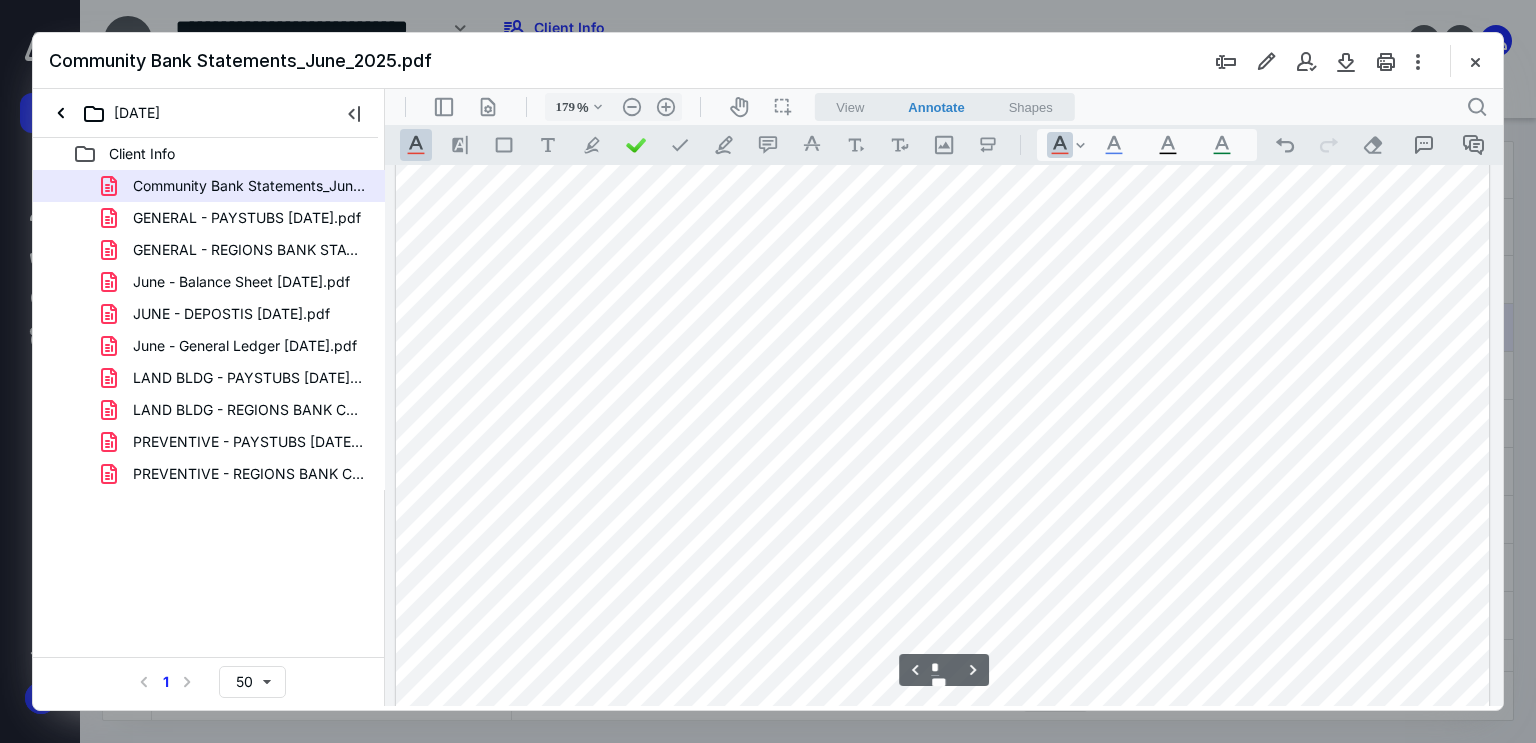 scroll, scrollTop: 3500, scrollLeft: 0, axis: vertical 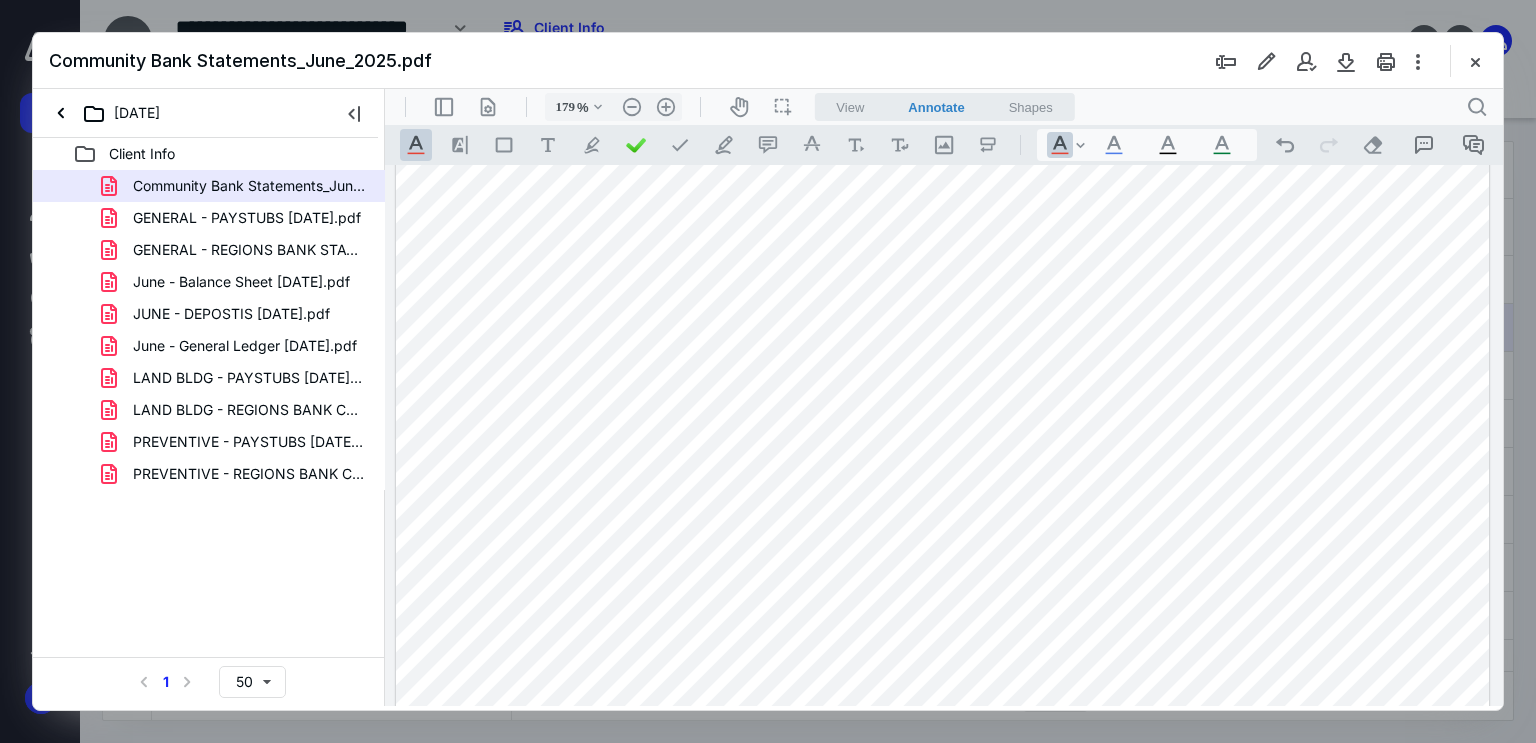click at bounding box center [943, 238] 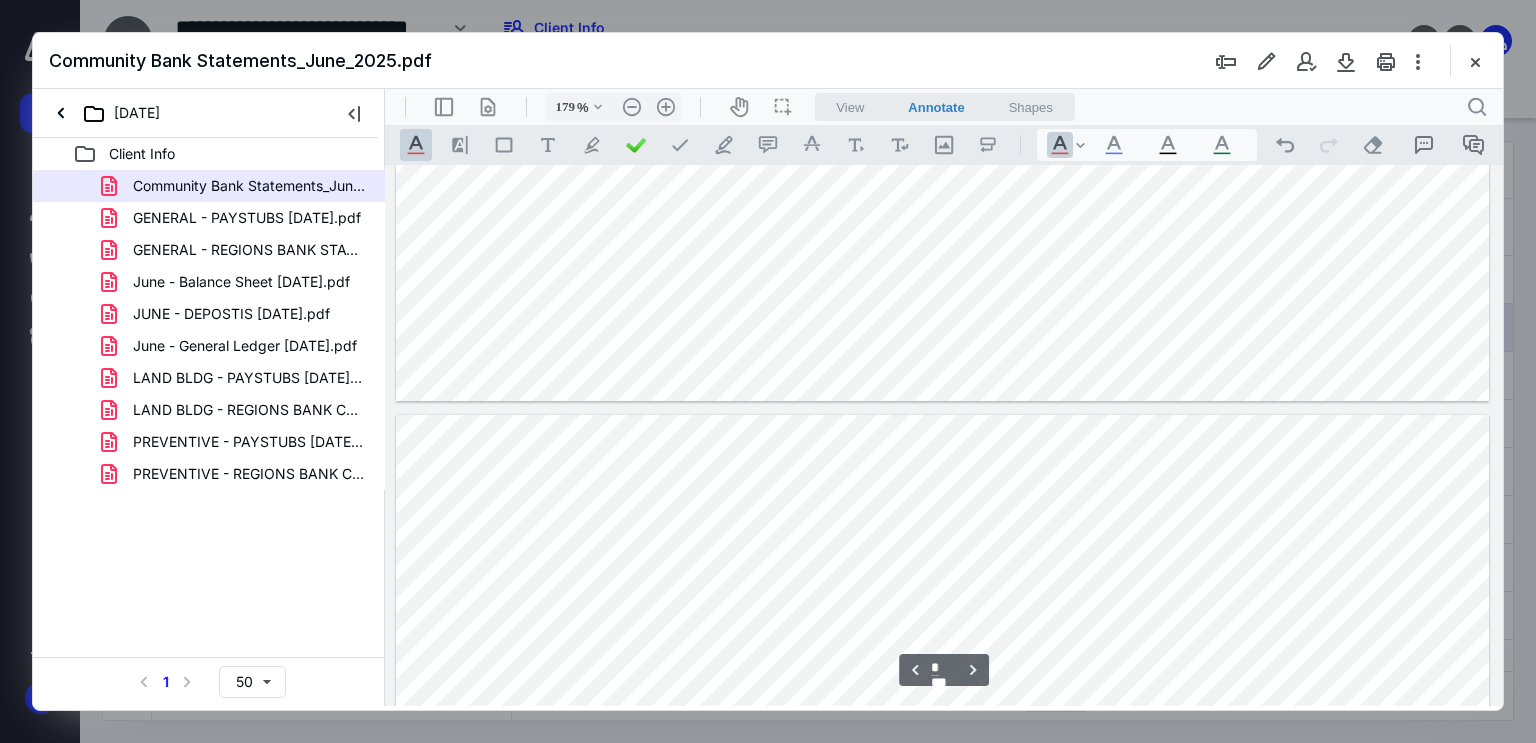 type on "*" 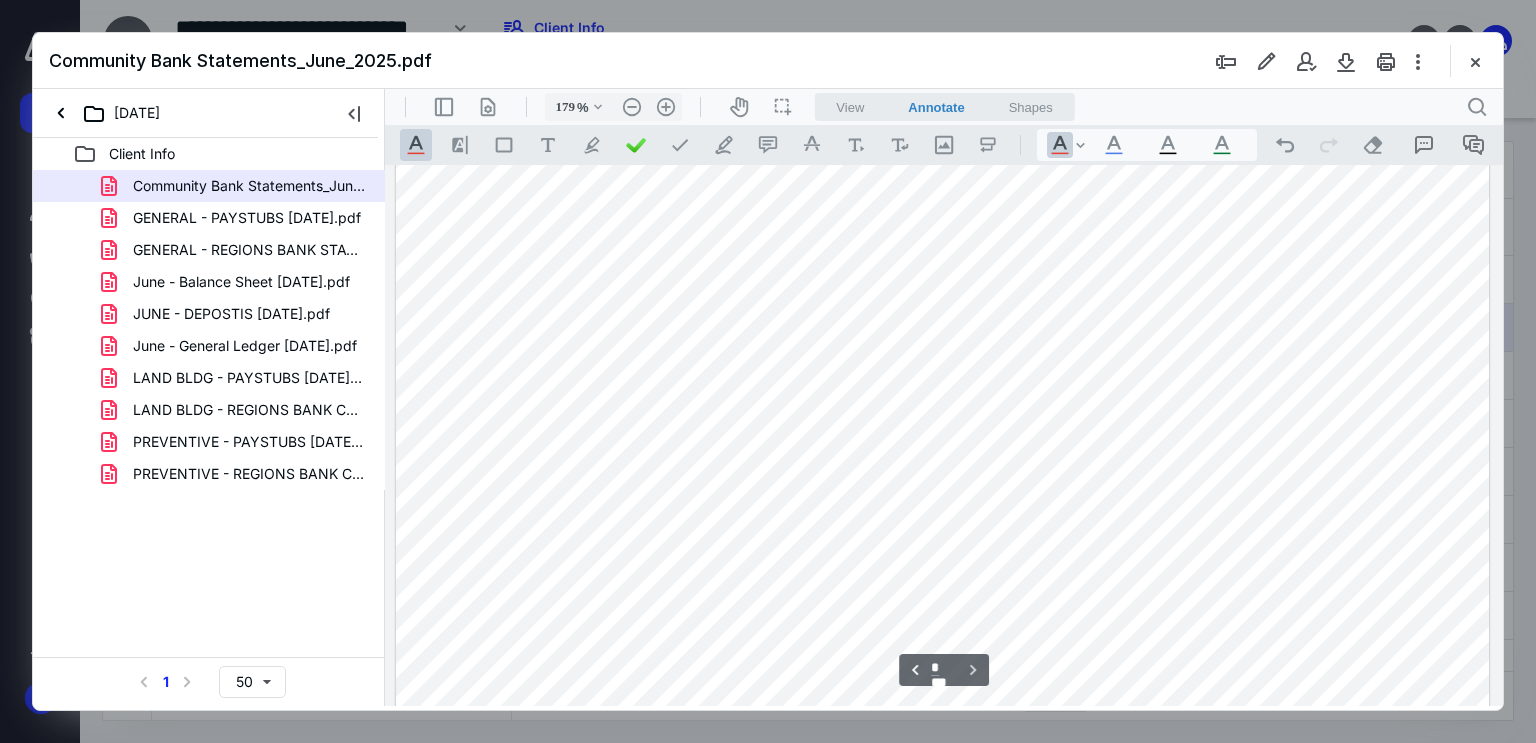 scroll, scrollTop: 6100, scrollLeft: 0, axis: vertical 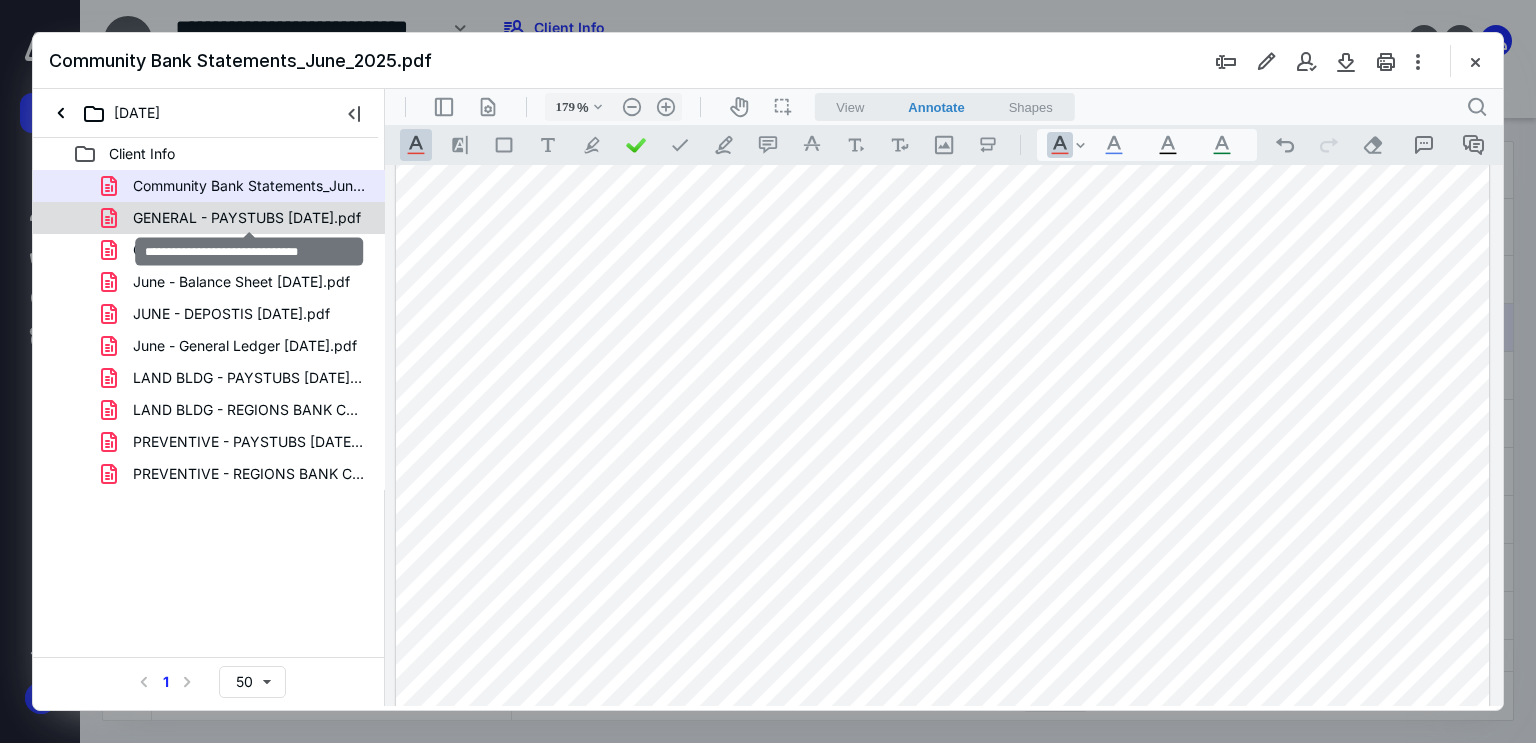 click on "GENERAL - PAYSTUBS [DATE].pdf" at bounding box center [247, 218] 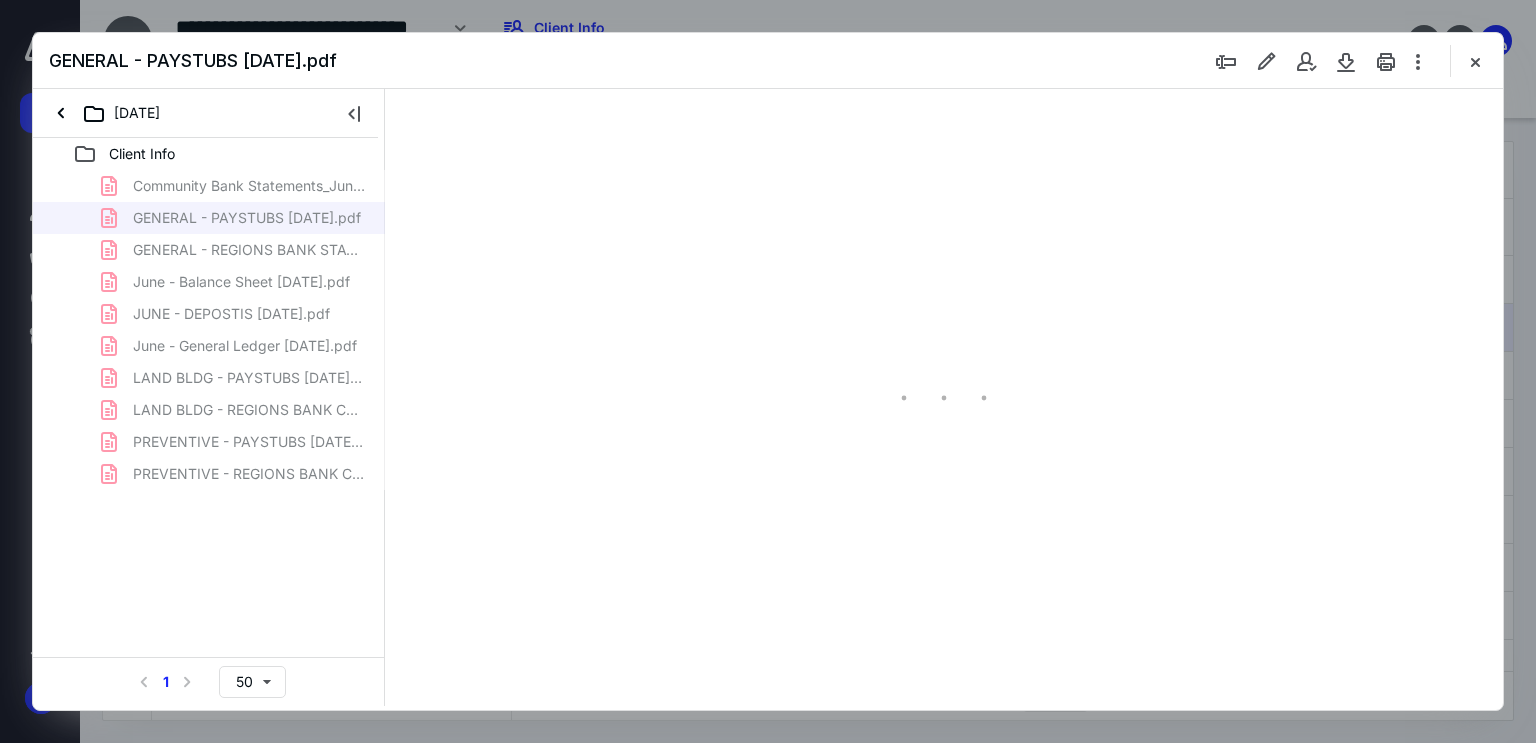 type on "179" 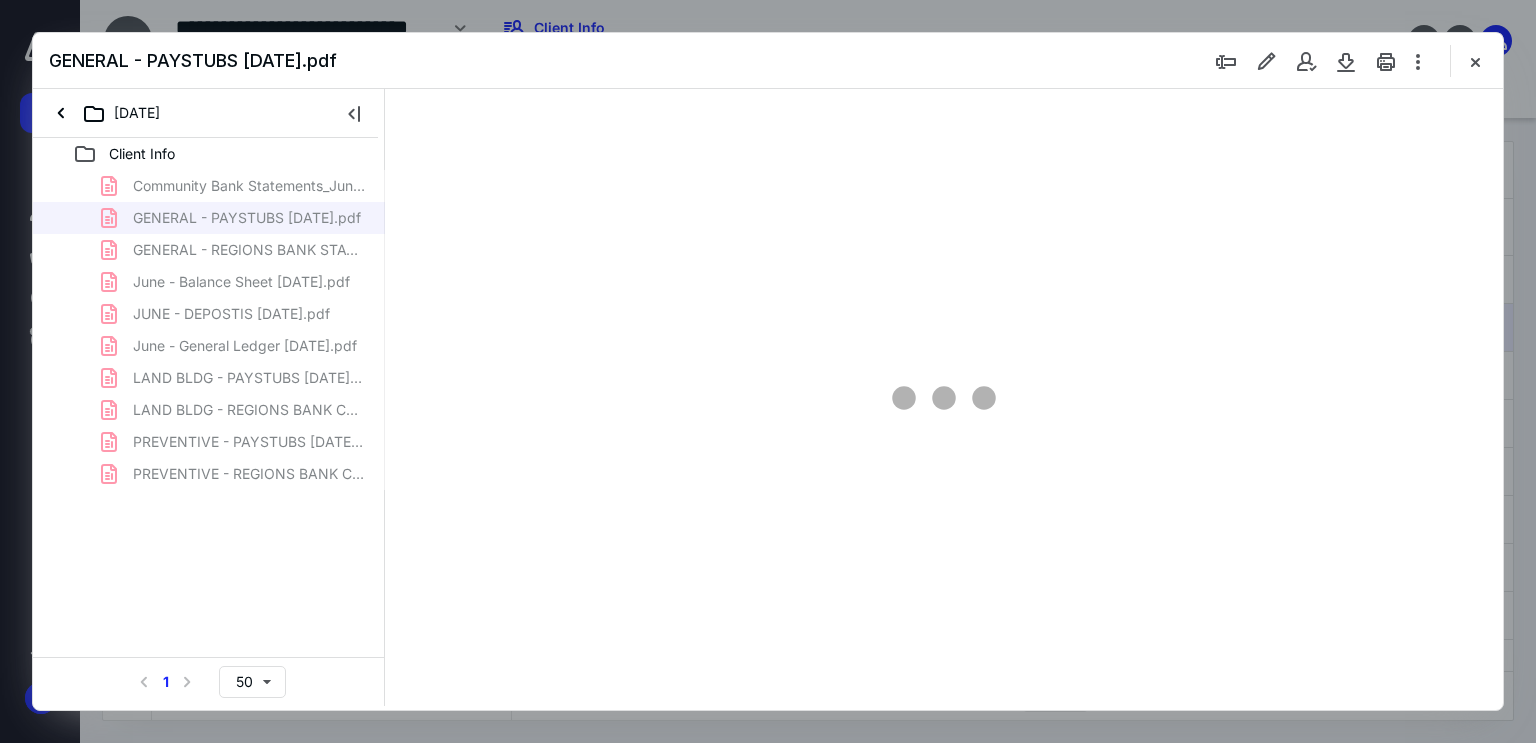 scroll, scrollTop: 83, scrollLeft: 0, axis: vertical 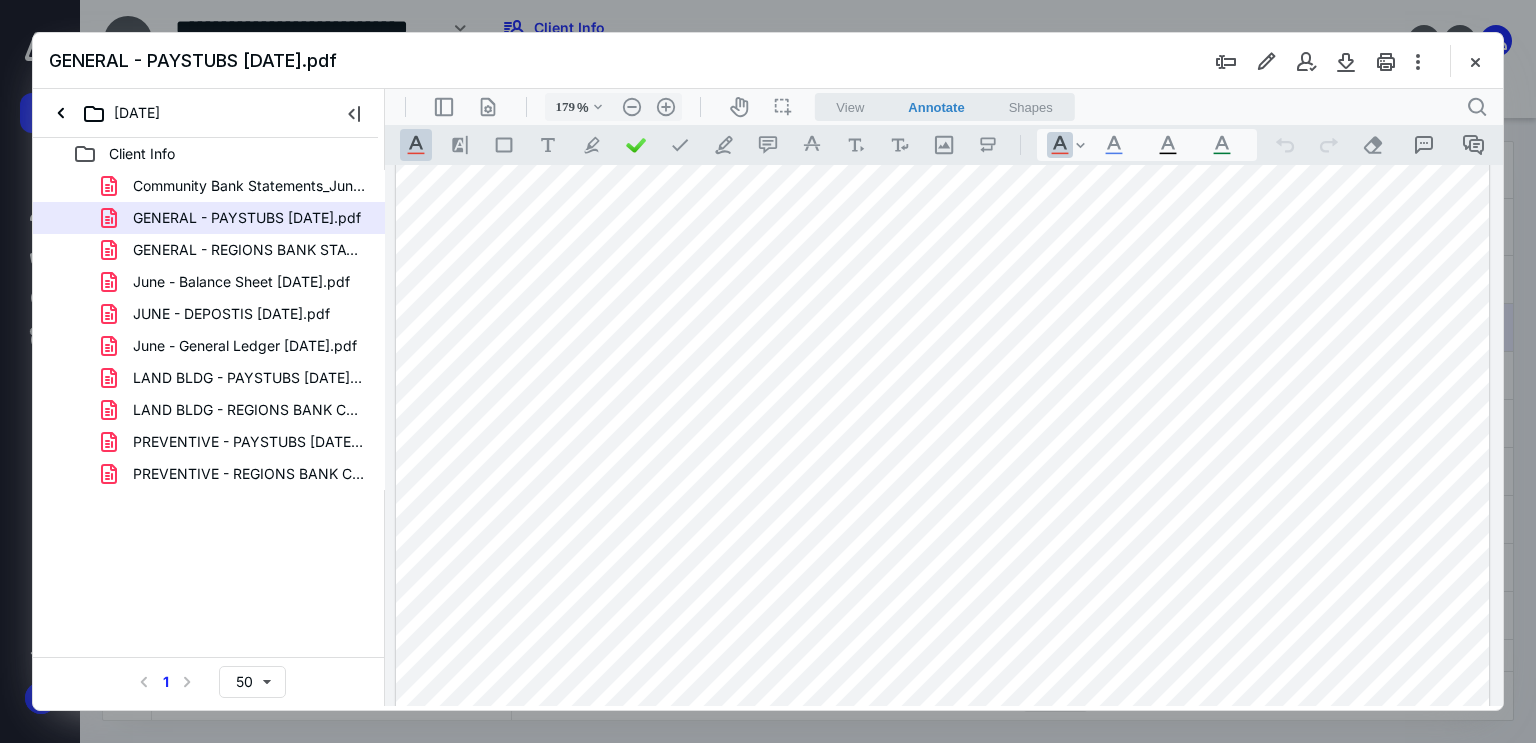 click at bounding box center (943, 795) 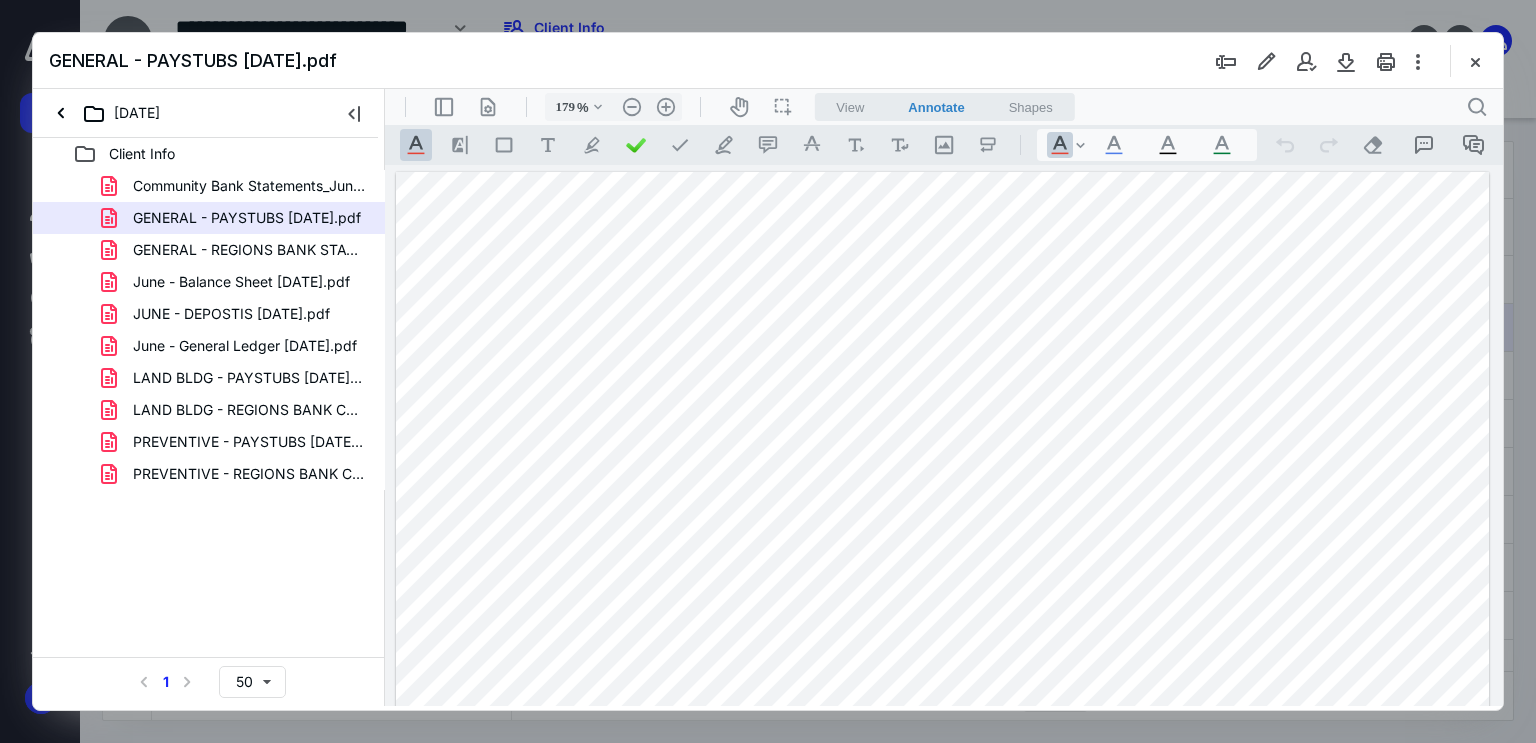 click at bounding box center (943, 878) 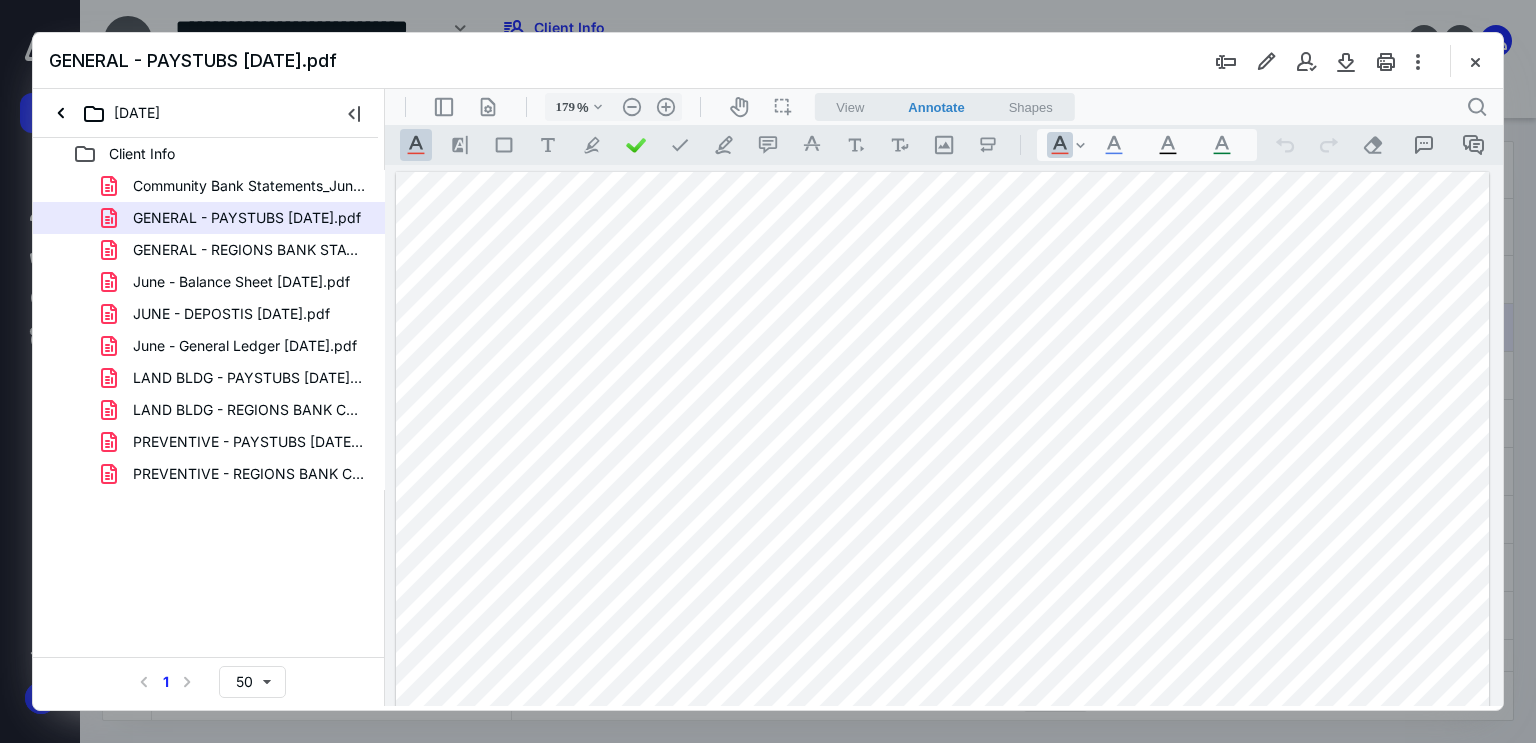 click at bounding box center [943, 878] 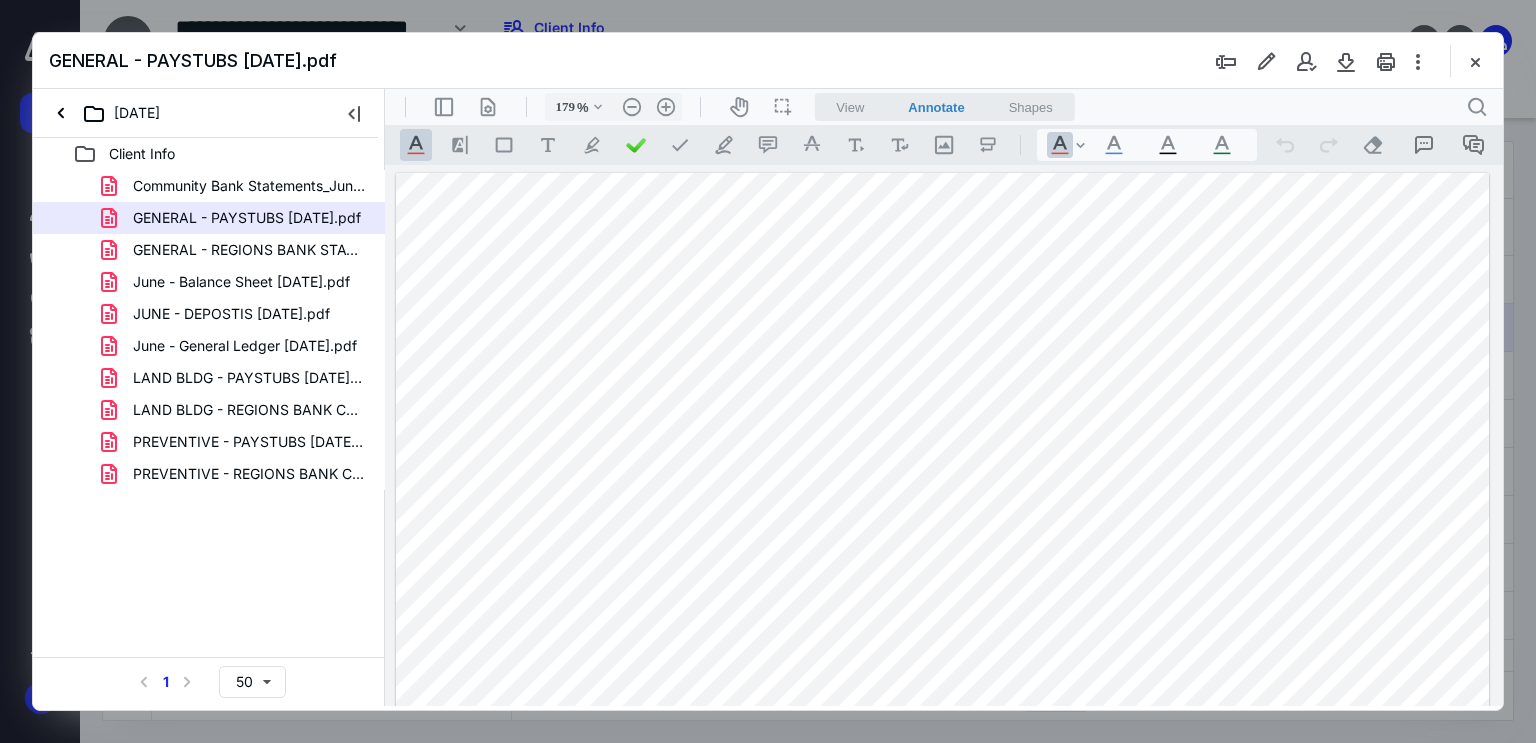 click at bounding box center [943, 879] 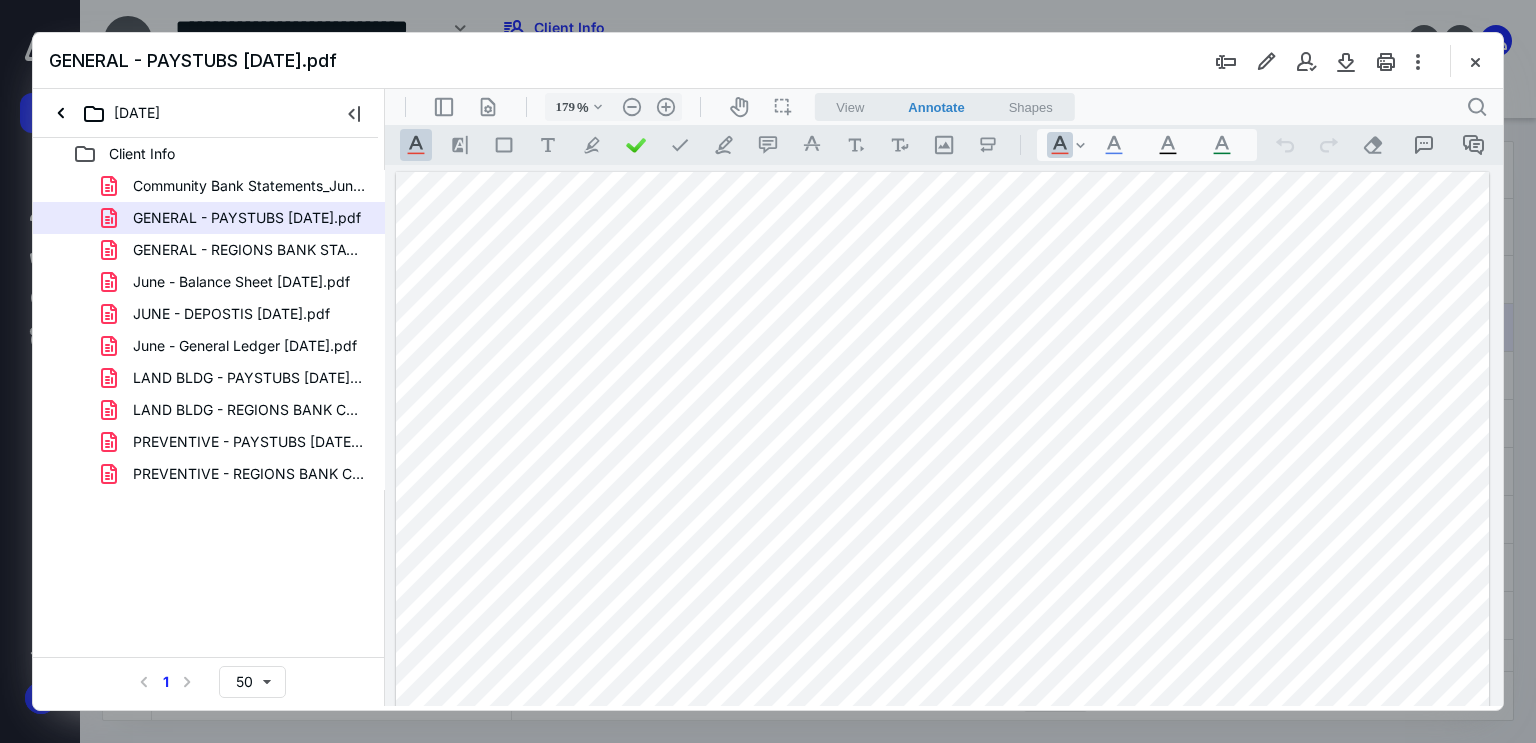 click at bounding box center (943, 878) 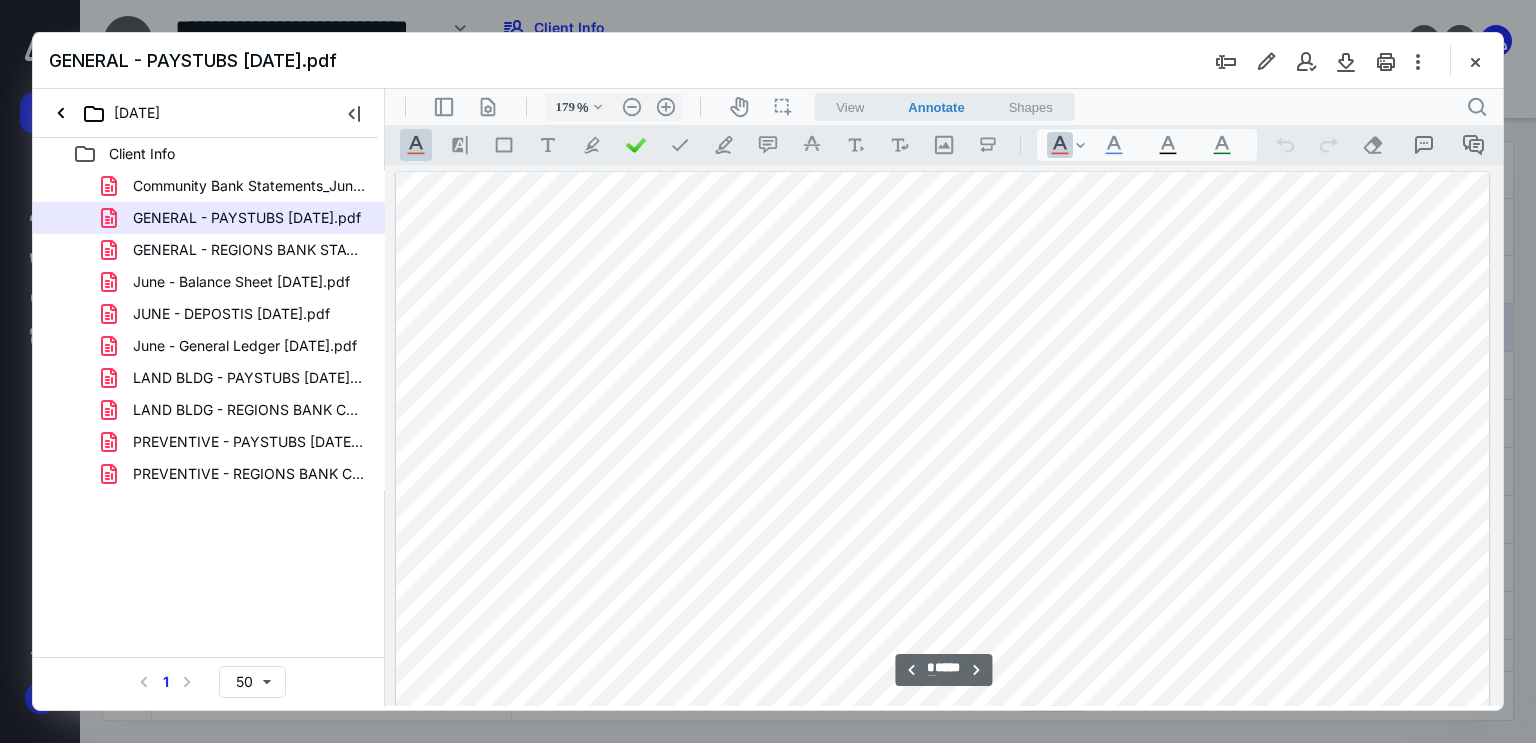 scroll, scrollTop: 5808, scrollLeft: 0, axis: vertical 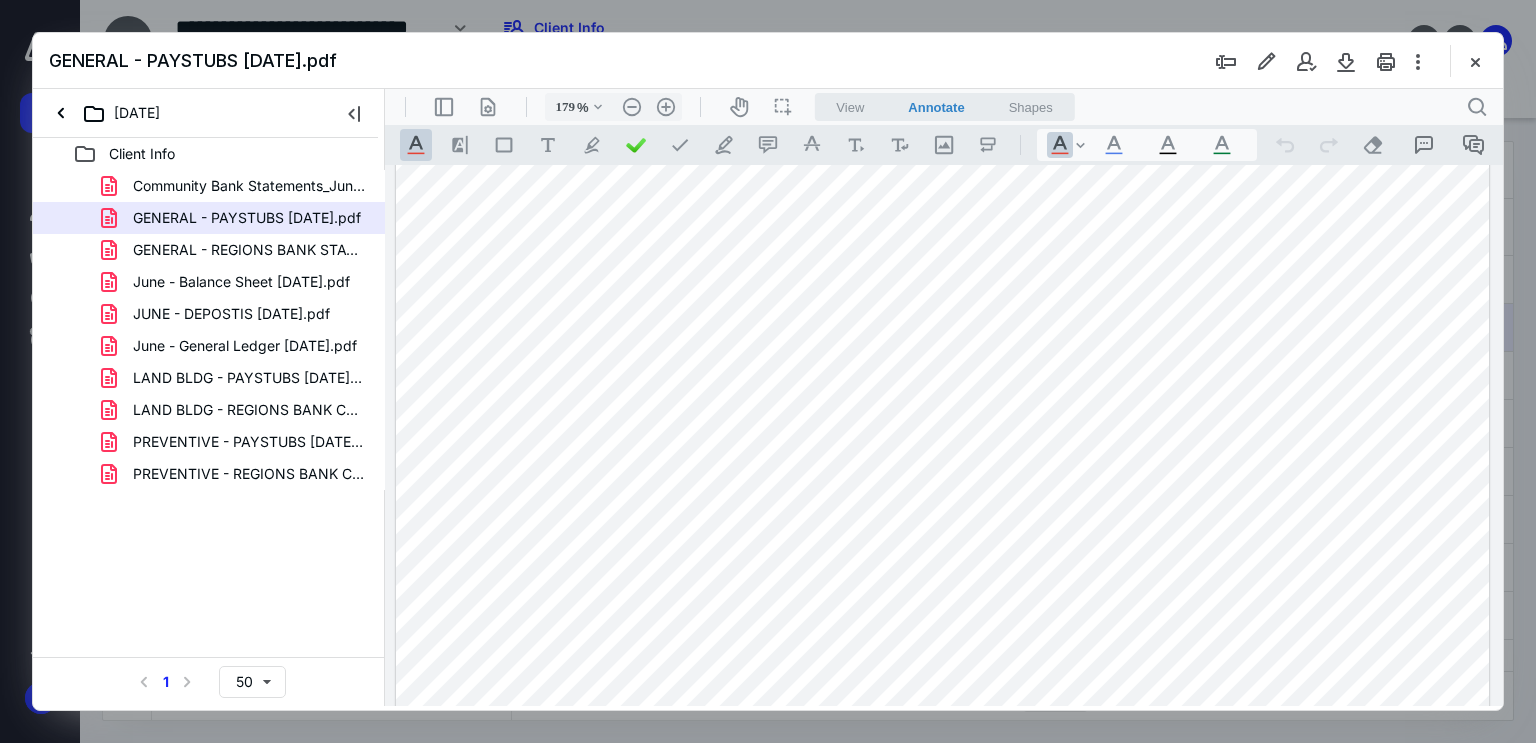 click at bounding box center (943, 778) 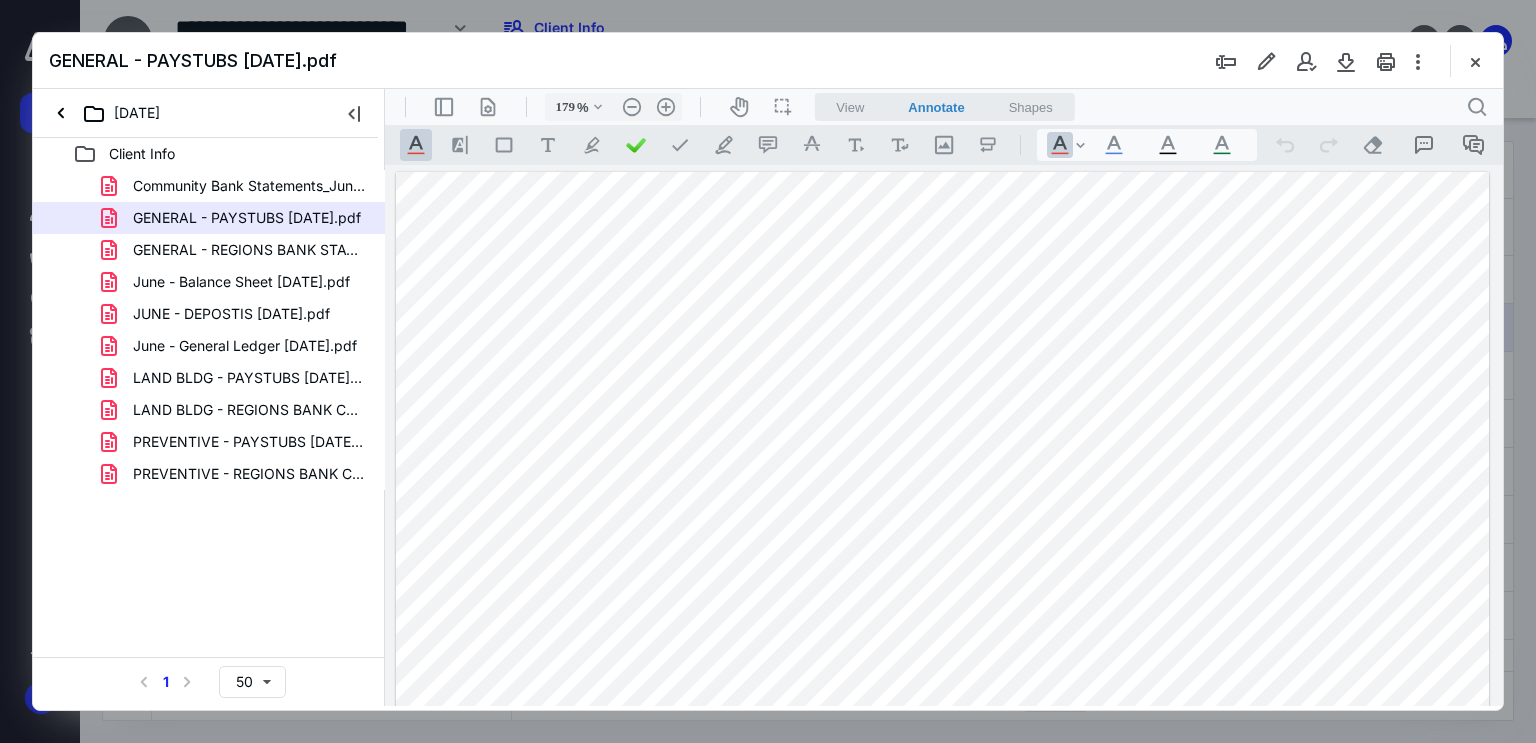 click at bounding box center [943, 878] 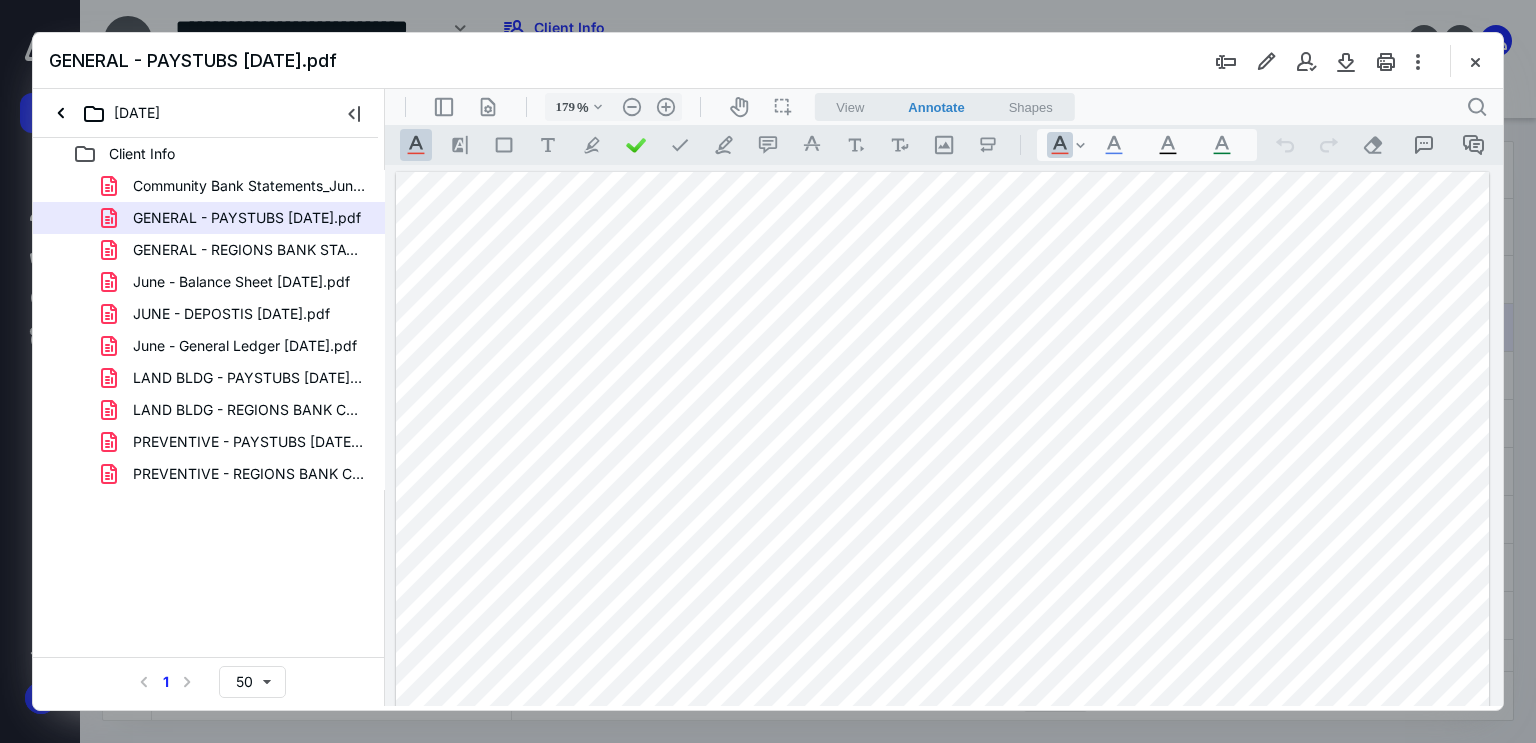 click at bounding box center (943, 878) 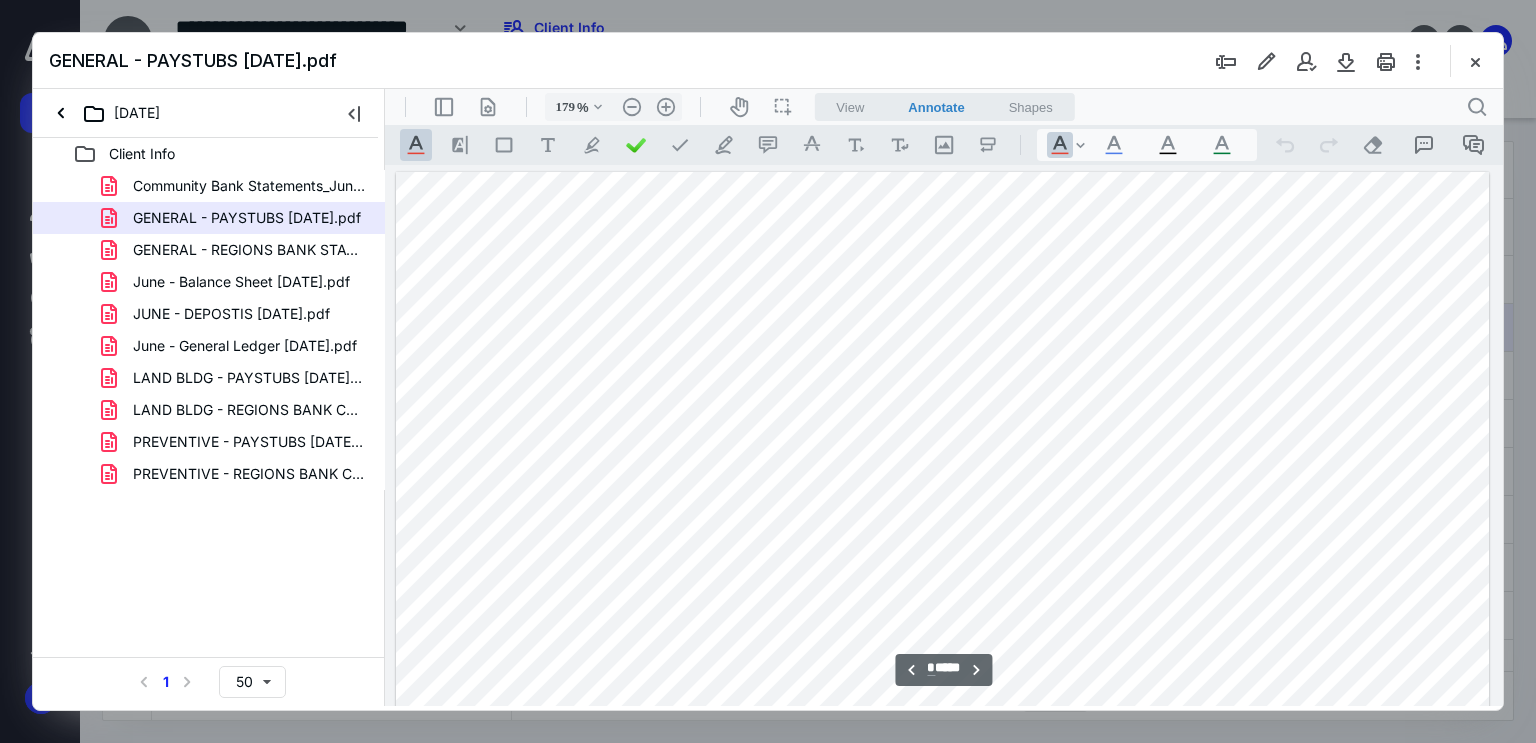 scroll, scrollTop: 9988, scrollLeft: 0, axis: vertical 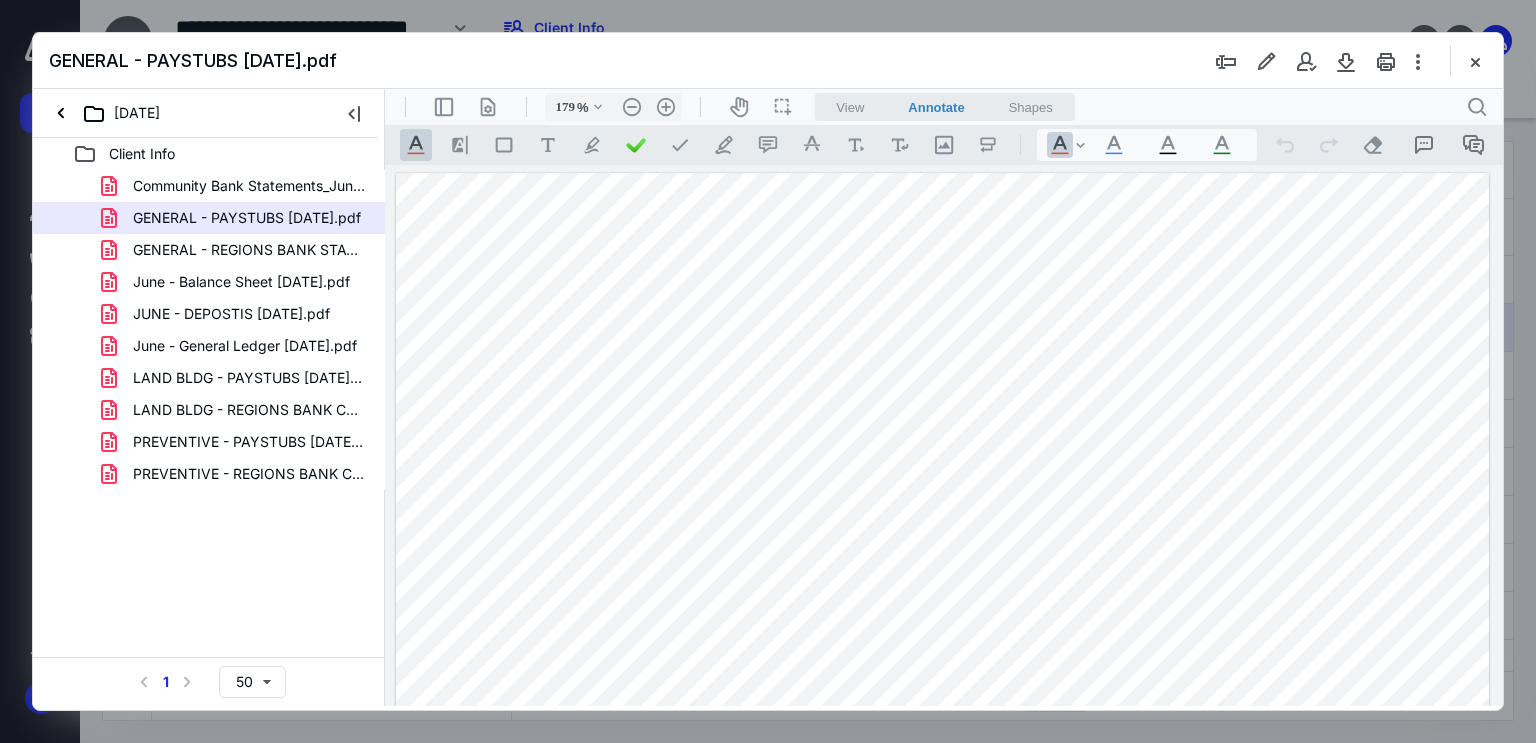 click at bounding box center [943, 879] 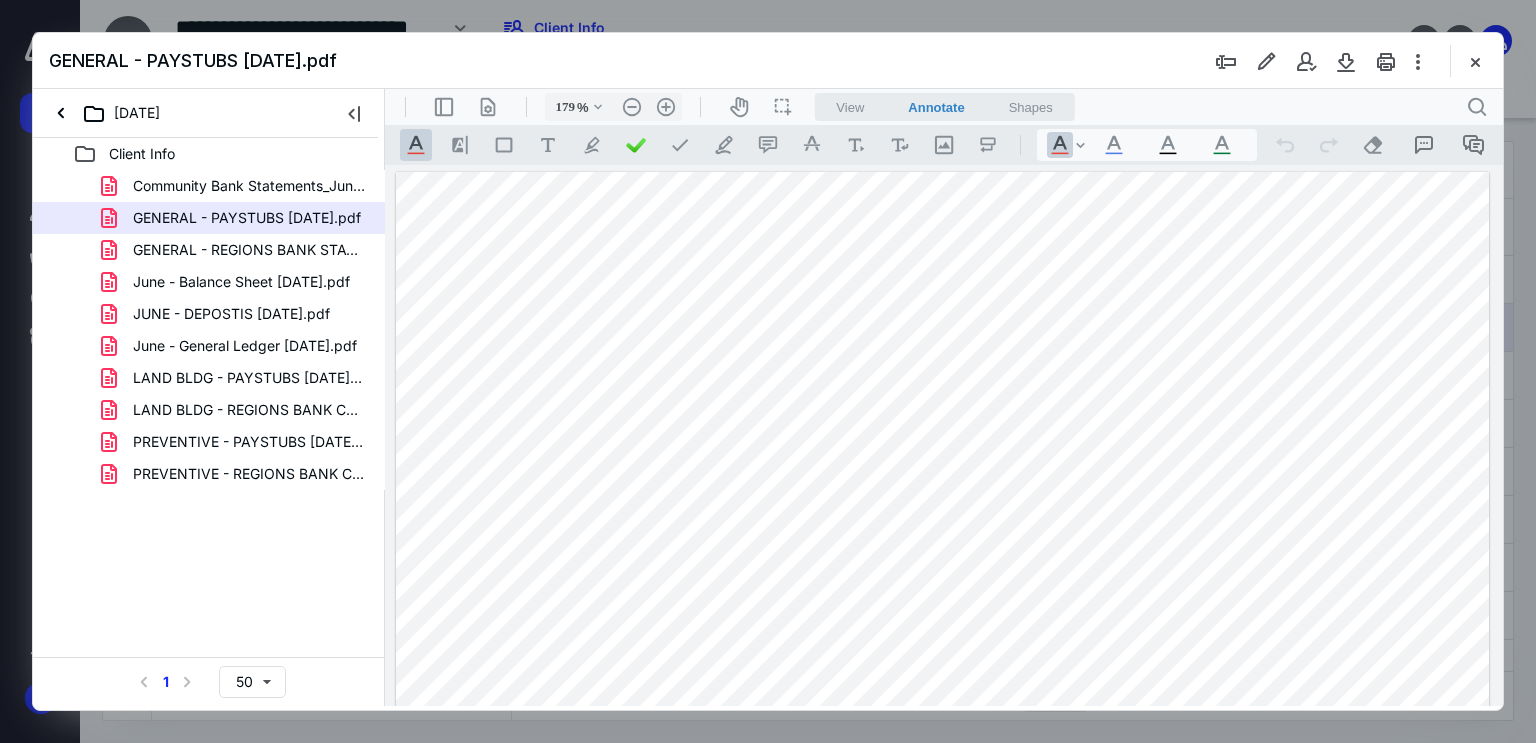 click at bounding box center (943, 878) 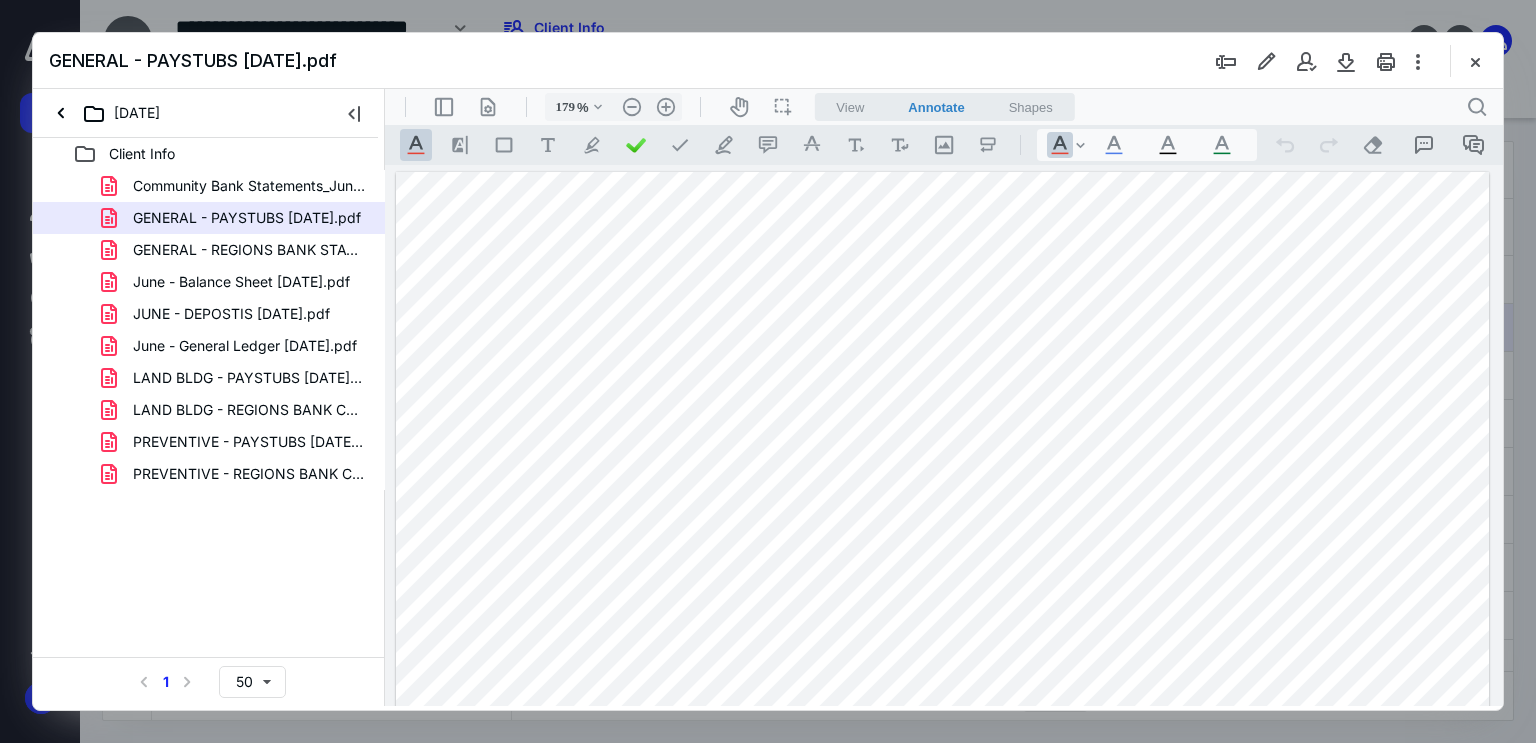 click at bounding box center [943, 878] 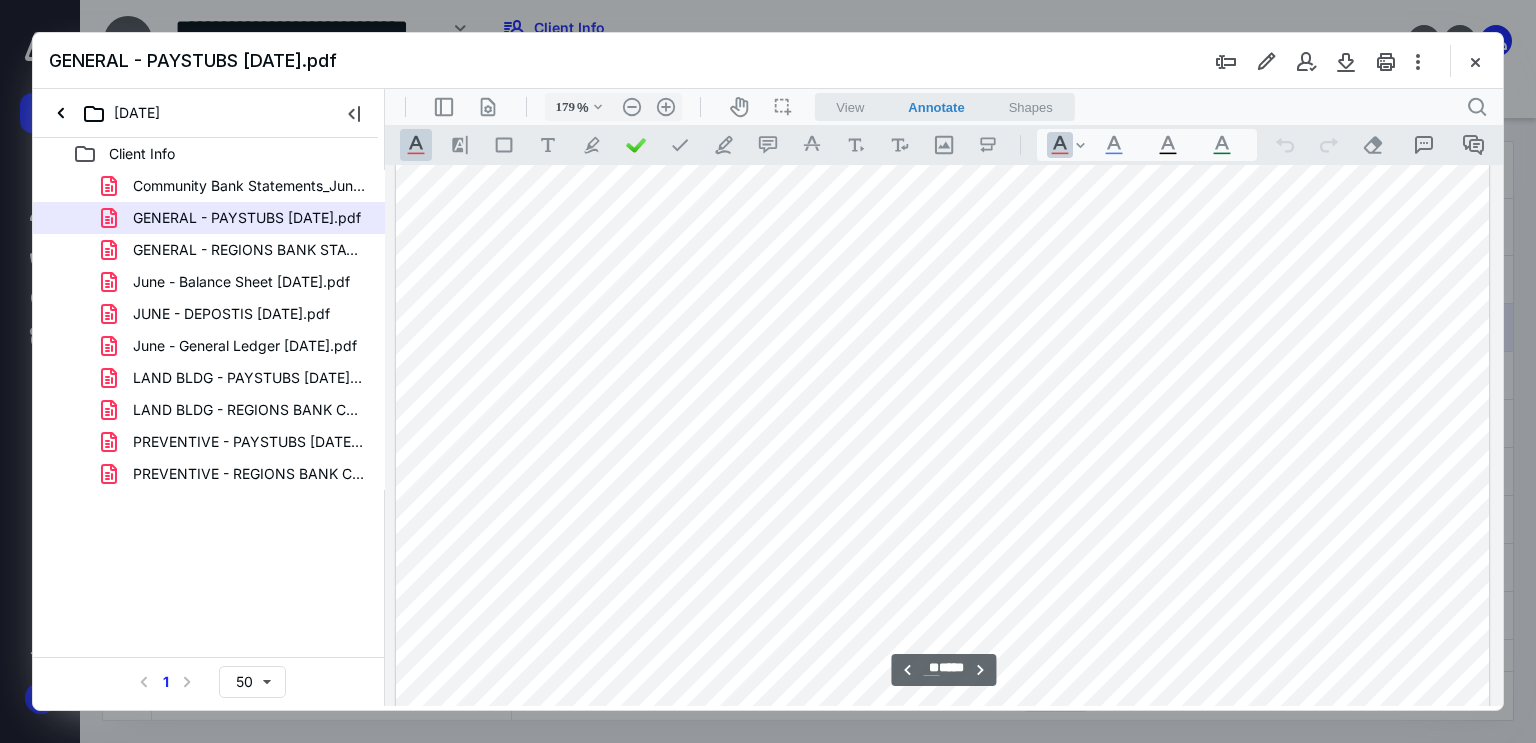 scroll, scrollTop: 12843, scrollLeft: 0, axis: vertical 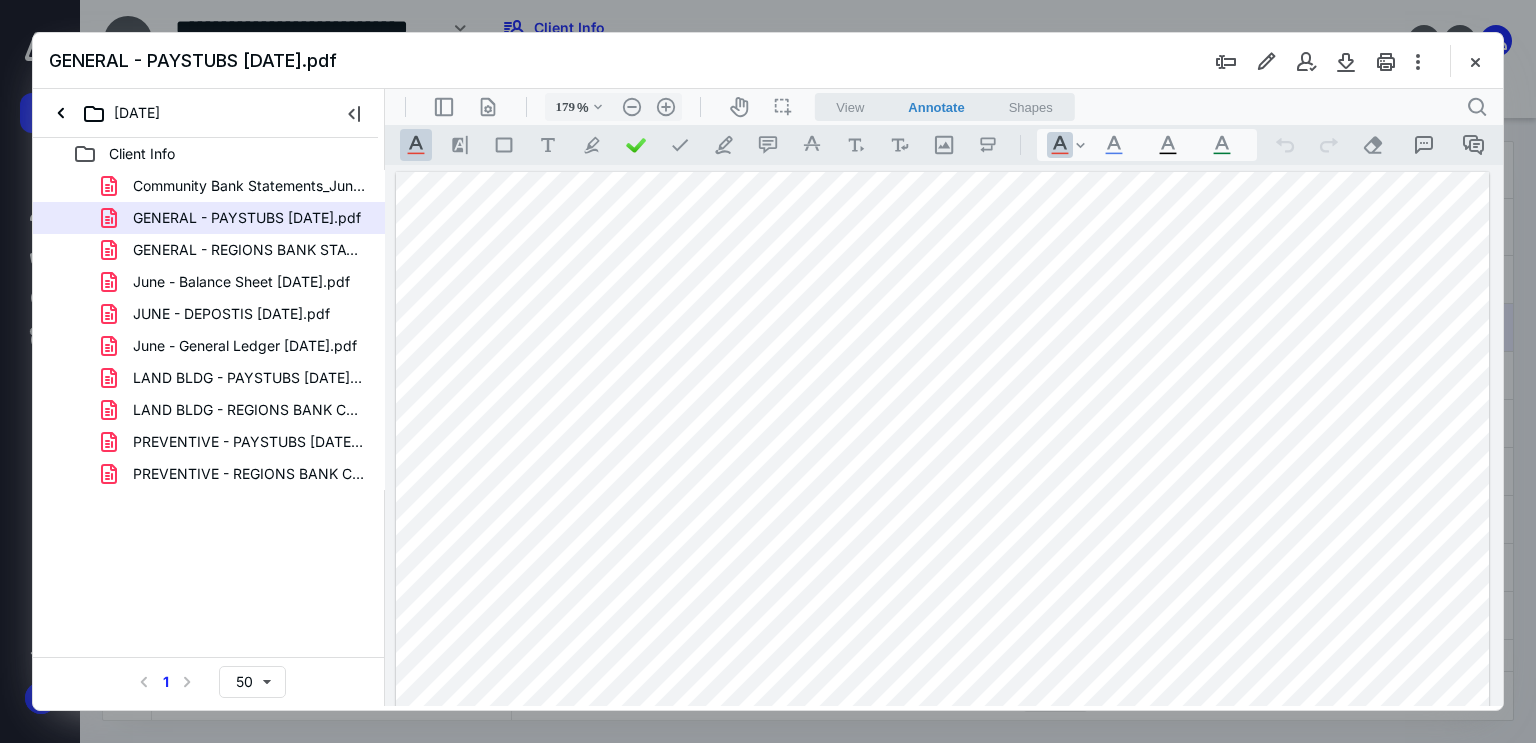 click at bounding box center [943, 878] 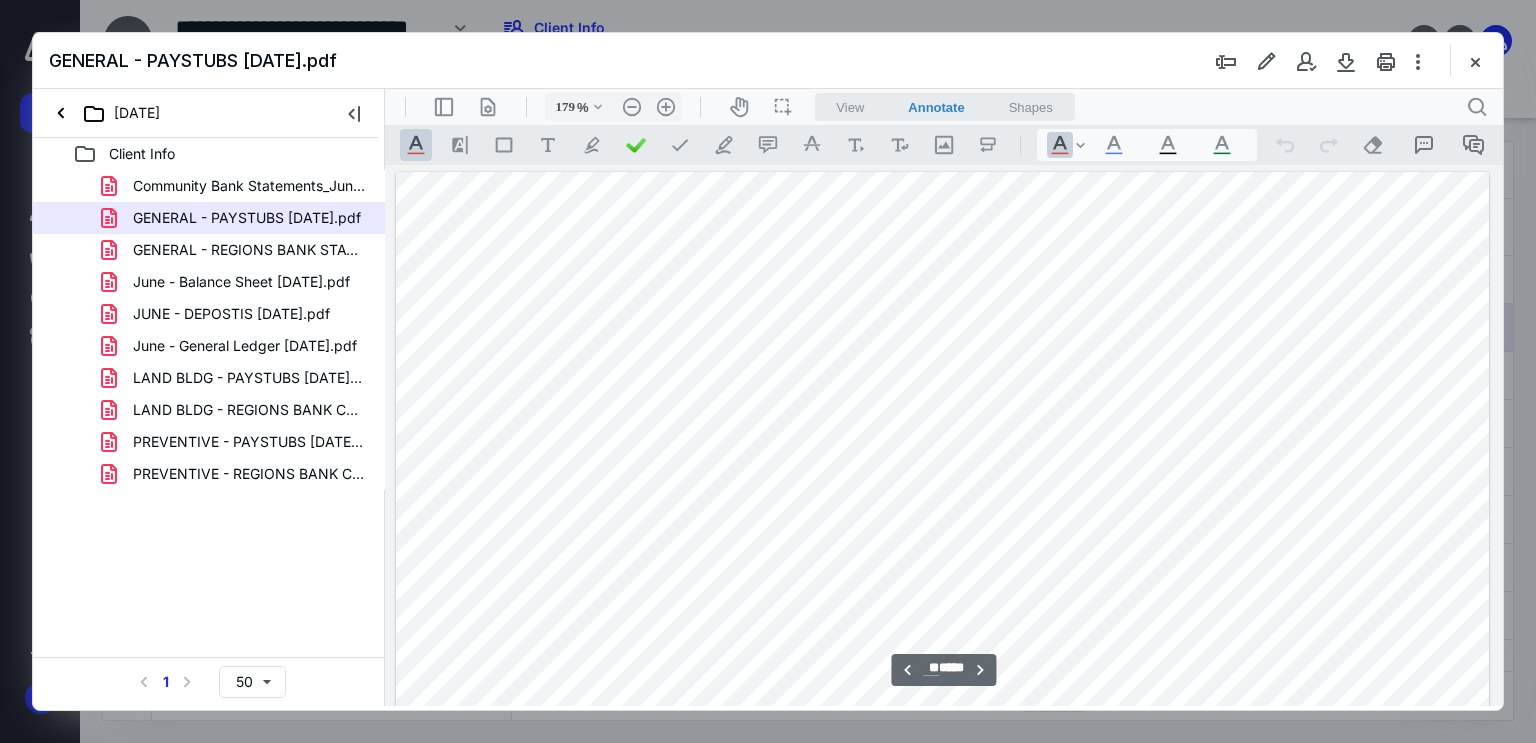 scroll, scrollTop: 14270, scrollLeft: 0, axis: vertical 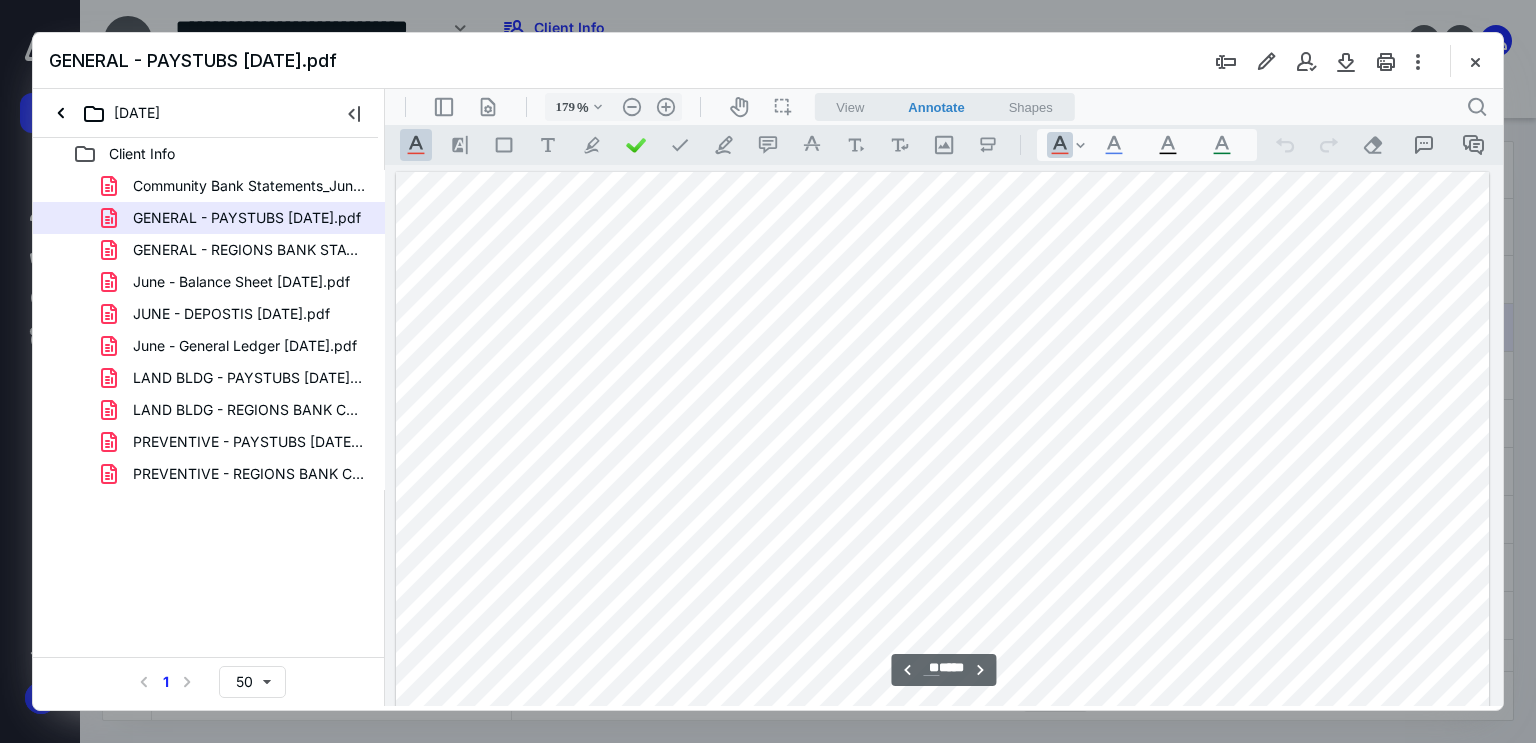 click at bounding box center (943, 878) 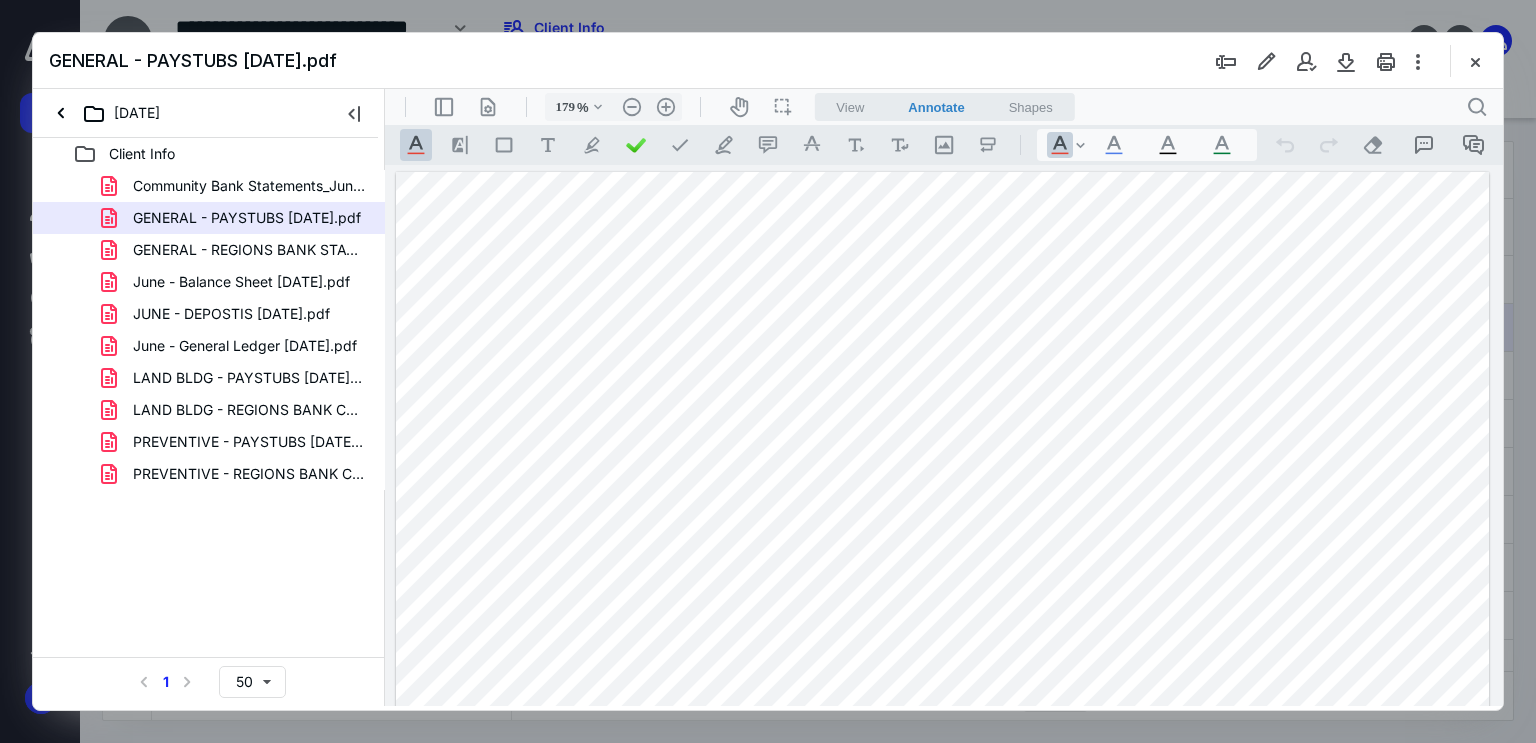 scroll, scrollTop: 15696, scrollLeft: 0, axis: vertical 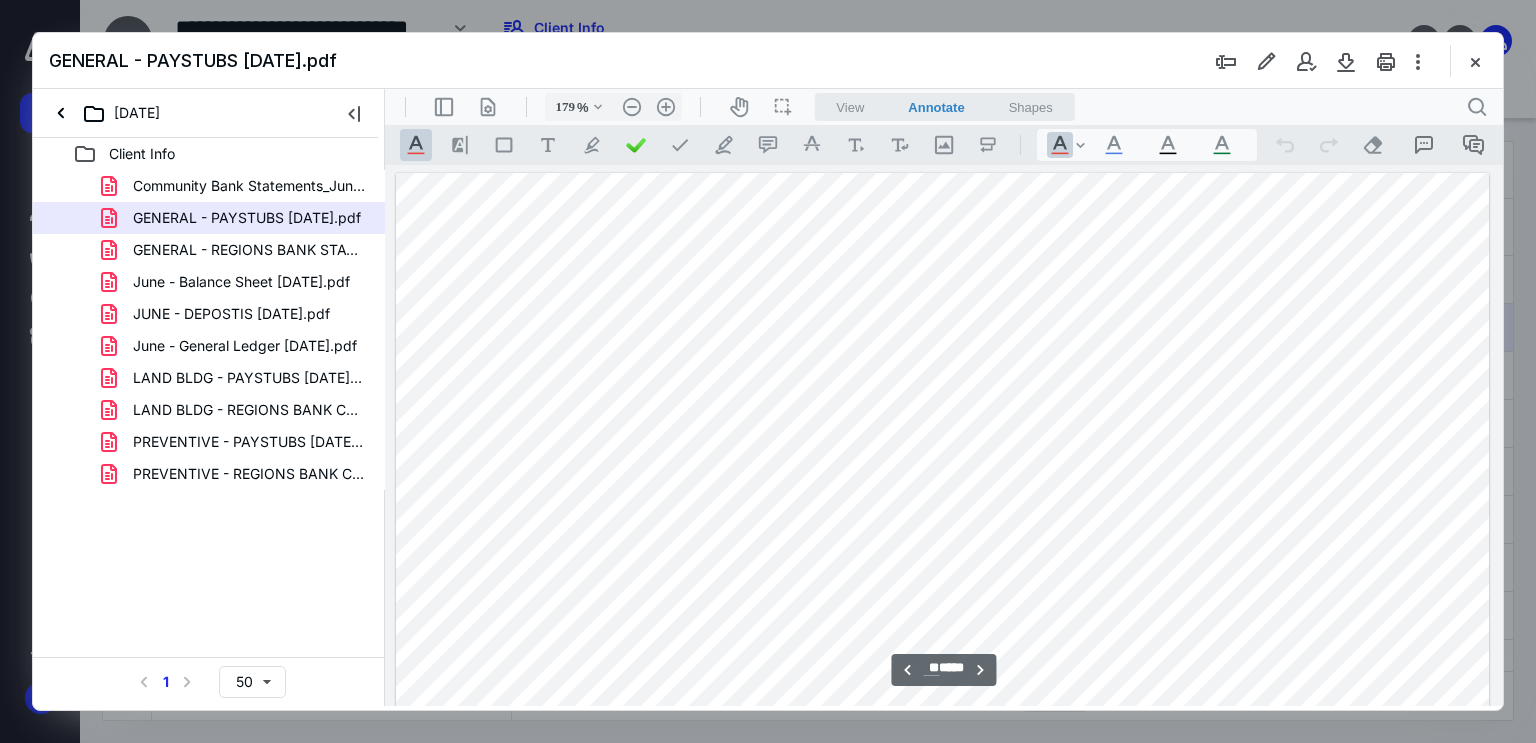 click at bounding box center (943, 879) 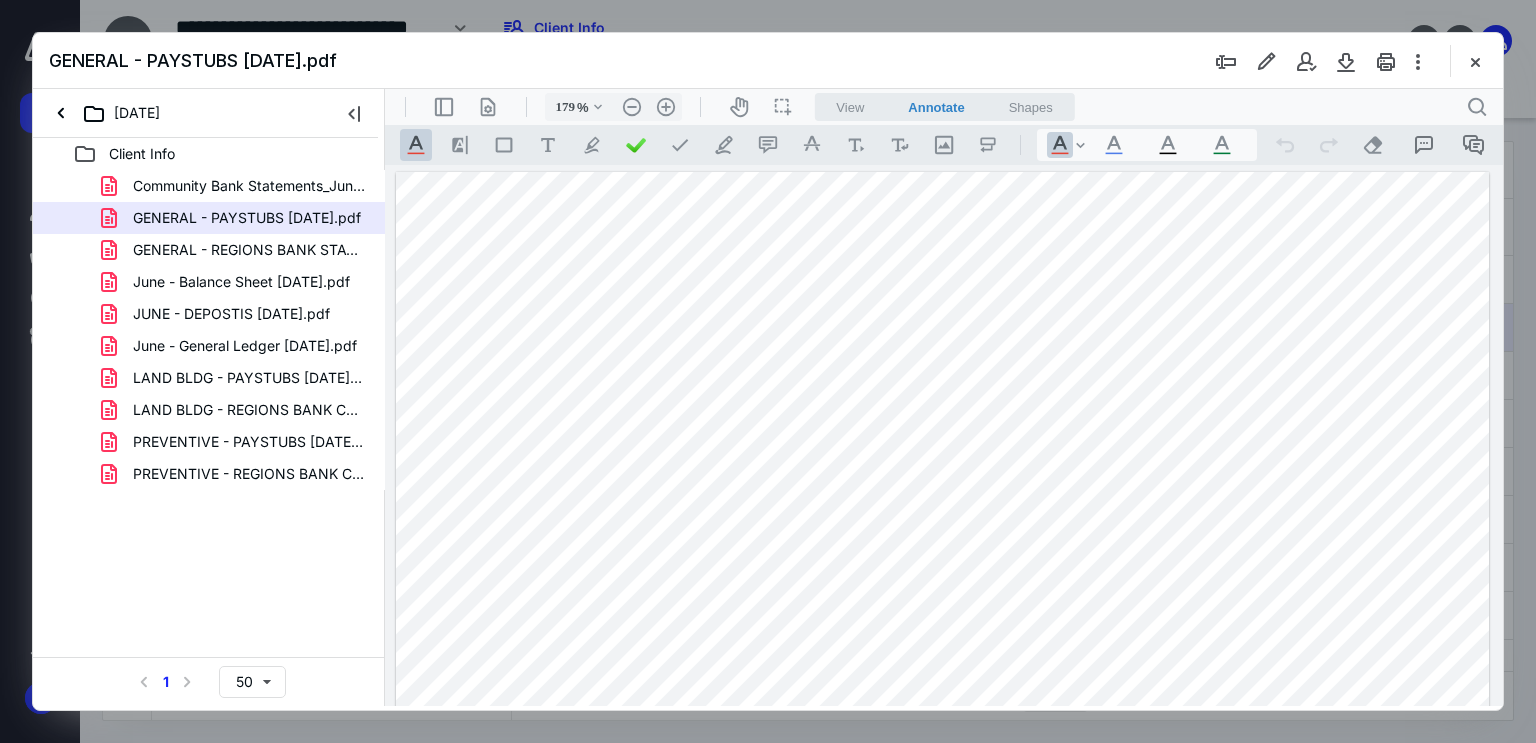 click at bounding box center [943, 878] 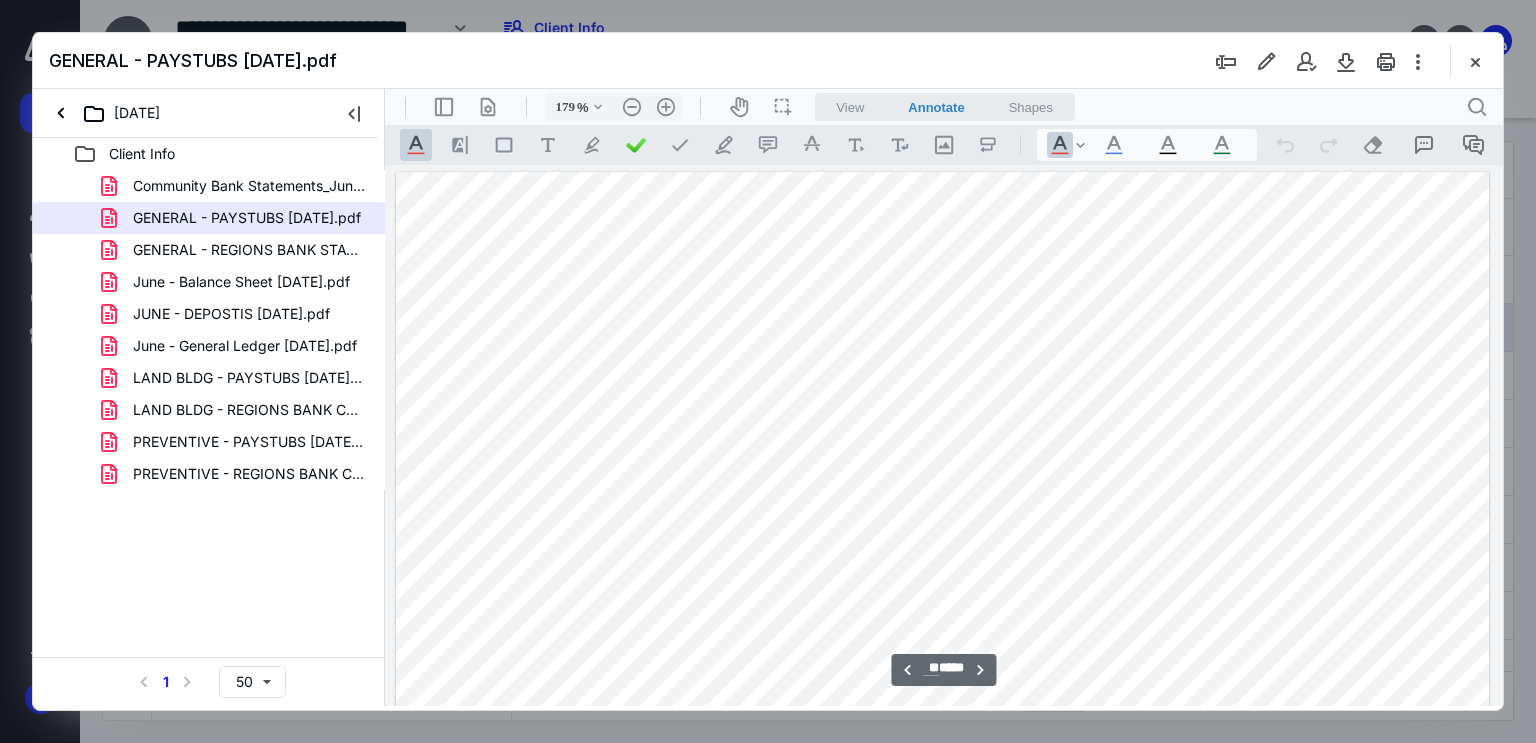 click at bounding box center (943, 878) 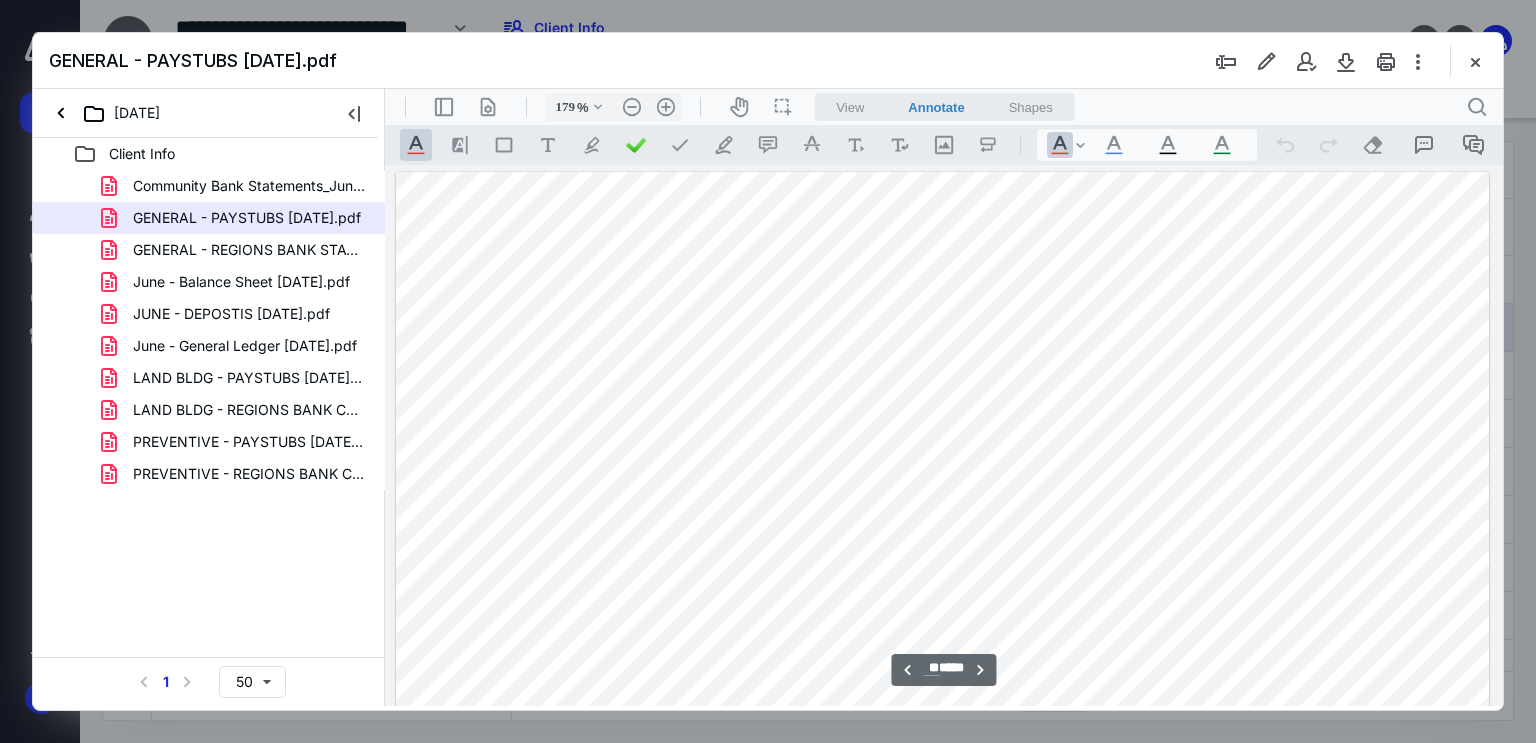 scroll, scrollTop: 19978, scrollLeft: 0, axis: vertical 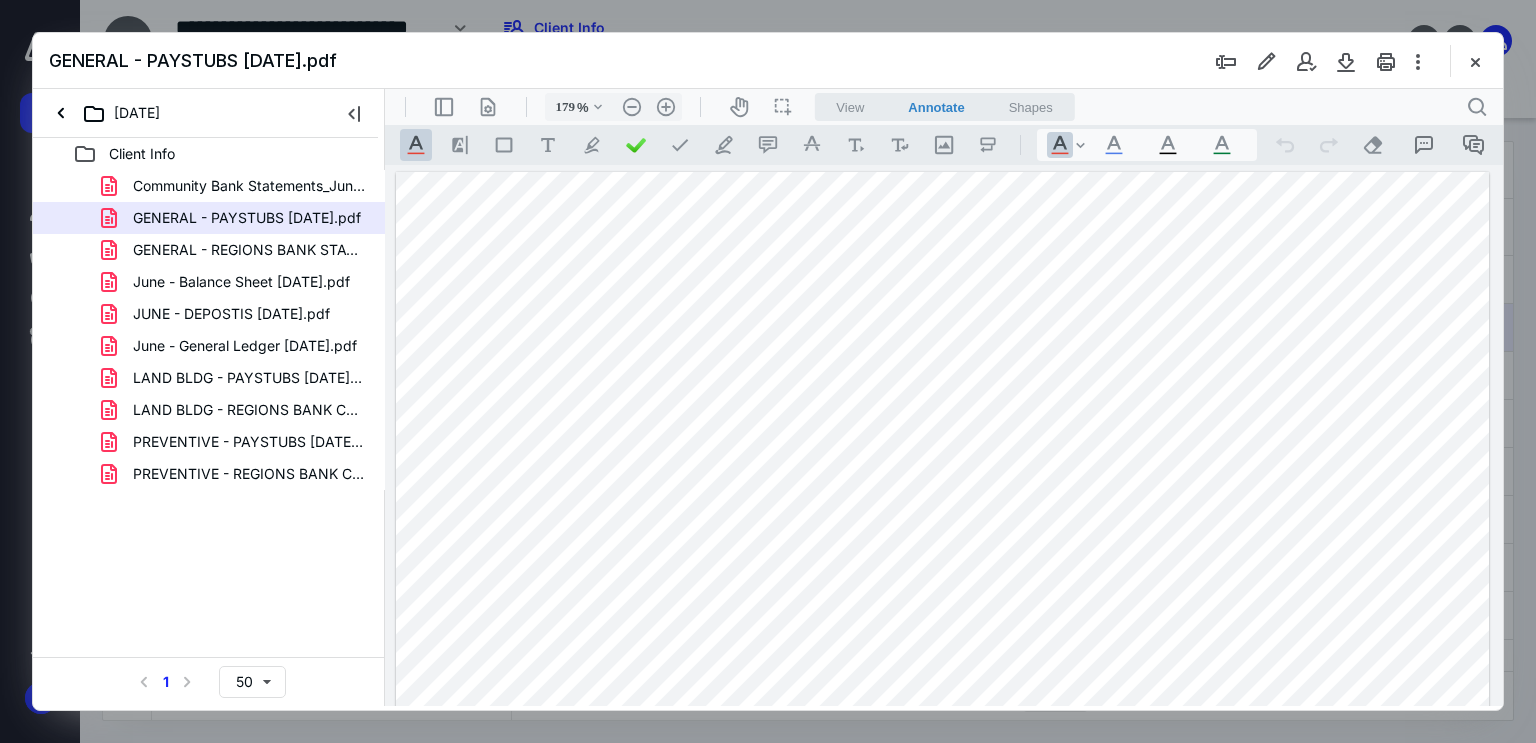 click at bounding box center (943, 878) 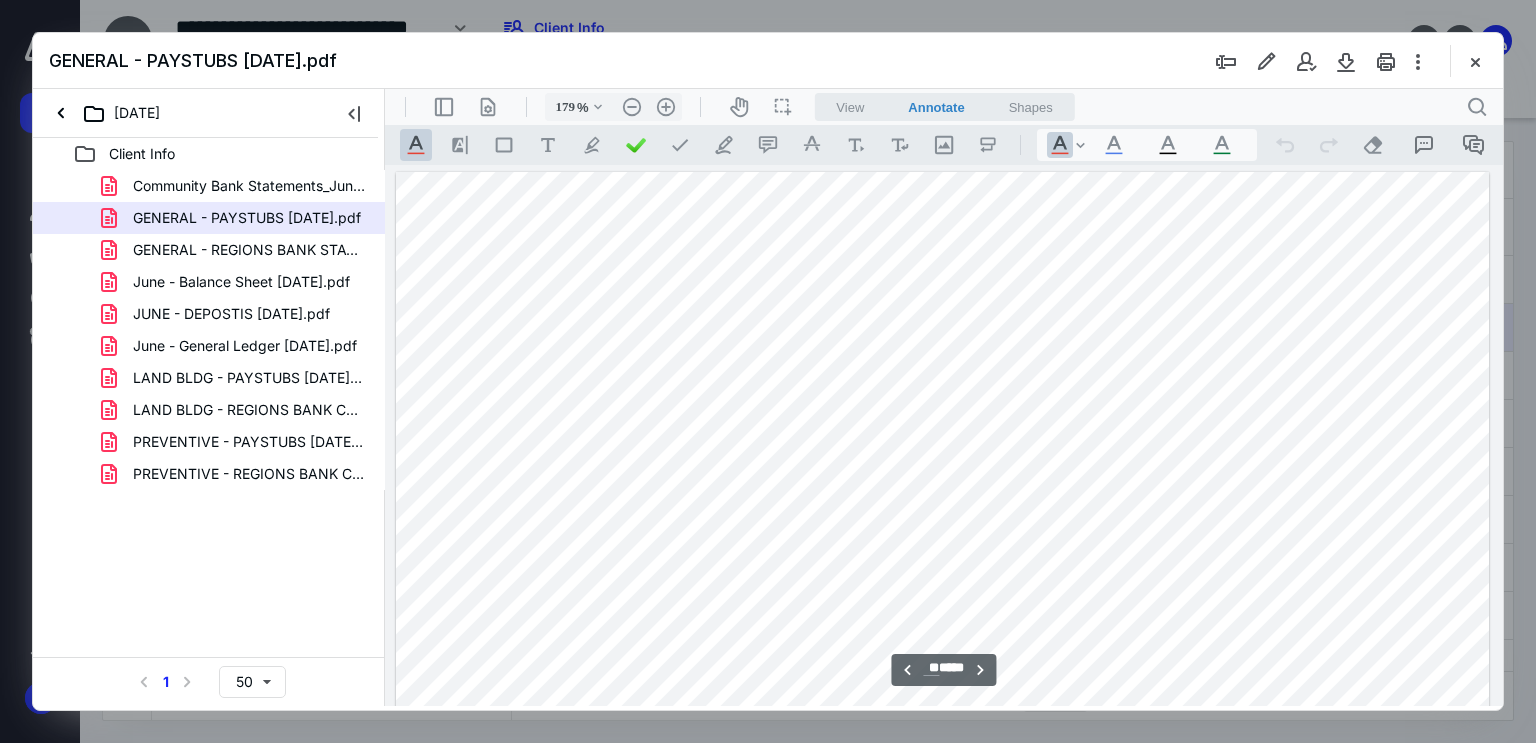 scroll, scrollTop: 21404, scrollLeft: 0, axis: vertical 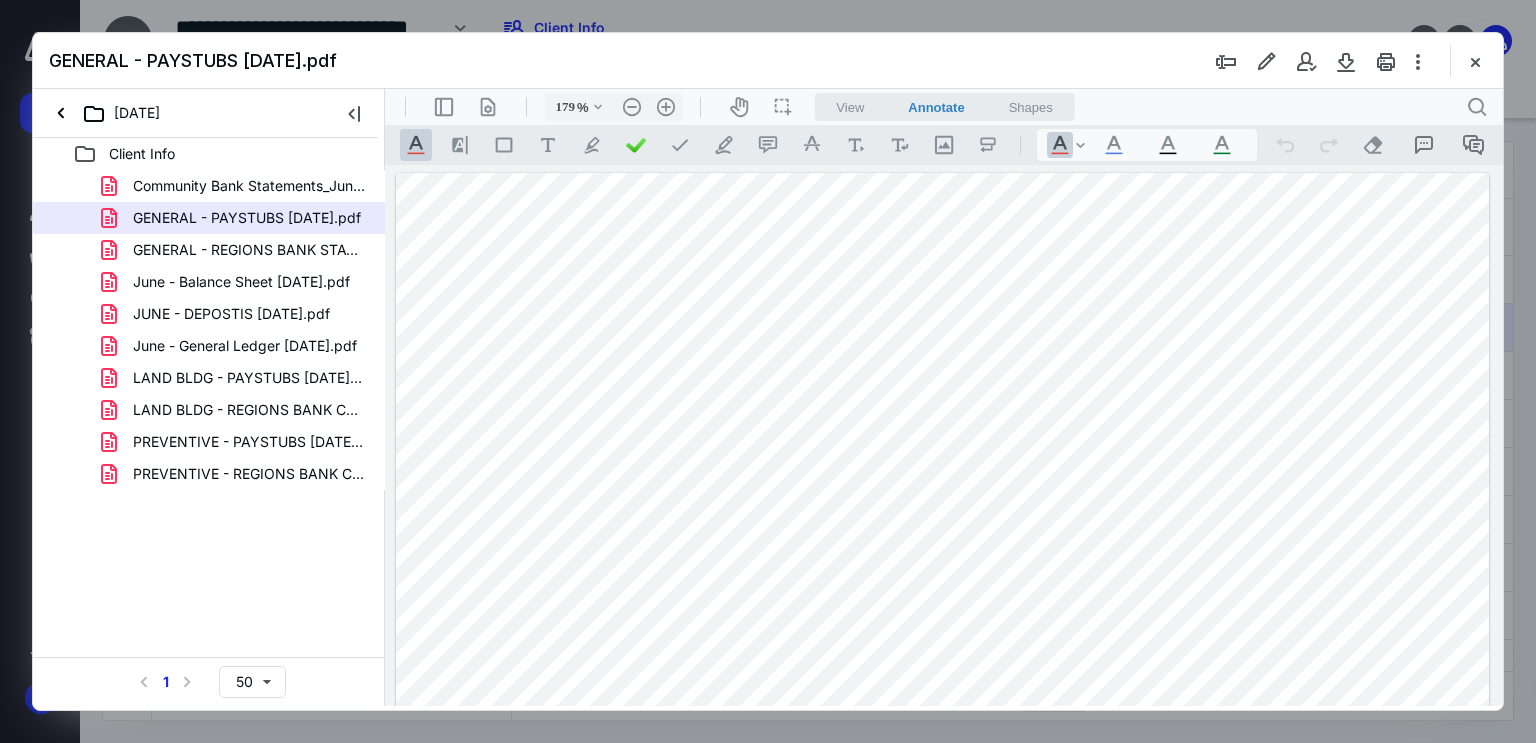 click at bounding box center [943, 879] 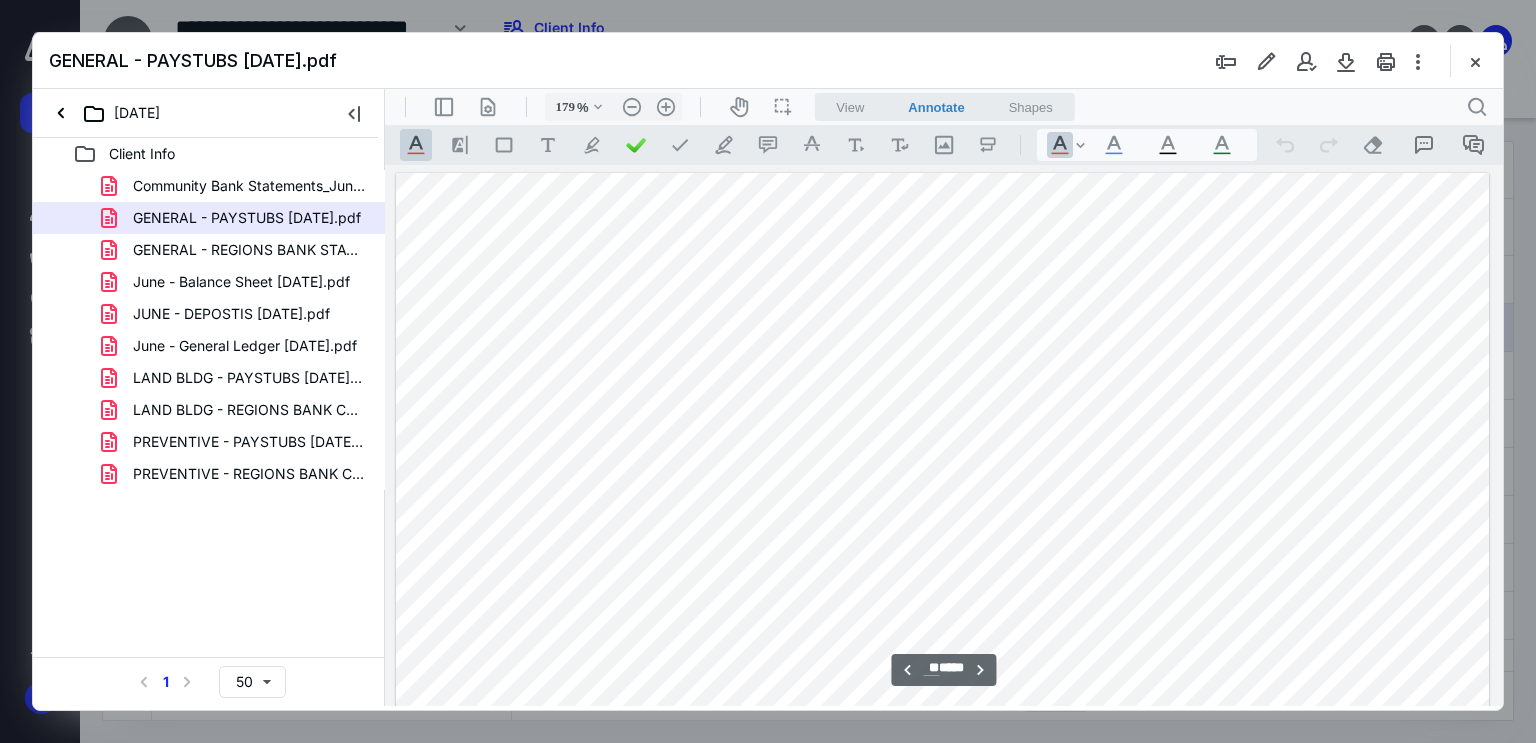 scroll, scrollTop: 22832, scrollLeft: 0, axis: vertical 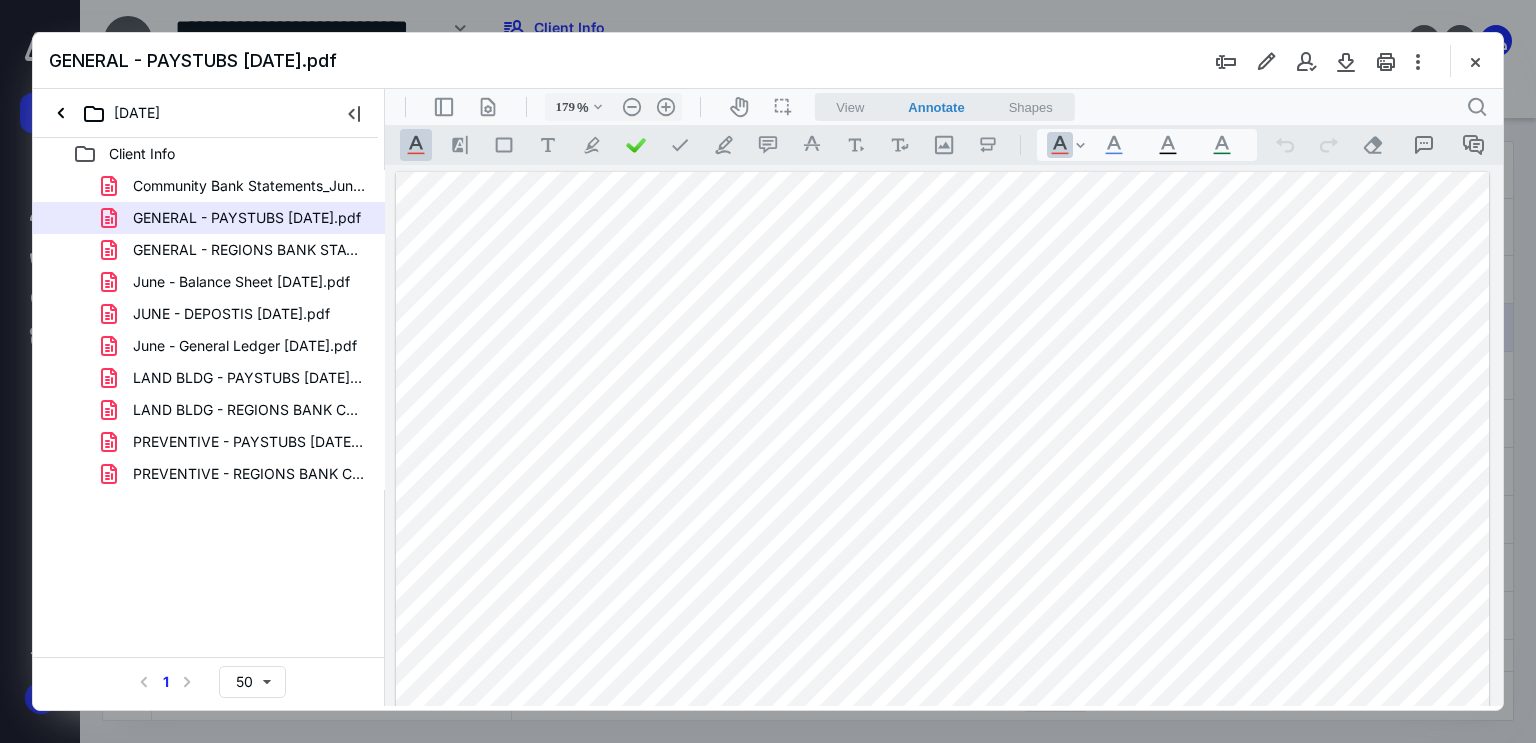 click at bounding box center [943, 878] 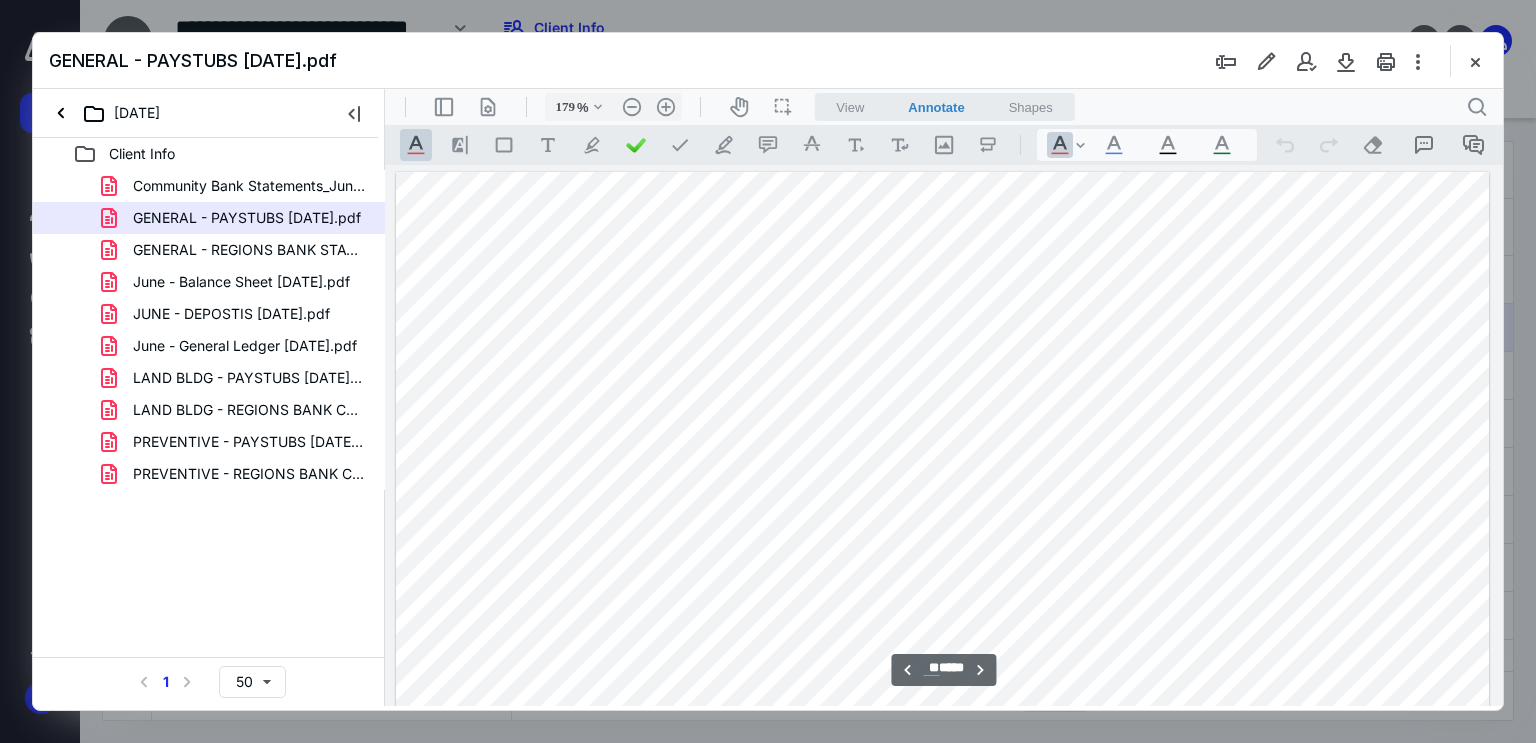 scroll, scrollTop: 24259, scrollLeft: 0, axis: vertical 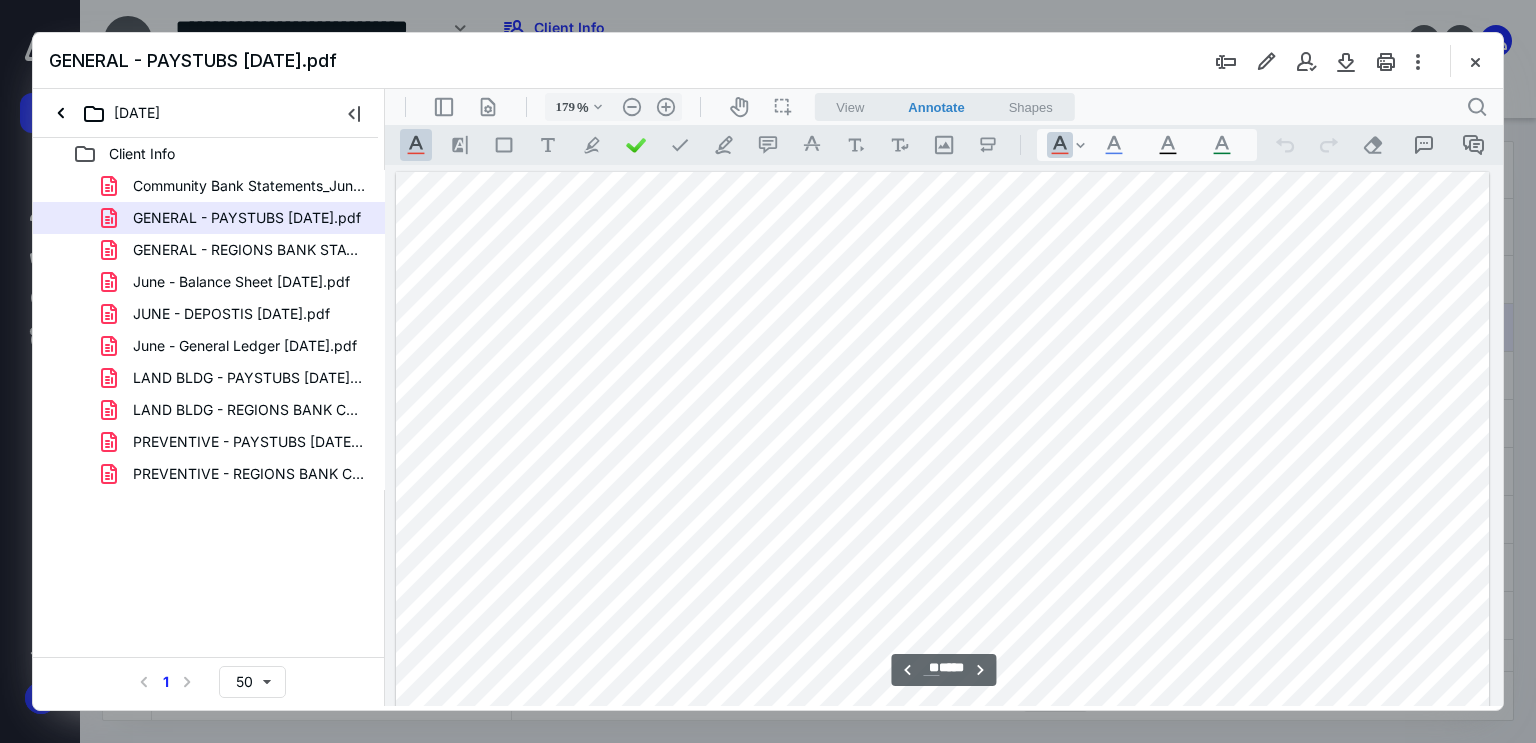 click at bounding box center [943, 878] 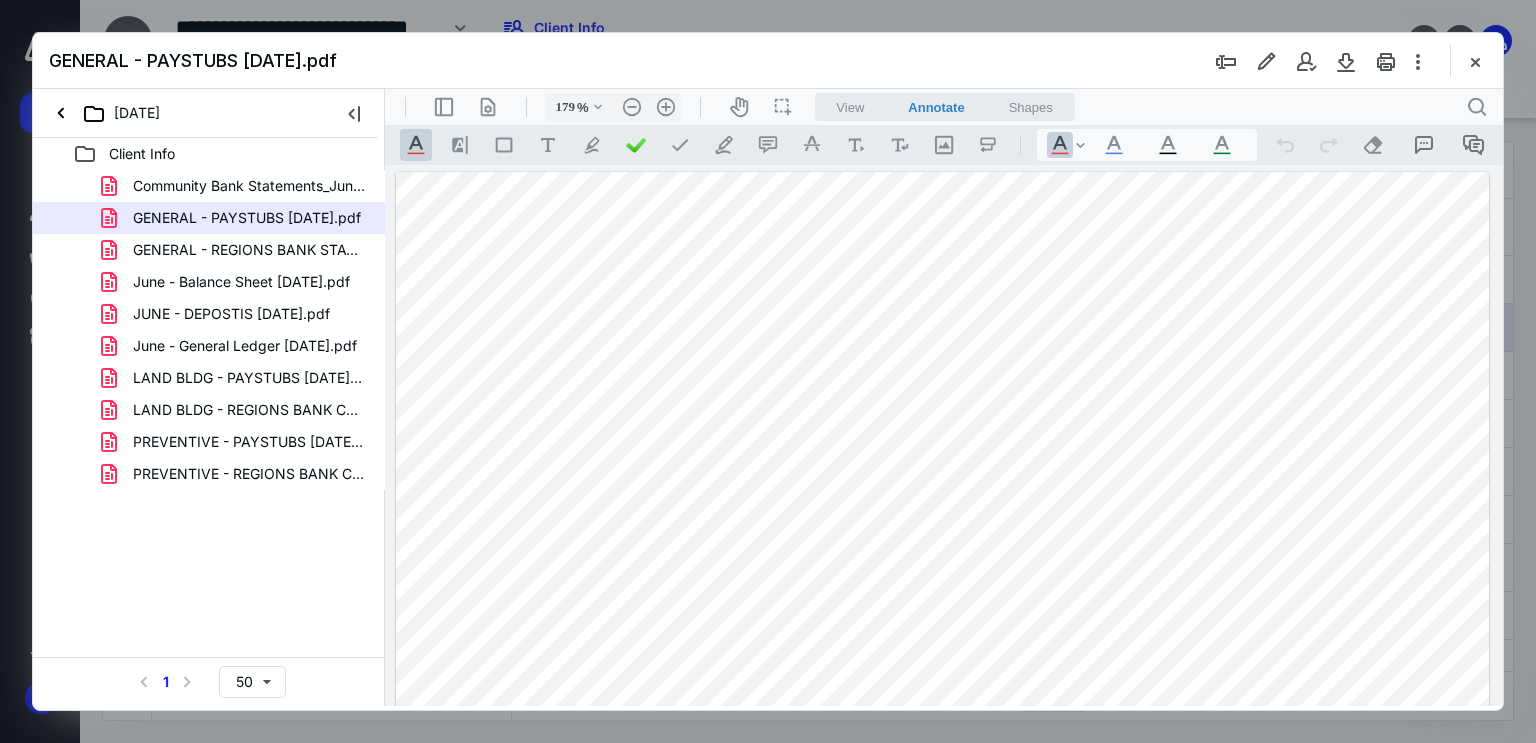 click at bounding box center [943, 878] 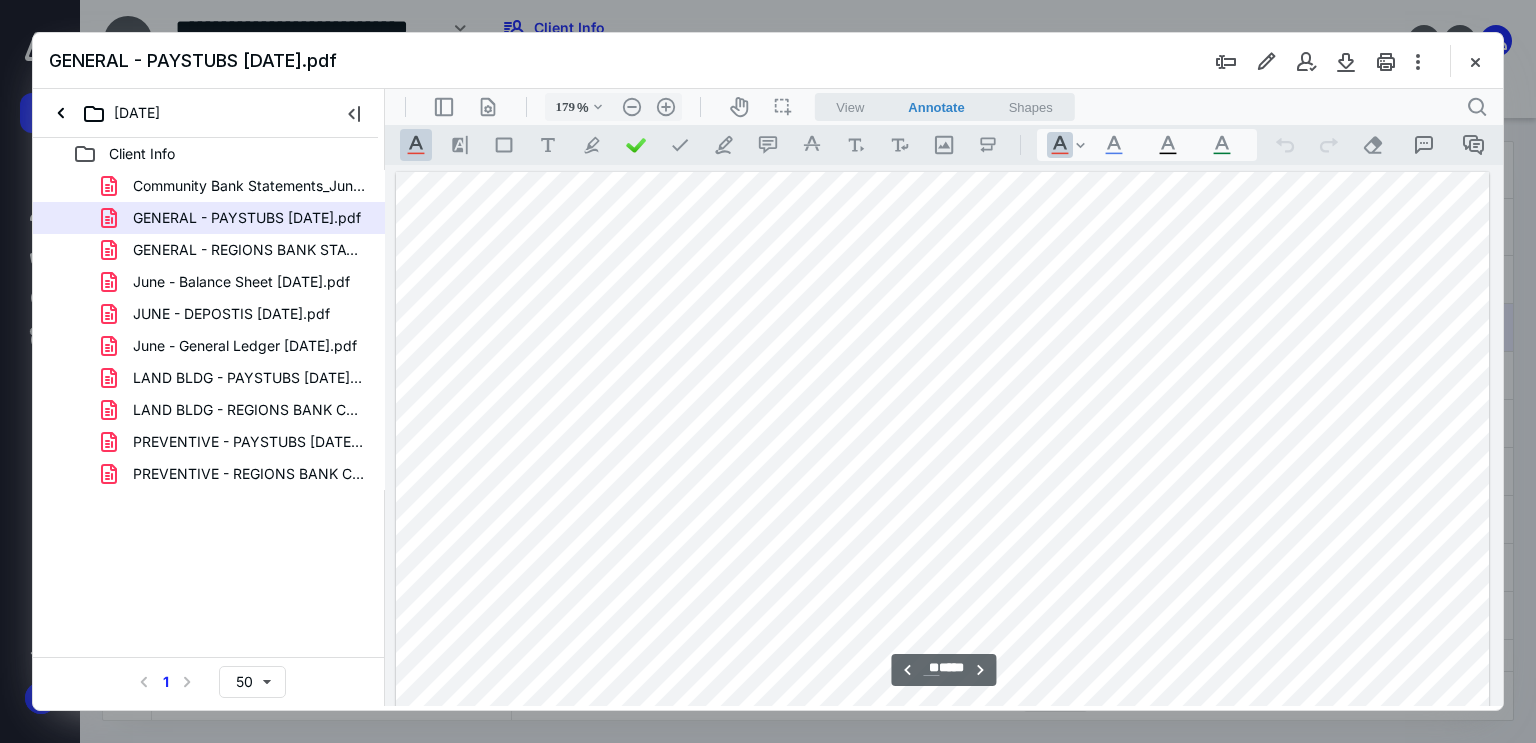 scroll, scrollTop: 27112, scrollLeft: 0, axis: vertical 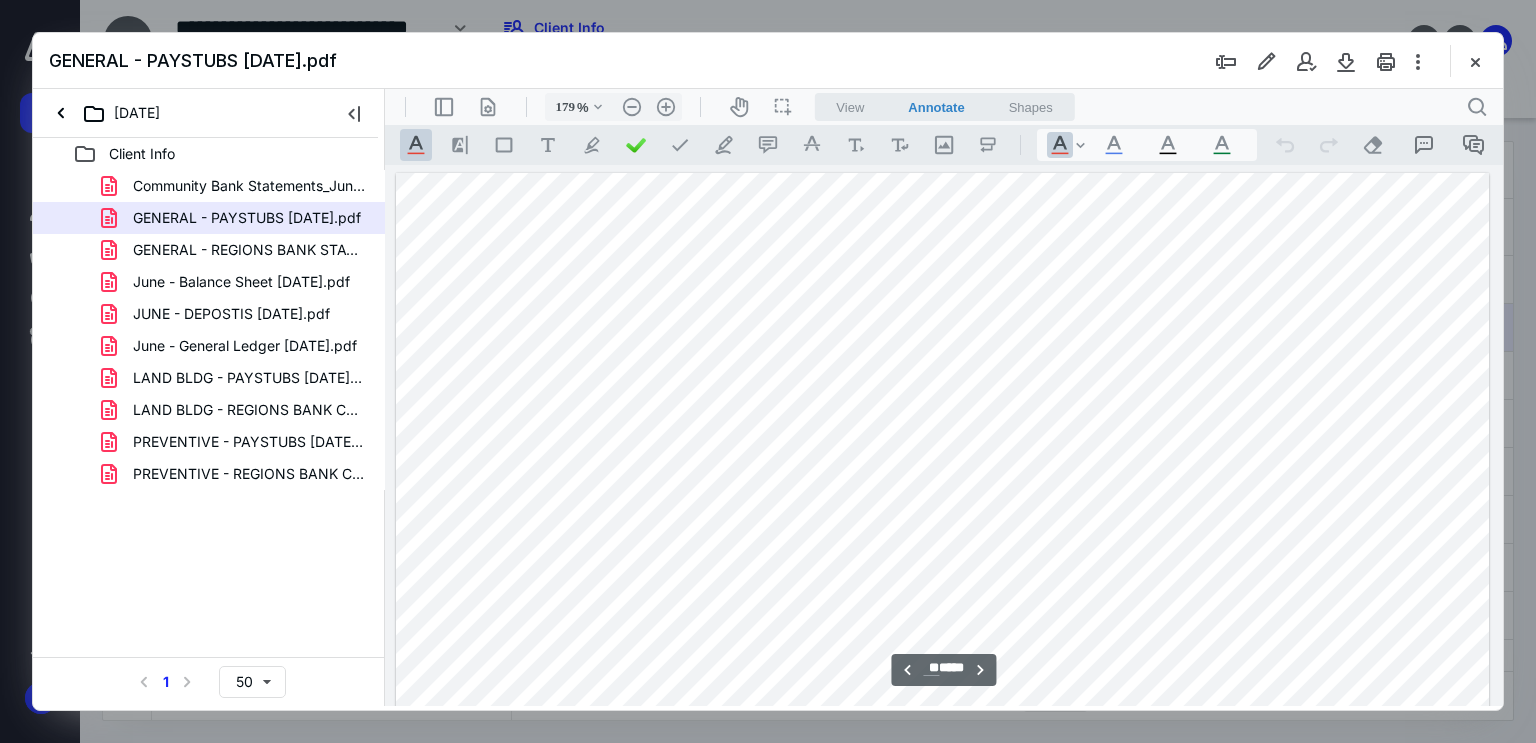 click at bounding box center [943, 879] 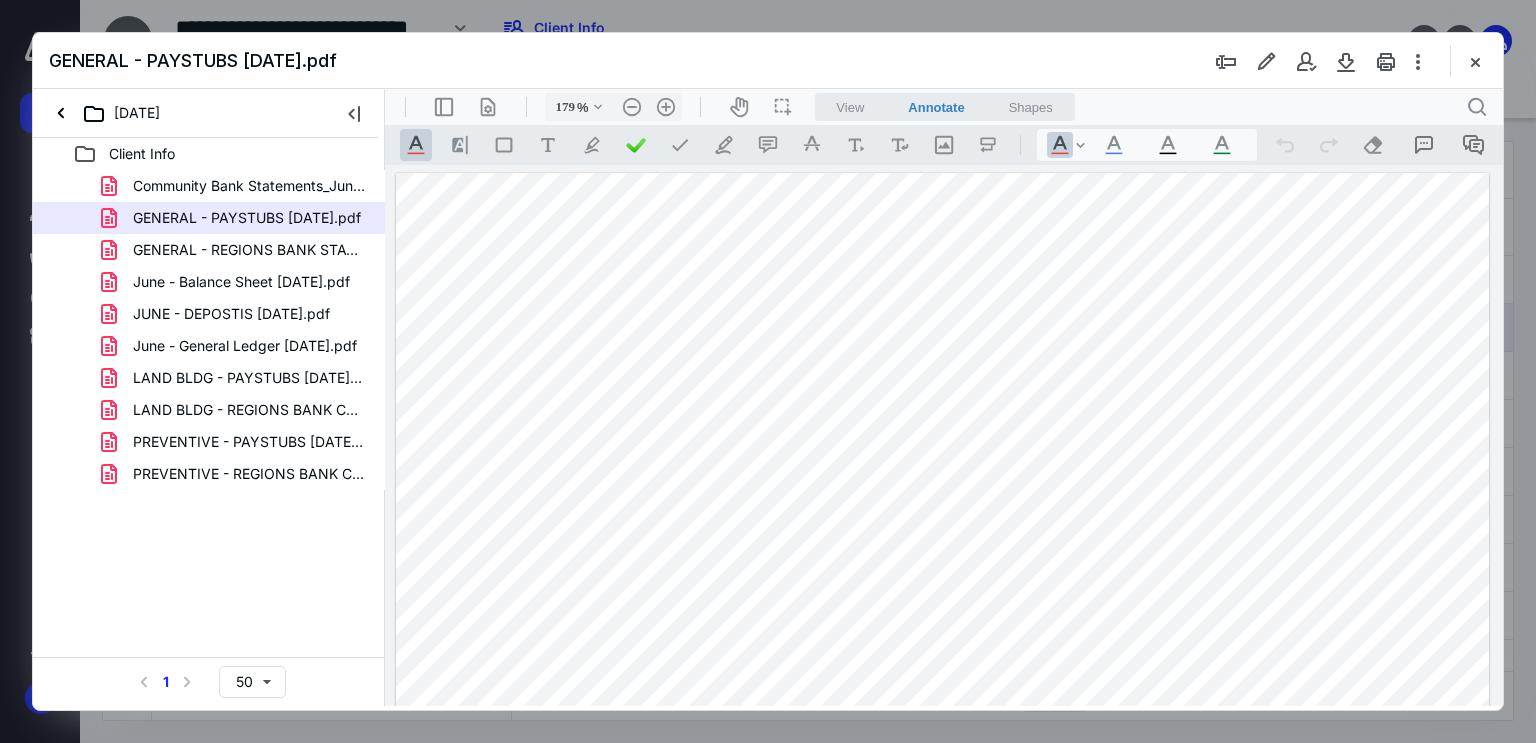 scroll, scrollTop: 28534, scrollLeft: 0, axis: vertical 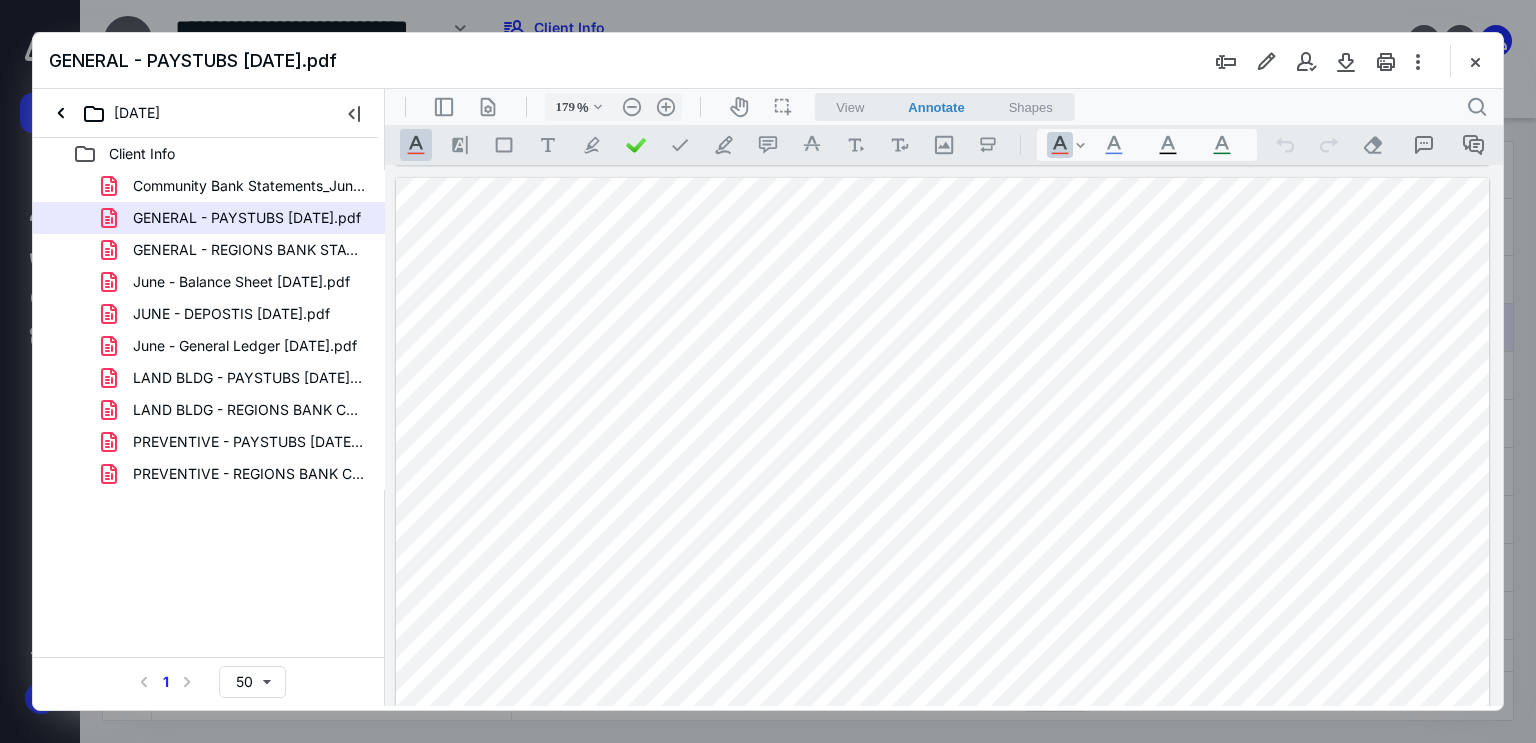 click at bounding box center [943, 884] 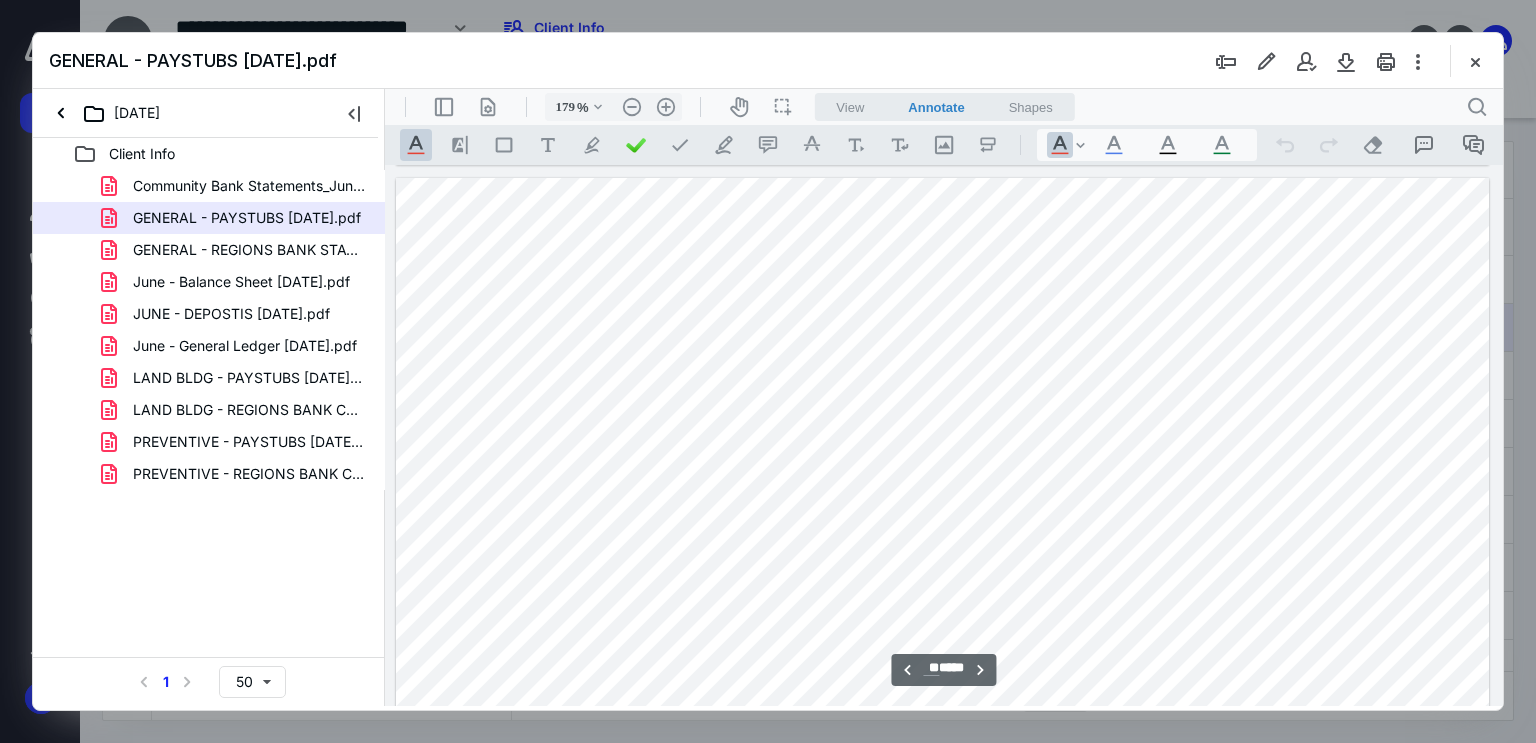scroll, scrollTop: 29960, scrollLeft: 0, axis: vertical 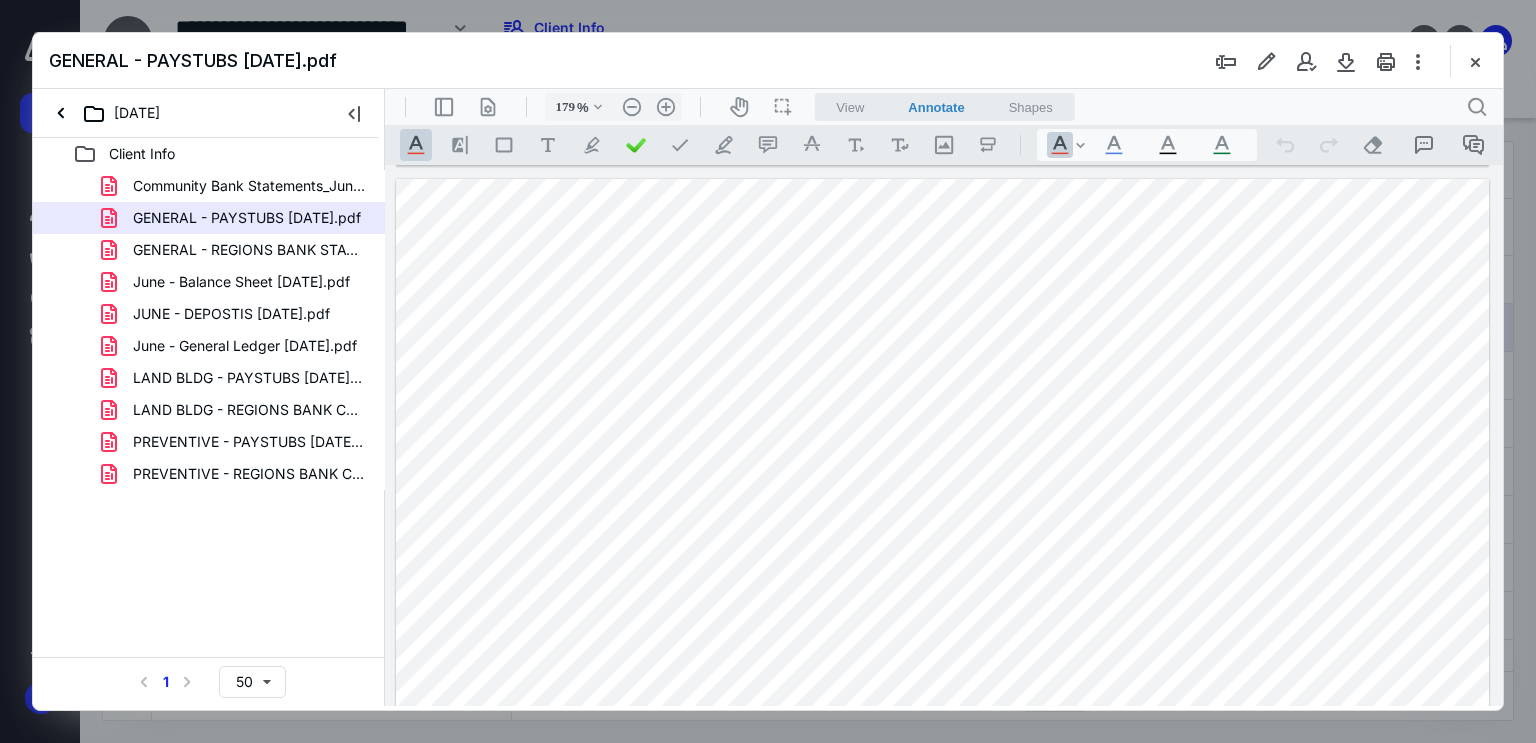 click at bounding box center (943, 885) 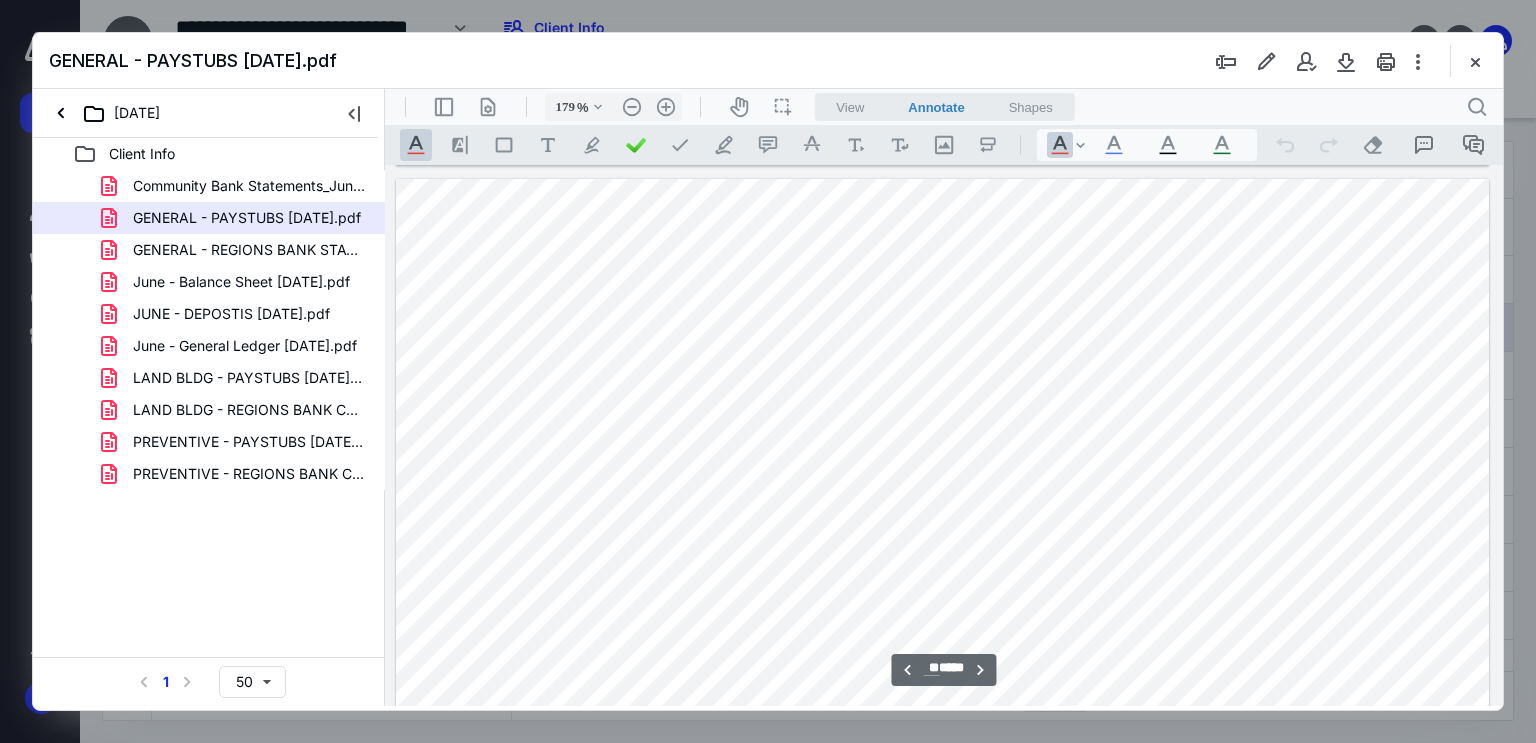 scroll, scrollTop: 31388, scrollLeft: 0, axis: vertical 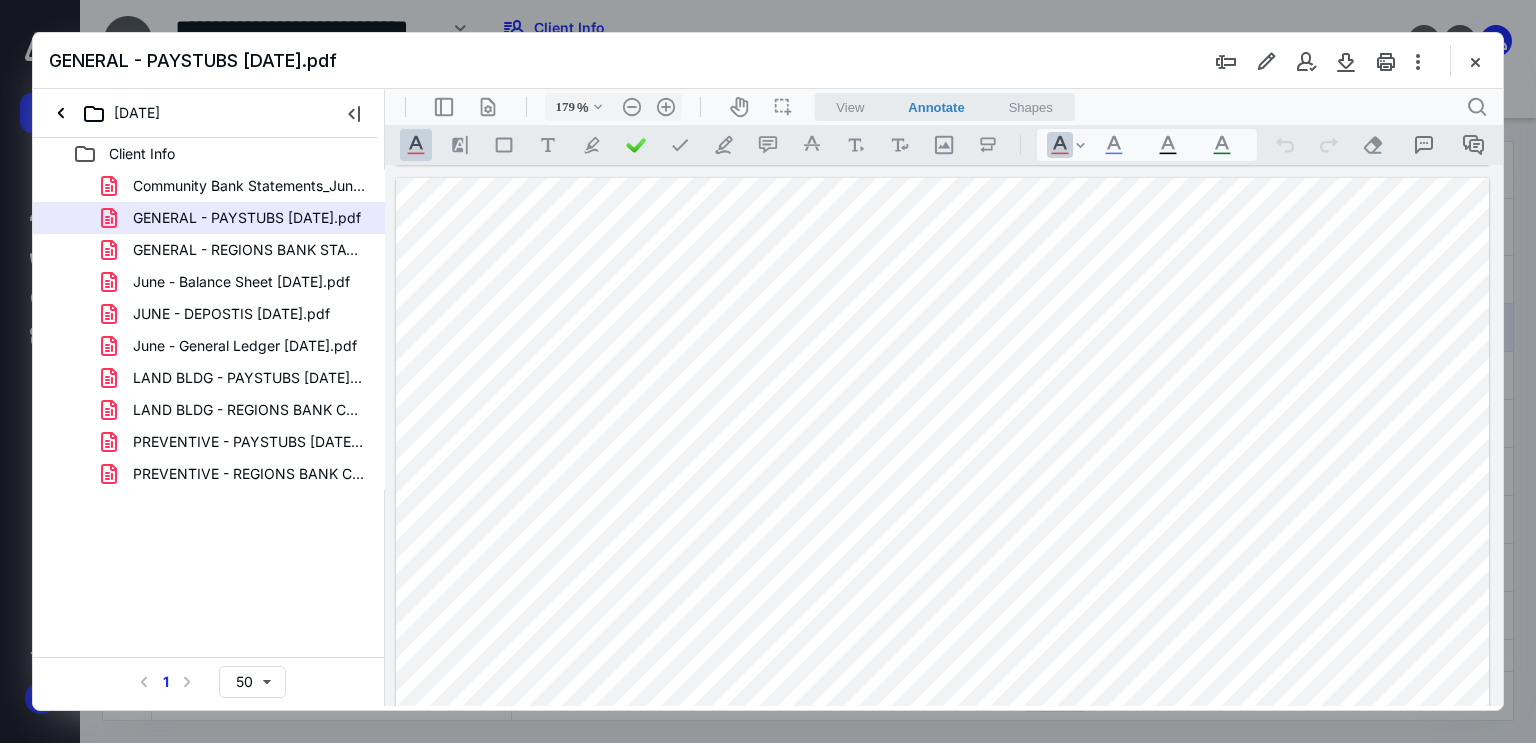click at bounding box center (943, 884) 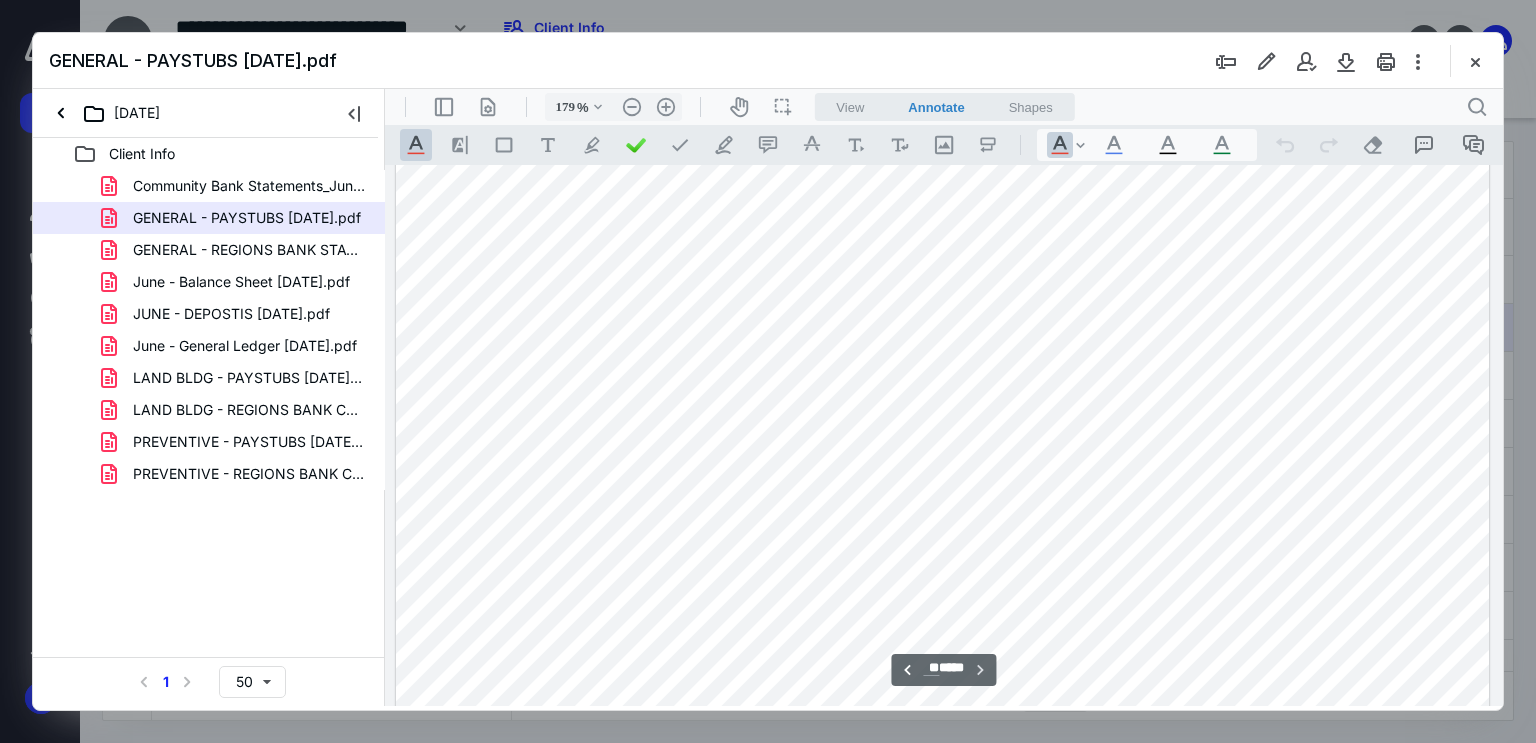 scroll, scrollTop: 35133, scrollLeft: 0, axis: vertical 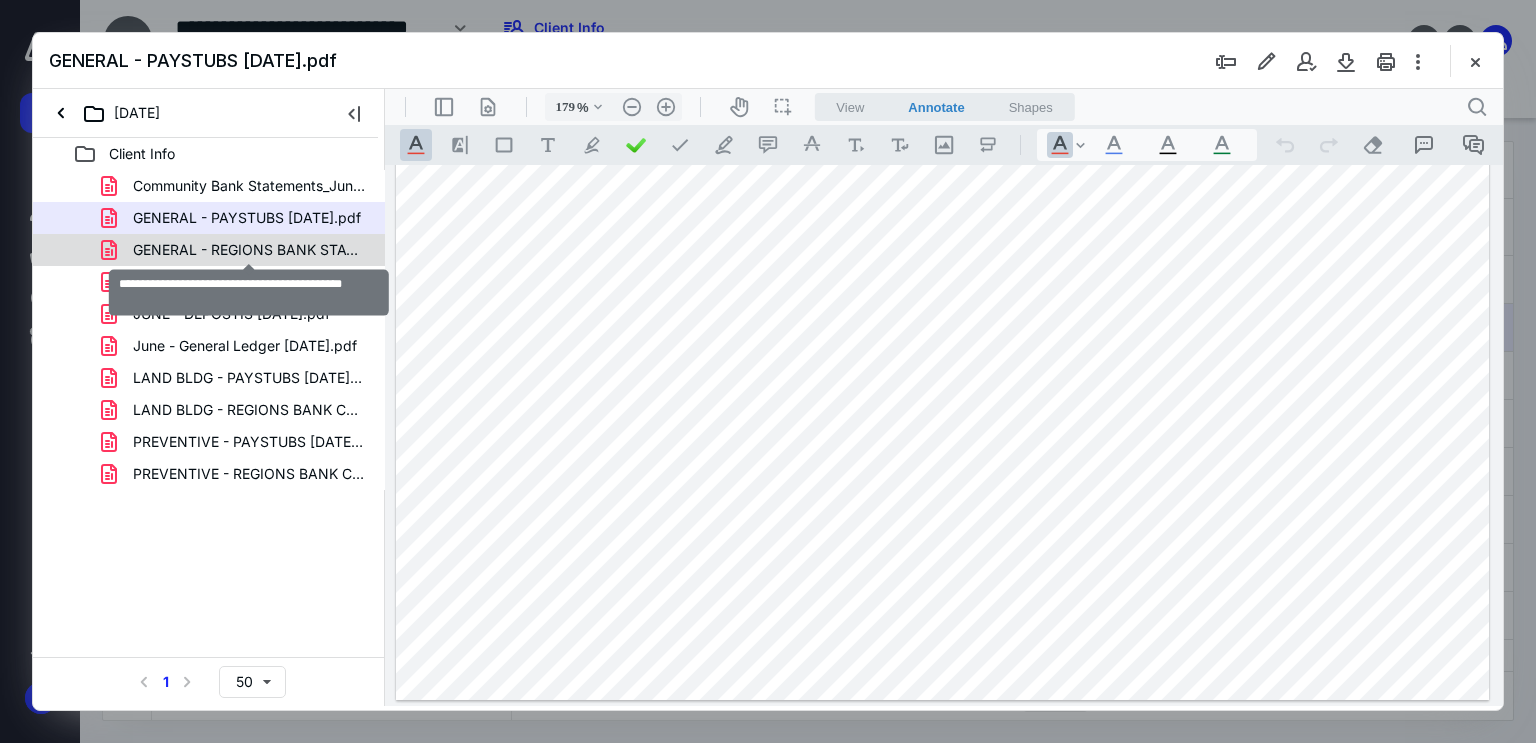 click on "GENERAL - REGIONS BANK STATEMENT [DATE].pdf" at bounding box center (249, 250) 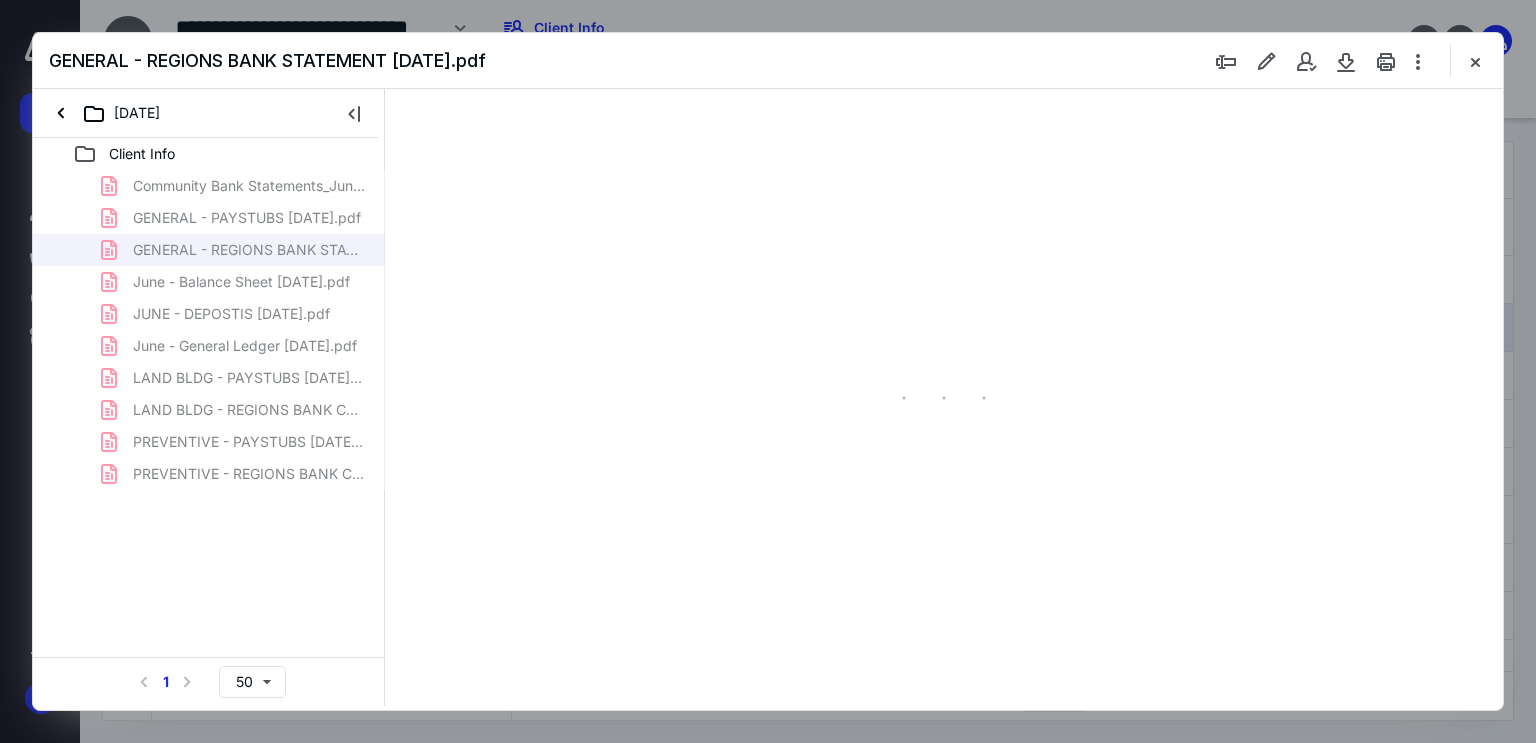 type on "179" 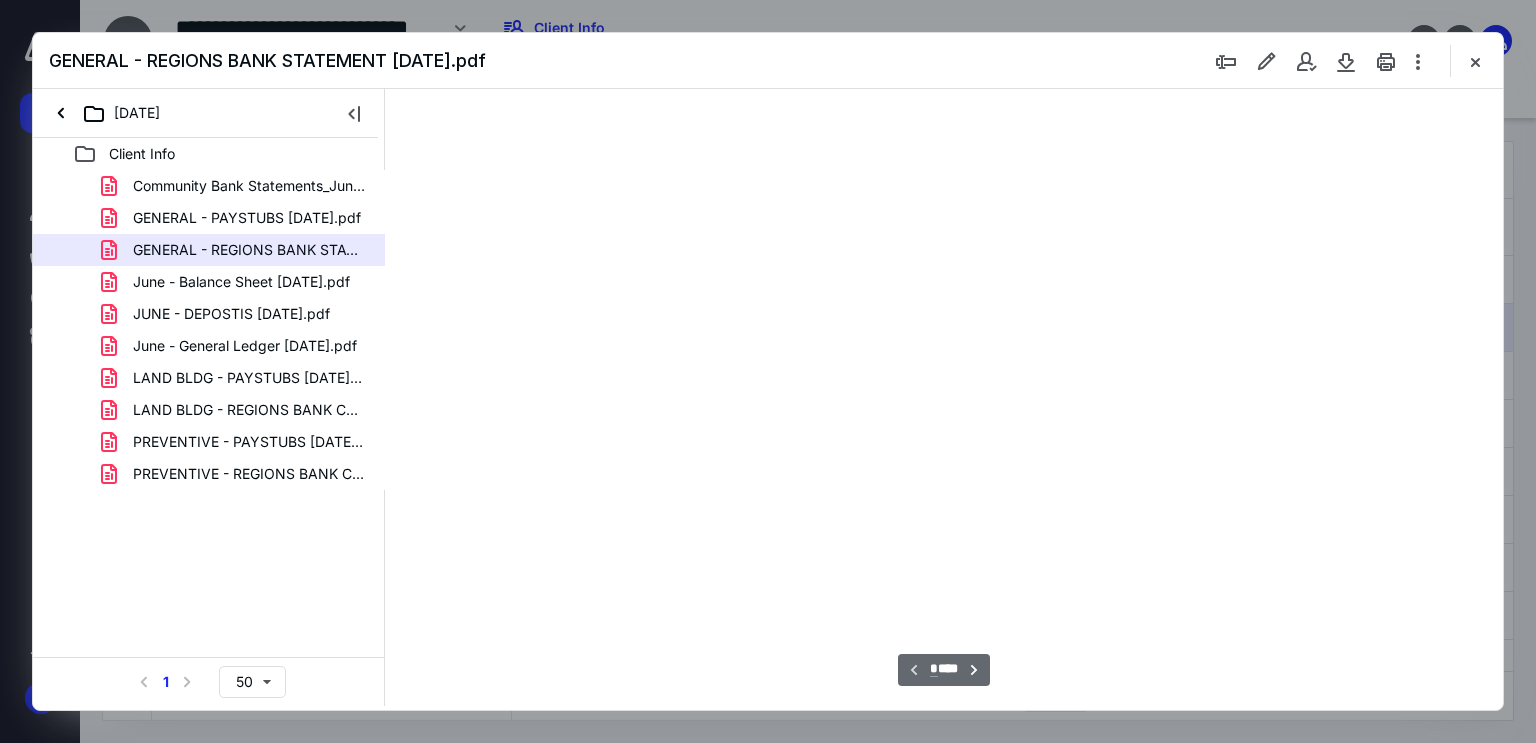 scroll, scrollTop: 83, scrollLeft: 0, axis: vertical 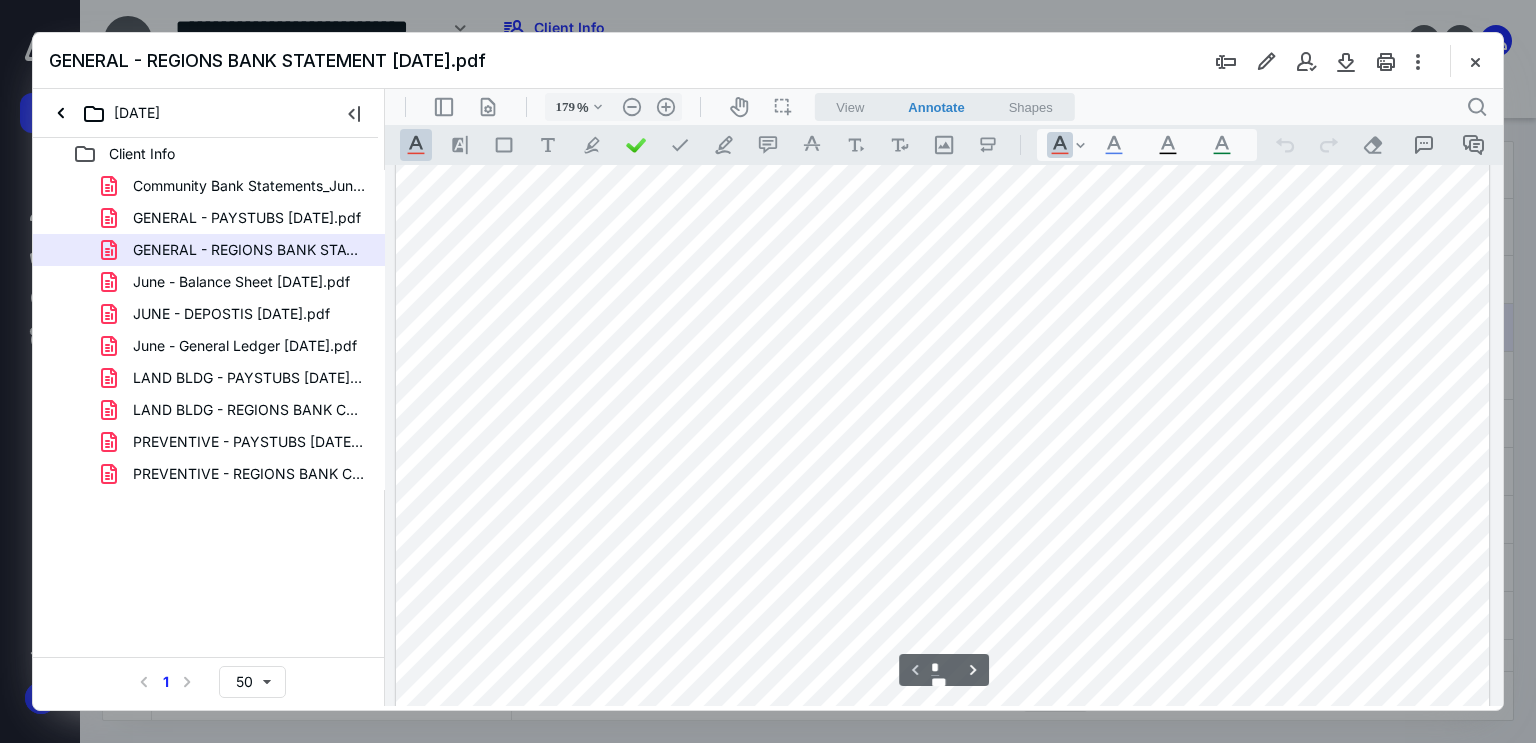 click at bounding box center (943, 795) 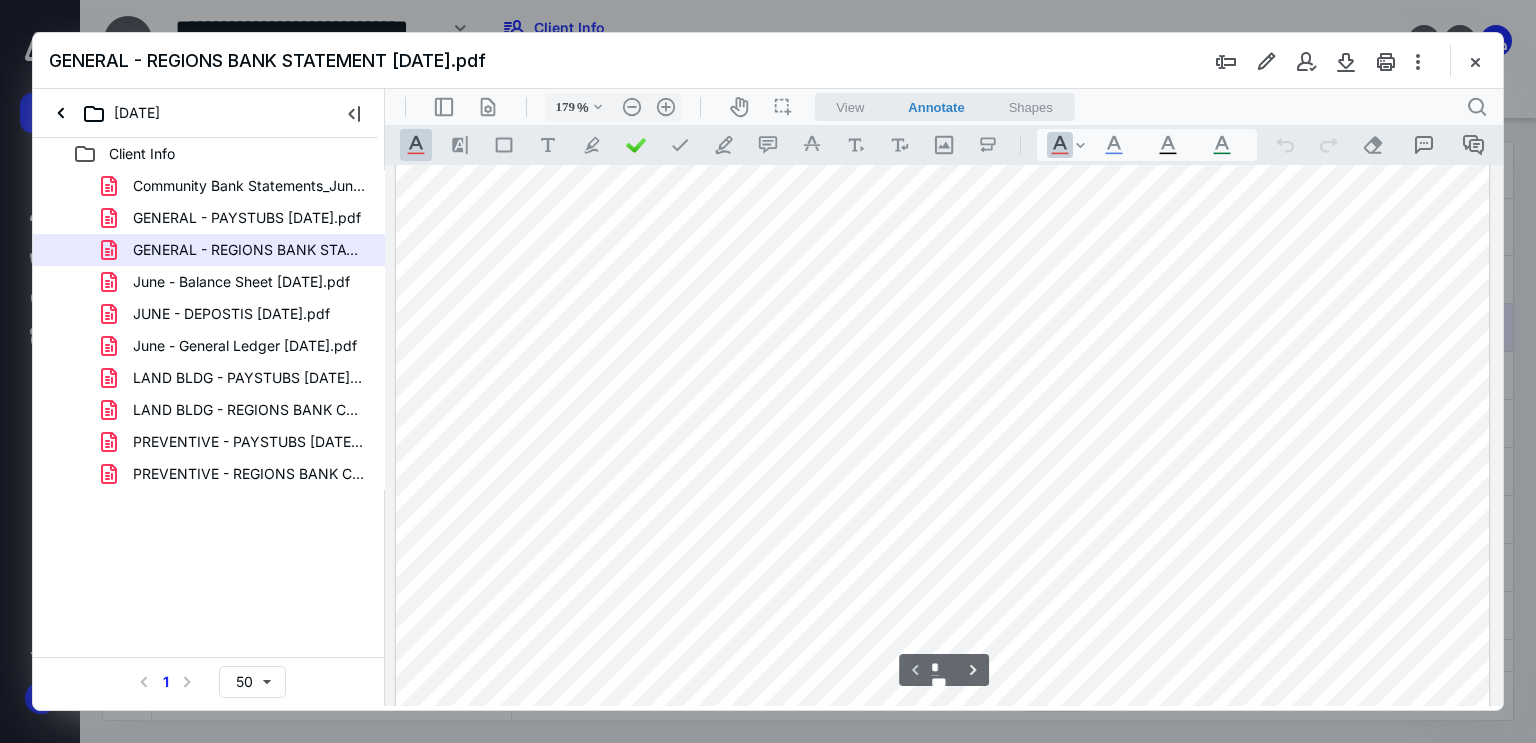 scroll, scrollTop: 483, scrollLeft: 0, axis: vertical 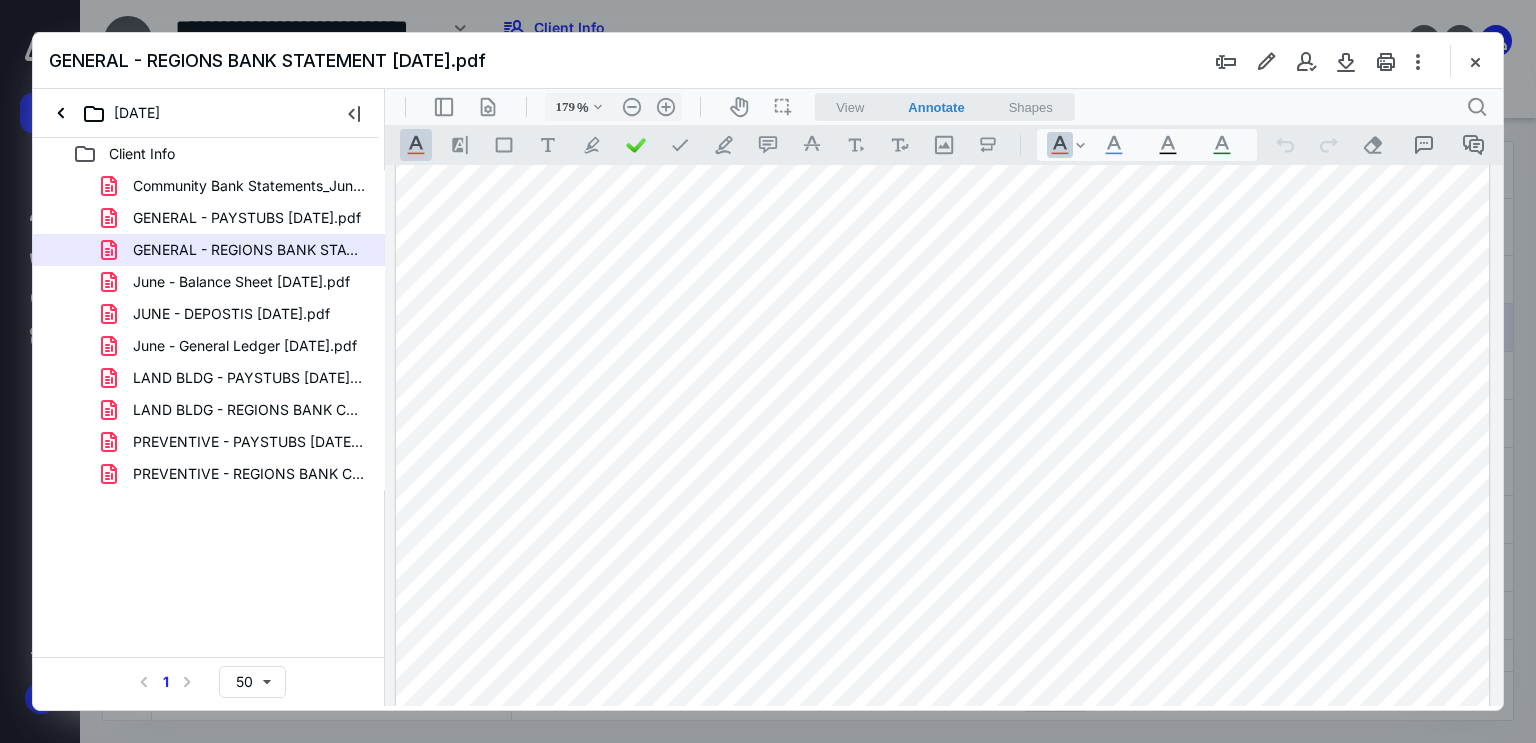 click at bounding box center [943, 395] 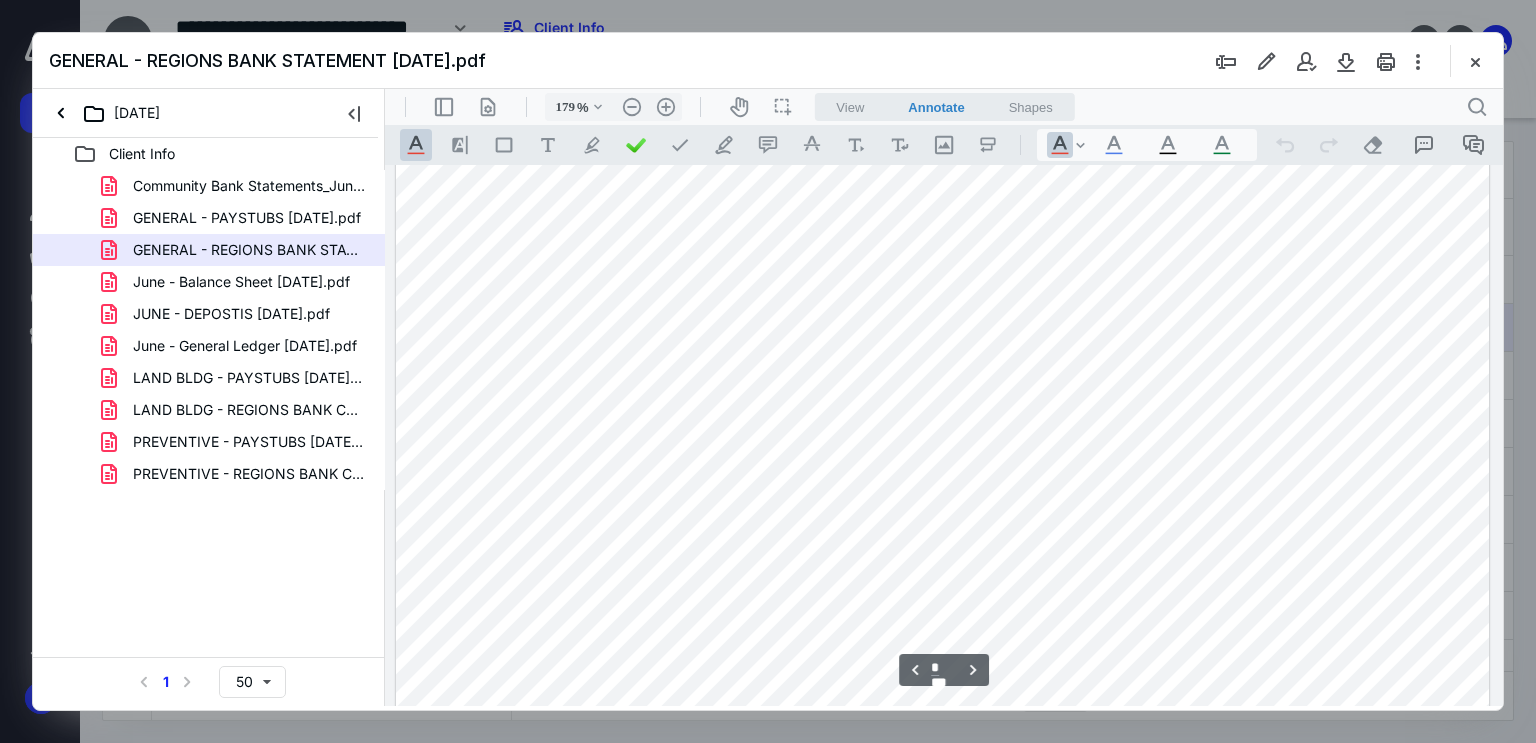 scroll, scrollTop: 1683, scrollLeft: 0, axis: vertical 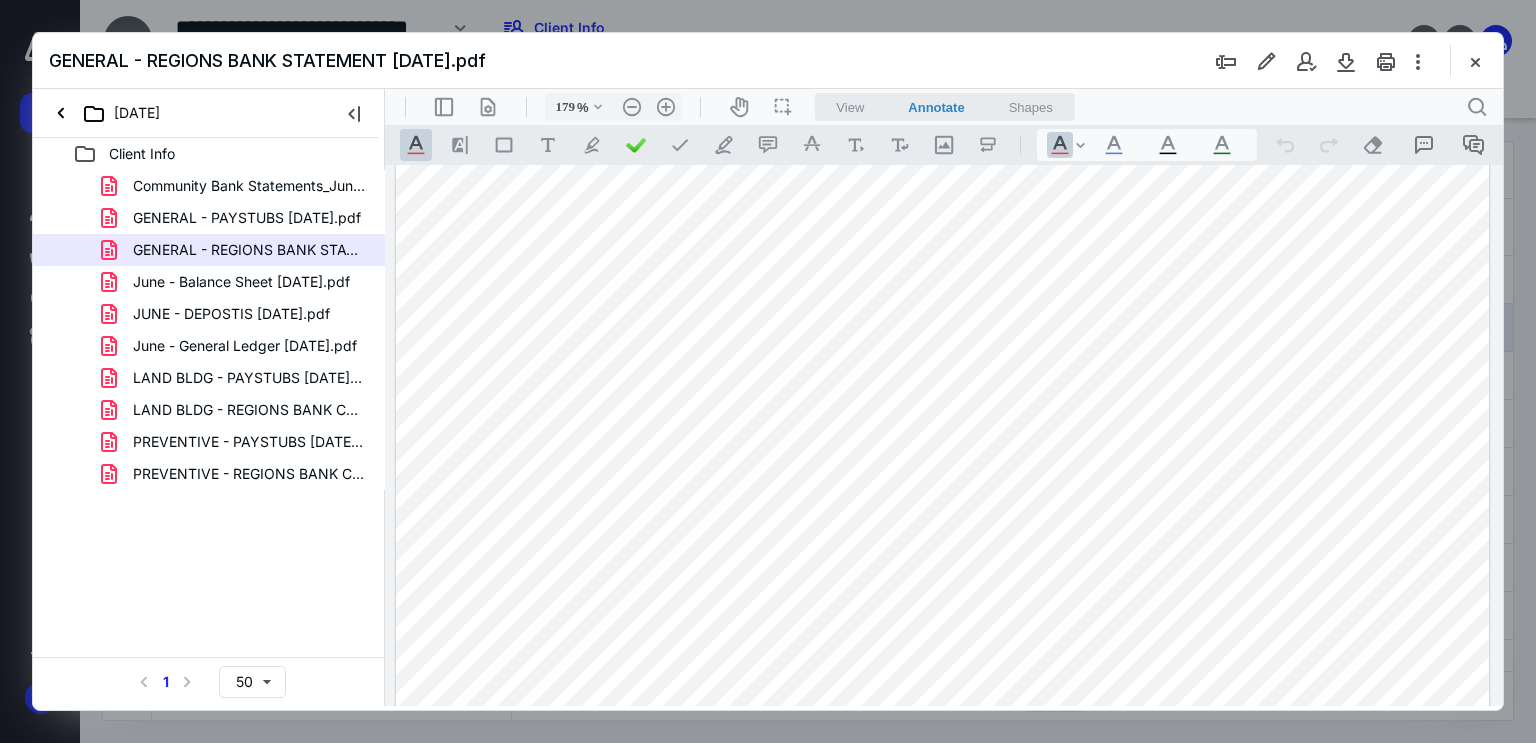click at bounding box center (943, 622) 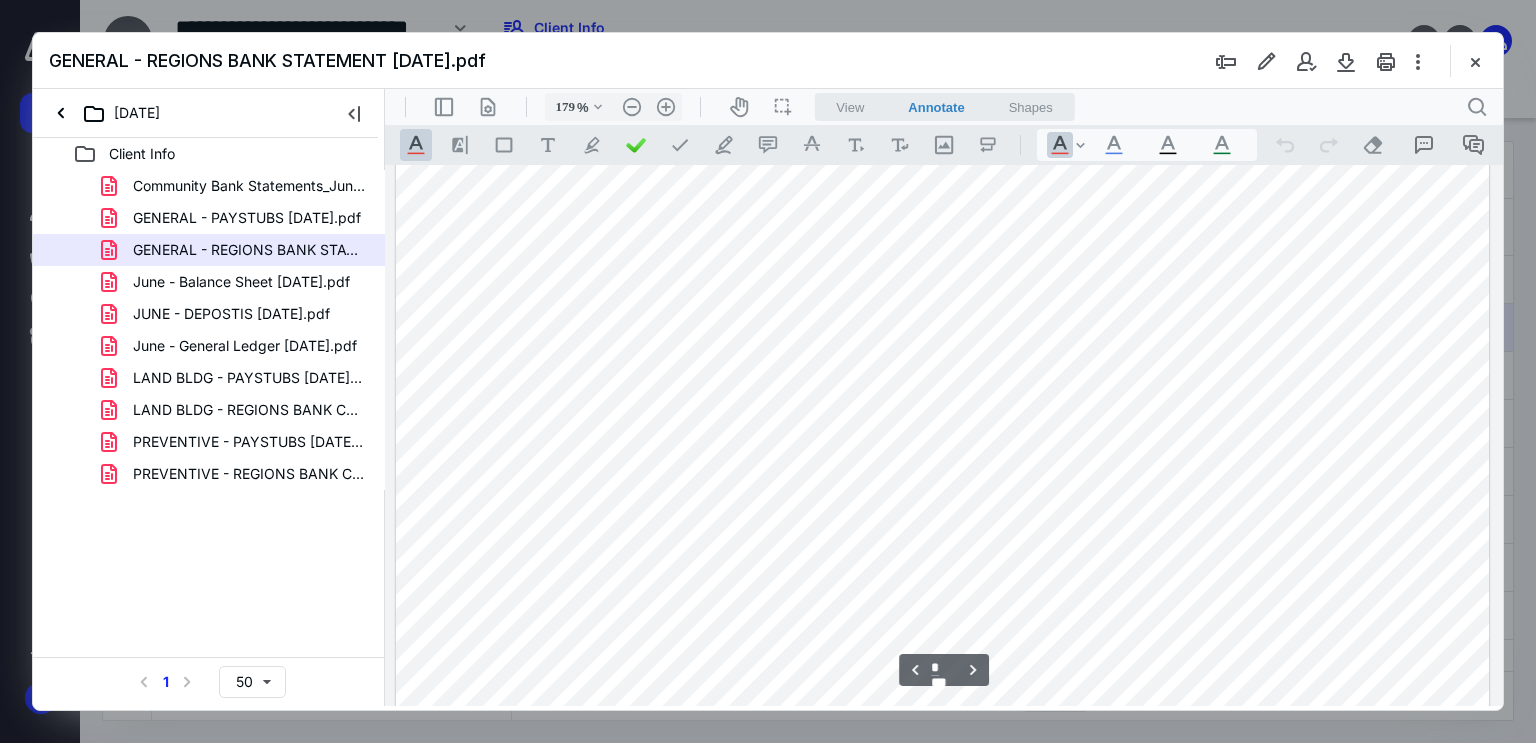 scroll, scrollTop: 2083, scrollLeft: 0, axis: vertical 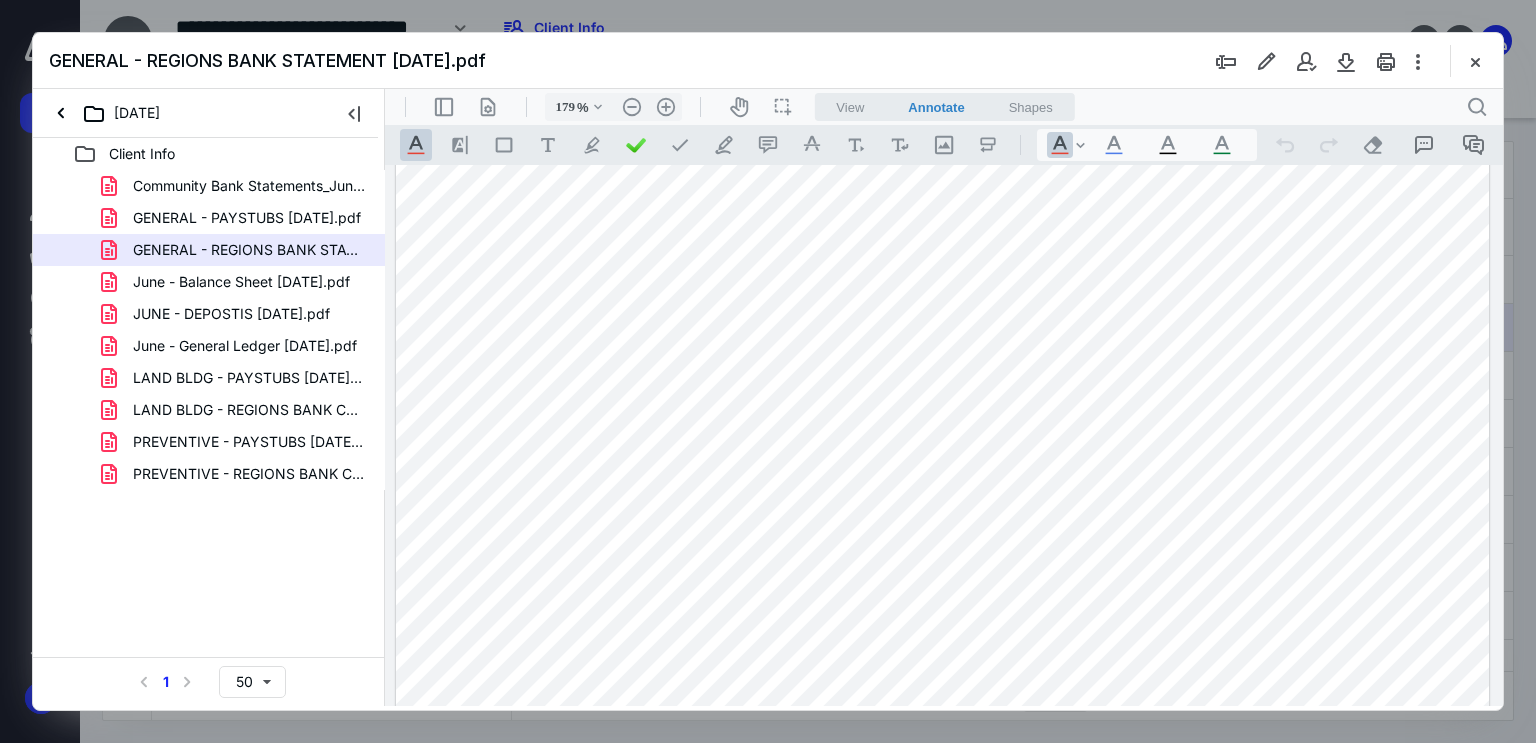 click at bounding box center (943, 222) 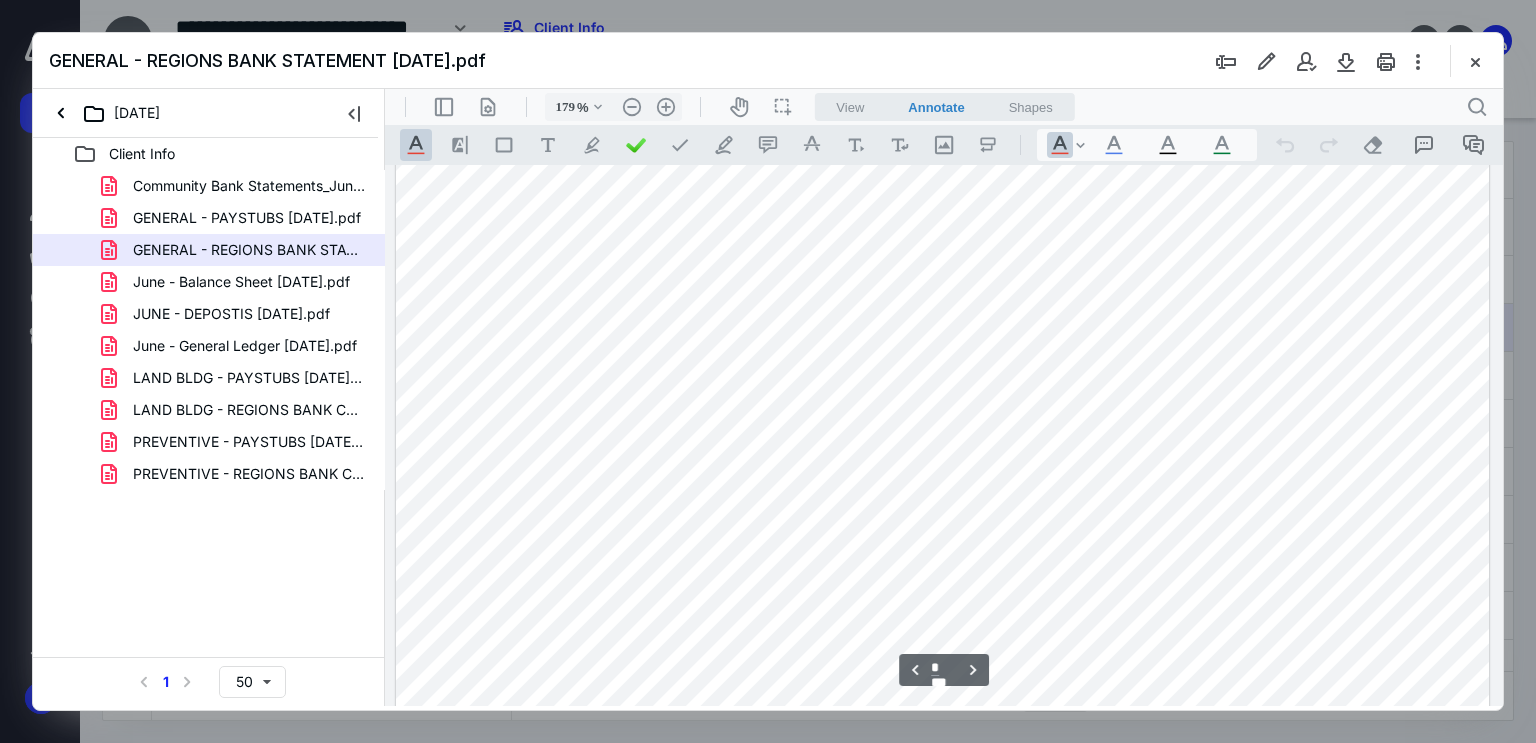 scroll, scrollTop: 4680, scrollLeft: 0, axis: vertical 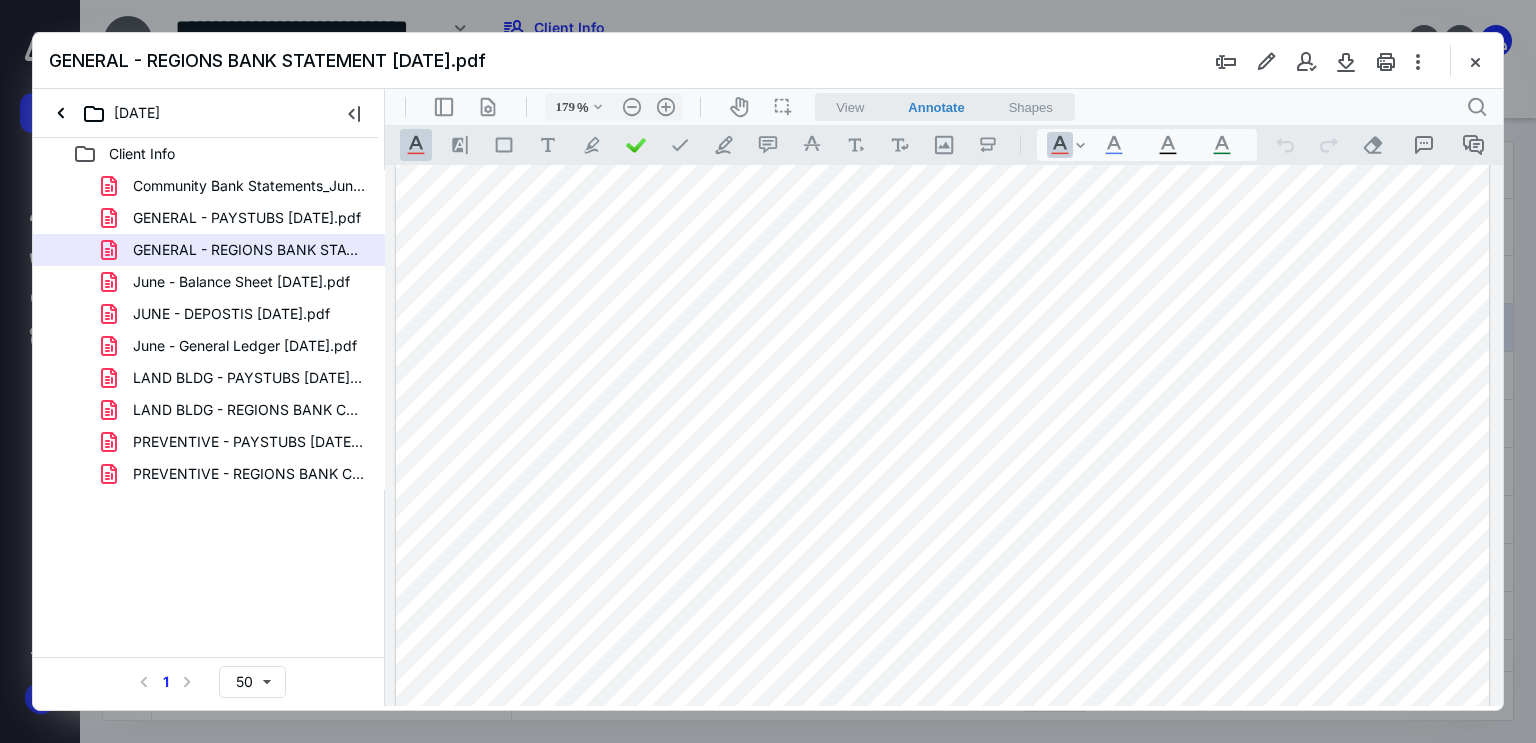 click at bounding box center [943, 479] 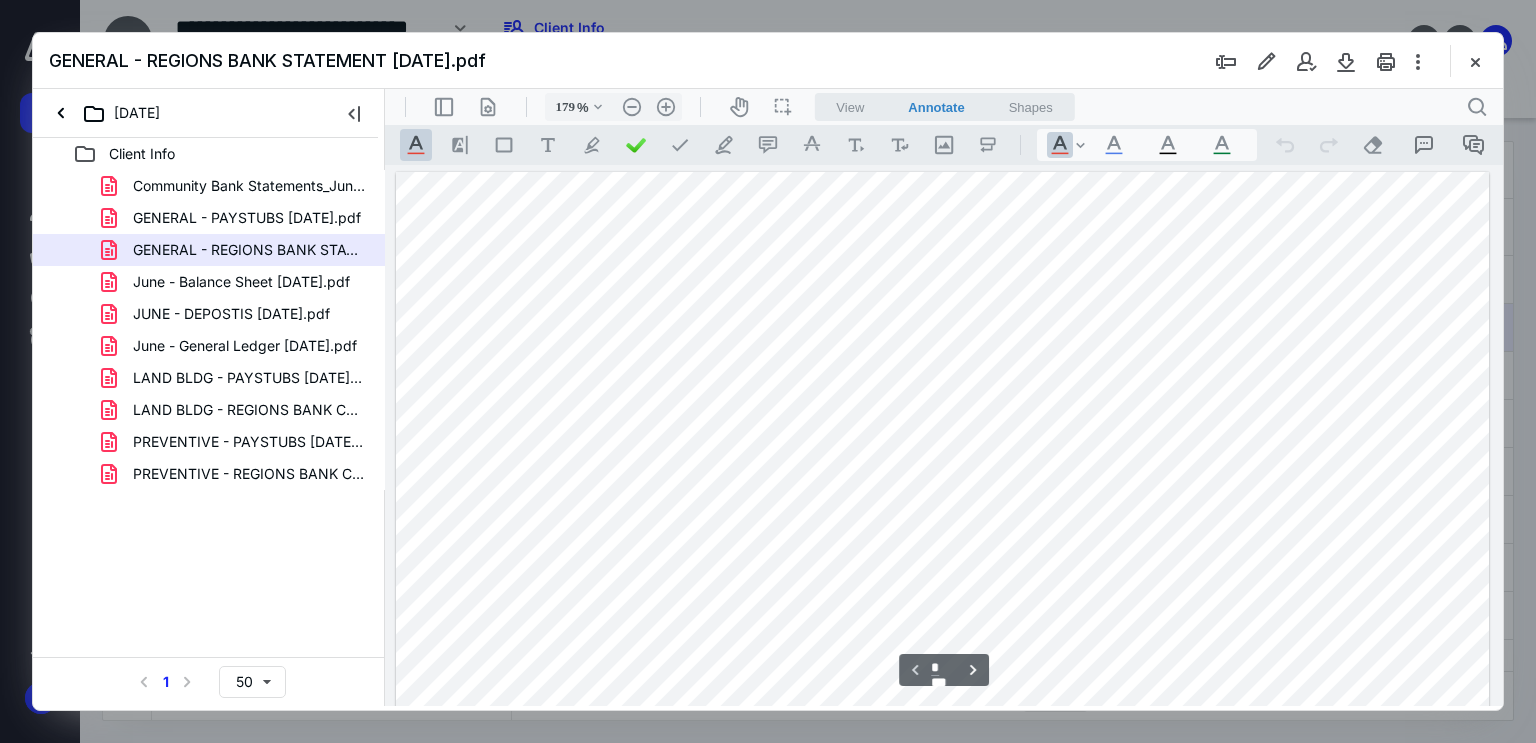 scroll, scrollTop: 0, scrollLeft: 0, axis: both 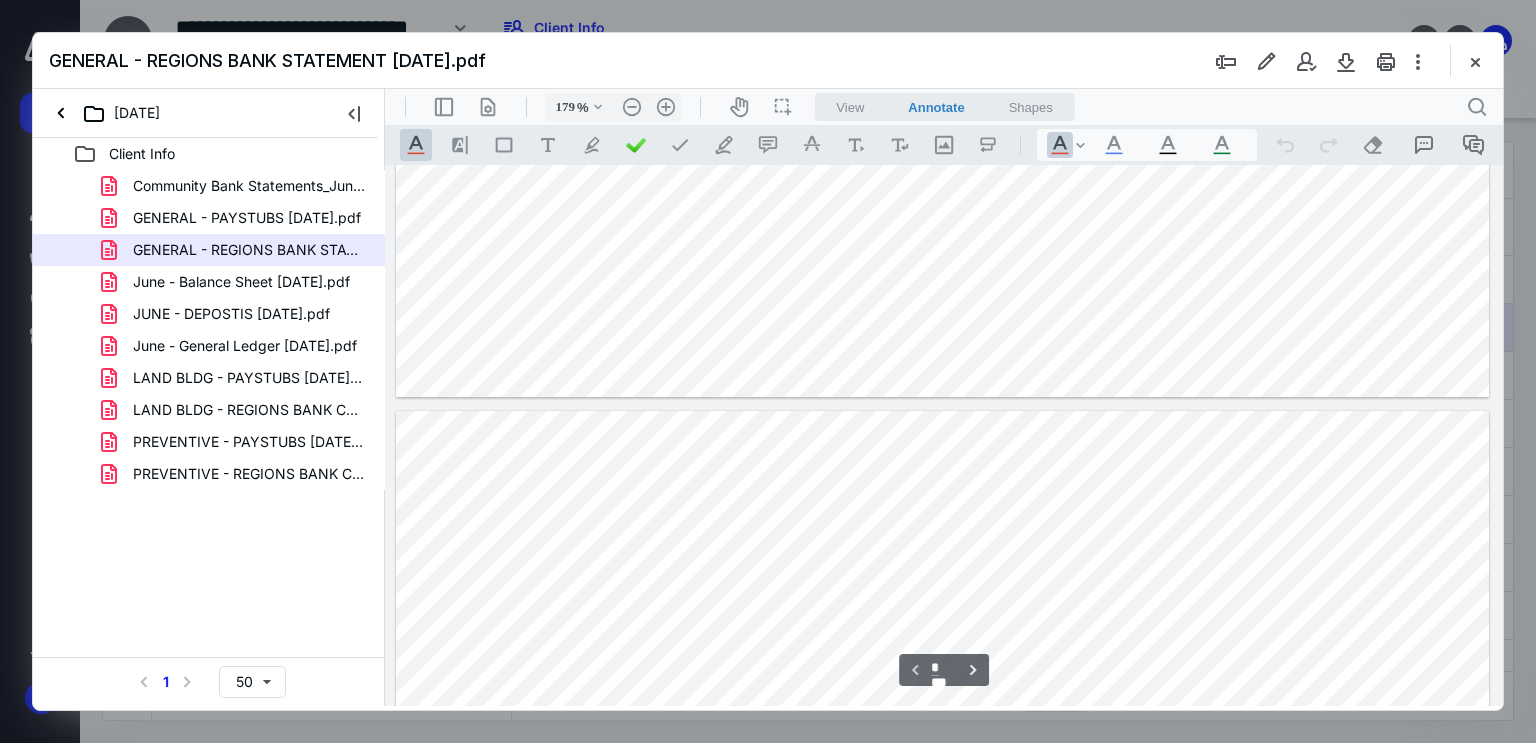 type on "*" 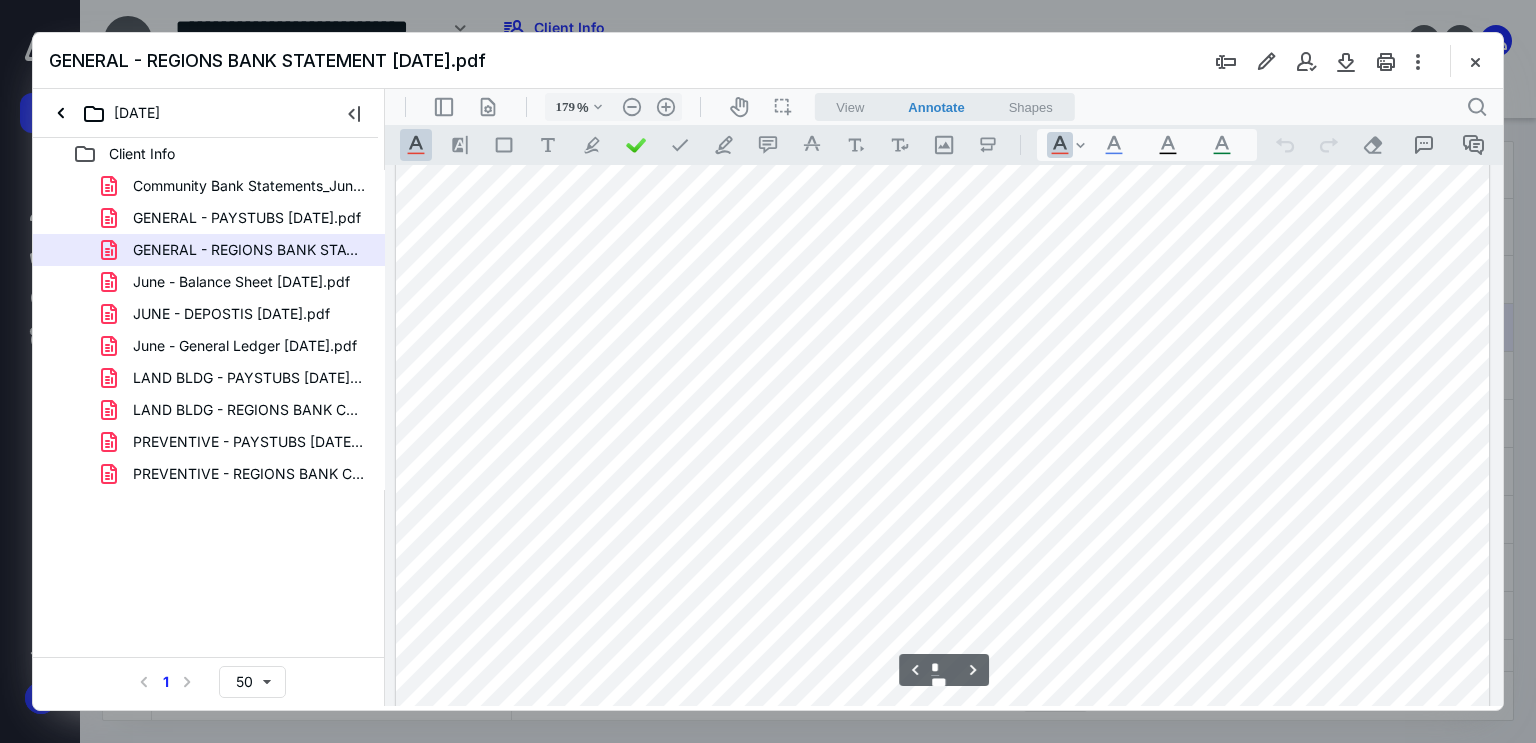 scroll, scrollTop: 2100, scrollLeft: 0, axis: vertical 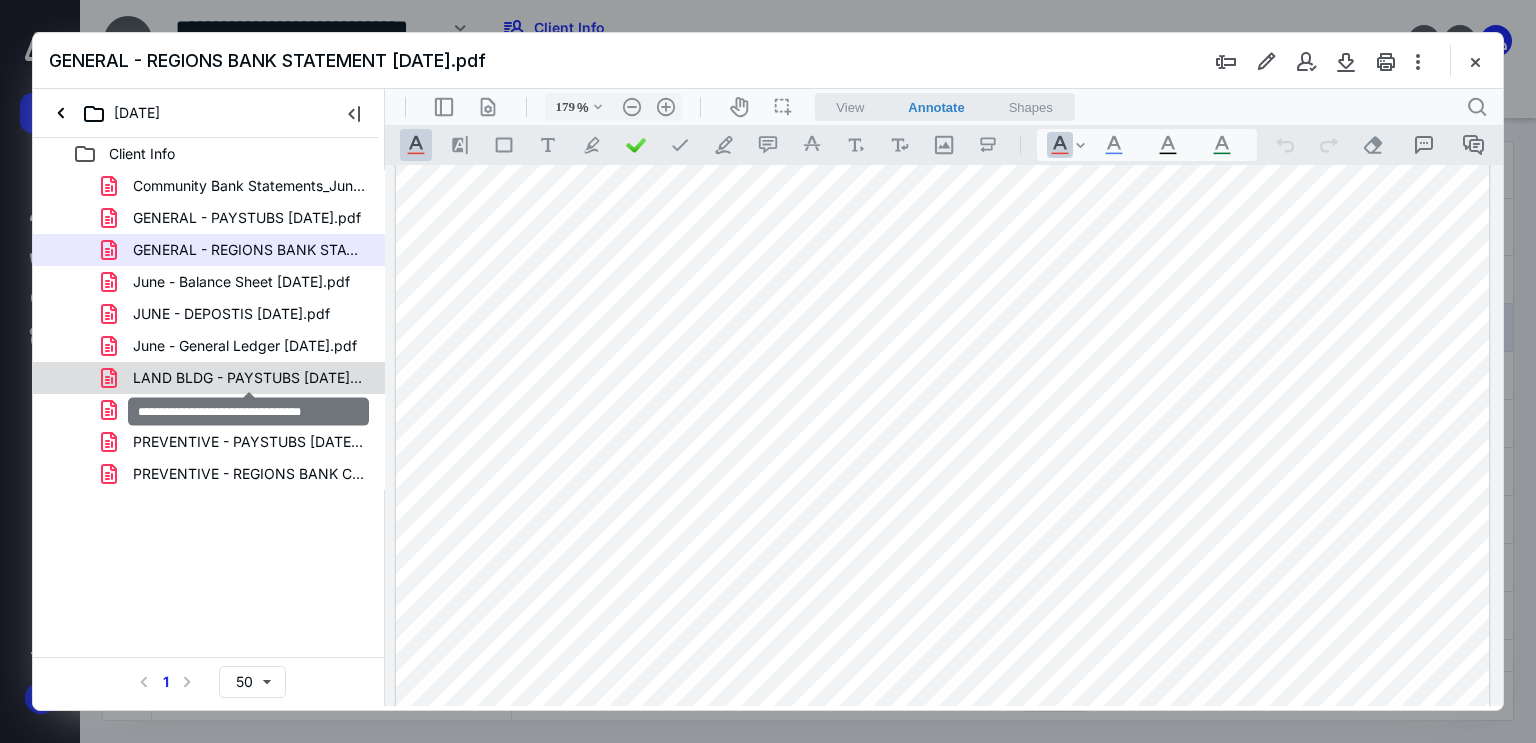 click on "LAND BLDG - PAYSTUBS [DATE].pdf" at bounding box center (249, 378) 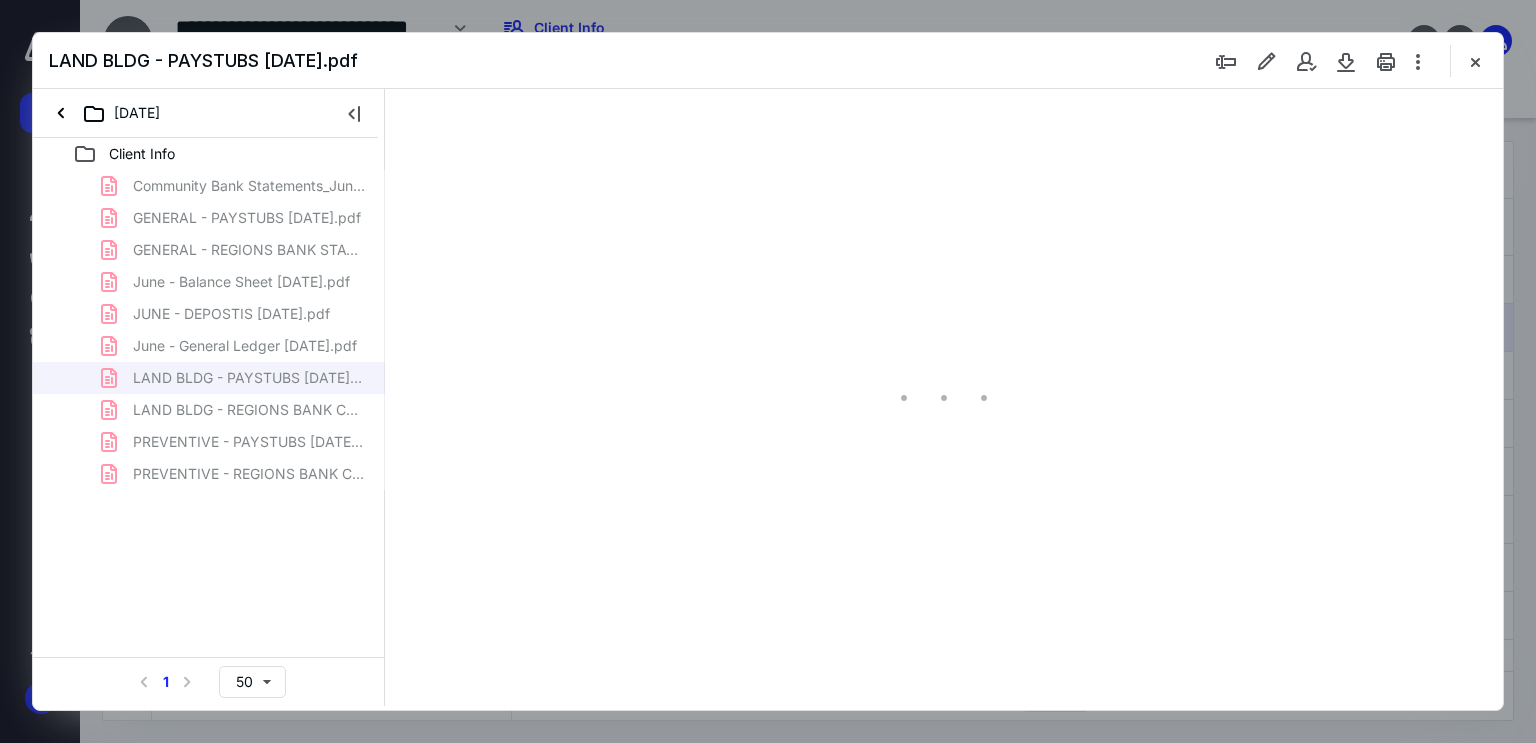 type on "179" 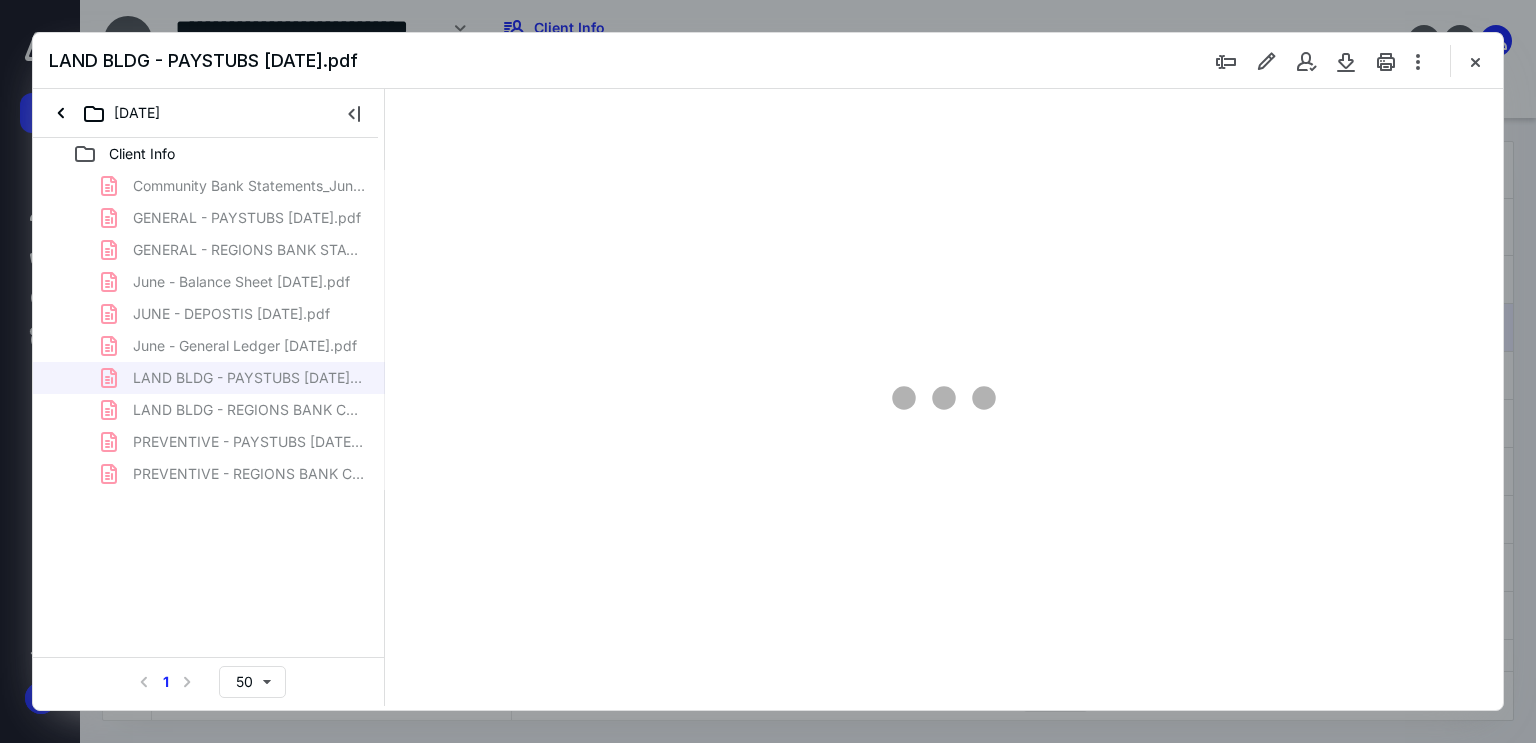 scroll, scrollTop: 83, scrollLeft: 0, axis: vertical 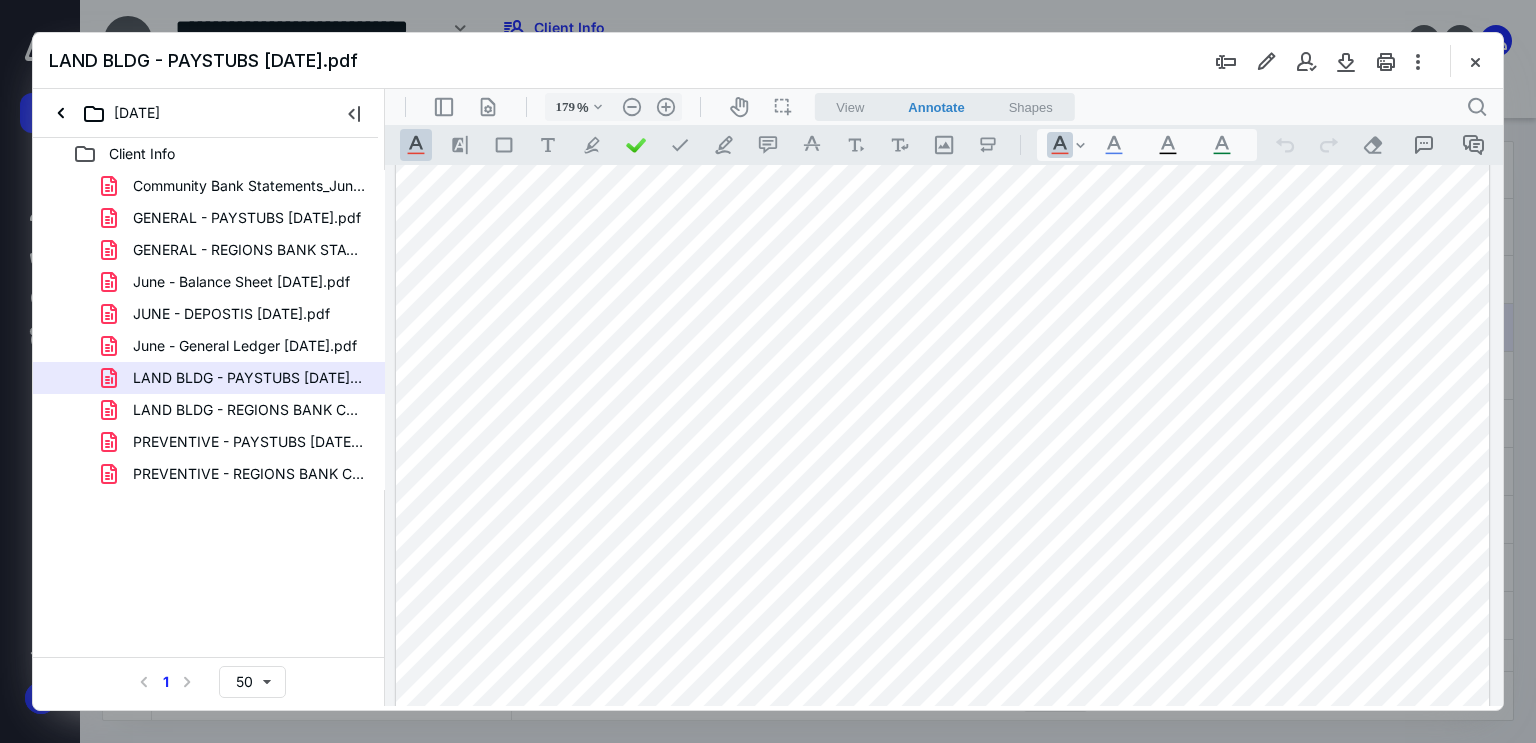 click at bounding box center [943, 795] 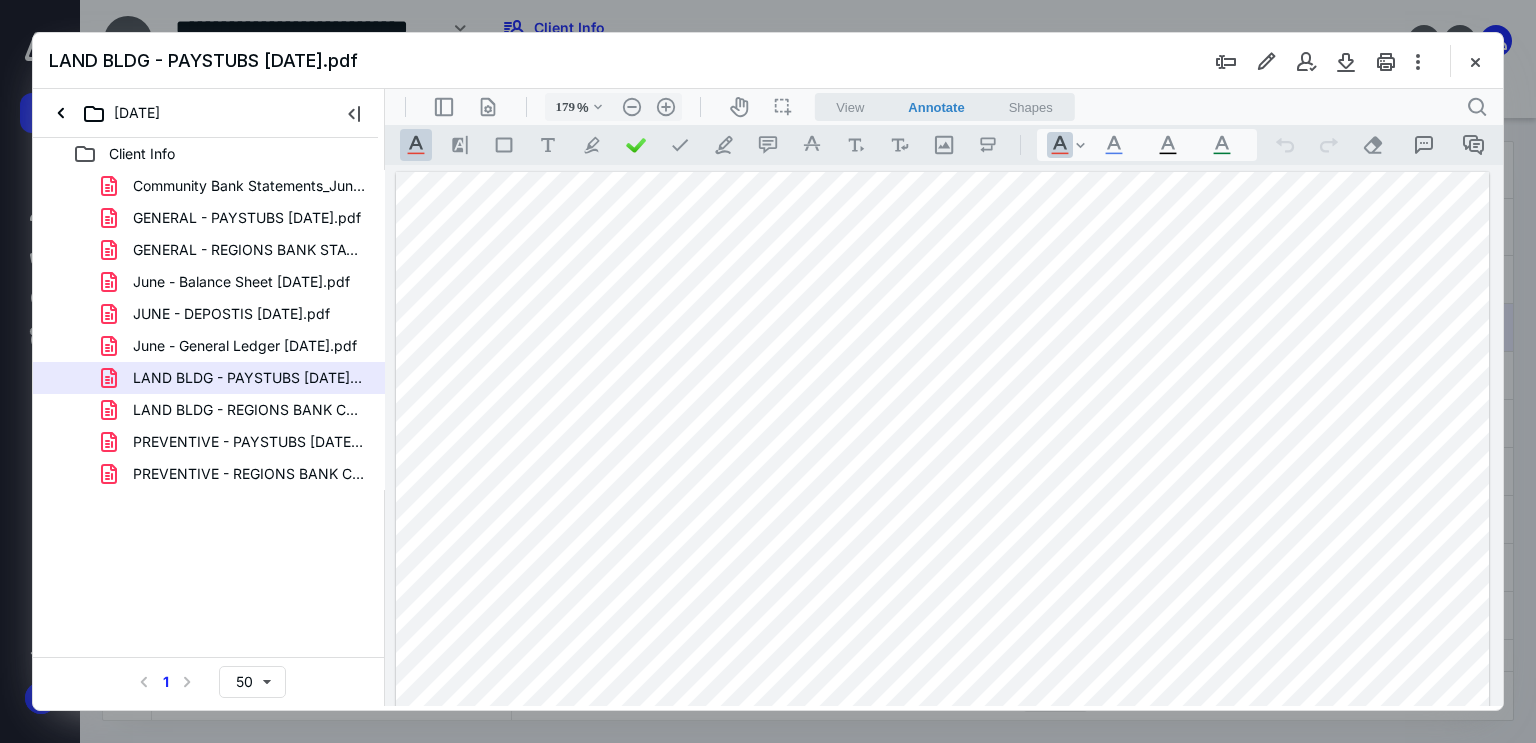 click at bounding box center (943, 878) 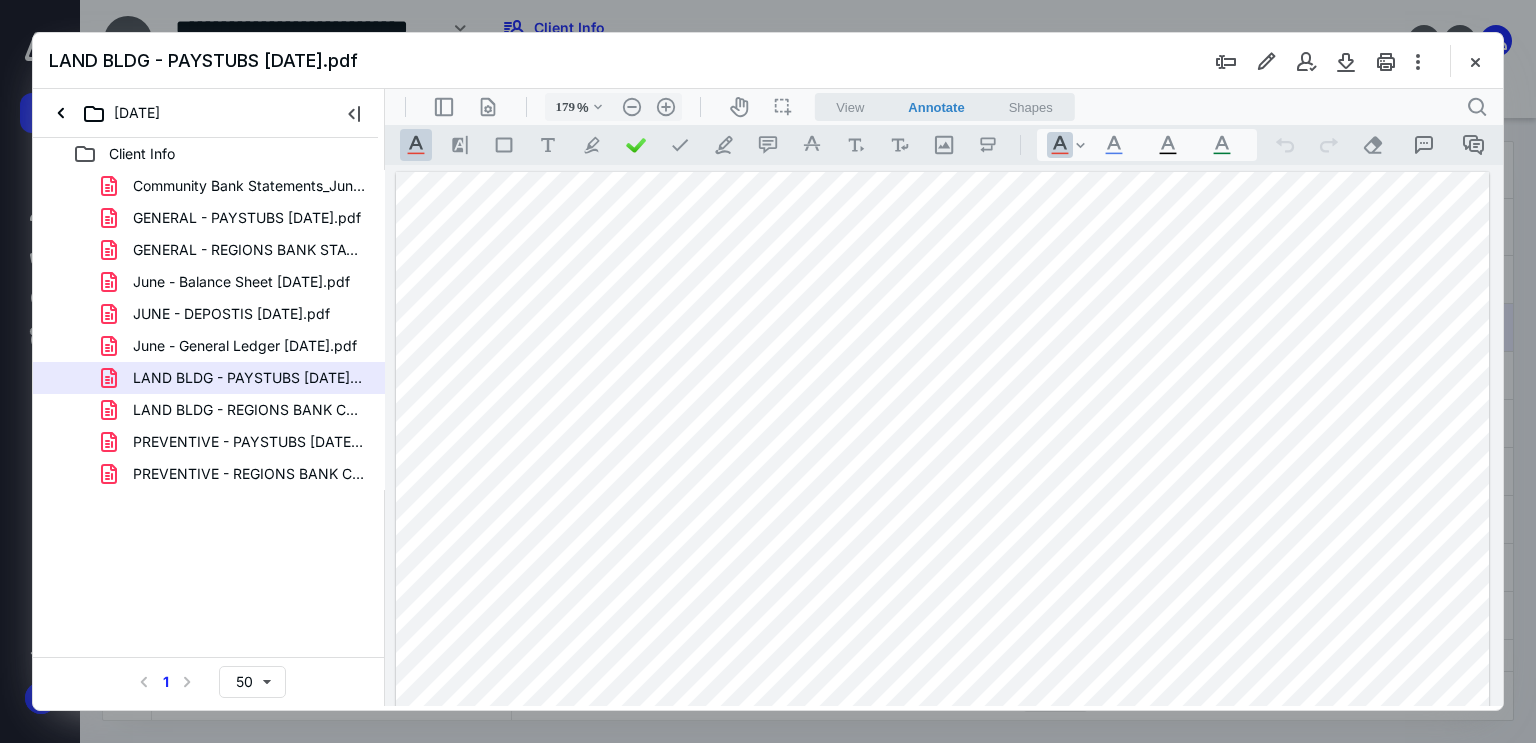 scroll, scrollTop: 2854, scrollLeft: 0, axis: vertical 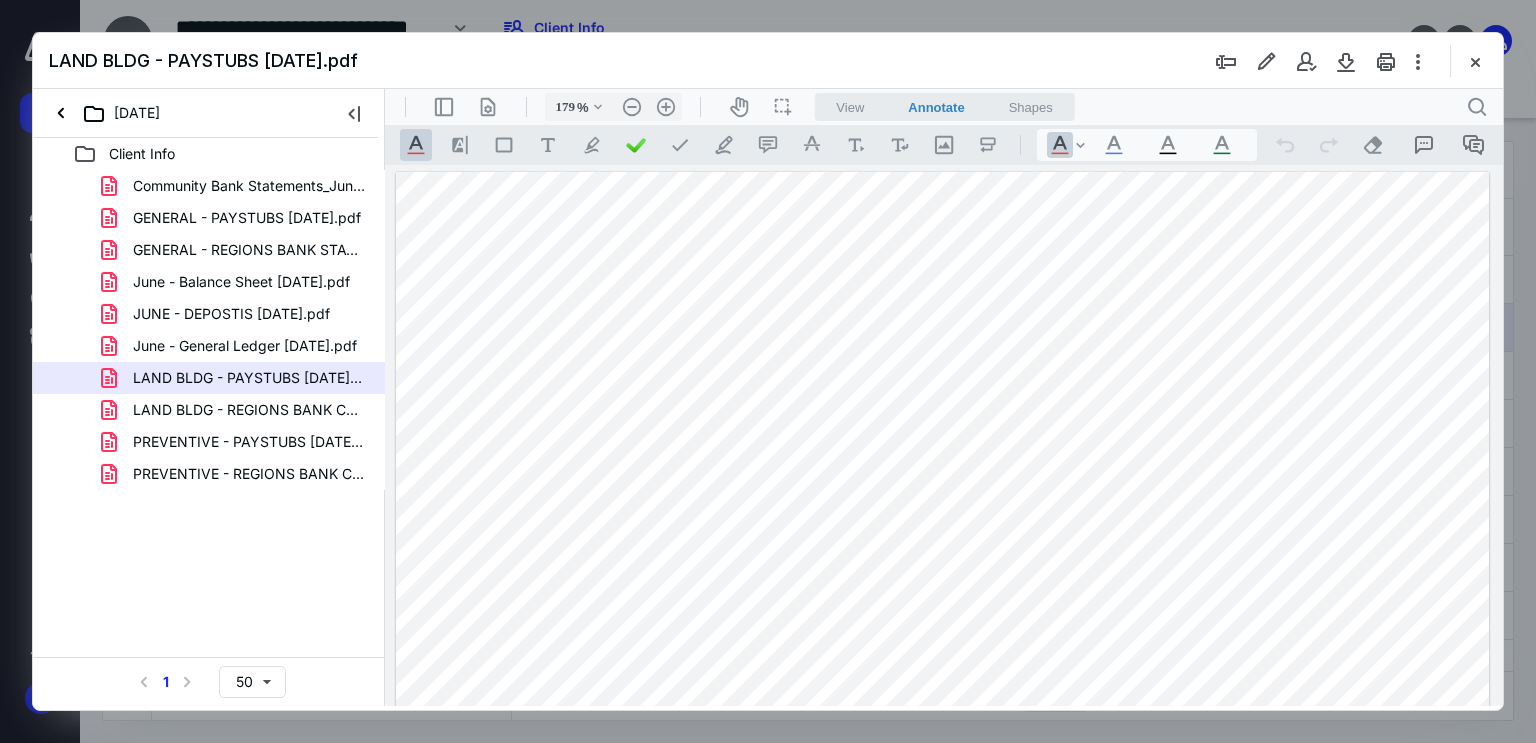 click at bounding box center (943, 878) 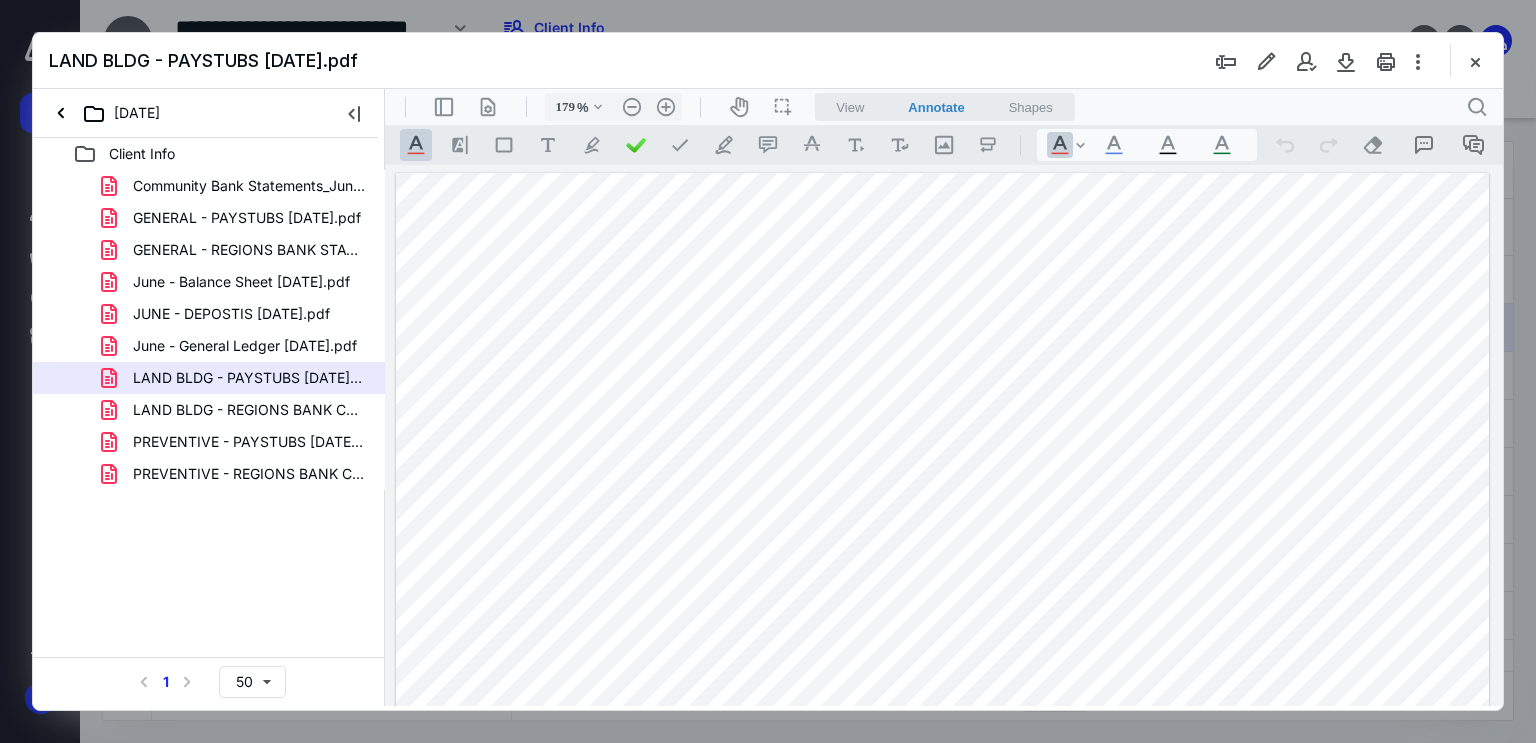 click at bounding box center (943, 879) 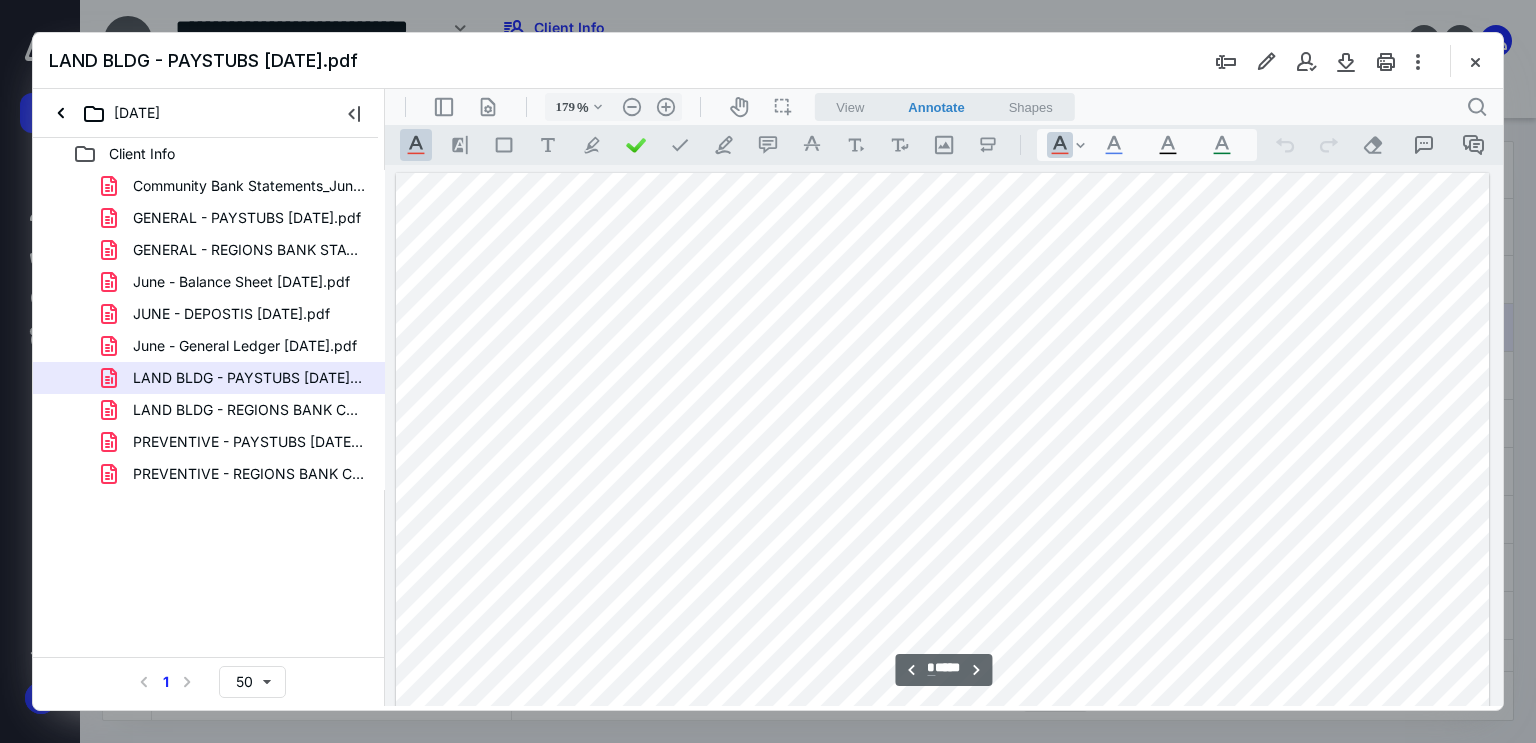 scroll, scrollTop: 5708, scrollLeft: 0, axis: vertical 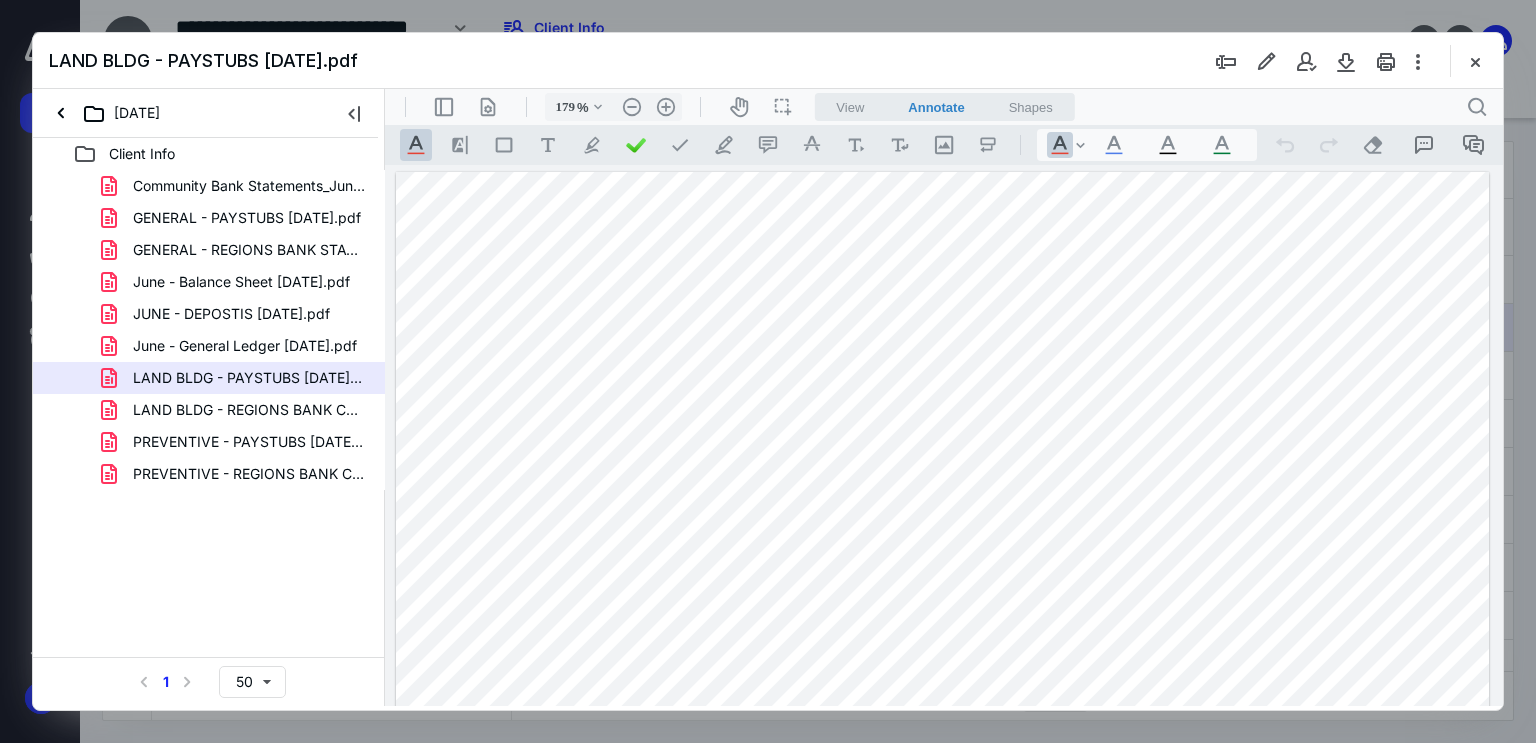 click at bounding box center [943, 878] 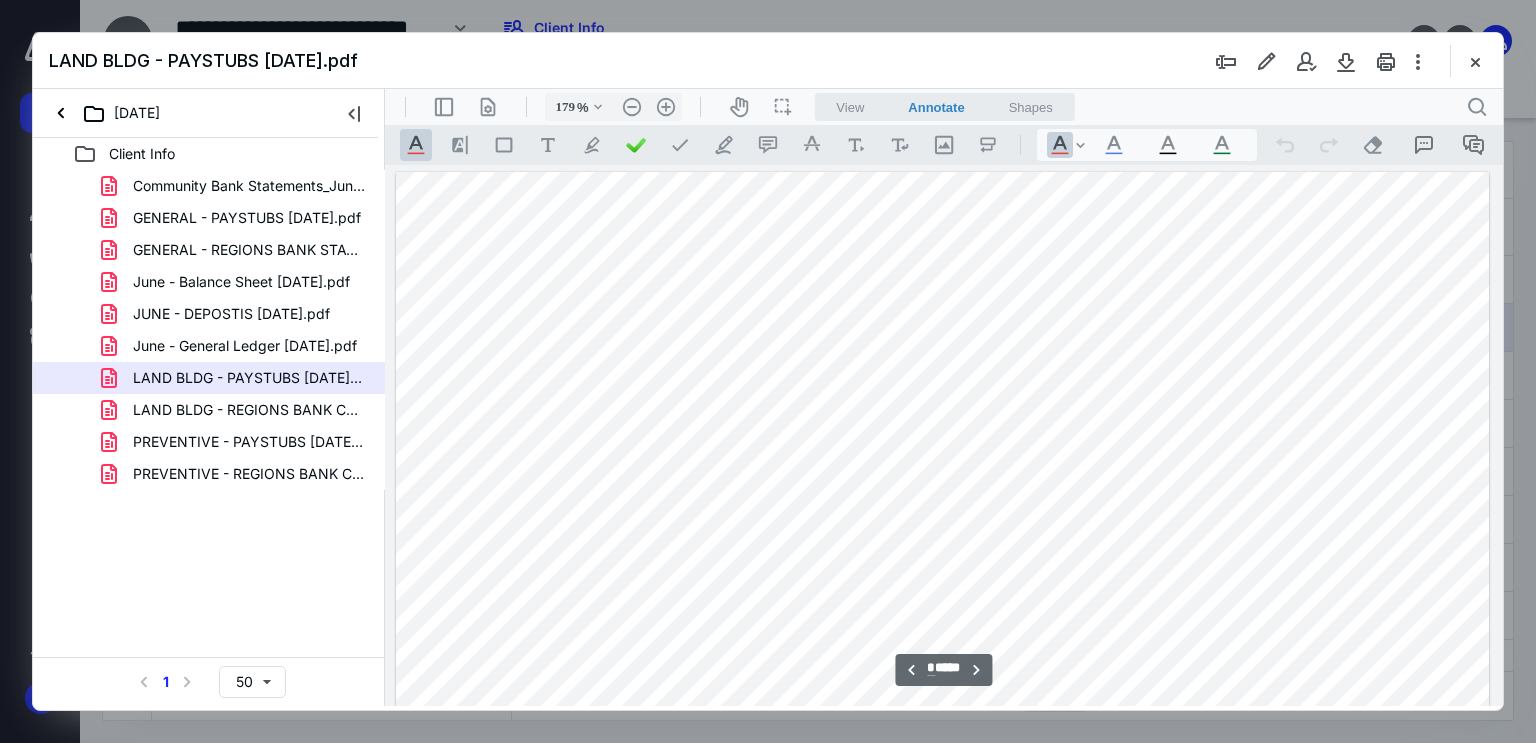 scroll, scrollTop: 7135, scrollLeft: 0, axis: vertical 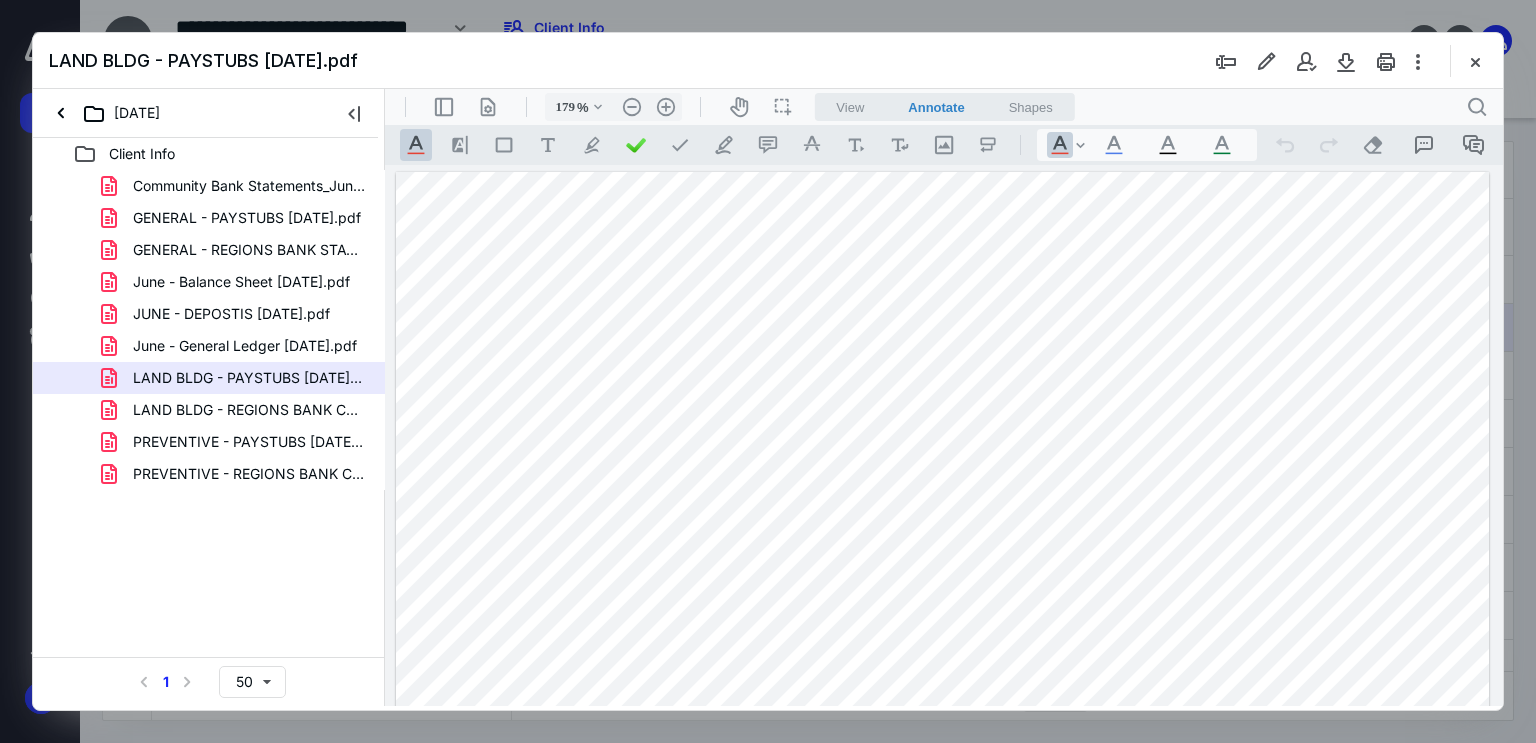 click at bounding box center (943, 878) 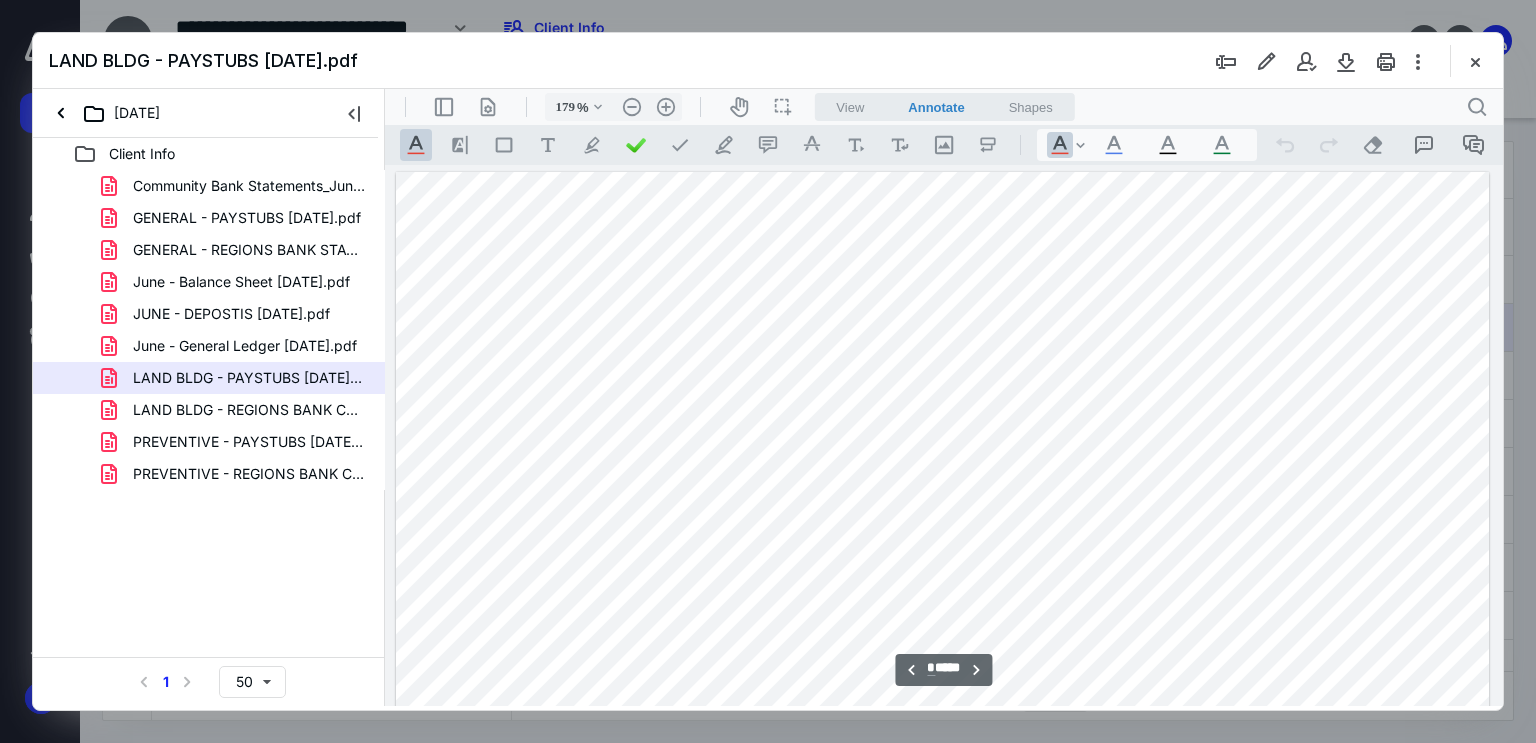 scroll, scrollTop: 8562, scrollLeft: 0, axis: vertical 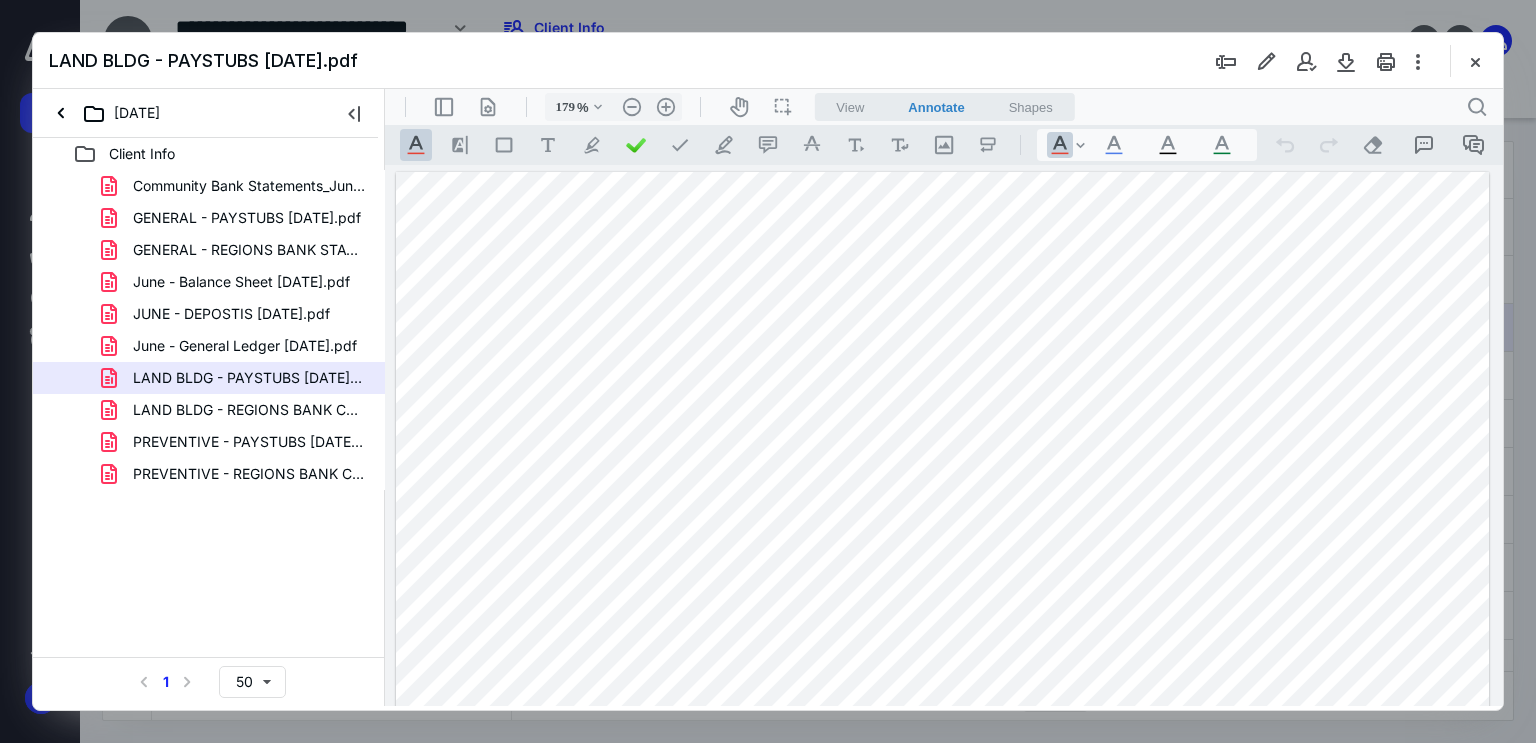 click at bounding box center (943, 878) 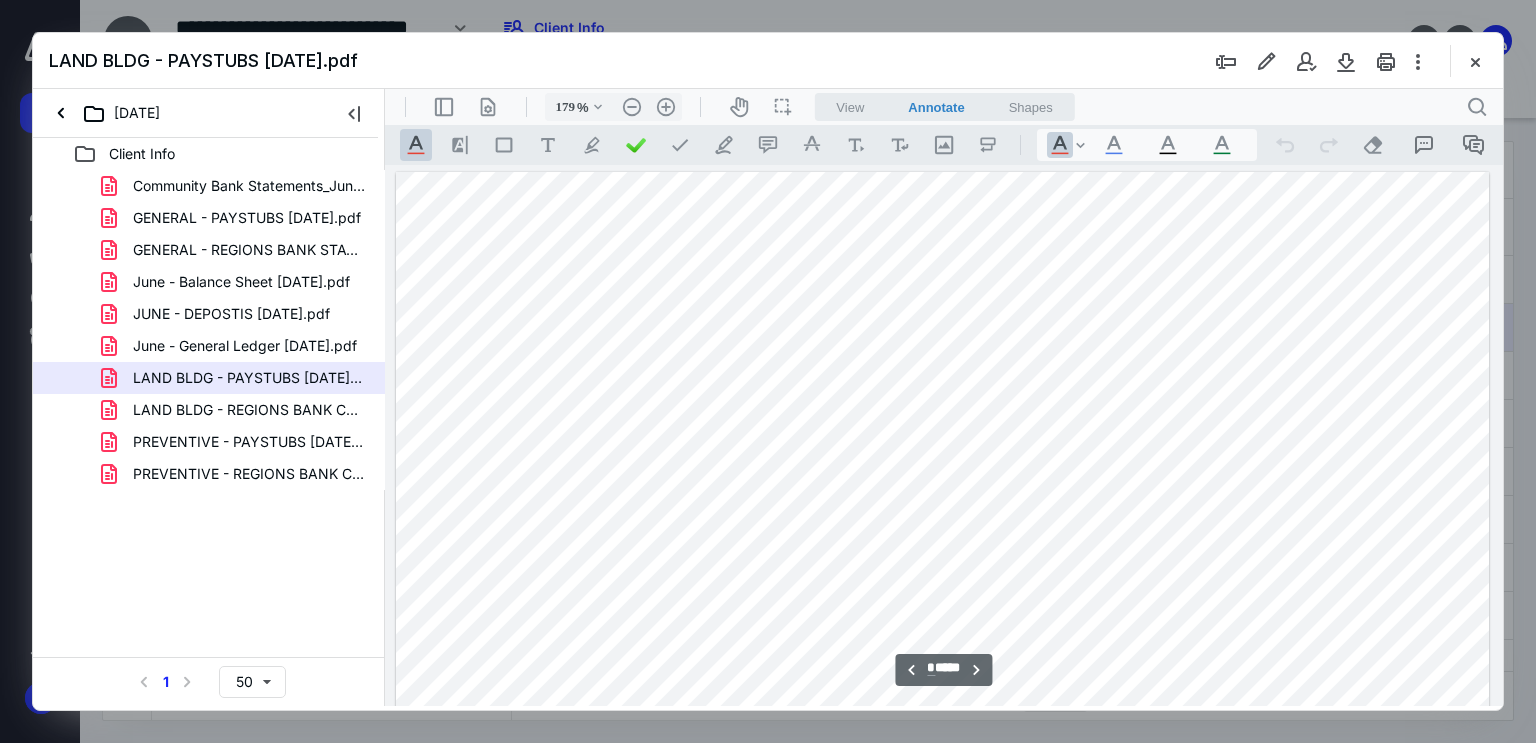 scroll, scrollTop: 9988, scrollLeft: 0, axis: vertical 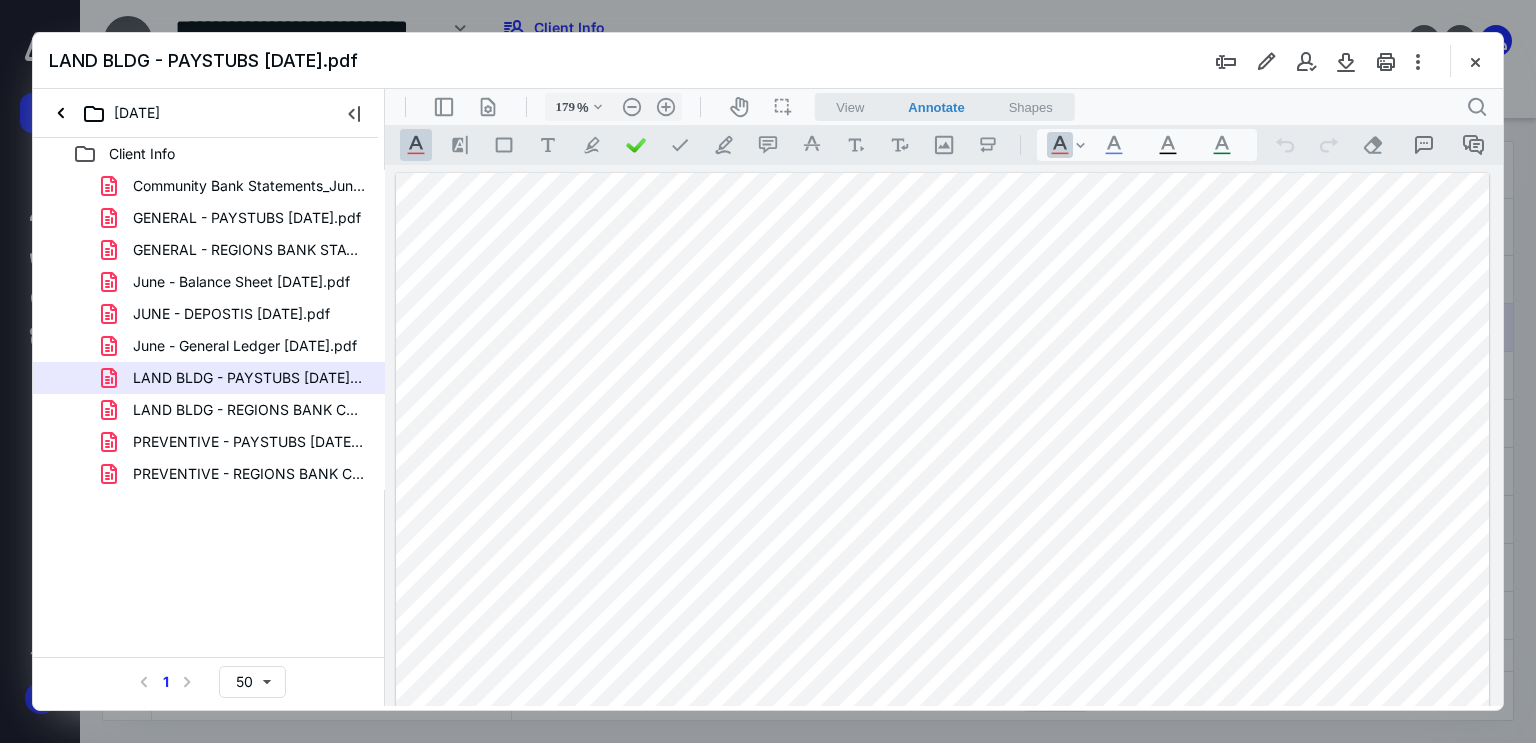 click at bounding box center (943, 879) 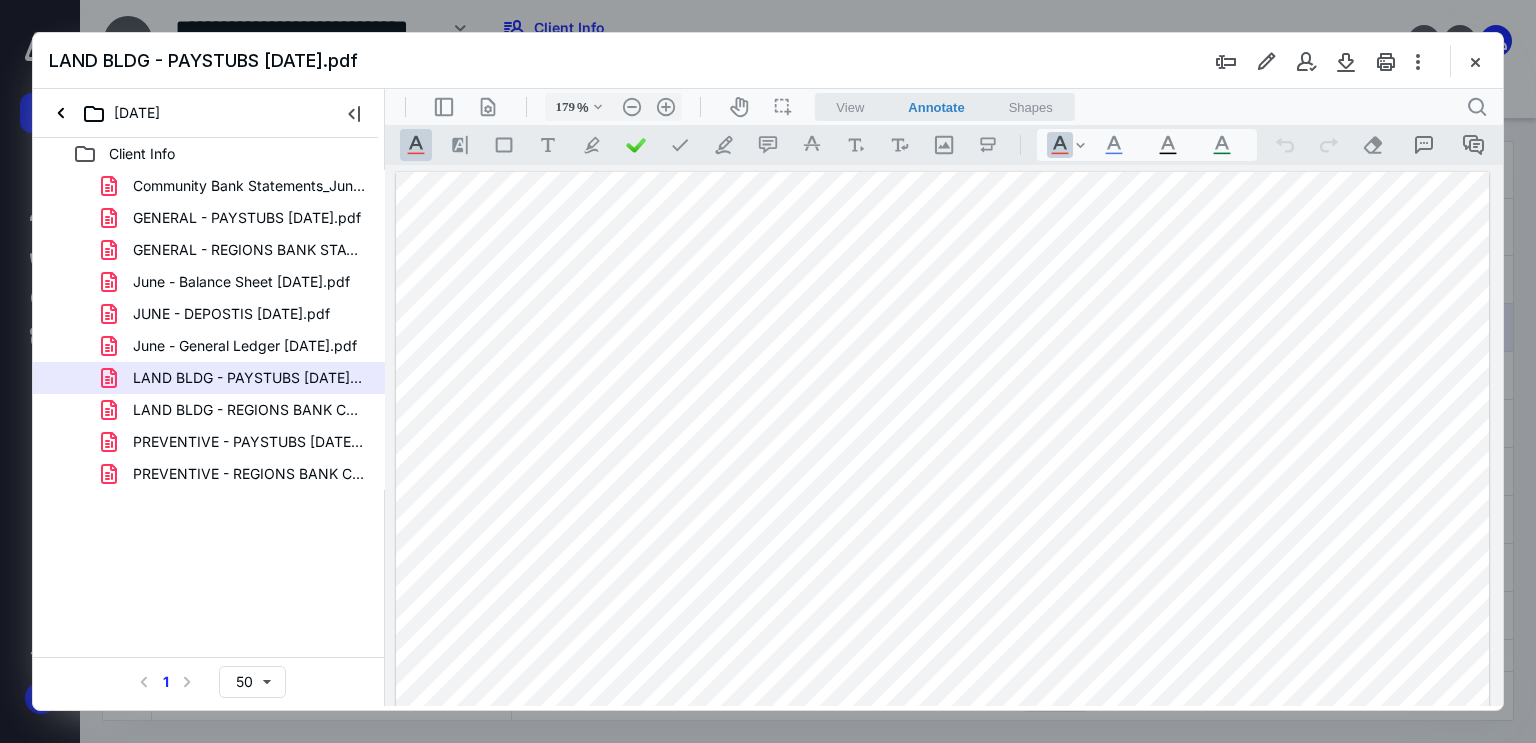 click at bounding box center [943, 878] 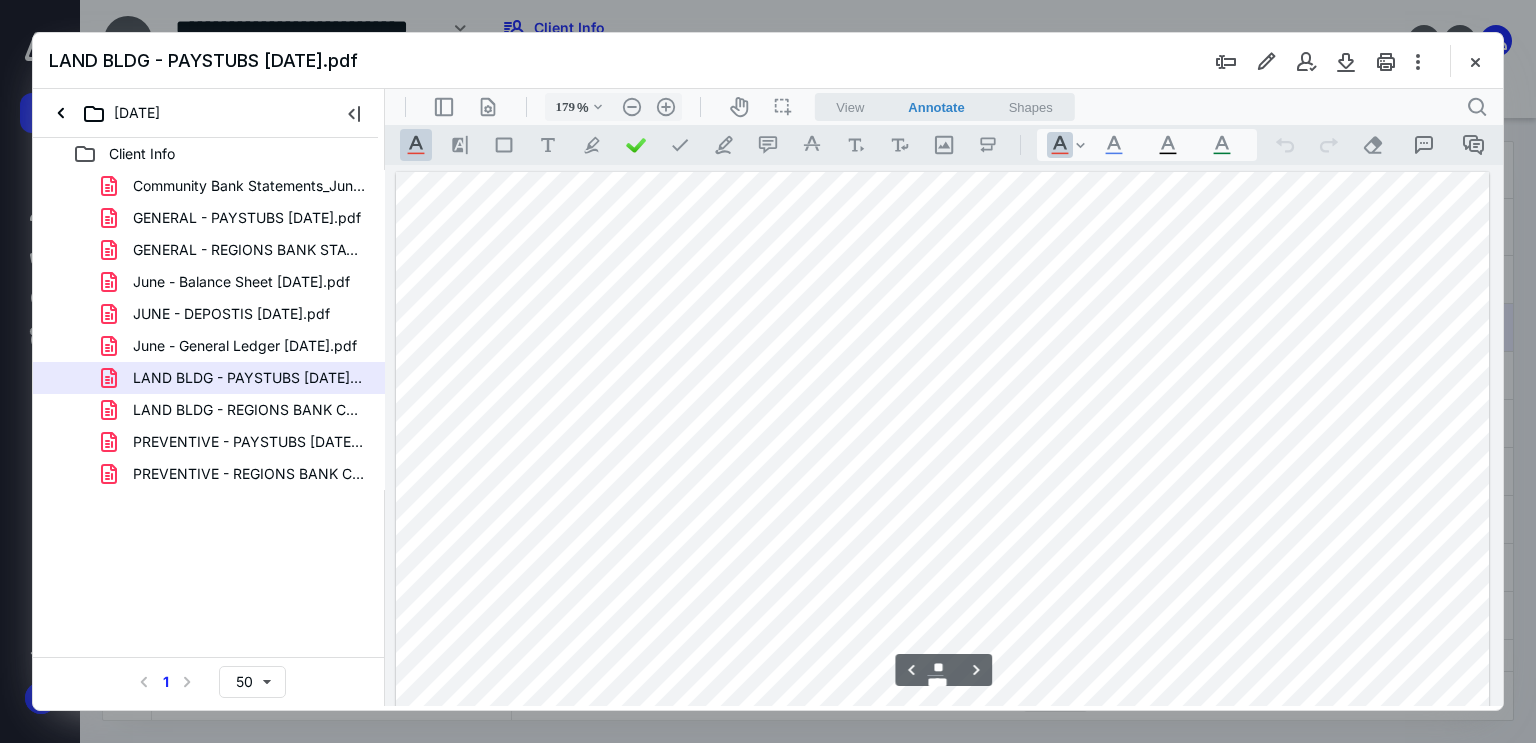 scroll, scrollTop: 12843, scrollLeft: 0, axis: vertical 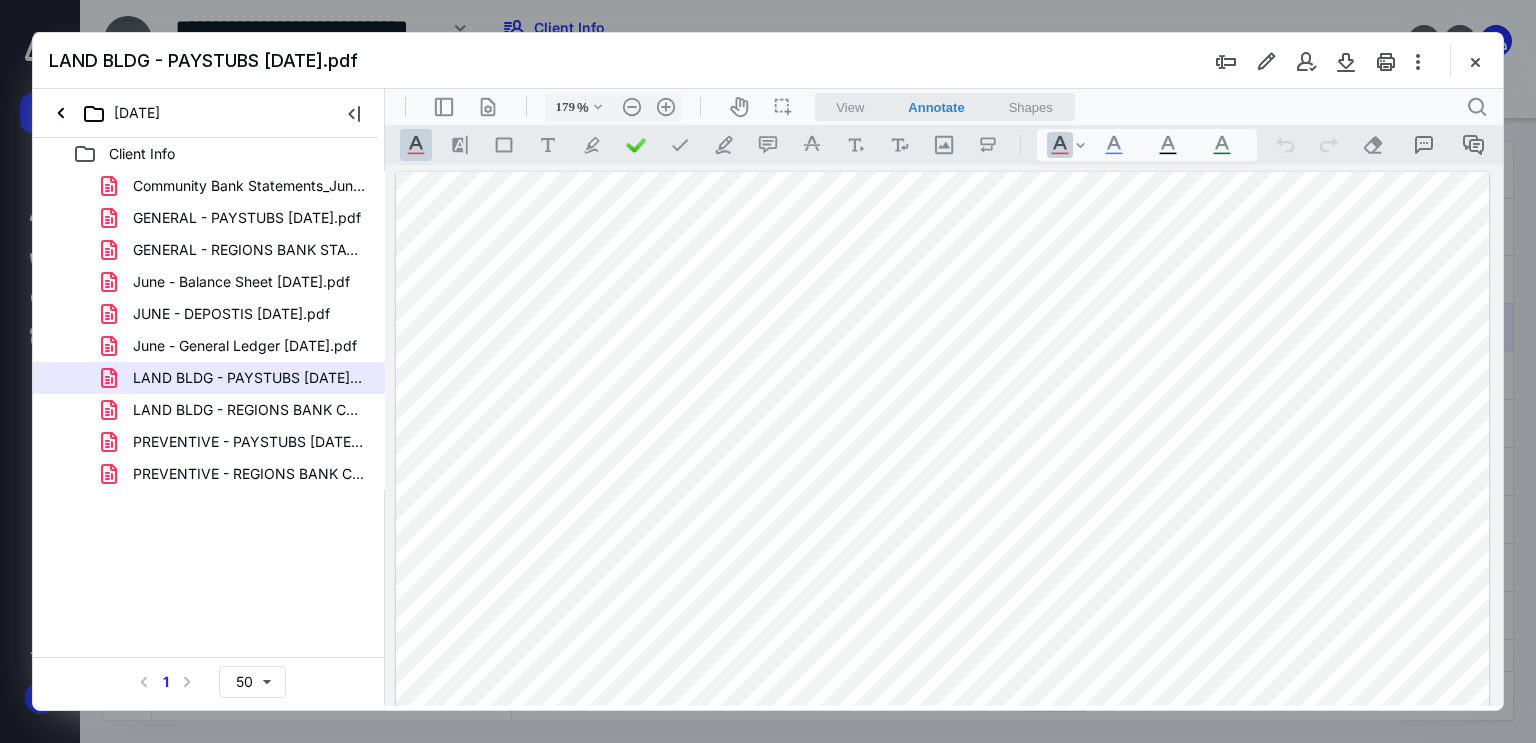 click at bounding box center (943, 878) 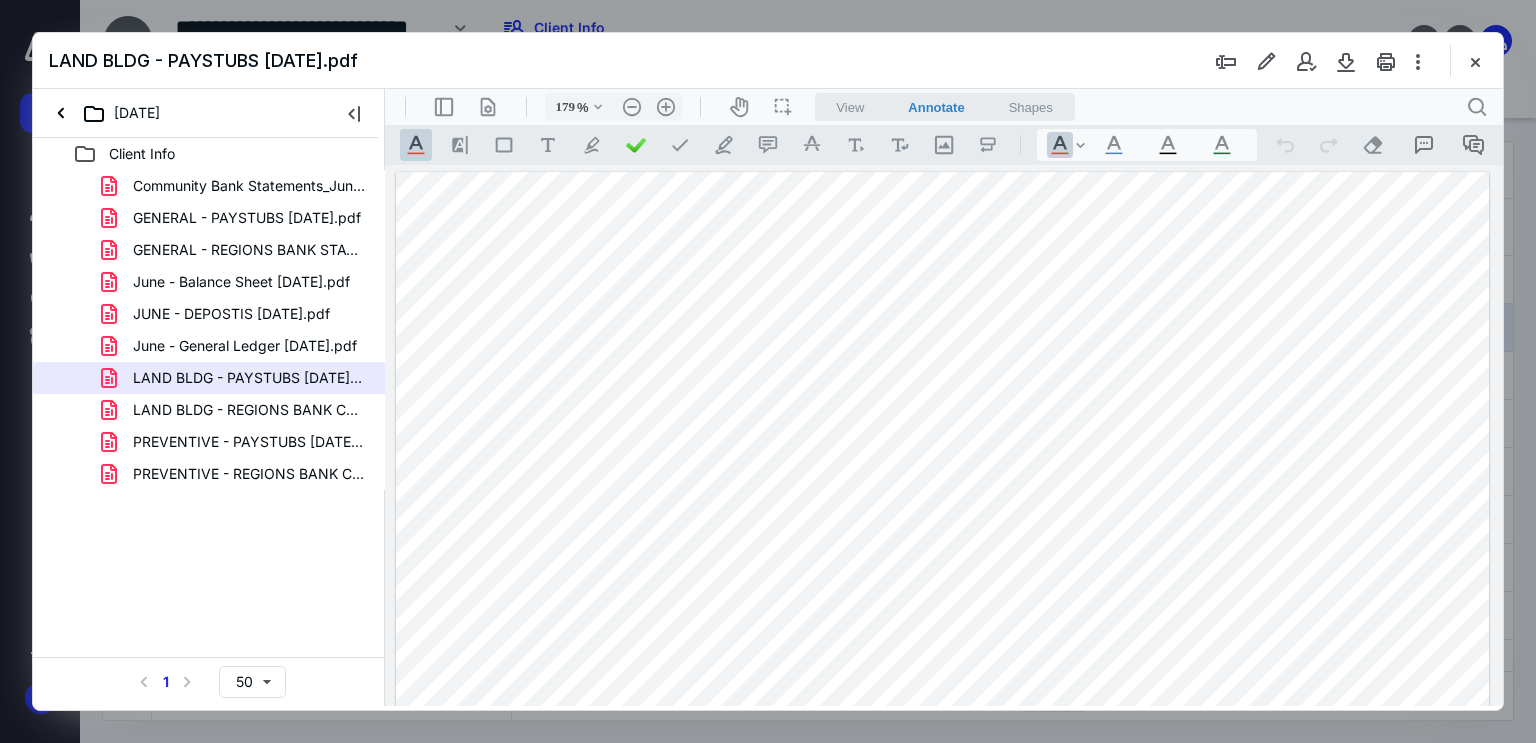 scroll, scrollTop: 12943, scrollLeft: 0, axis: vertical 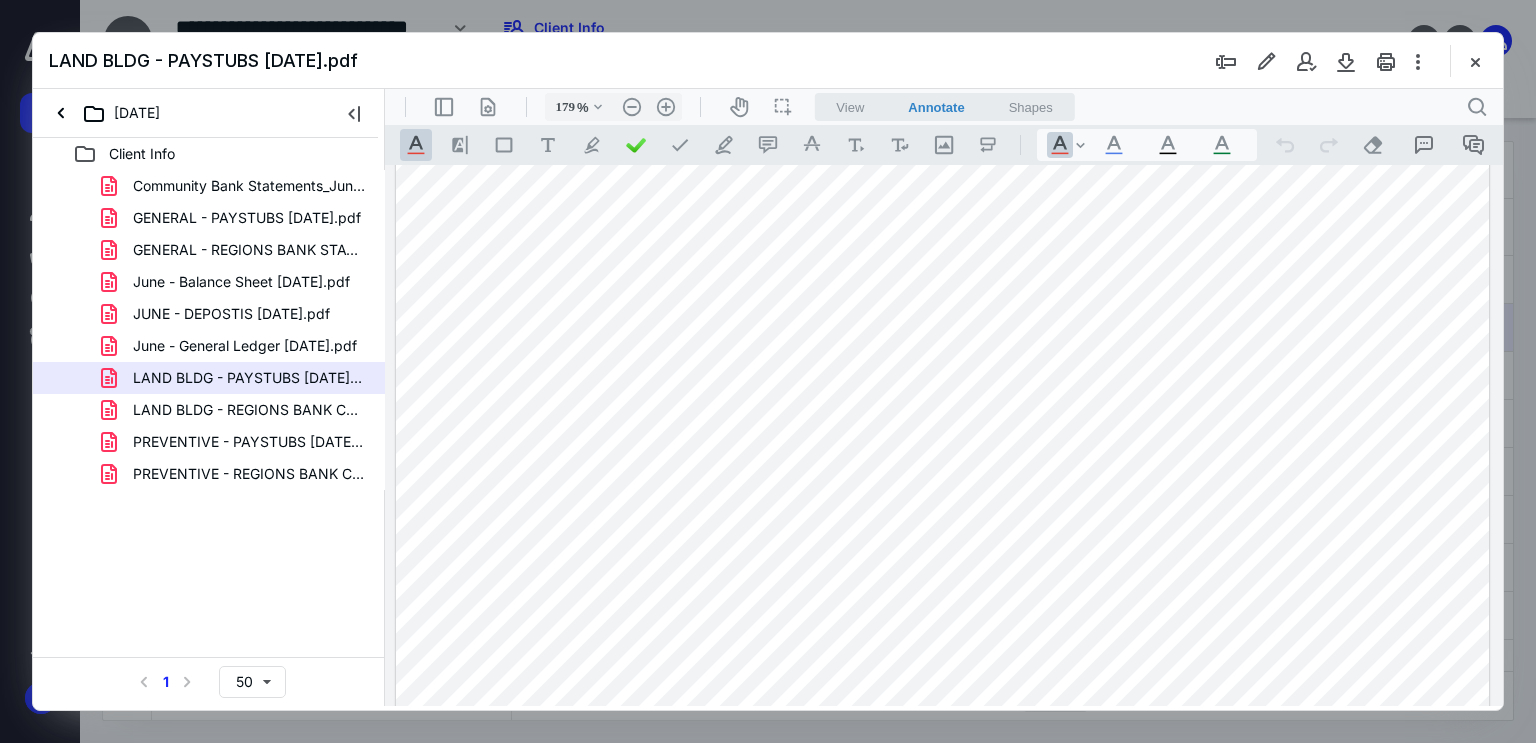 click at bounding box center [943, 778] 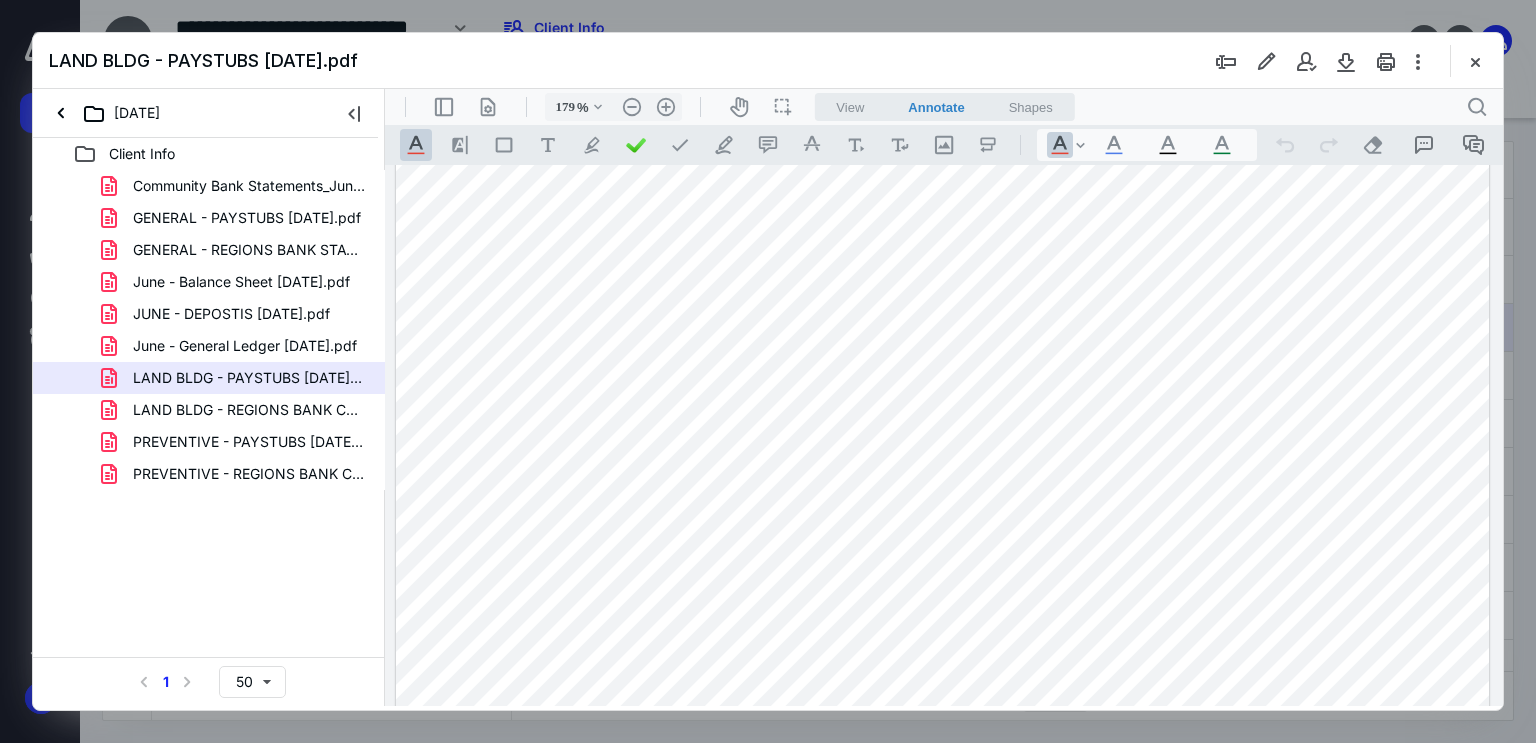 scroll, scrollTop: 14270, scrollLeft: 0, axis: vertical 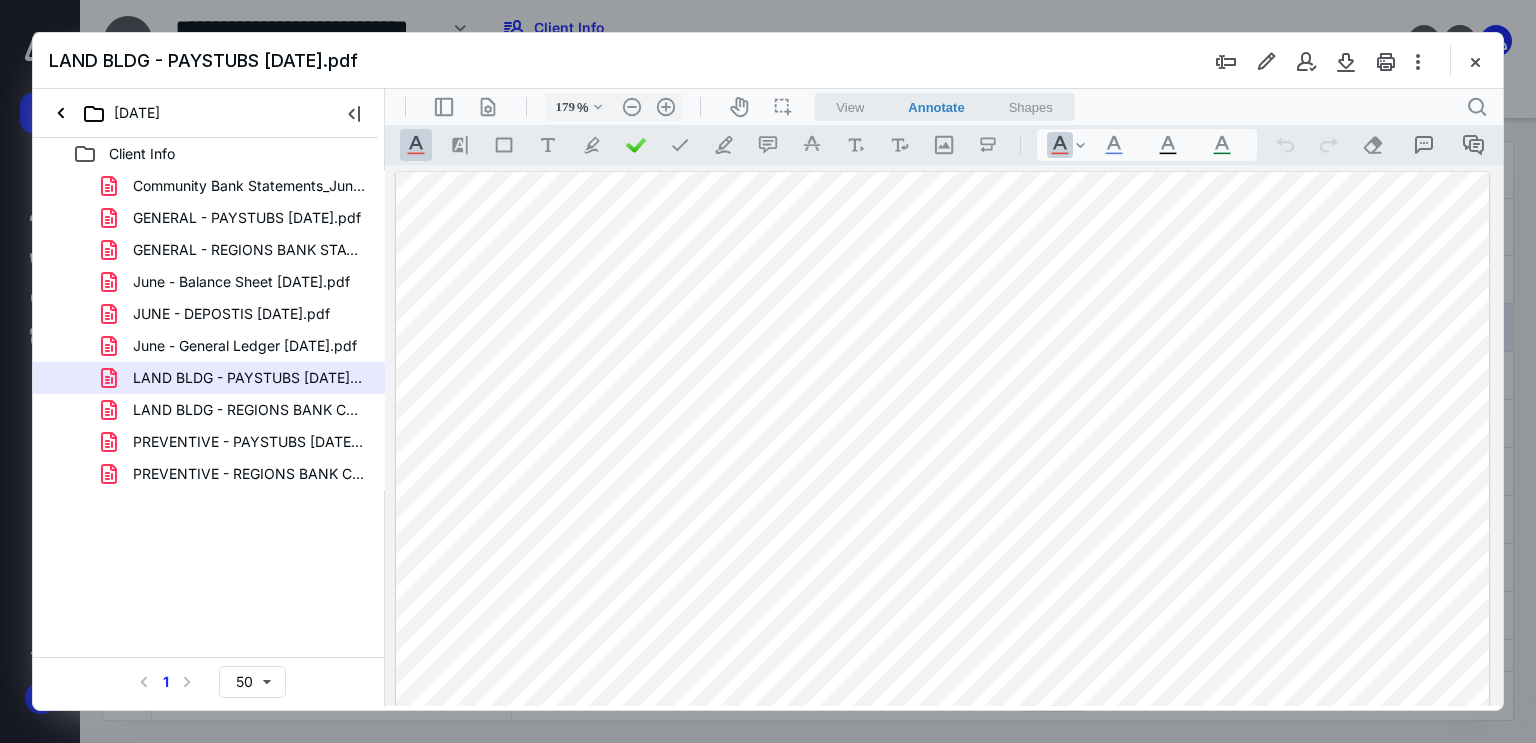 click at bounding box center (943, 878) 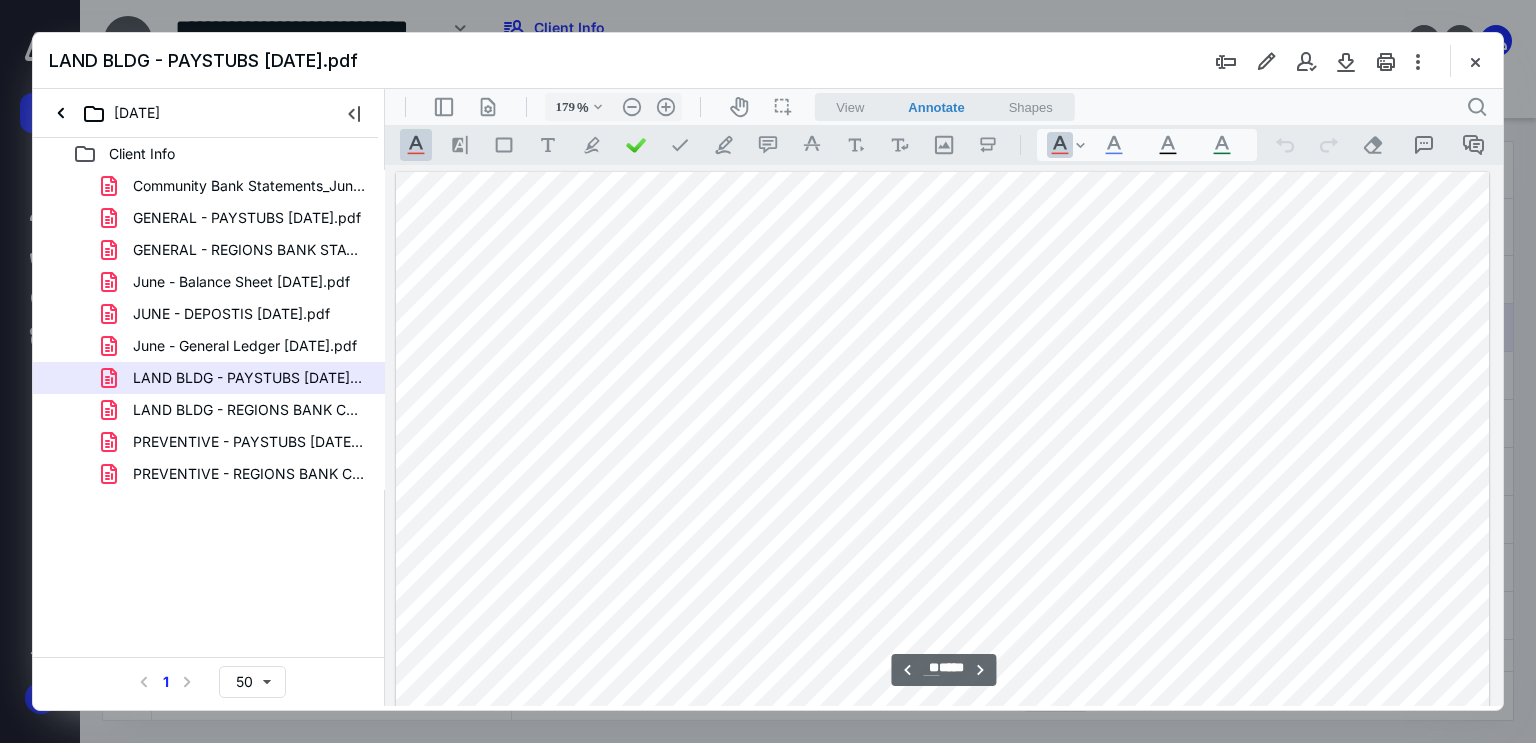 scroll, scrollTop: 15696, scrollLeft: 0, axis: vertical 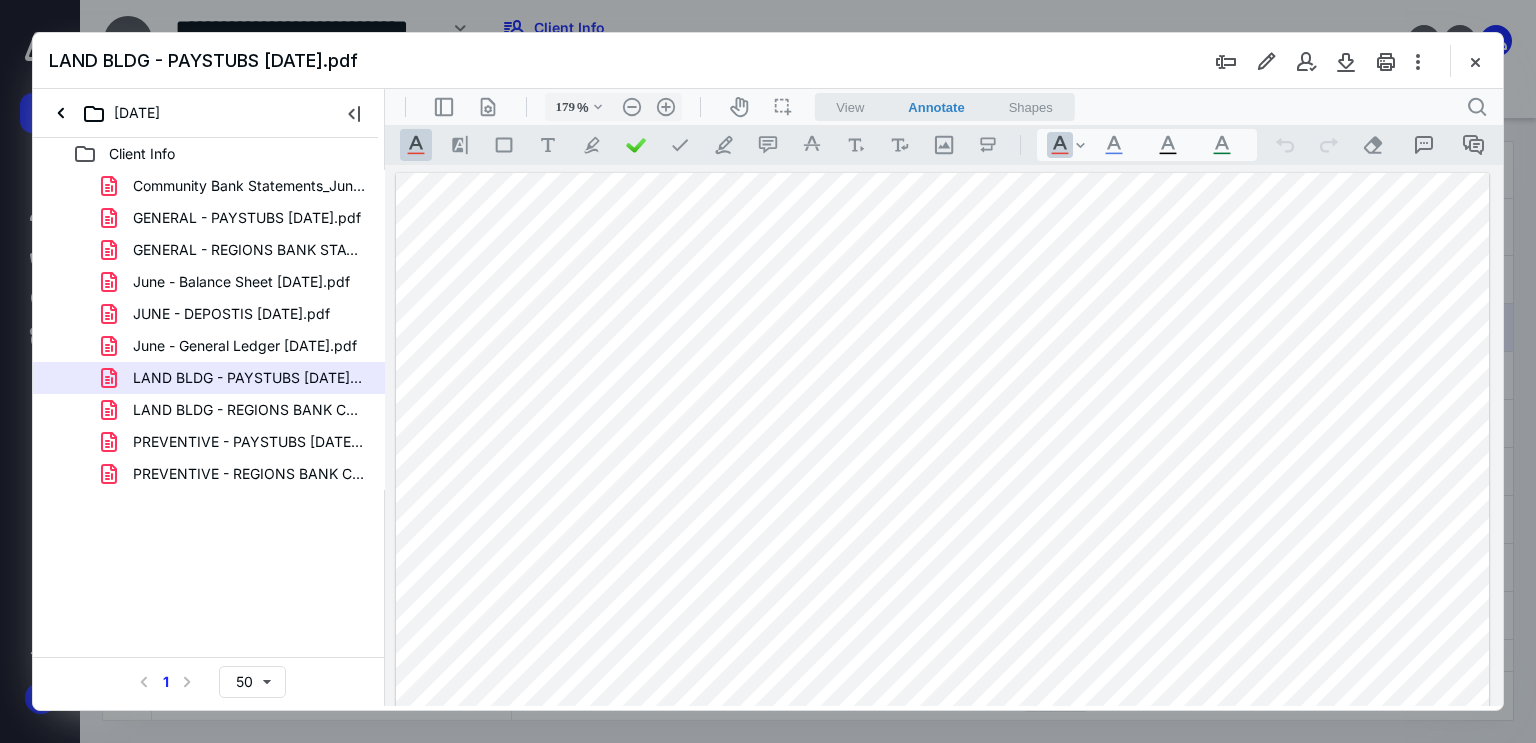 click at bounding box center (943, 879) 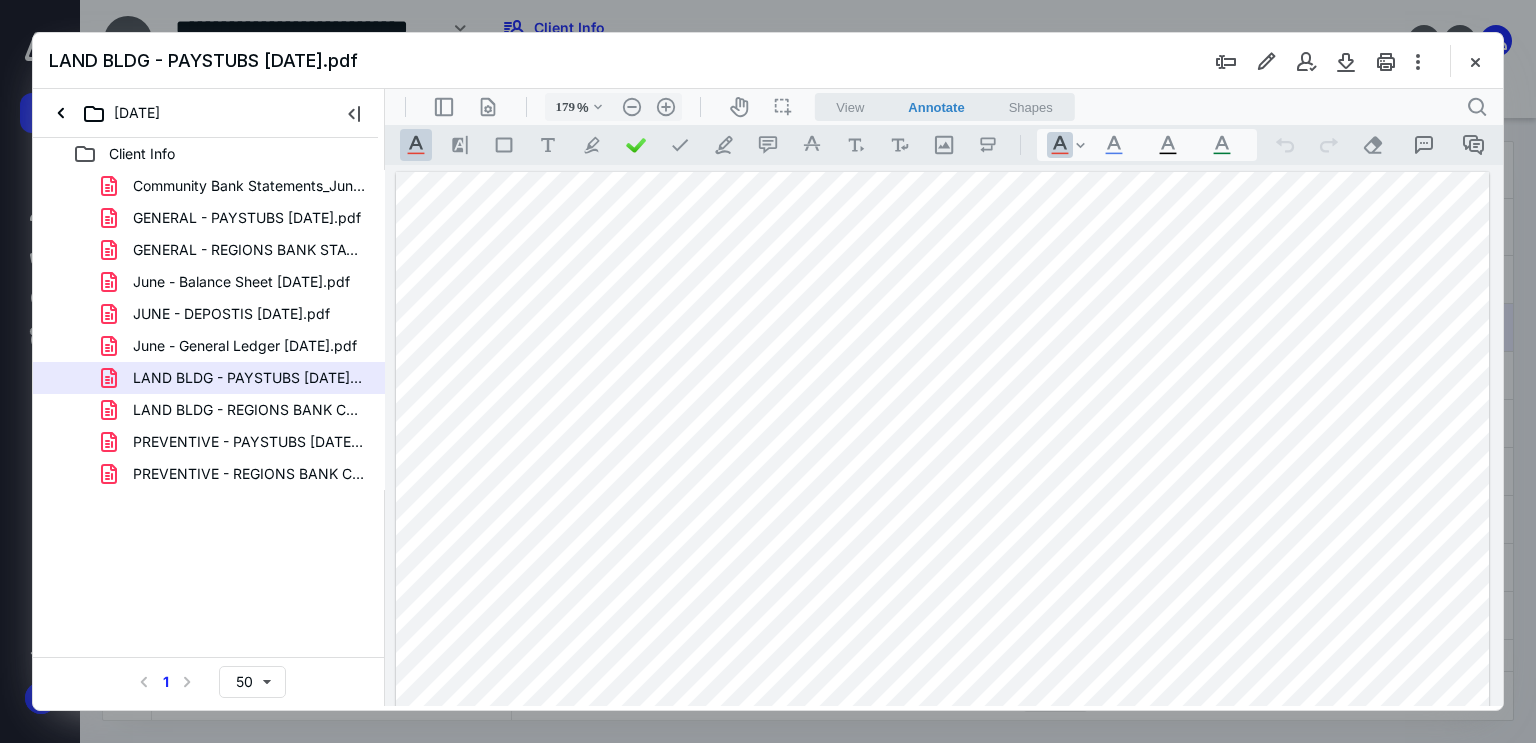 click at bounding box center (943, 878) 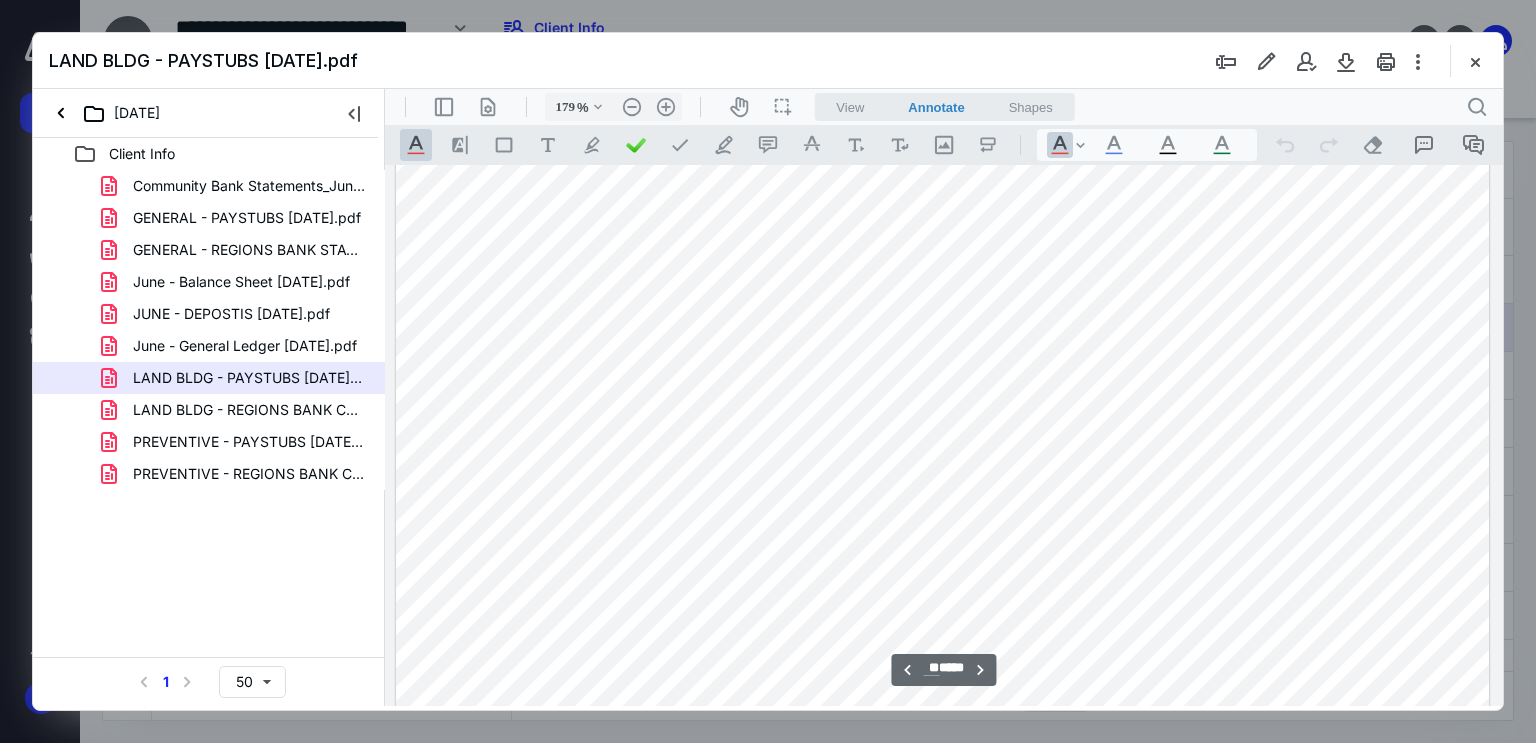 scroll, scrollTop: 17324, scrollLeft: 0, axis: vertical 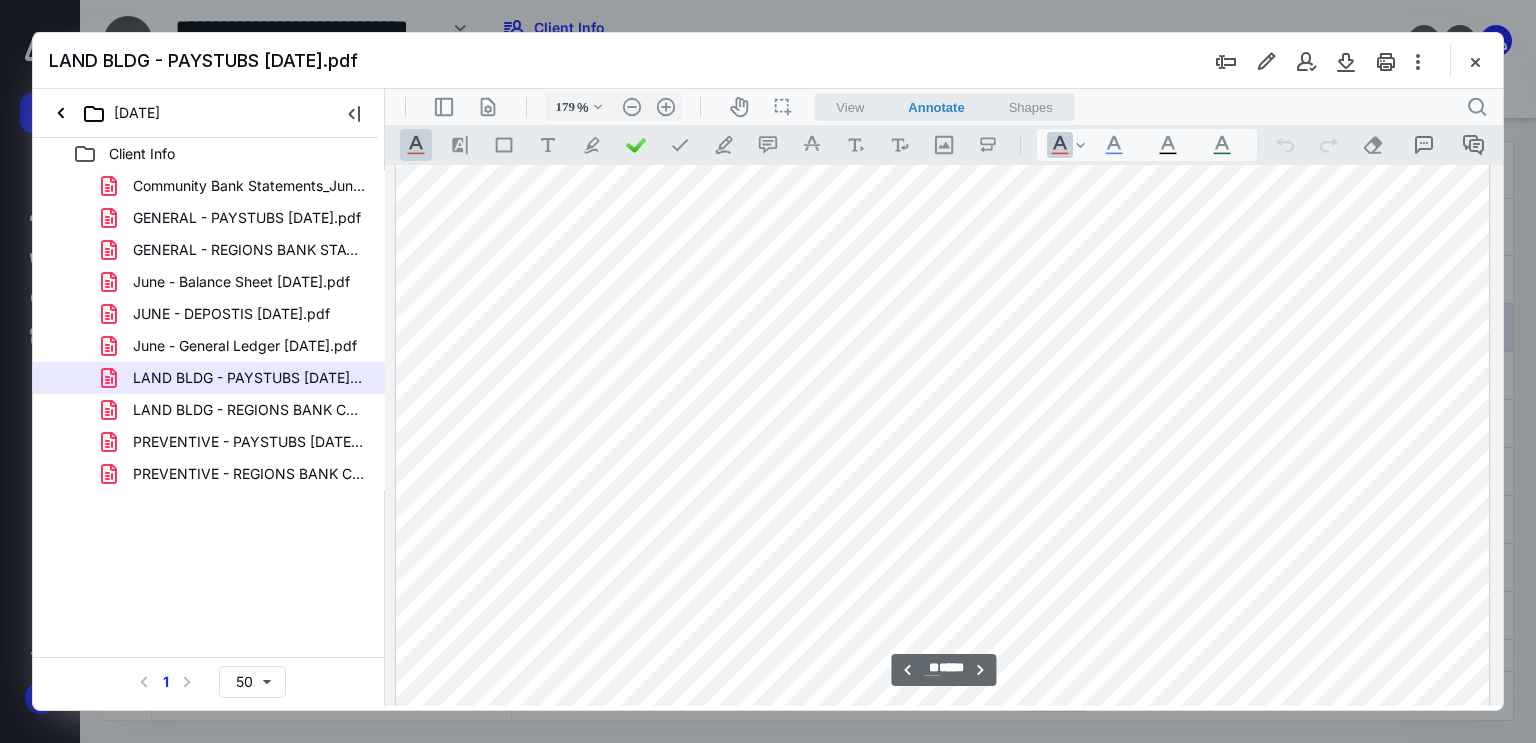 click at bounding box center (943, 678) 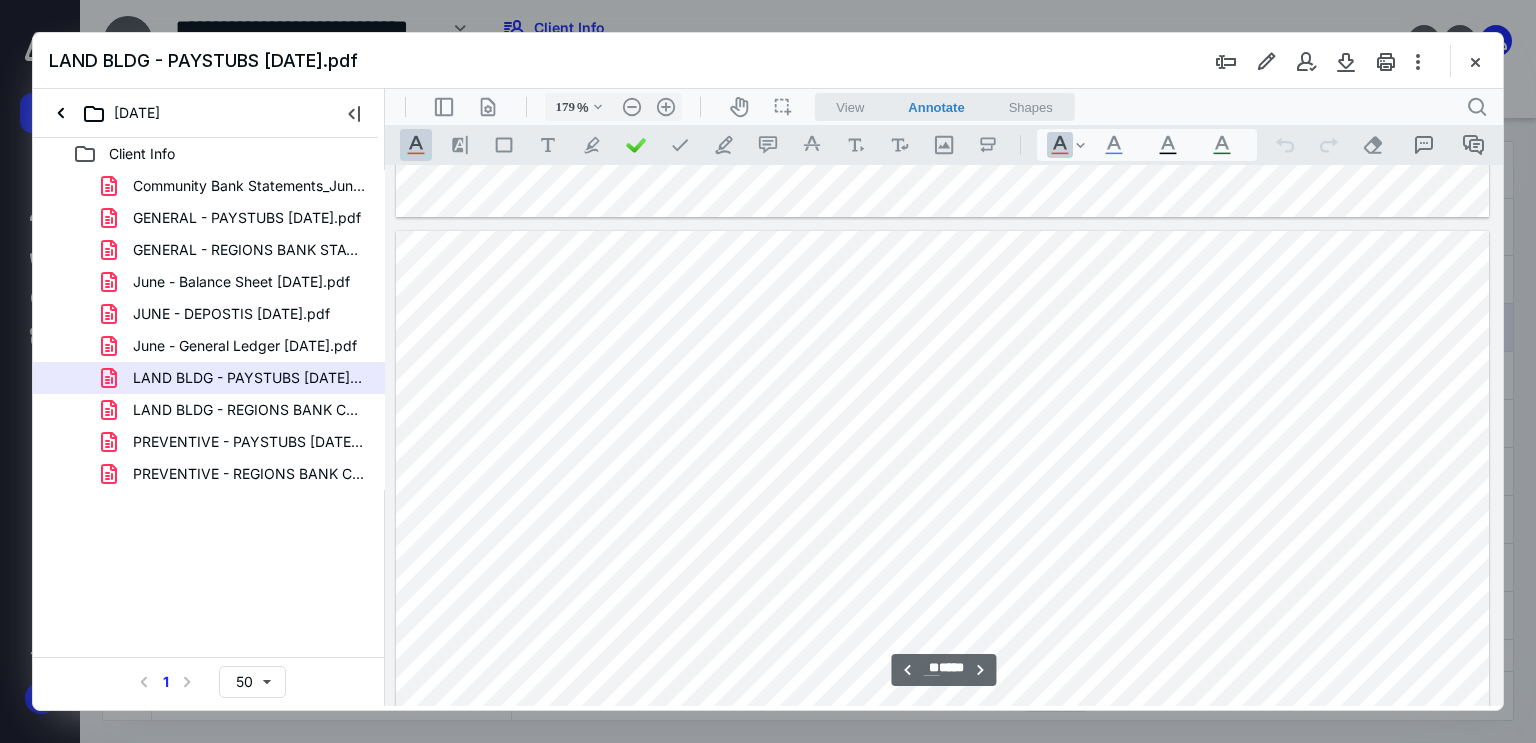 scroll, scrollTop: 18624, scrollLeft: 0, axis: vertical 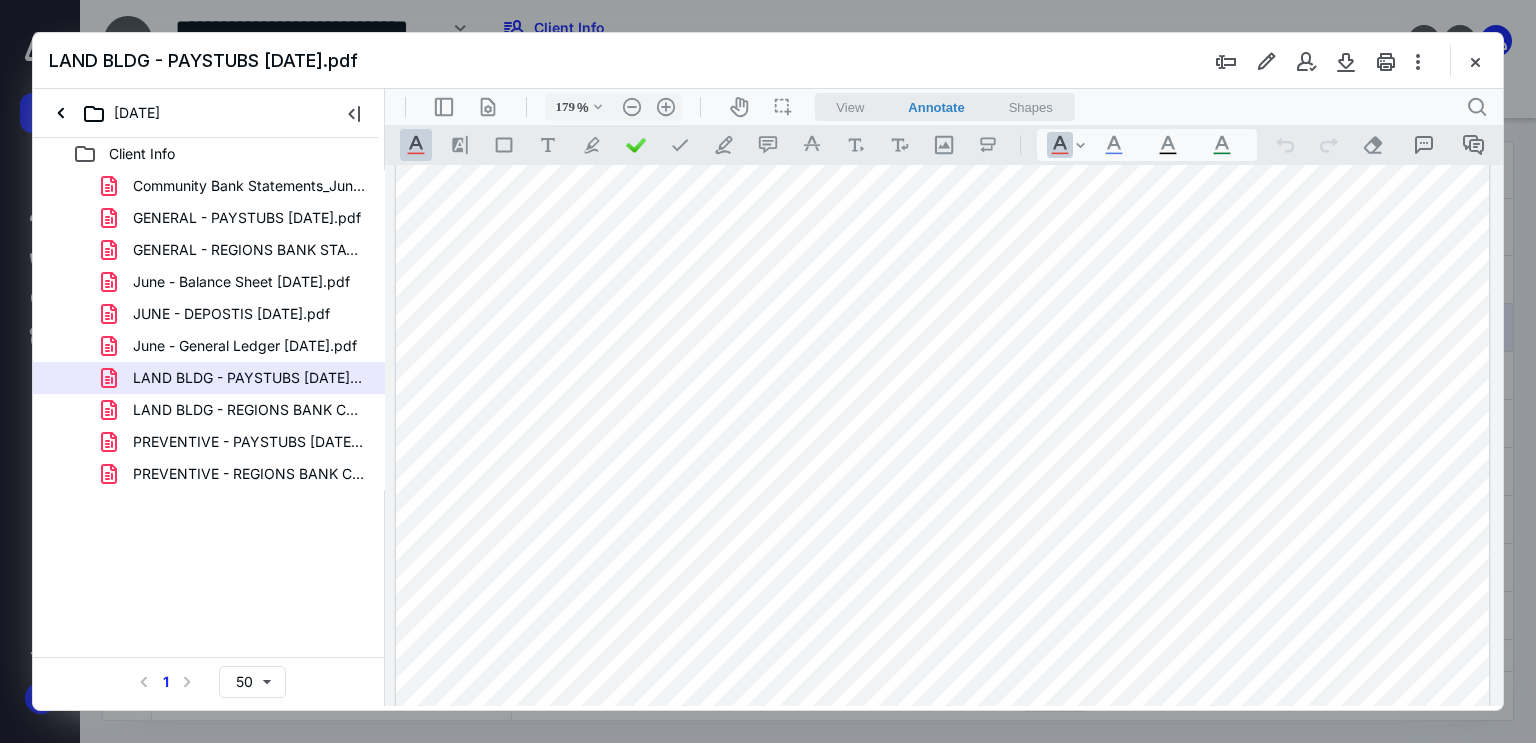 click at bounding box center [943, 805] 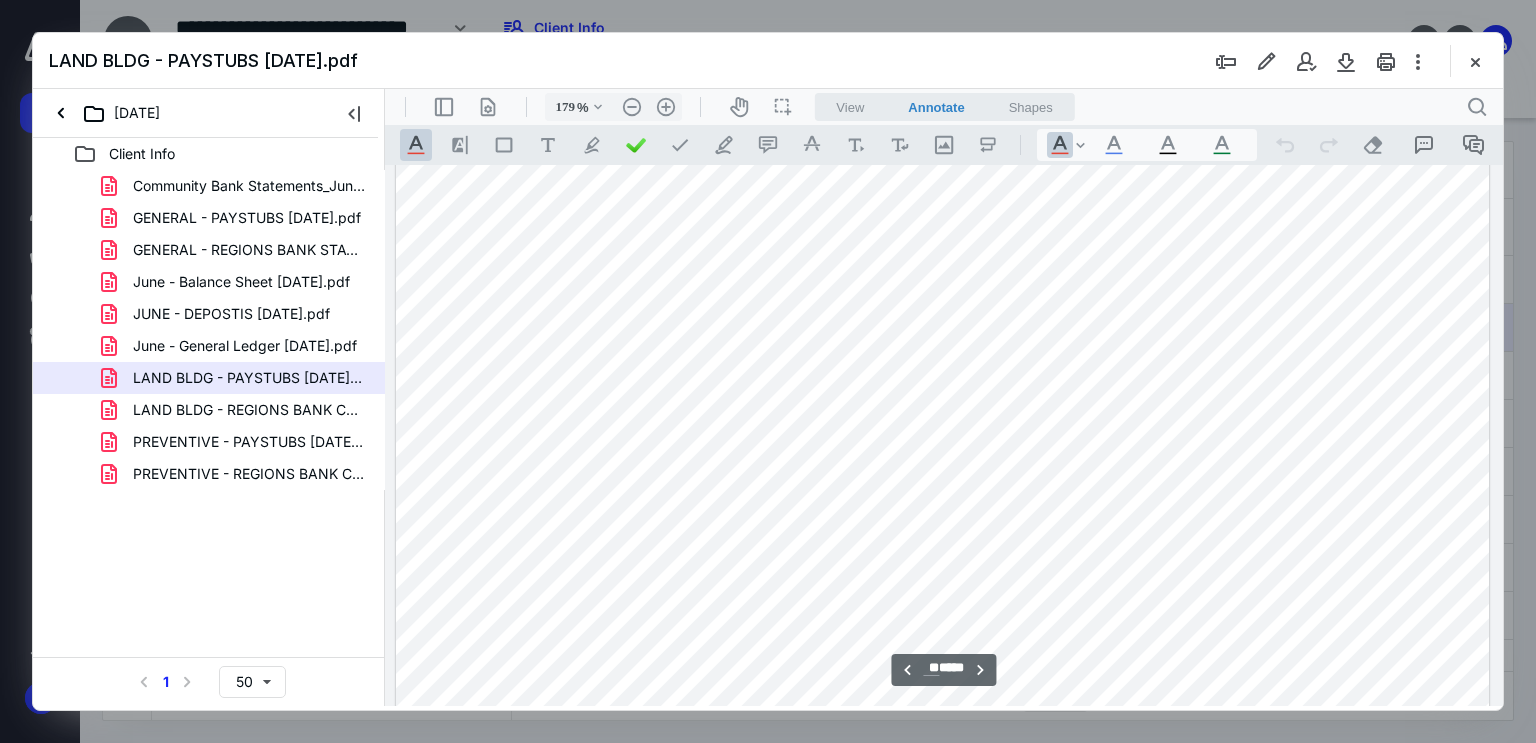 scroll, scrollTop: 20024, scrollLeft: 0, axis: vertical 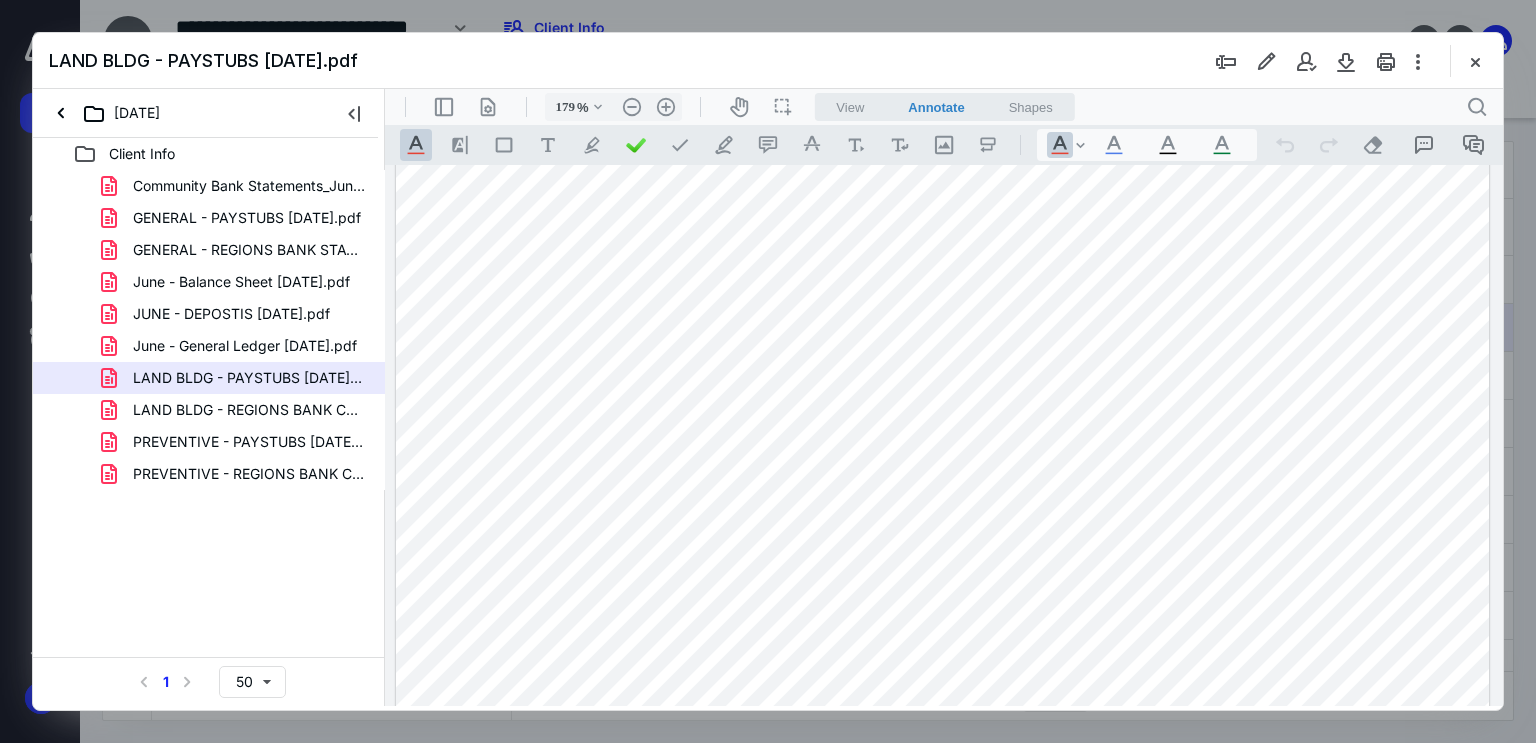 click at bounding box center [943, 832] 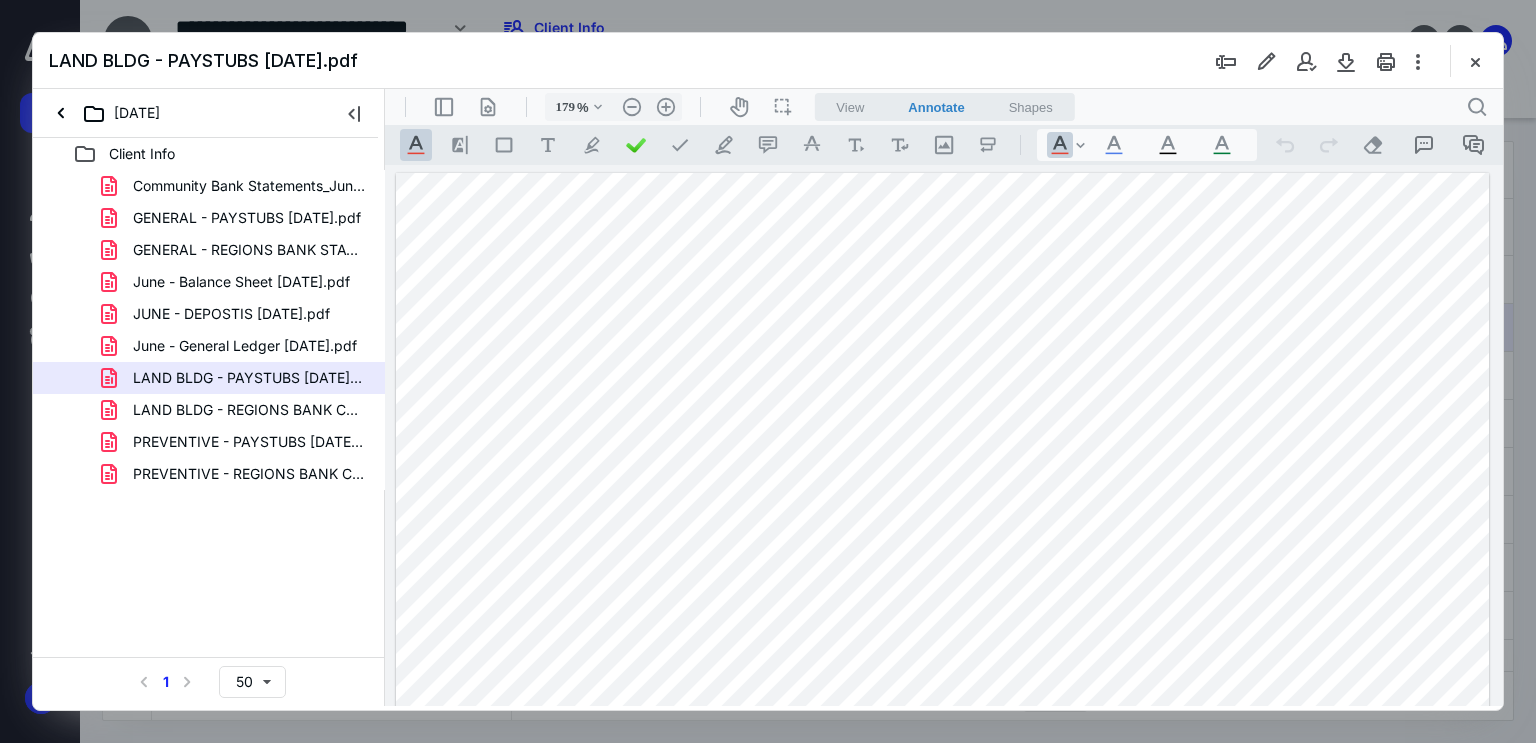 click at bounding box center [943, 879] 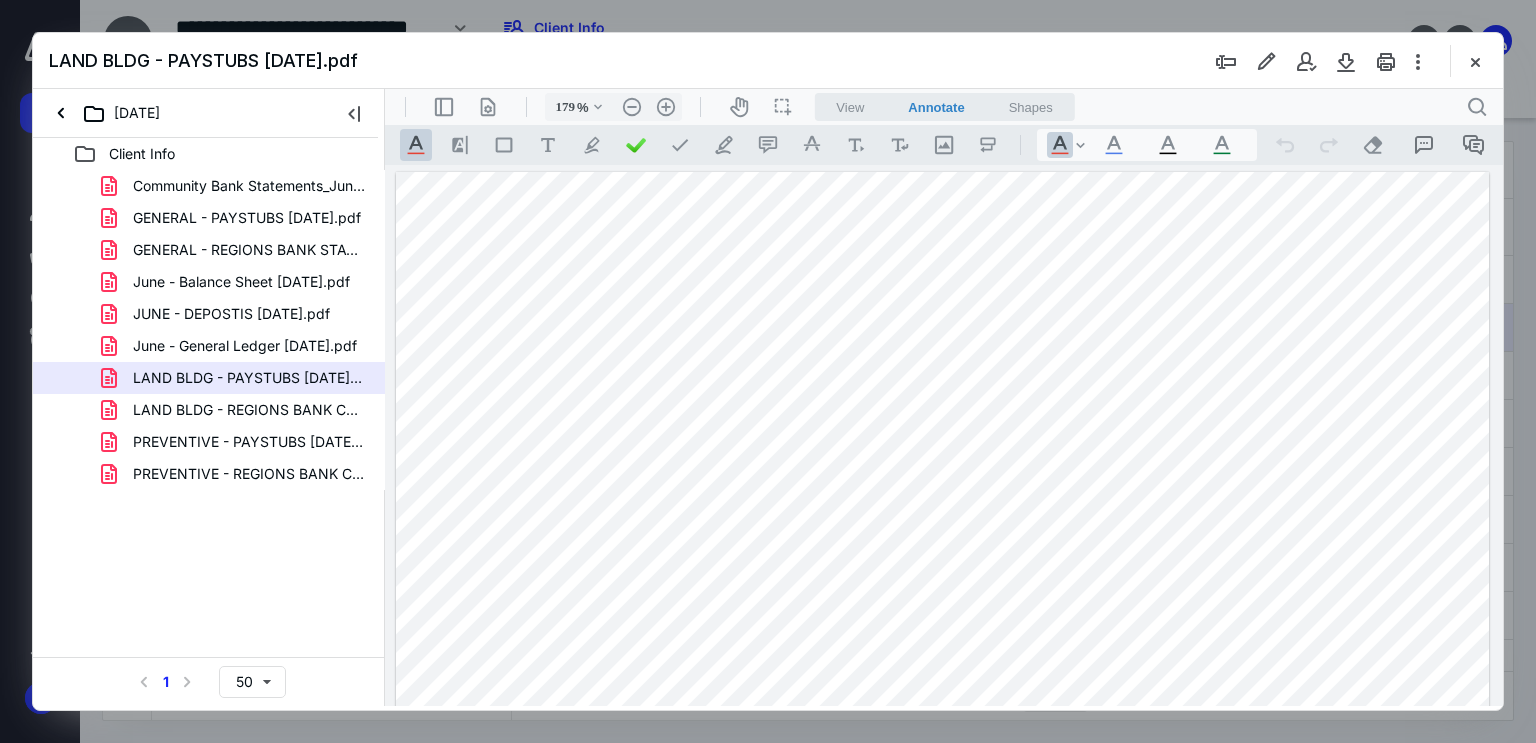 click at bounding box center [943, 878] 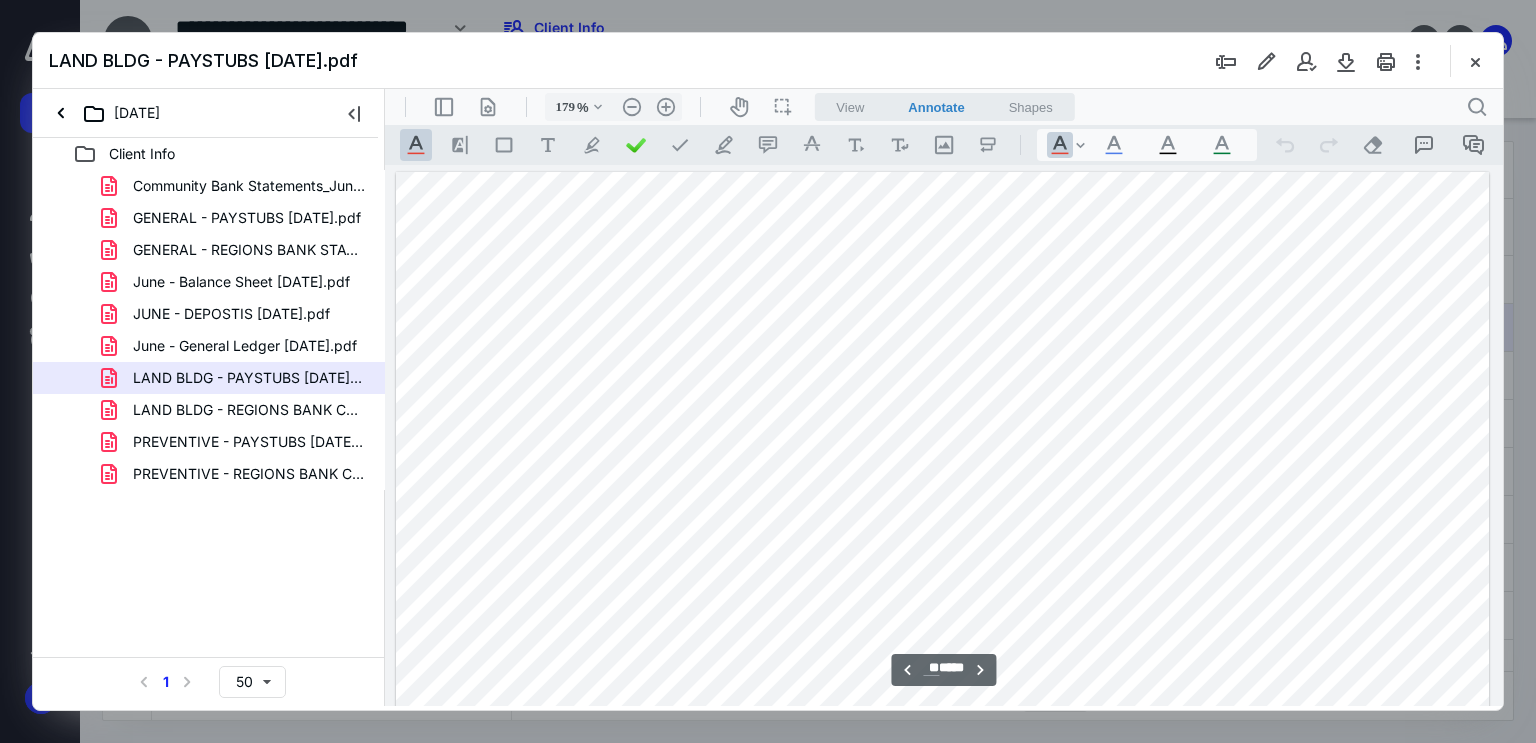 scroll, scrollTop: 24259, scrollLeft: 0, axis: vertical 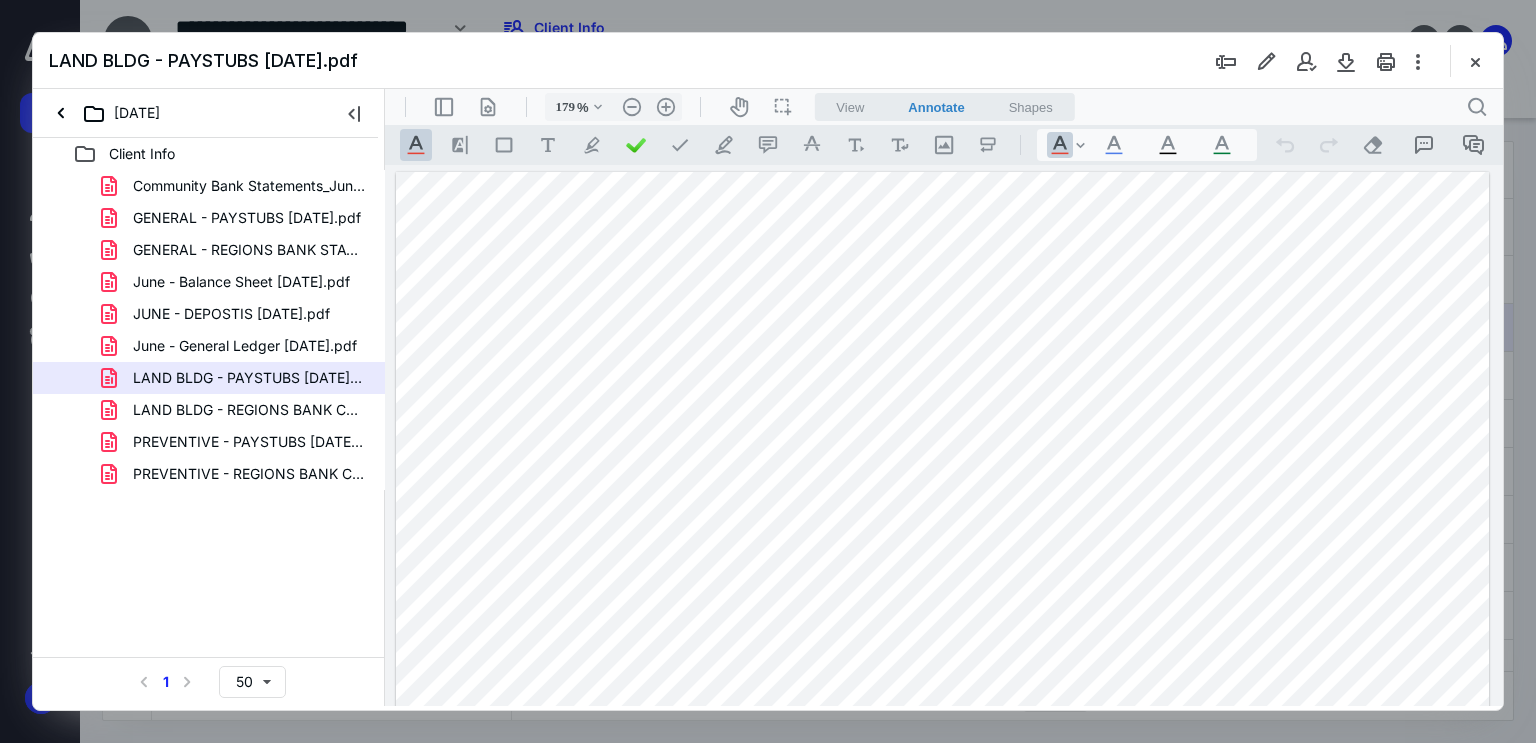 click at bounding box center [943, 878] 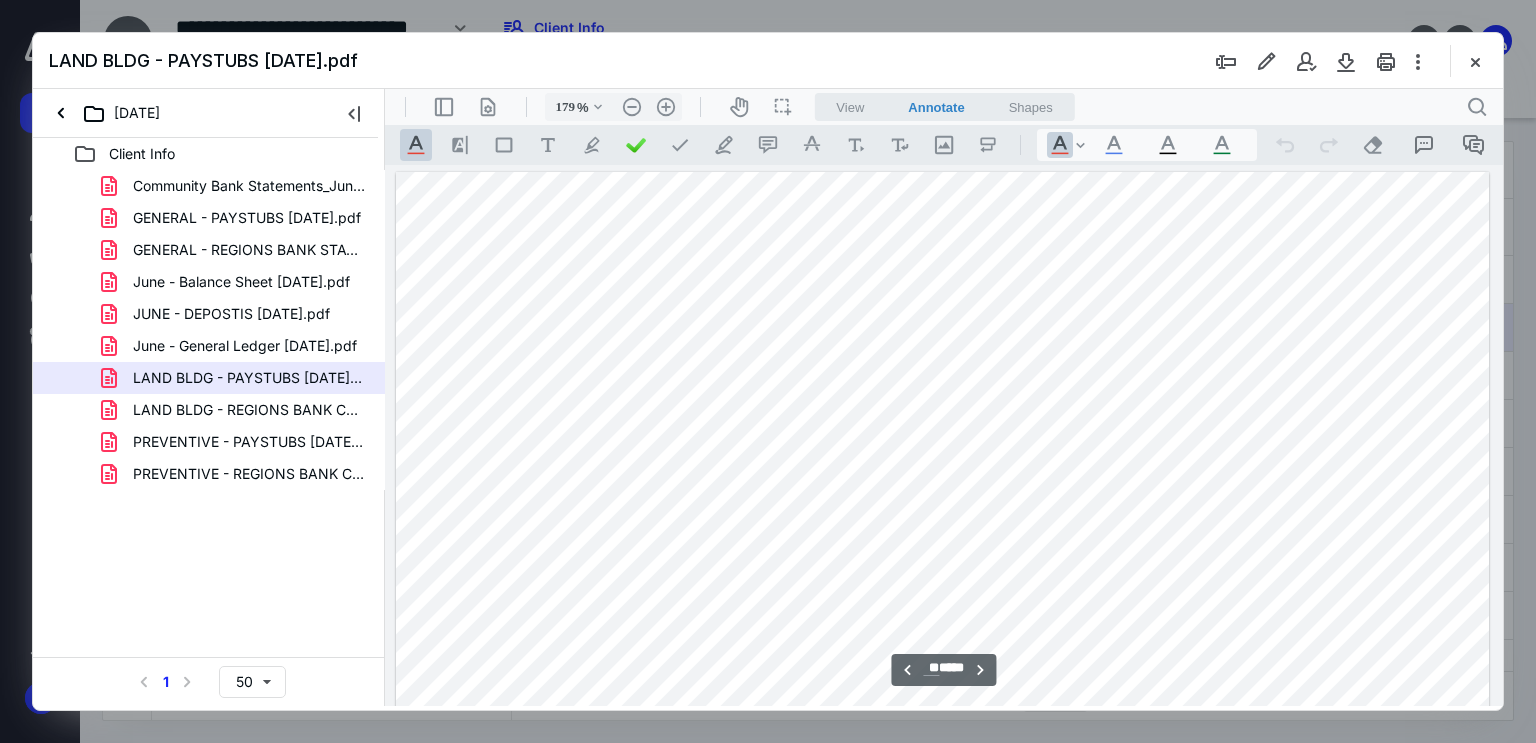 scroll, scrollTop: 27112, scrollLeft: 0, axis: vertical 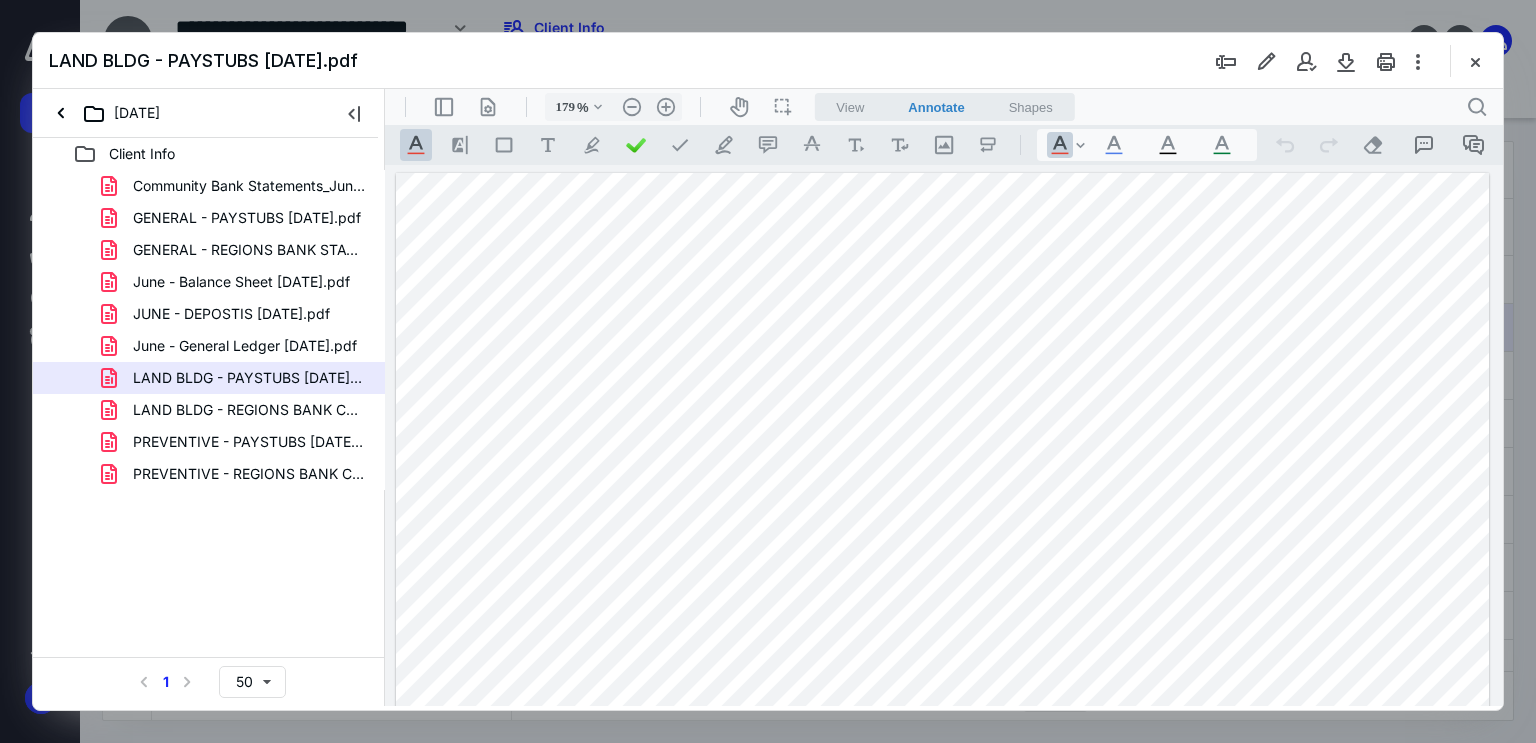 click at bounding box center [943, 879] 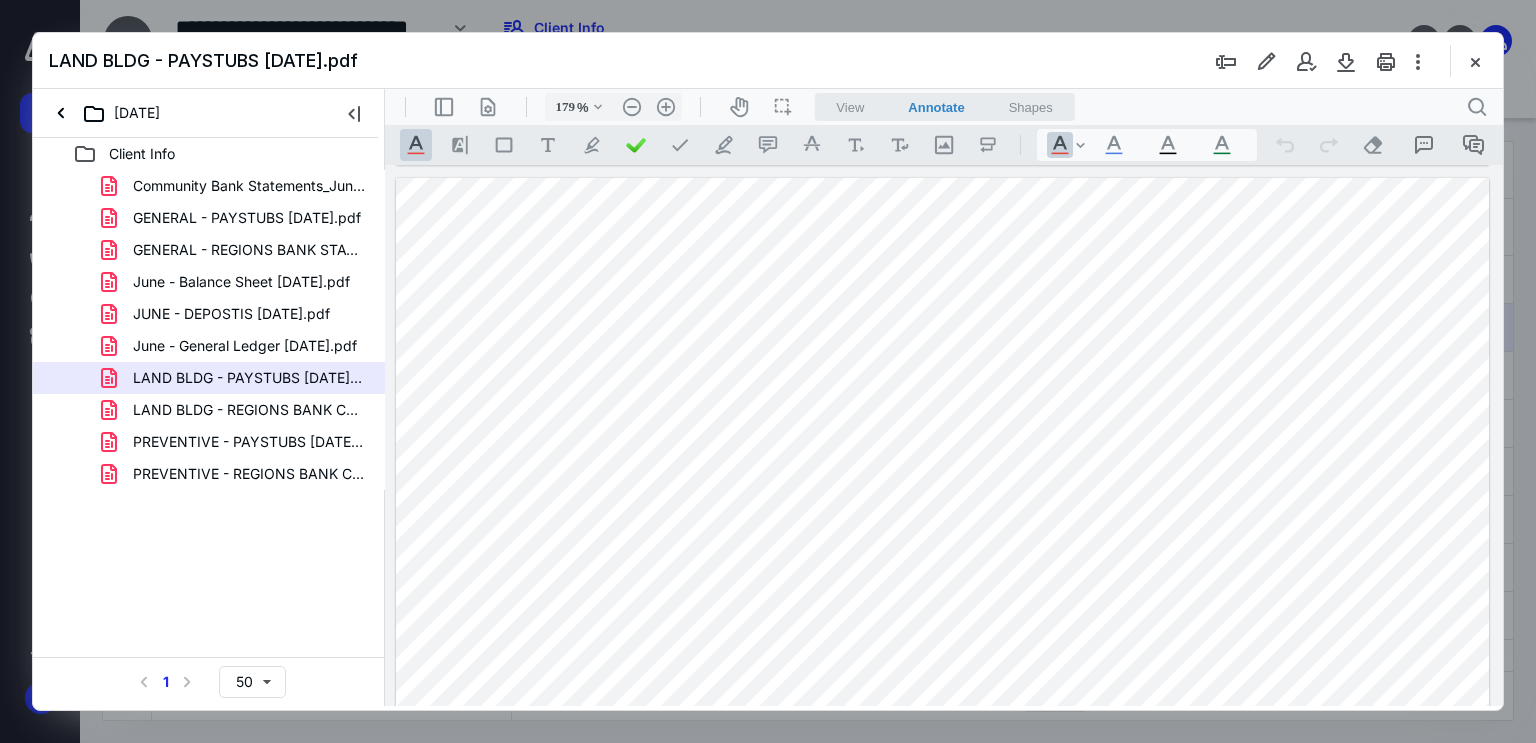 click at bounding box center (943, 884) 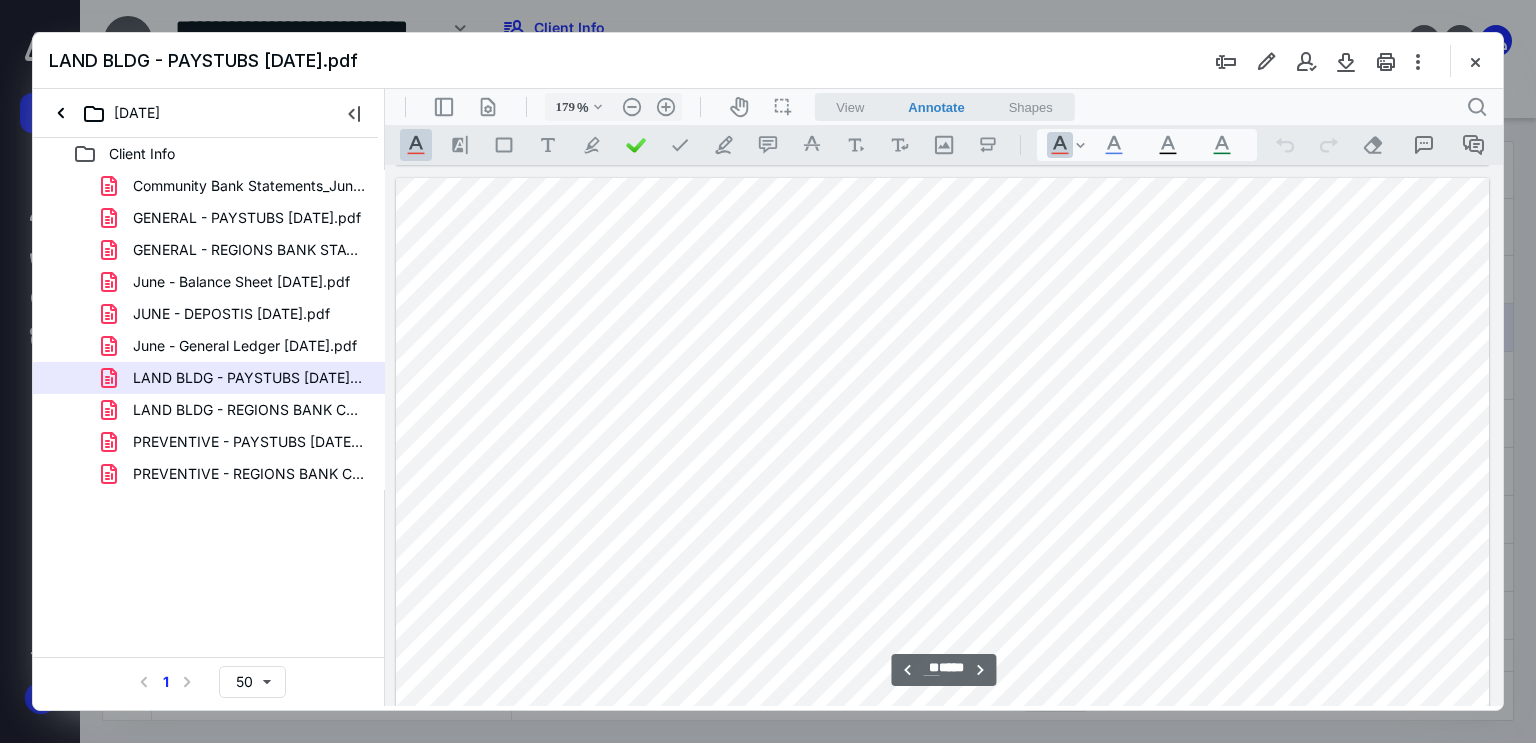 scroll, scrollTop: 29960, scrollLeft: 0, axis: vertical 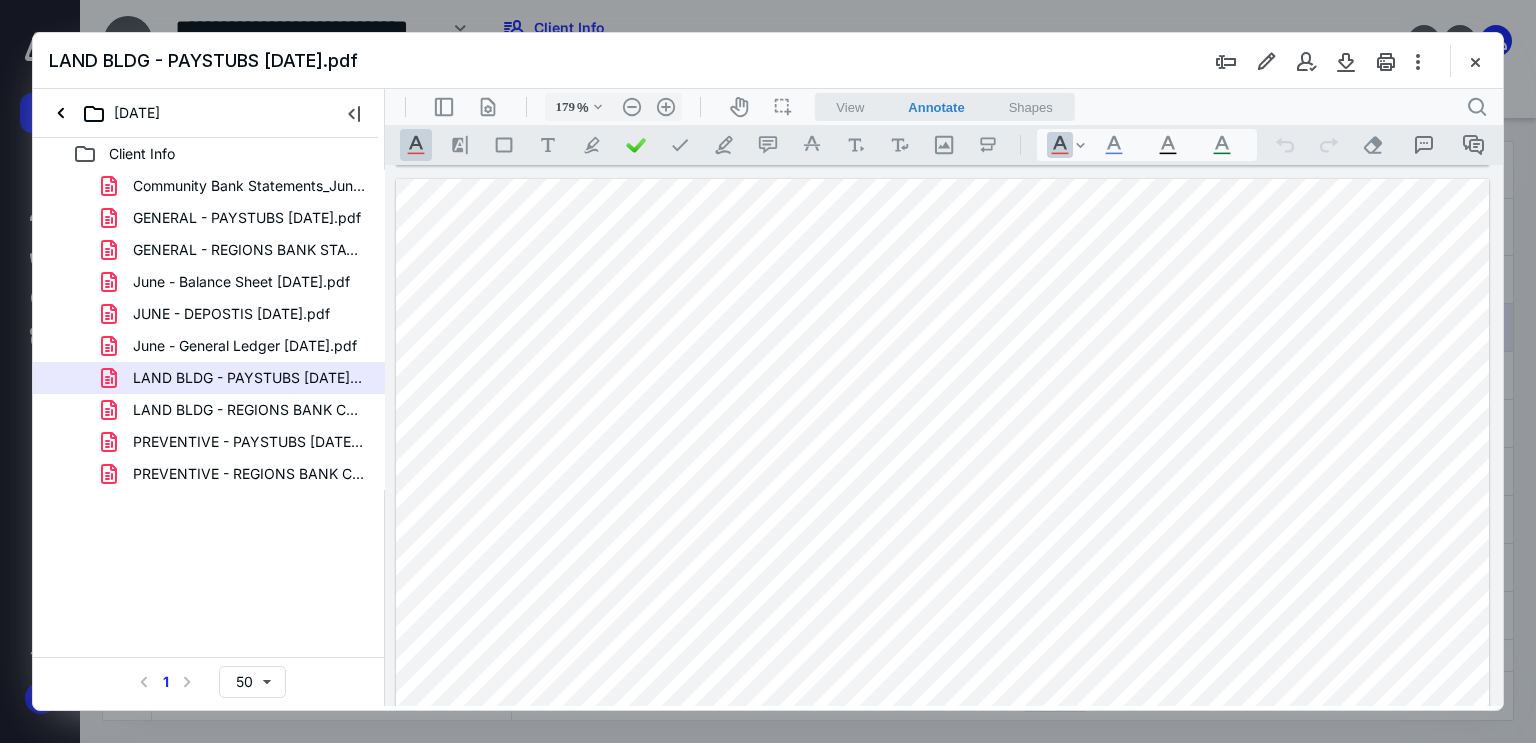 click at bounding box center [943, 885] 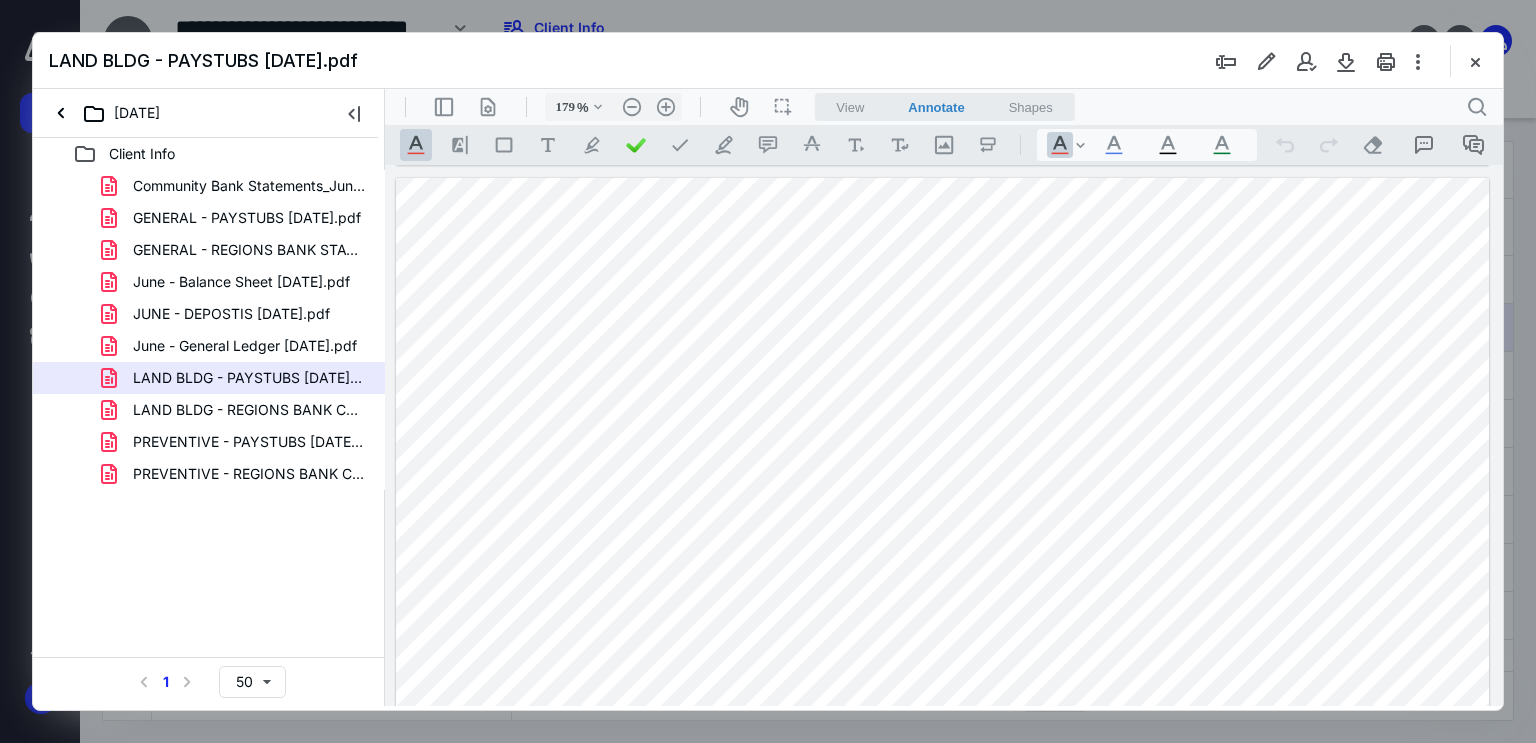 click at bounding box center [943, 884] 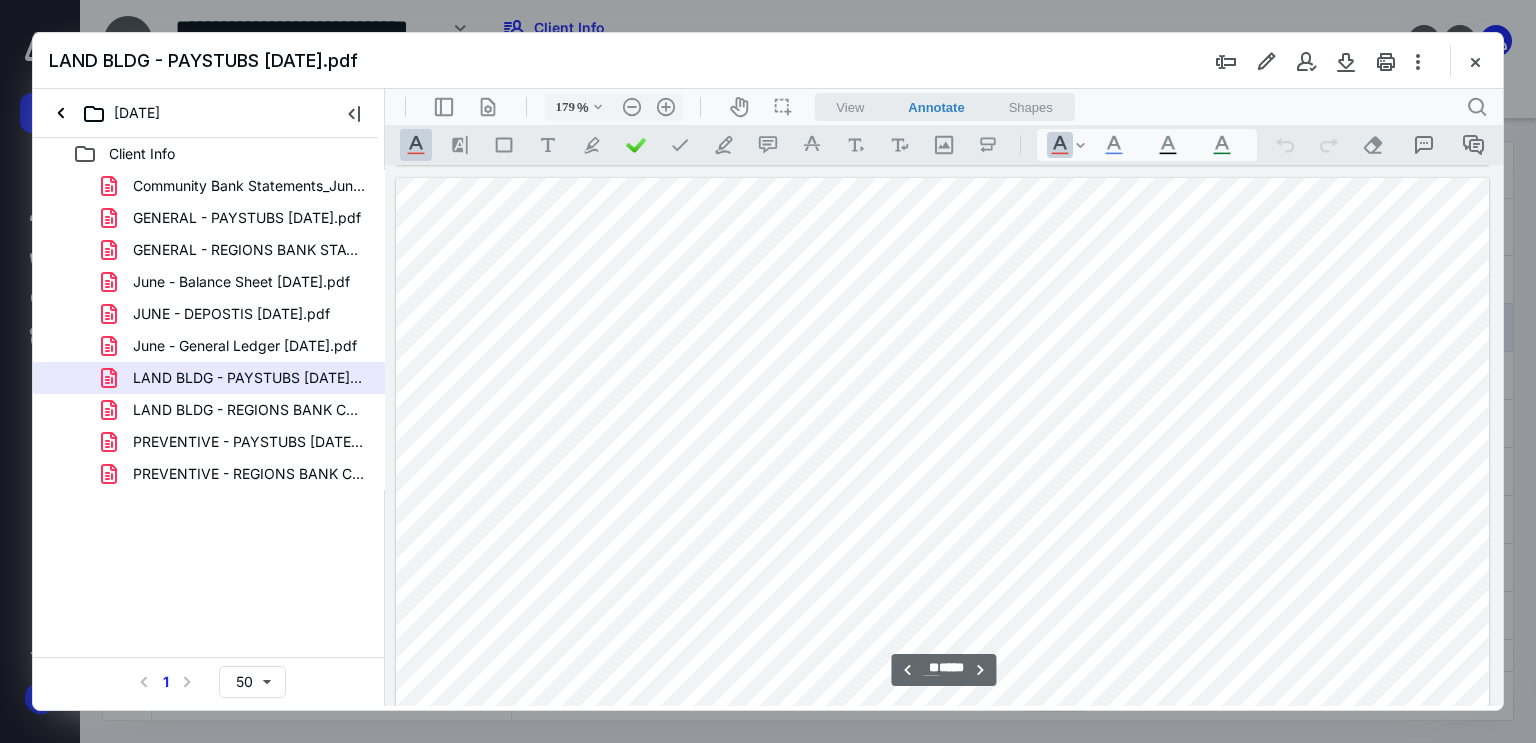 scroll, scrollTop: 32815, scrollLeft: 0, axis: vertical 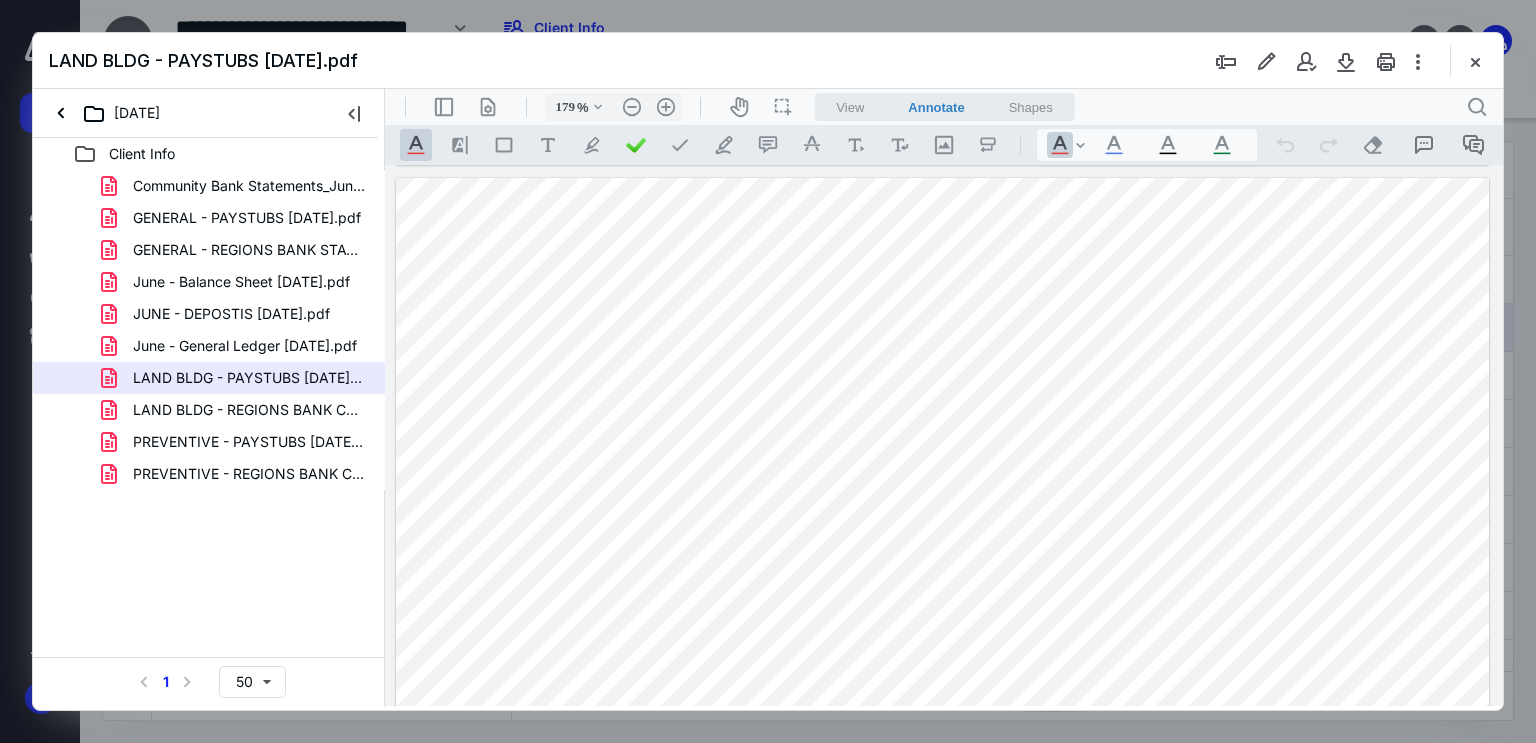 click at bounding box center (943, 884) 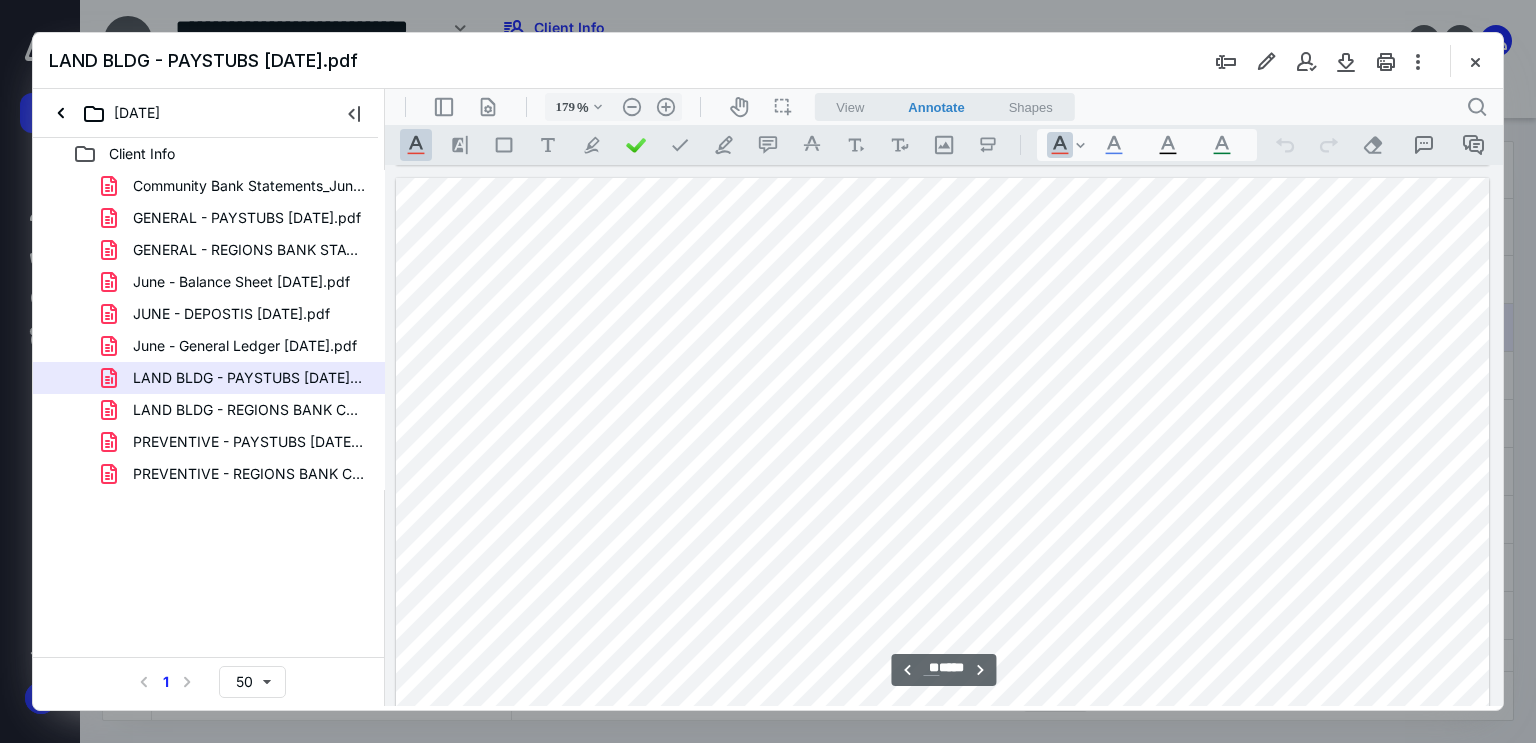 scroll, scrollTop: 34242, scrollLeft: 0, axis: vertical 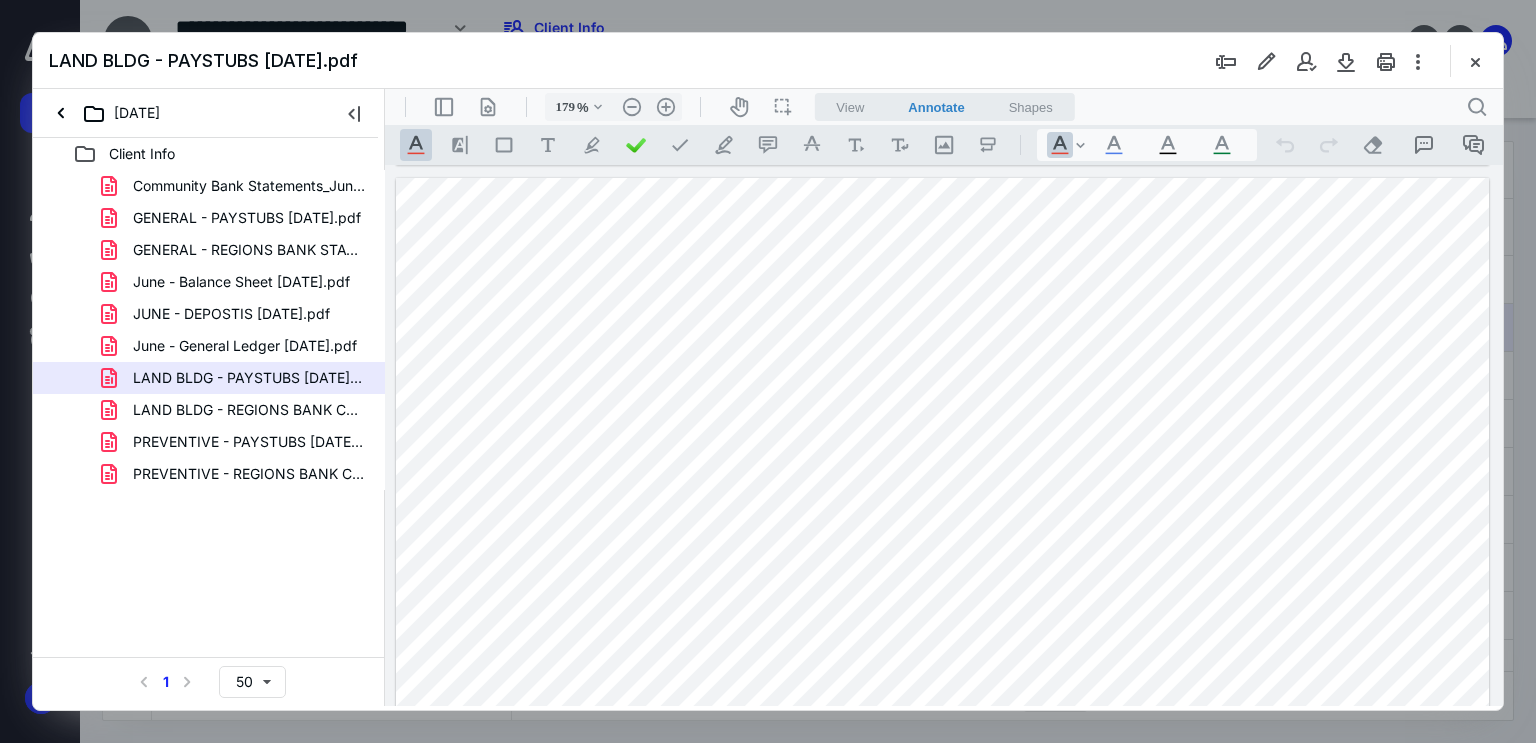 click at bounding box center (943, 884) 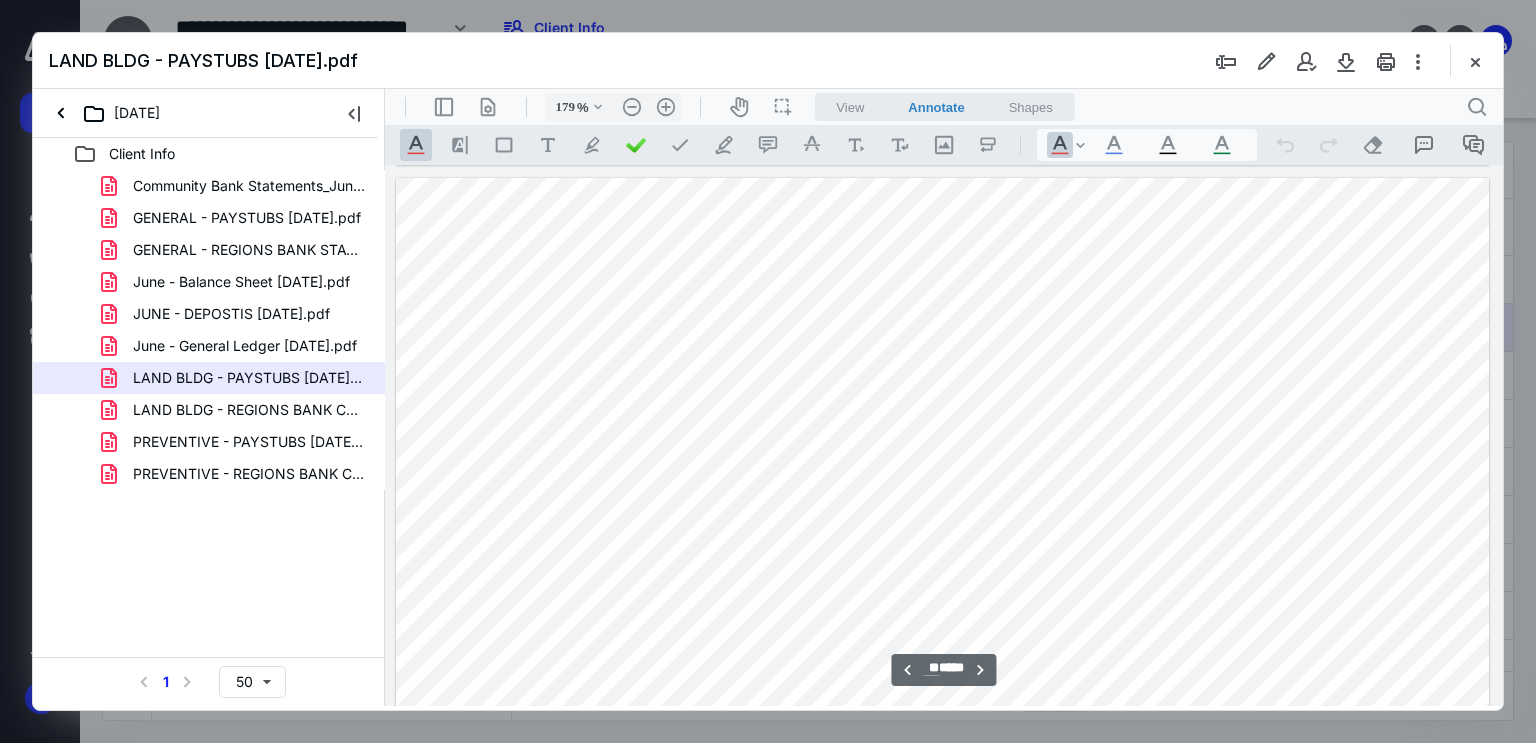 scroll, scrollTop: 35668, scrollLeft: 0, axis: vertical 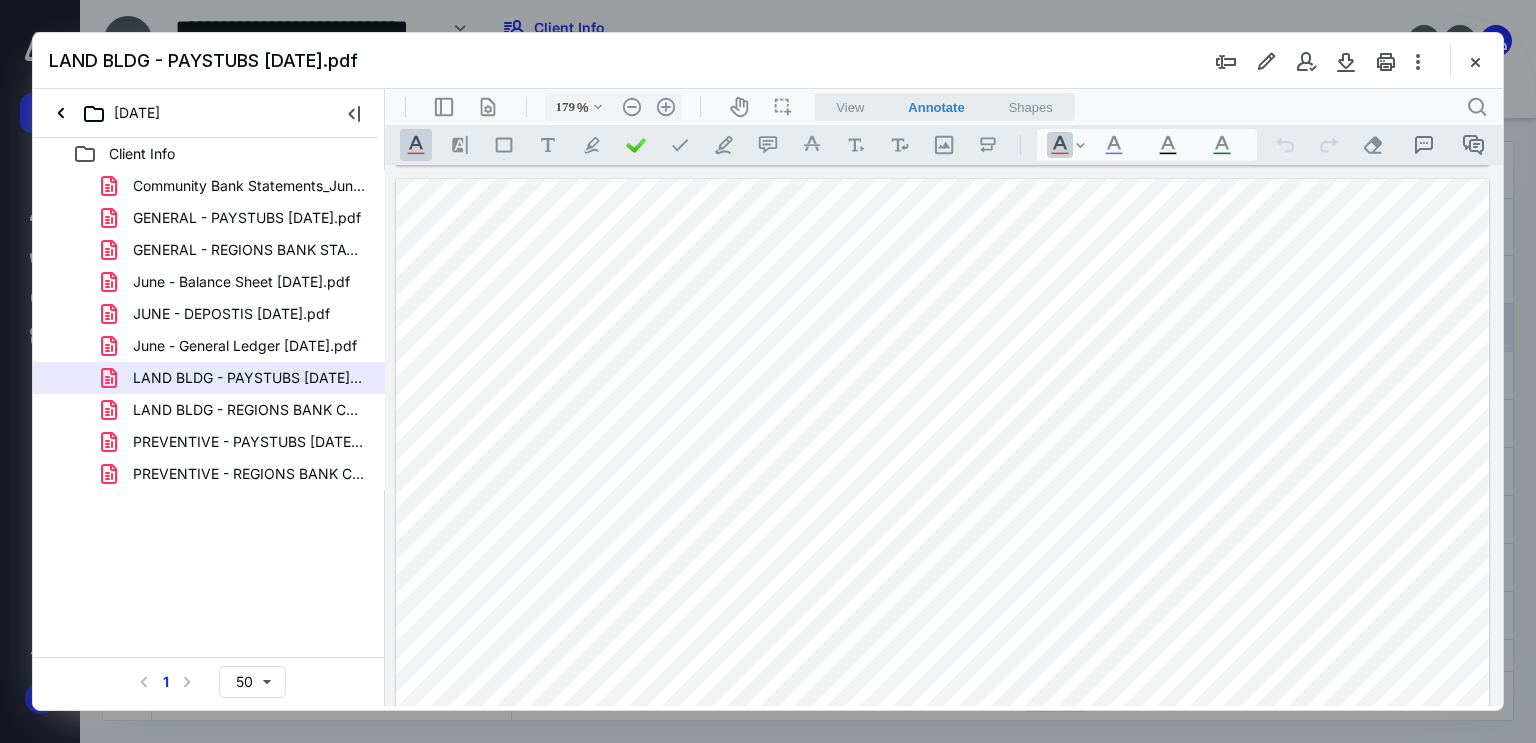 click at bounding box center [943, 885] 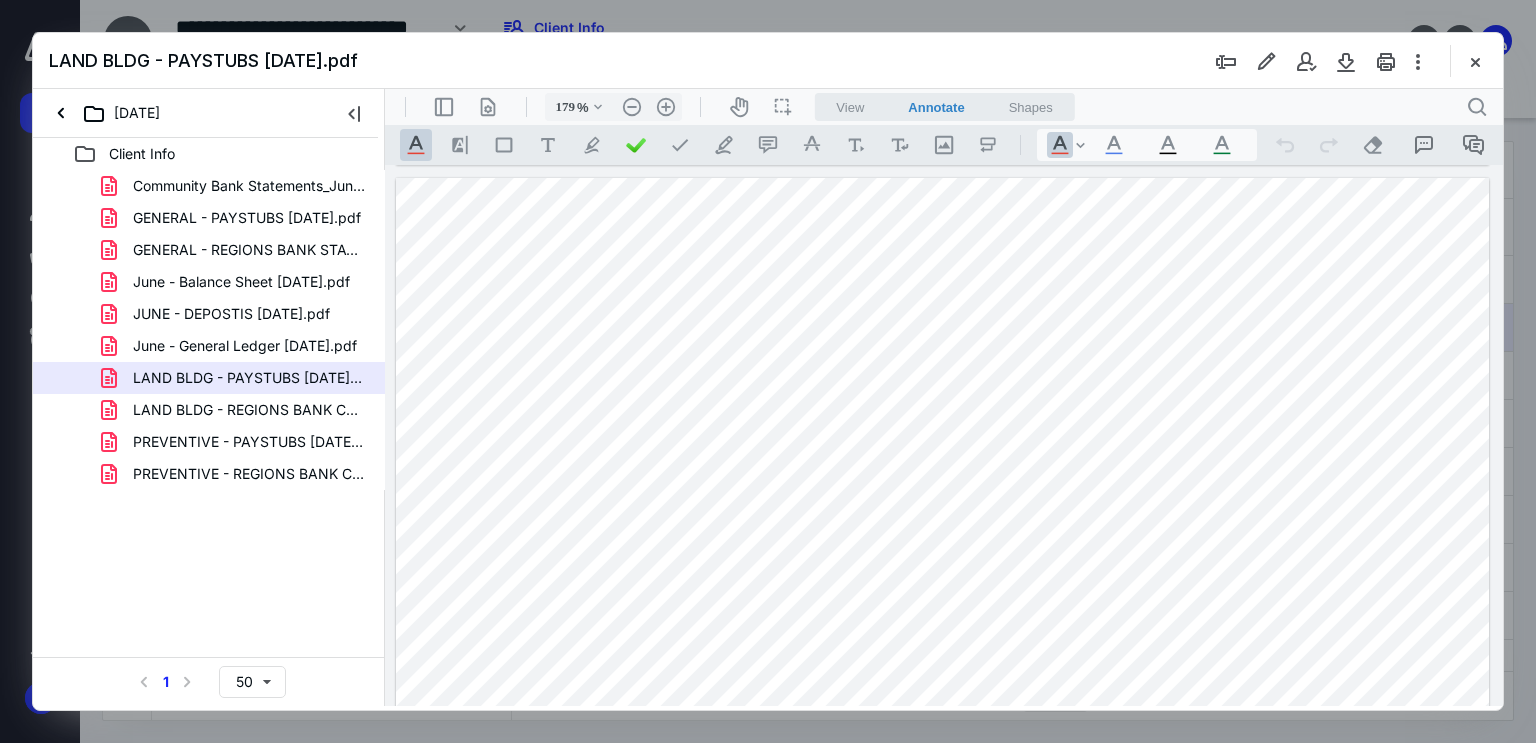 click at bounding box center [943, 884] 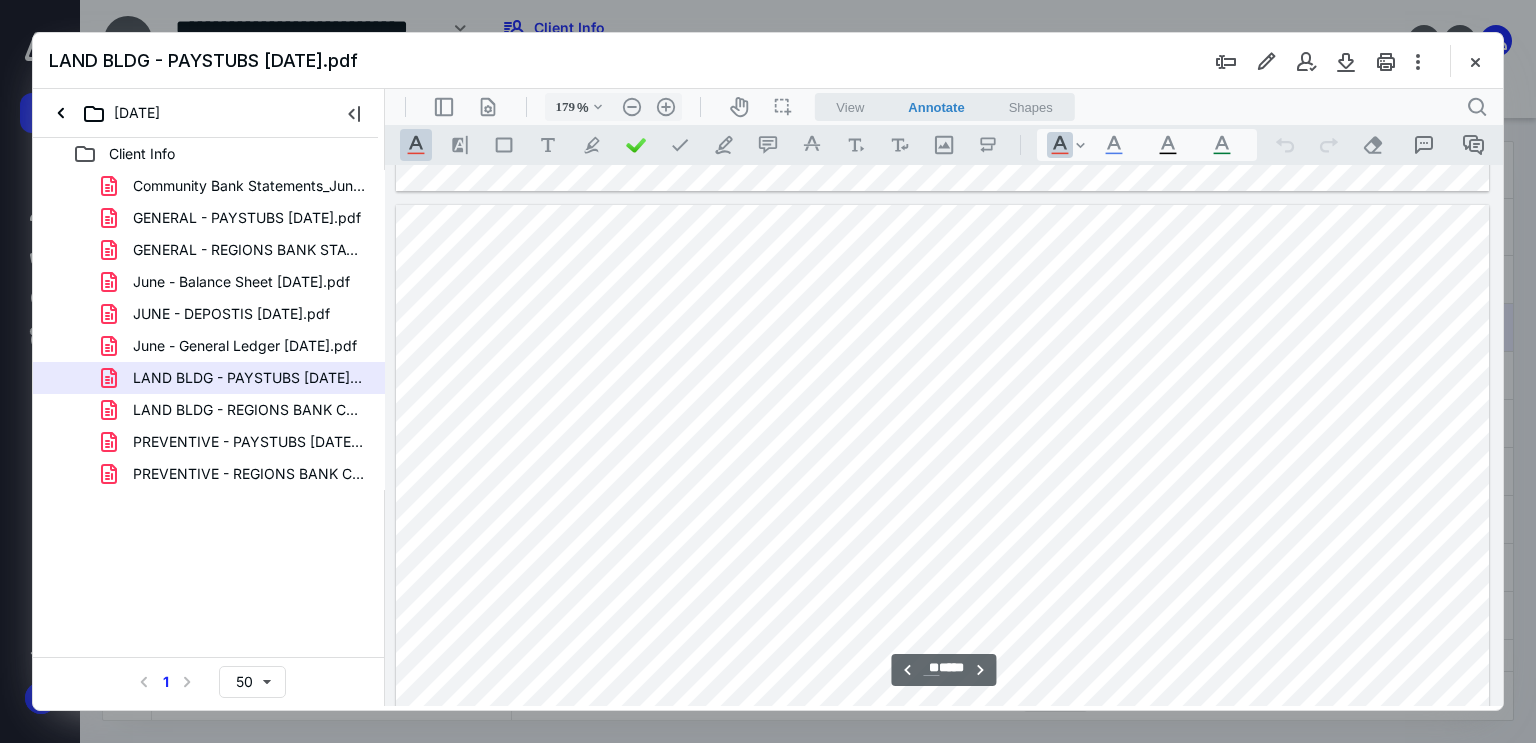 scroll, scrollTop: 38596, scrollLeft: 0, axis: vertical 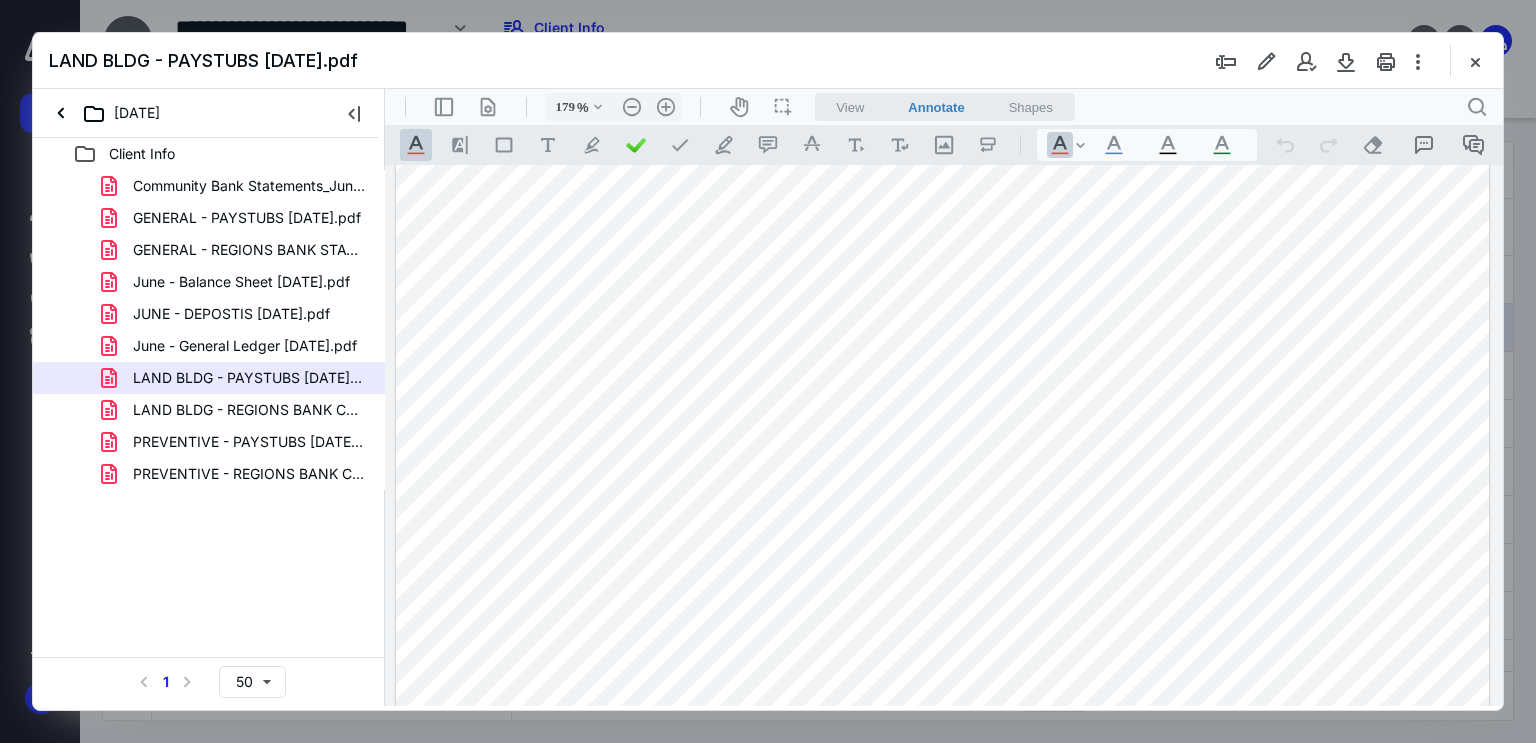 click at bounding box center (943, 811) 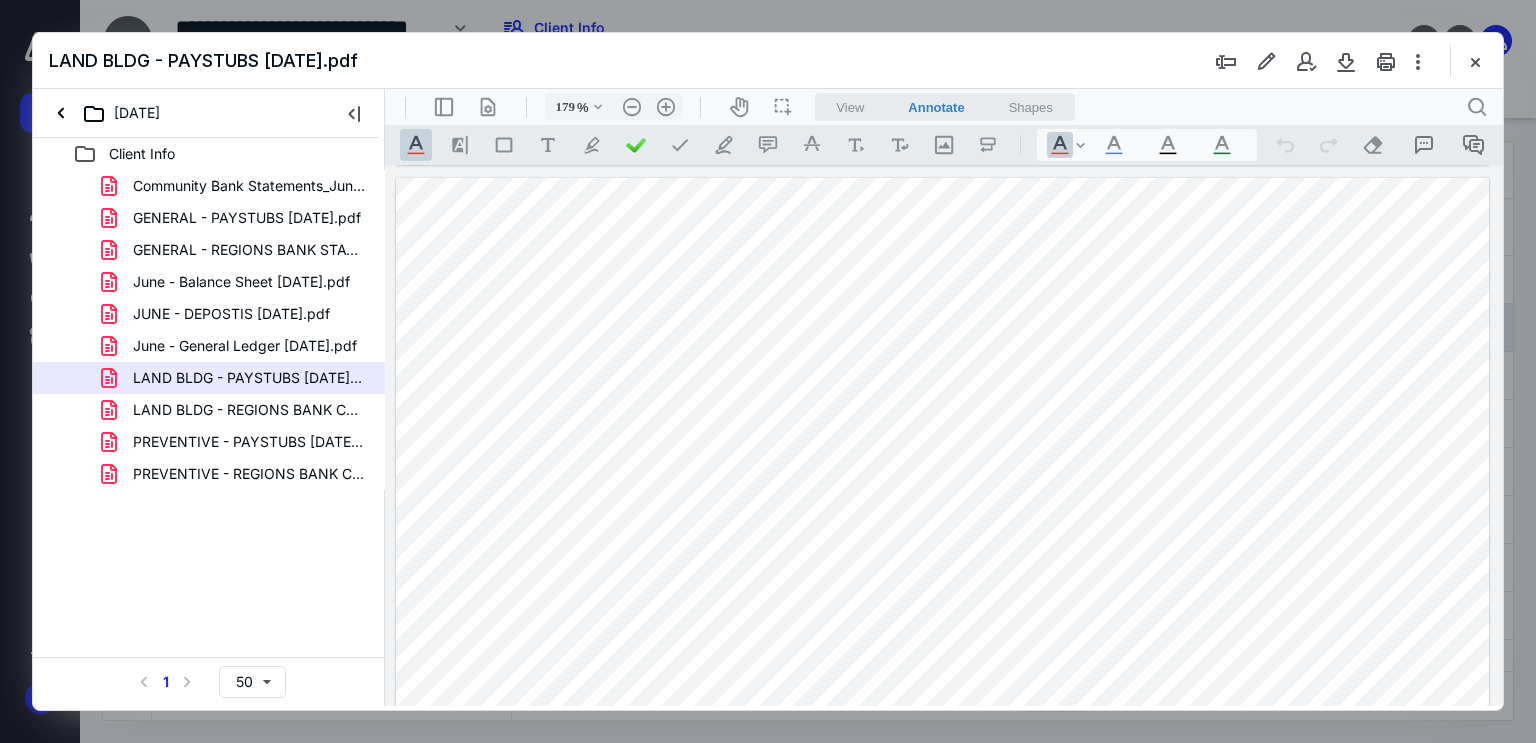 click at bounding box center (943, 884) 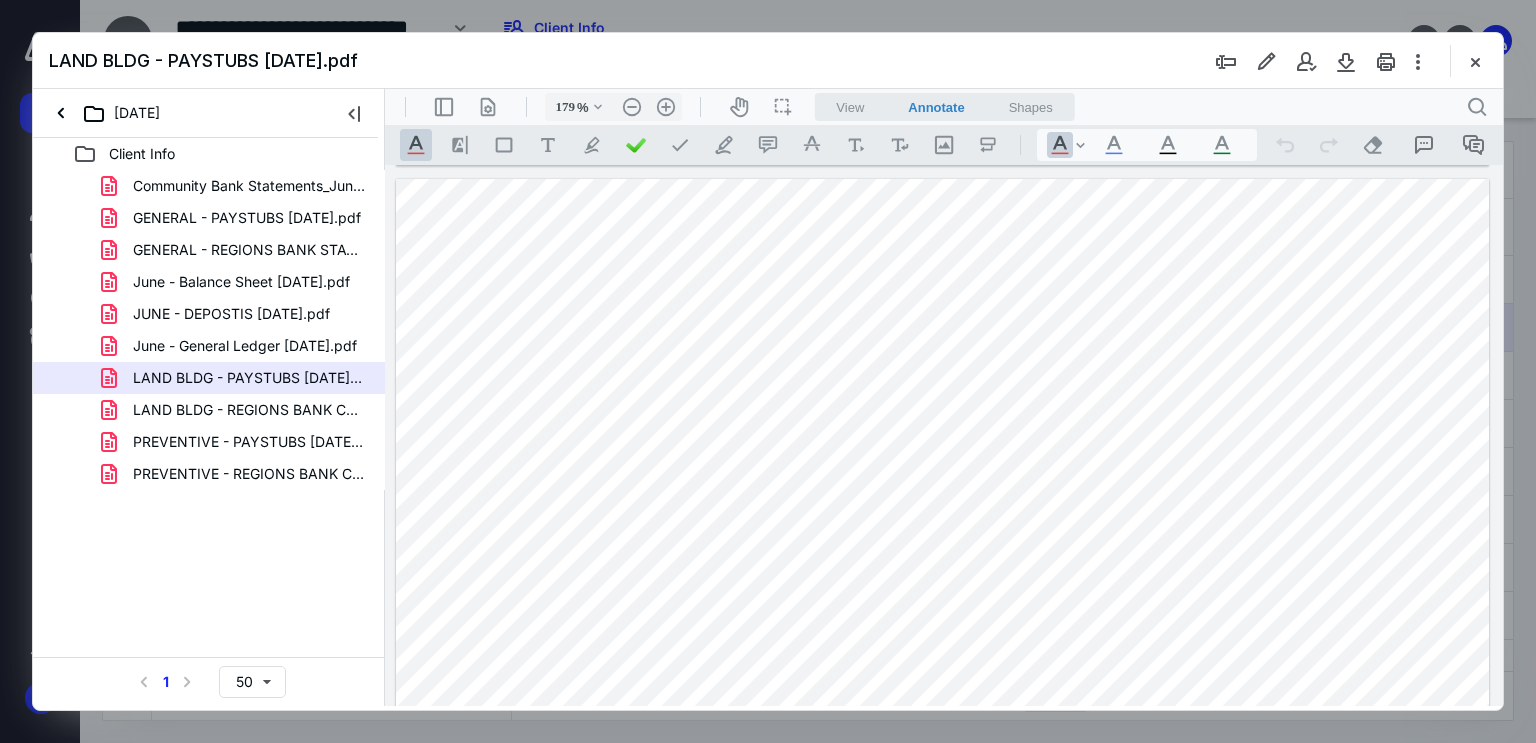 click at bounding box center (943, 885) 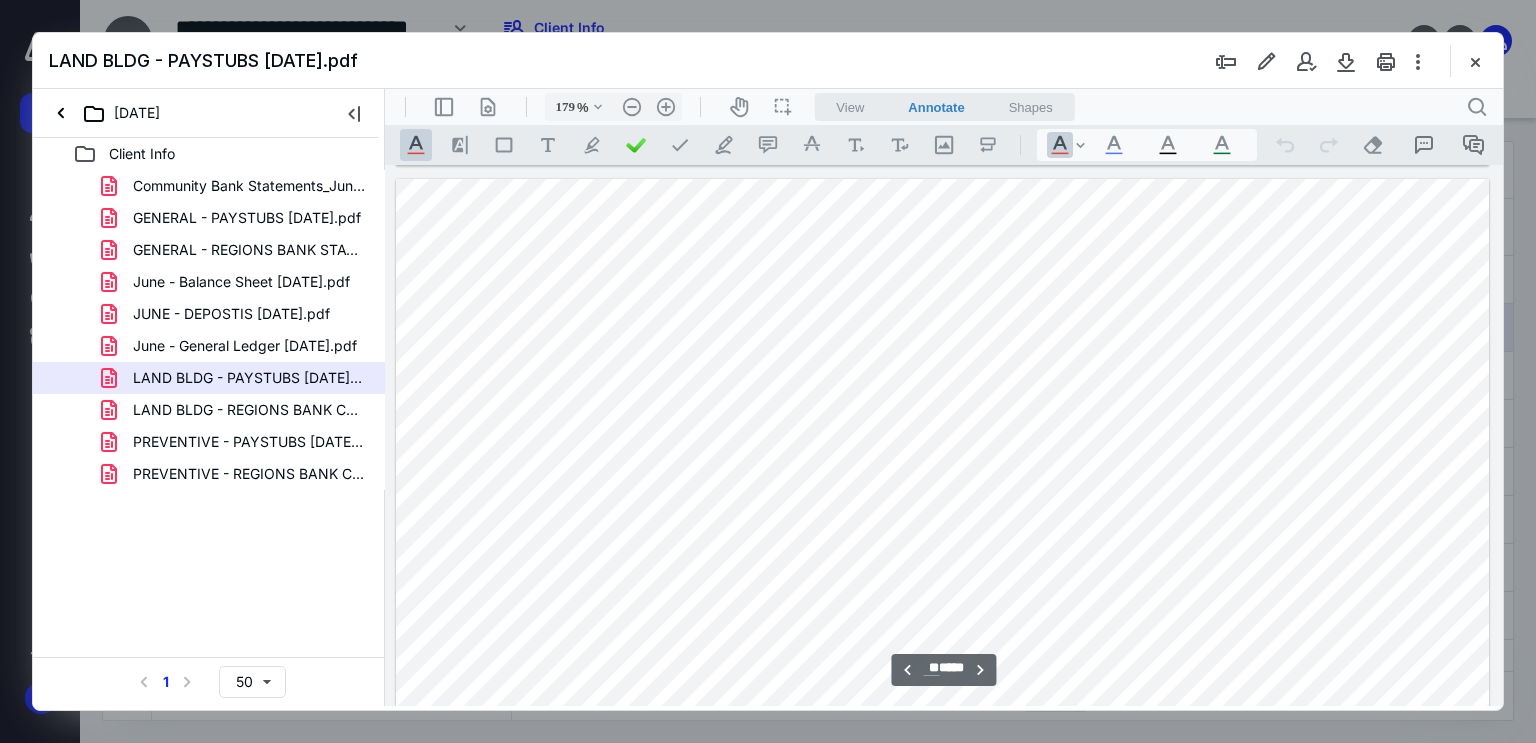 scroll, scrollTop: 42804, scrollLeft: 0, axis: vertical 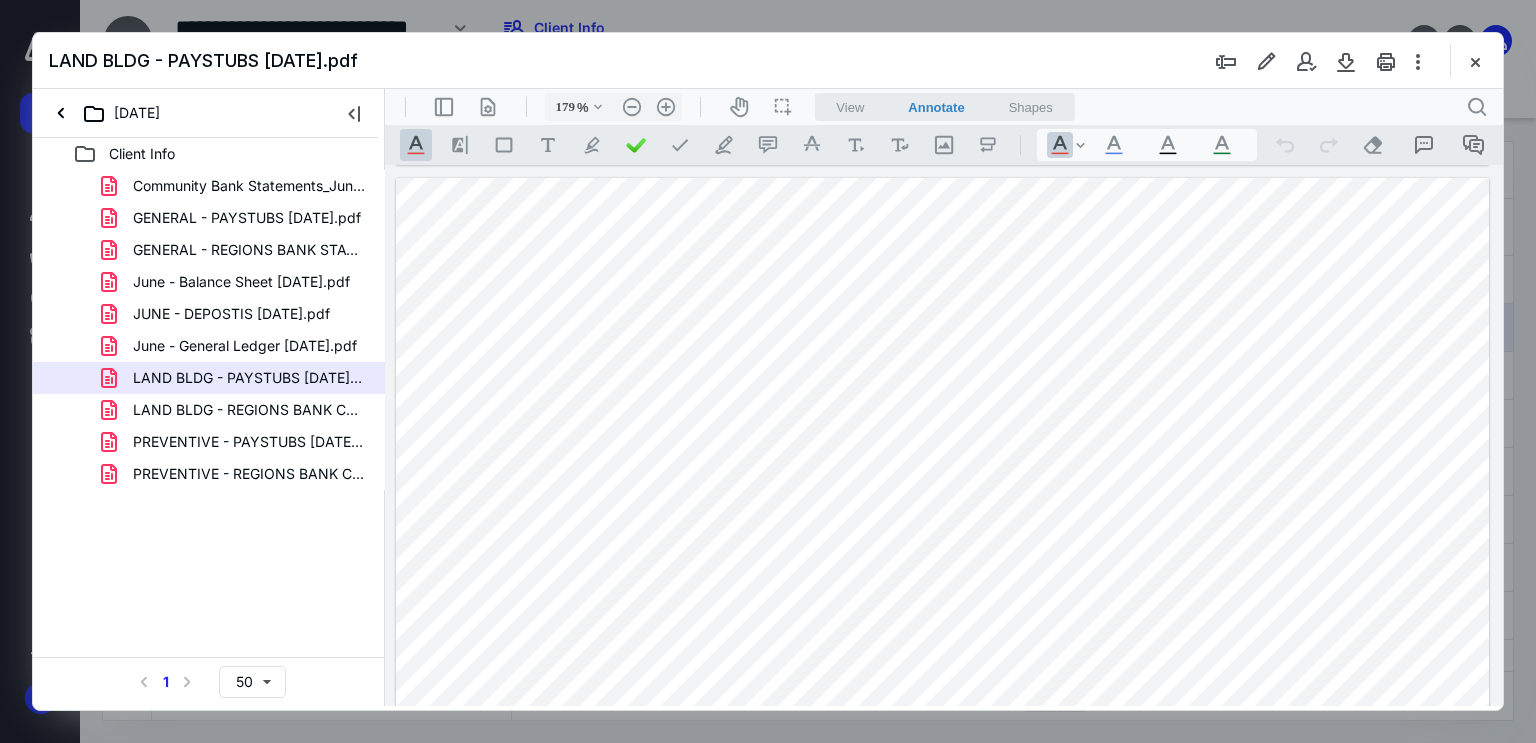 click at bounding box center [943, 884] 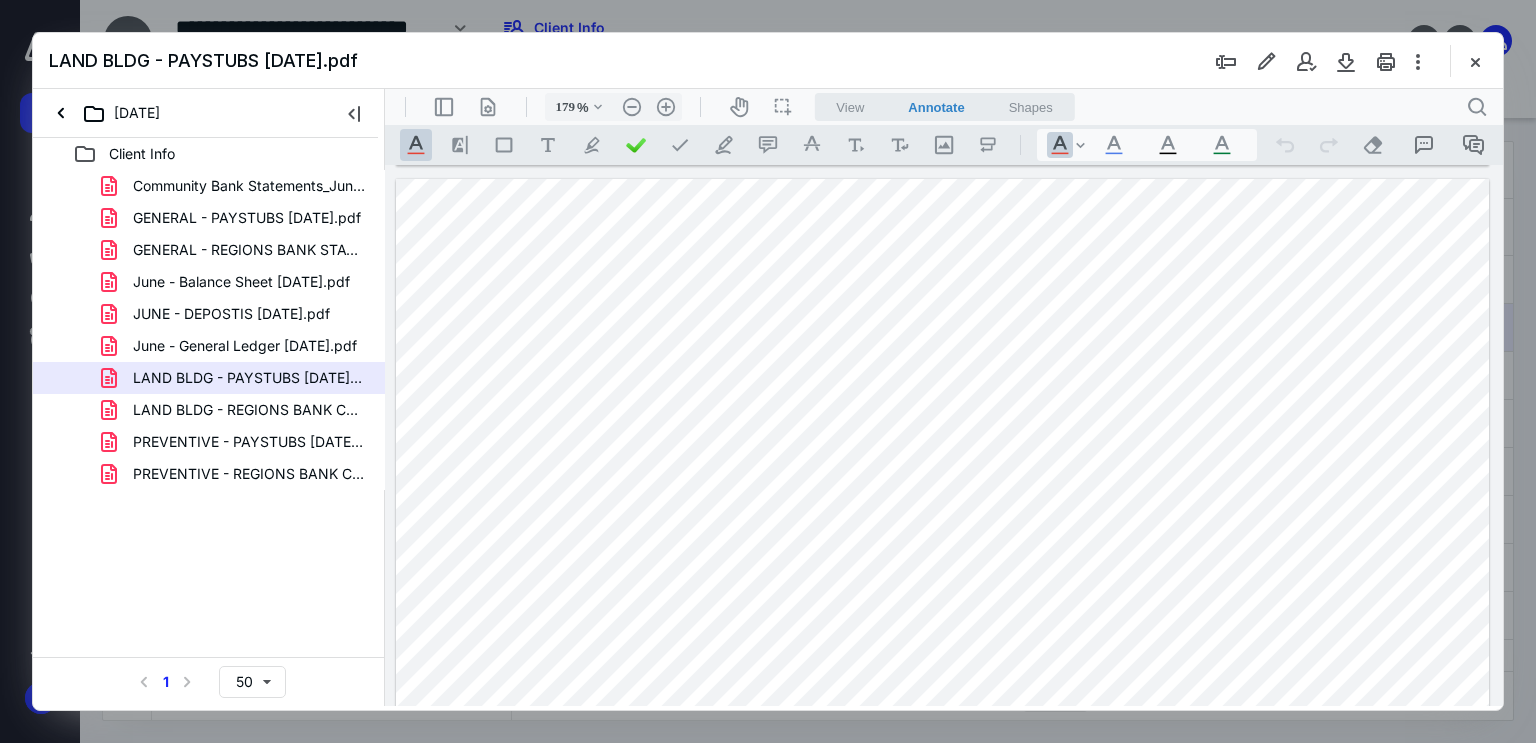 click at bounding box center [943, 885] 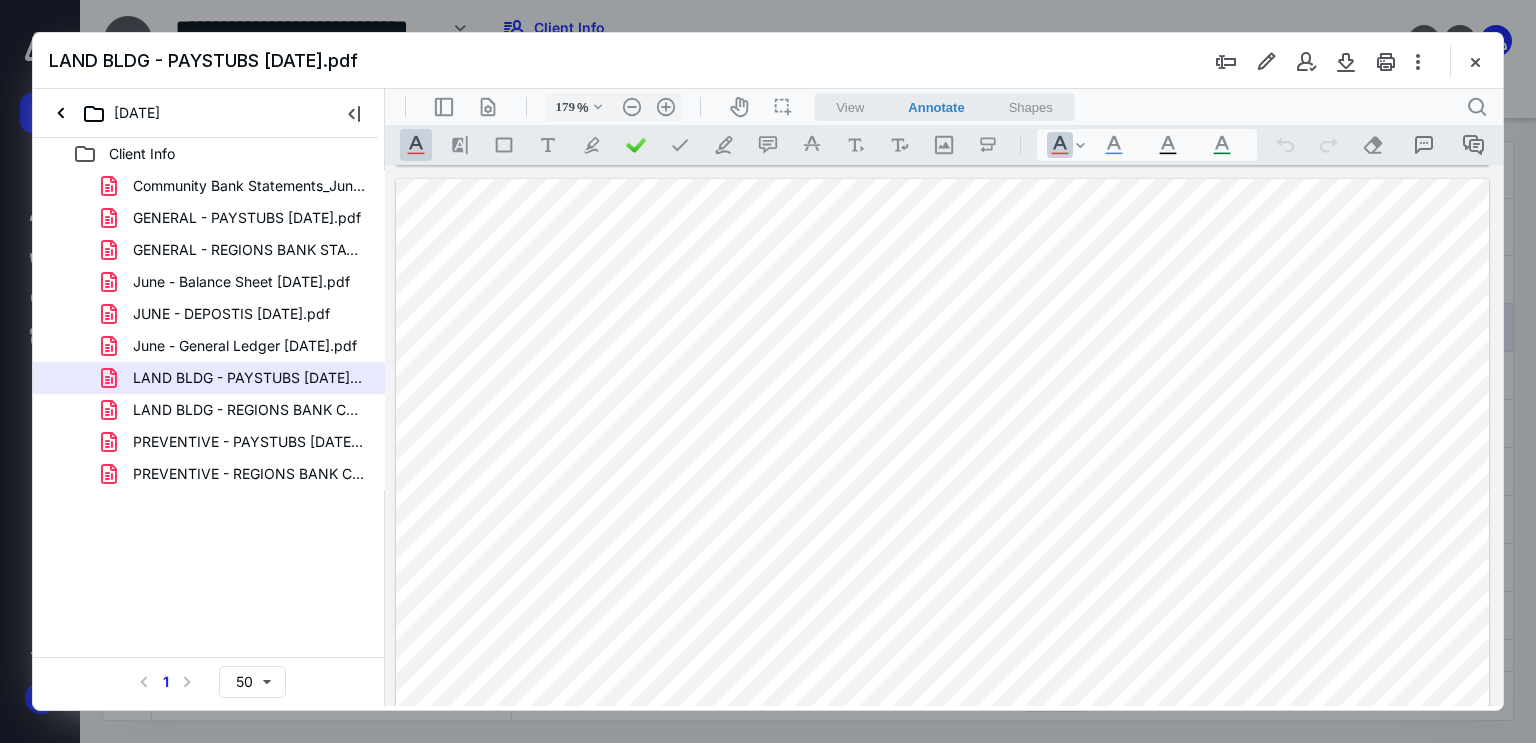 click at bounding box center [943, 885] 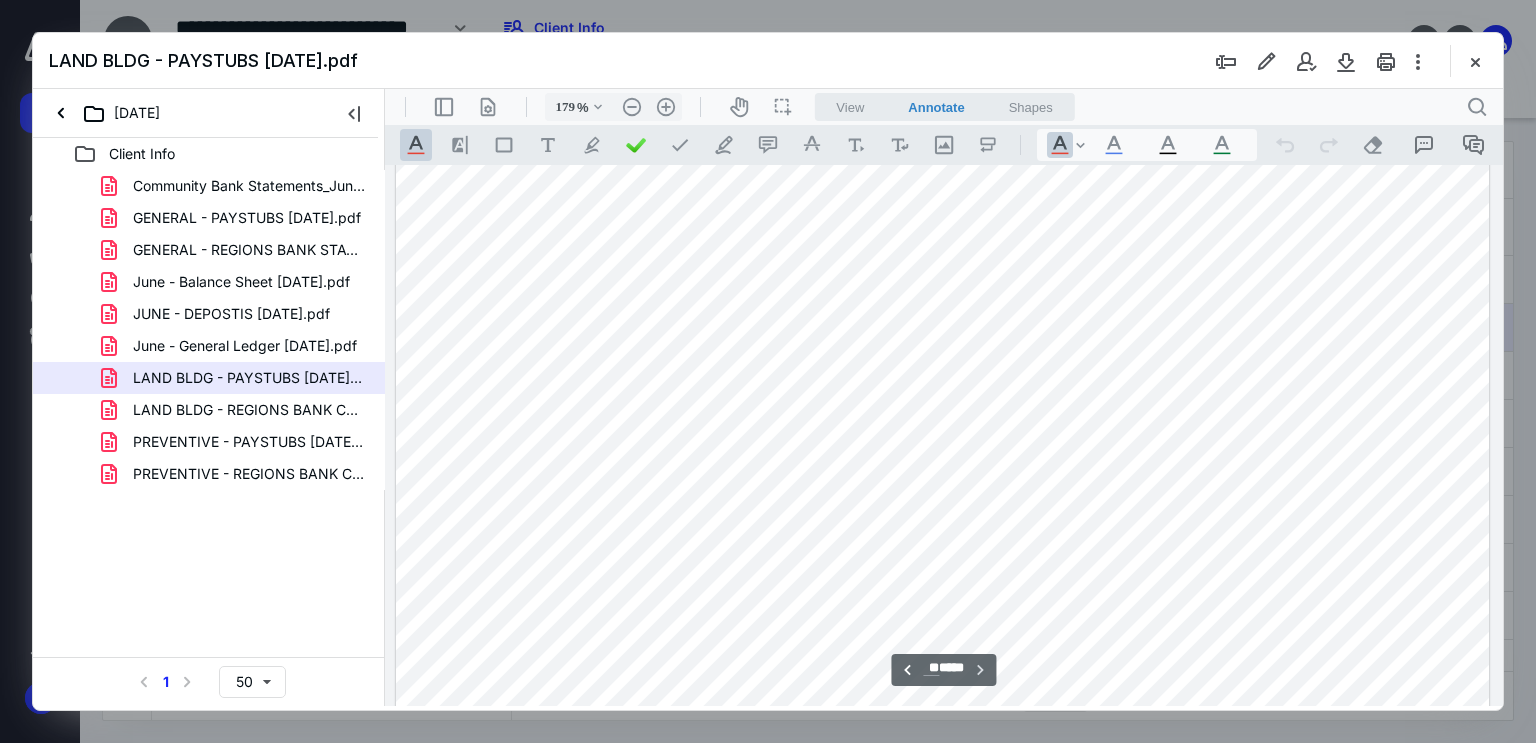 scroll, scrollTop: 47976, scrollLeft: 0, axis: vertical 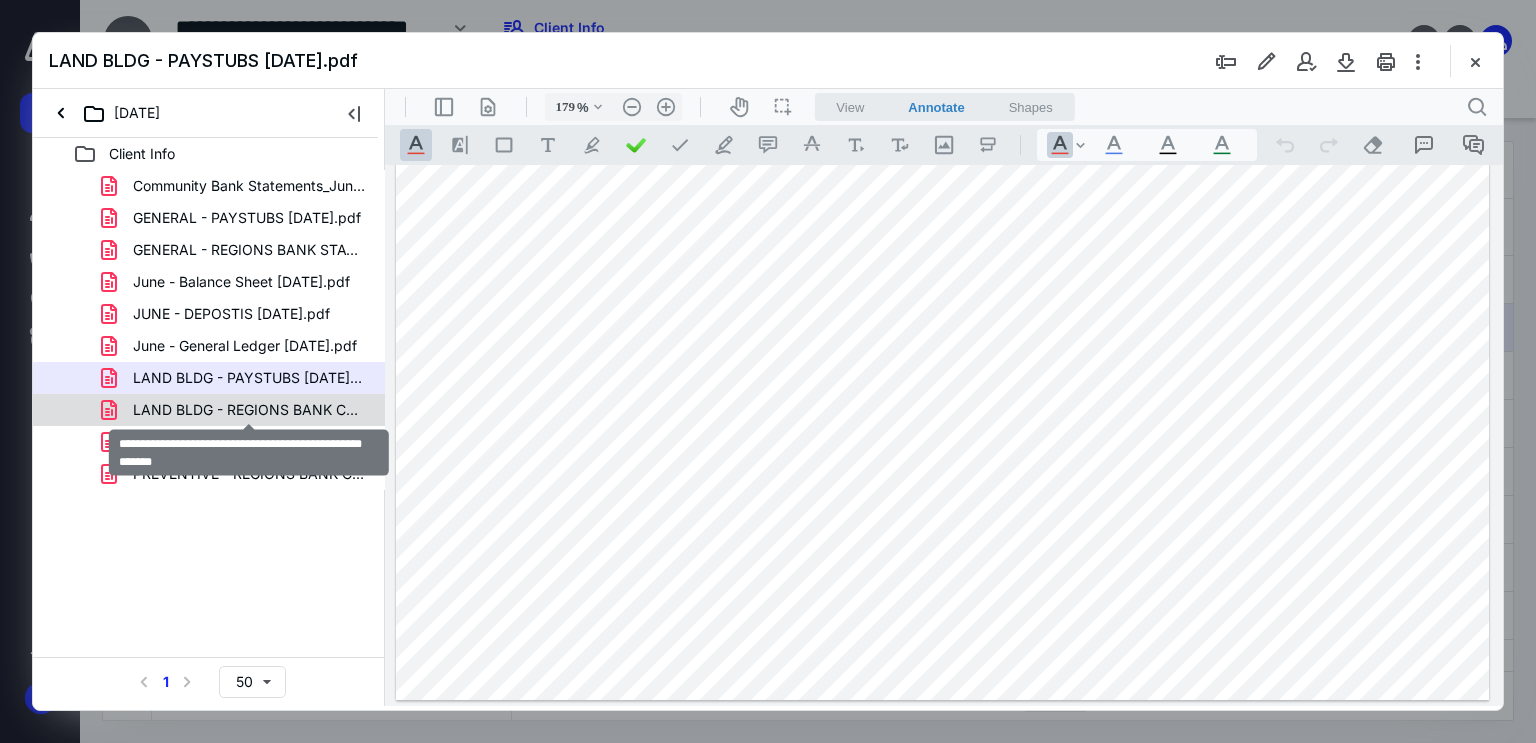 click on "LAND BLDG - REGIONS BANK CHECKINGSTATEMENT_[DATE].pdf" at bounding box center [249, 410] 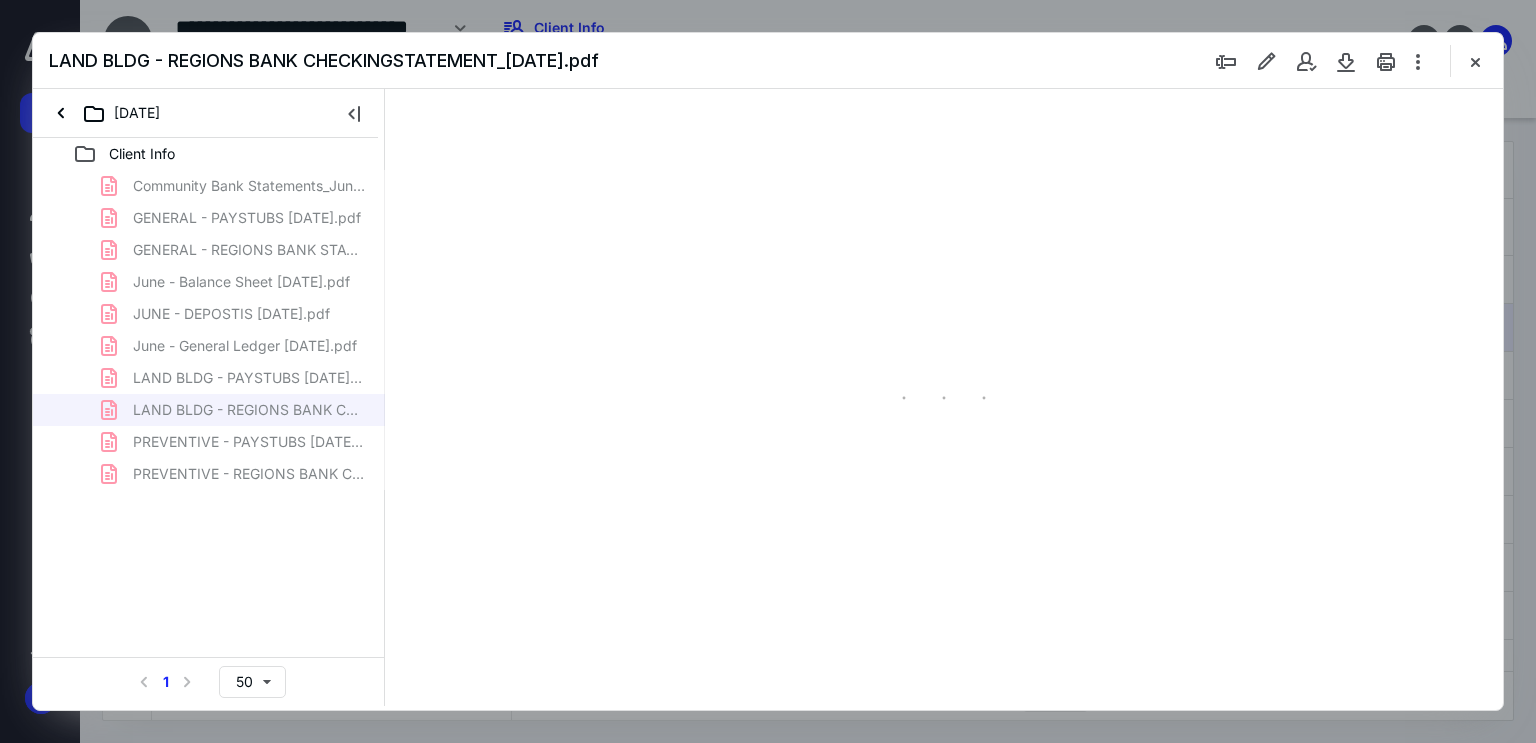 type on "179" 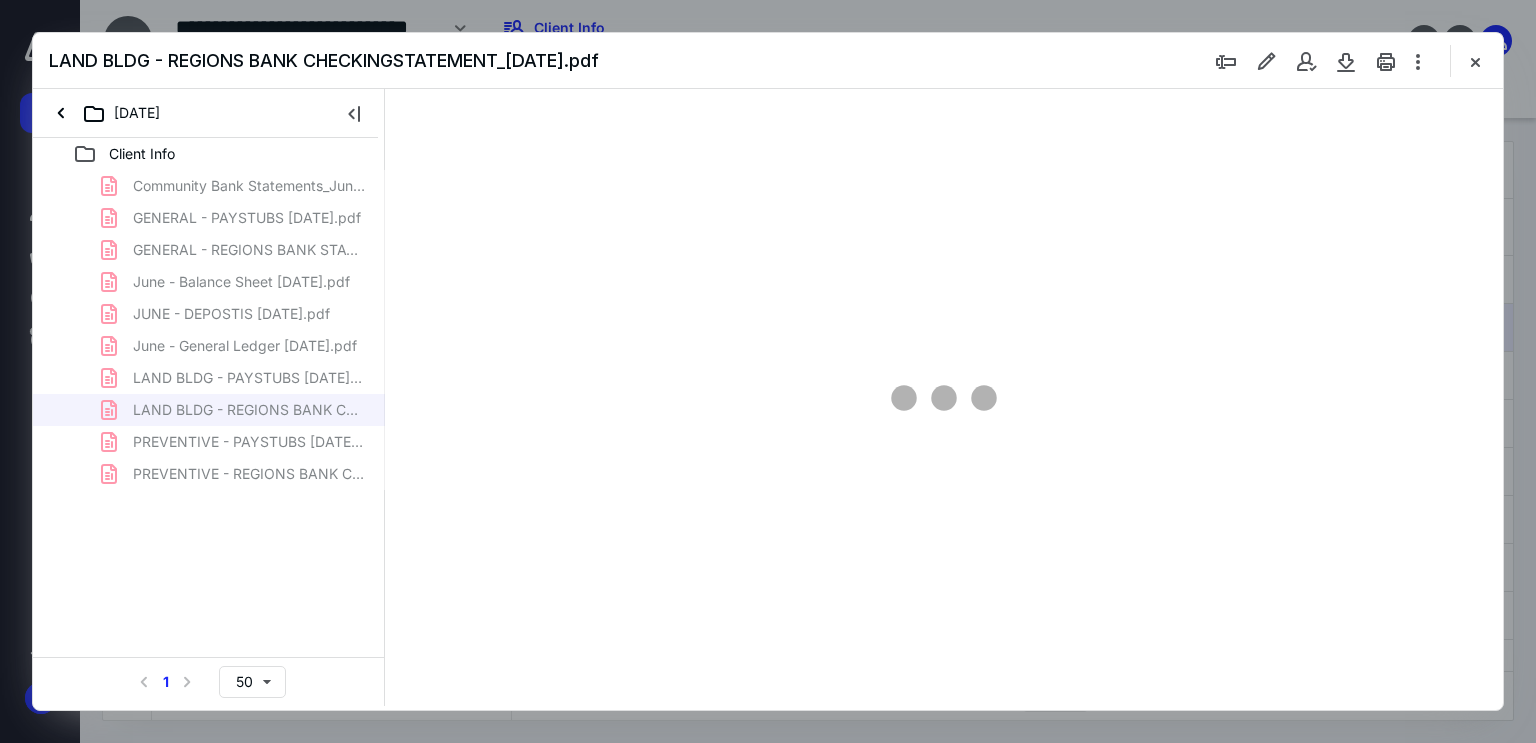 scroll, scrollTop: 83, scrollLeft: 0, axis: vertical 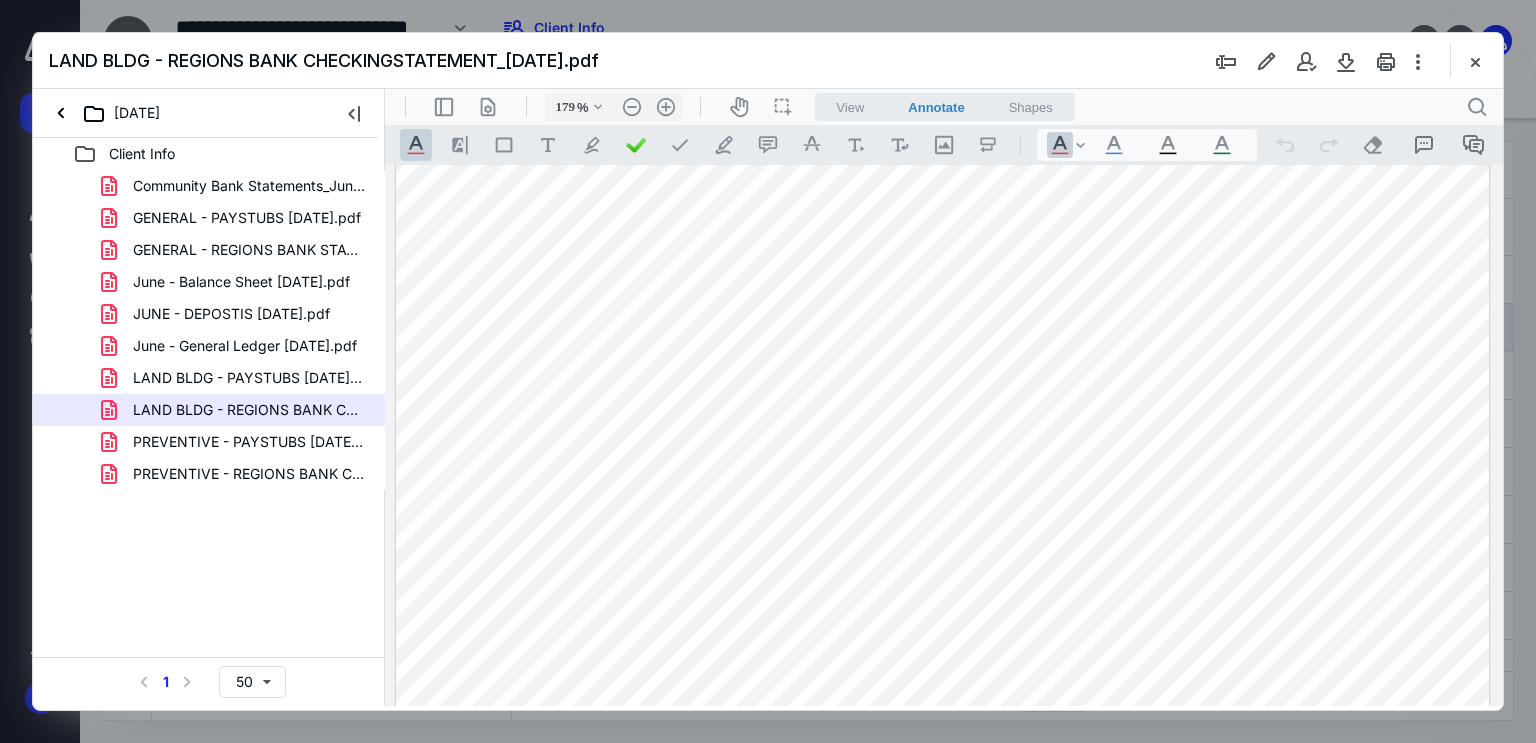 click at bounding box center (943, 797) 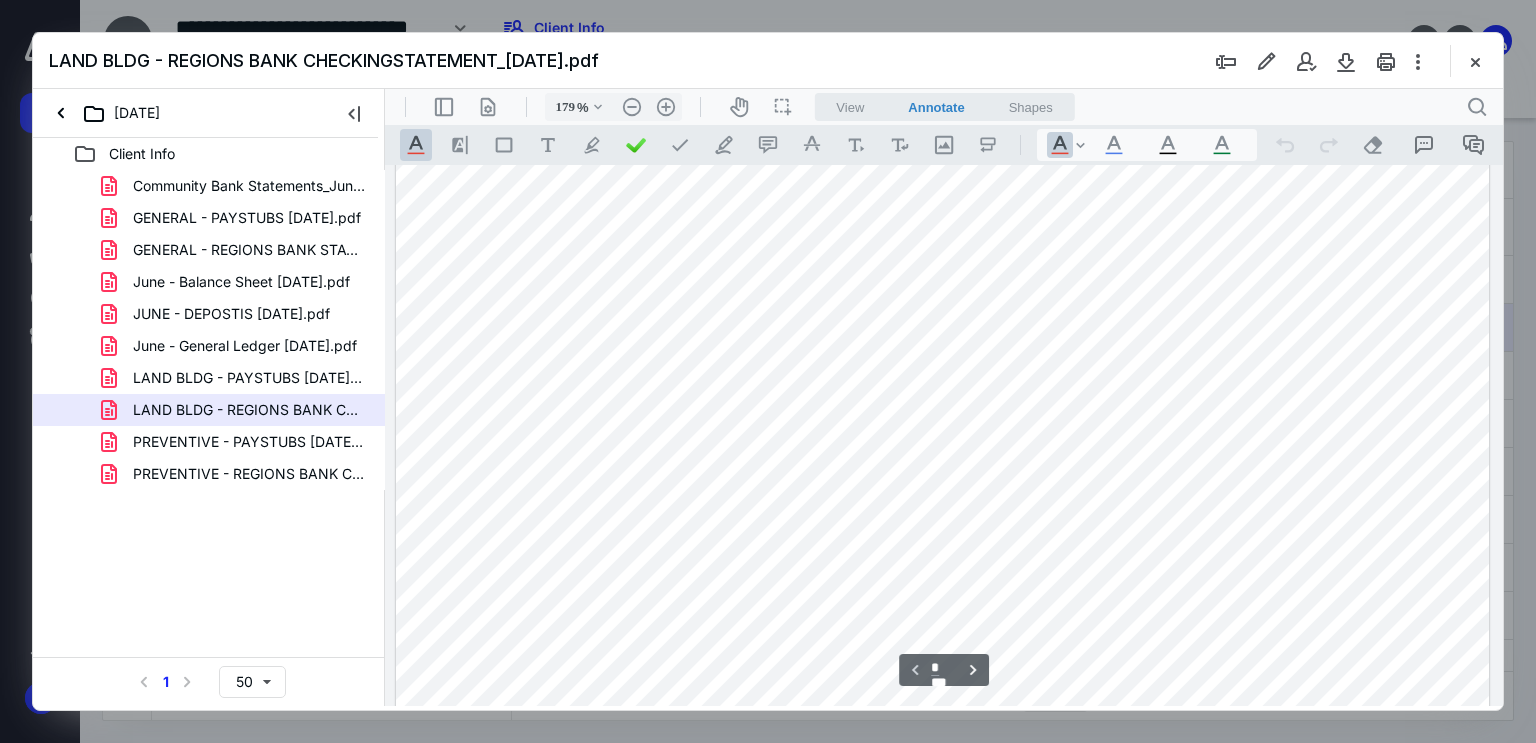 scroll, scrollTop: 383, scrollLeft: 0, axis: vertical 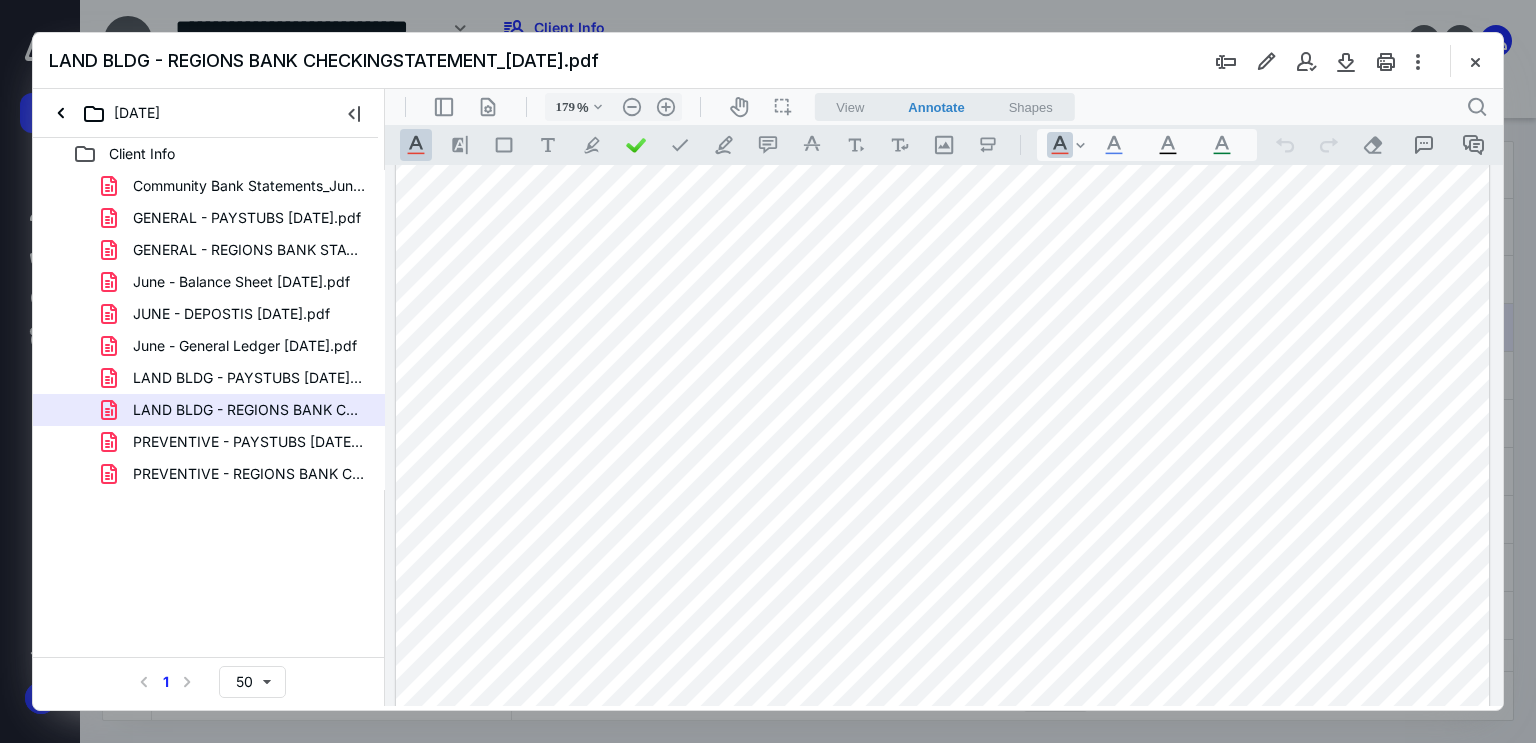 click at bounding box center (943, 497) 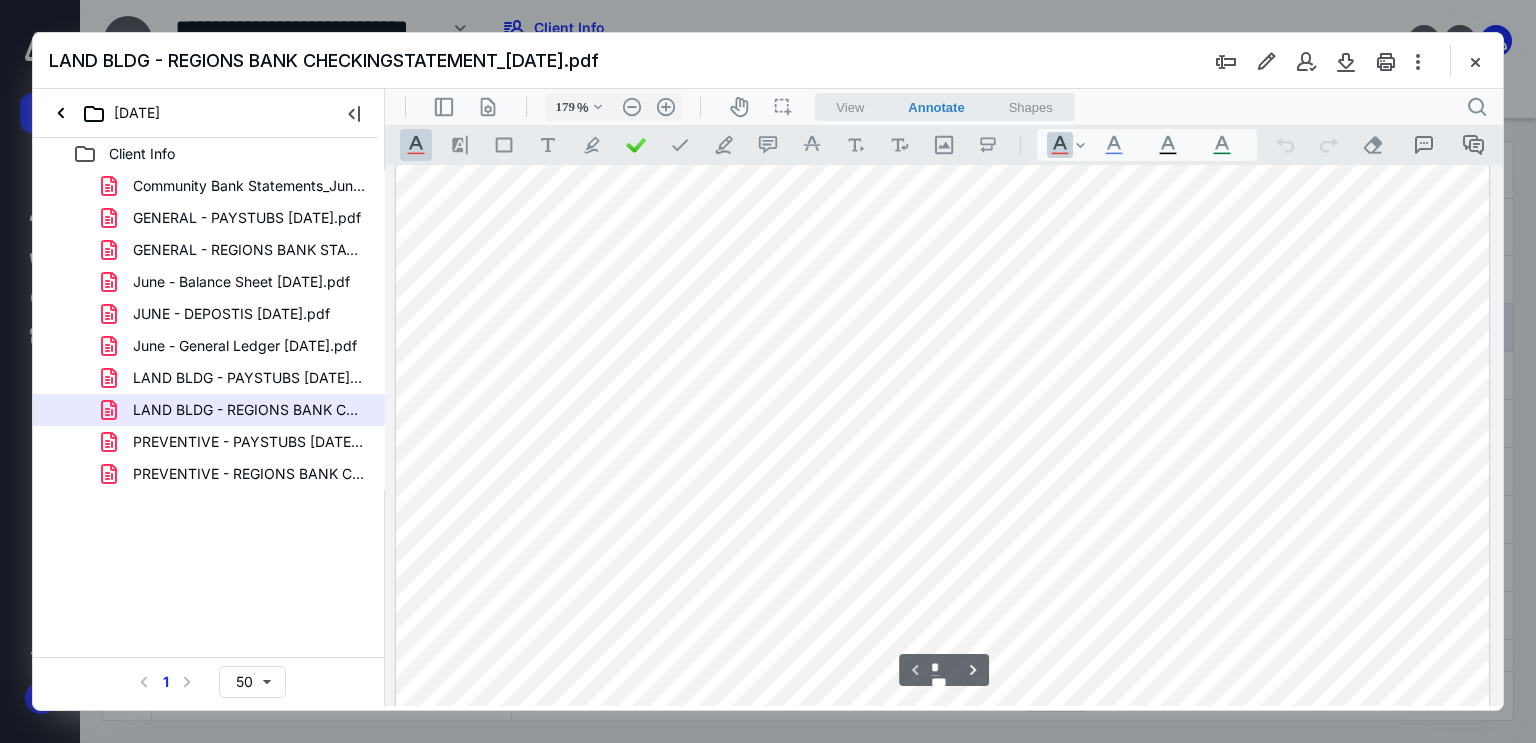 scroll, scrollTop: 483, scrollLeft: 0, axis: vertical 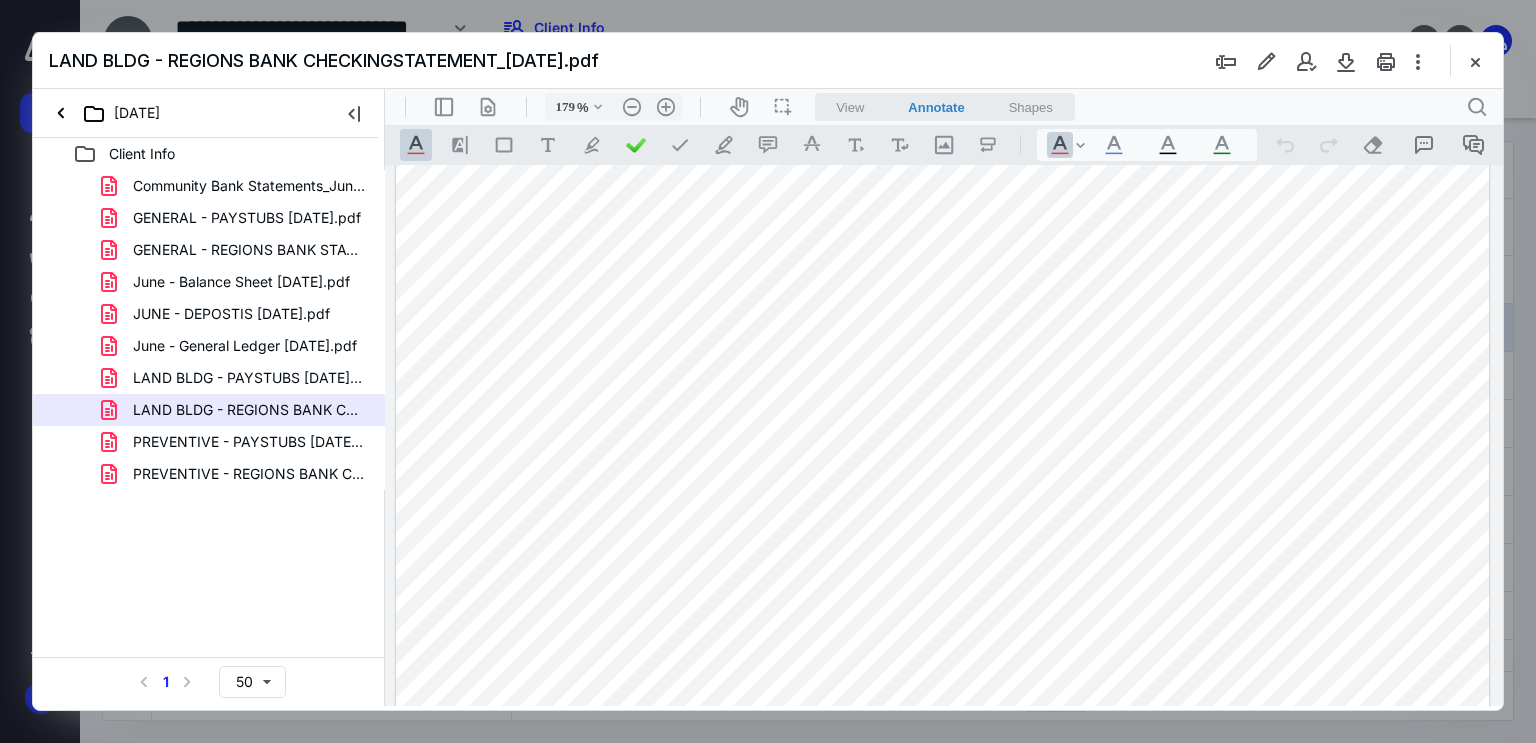 click at bounding box center [943, 397] 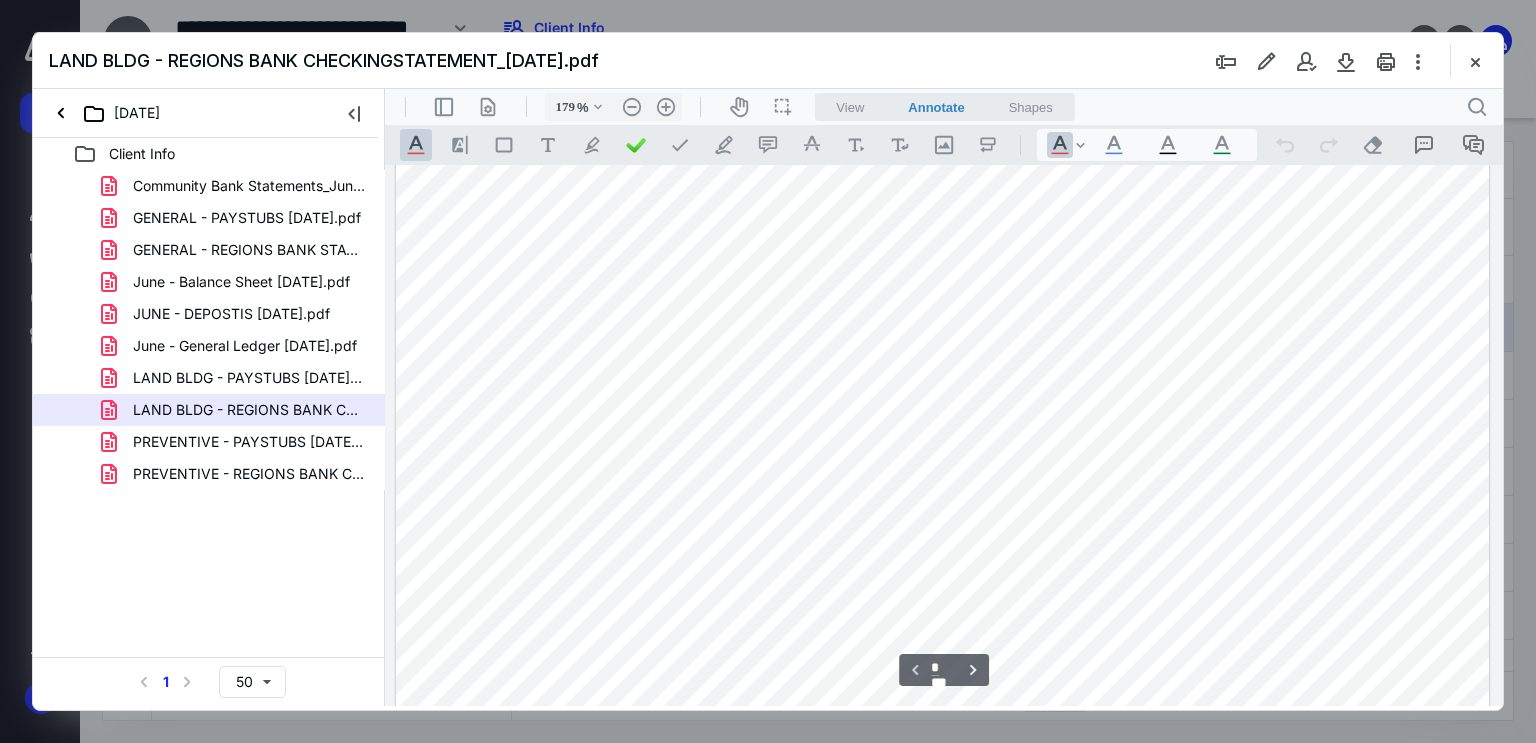 scroll, scrollTop: 428, scrollLeft: 0, axis: vertical 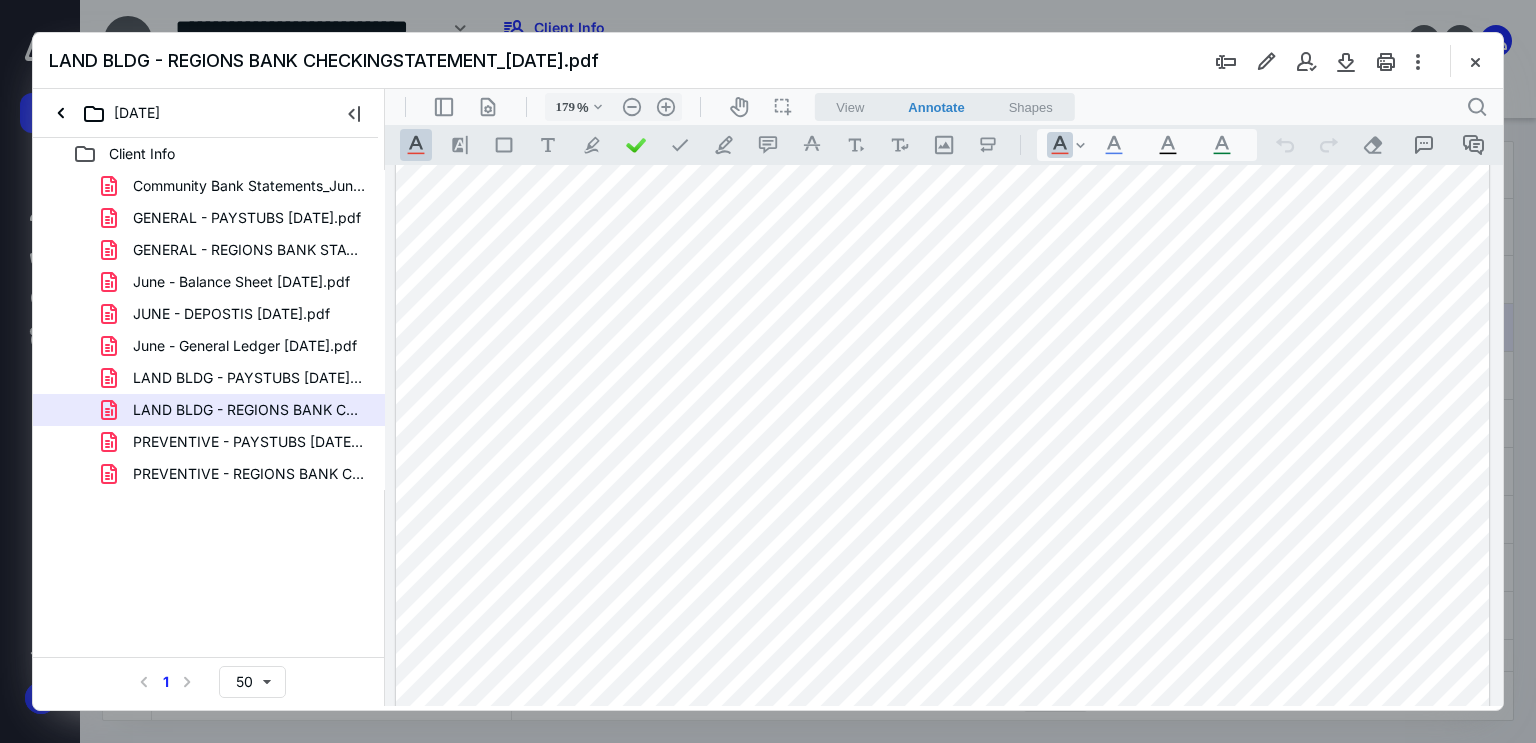 click at bounding box center [943, 452] 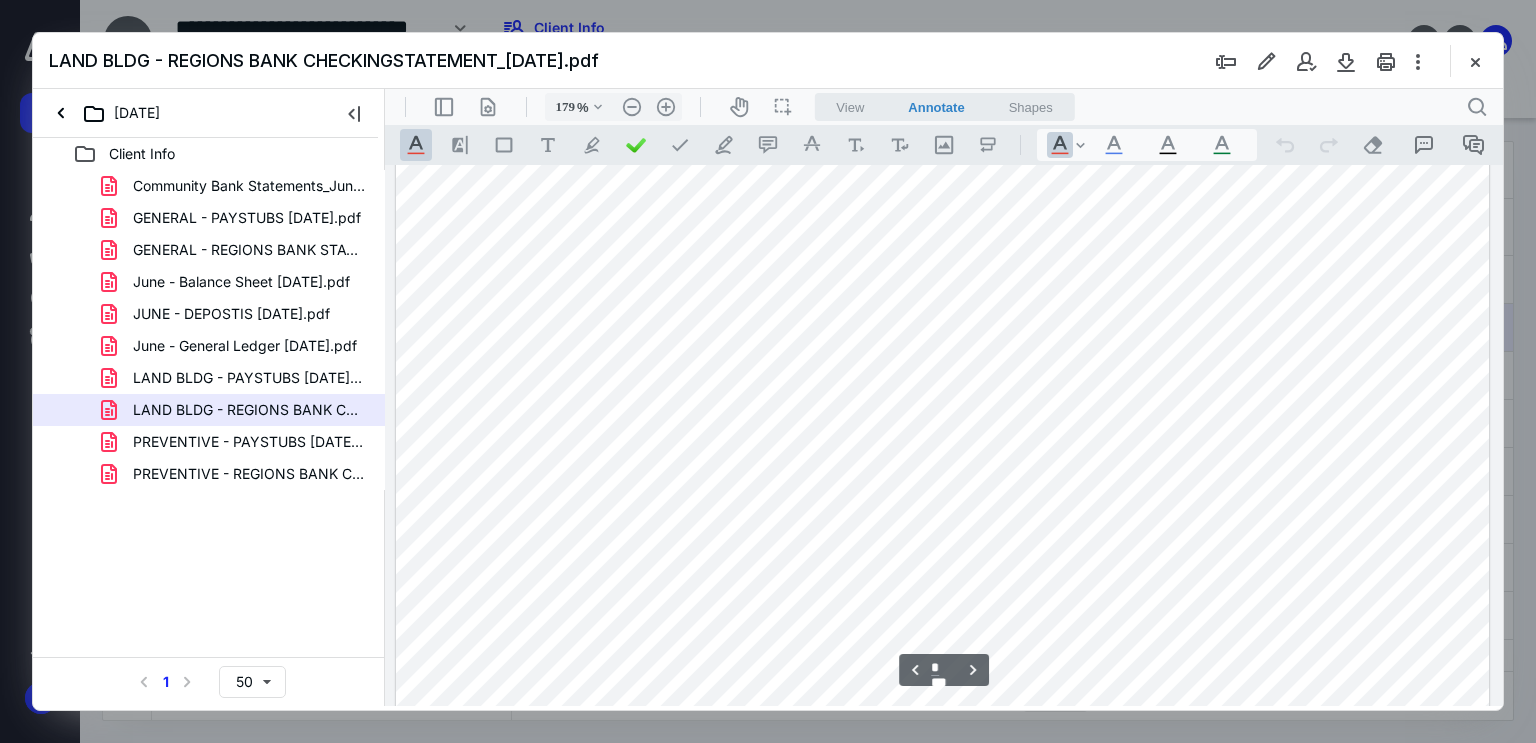 scroll, scrollTop: 1628, scrollLeft: 0, axis: vertical 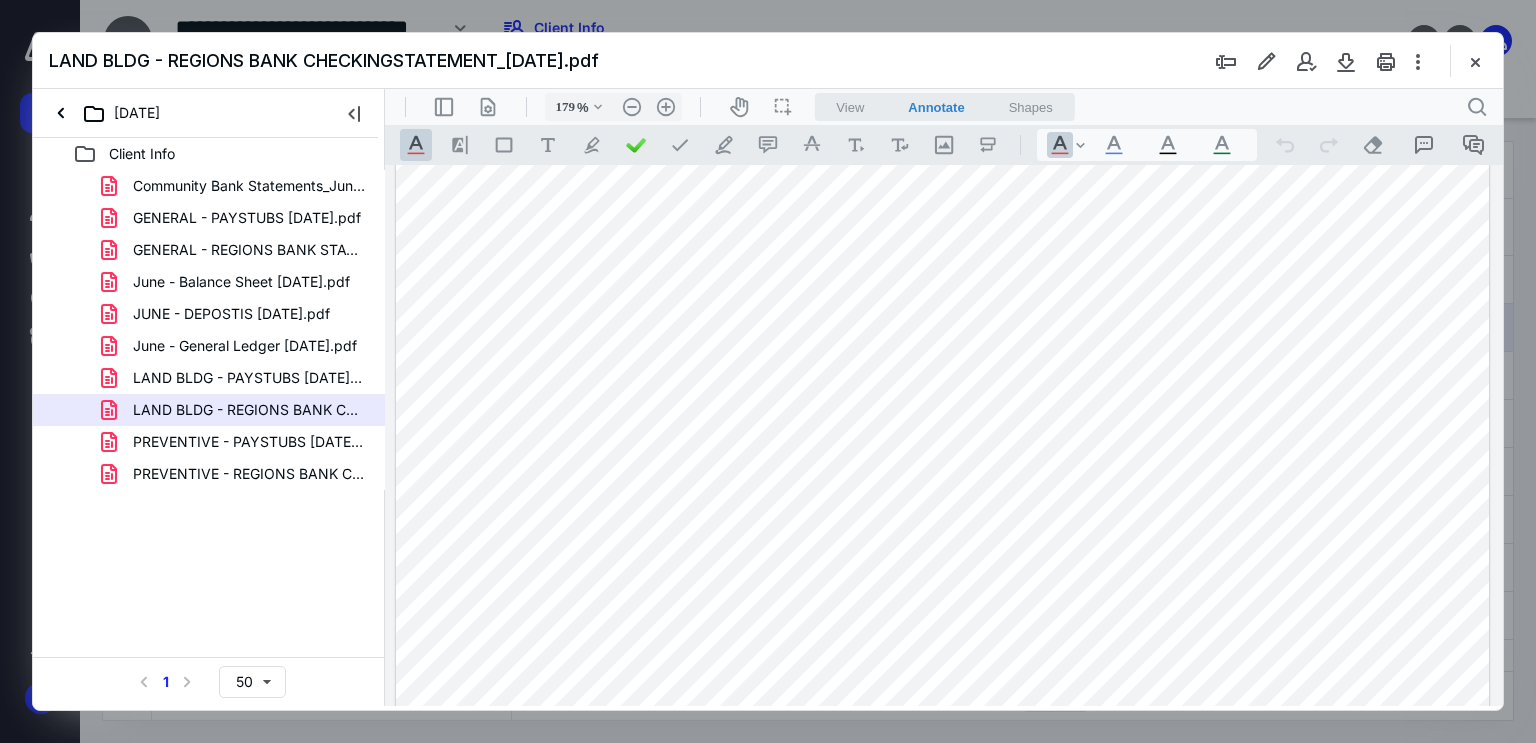 click at bounding box center (943, 681) 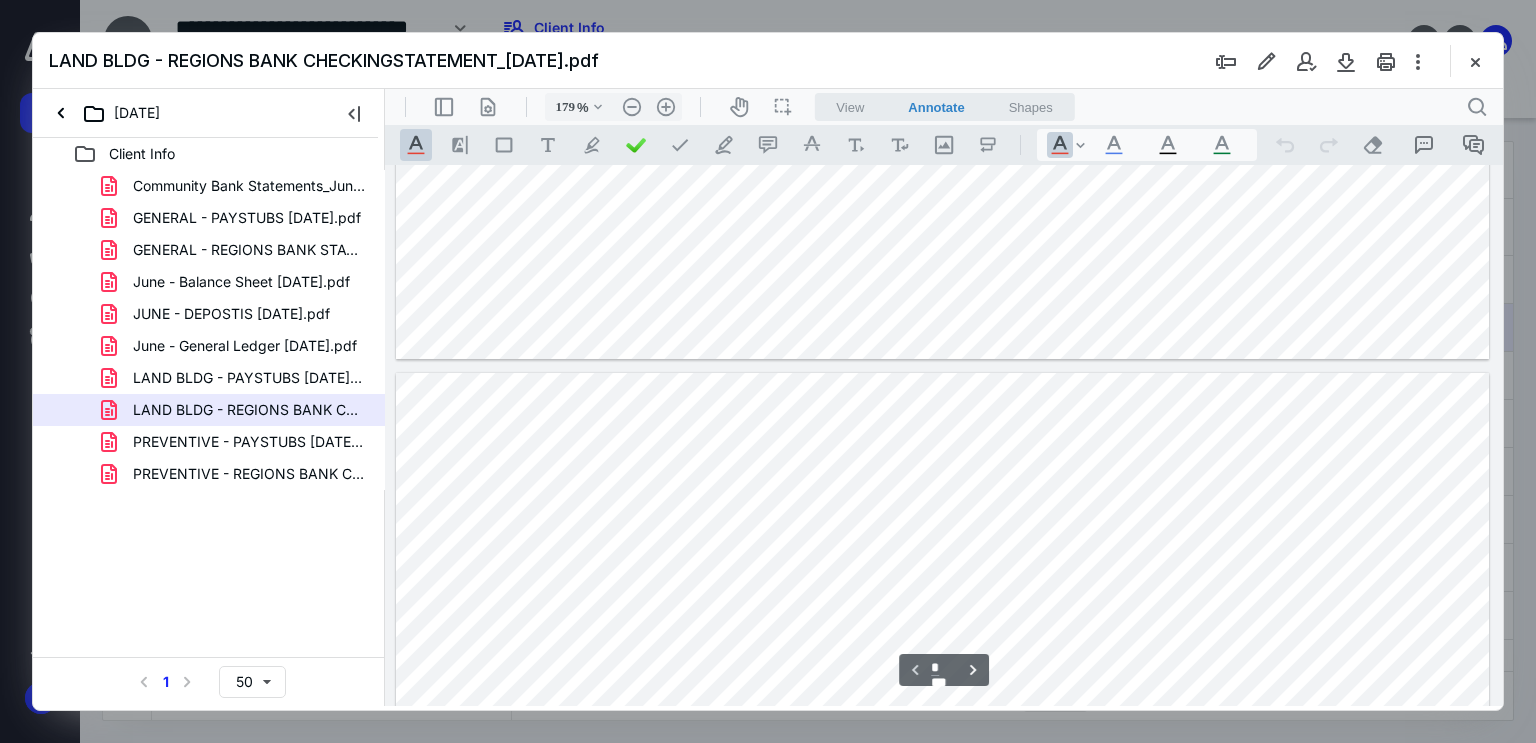 scroll, scrollTop: 828, scrollLeft: 0, axis: vertical 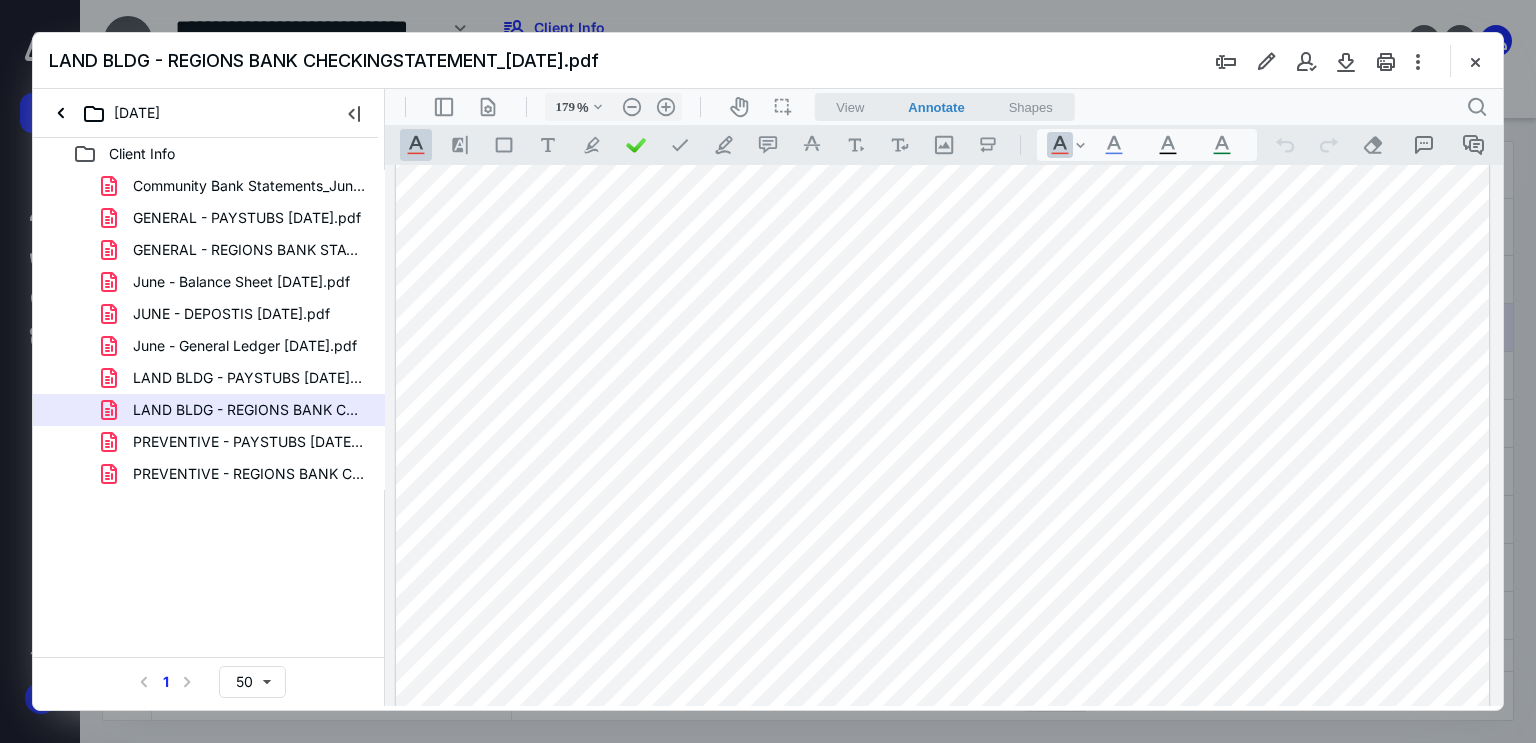 click at bounding box center [943, 52] 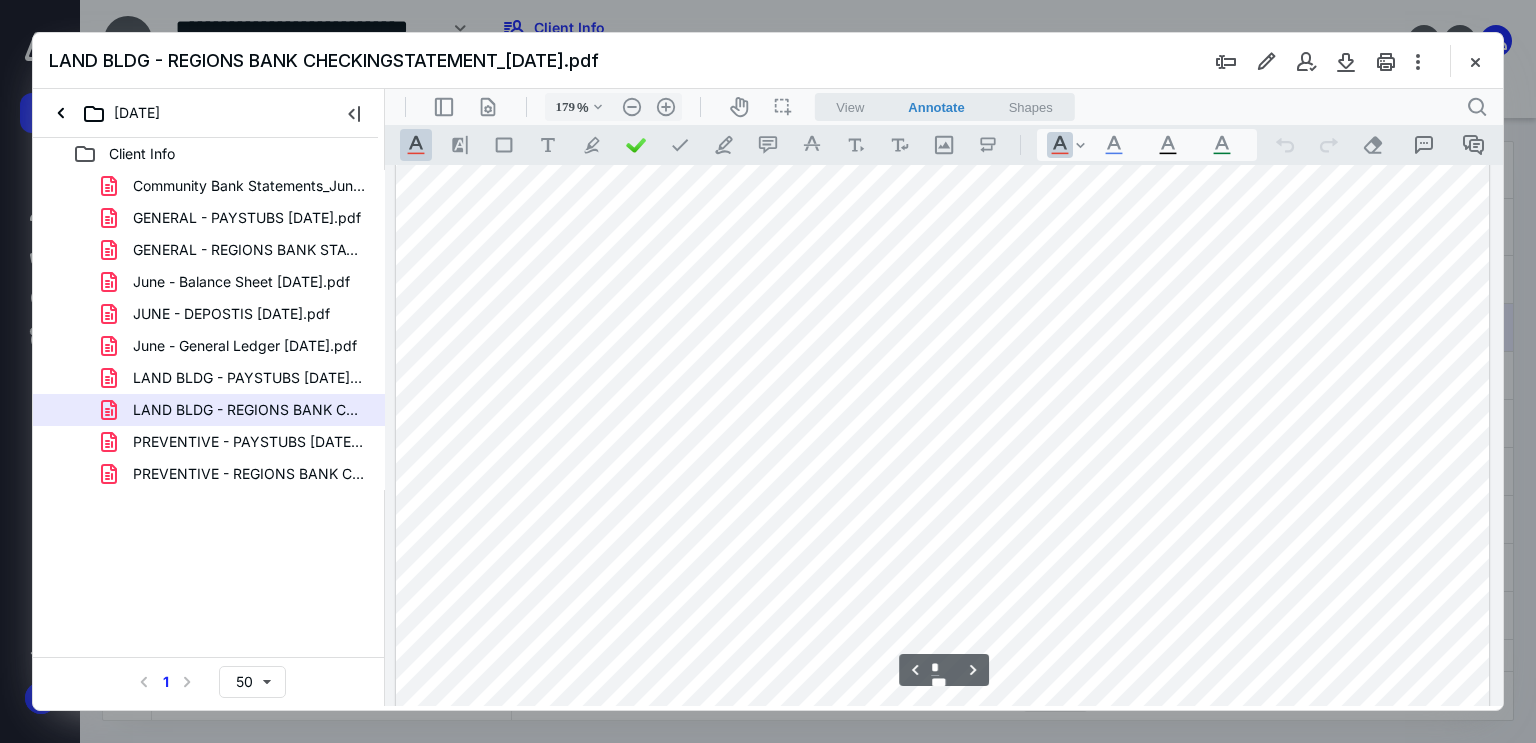 scroll, scrollTop: 3358, scrollLeft: 0, axis: vertical 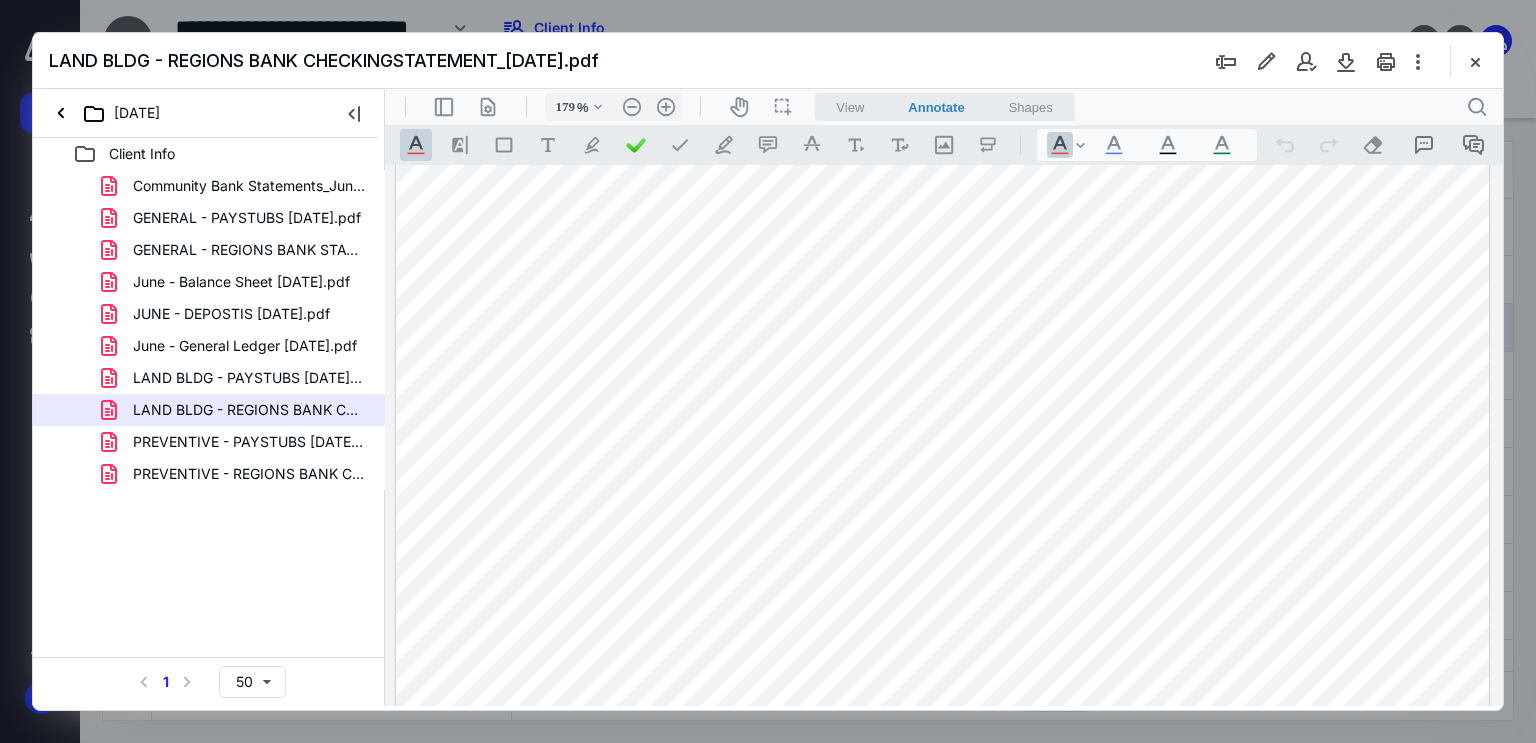 click at bounding box center [943, 380] 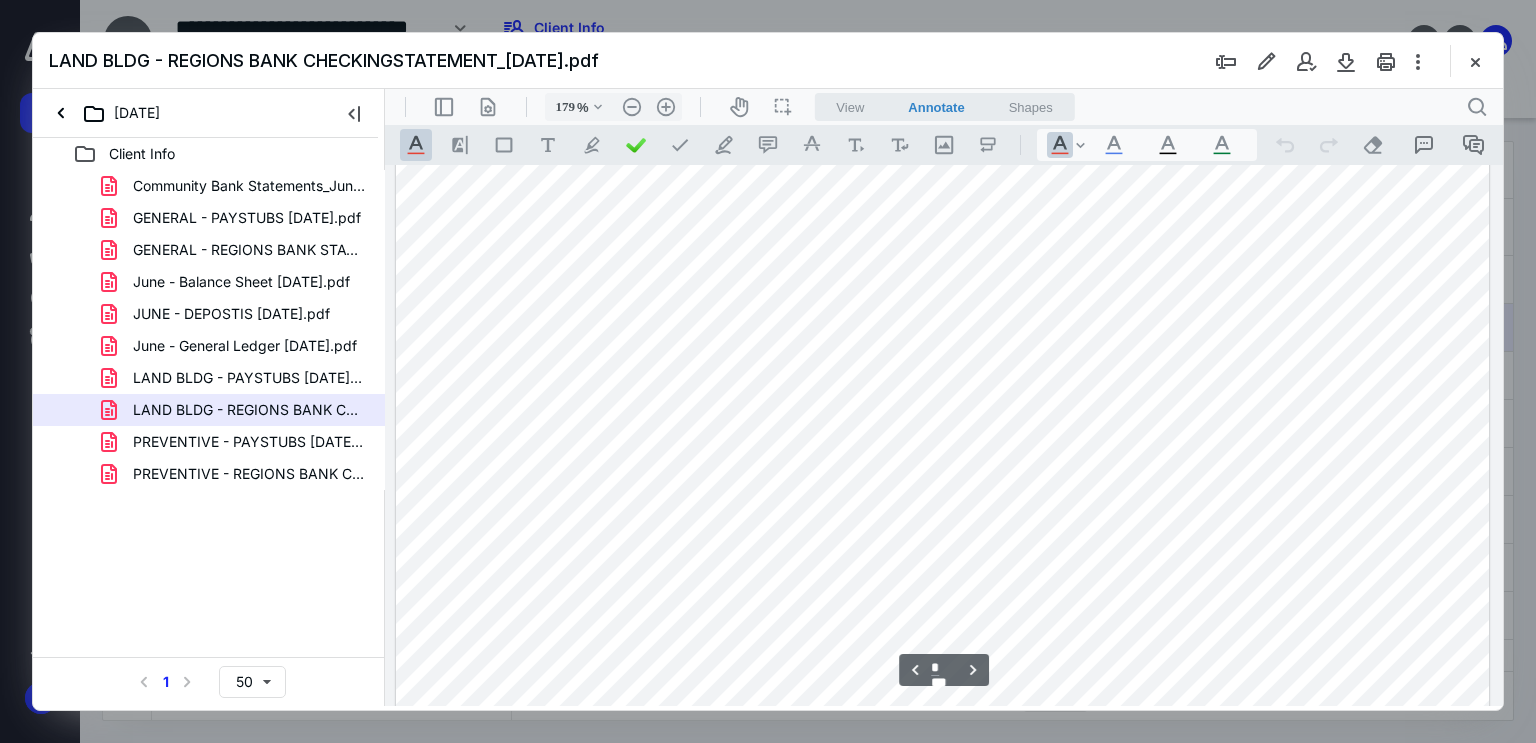 type on "*" 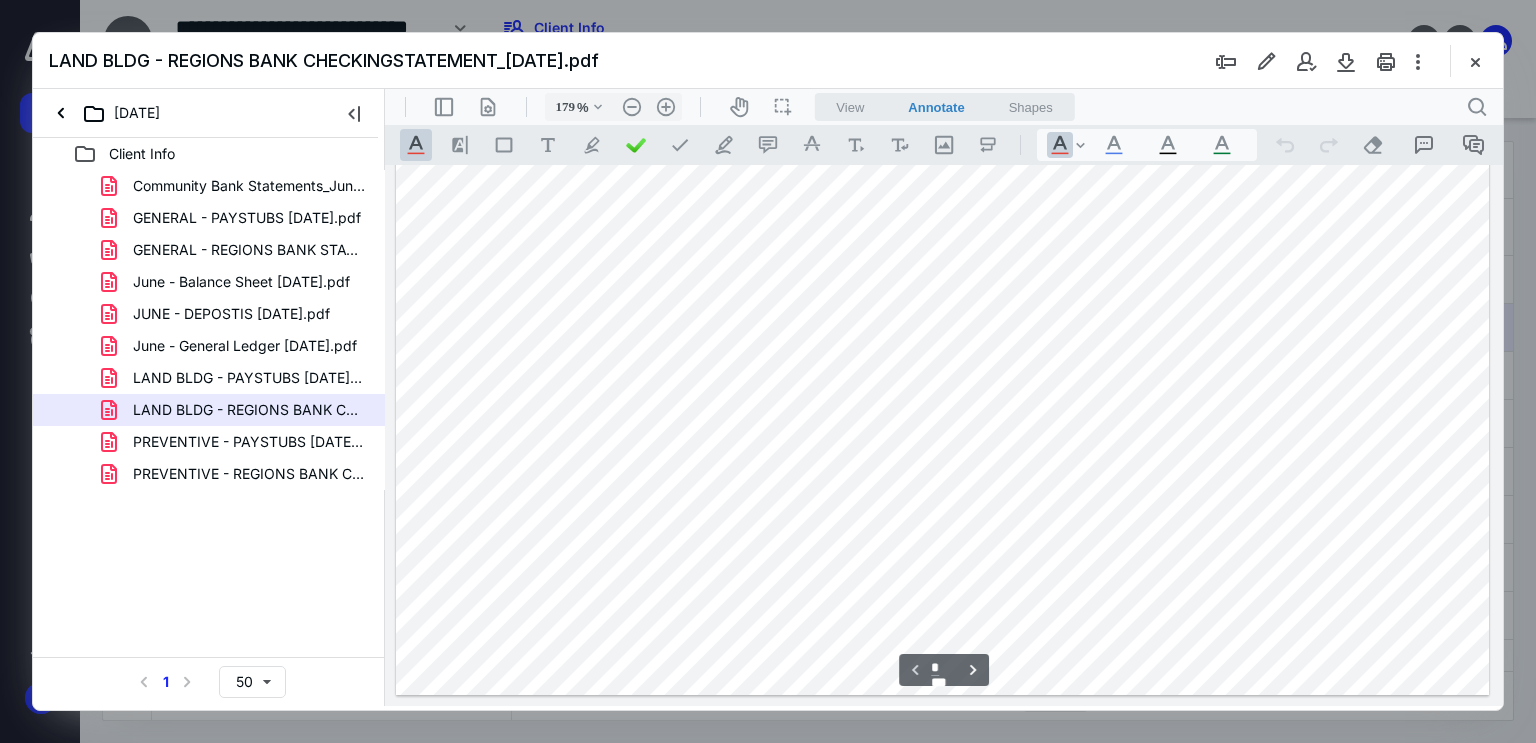 scroll, scrollTop: 858, scrollLeft: 0, axis: vertical 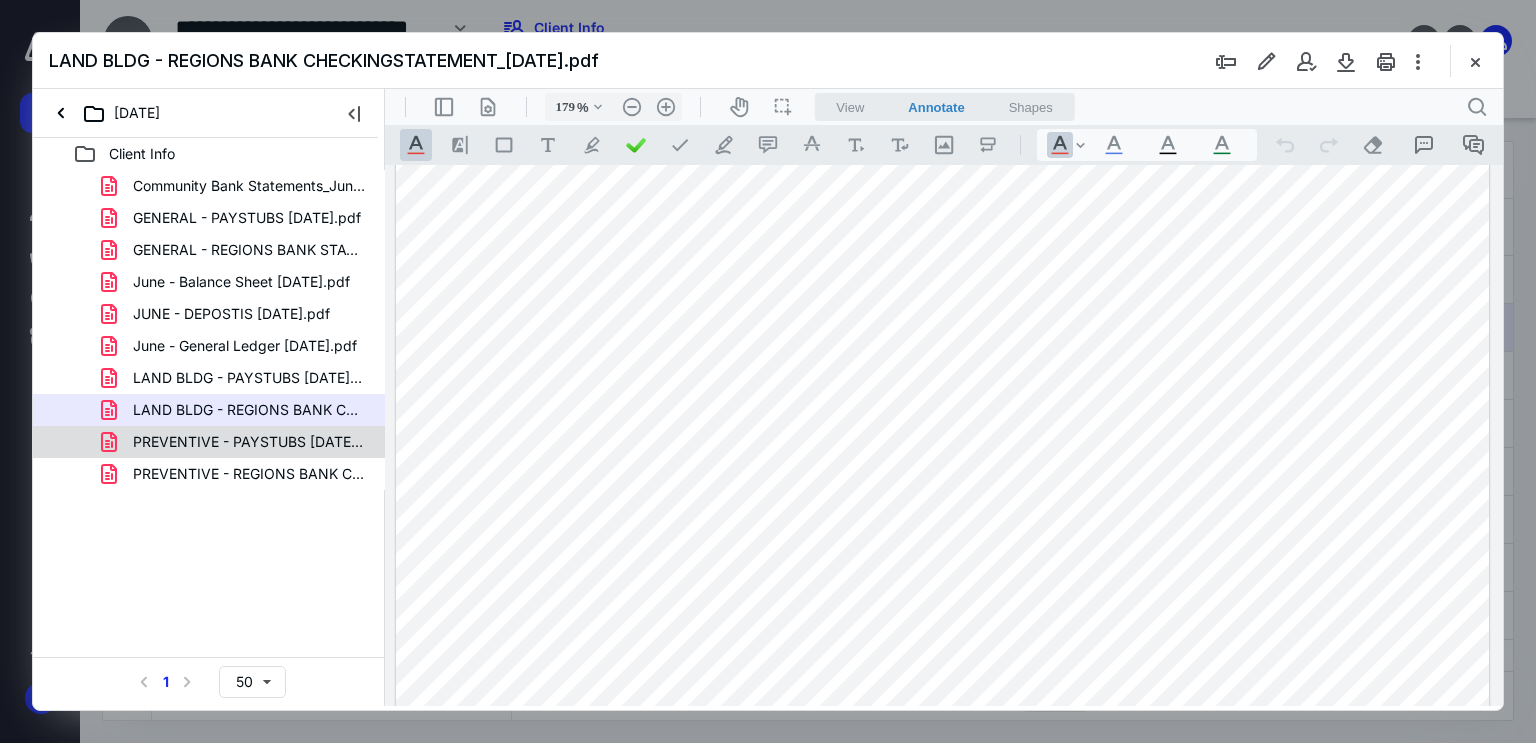 click on "PREVENTIVE - PAYSTUBS [DATE].pdf" at bounding box center [249, 442] 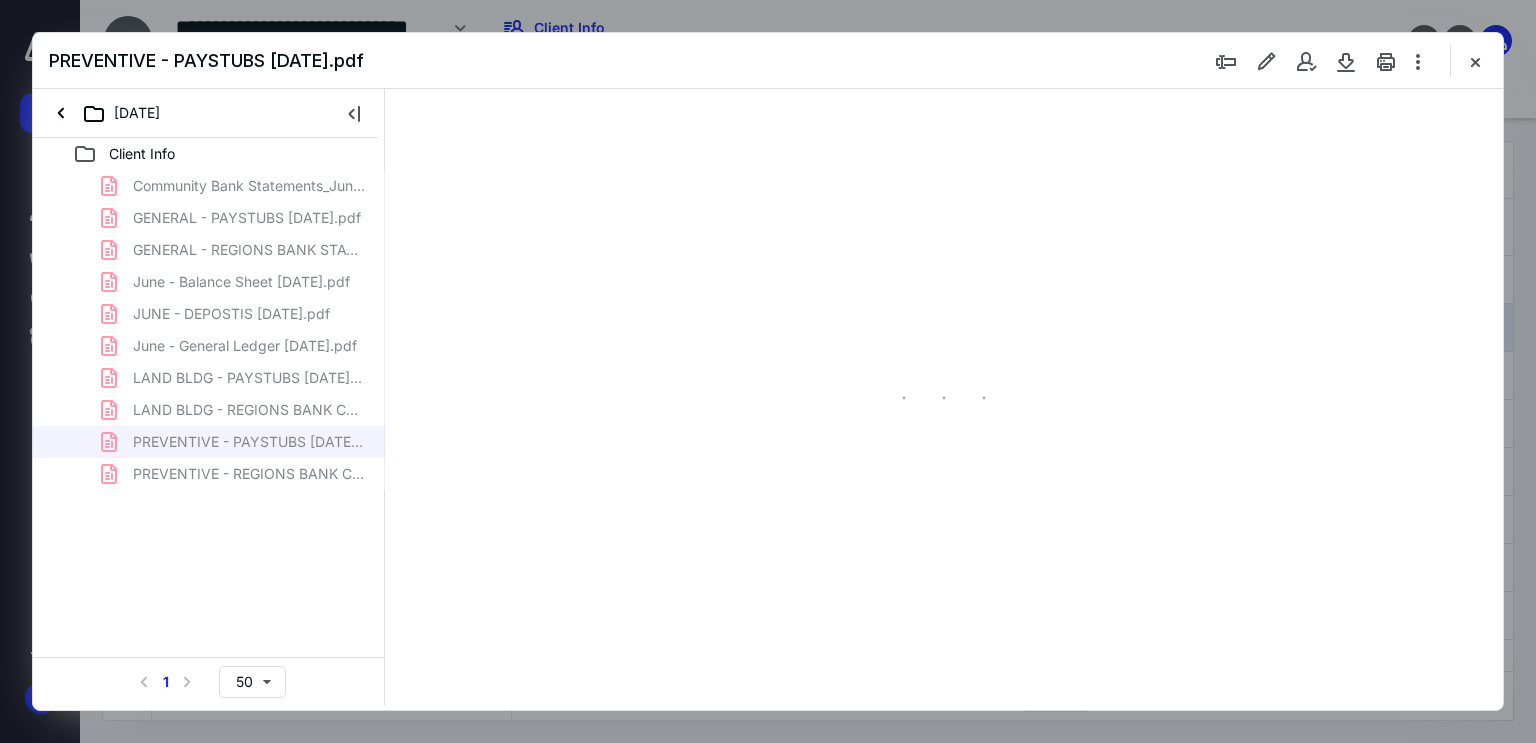 type on "179" 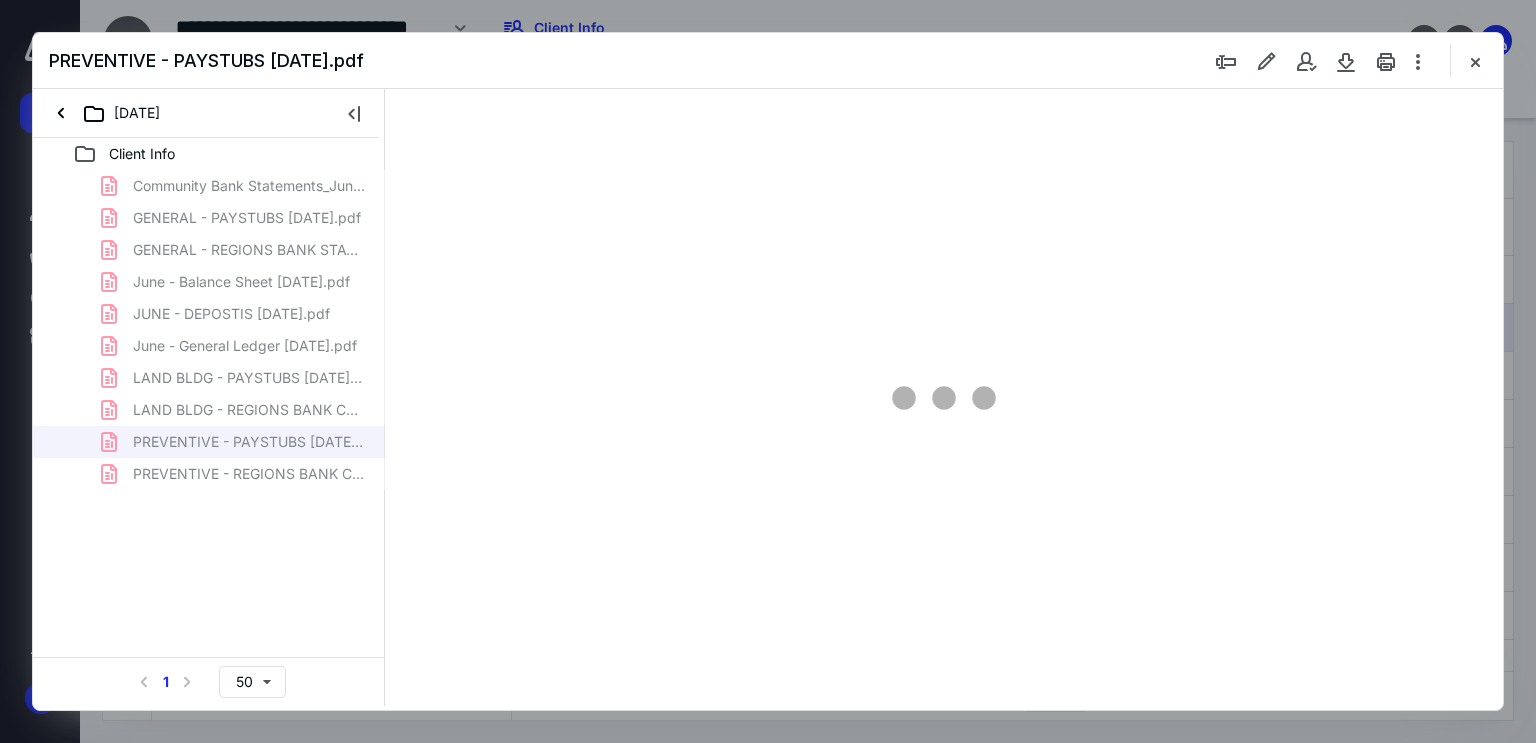scroll, scrollTop: 83, scrollLeft: 0, axis: vertical 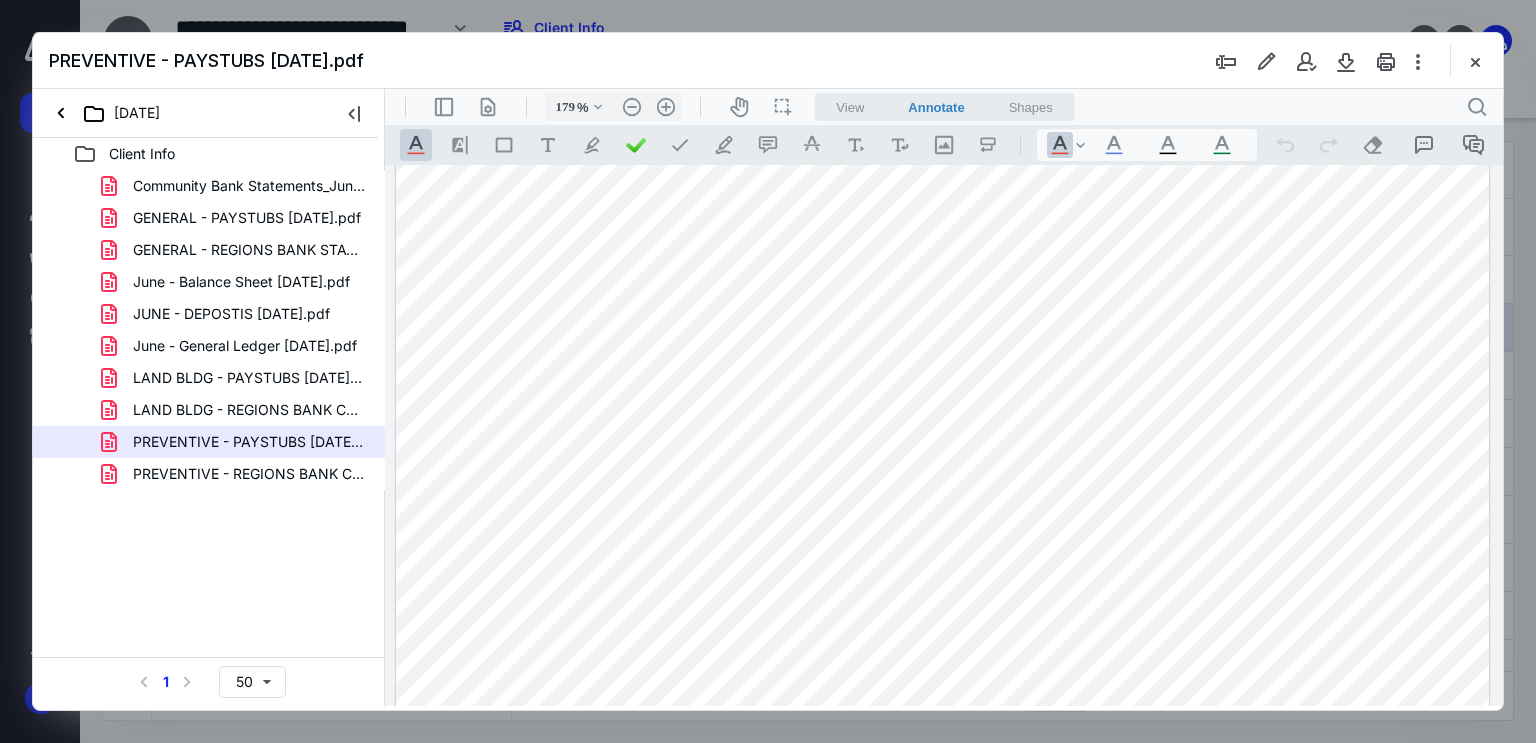 click at bounding box center [943, 795] 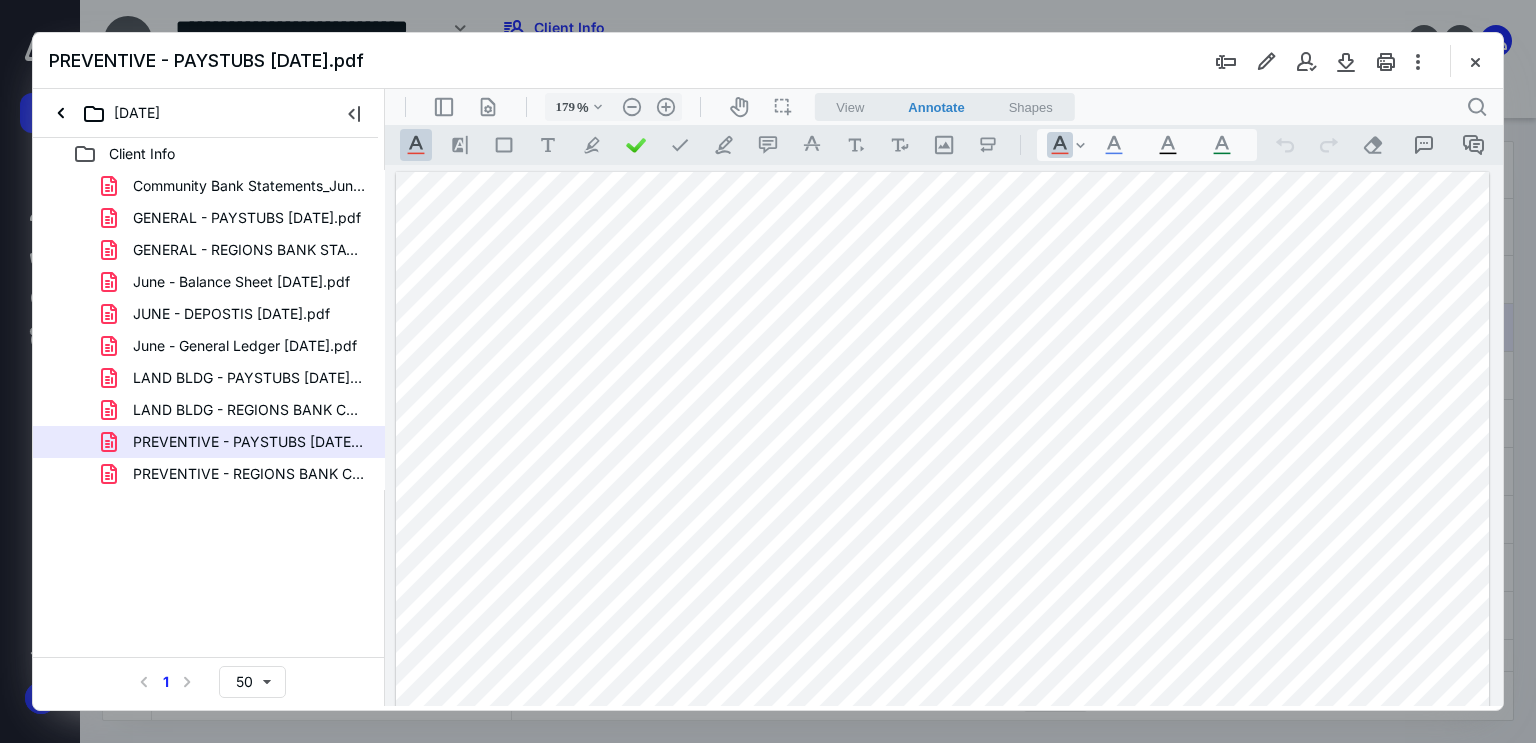 click at bounding box center [943, 878] 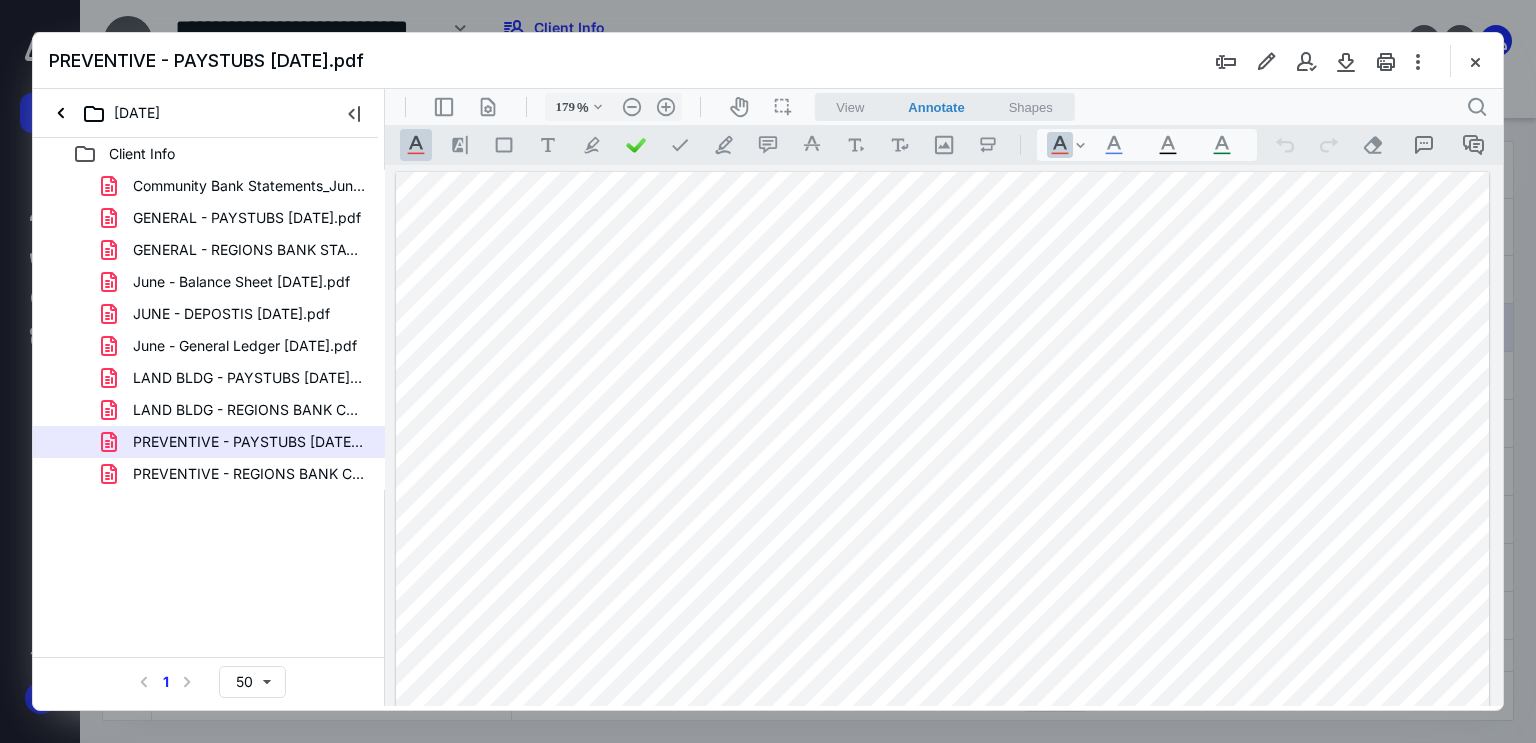 click at bounding box center (943, 878) 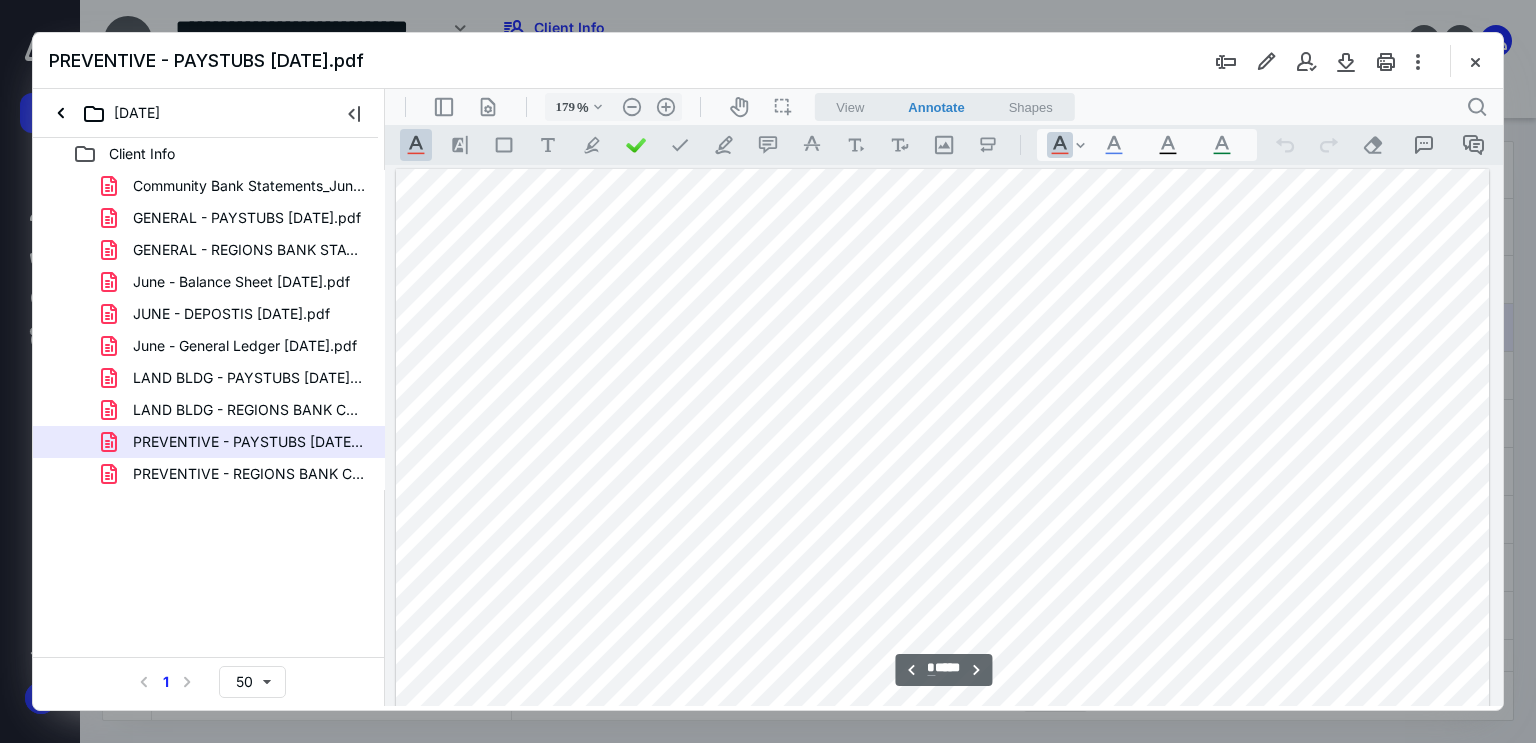 scroll, scrollTop: 4254, scrollLeft: 0, axis: vertical 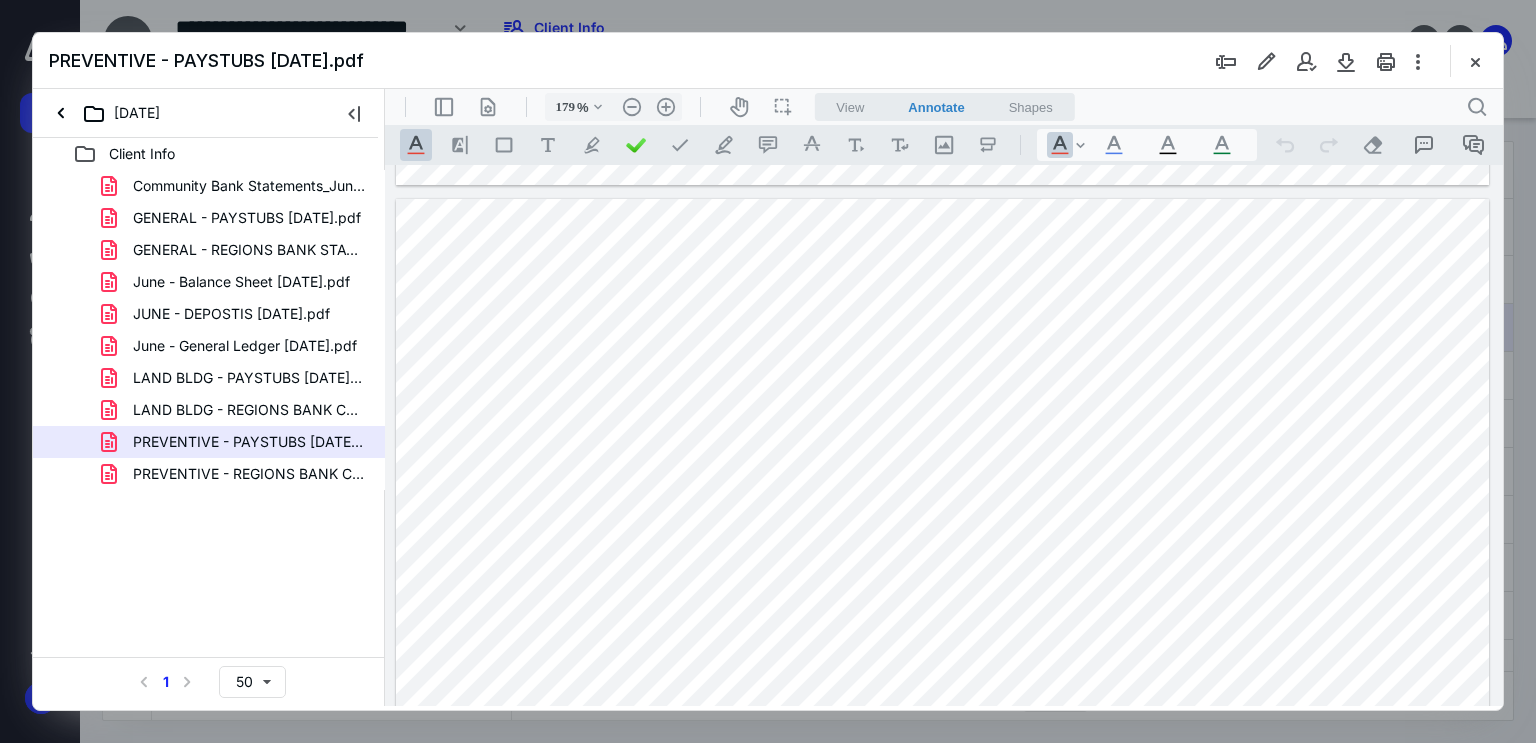 click at bounding box center [943, 905] 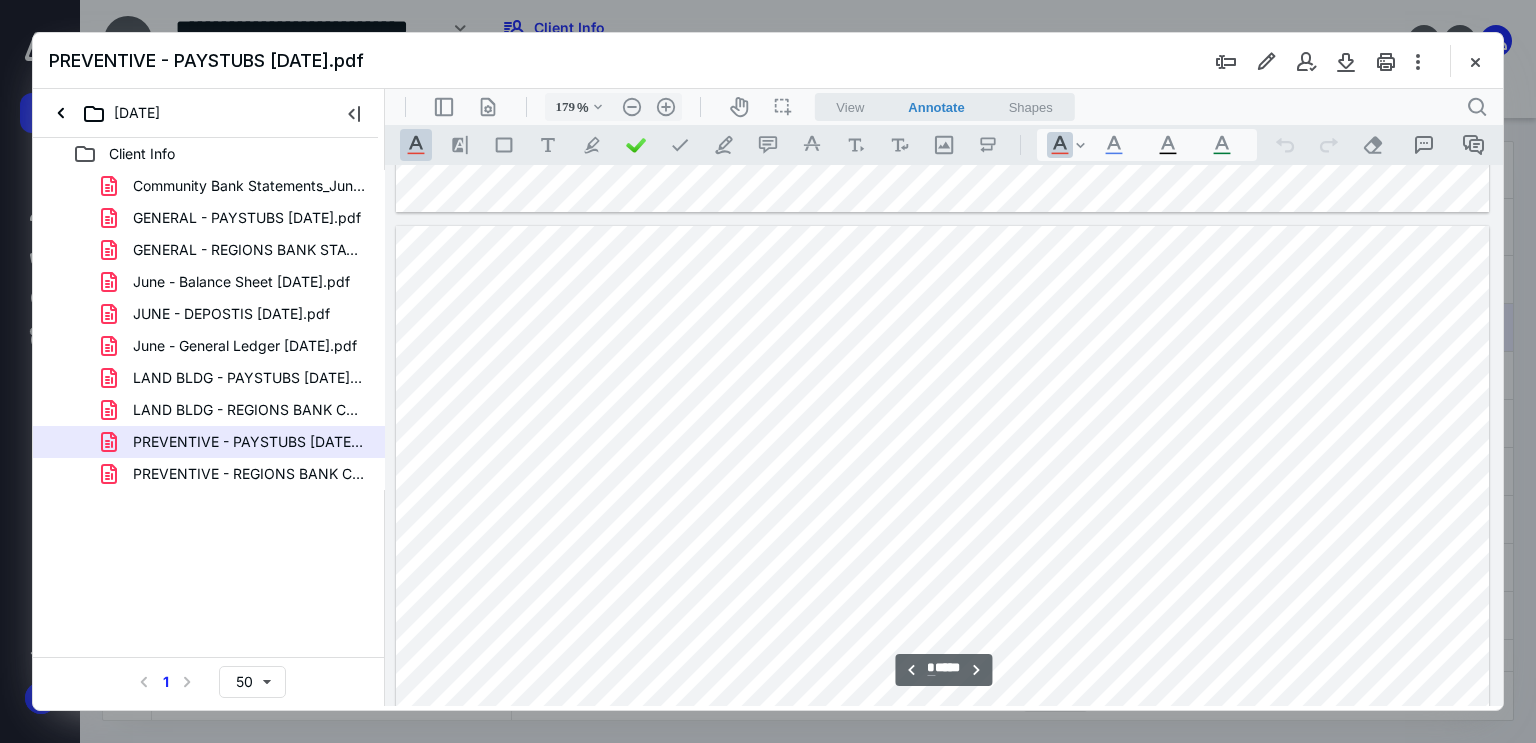 scroll, scrollTop: 5754, scrollLeft: 0, axis: vertical 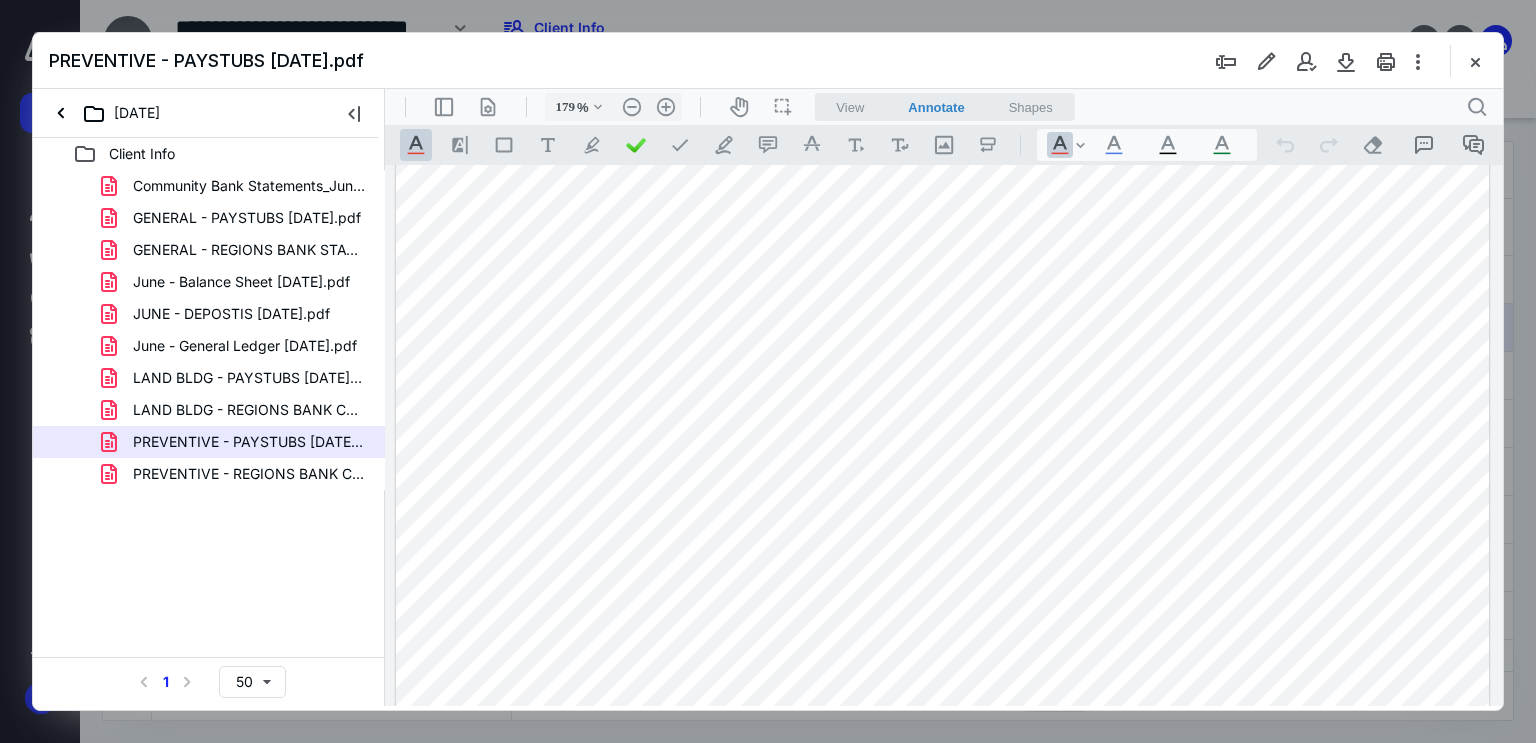 click at bounding box center [943, 832] 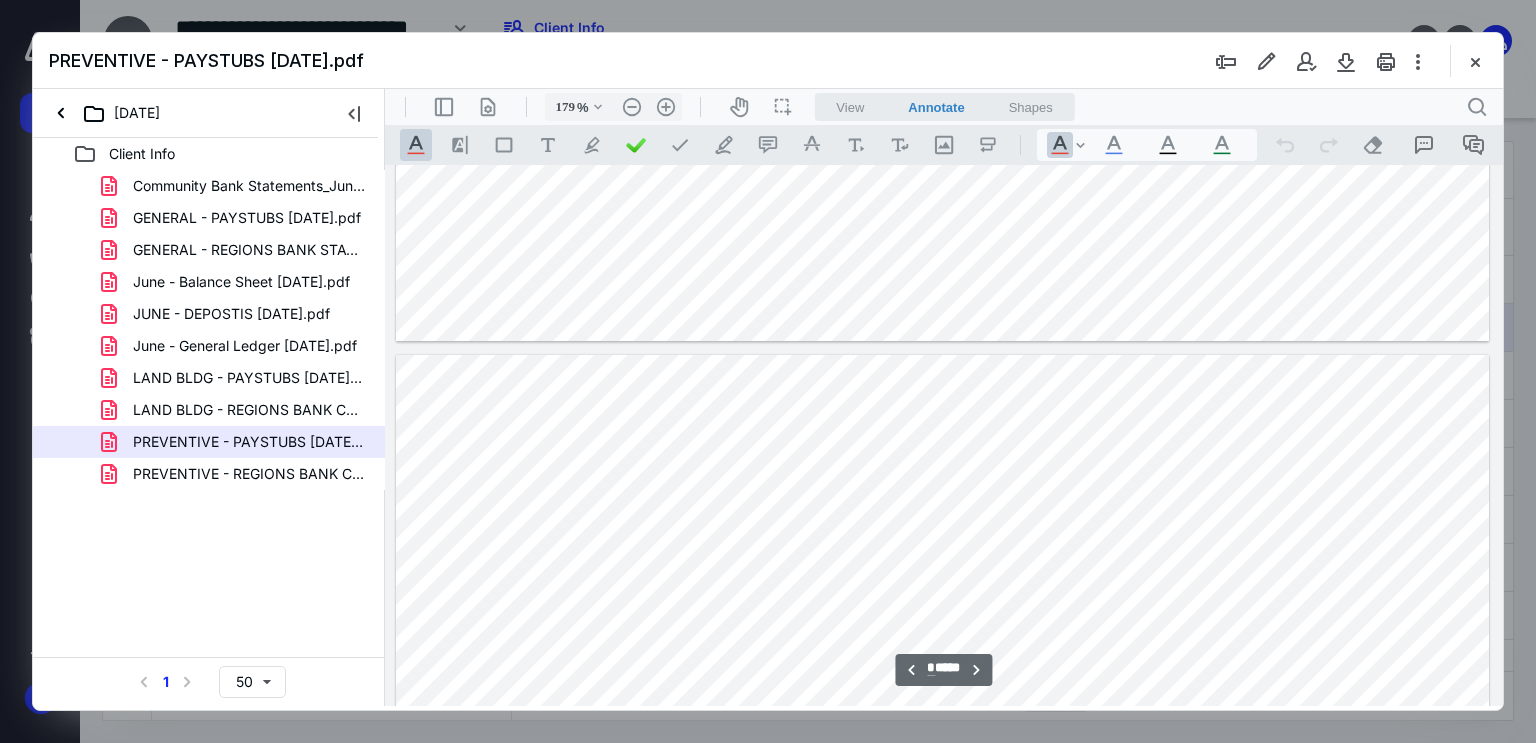 scroll, scrollTop: 7154, scrollLeft: 0, axis: vertical 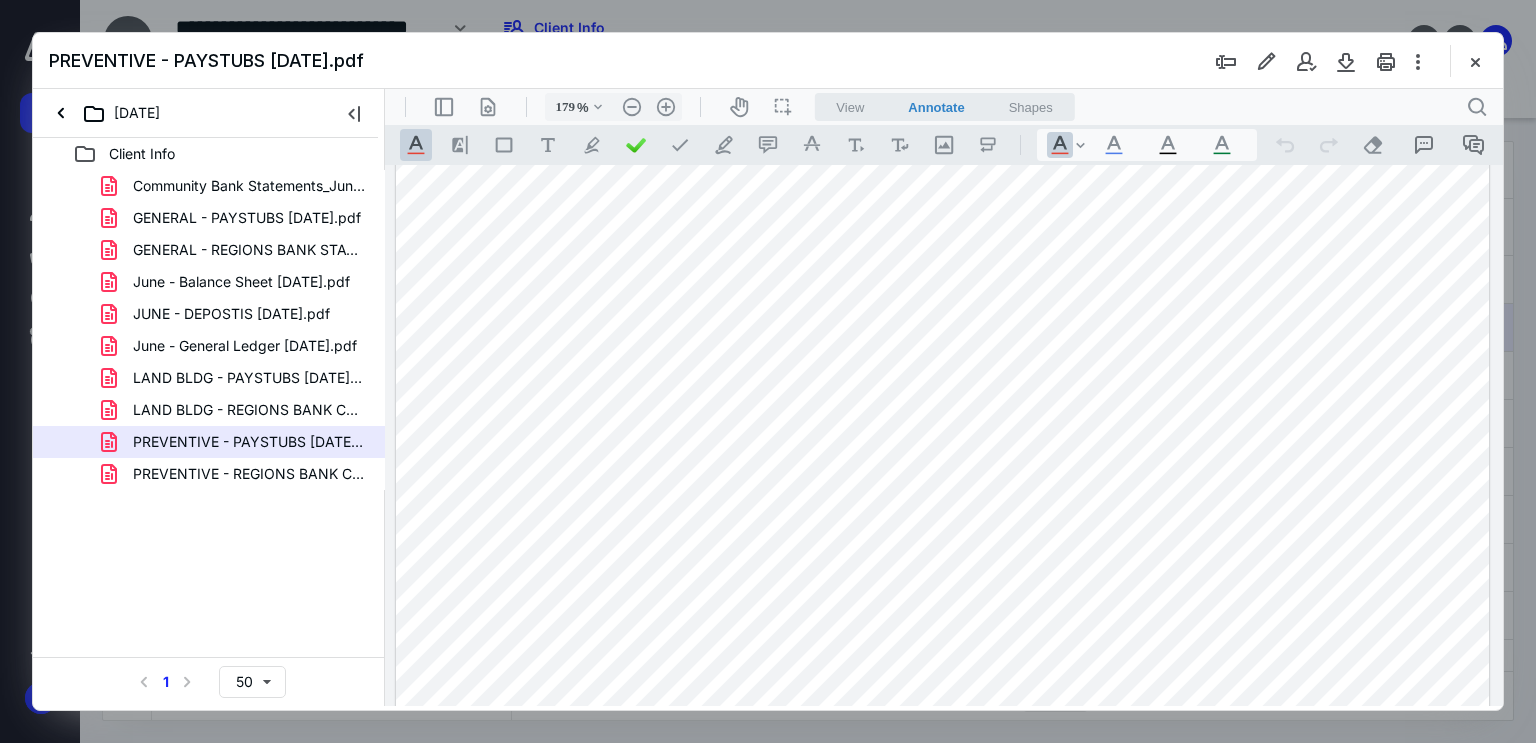 click at bounding box center [943, 859] 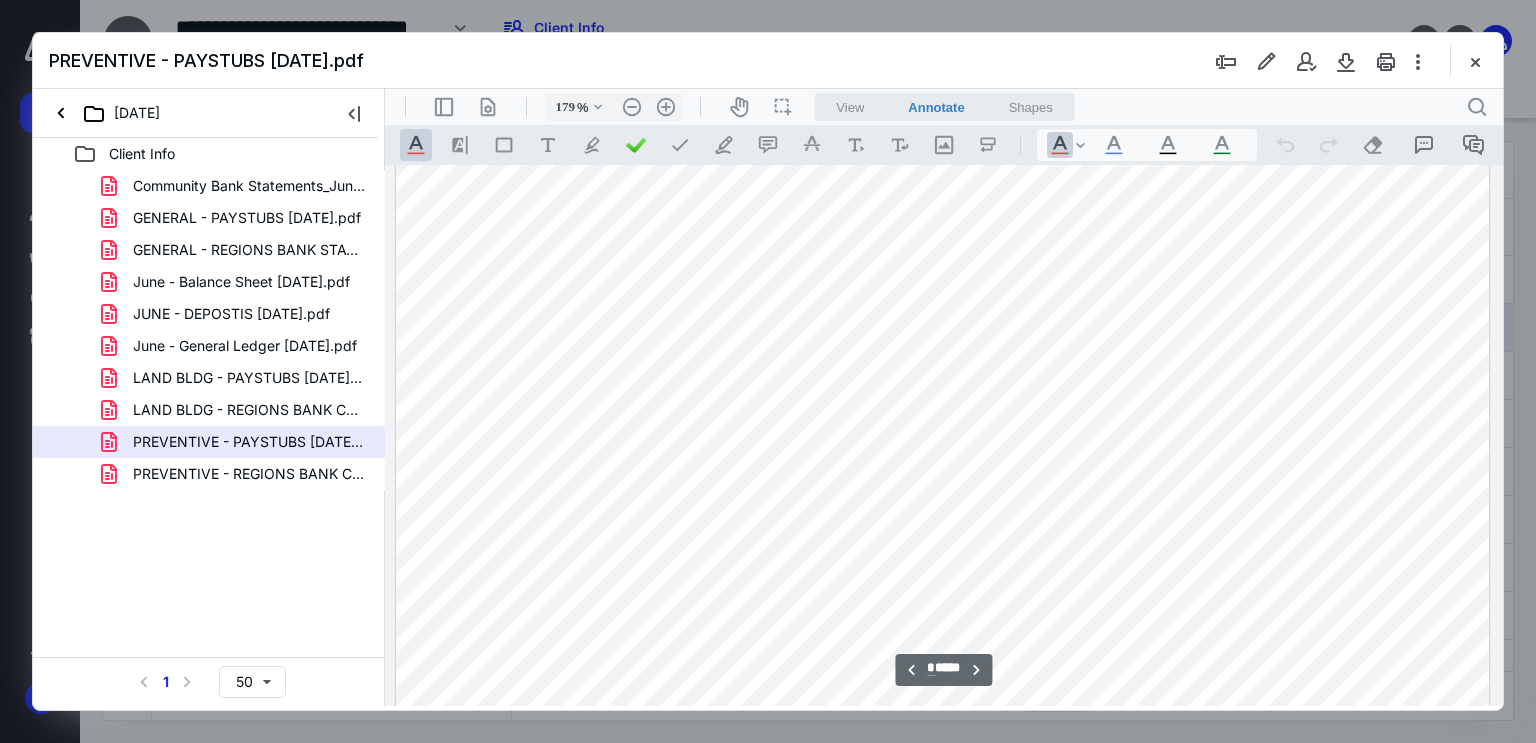 scroll, scrollTop: 8654, scrollLeft: 0, axis: vertical 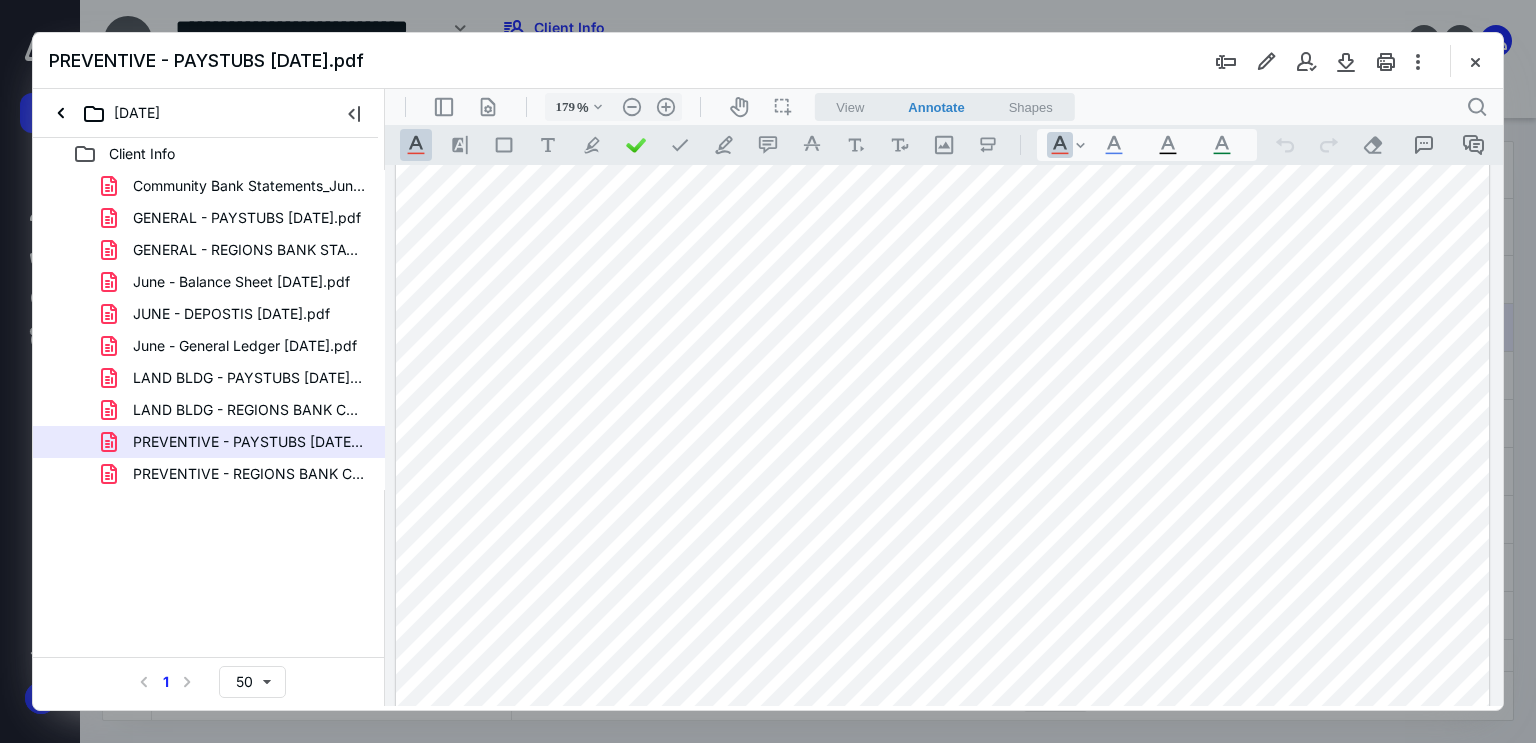 click at bounding box center [943, 786] 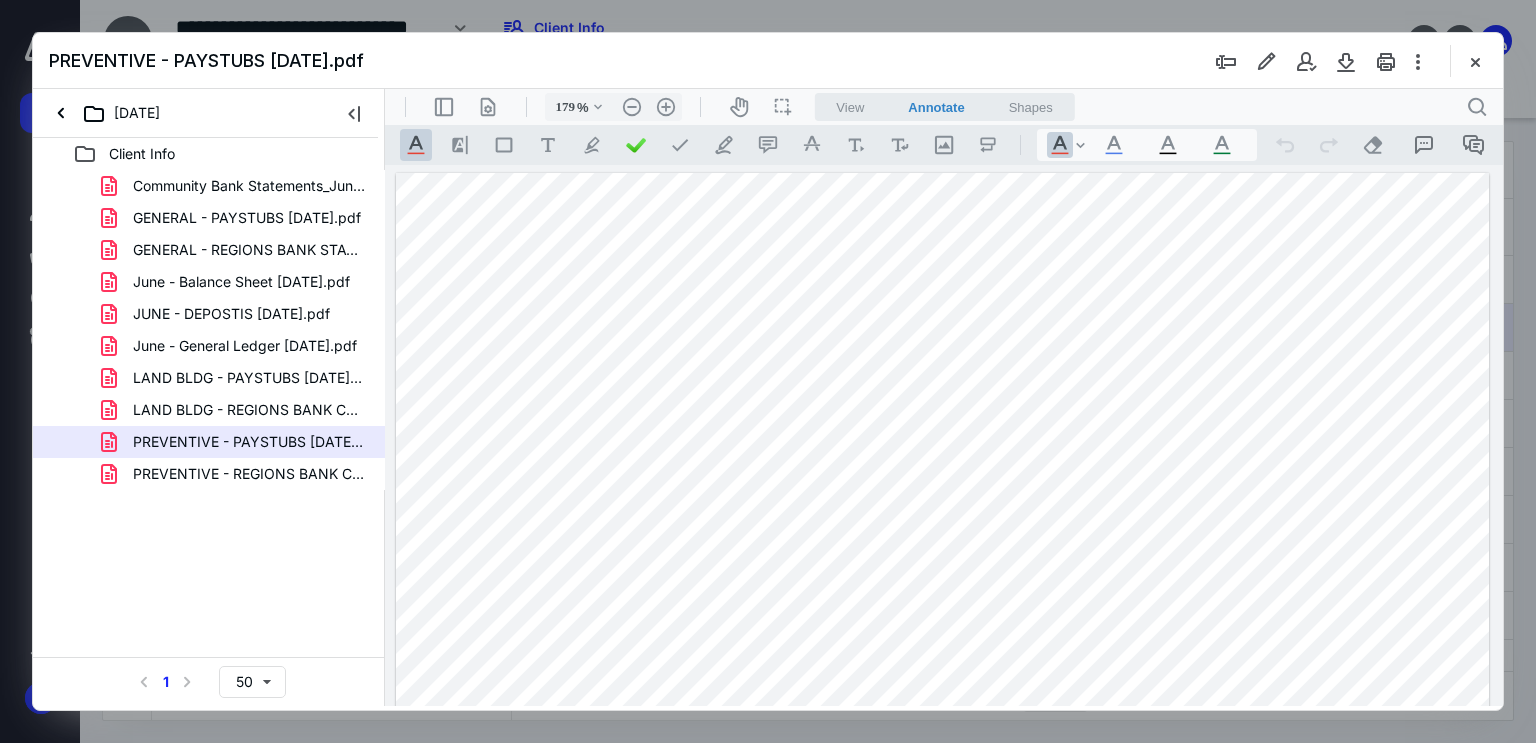 click at bounding box center [943, 879] 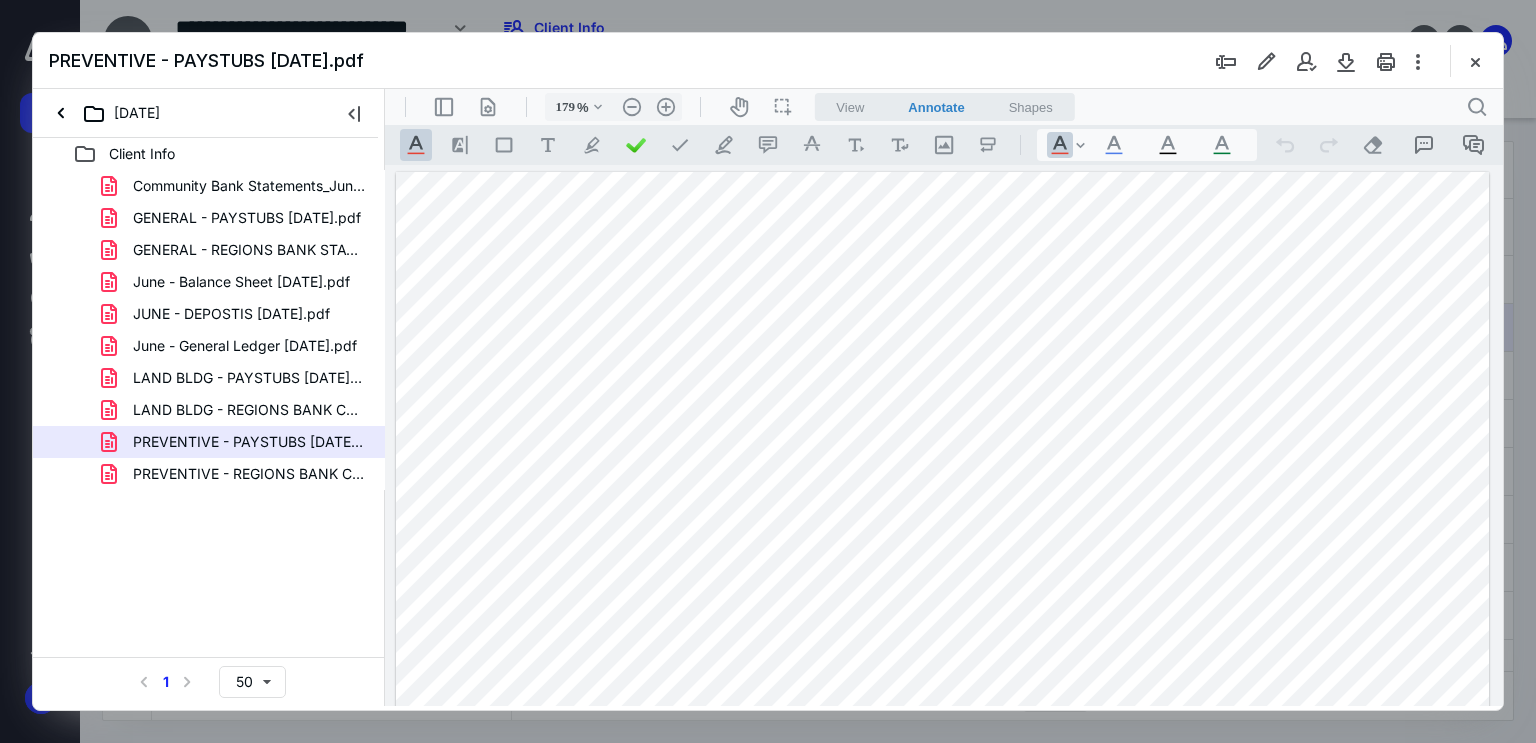 click at bounding box center (943, 878) 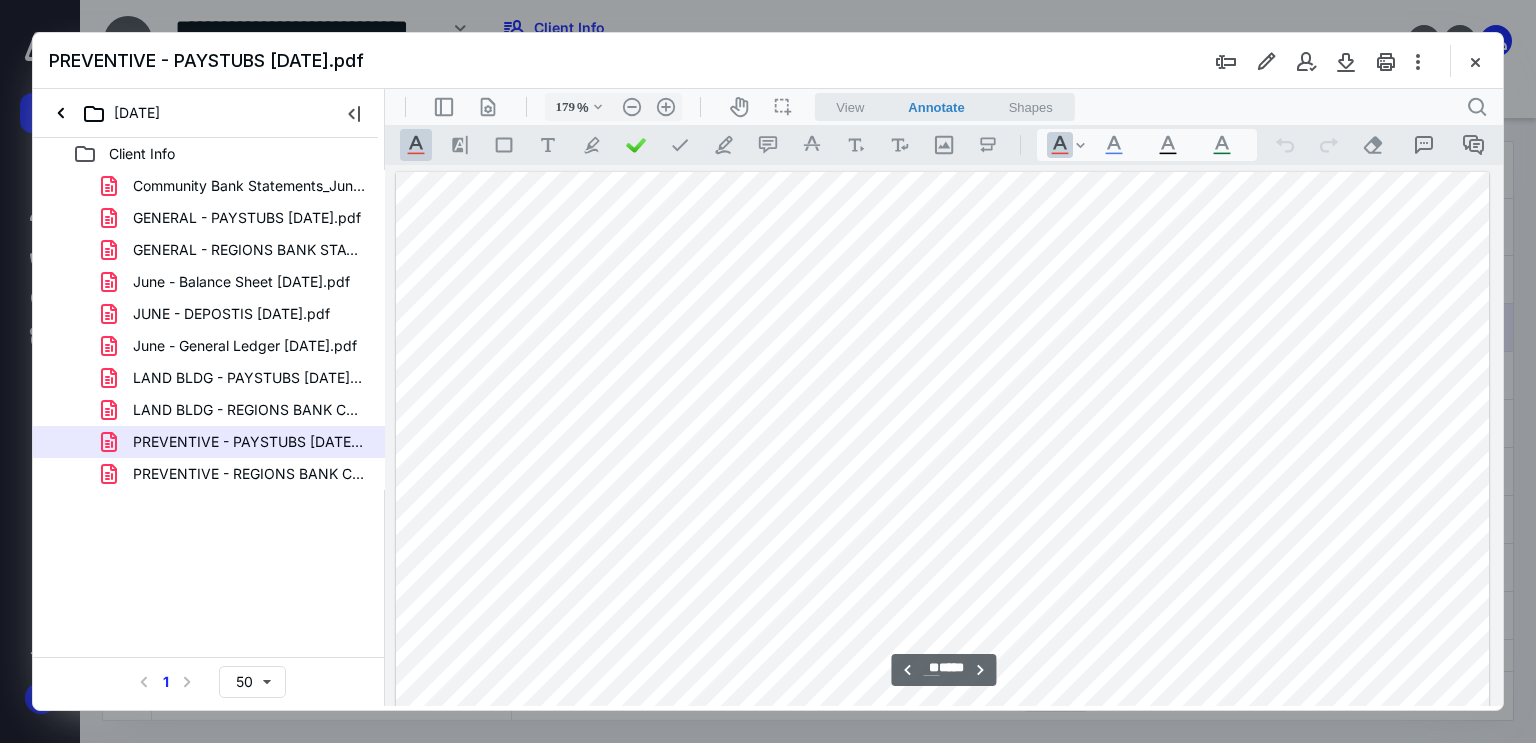 scroll, scrollTop: 12843, scrollLeft: 0, axis: vertical 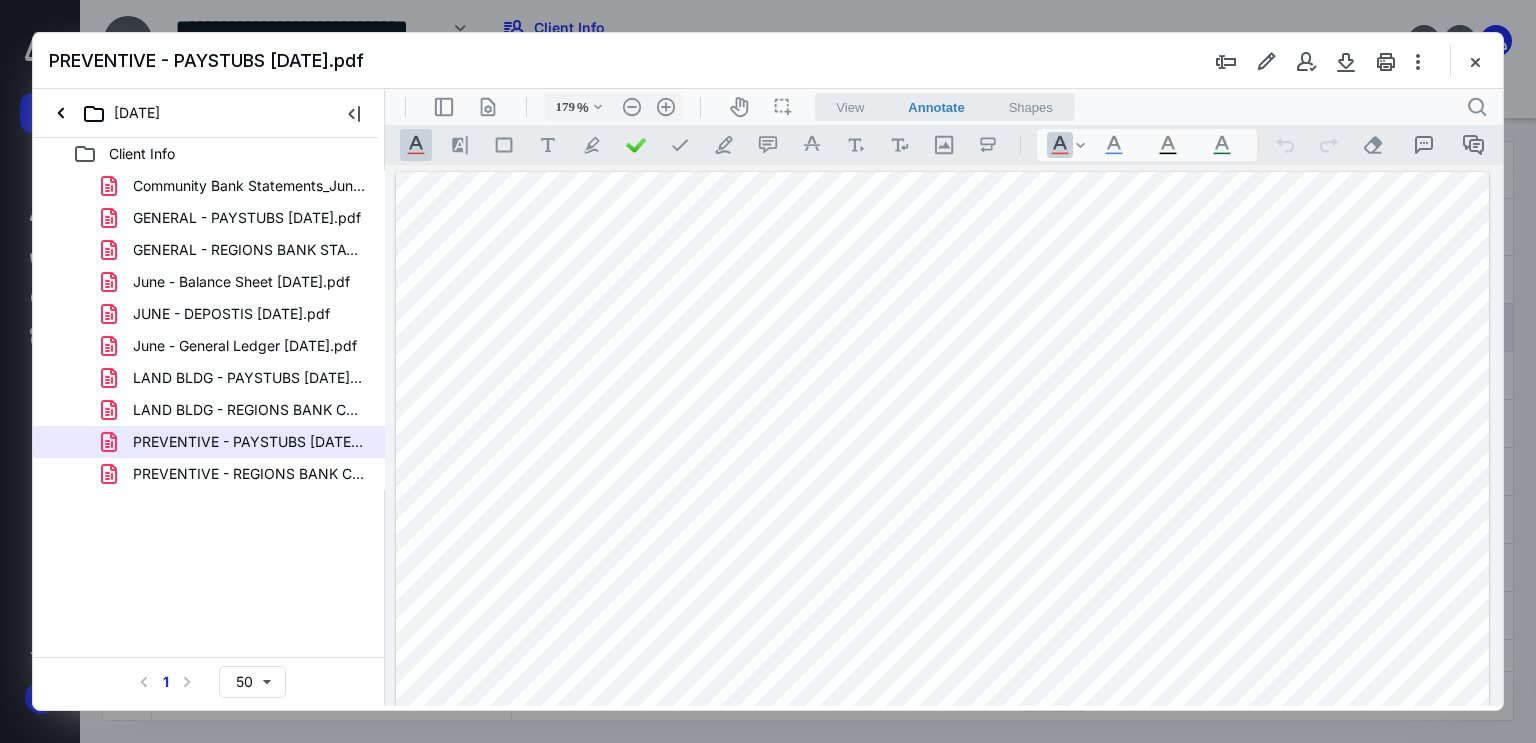 click at bounding box center [943, 878] 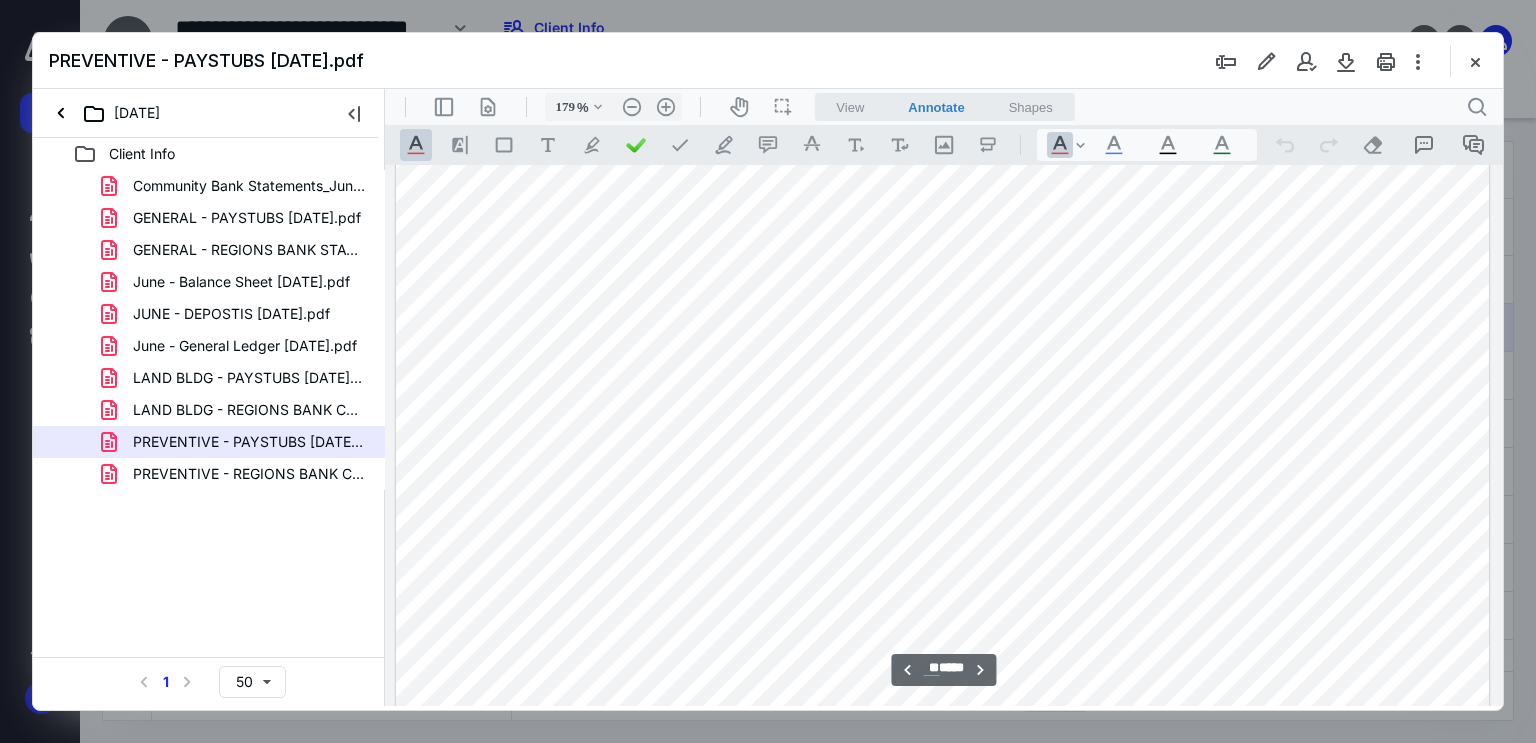 scroll, scrollTop: 14370, scrollLeft: 0, axis: vertical 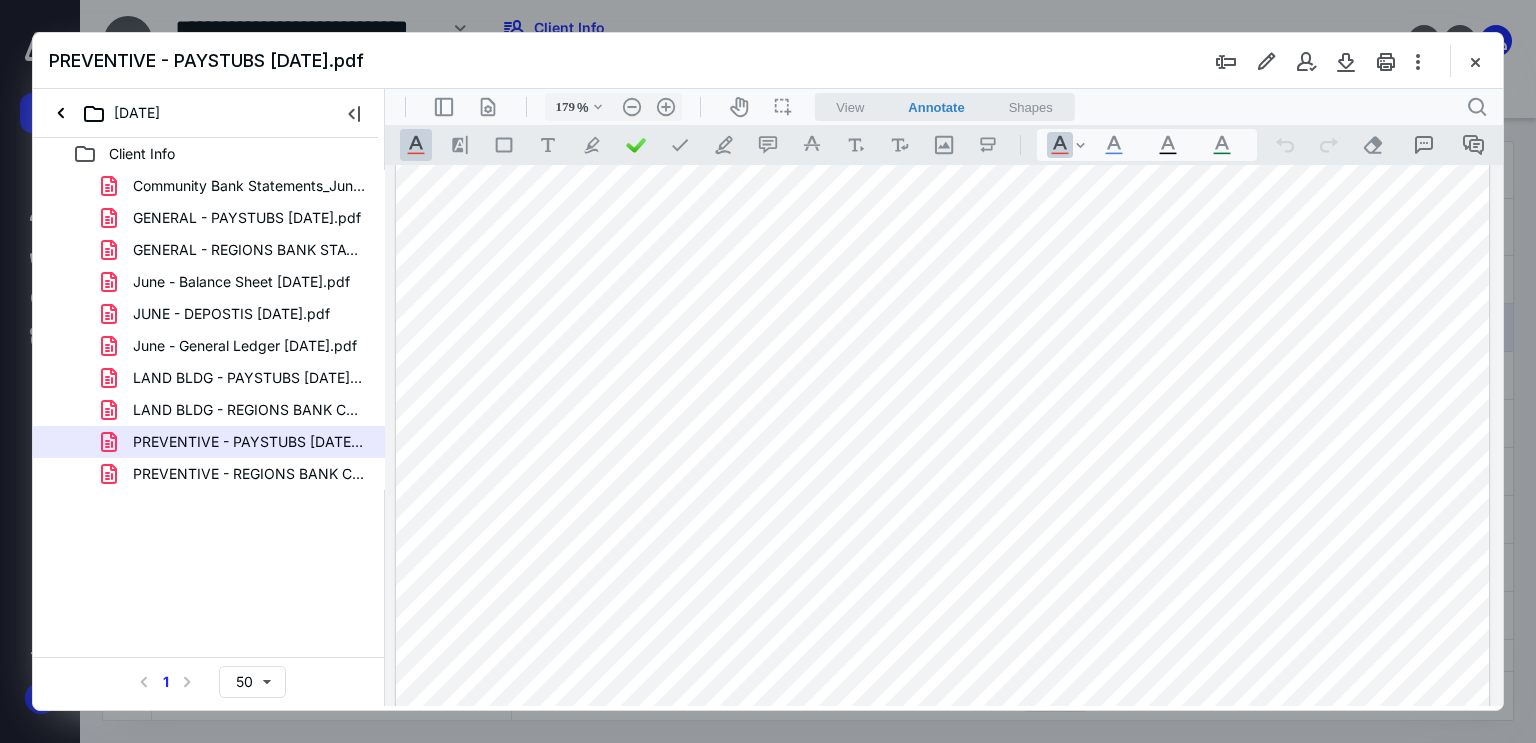 click at bounding box center (943, 778) 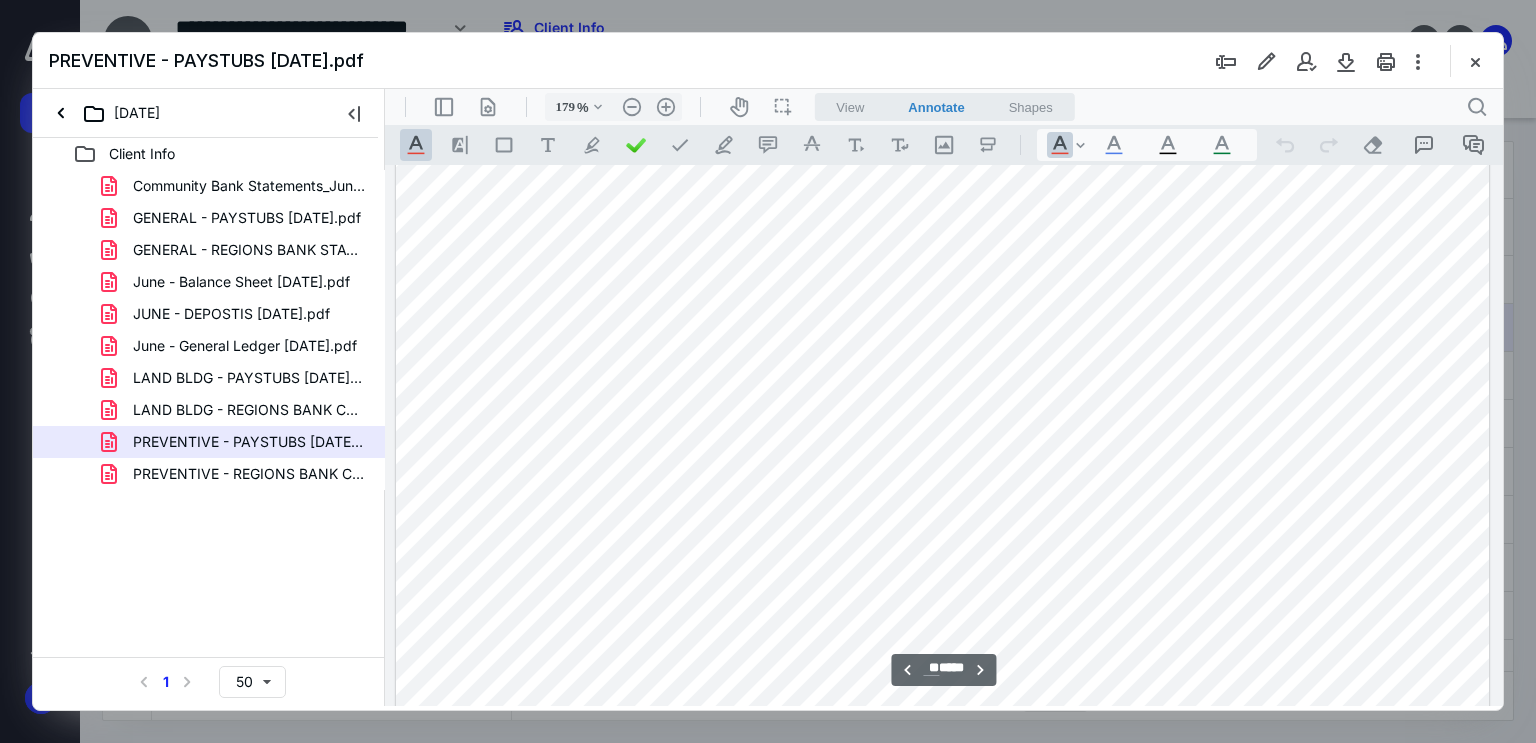 scroll, scrollTop: 15796, scrollLeft: 0, axis: vertical 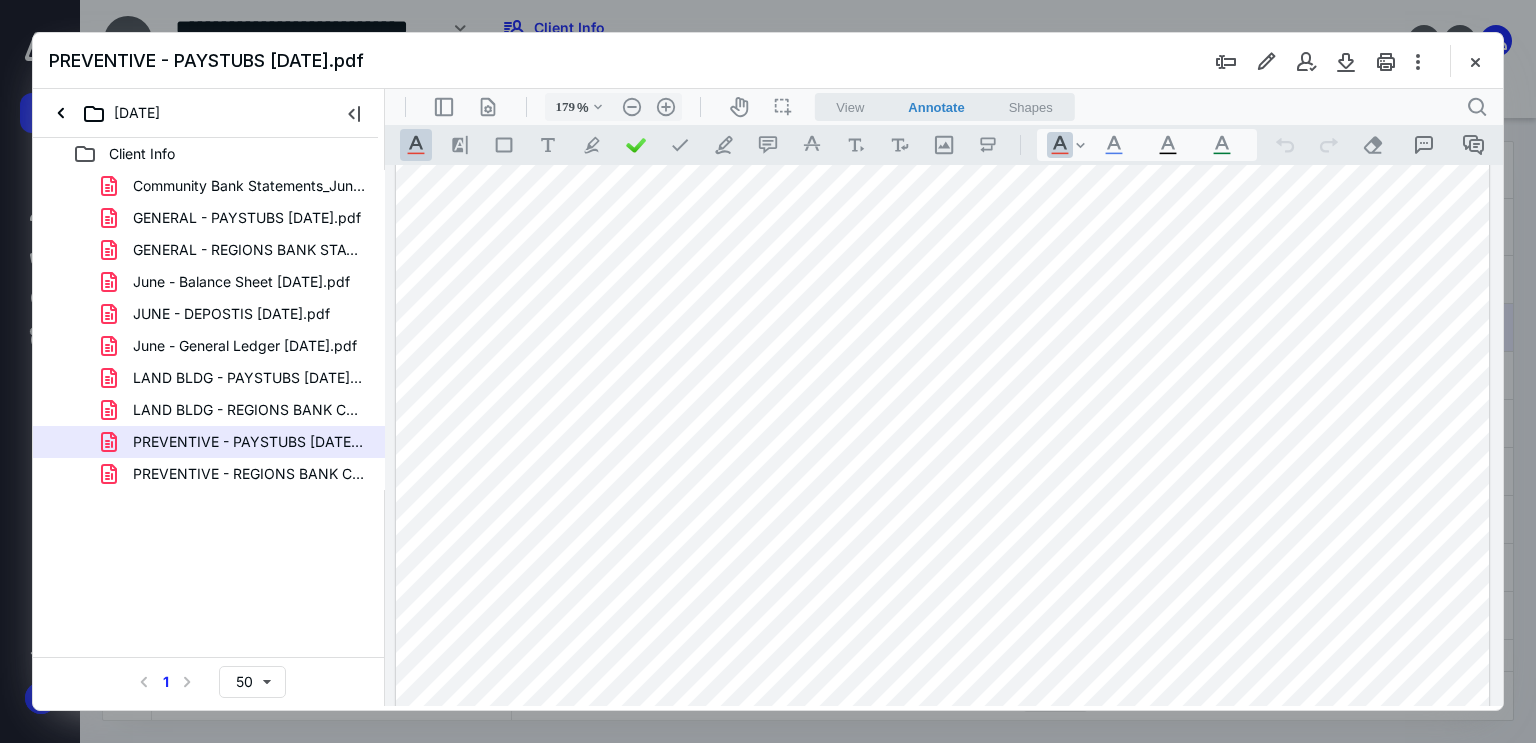 click at bounding box center (943, 779) 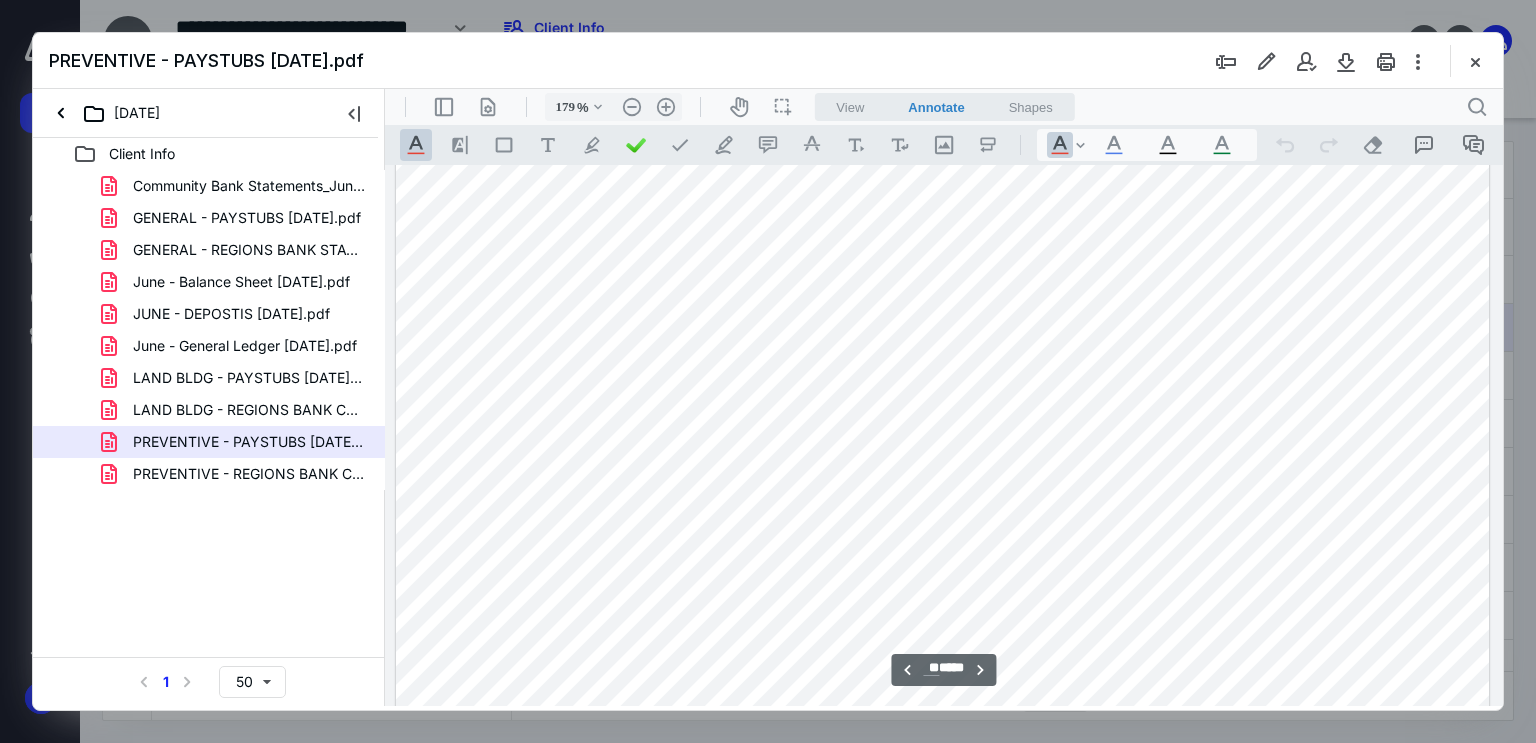 scroll, scrollTop: 17224, scrollLeft: 0, axis: vertical 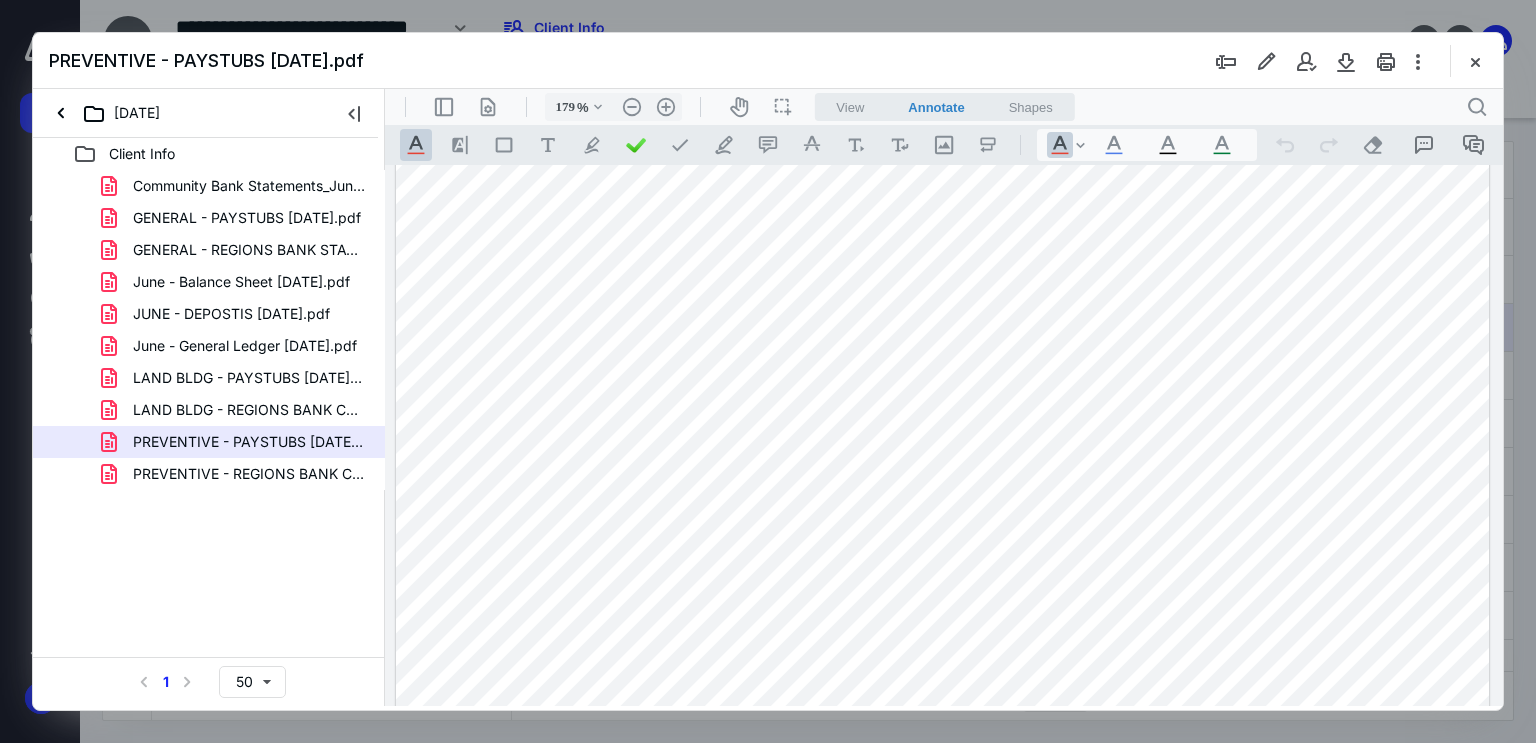 click at bounding box center (943, 778) 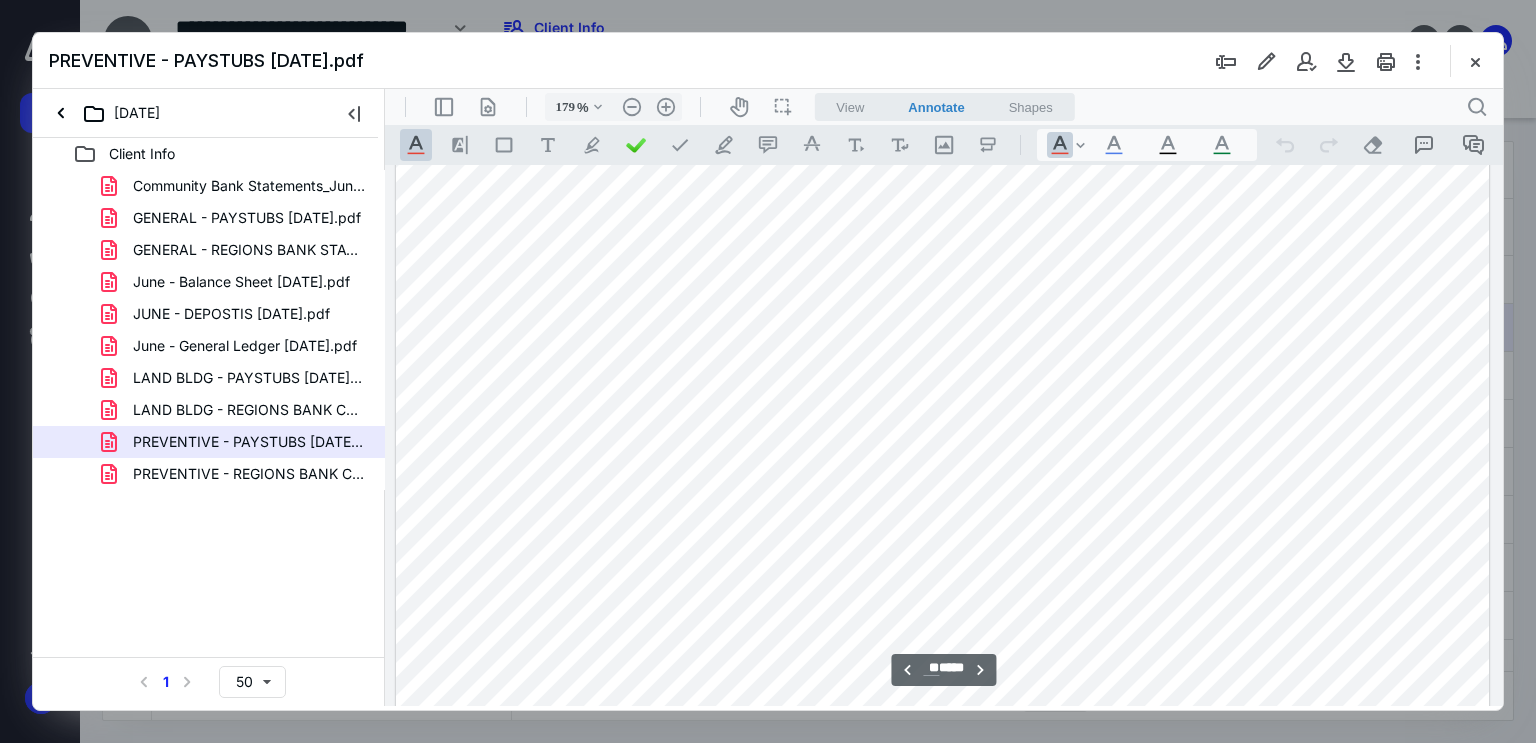 scroll, scrollTop: 18751, scrollLeft: 0, axis: vertical 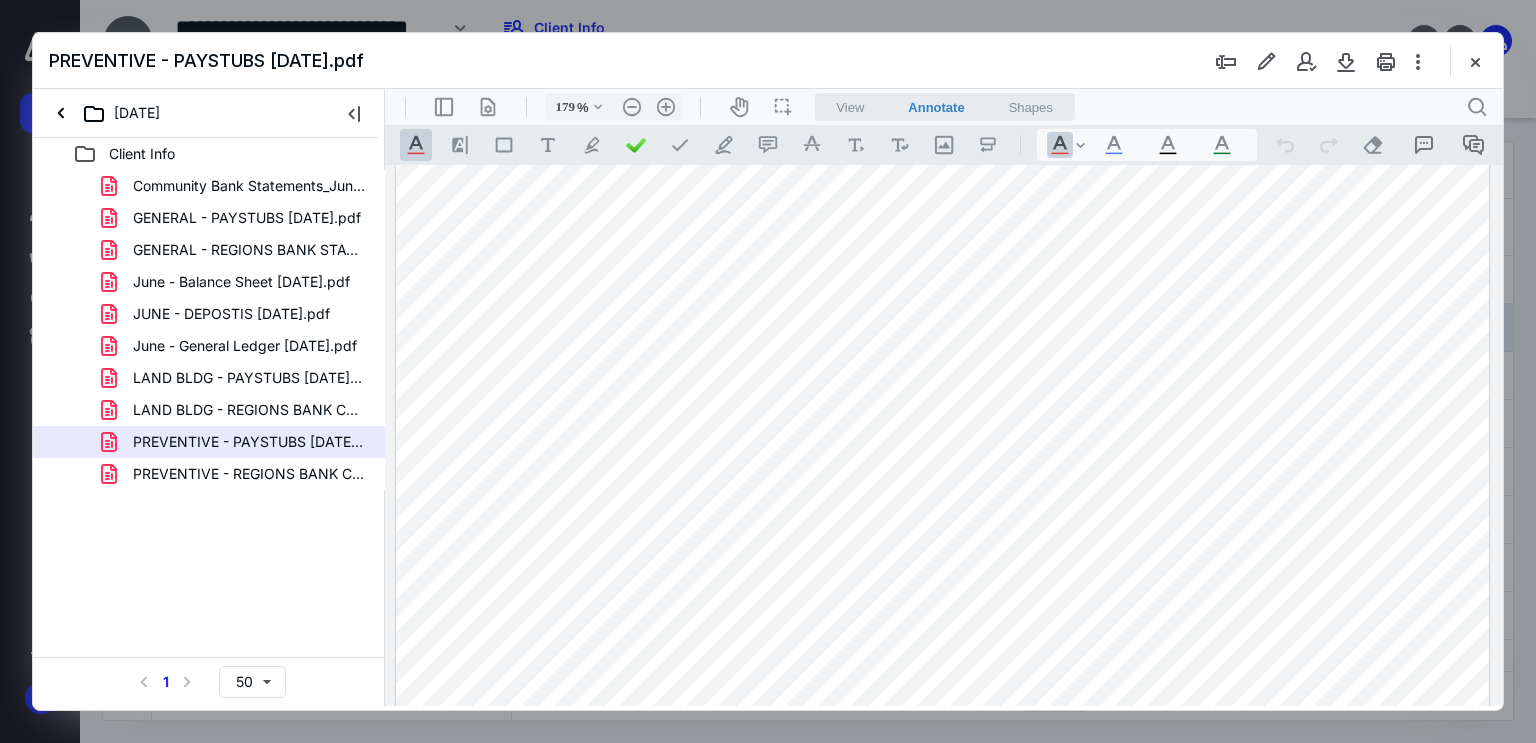 click at bounding box center [943, 678] 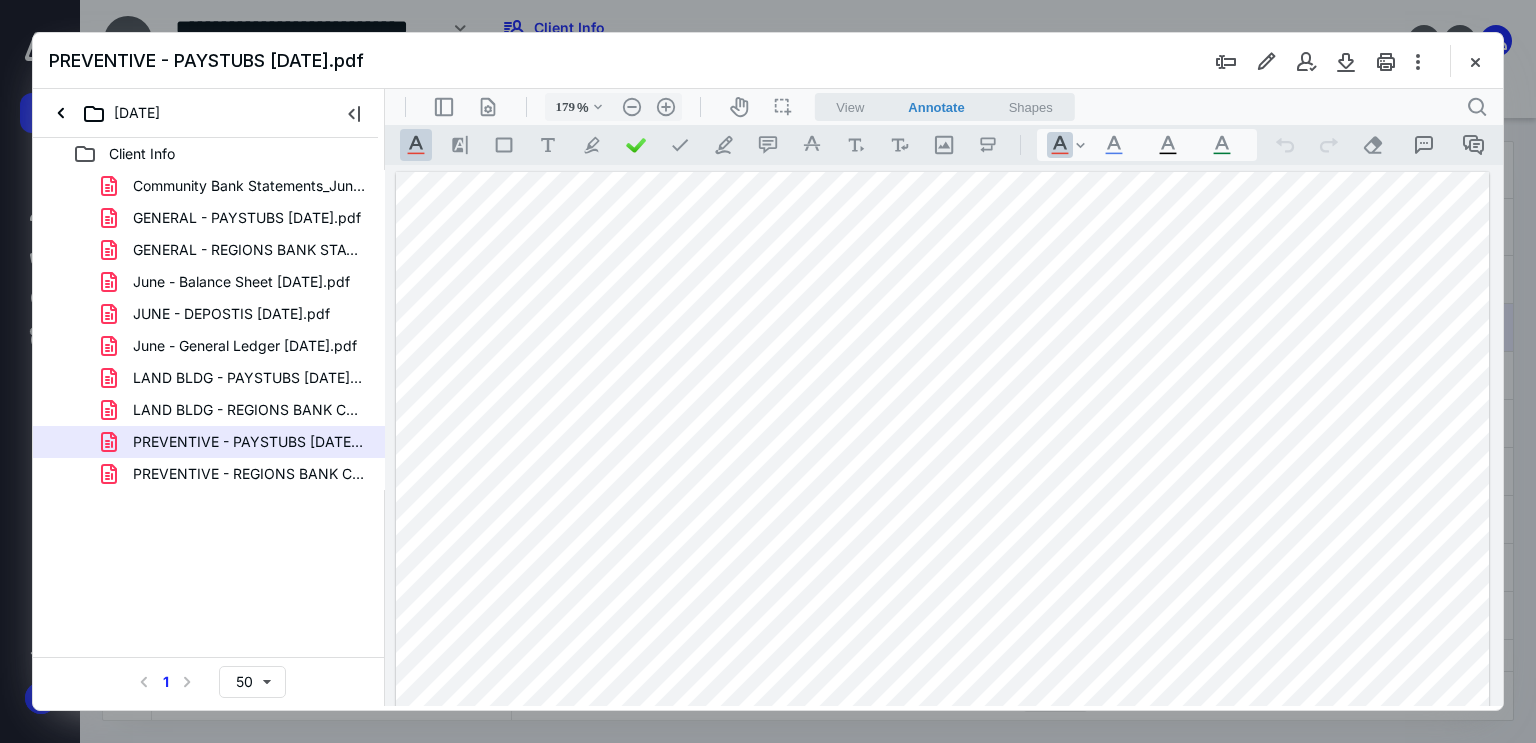 click at bounding box center (943, 878) 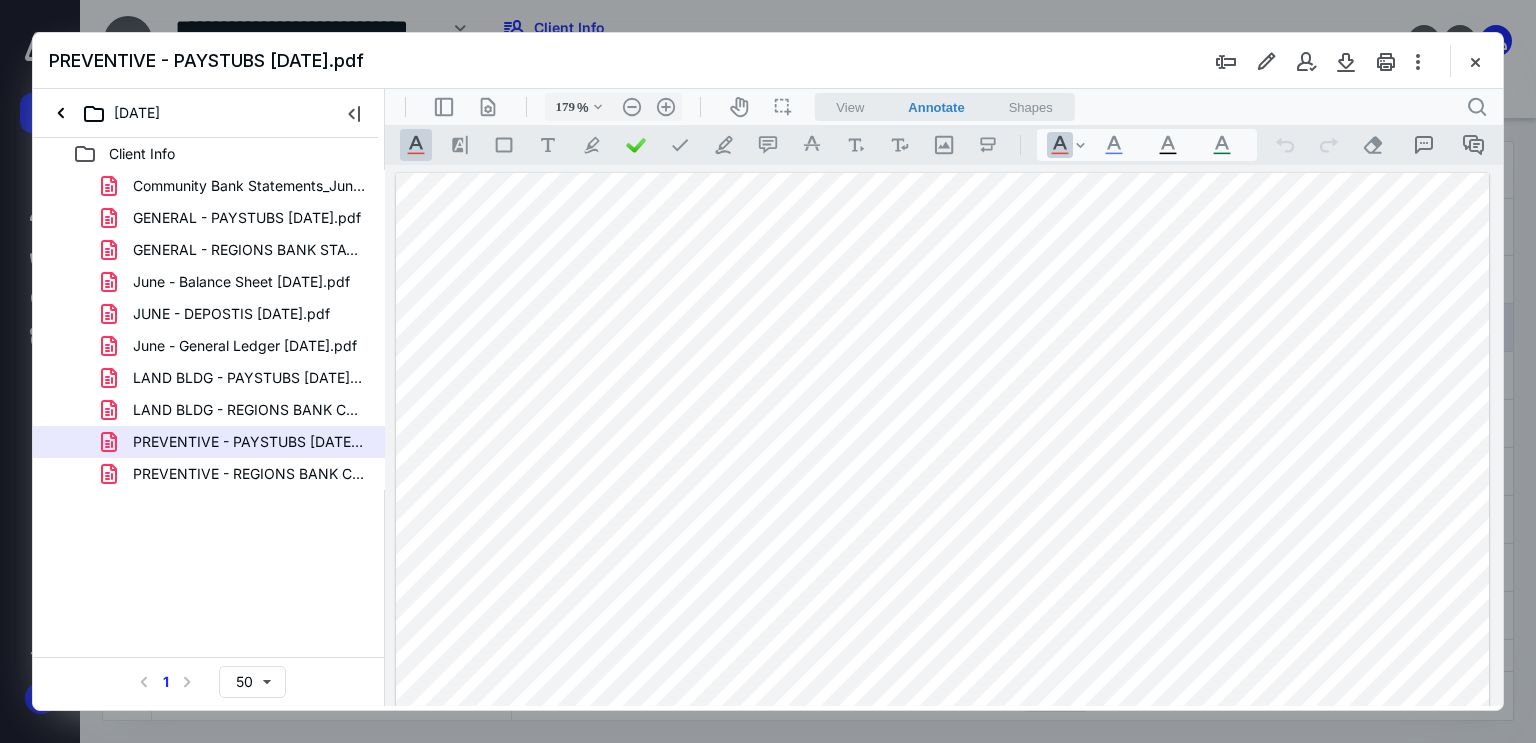 click at bounding box center [943, 879] 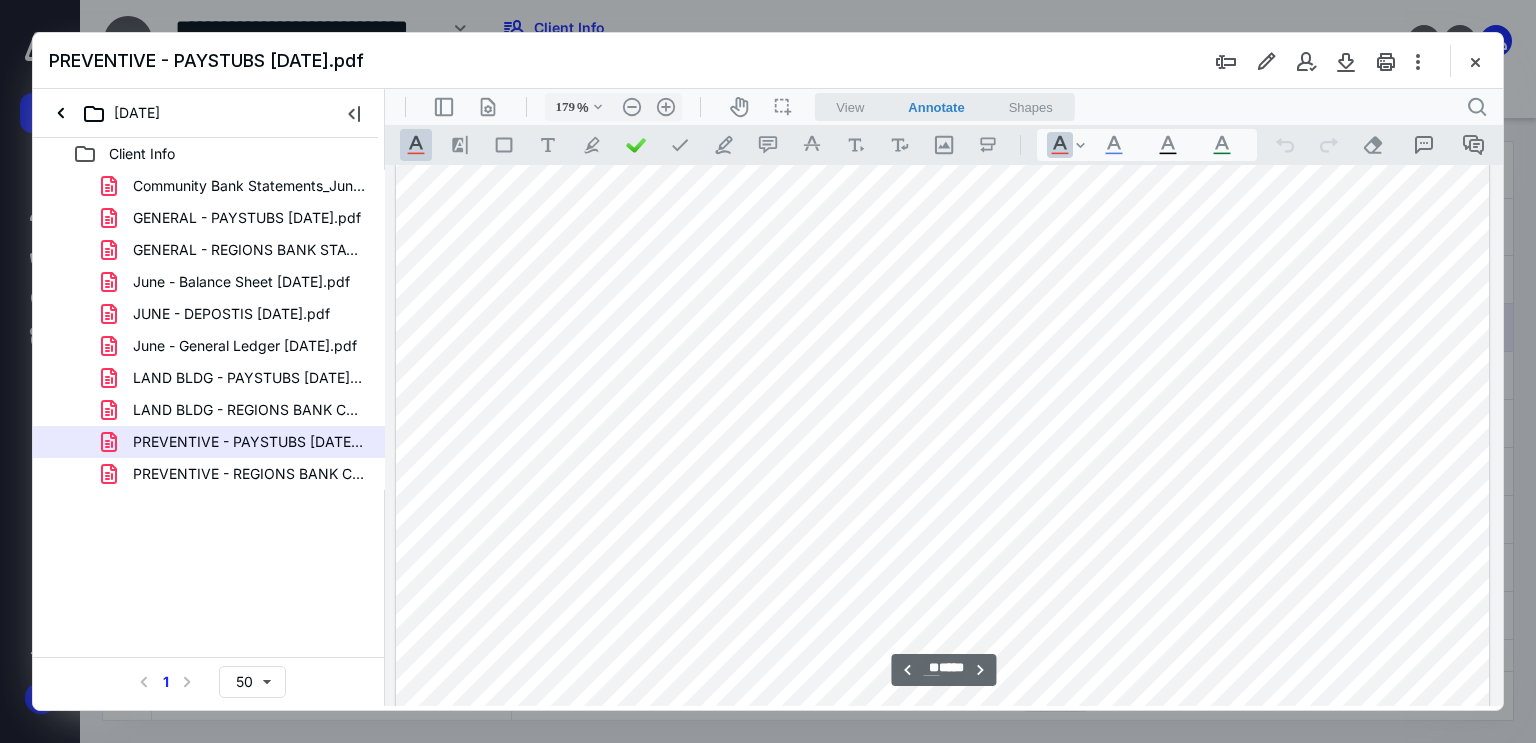 scroll, scrollTop: 21504, scrollLeft: 0, axis: vertical 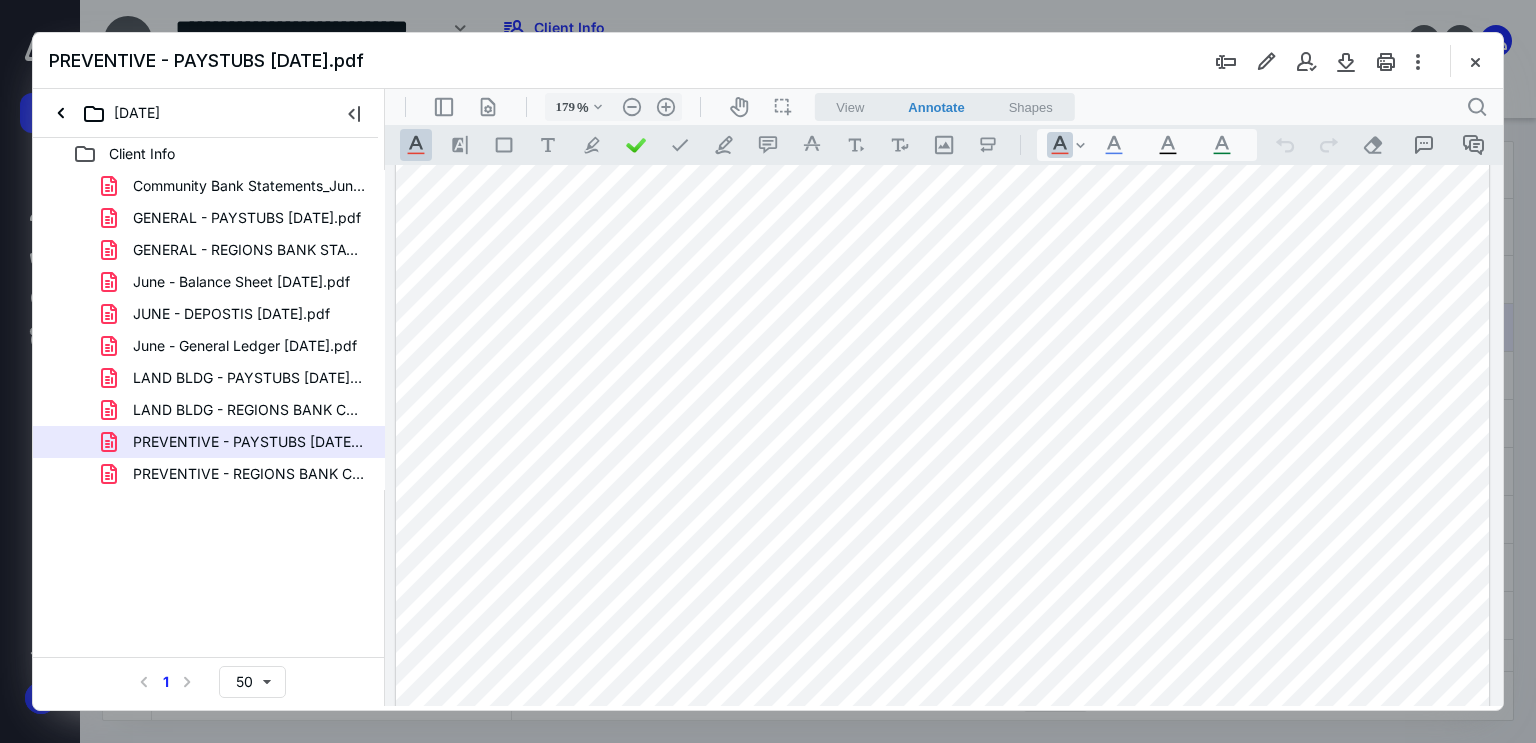 click at bounding box center (943, 779) 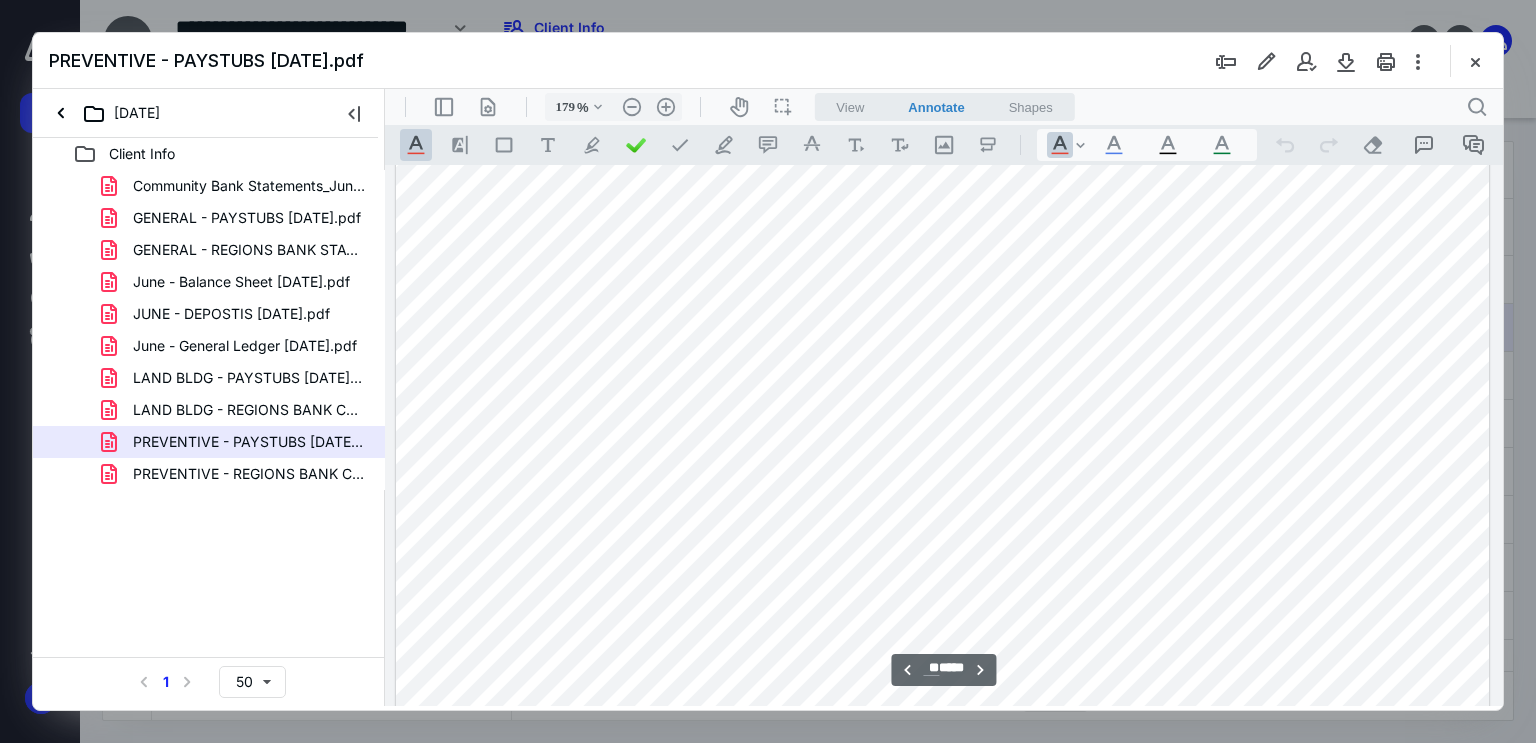 scroll, scrollTop: 22932, scrollLeft: 0, axis: vertical 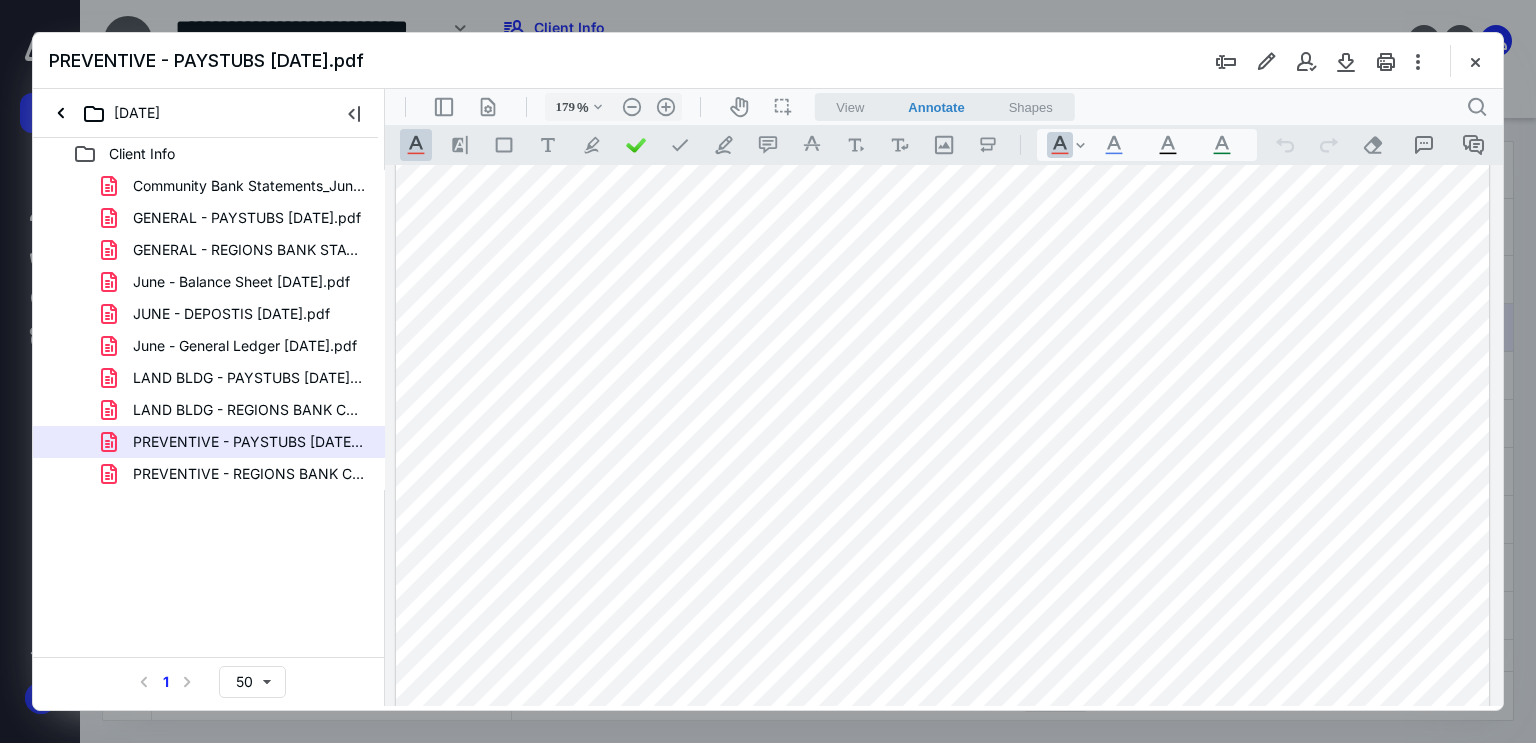 click at bounding box center [943, 778] 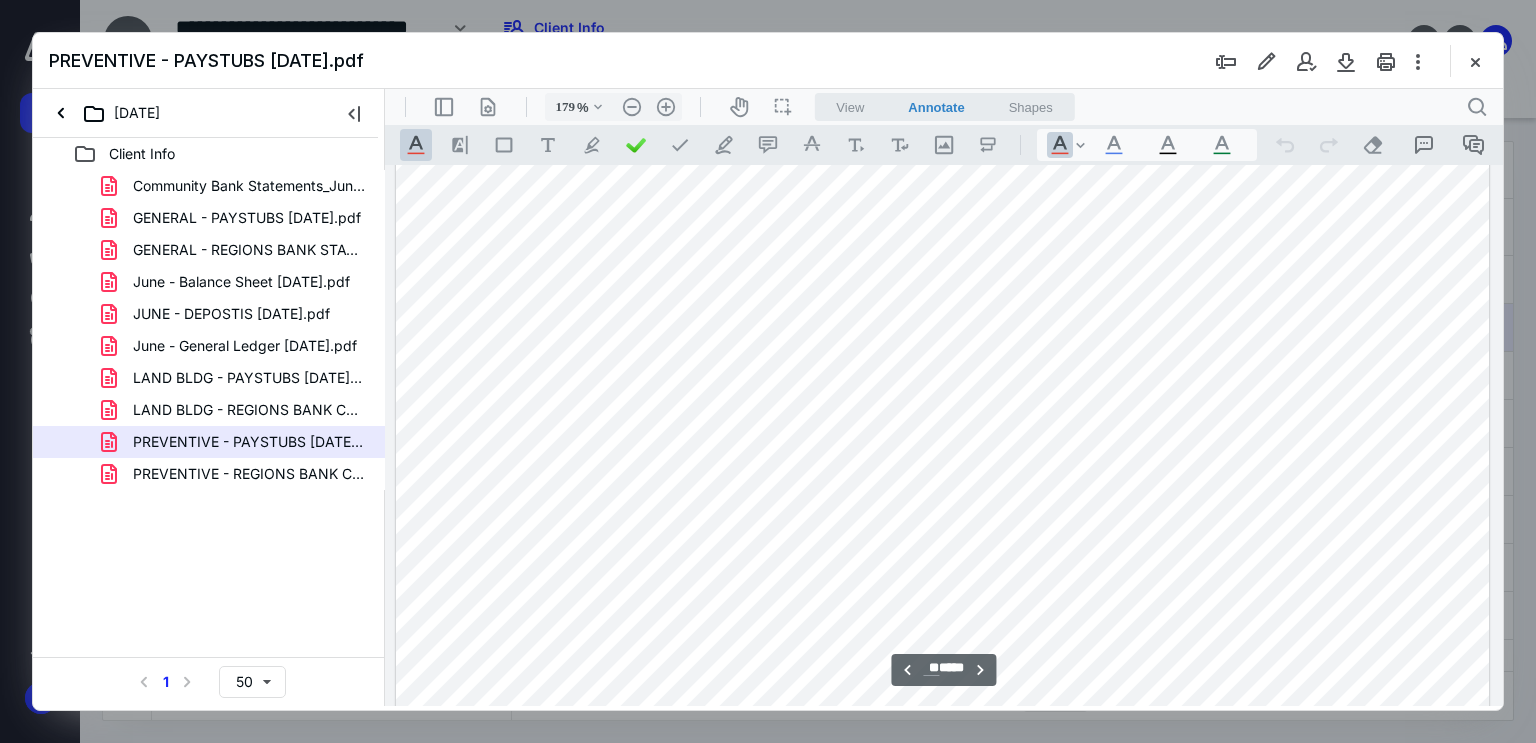scroll, scrollTop: 24259, scrollLeft: 0, axis: vertical 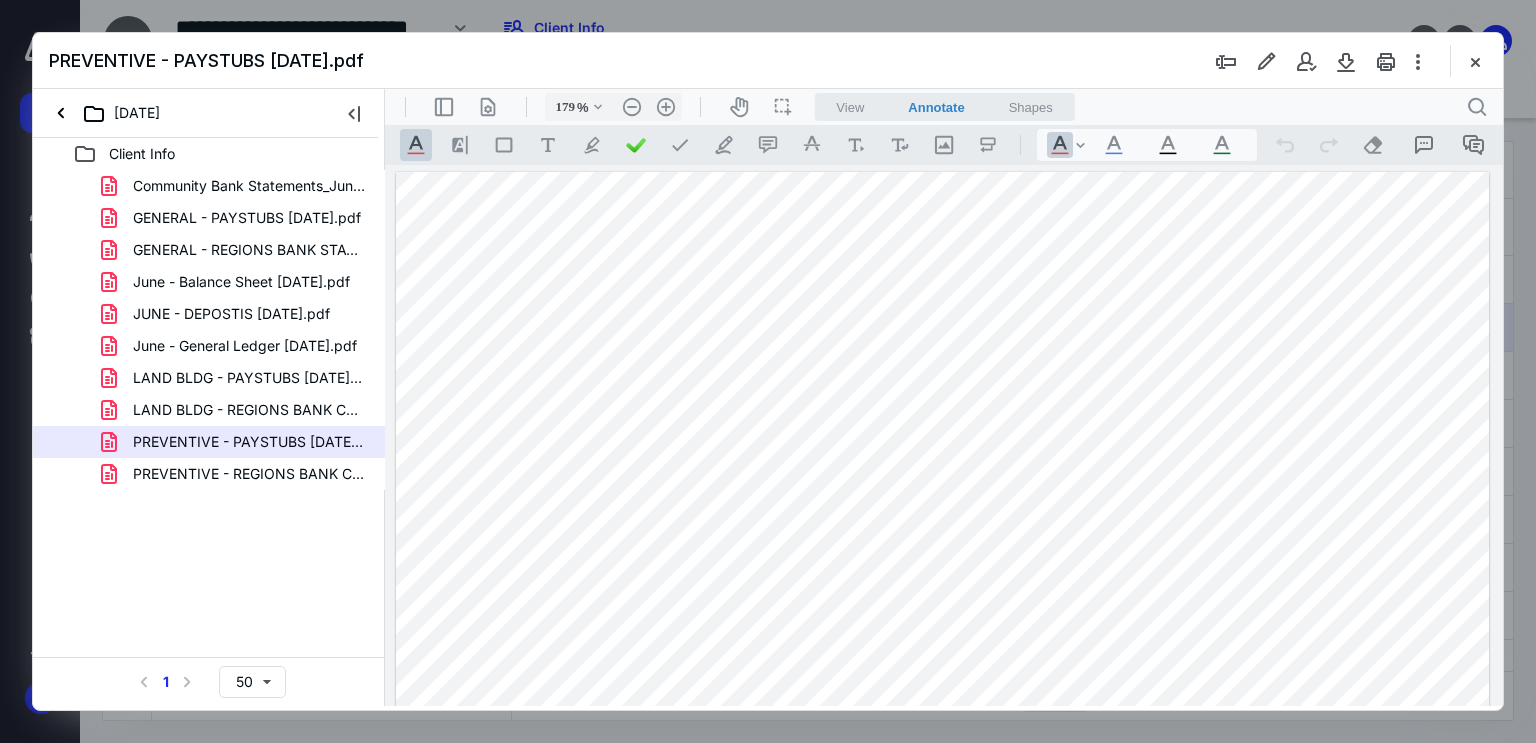 click at bounding box center [943, 878] 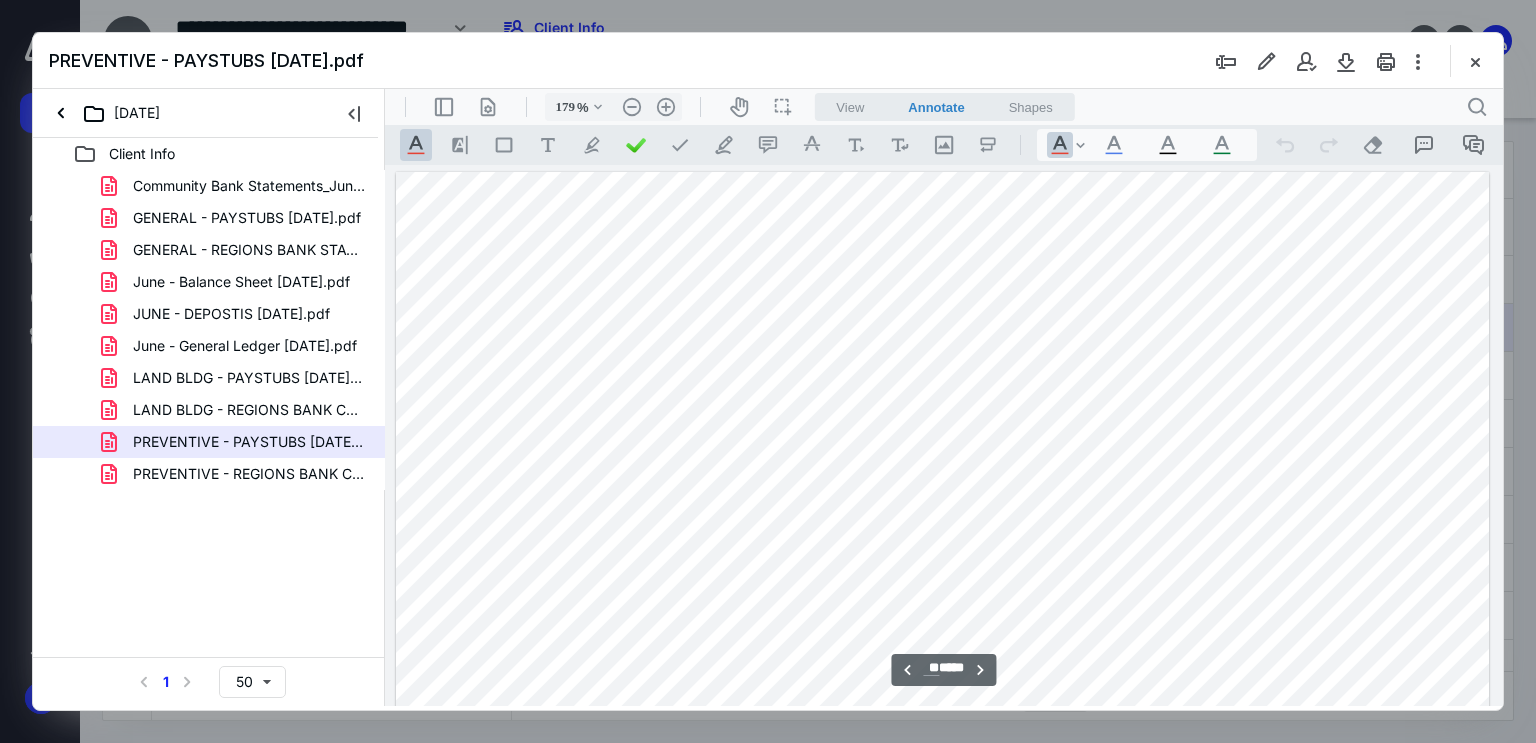 scroll, scrollTop: 25686, scrollLeft: 0, axis: vertical 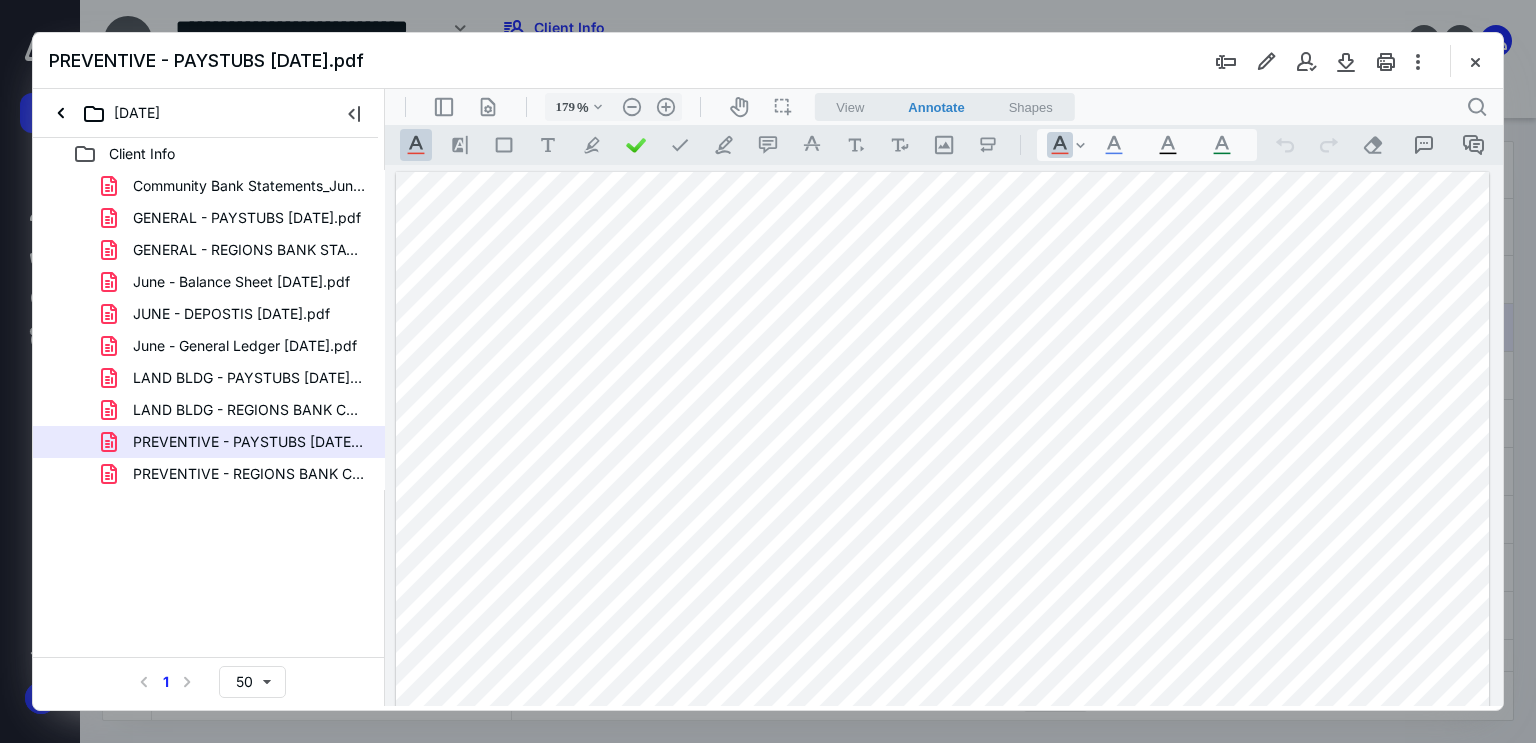 click at bounding box center (943, 878) 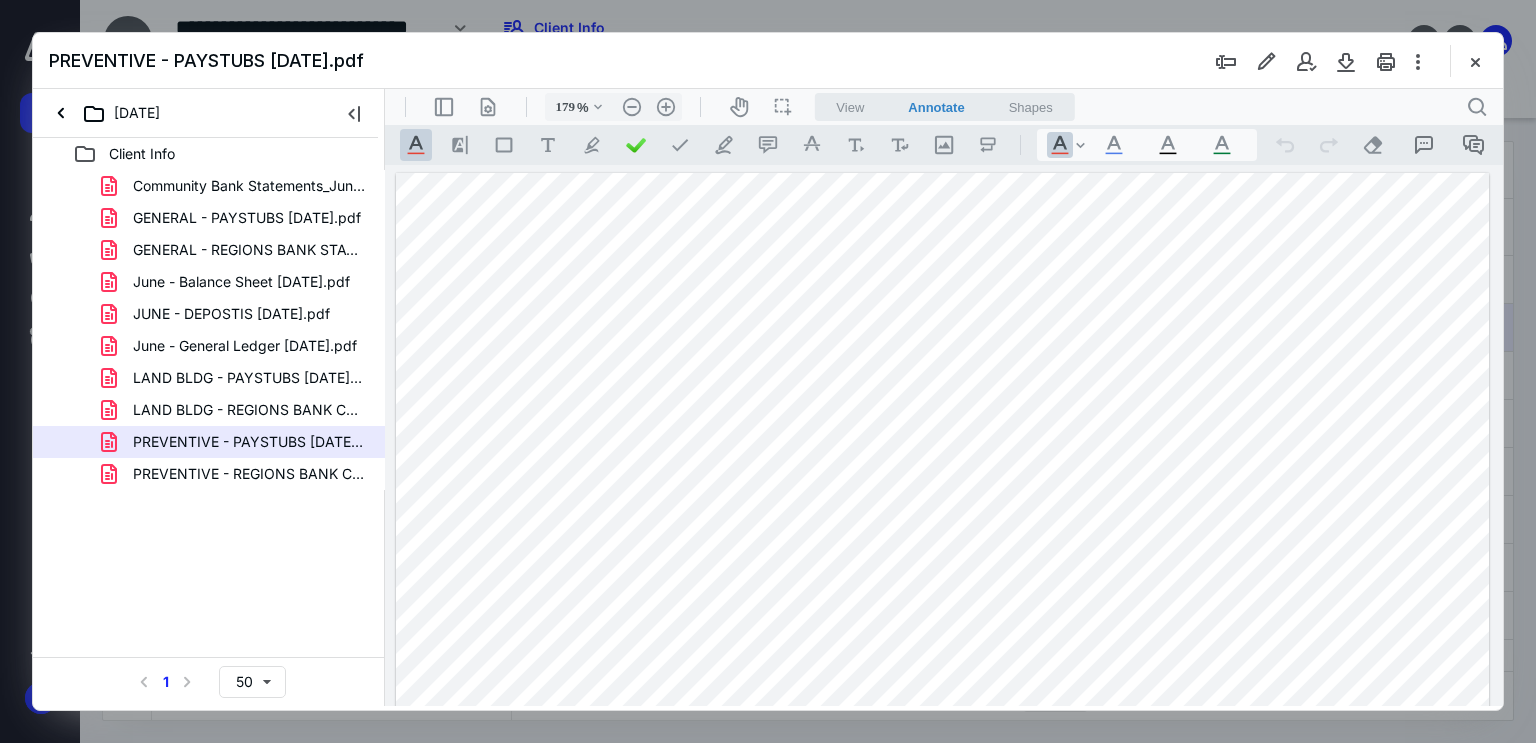 click at bounding box center (943, 879) 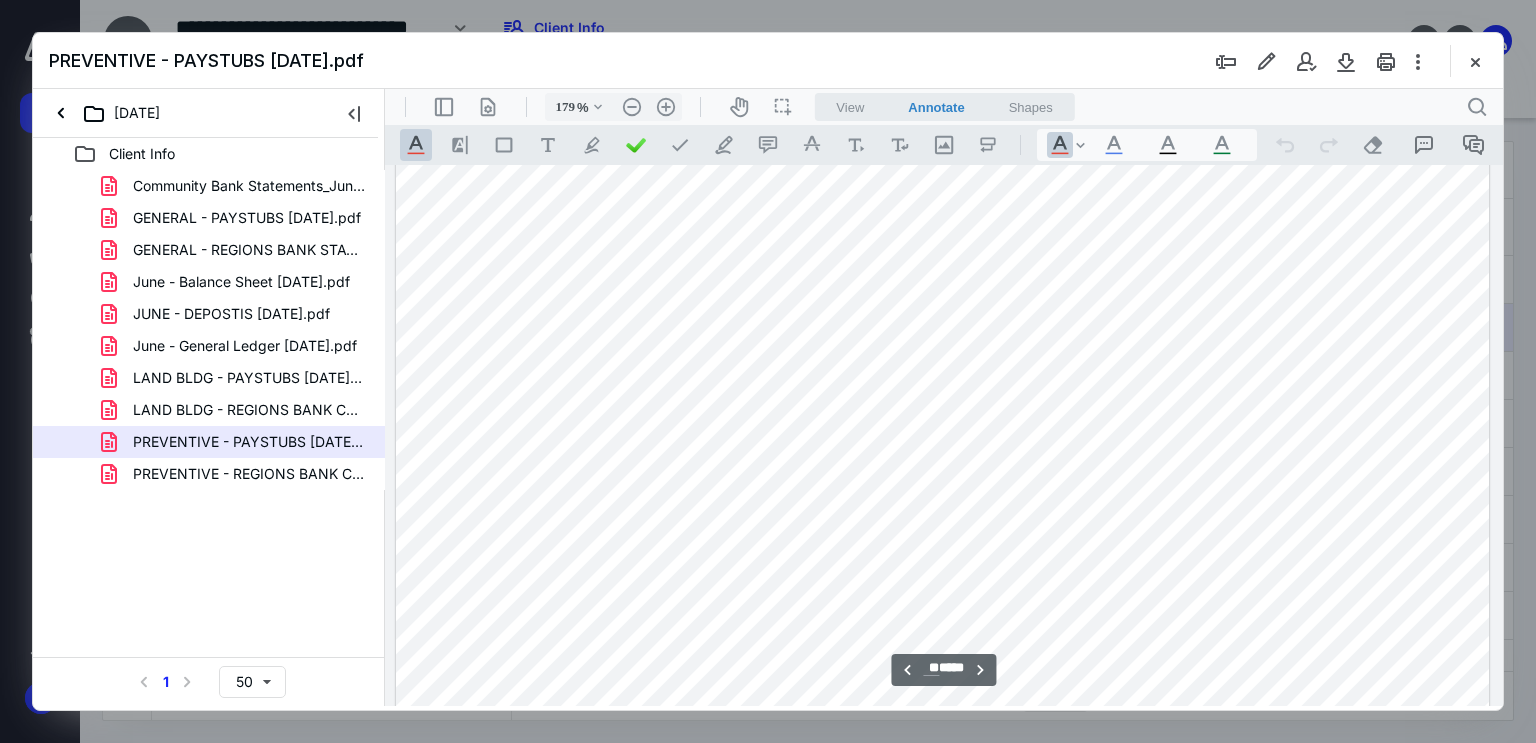 scroll, scrollTop: 28612, scrollLeft: 0, axis: vertical 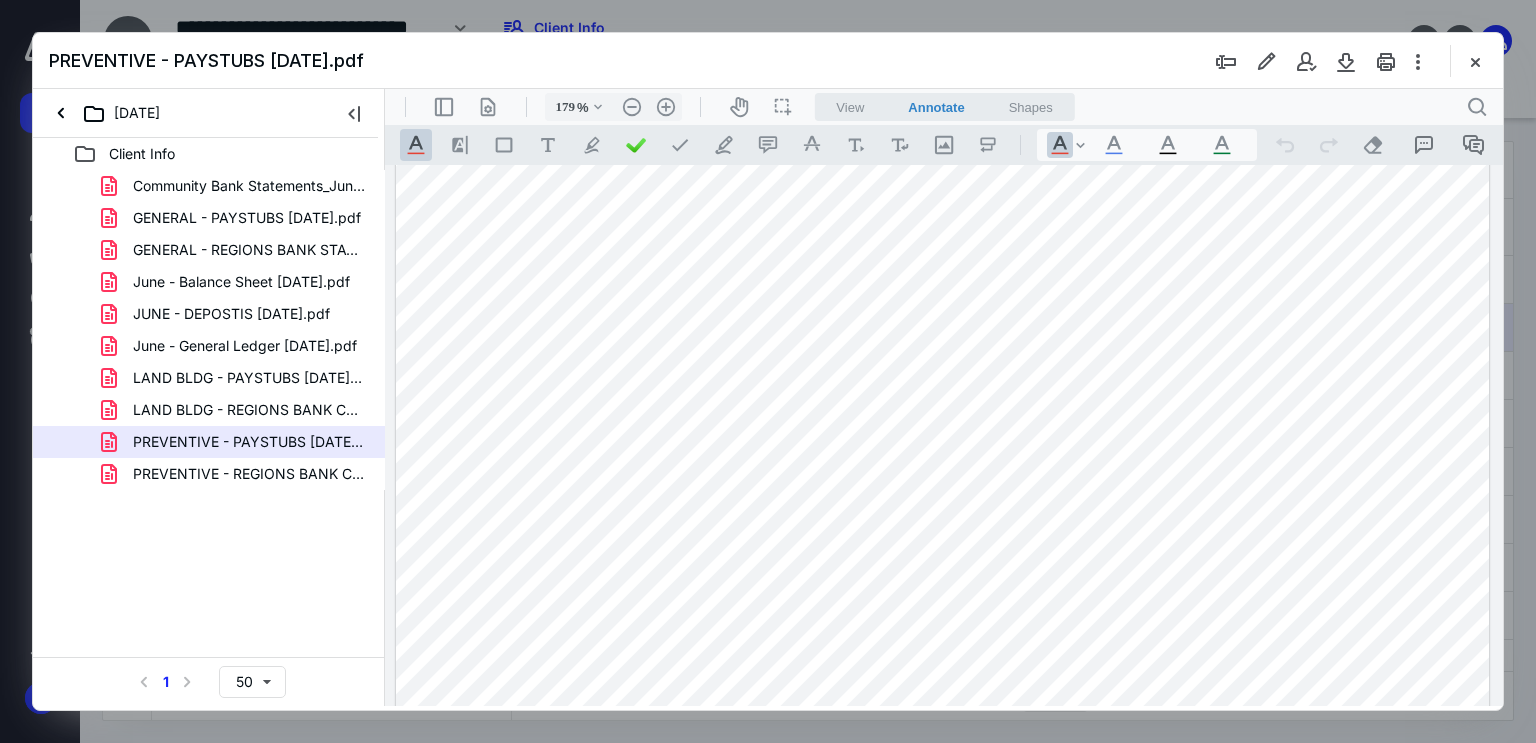click at bounding box center (943, 806) 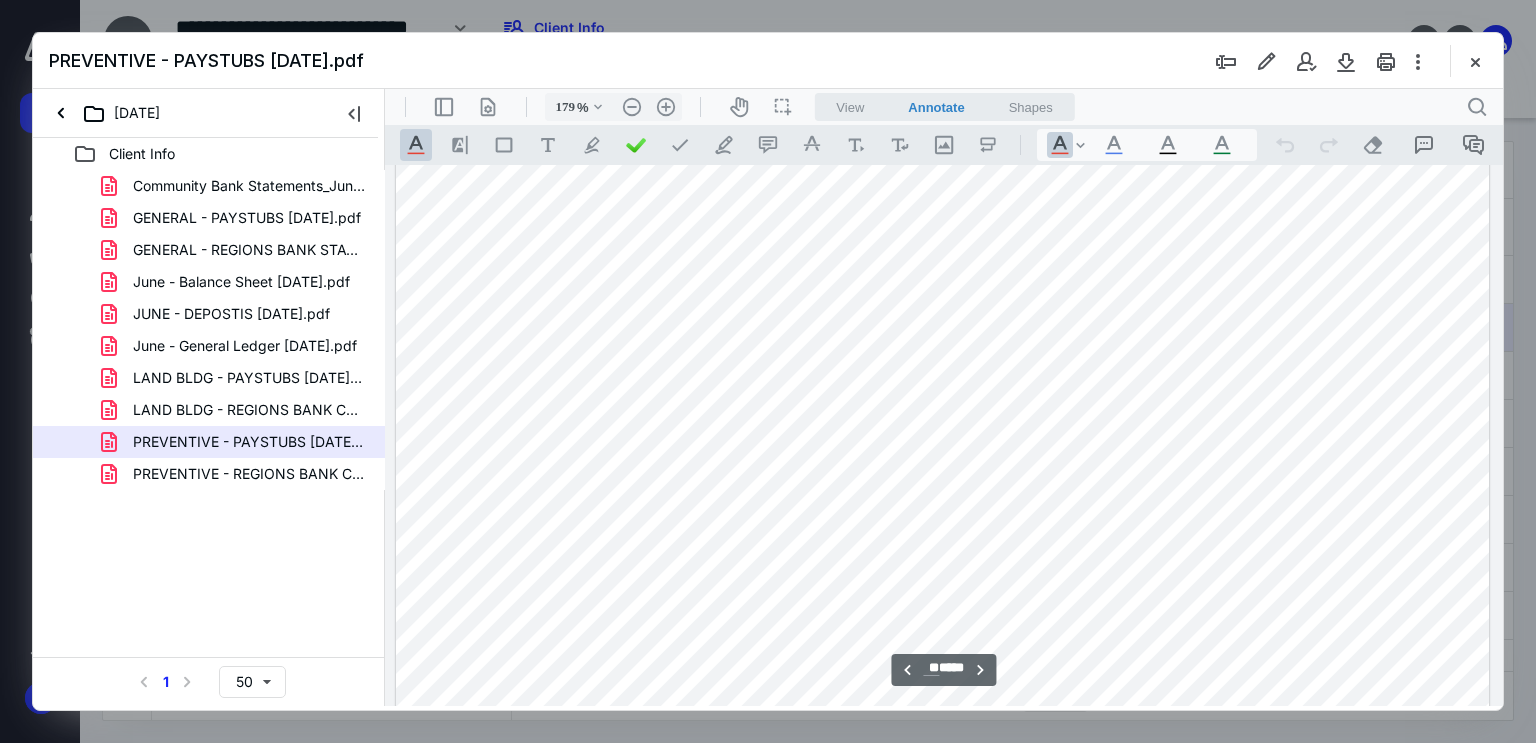scroll, scrollTop: 30012, scrollLeft: 0, axis: vertical 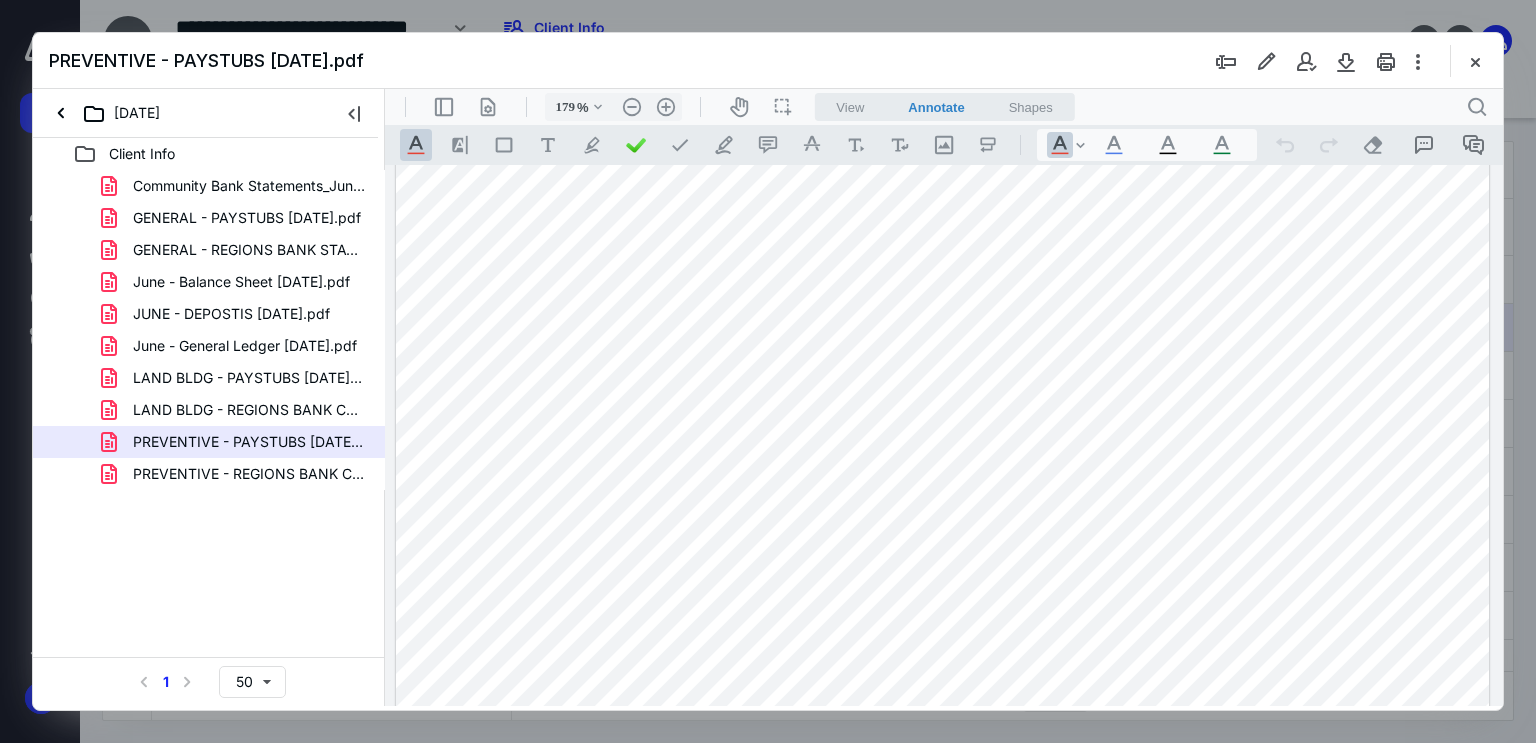click at bounding box center [943, 833] 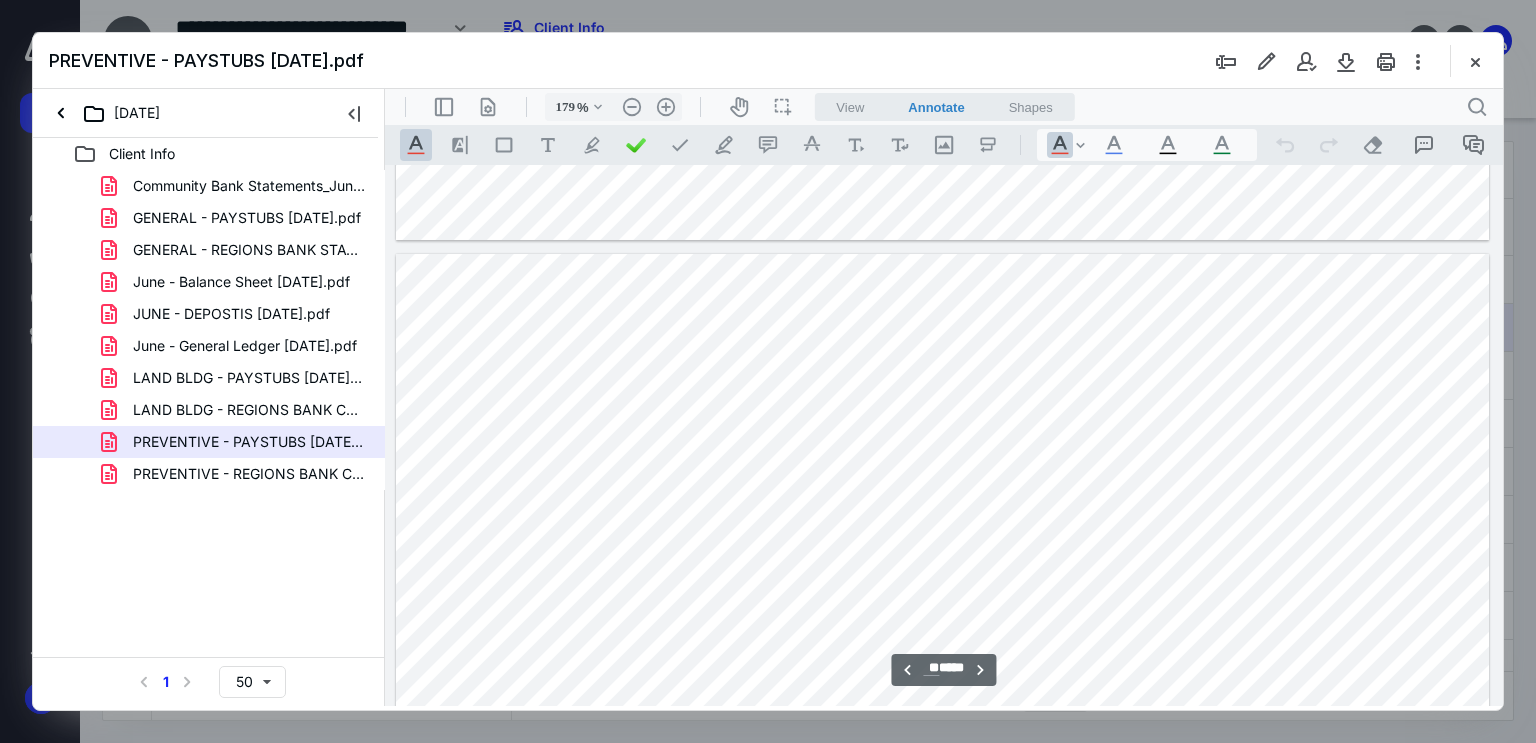 scroll, scrollTop: 31412, scrollLeft: 0, axis: vertical 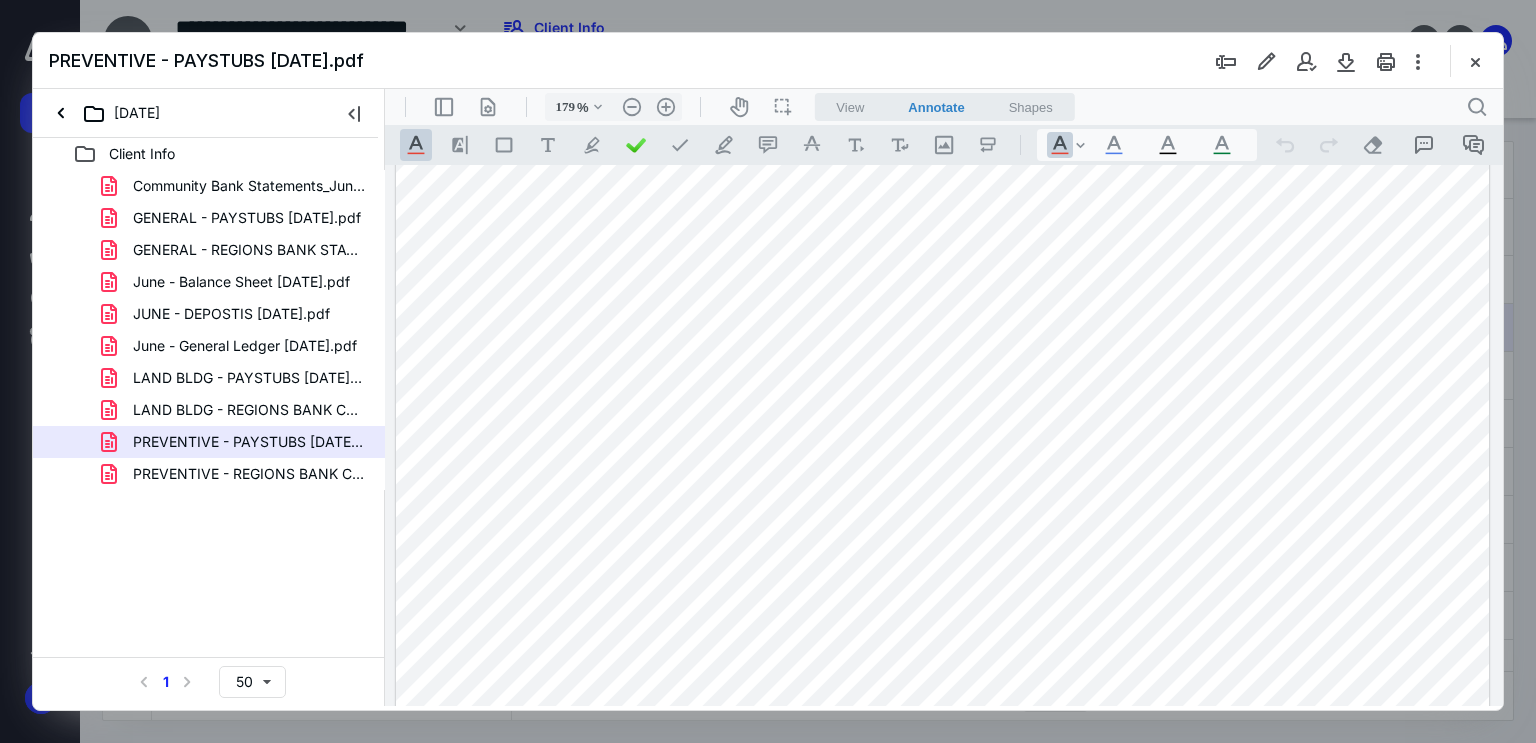 click at bounding box center (943, 860) 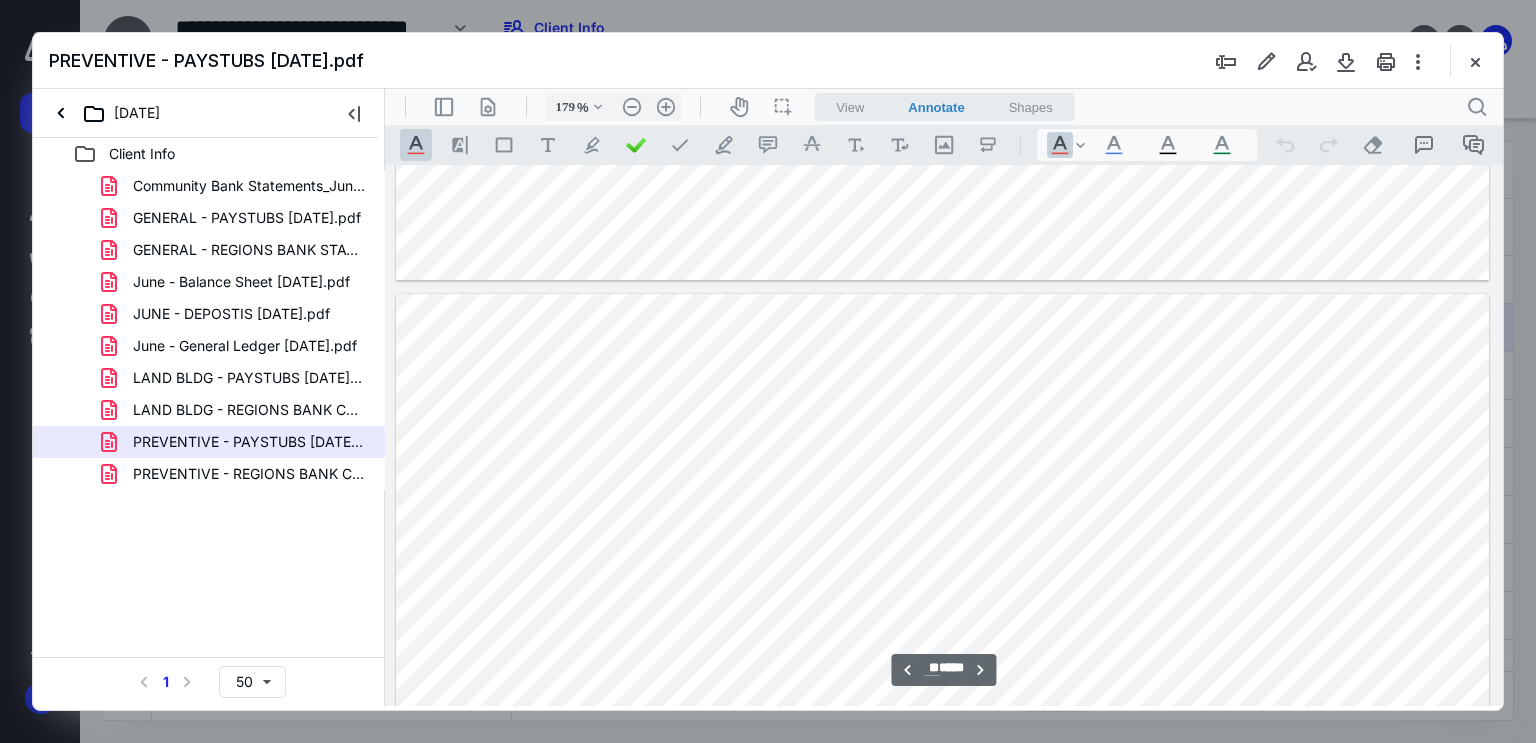 scroll, scrollTop: 32812, scrollLeft: 0, axis: vertical 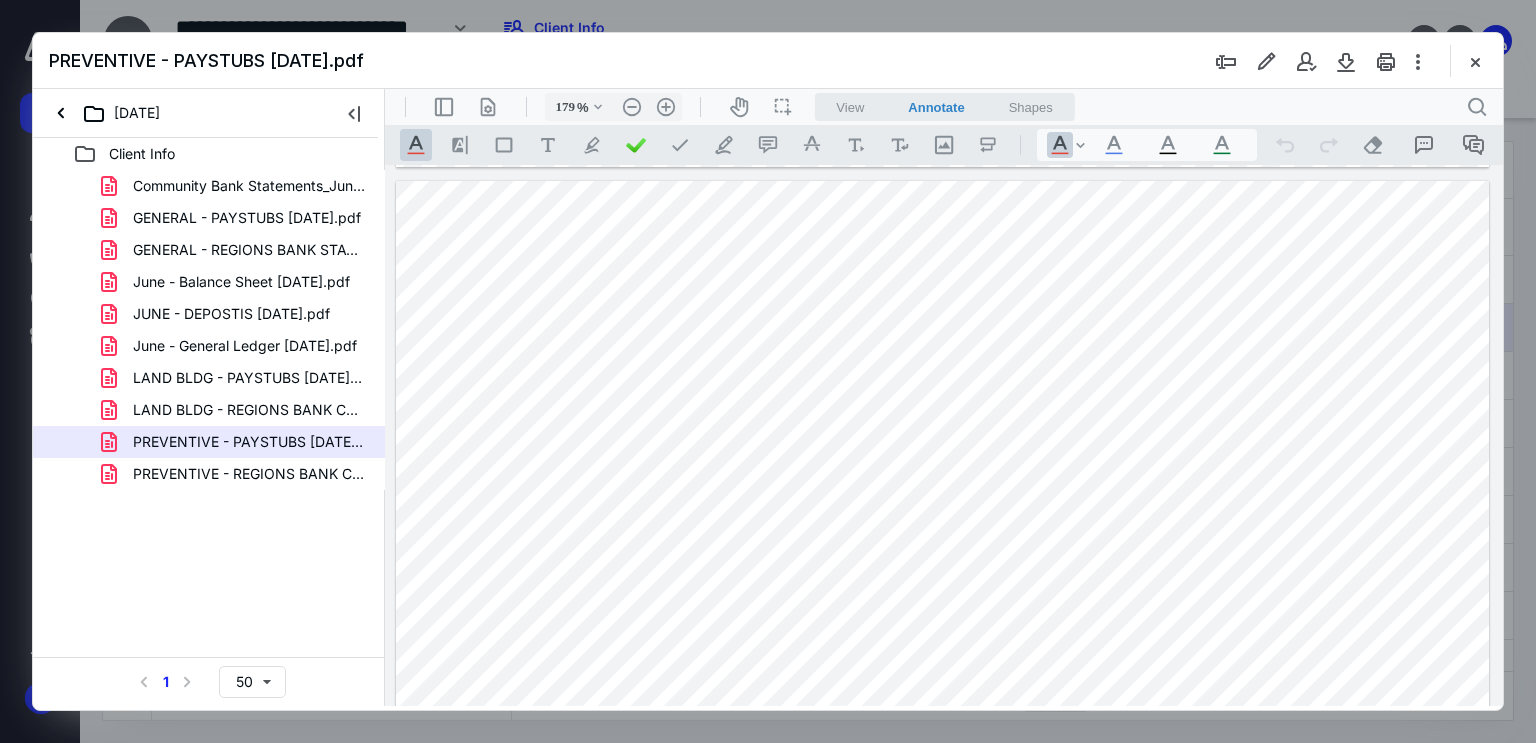 click at bounding box center (943, 887) 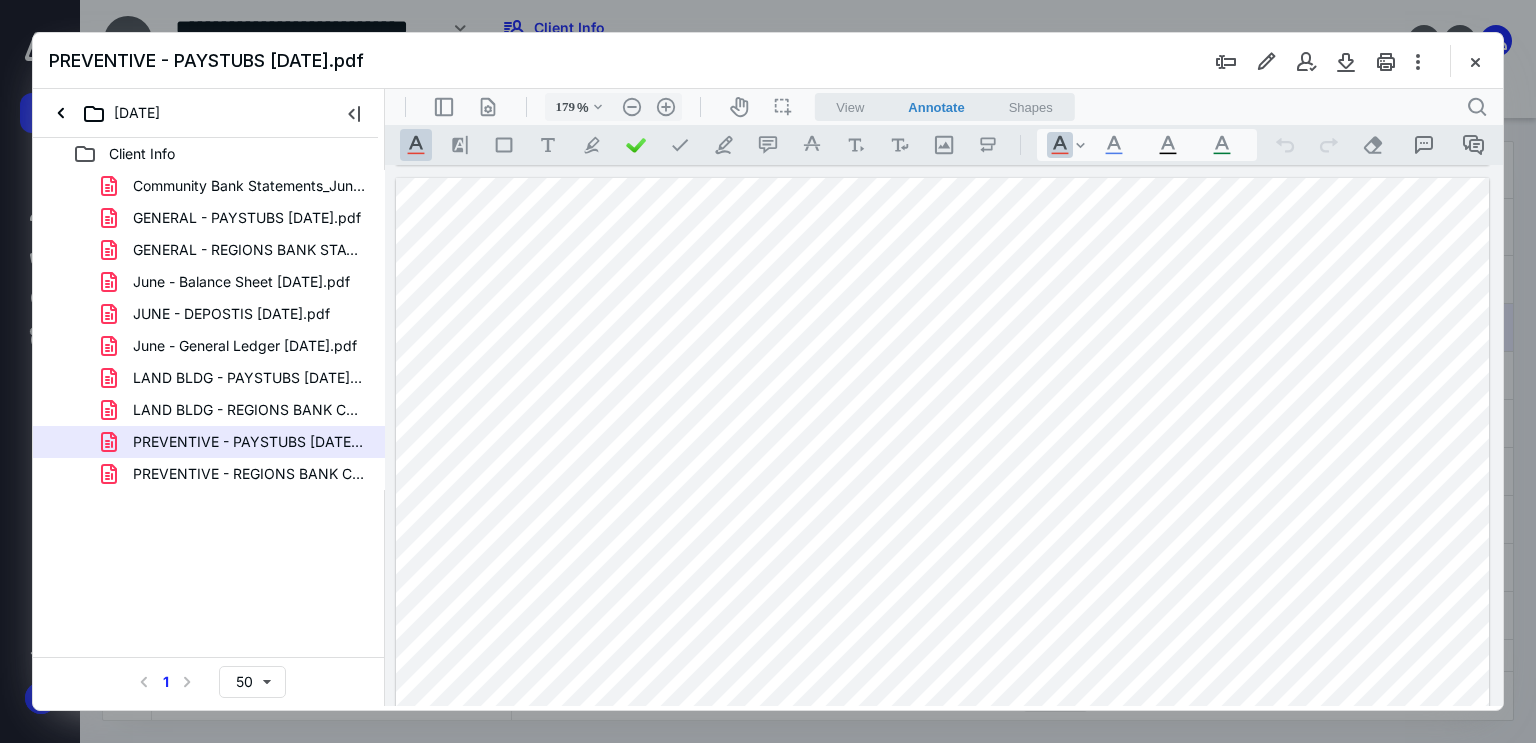 click at bounding box center (943, 884) 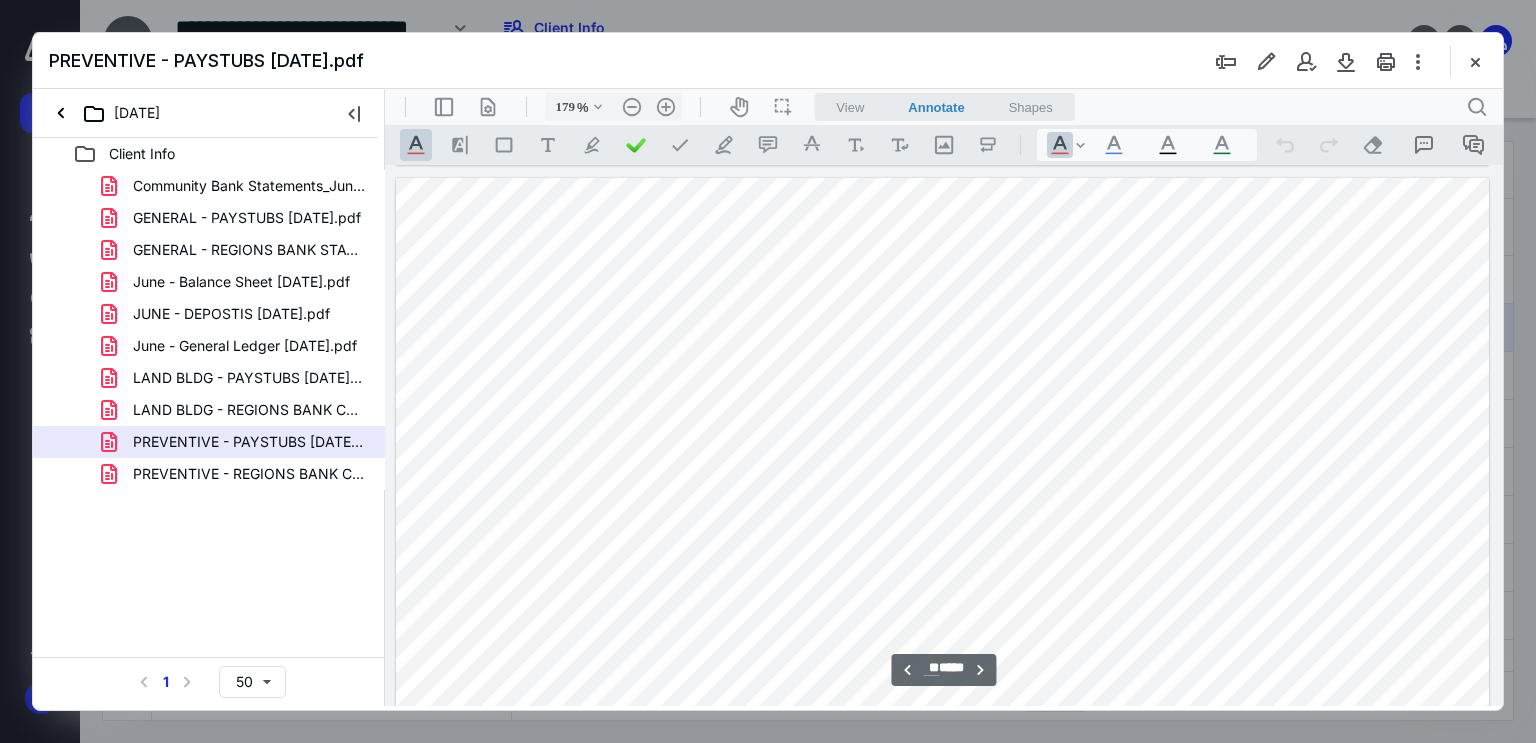 scroll, scrollTop: 35668, scrollLeft: 0, axis: vertical 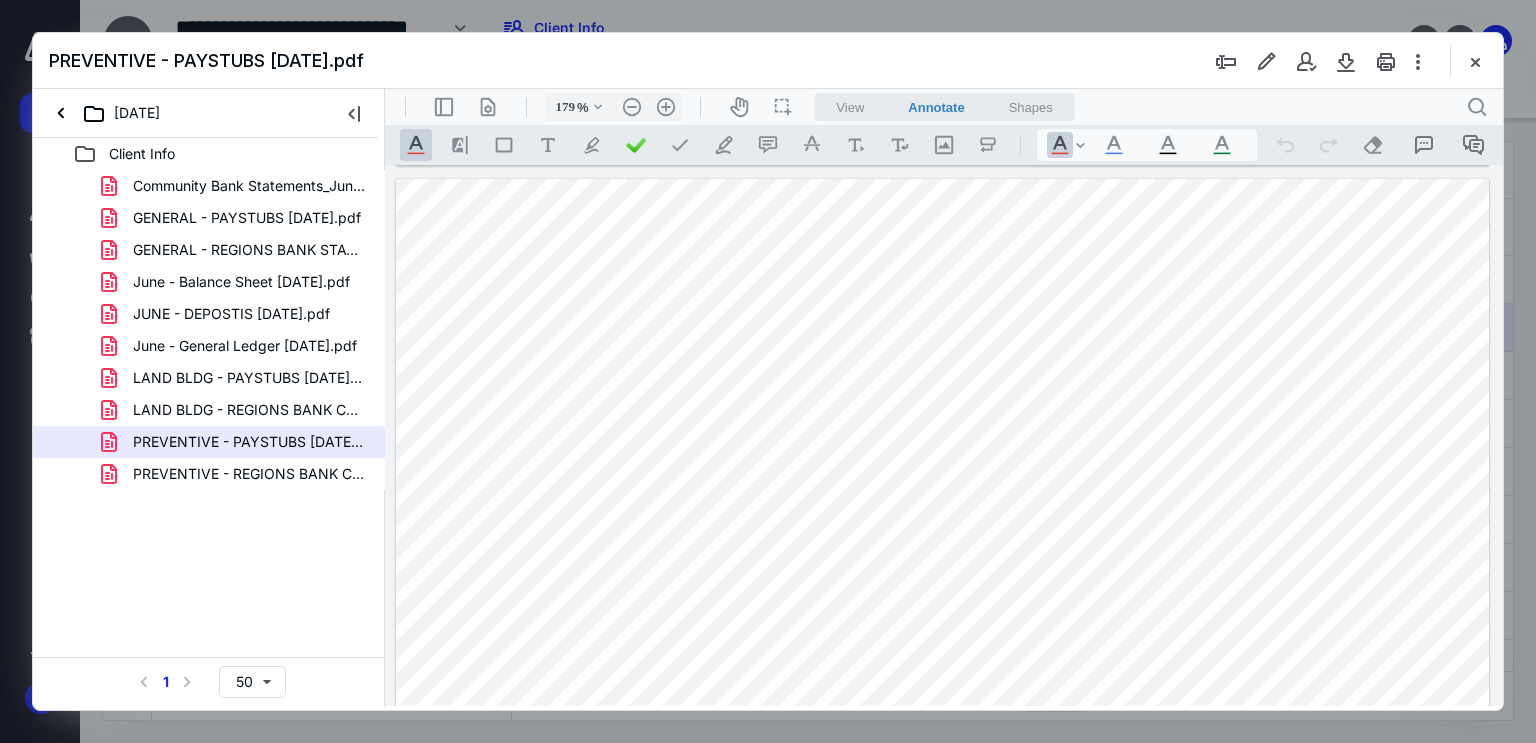click at bounding box center [943, 885] 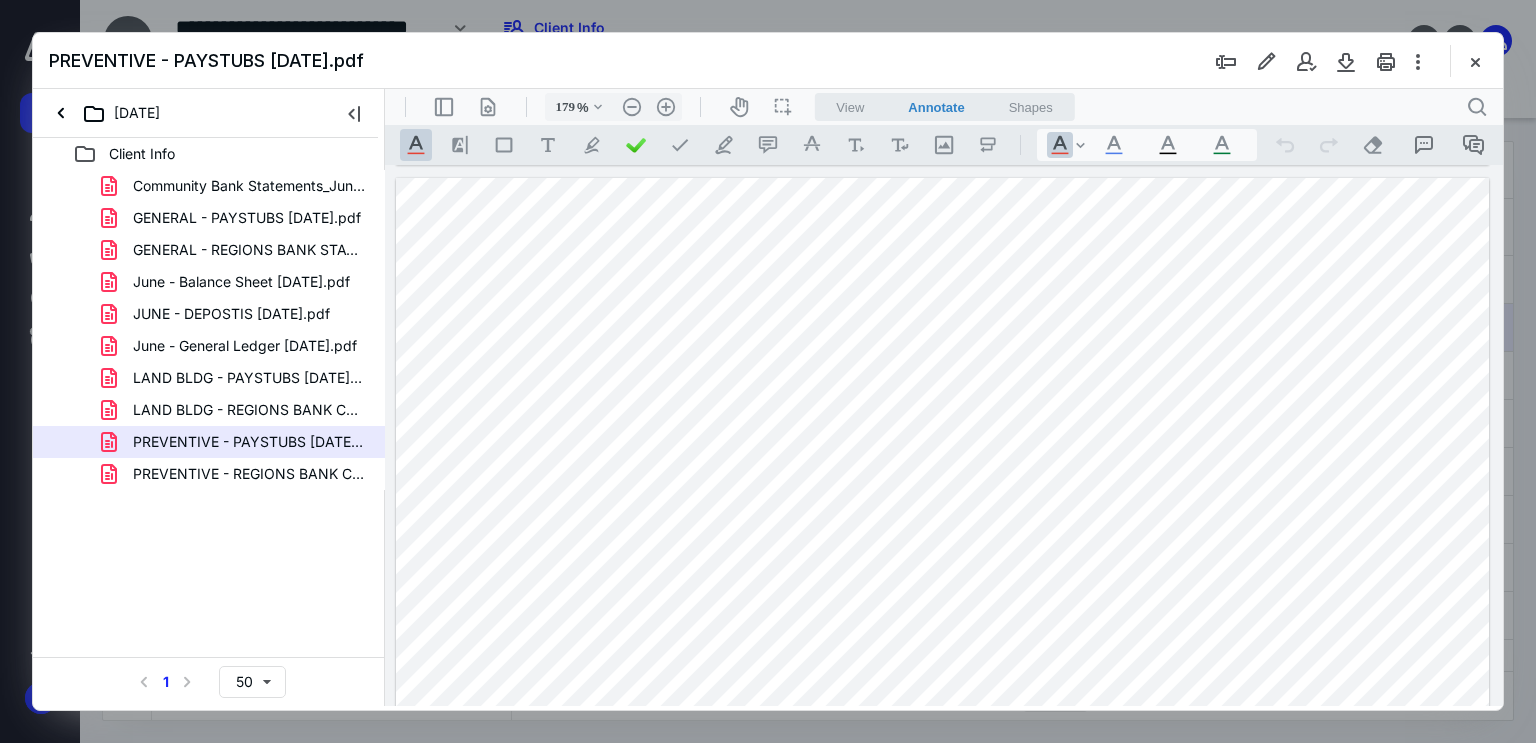 click at bounding box center [943, 884] 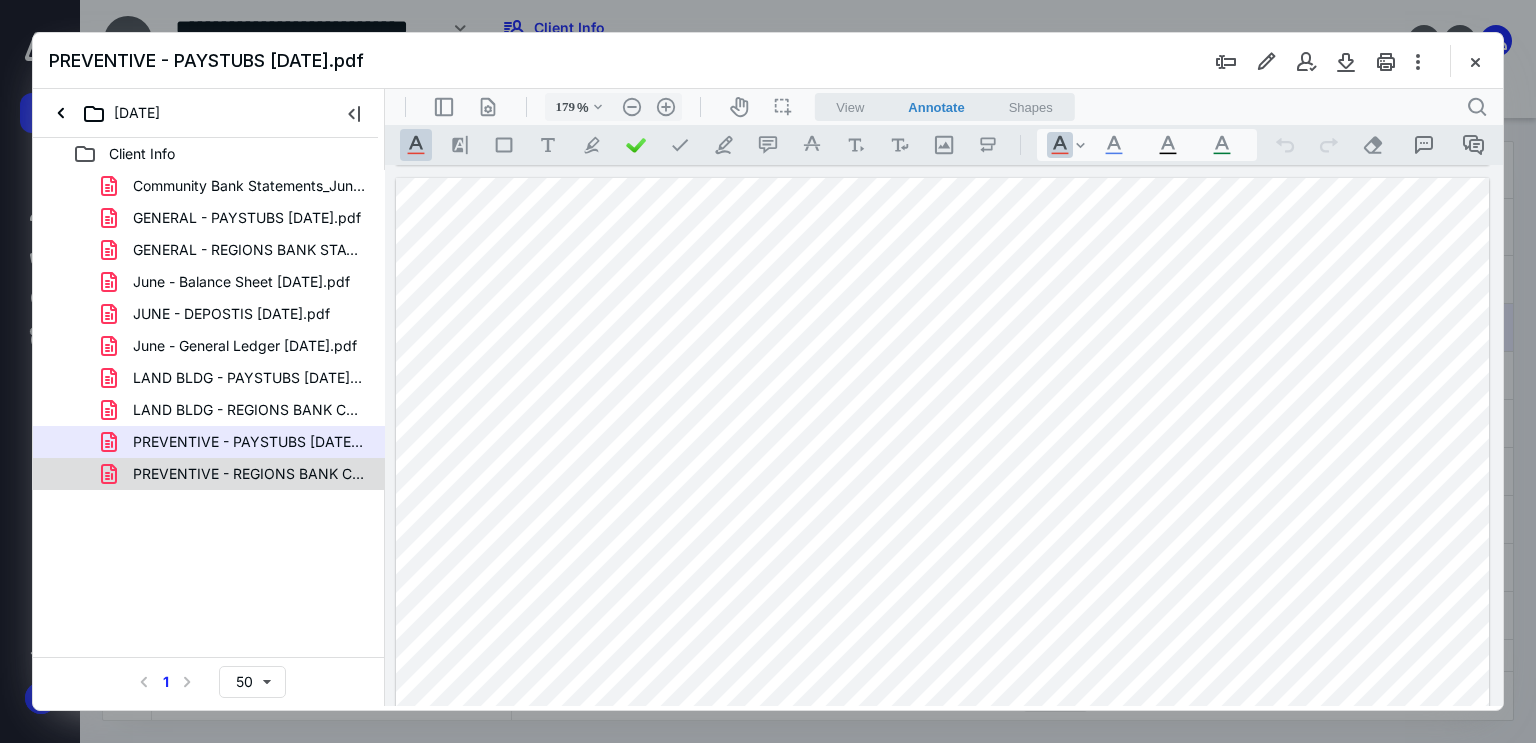 click on "PREVENTIVE - REGIONS BANK CHECKINGSTATEMENT_[DATE].pdf" at bounding box center [249, 474] 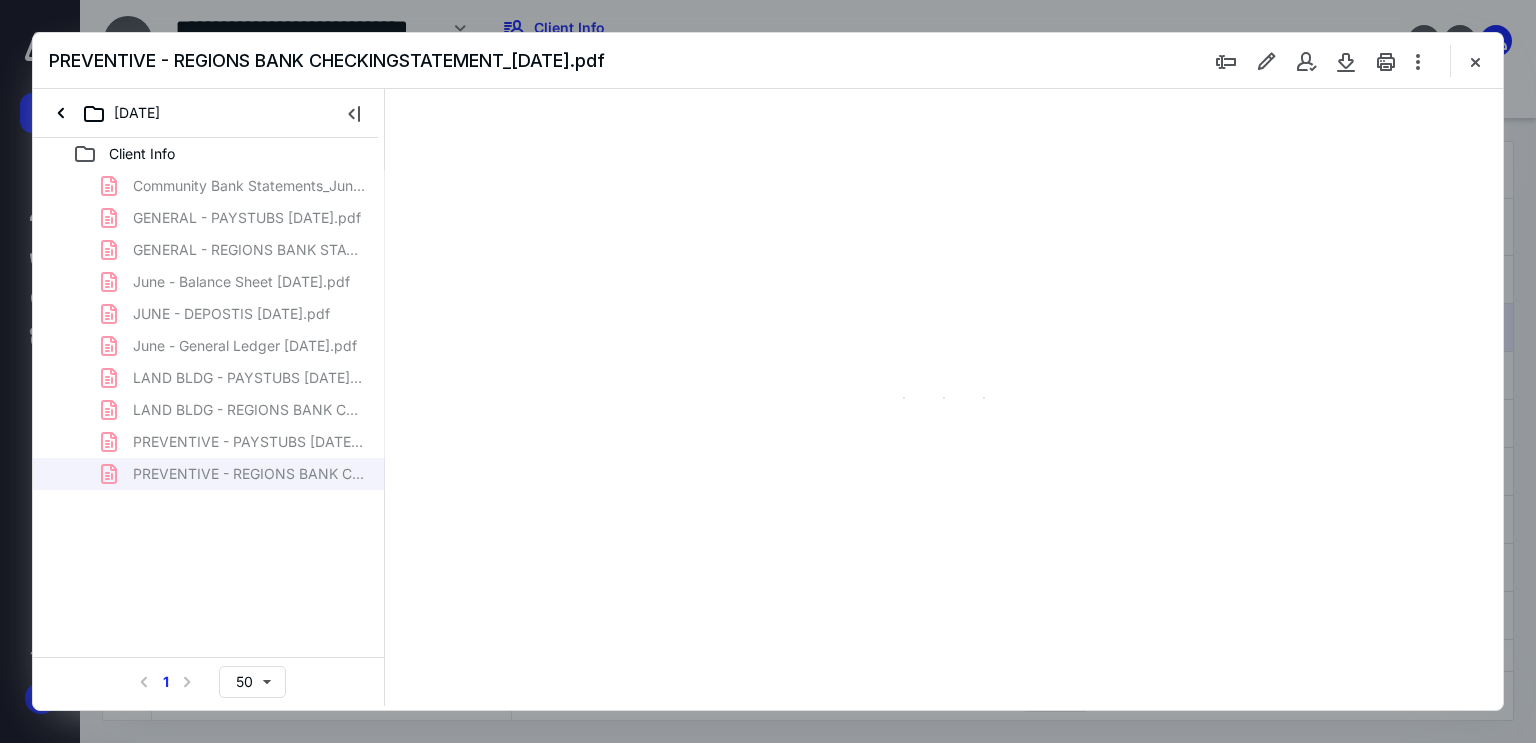 type on "179" 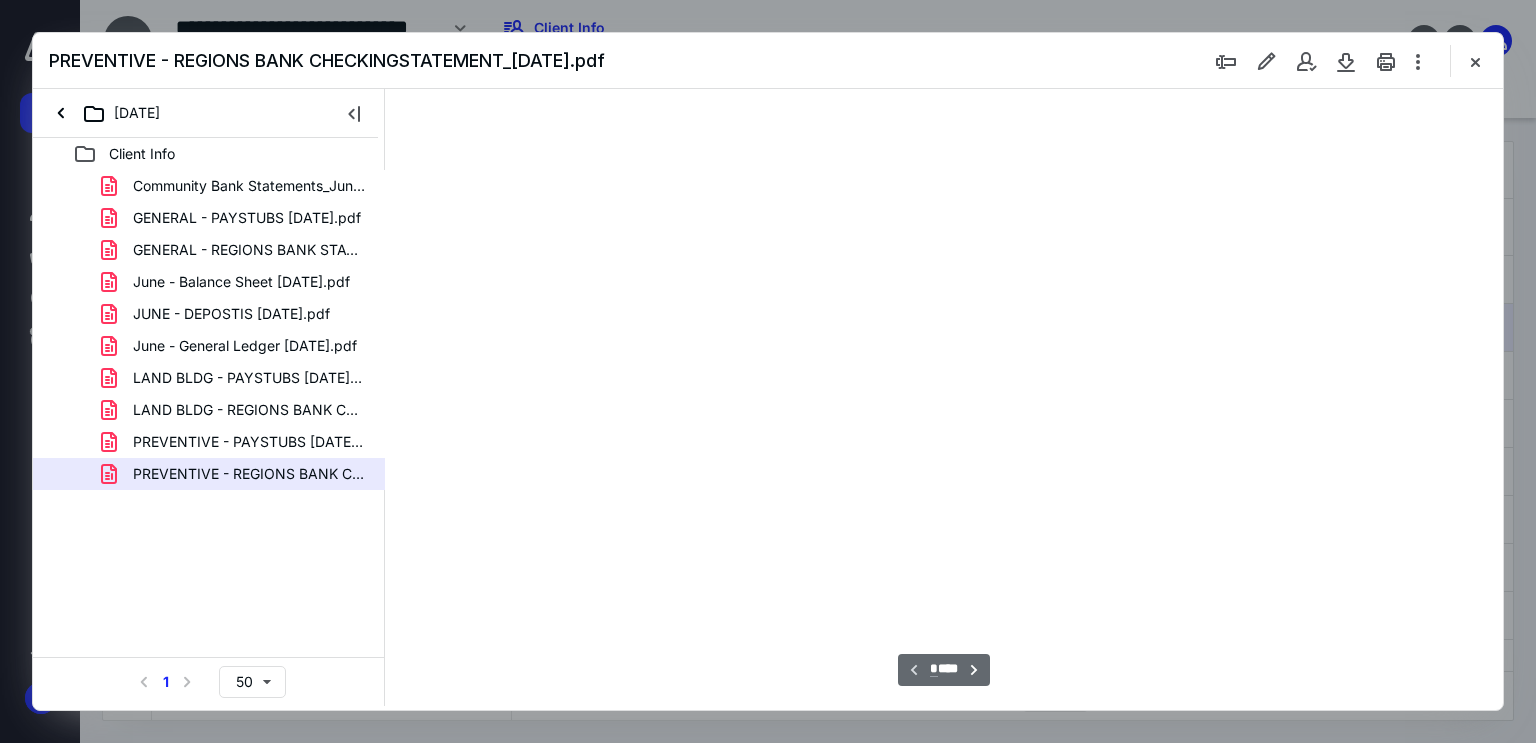scroll, scrollTop: 83, scrollLeft: 0, axis: vertical 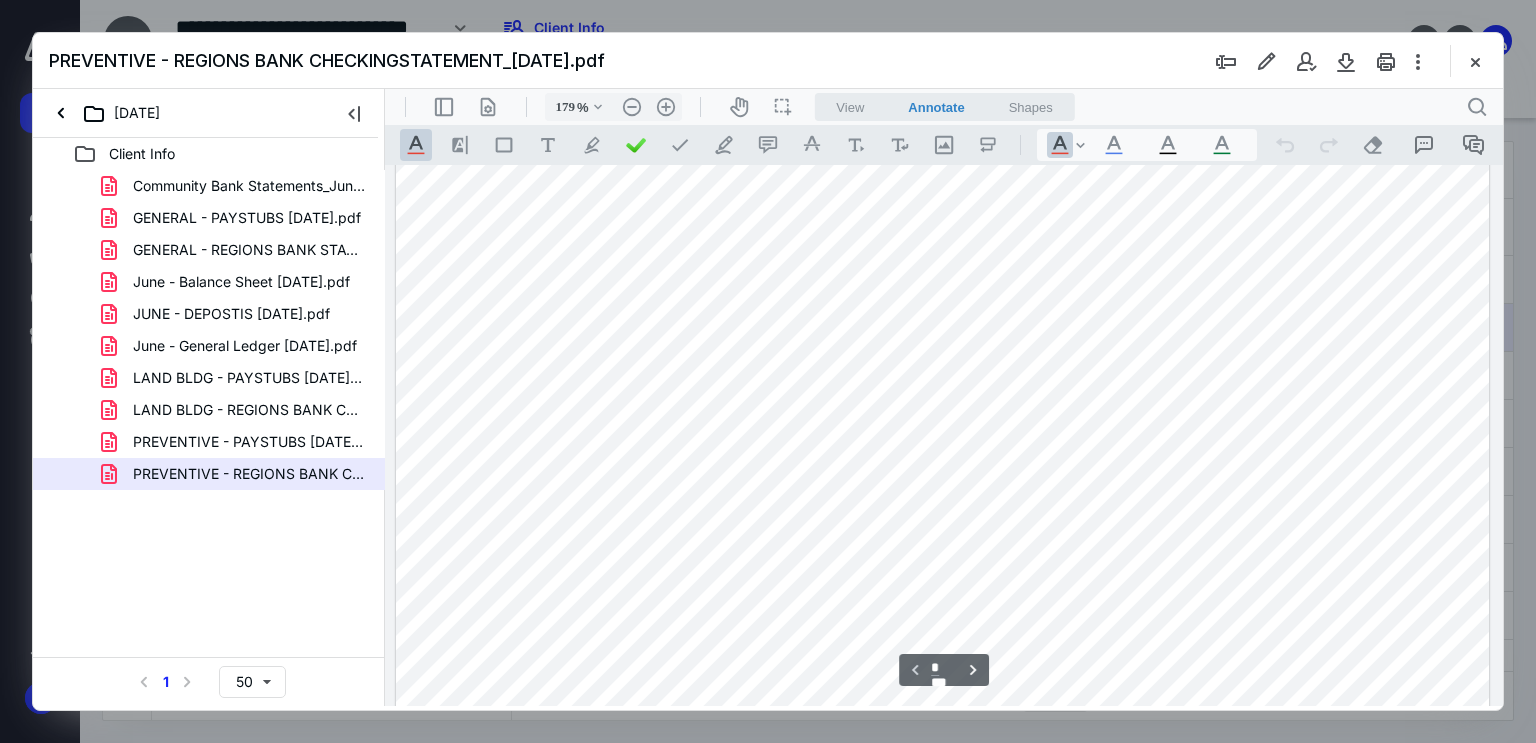 click at bounding box center (943, 797) 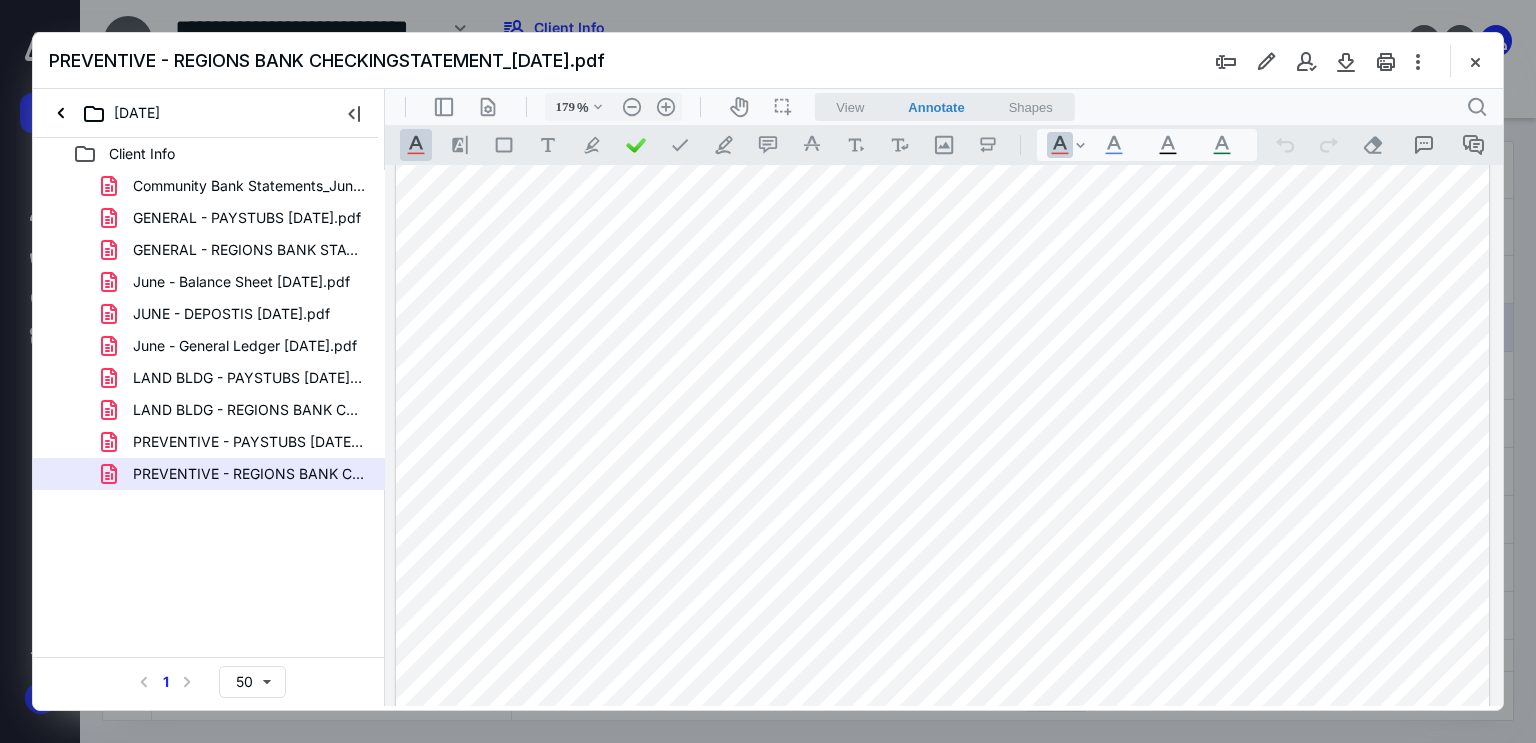 scroll, scrollTop: 383, scrollLeft: 0, axis: vertical 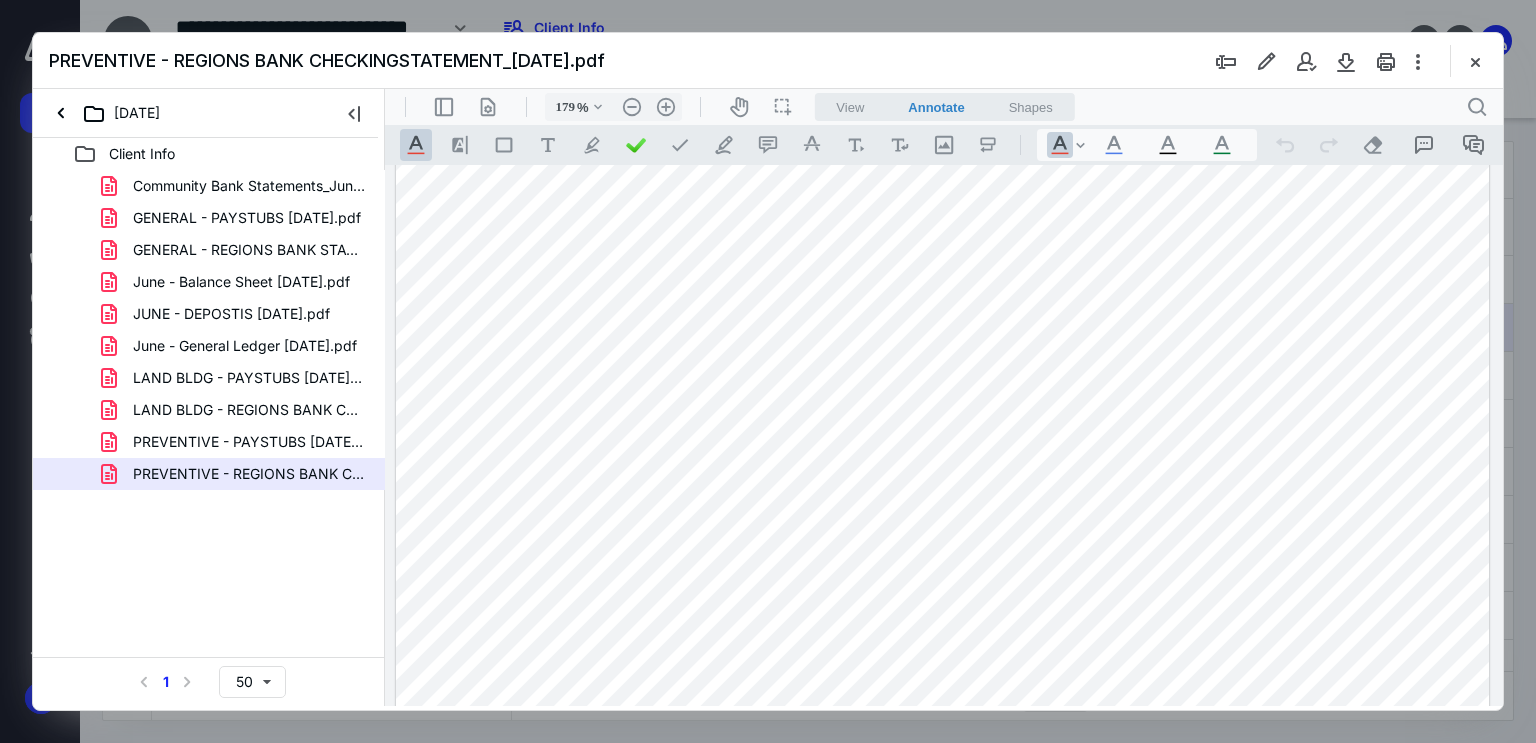 click at bounding box center [943, 497] 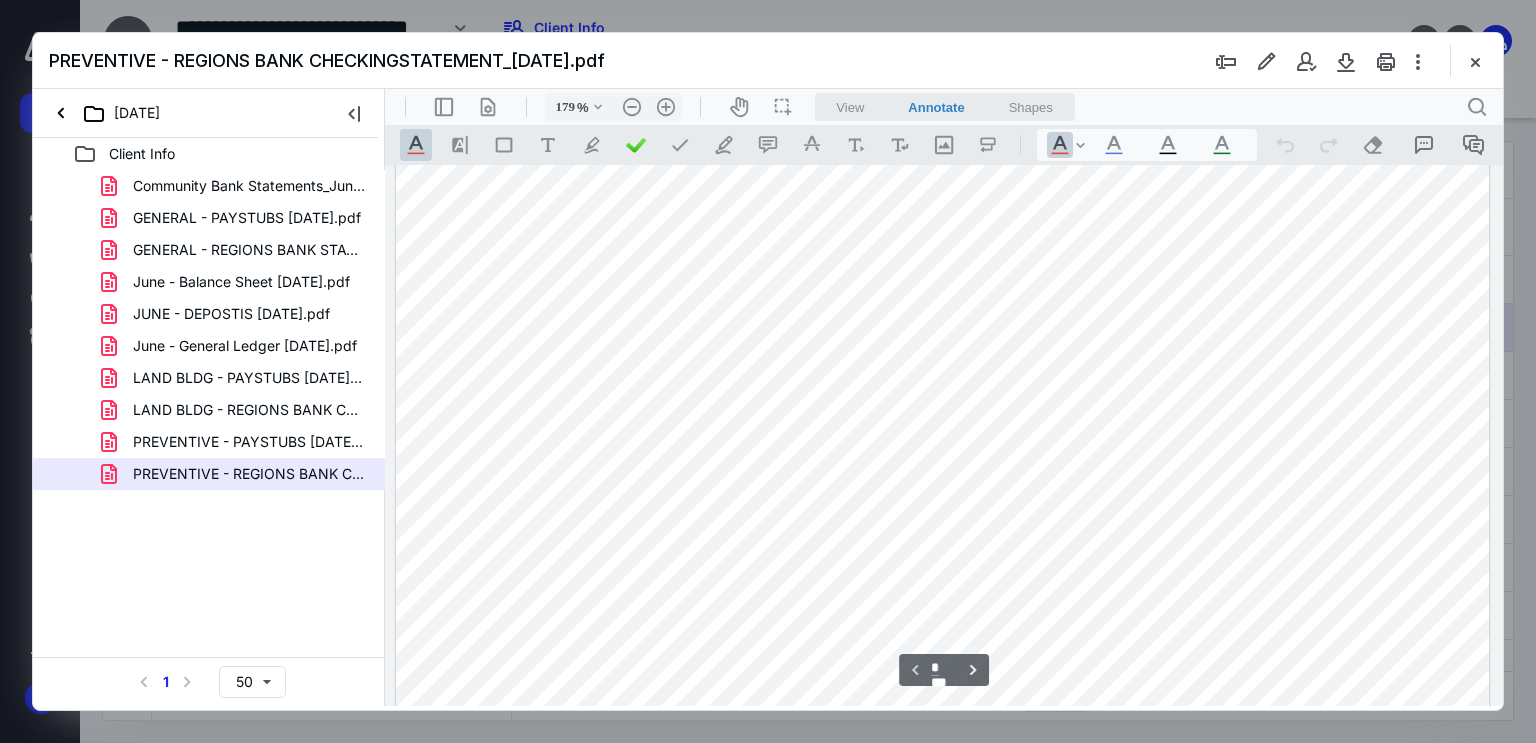 scroll, scrollTop: 783, scrollLeft: 0, axis: vertical 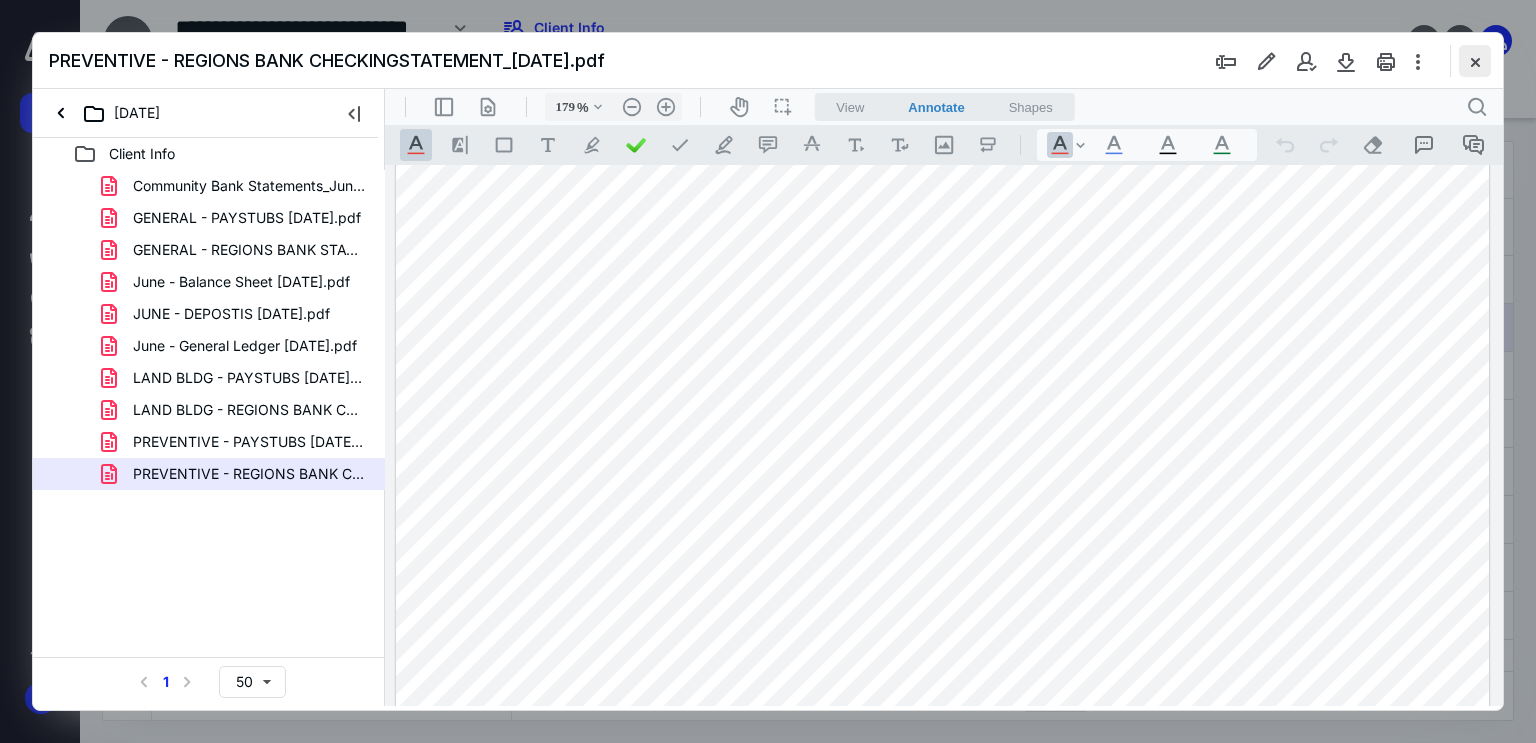 click at bounding box center [1475, 61] 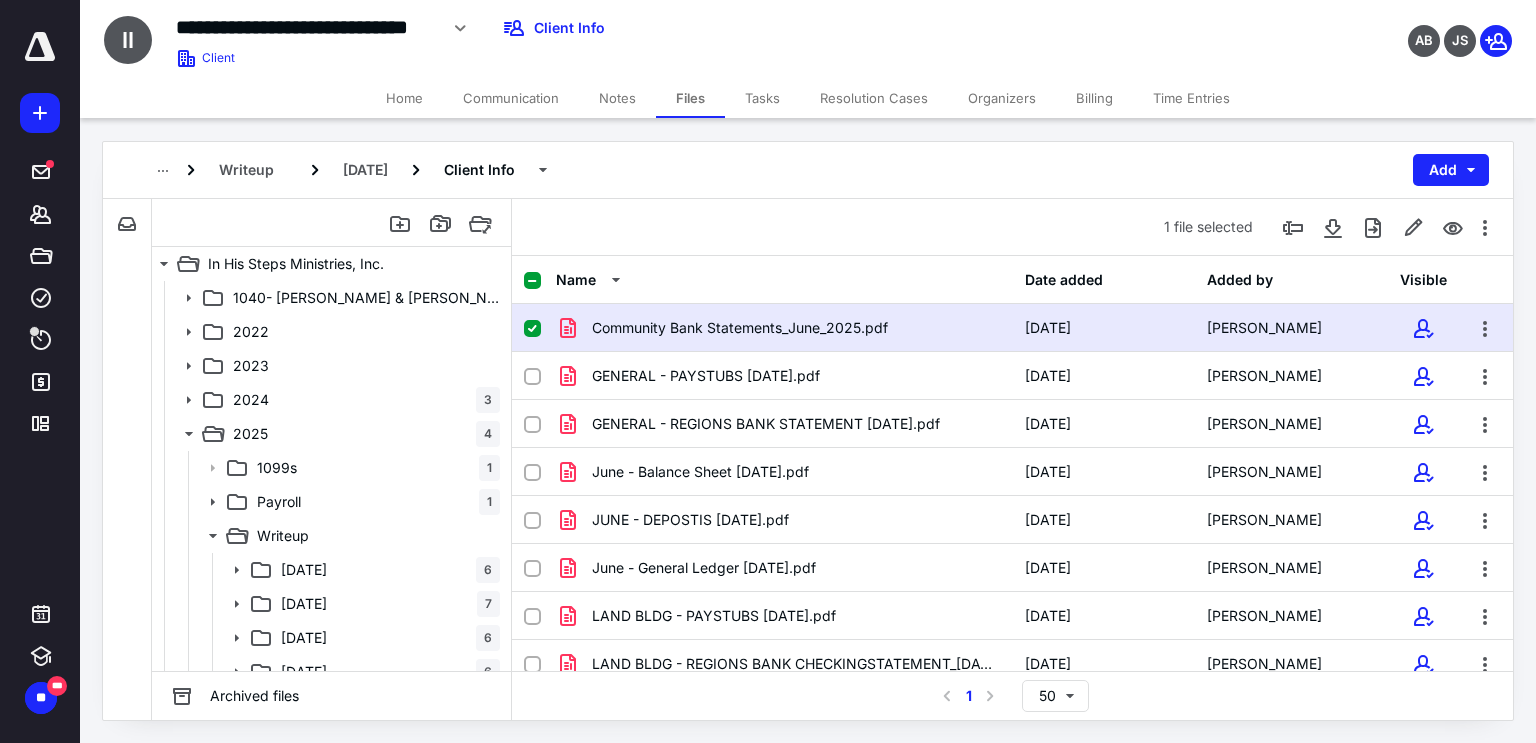 click on "Time Entries" at bounding box center (1191, 98) 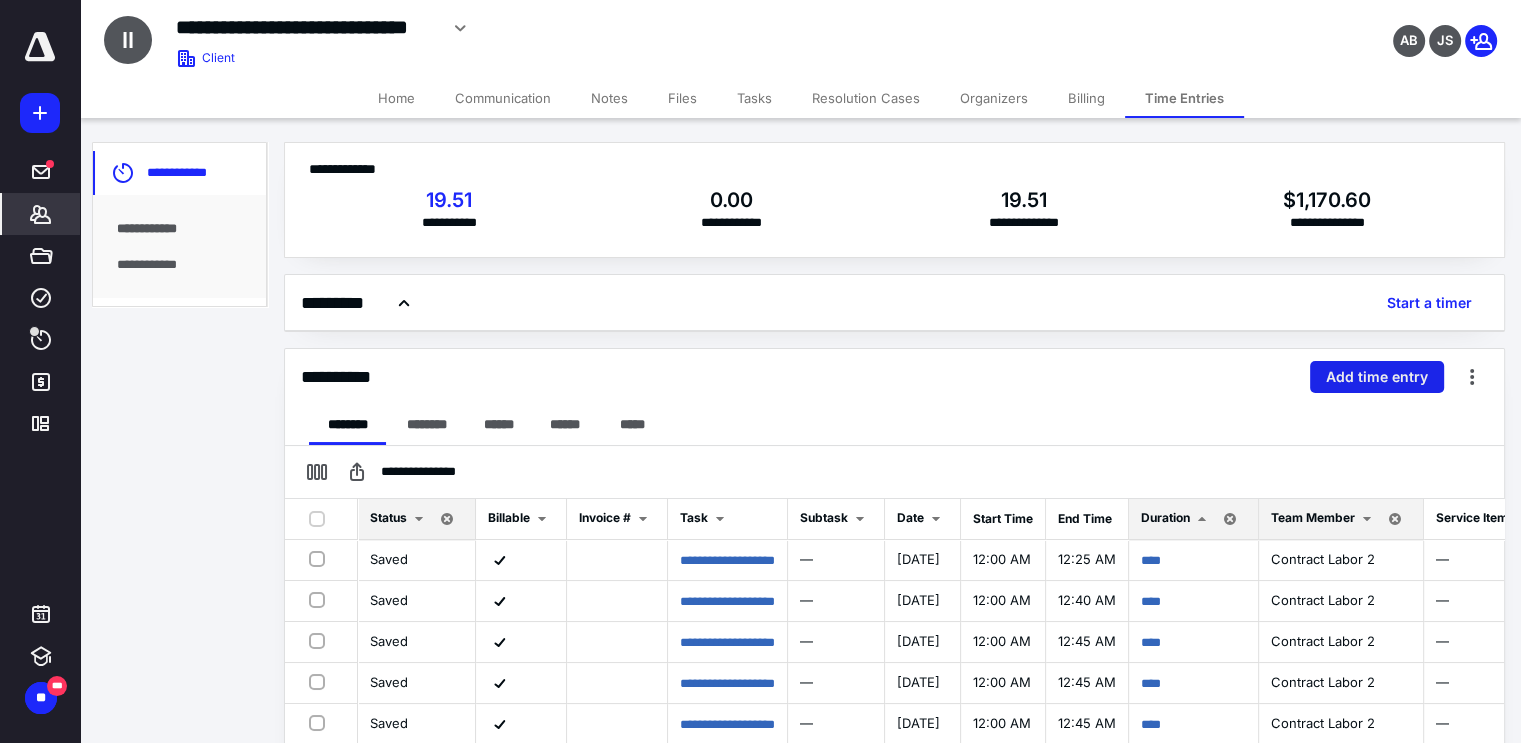 click on "Add time entry" at bounding box center [1377, 377] 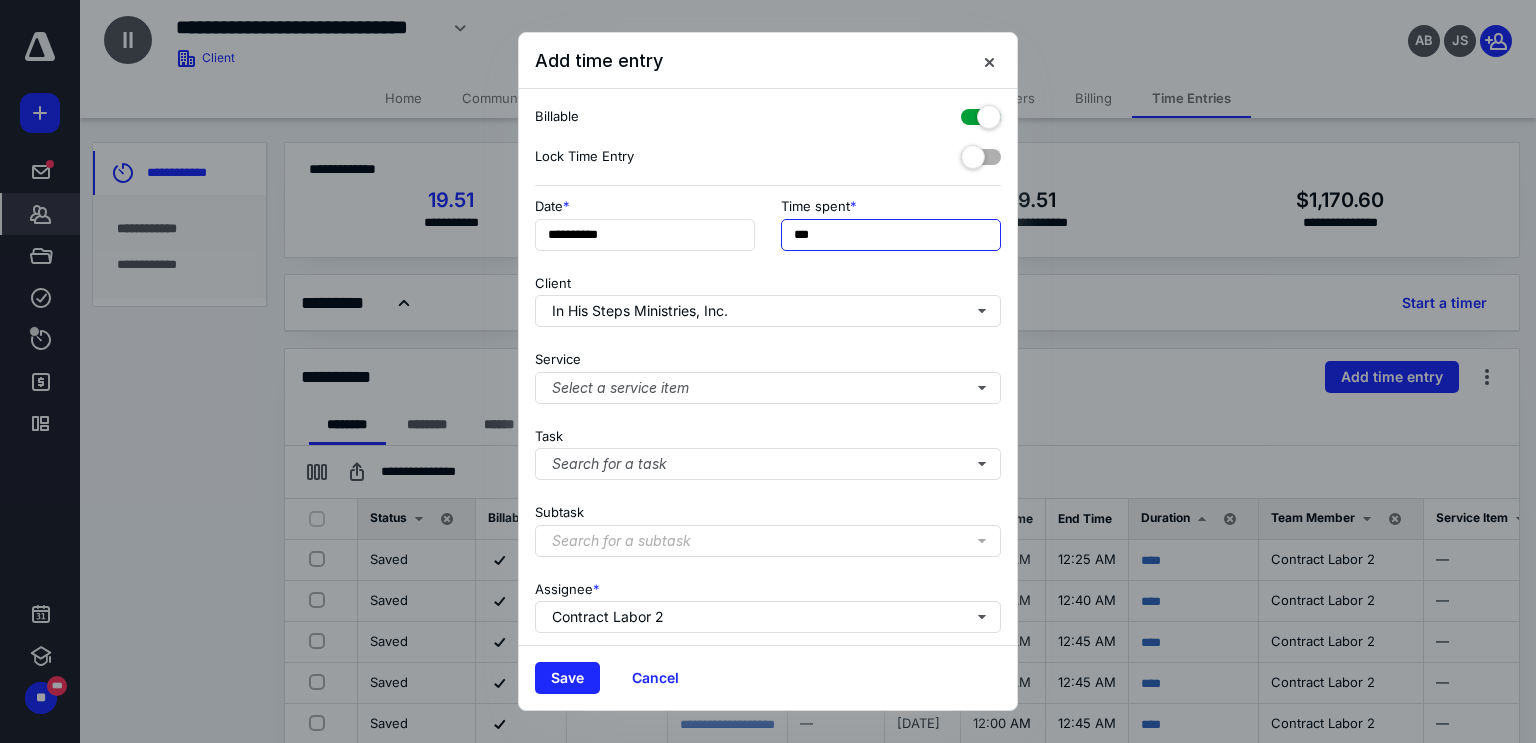 click on "***" at bounding box center [891, 235] 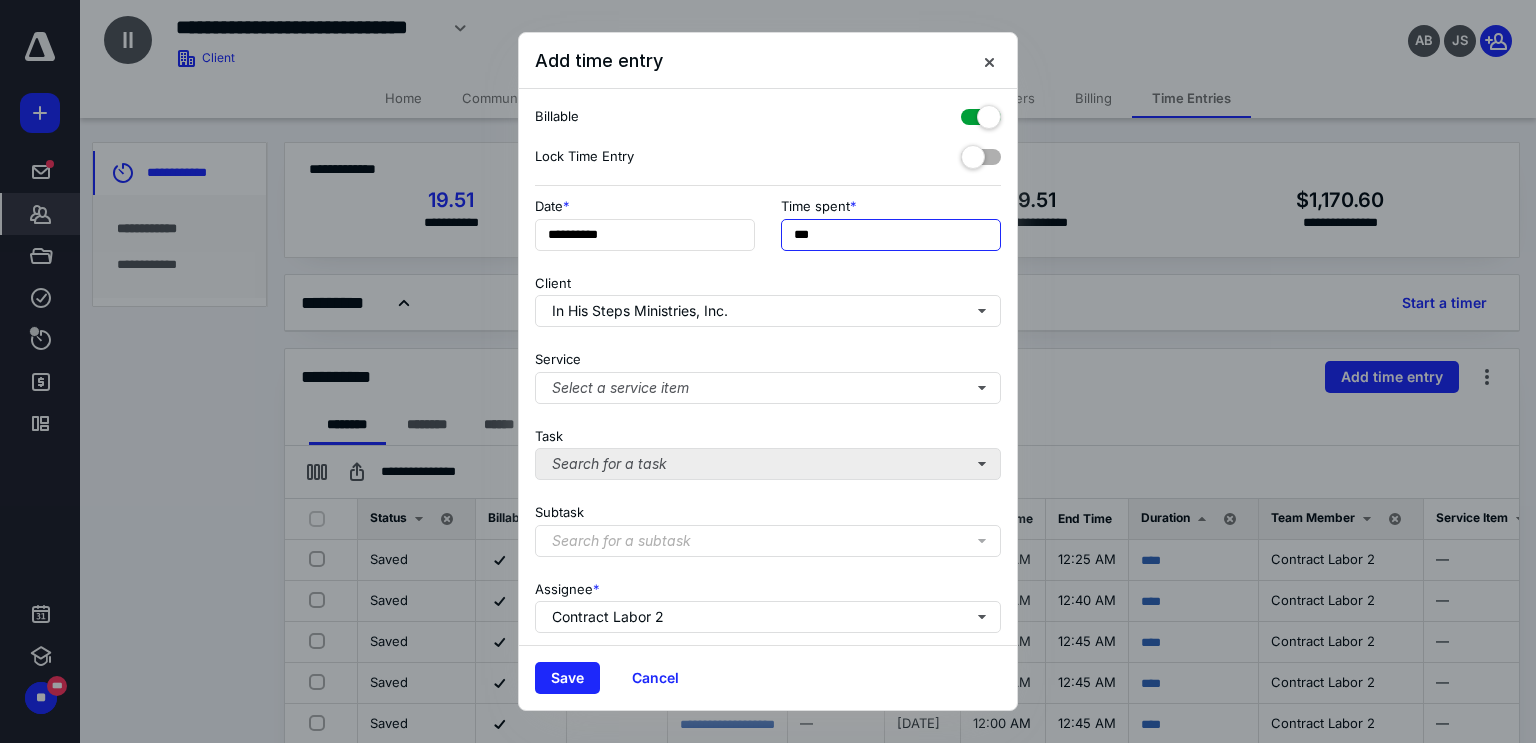 type on "***" 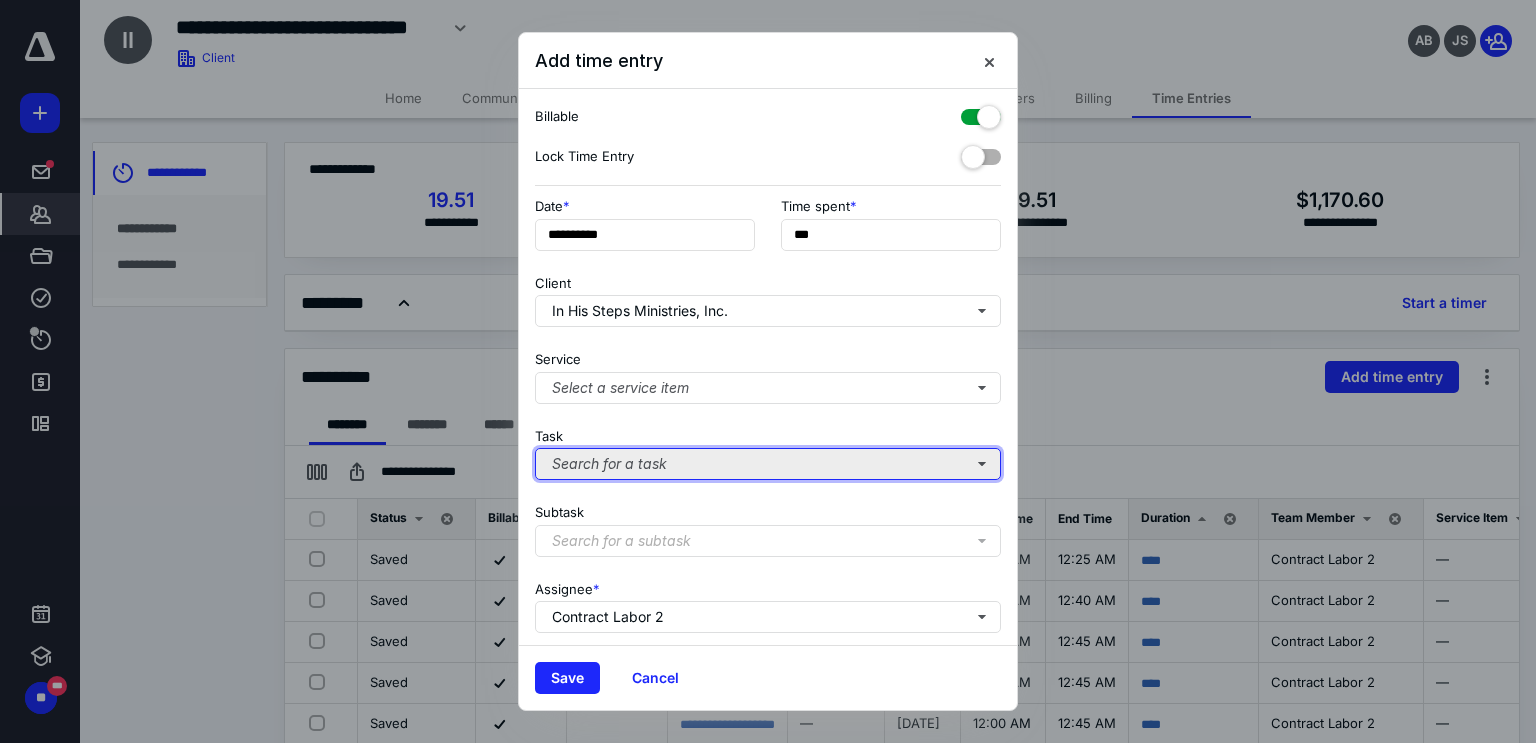 click on "Search for a task" at bounding box center (768, 464) 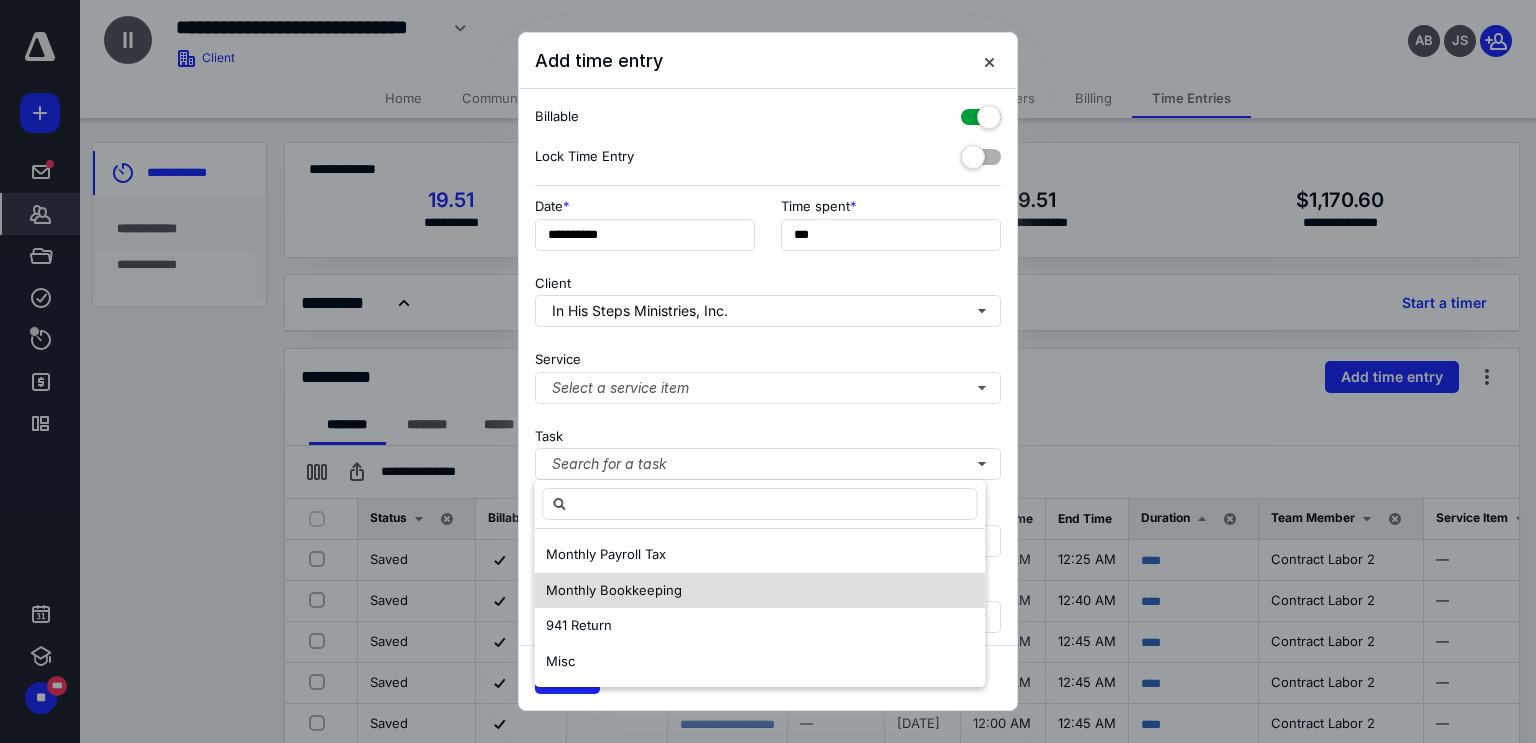 click on "Monthly Bookkeeping" at bounding box center [614, 590] 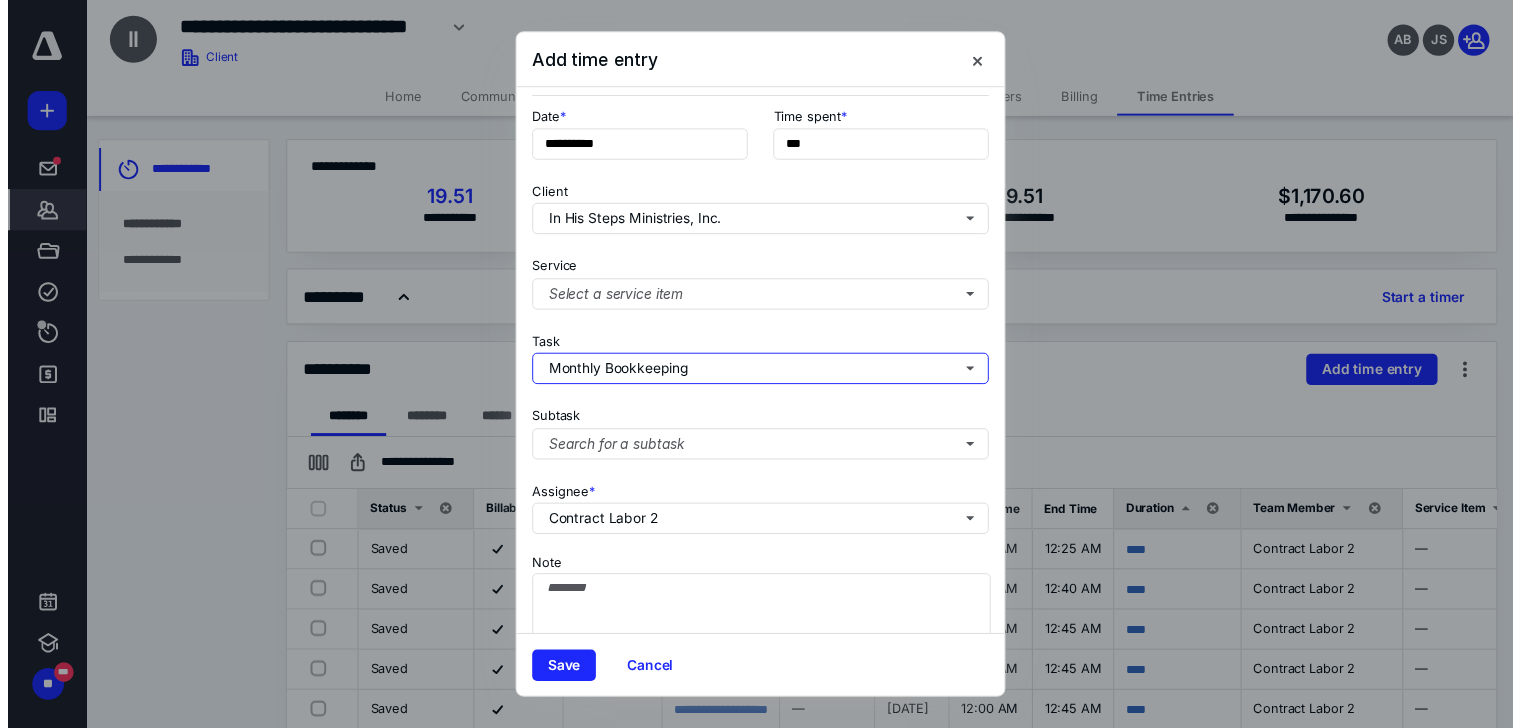 scroll, scrollTop: 157, scrollLeft: 0, axis: vertical 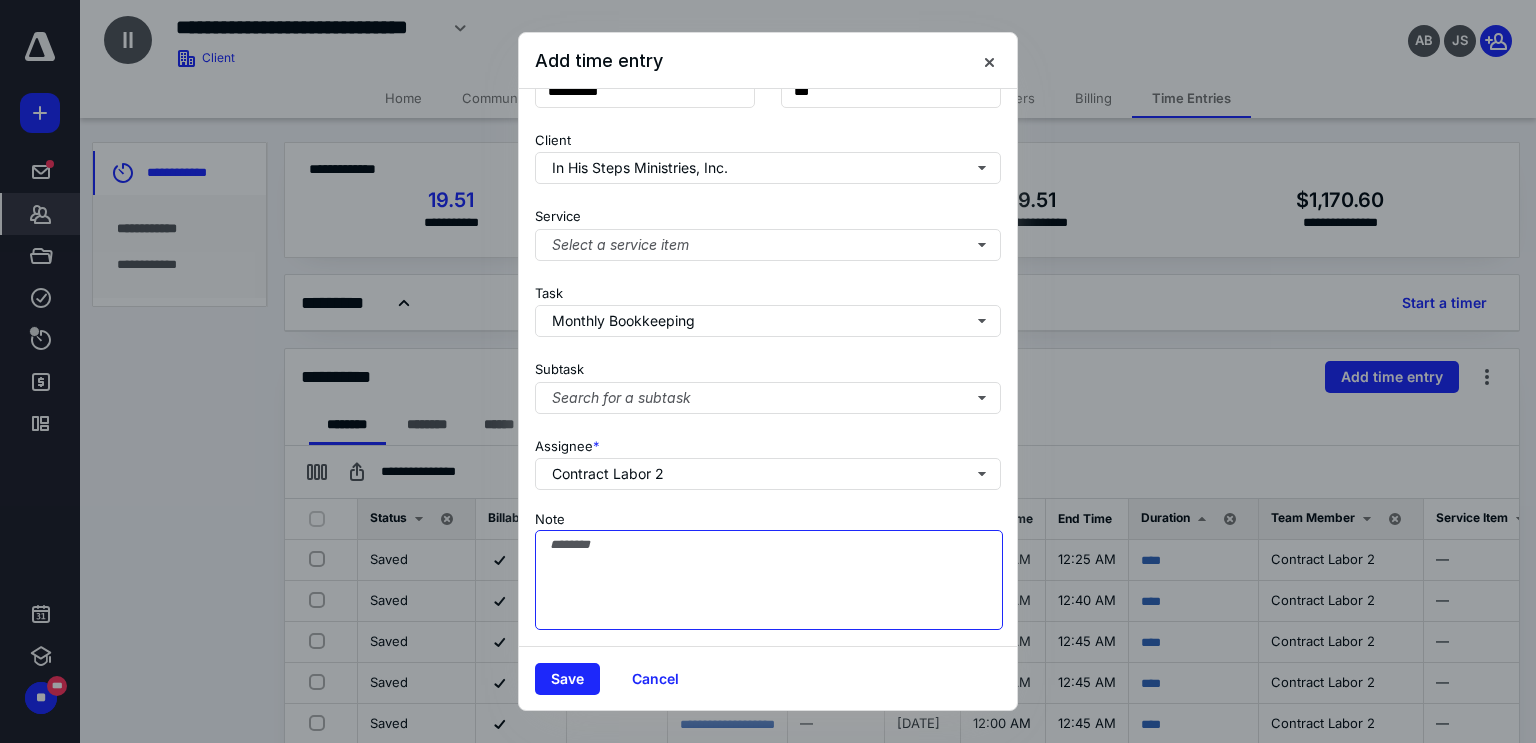 click on "Note" at bounding box center [769, 580] 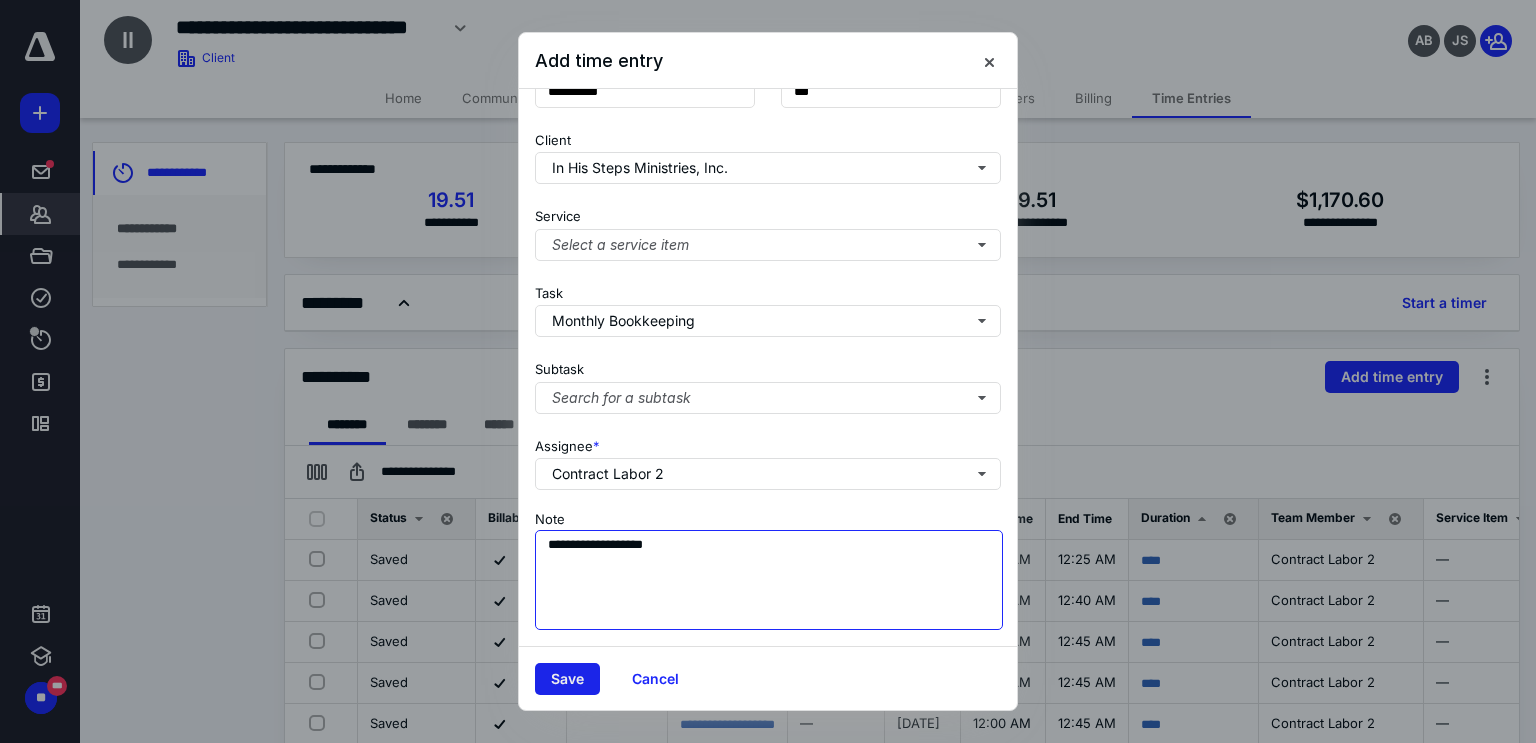 type on "**********" 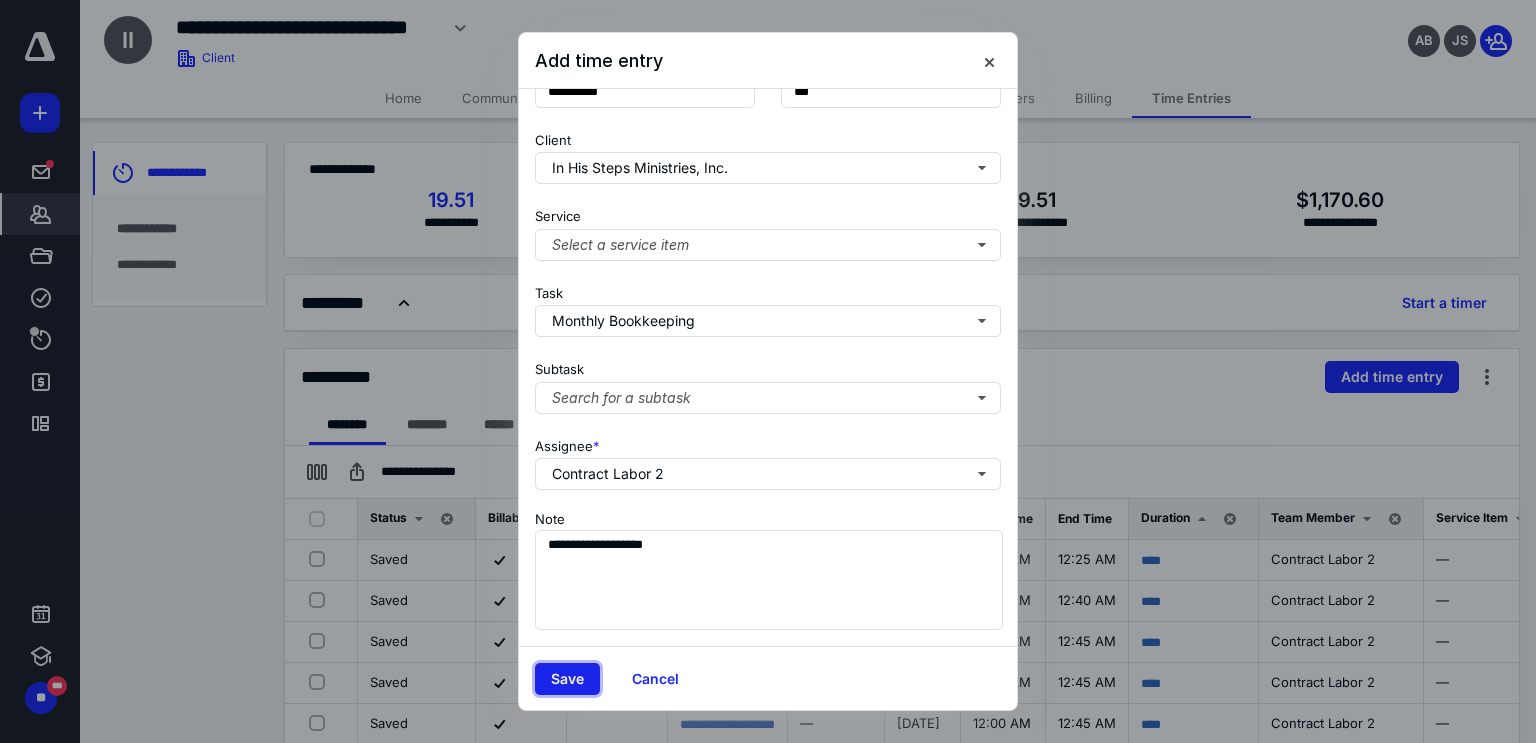 click on "Save" at bounding box center [567, 679] 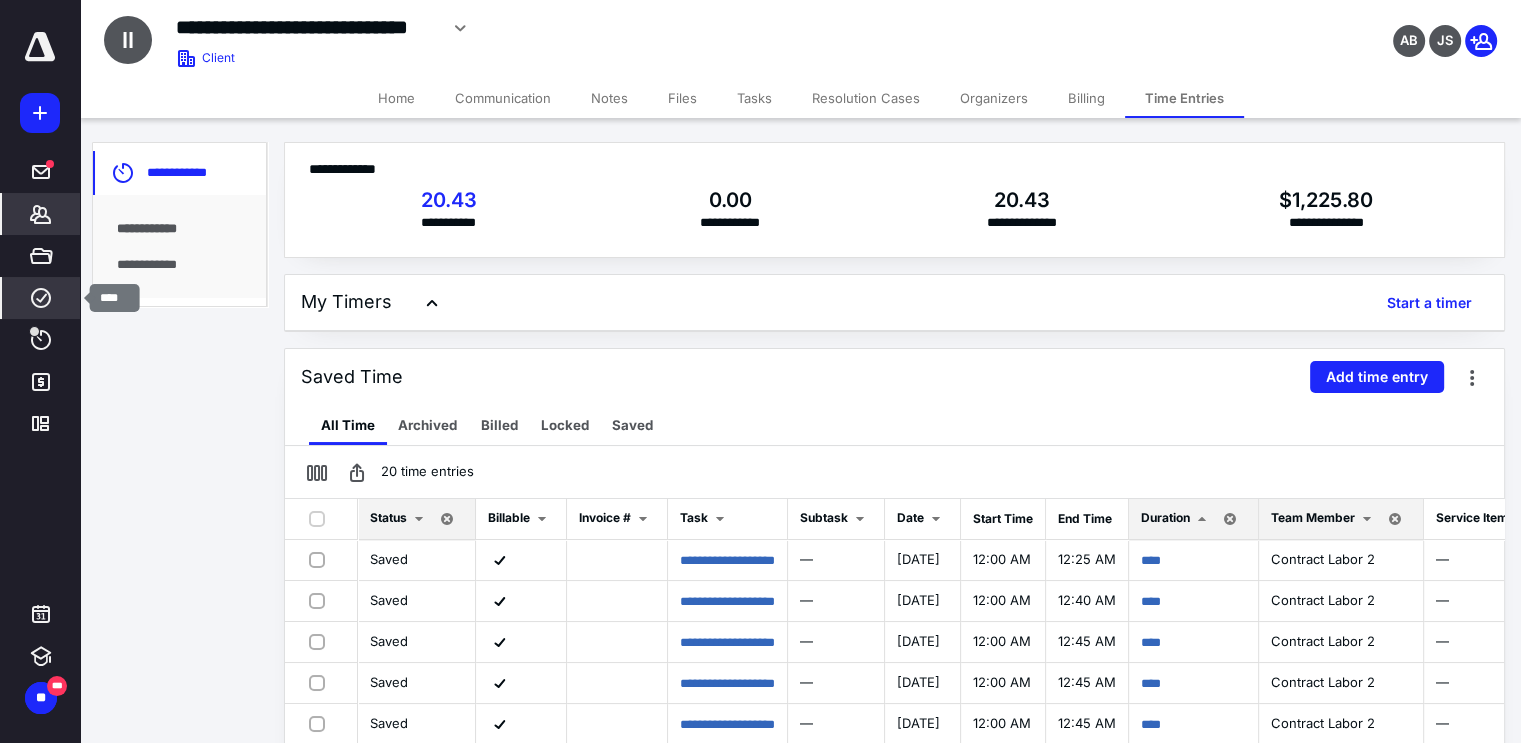click 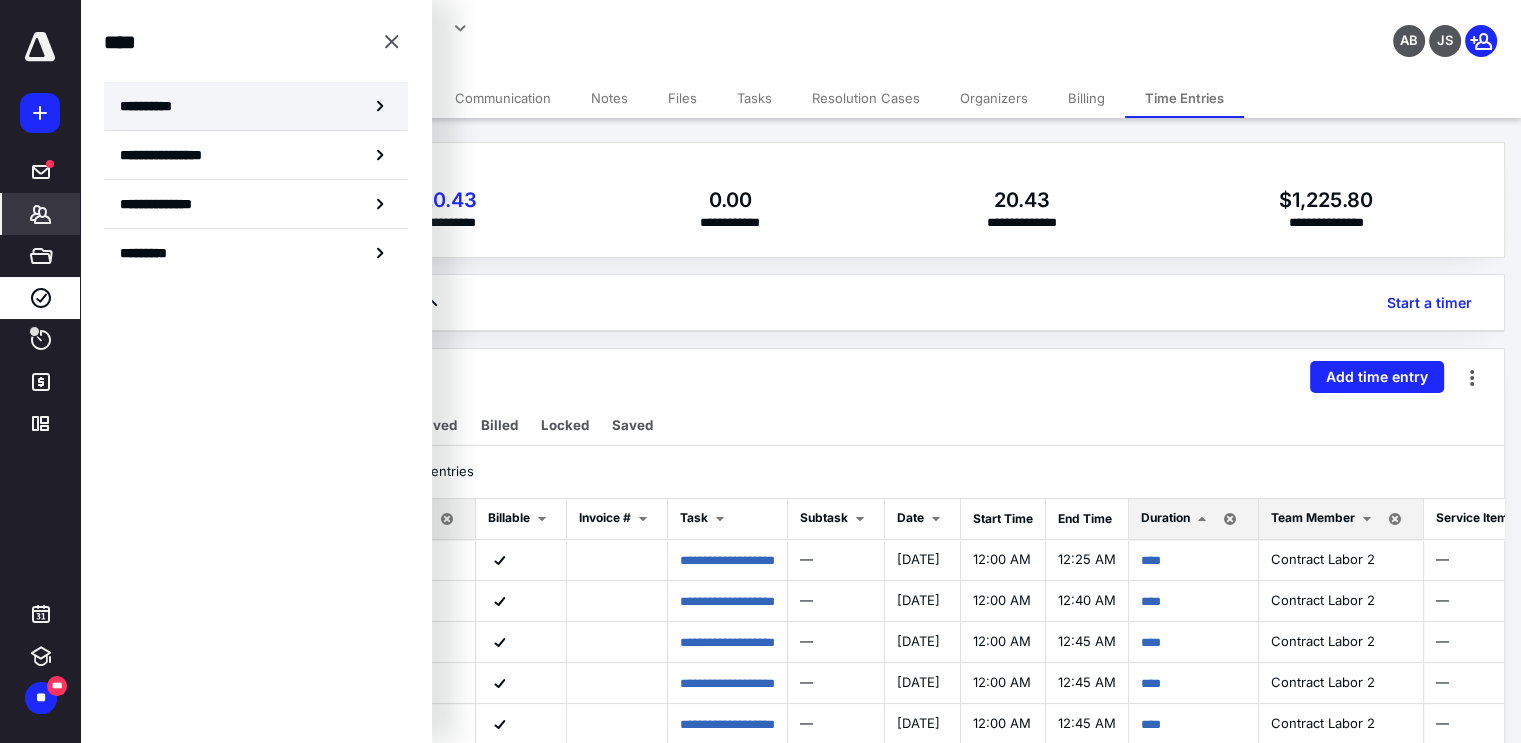 click on "**********" at bounding box center (256, 106) 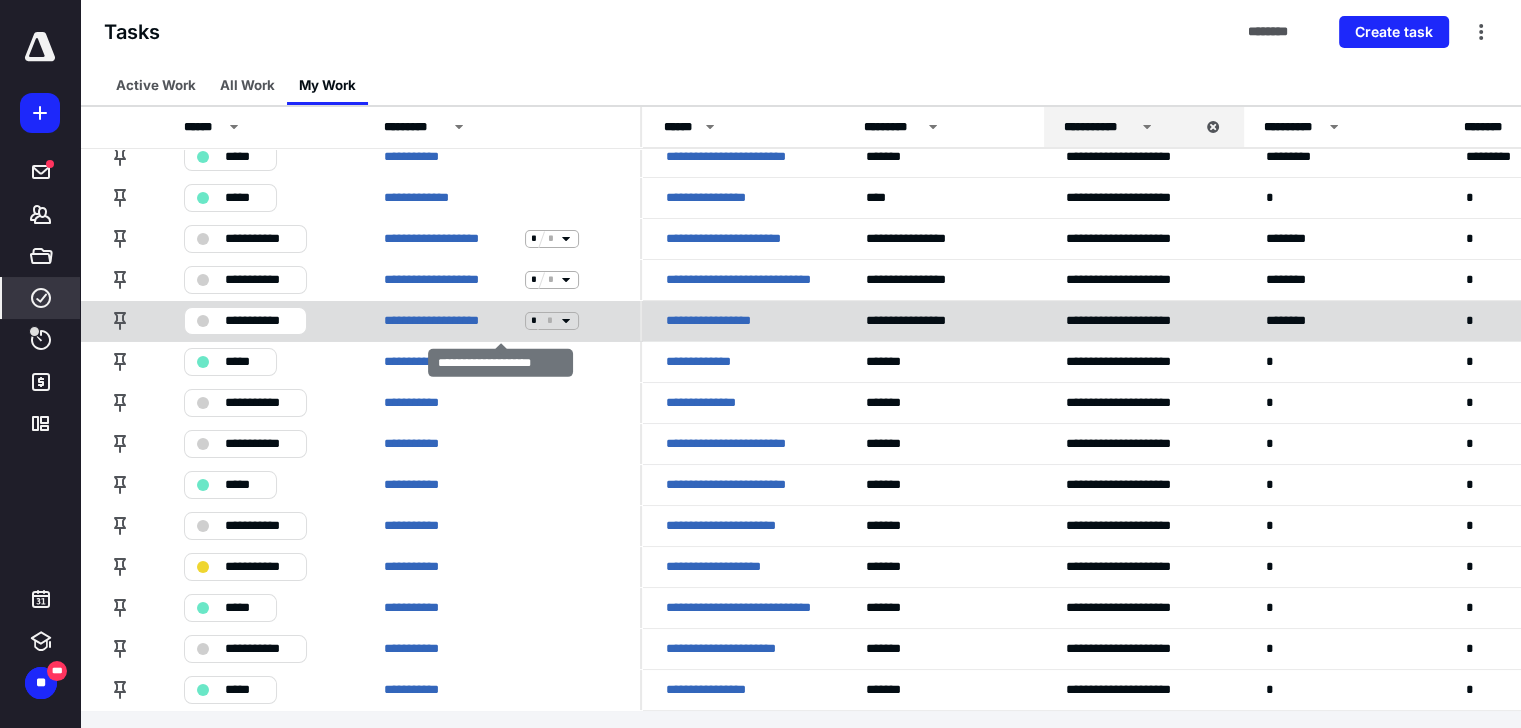 scroll, scrollTop: 16, scrollLeft: 0, axis: vertical 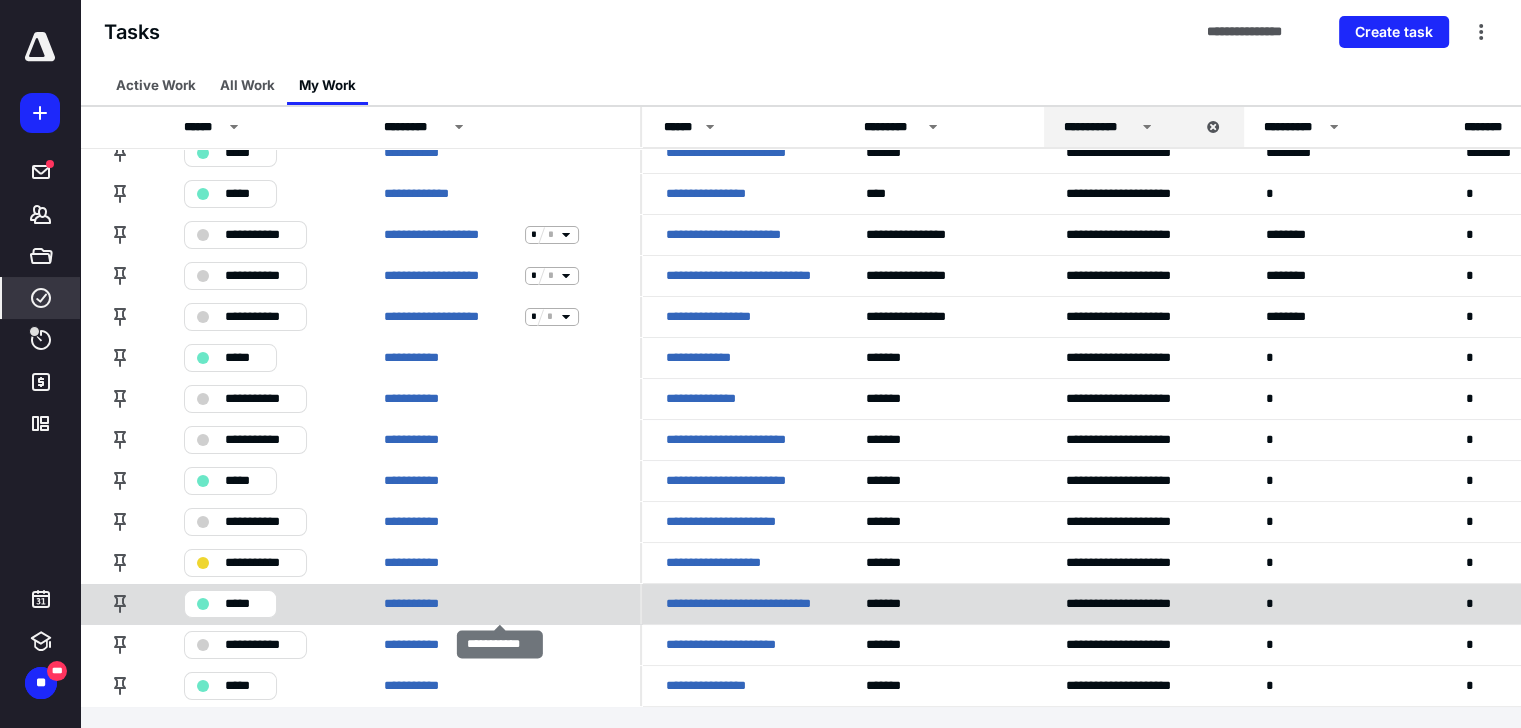 click on "**********" at bounding box center [500, 603] 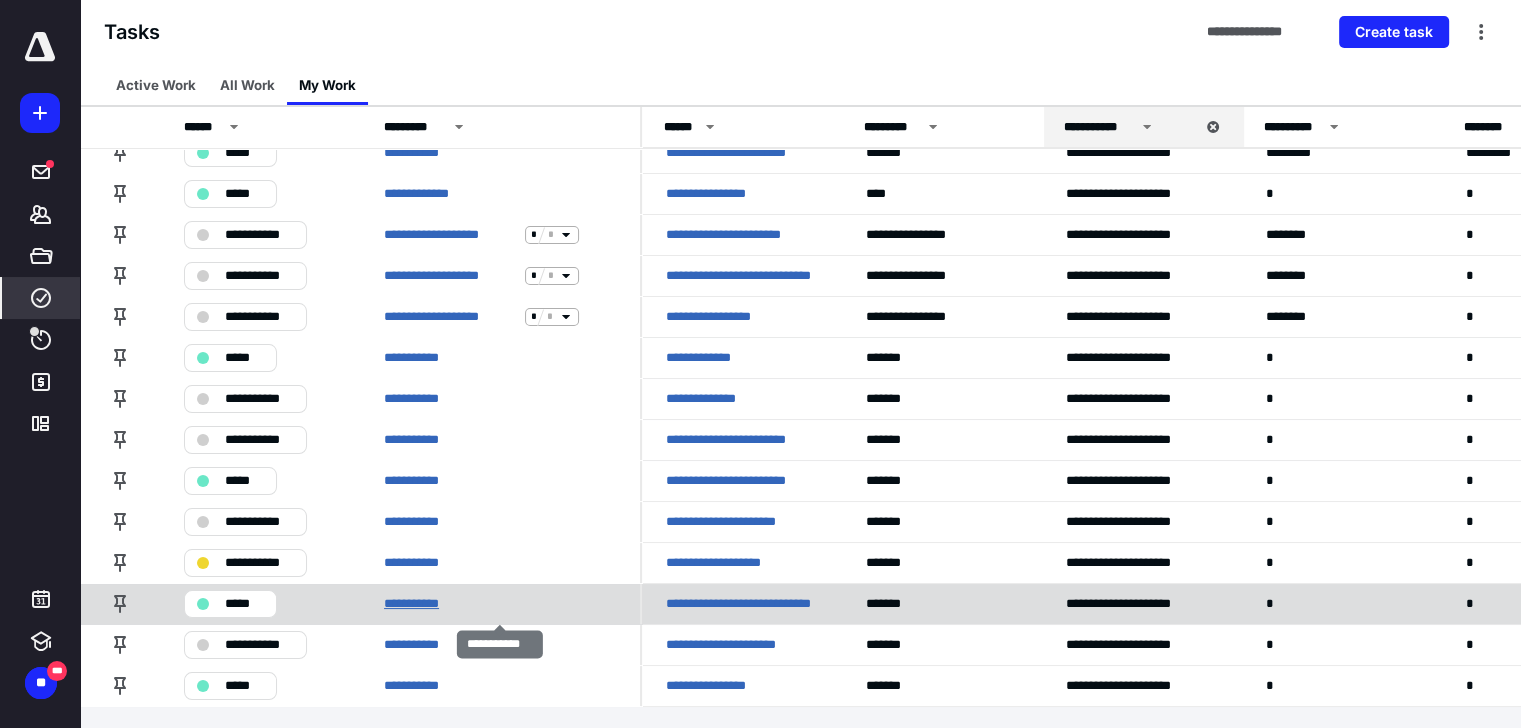 click on "**********" at bounding box center [419, 604] 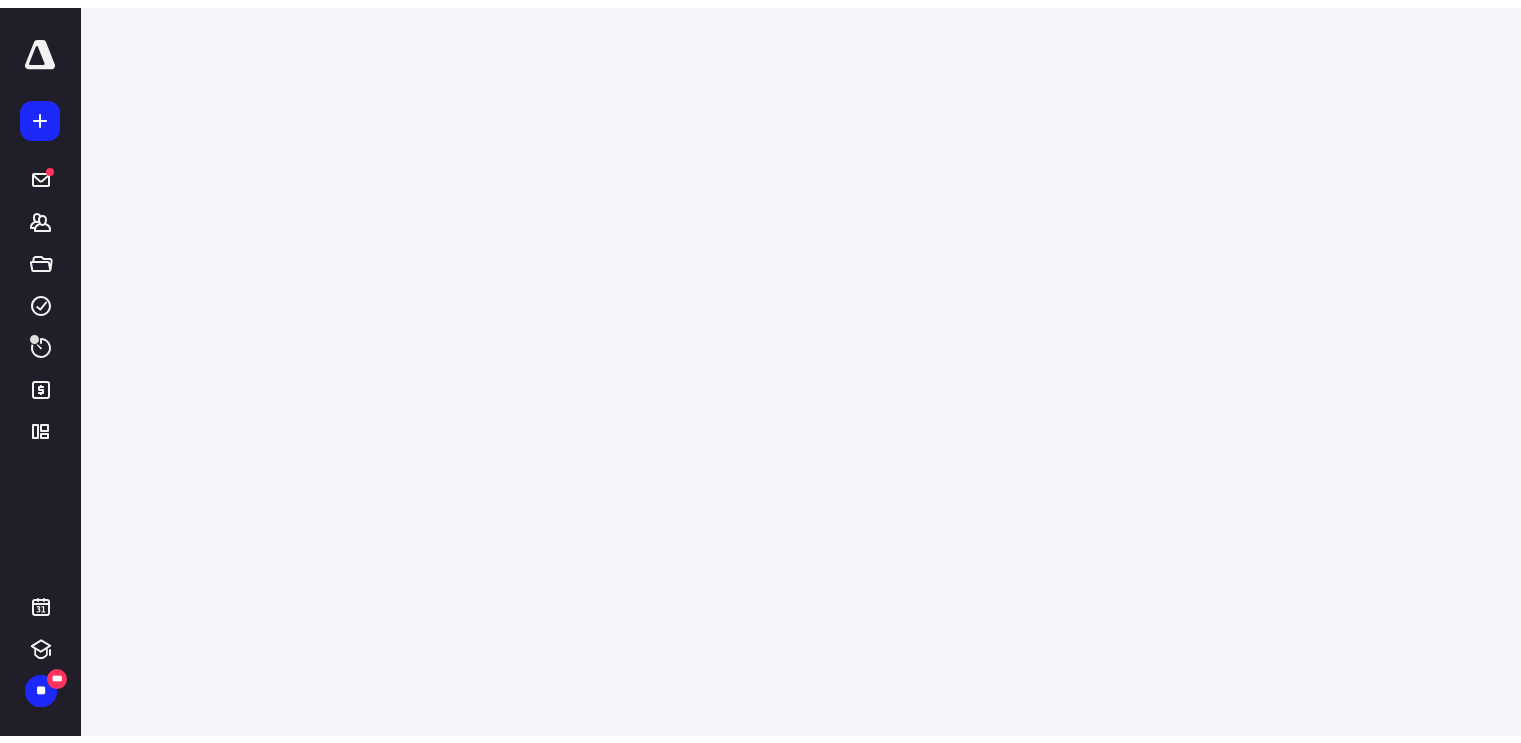 scroll, scrollTop: 0, scrollLeft: 0, axis: both 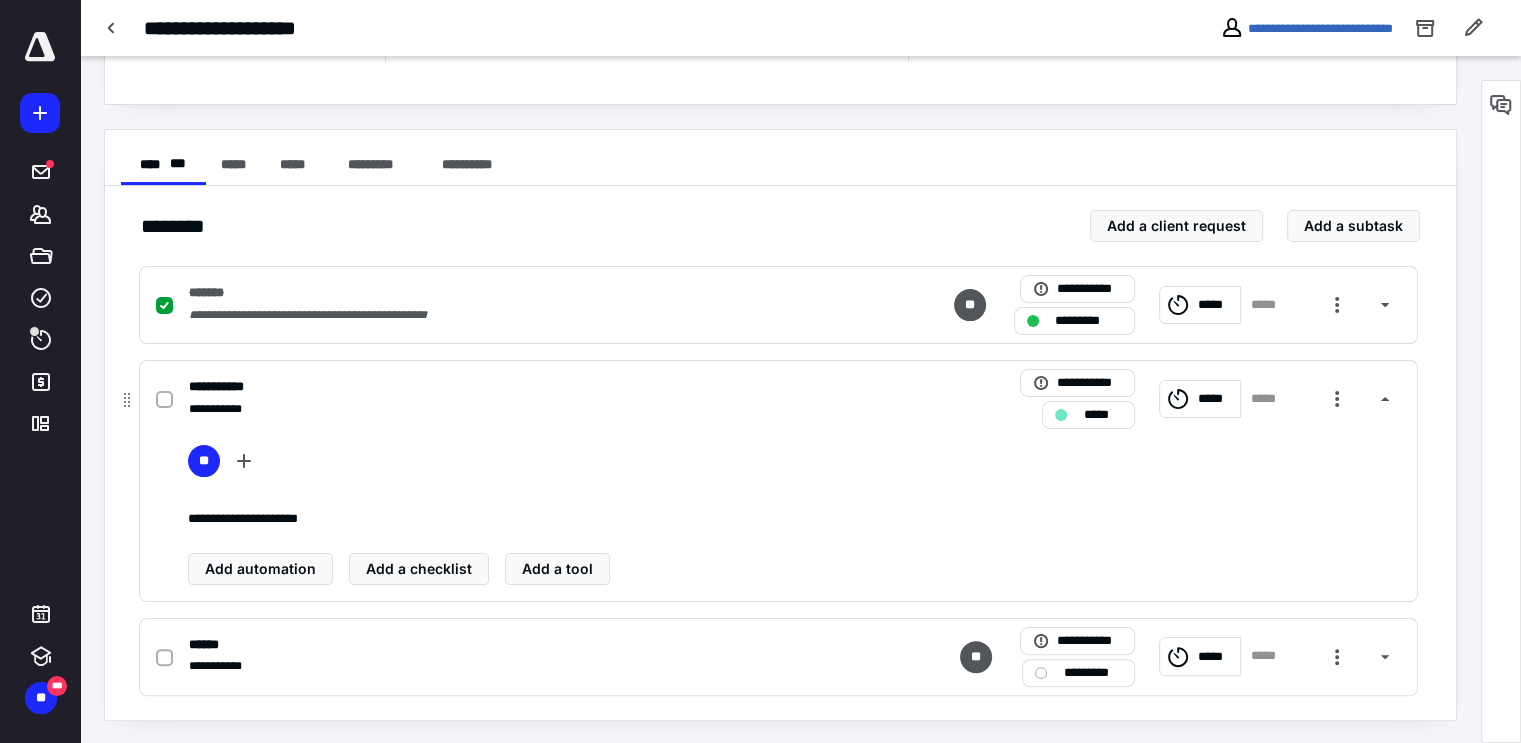 click 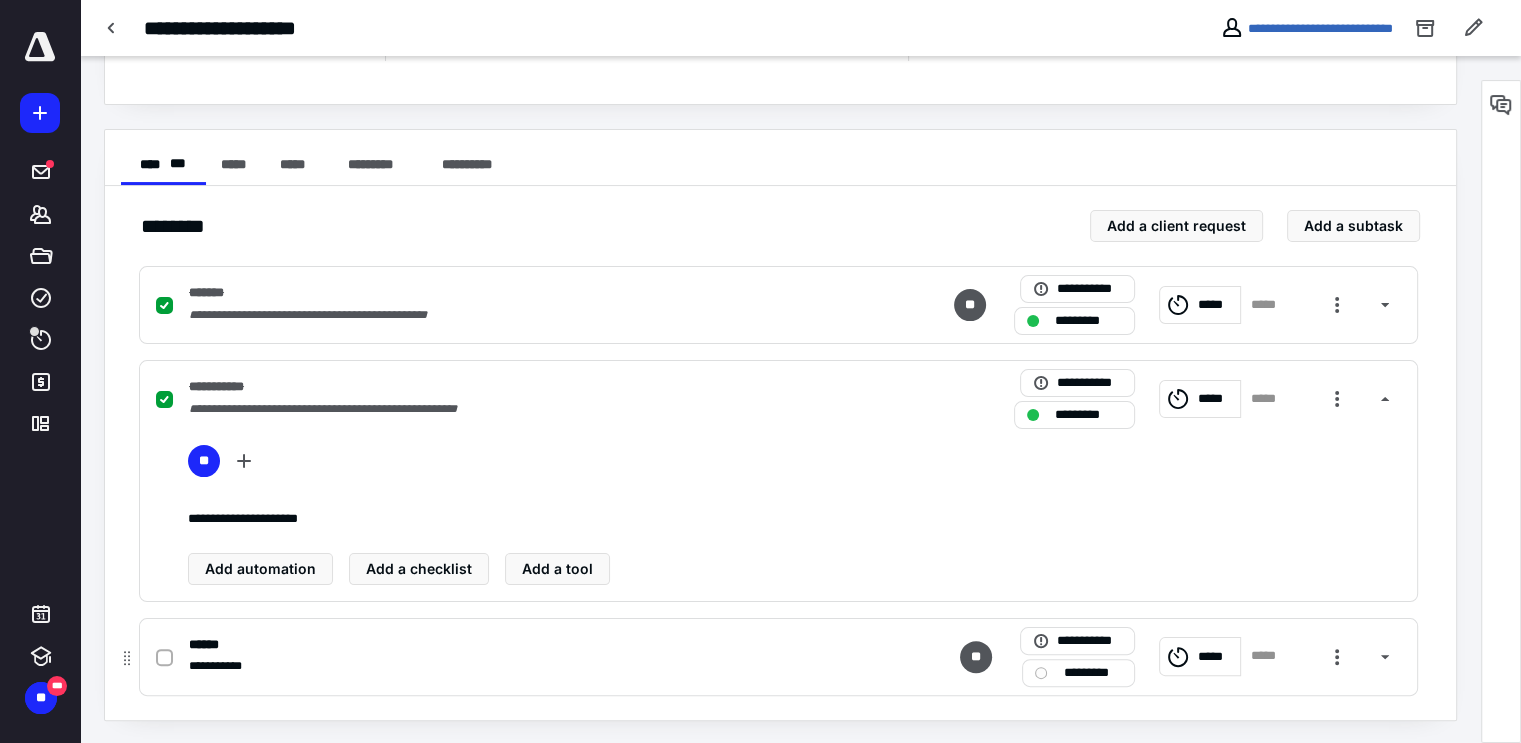 click at bounding box center (1041, 673) 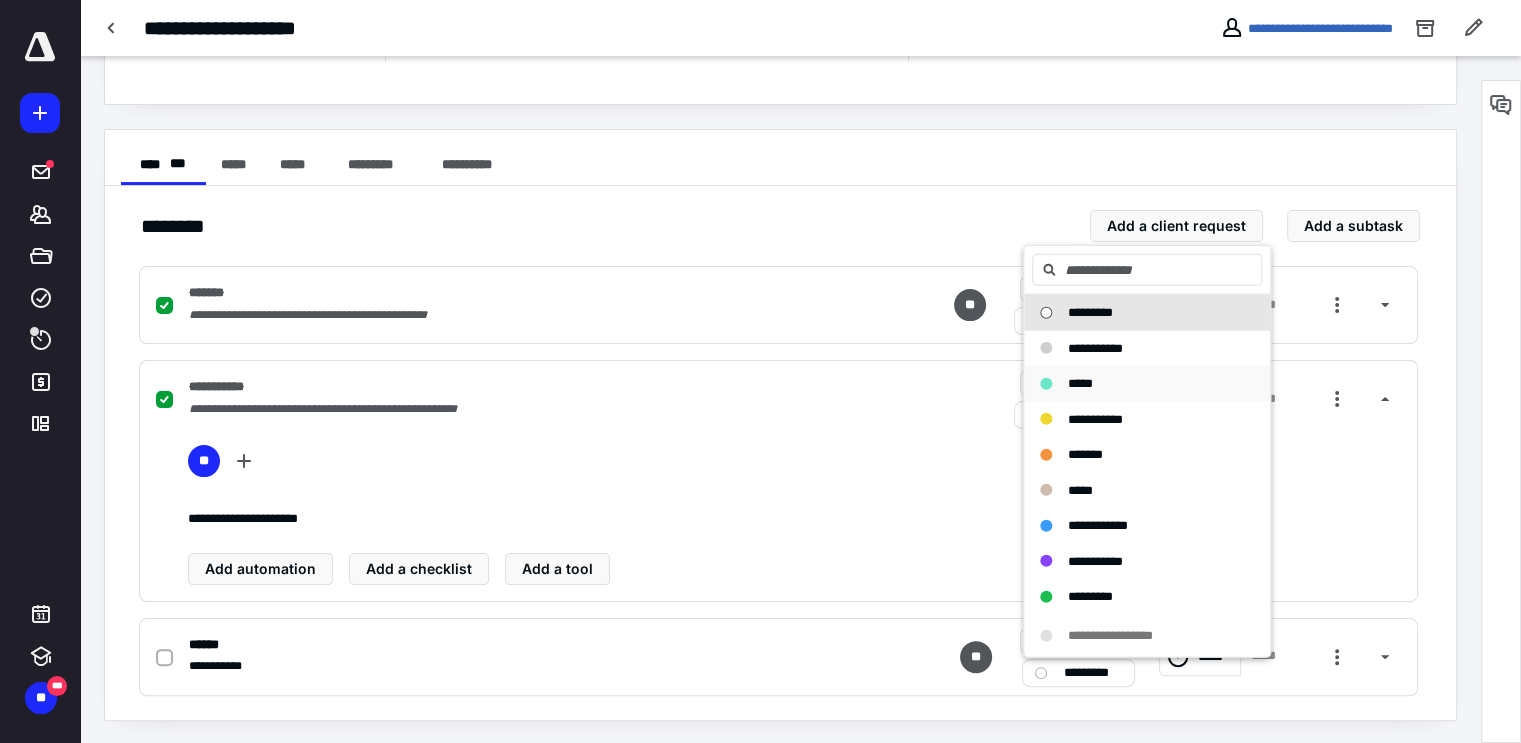 click on "*****" at bounding box center (1080, 383) 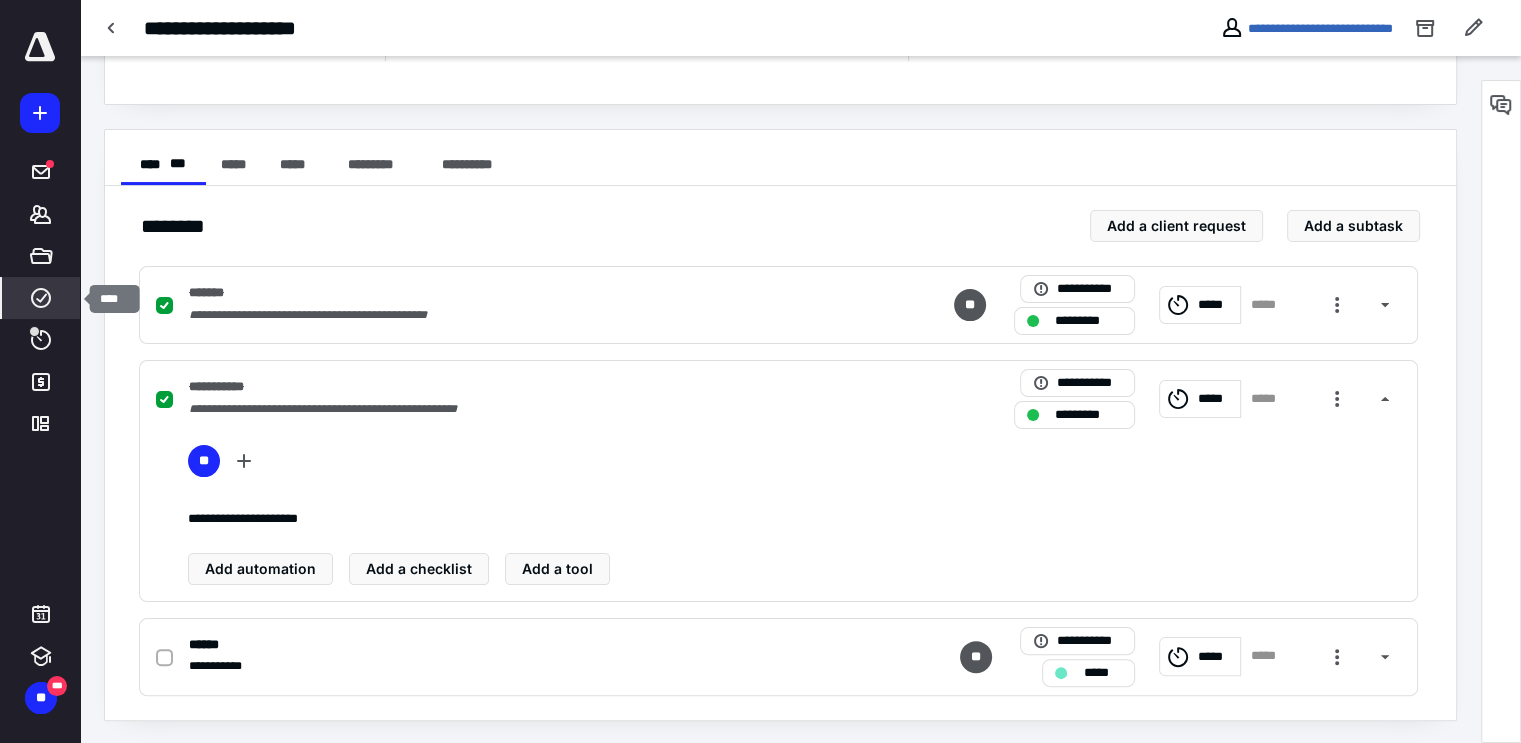 click 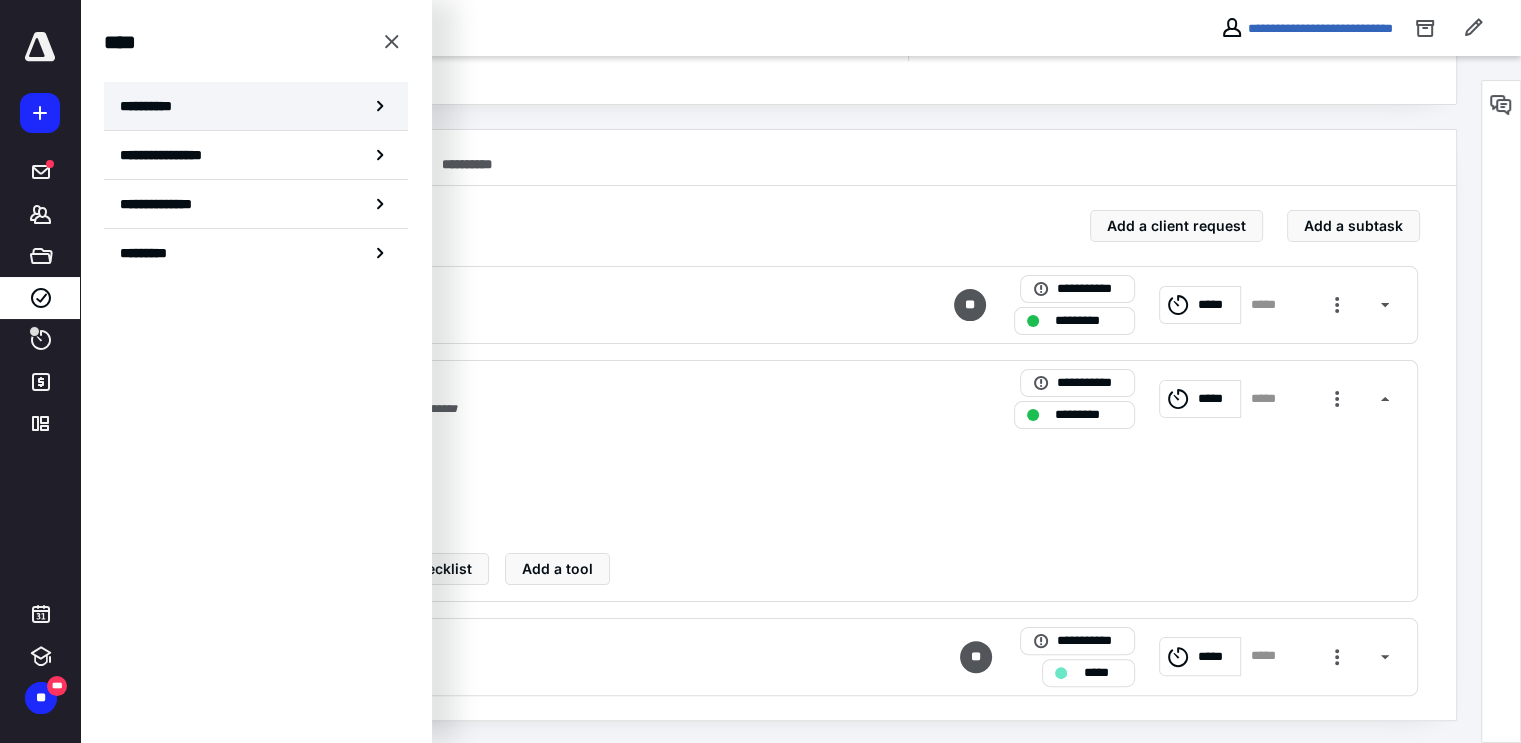 click on "**********" at bounding box center (256, 106) 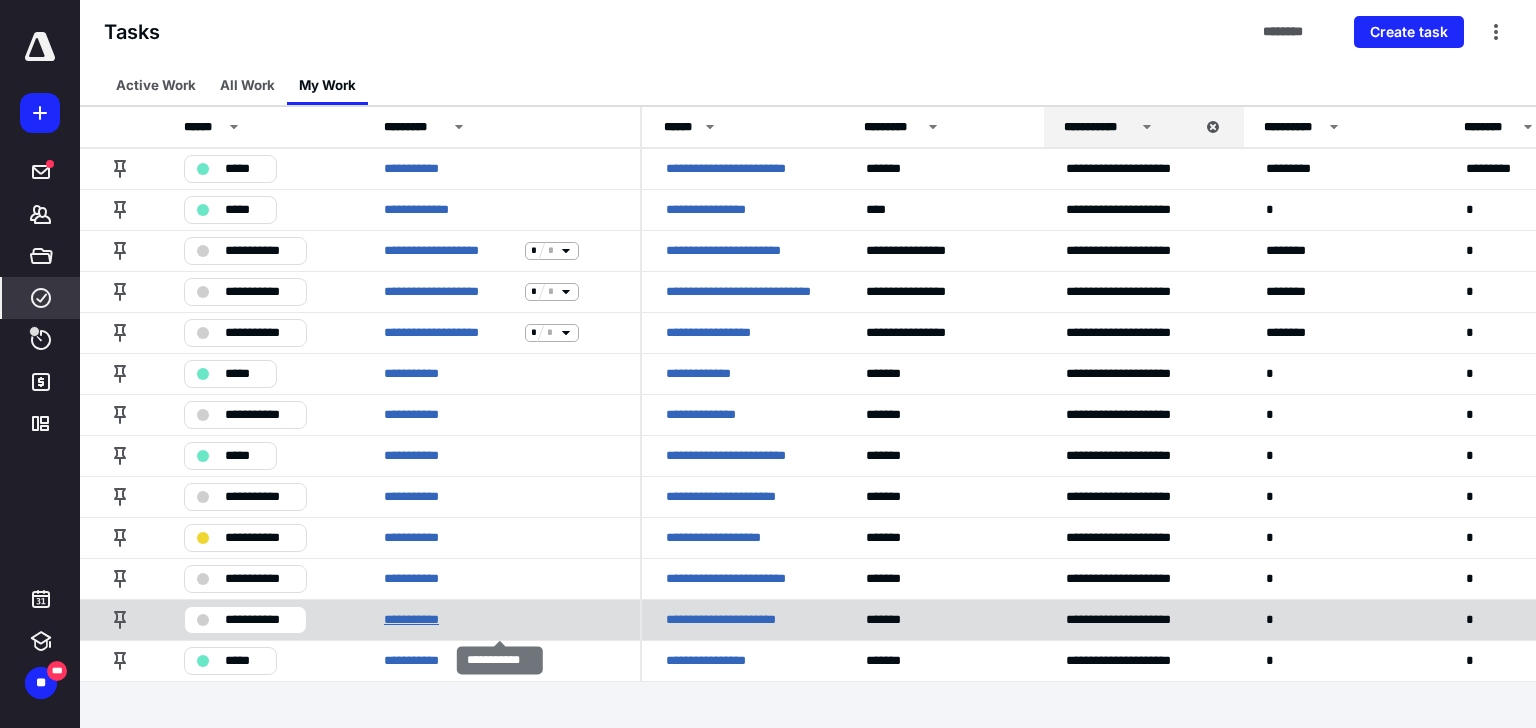 click on "**********" at bounding box center [419, 620] 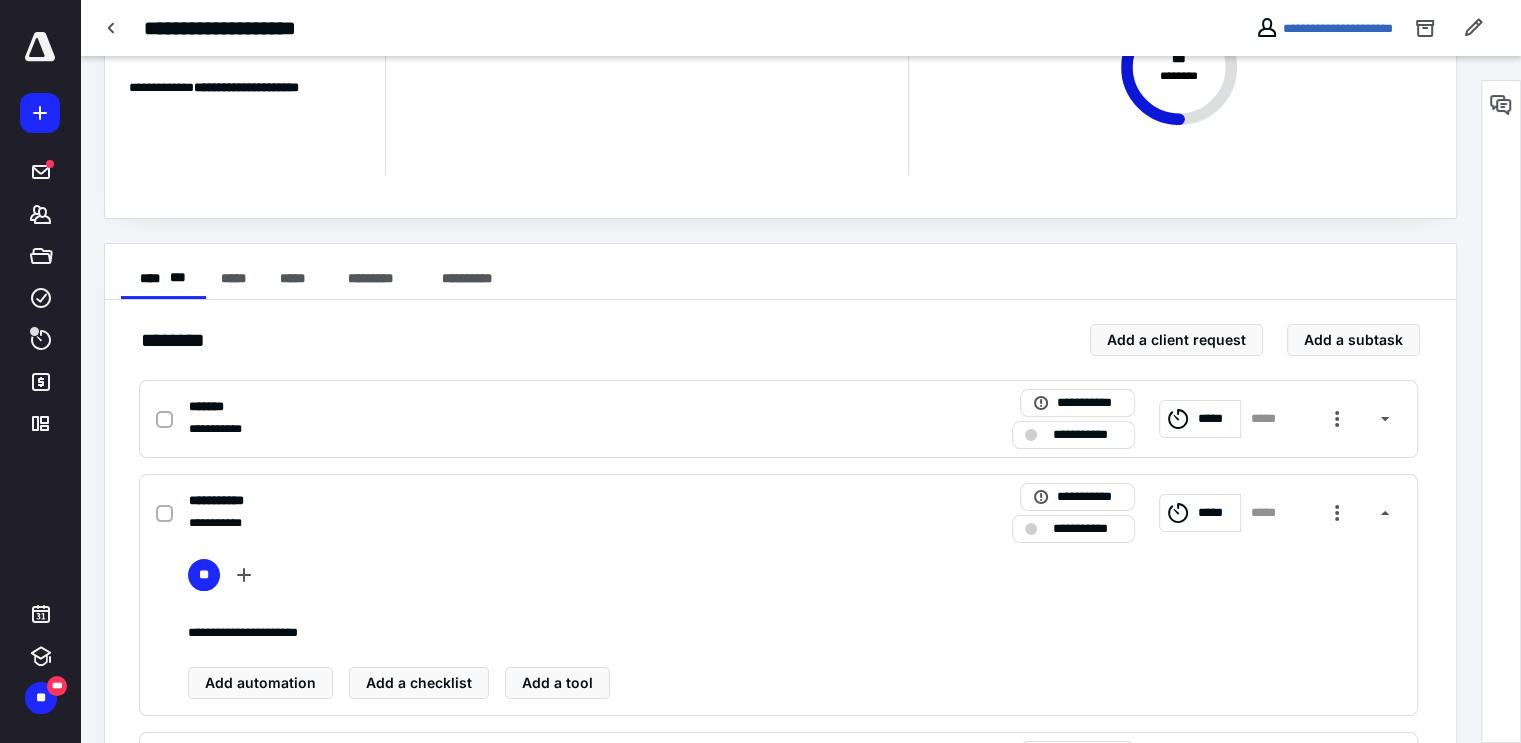 scroll, scrollTop: 300, scrollLeft: 0, axis: vertical 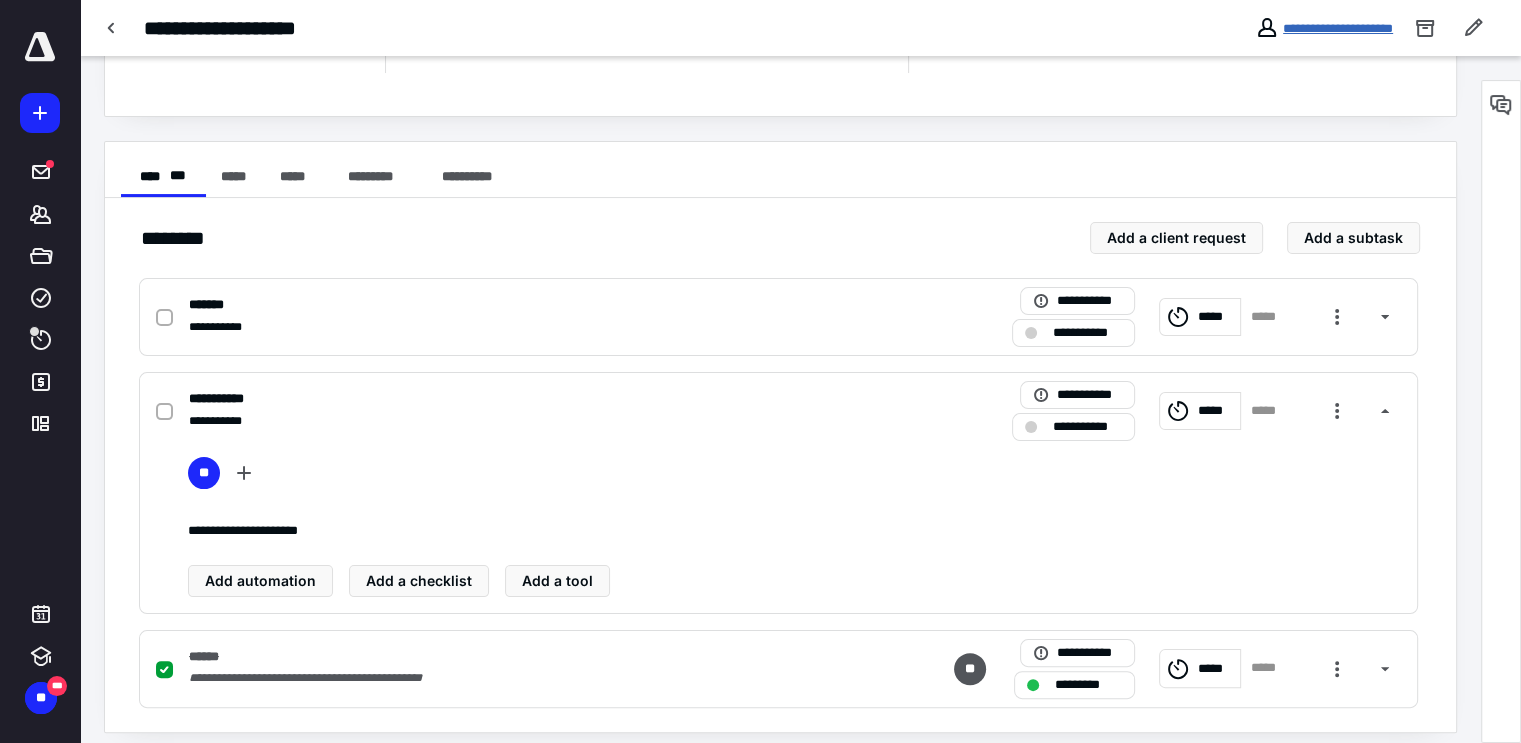 click on "**********" at bounding box center (1338, 28) 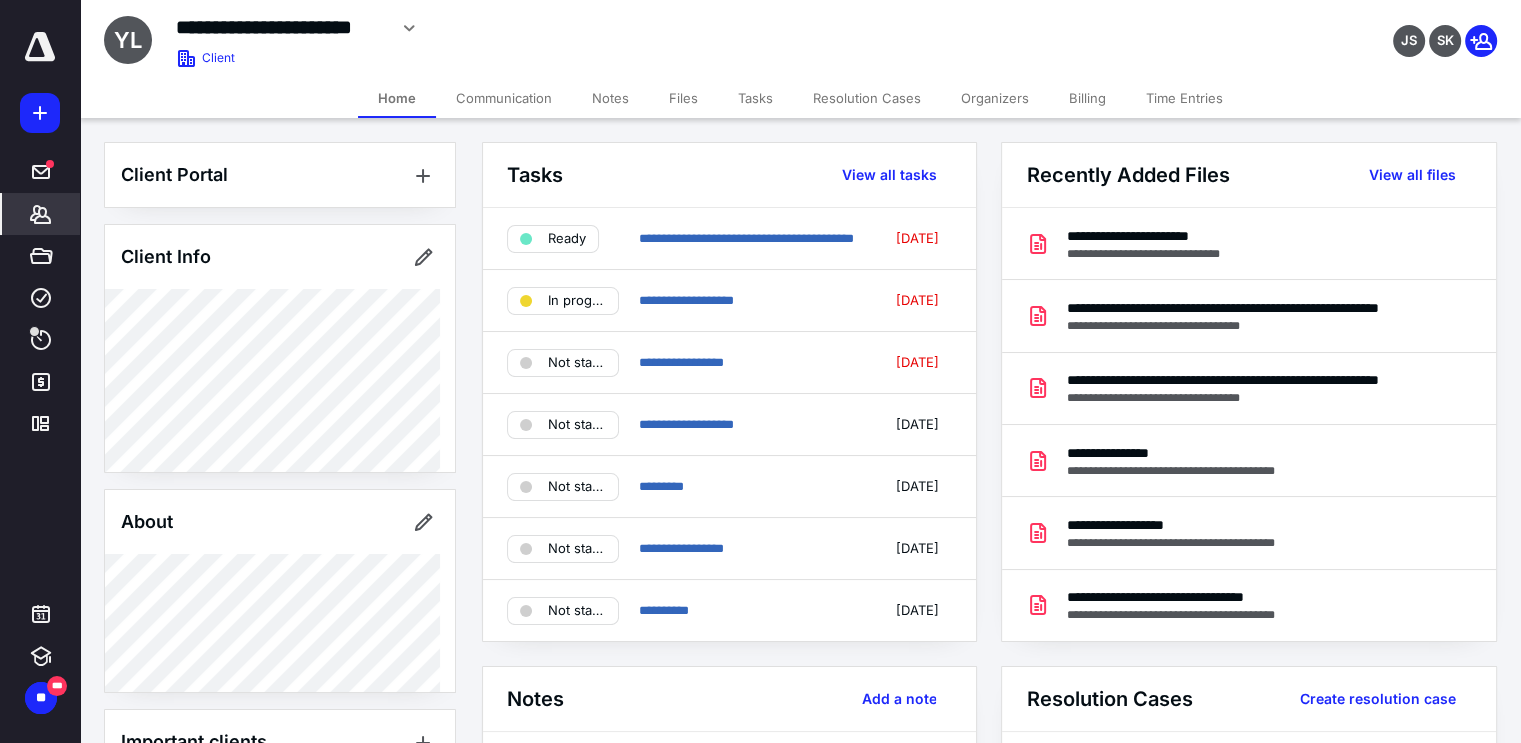 click on "Files" at bounding box center [683, 98] 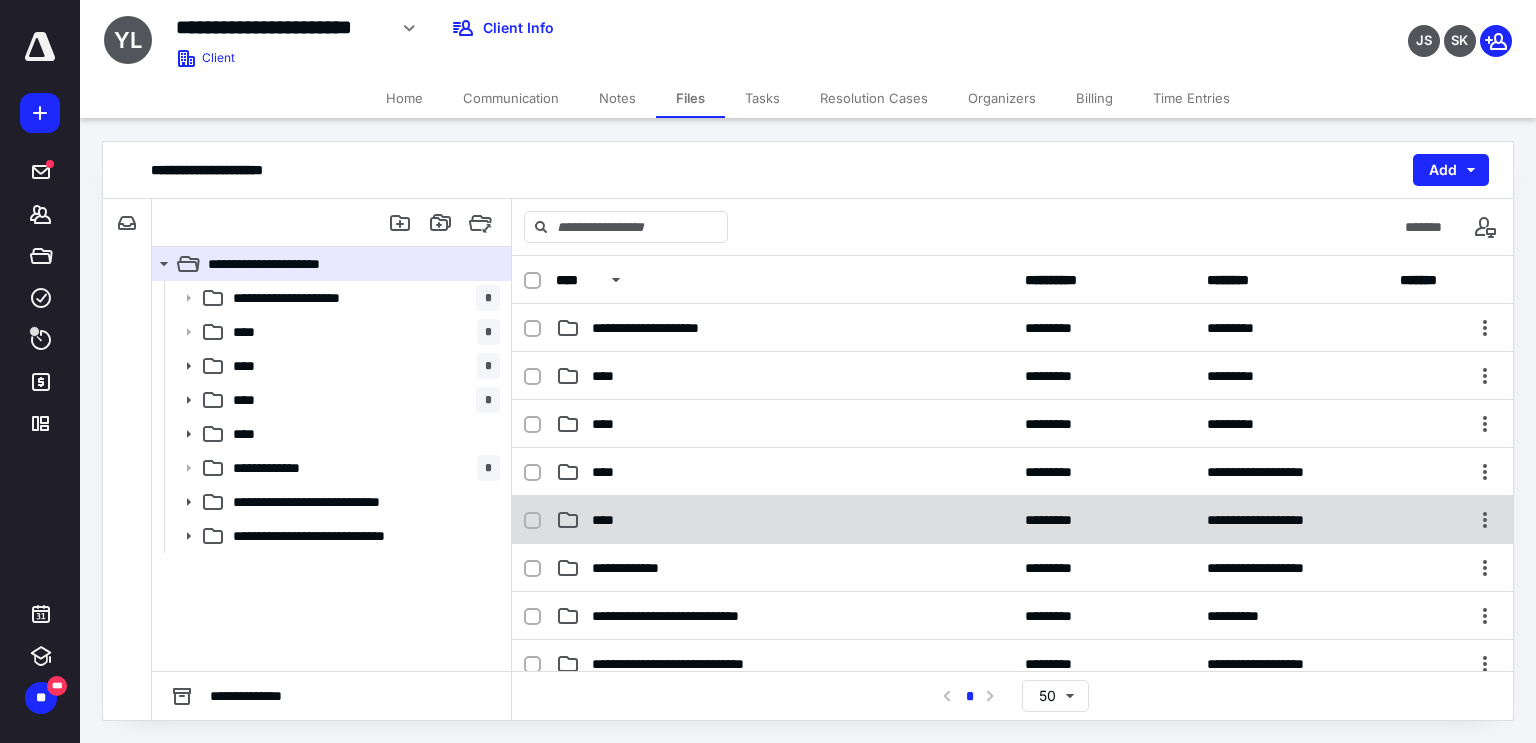 click on "****" at bounding box center [784, 520] 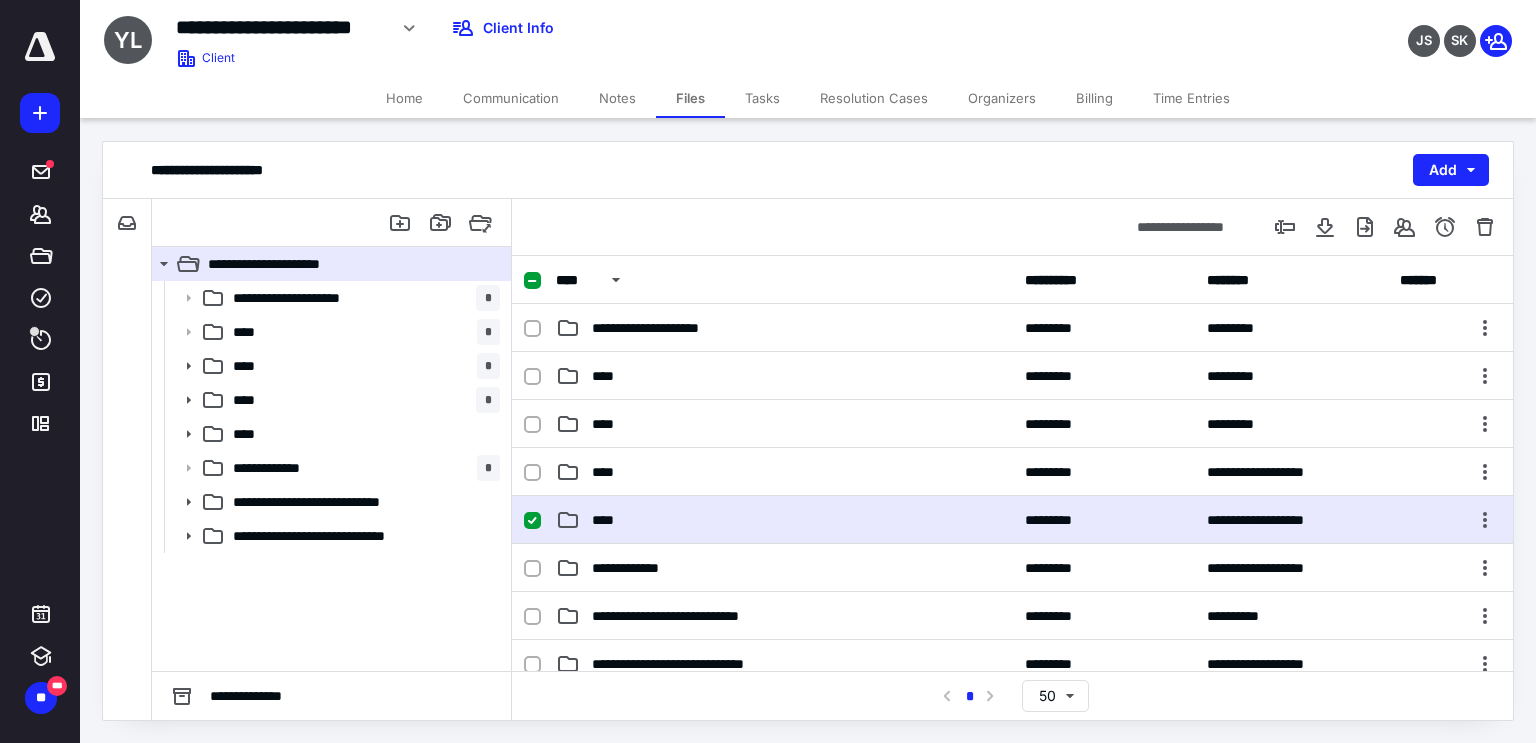 click on "****" at bounding box center [784, 520] 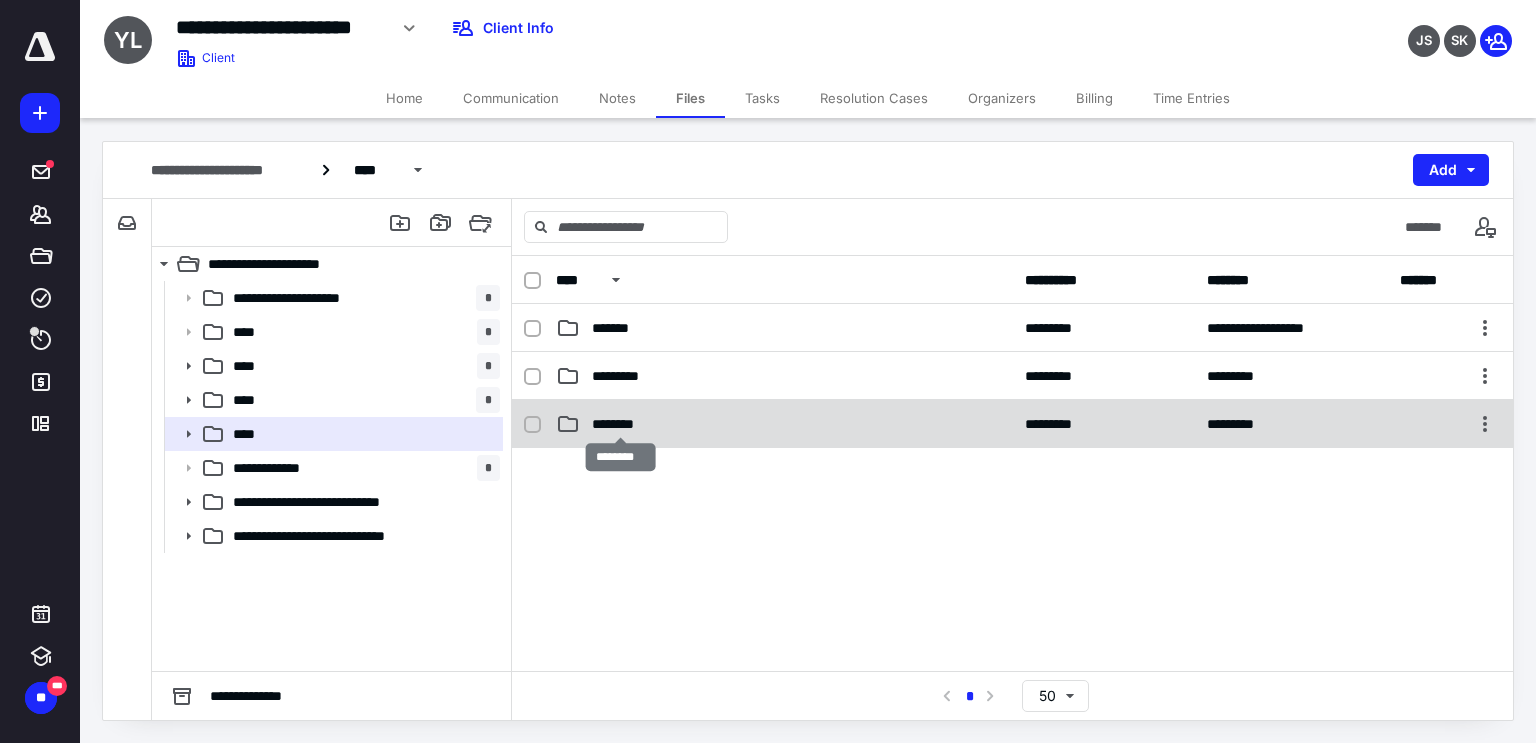 click on "********" at bounding box center [621, 424] 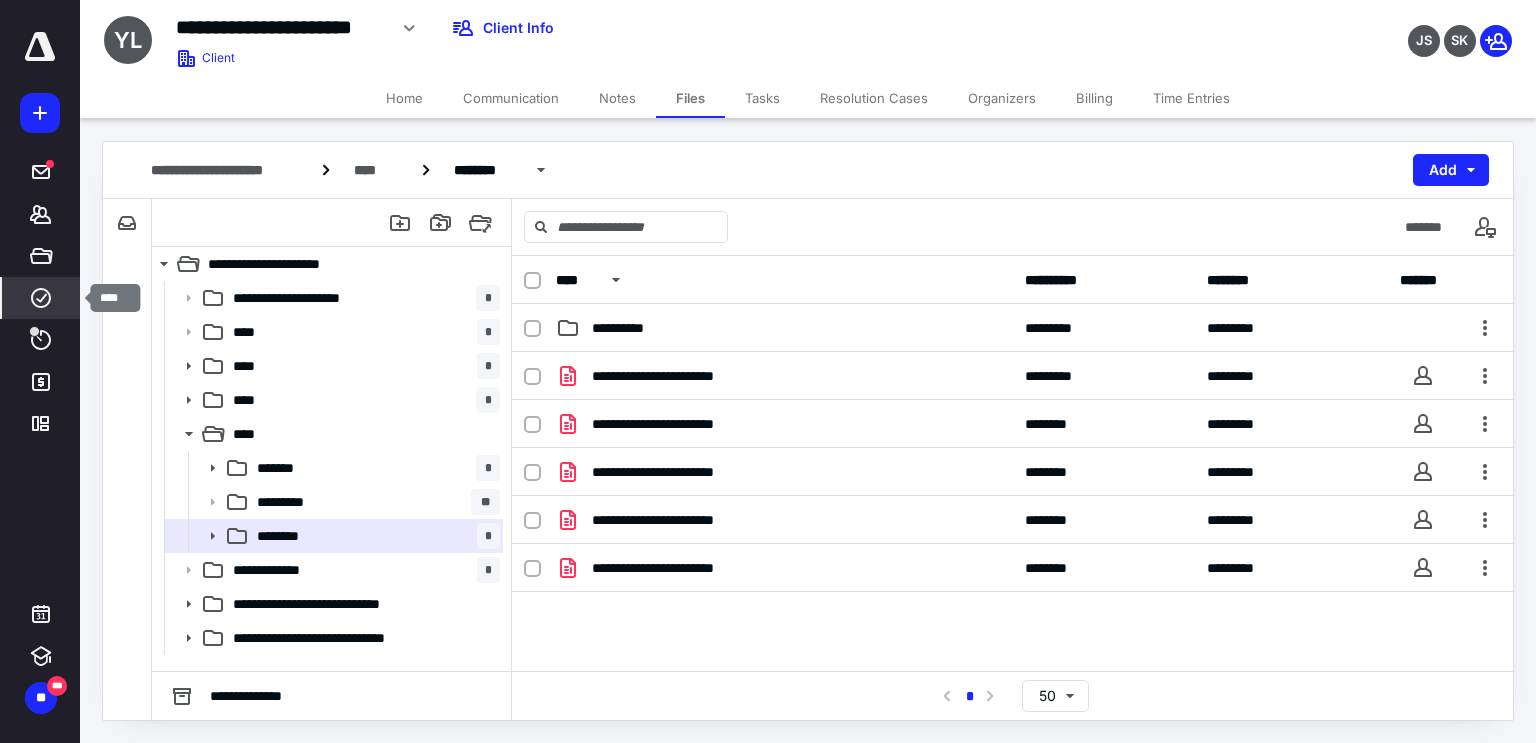 click 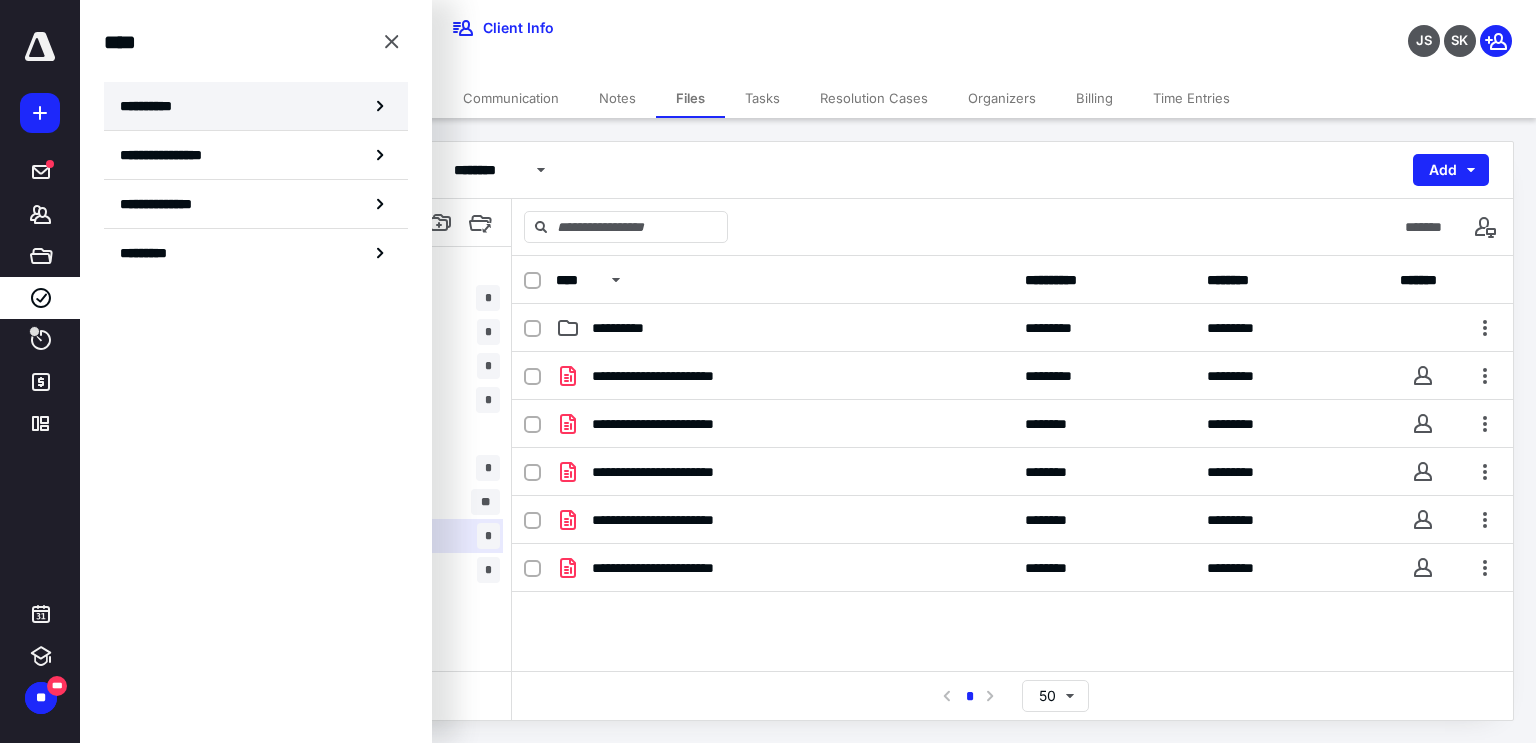 click on "**********" at bounding box center [153, 106] 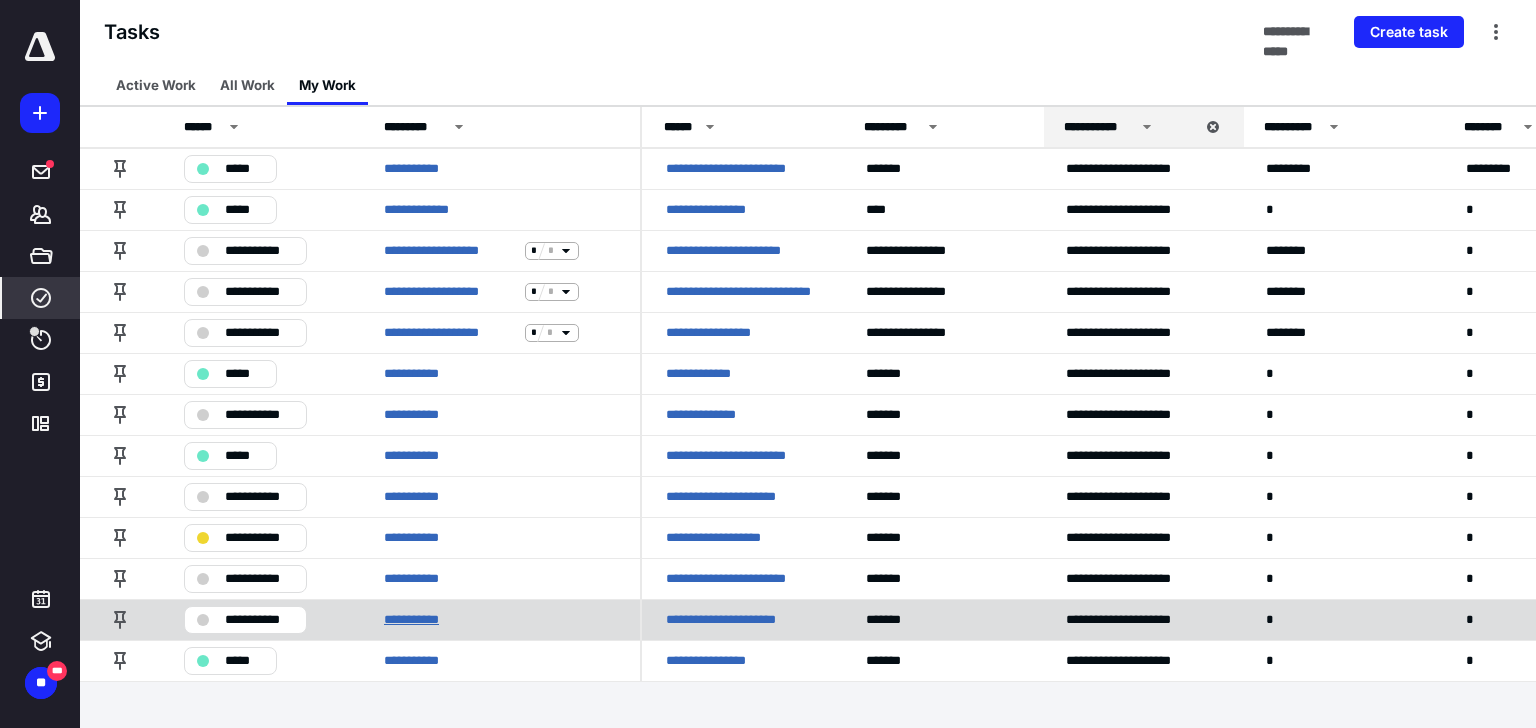 click on "**********" at bounding box center [419, 620] 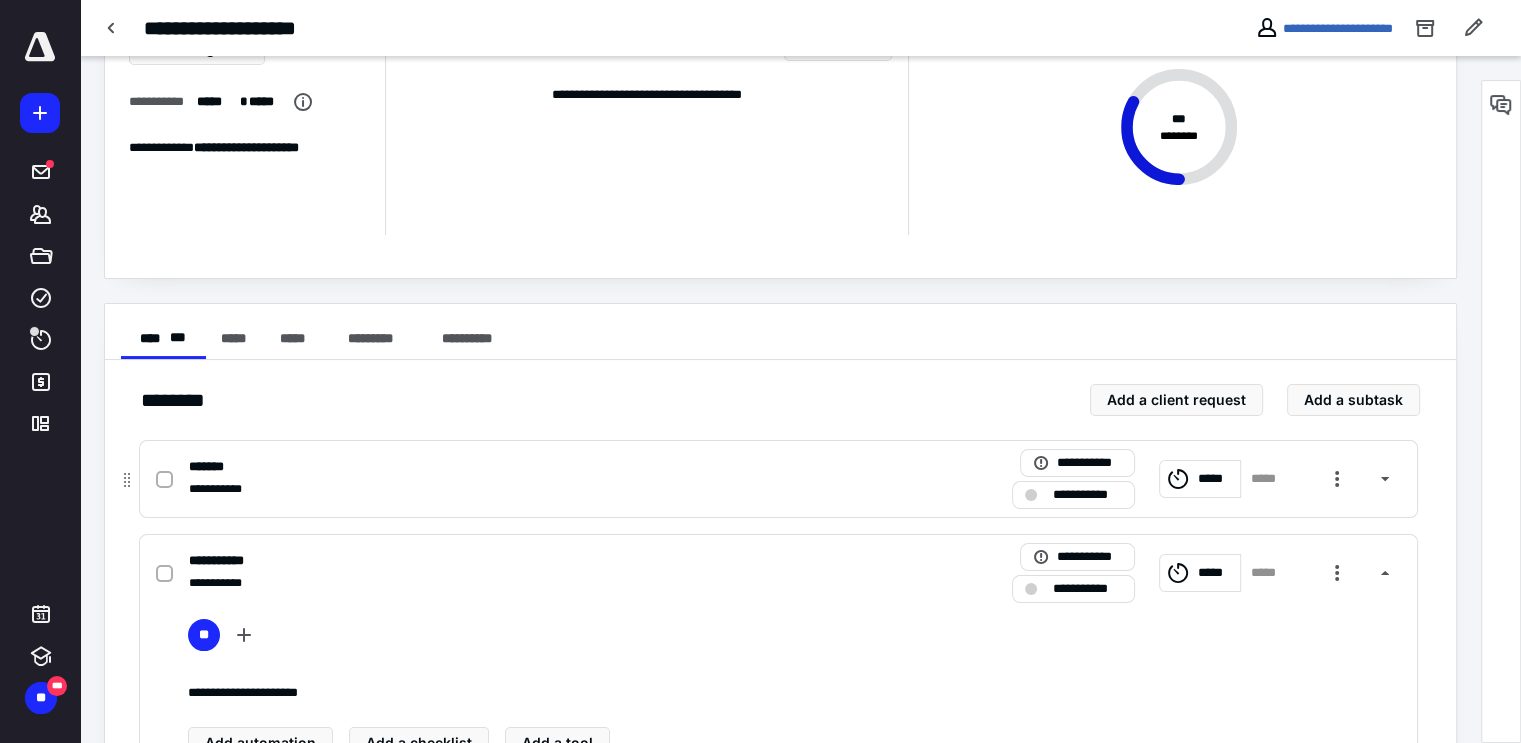 scroll, scrollTop: 300, scrollLeft: 0, axis: vertical 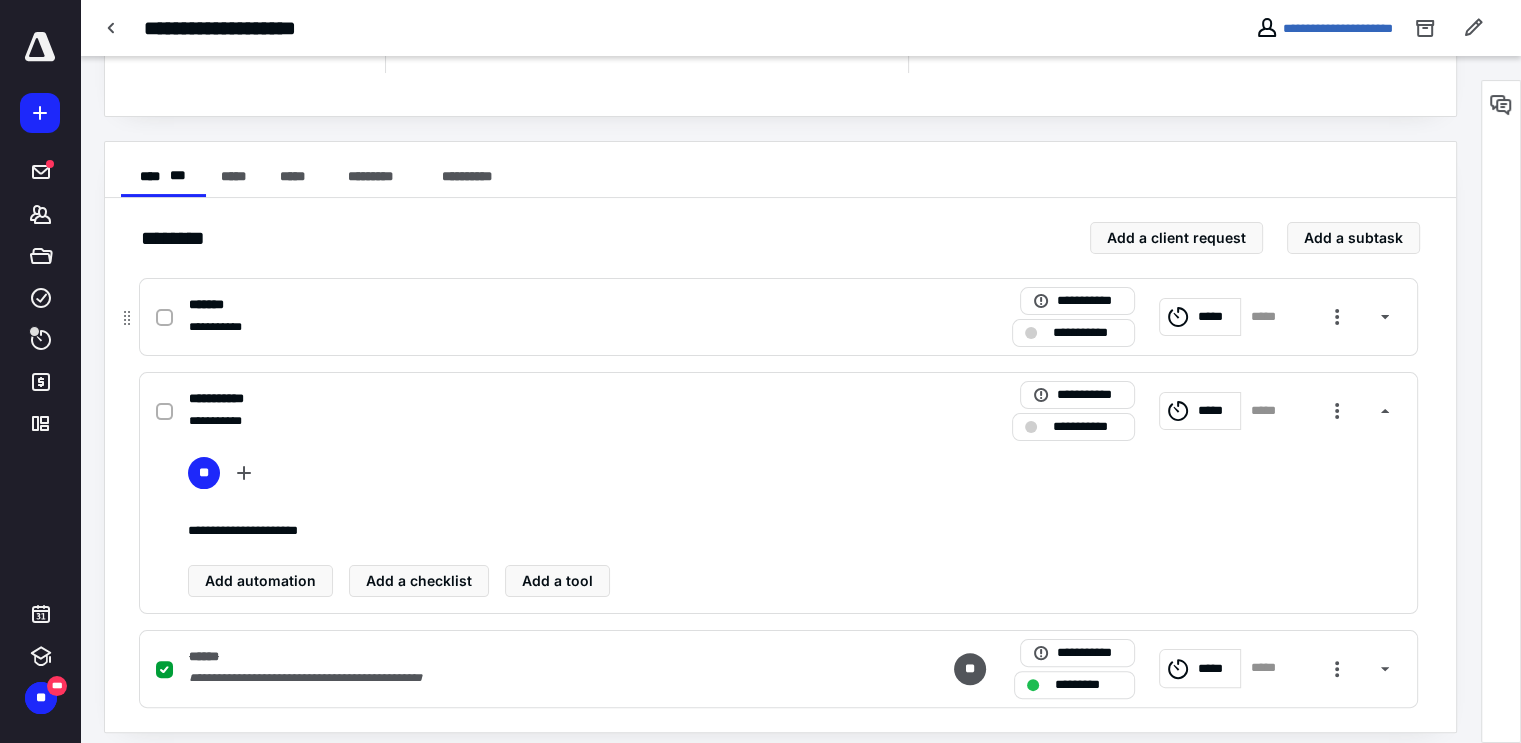 click 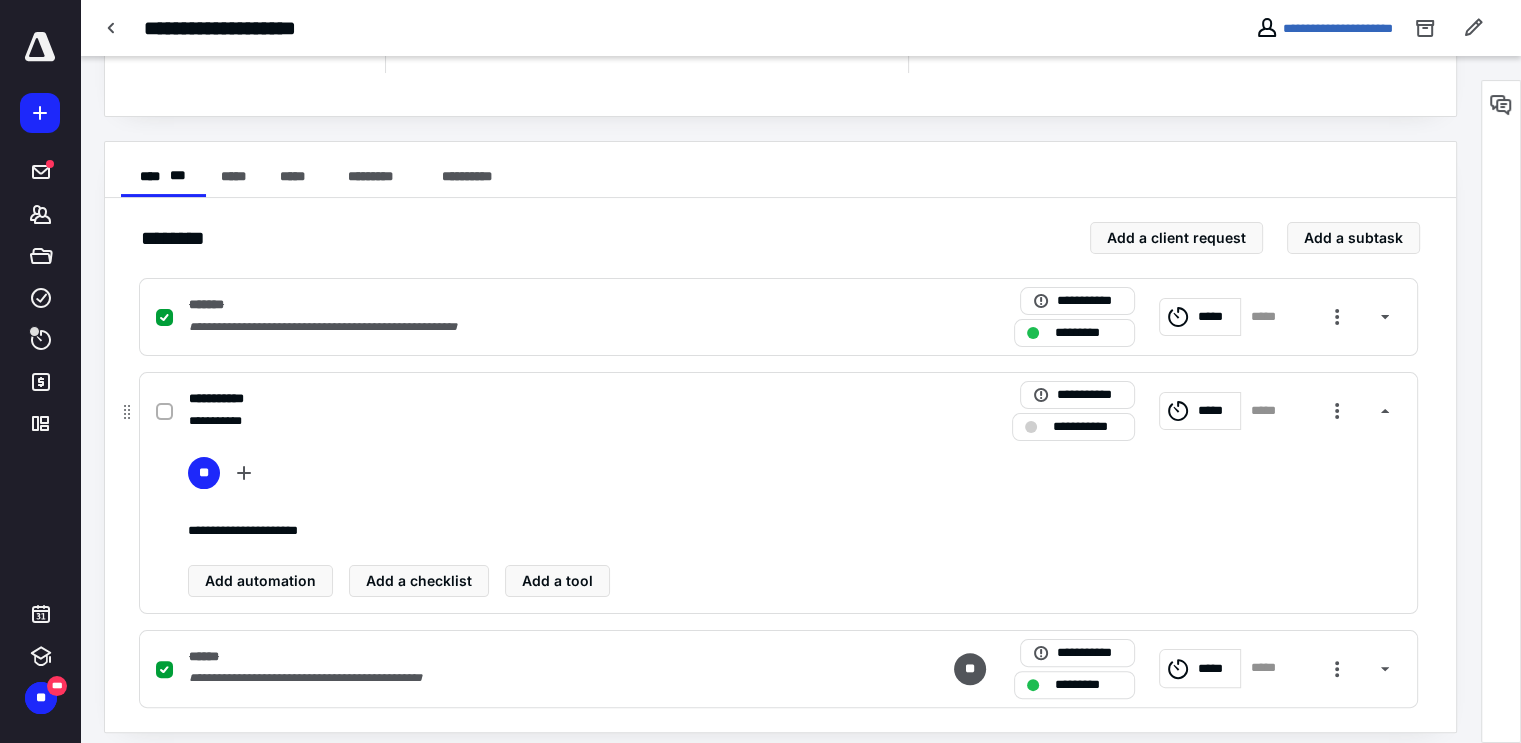 click at bounding box center [1031, 427] 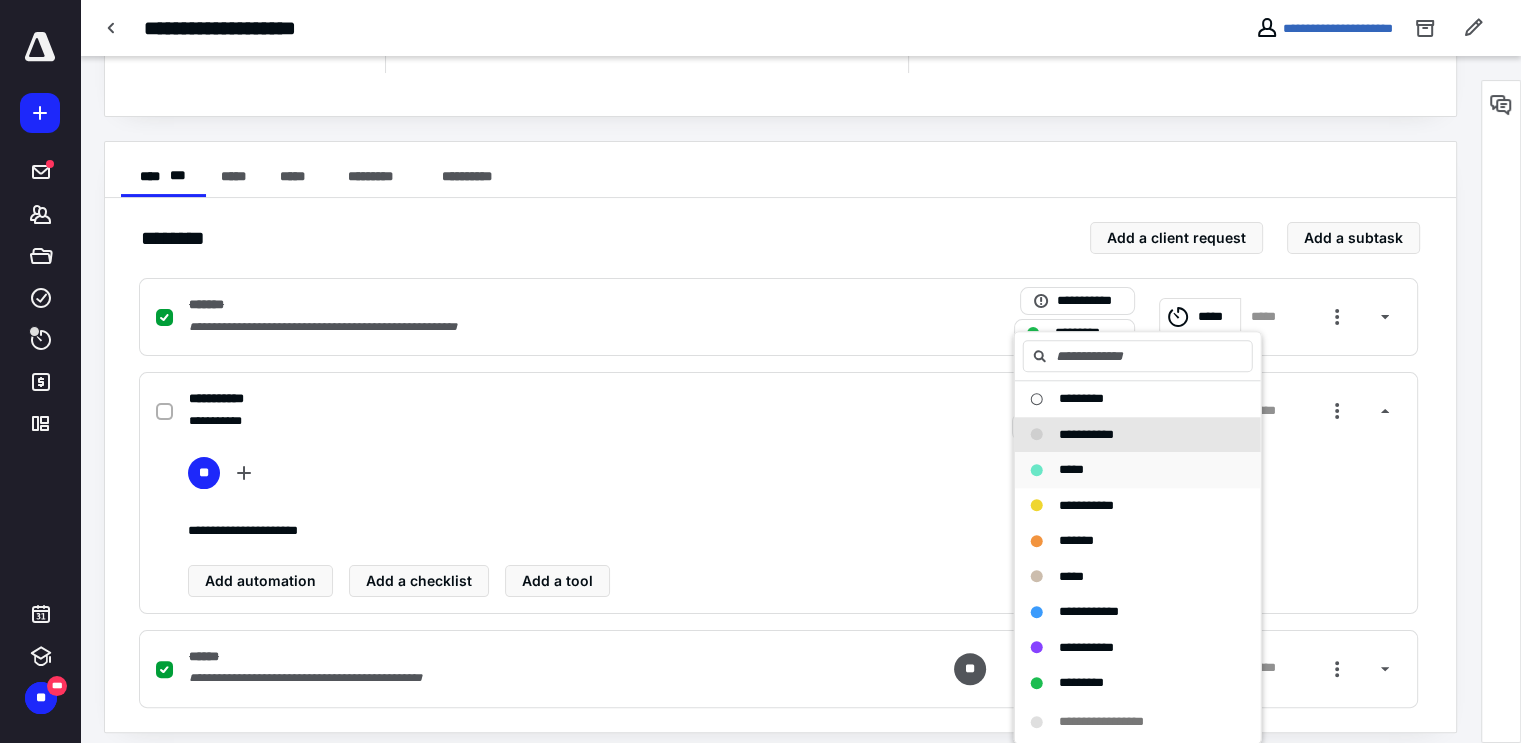 click on "*****" at bounding box center [1071, 469] 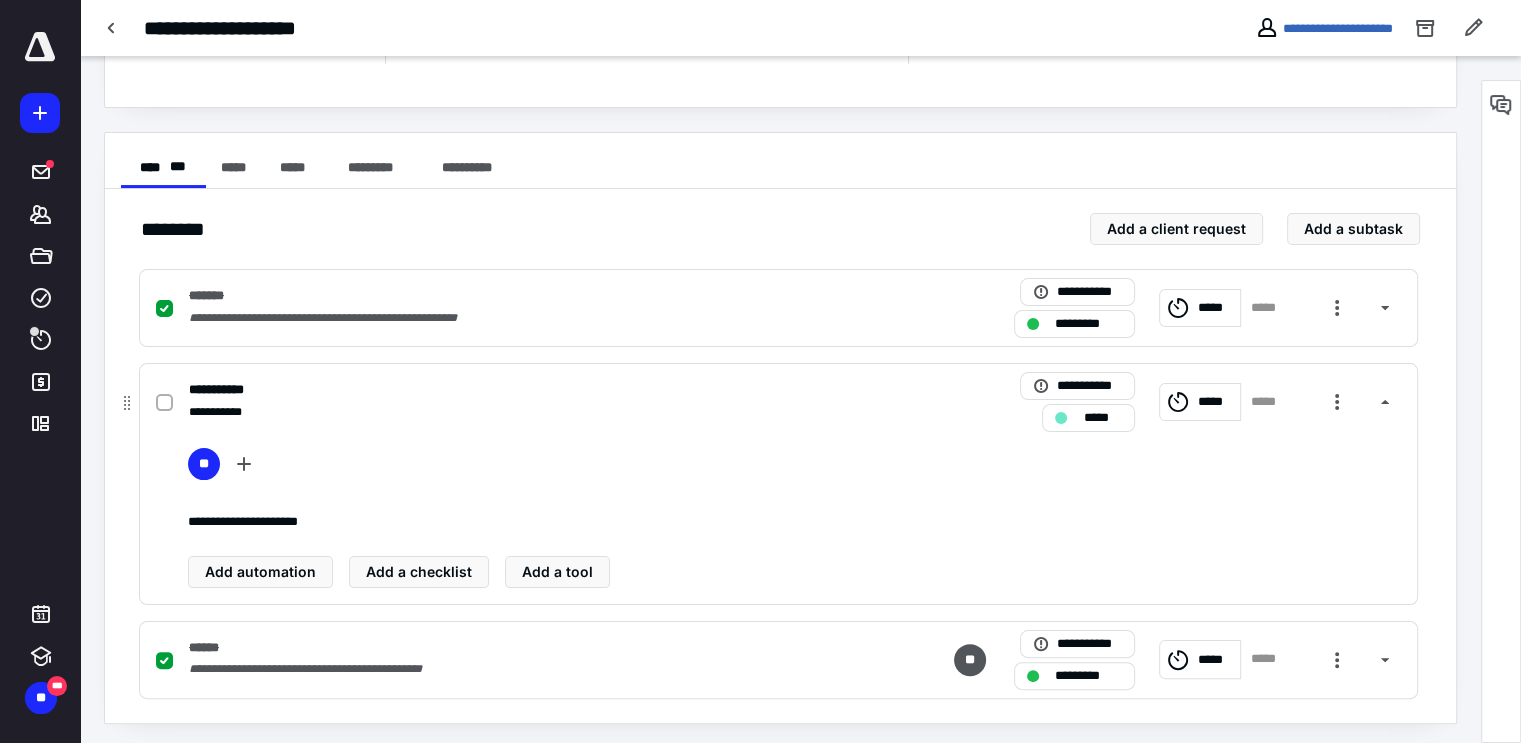 scroll, scrollTop: 312, scrollLeft: 0, axis: vertical 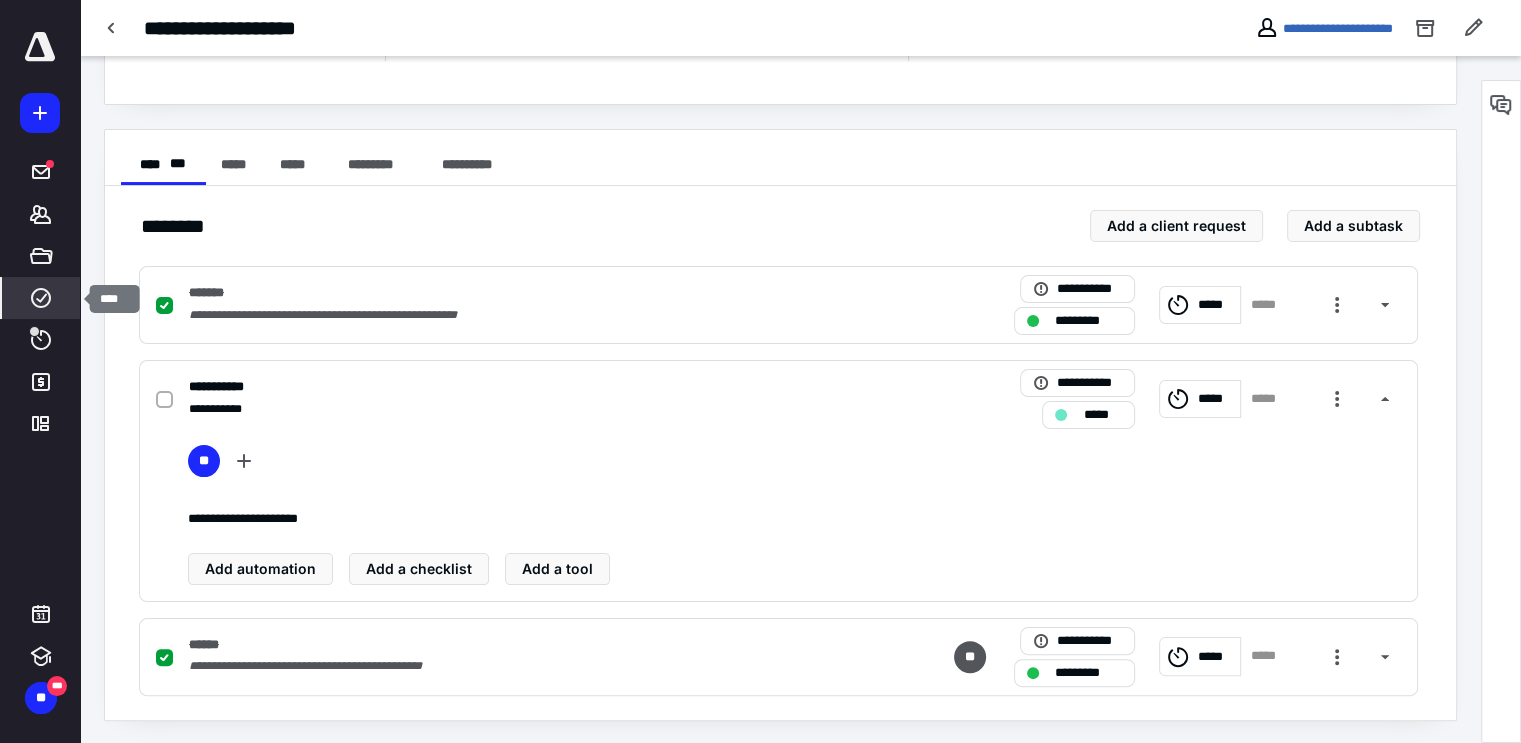 click 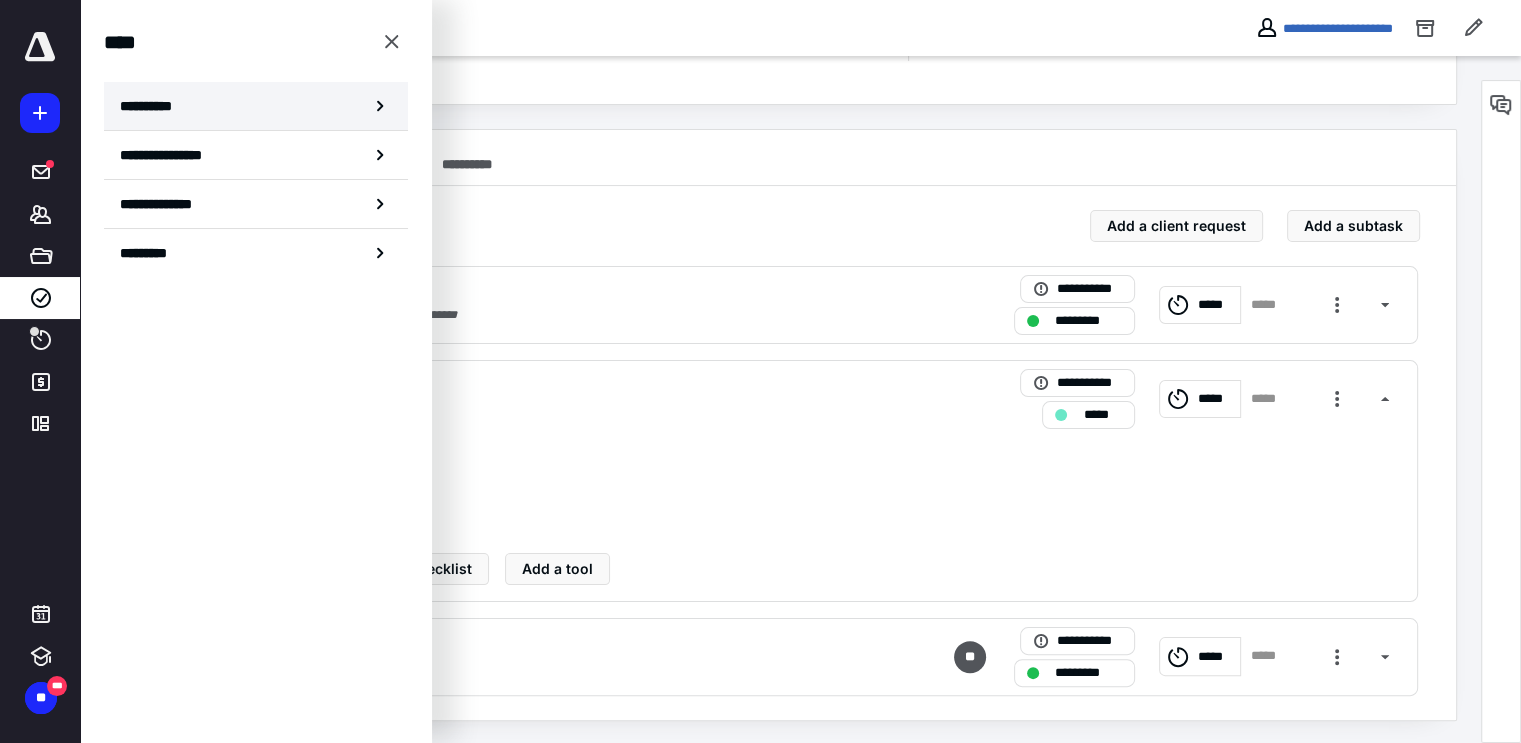 click on "**********" at bounding box center [256, 106] 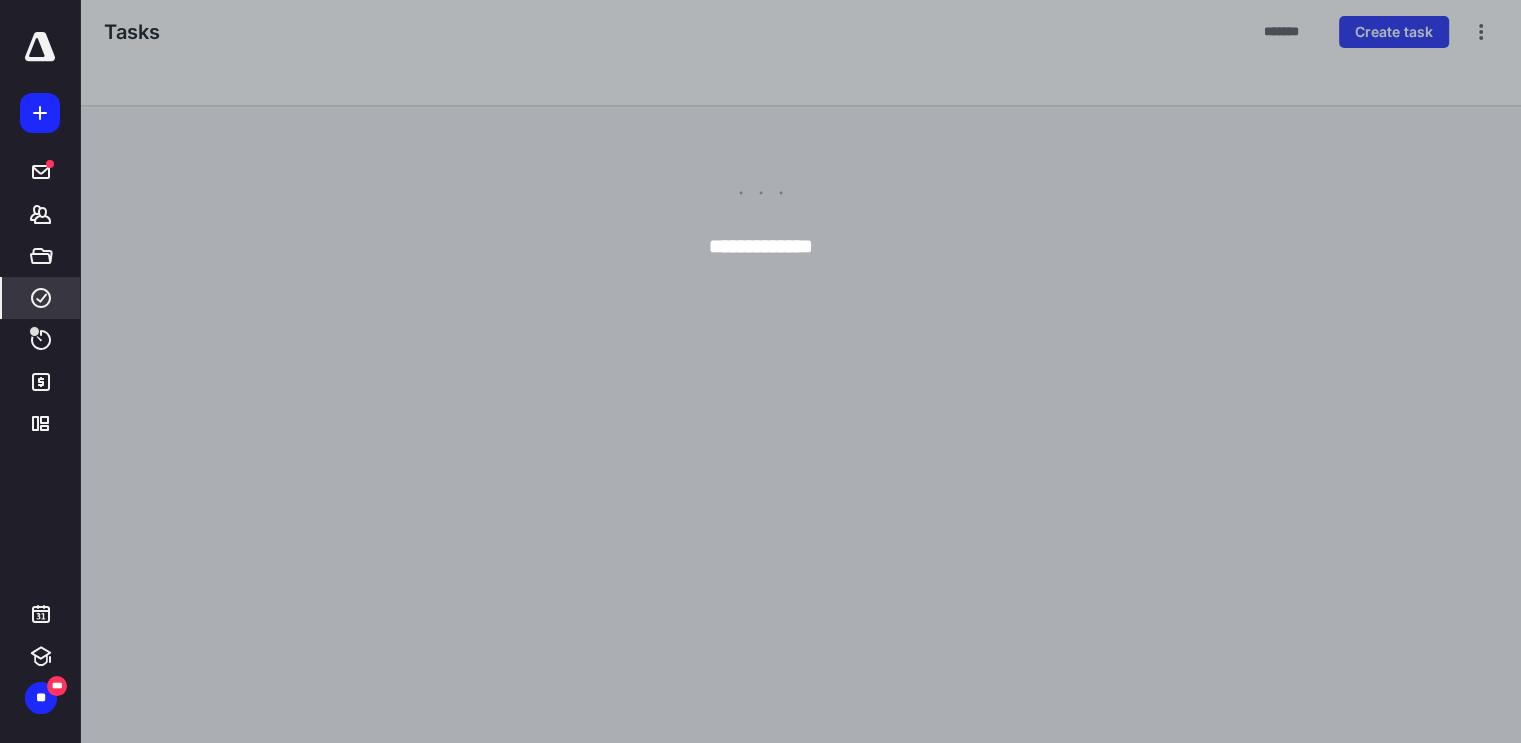 scroll, scrollTop: 0, scrollLeft: 0, axis: both 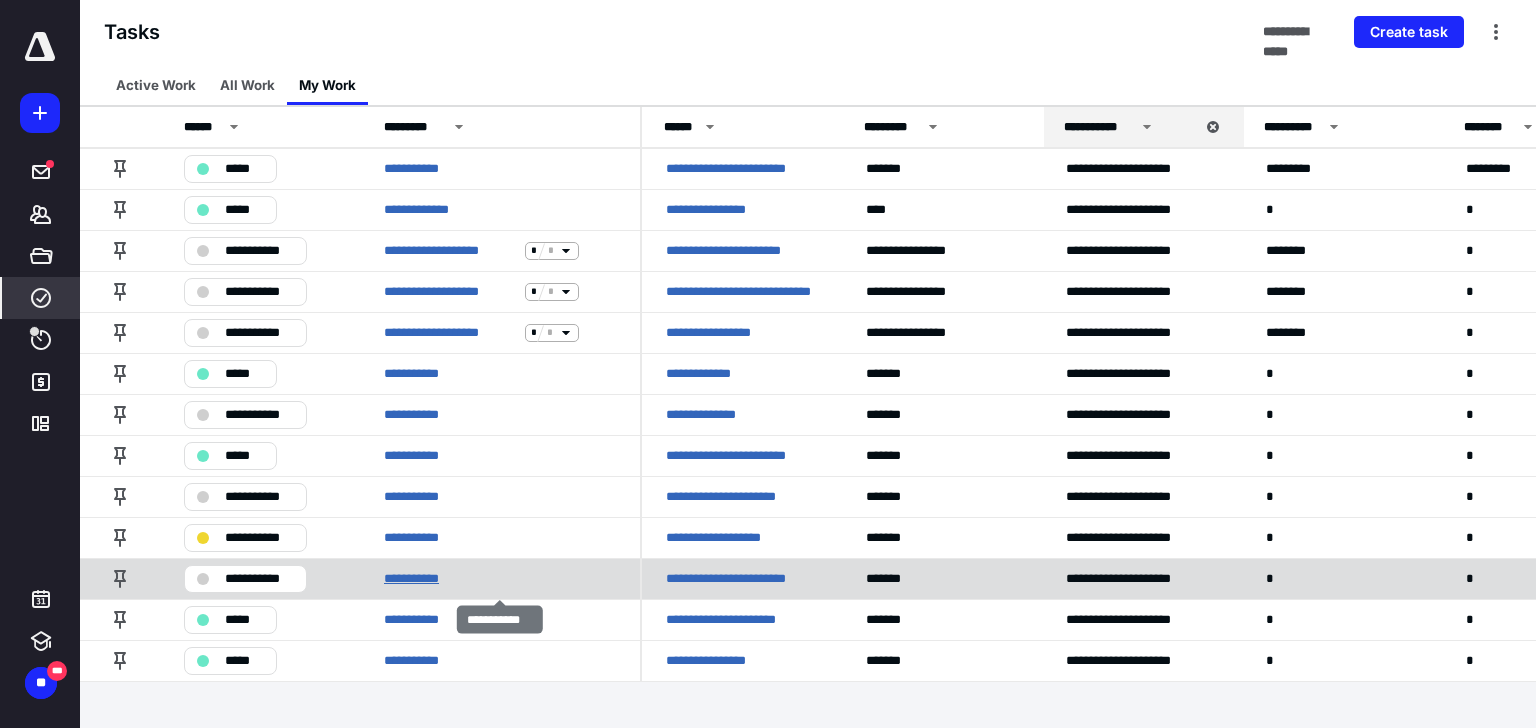 click on "**********" at bounding box center (419, 579) 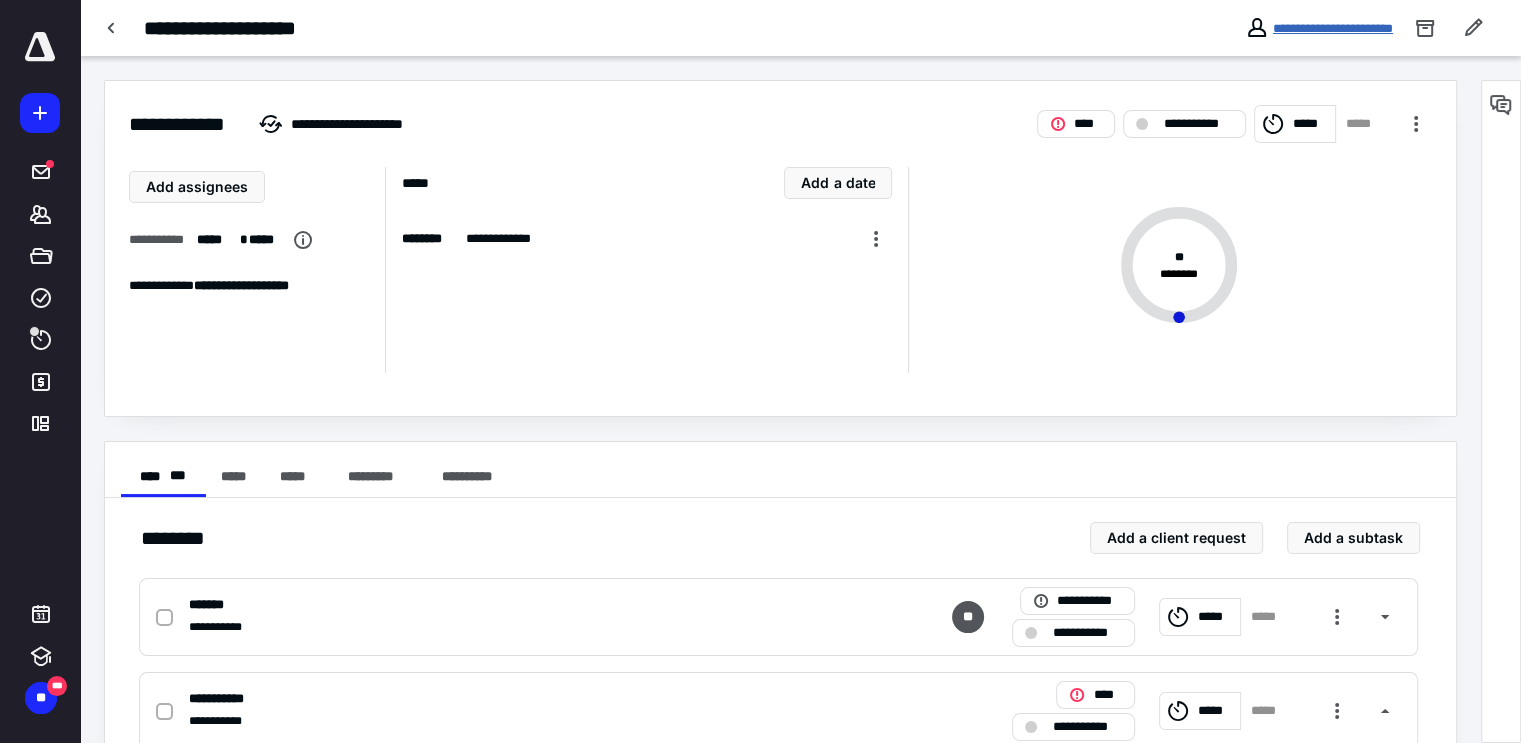 click on "**********" at bounding box center (1333, 28) 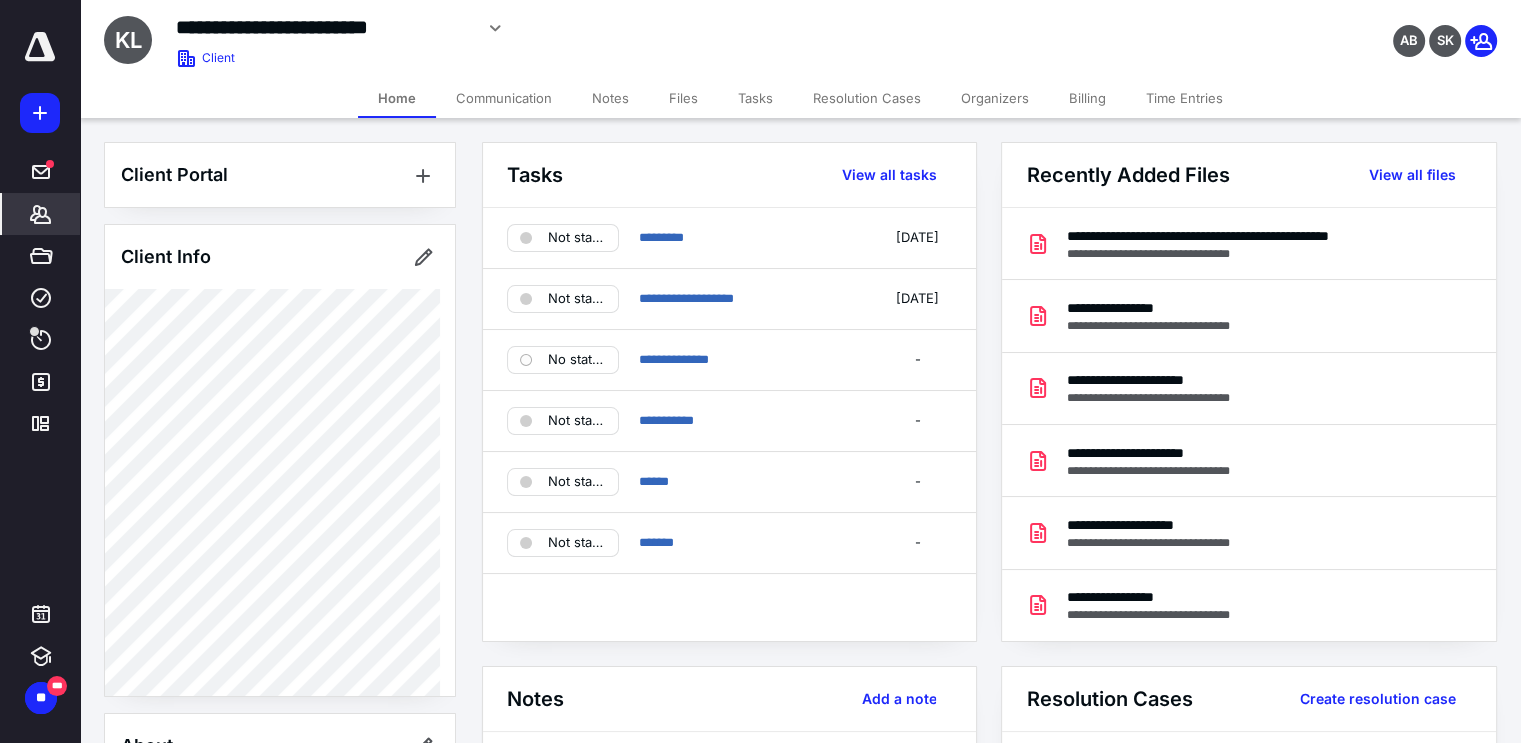 click on "Files" at bounding box center [683, 98] 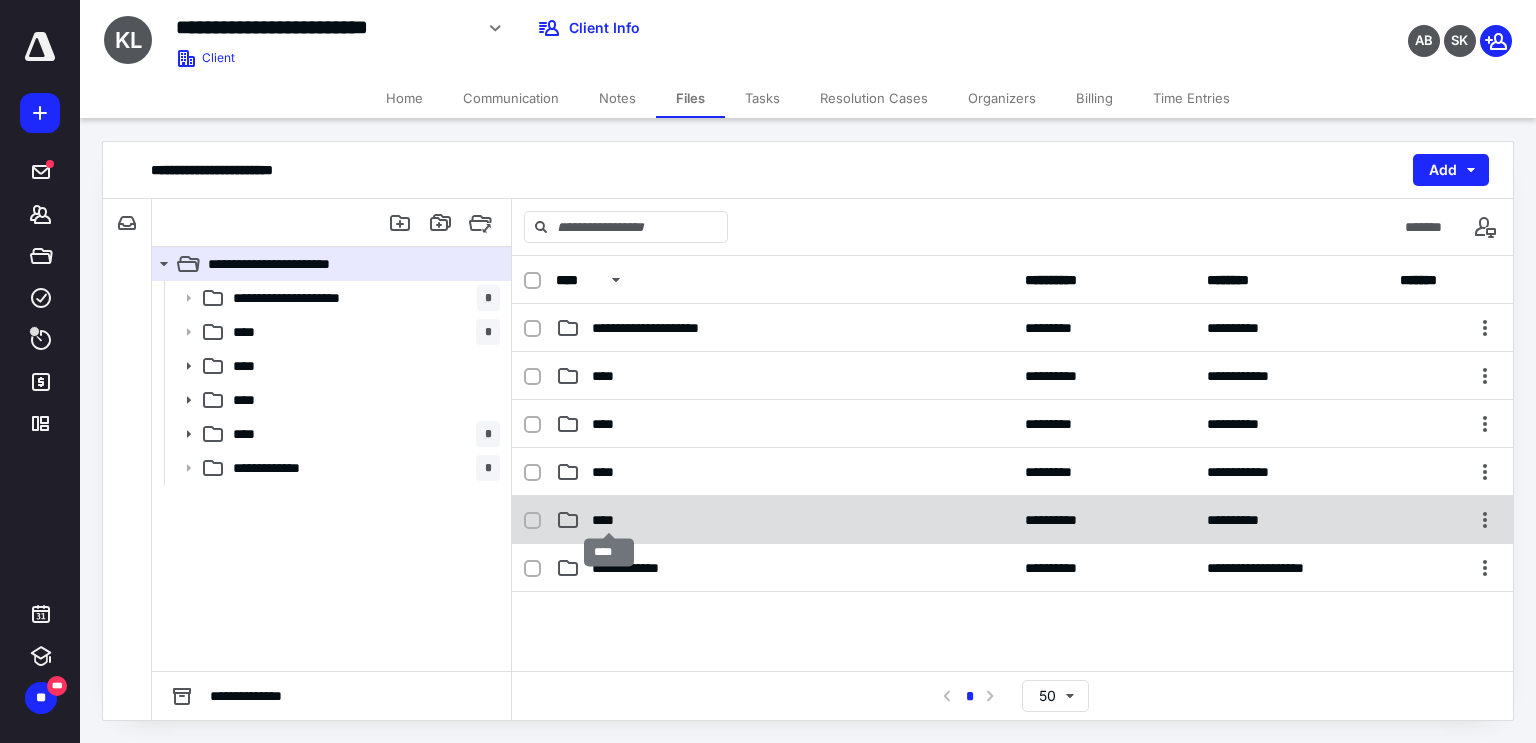 click on "****" at bounding box center [609, 520] 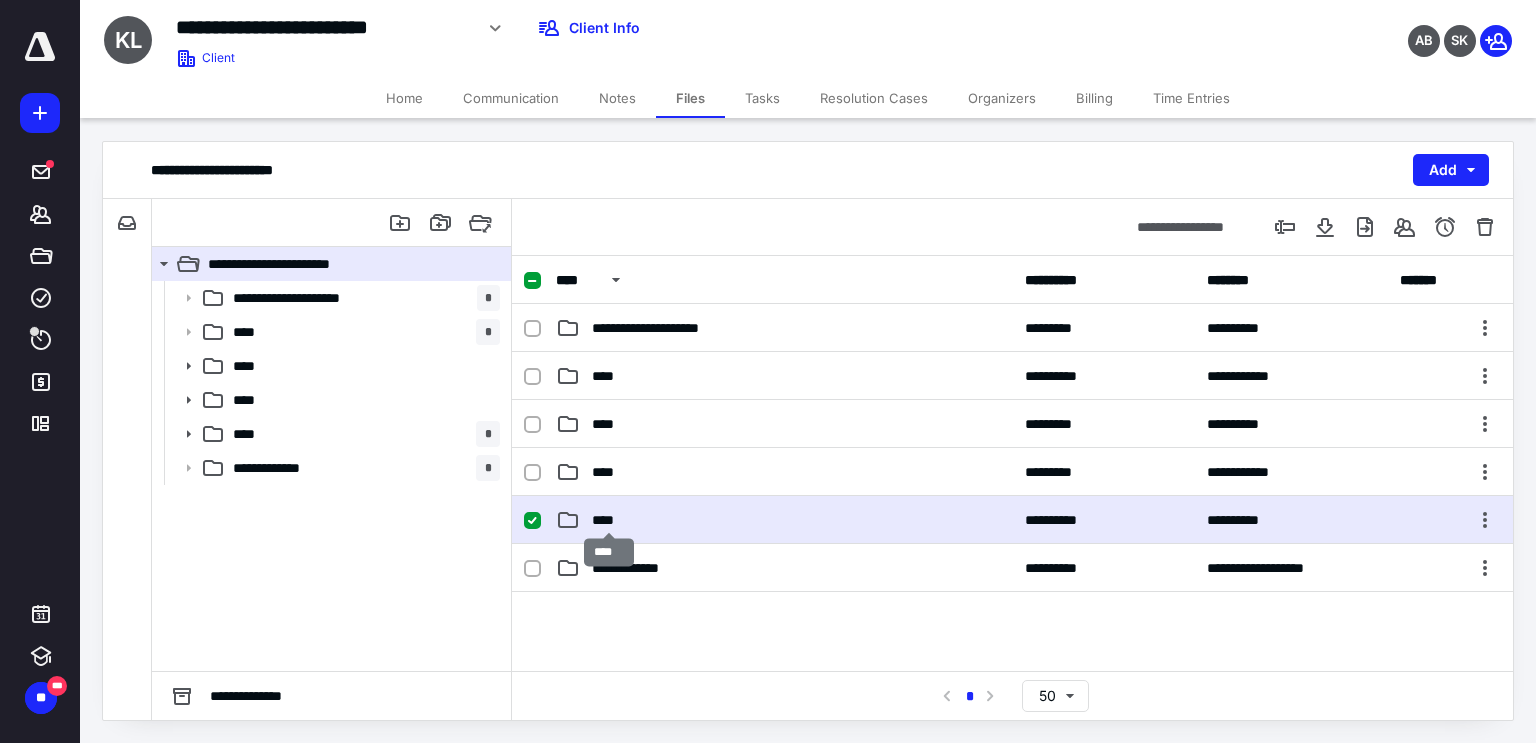 click on "****" at bounding box center (609, 520) 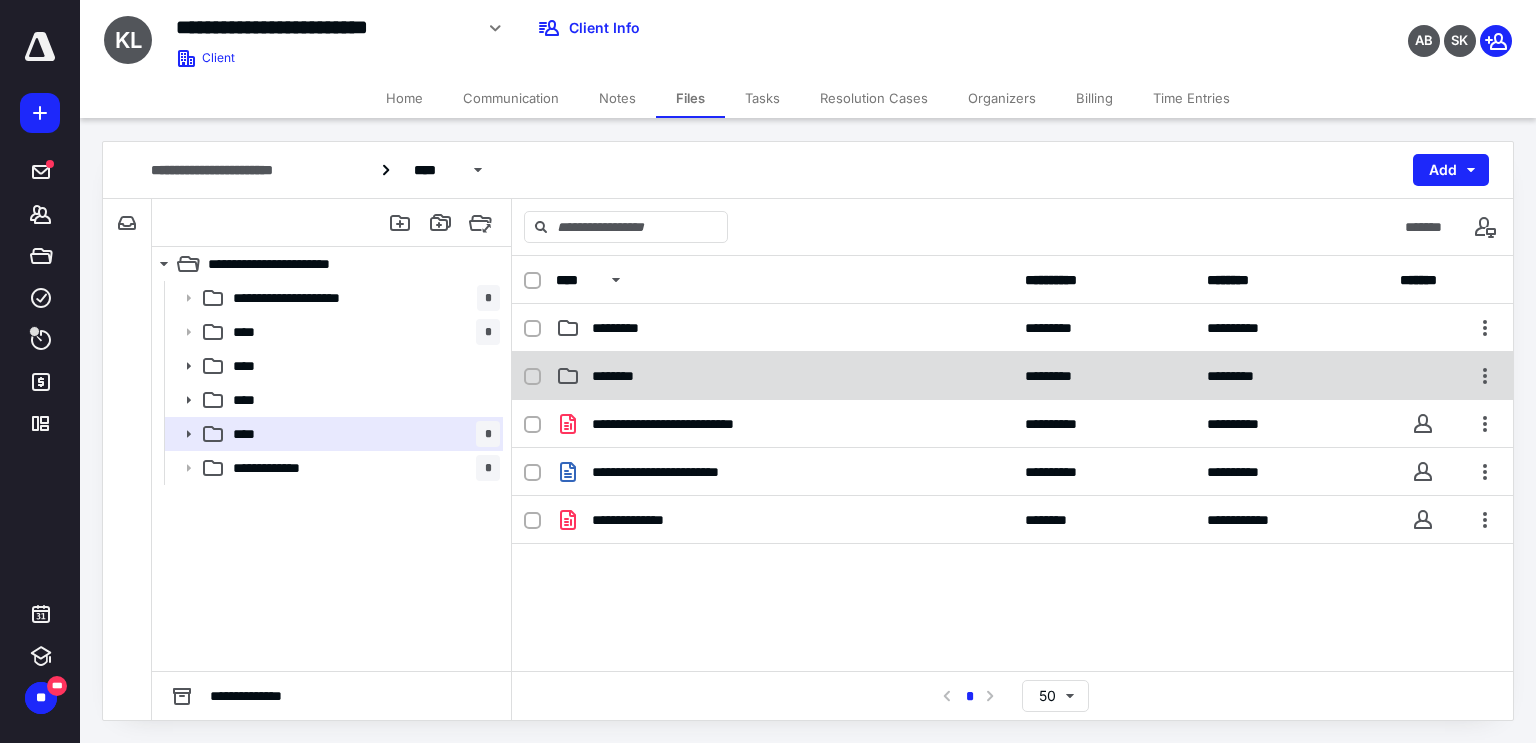 click on "********" at bounding box center [784, 376] 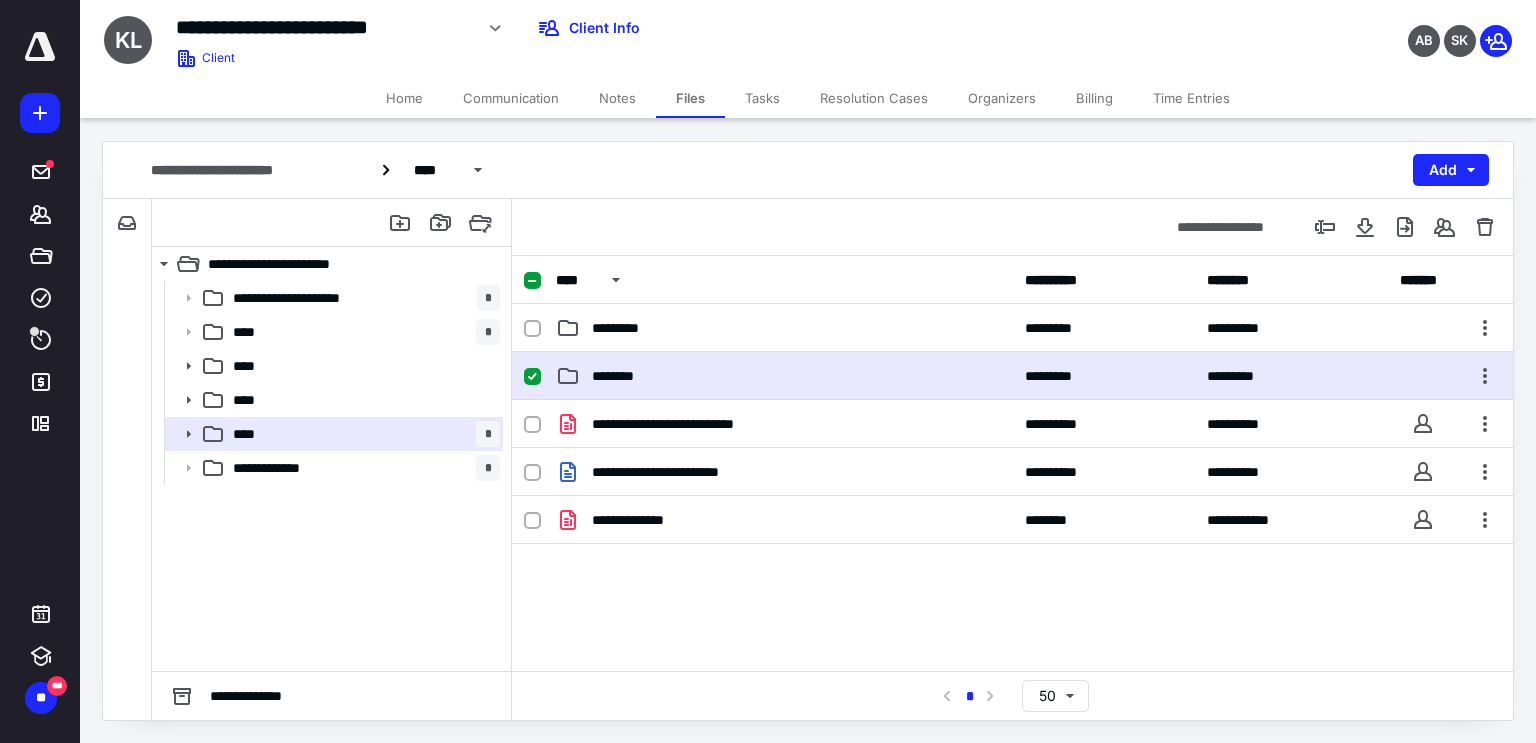 click on "********" at bounding box center [784, 376] 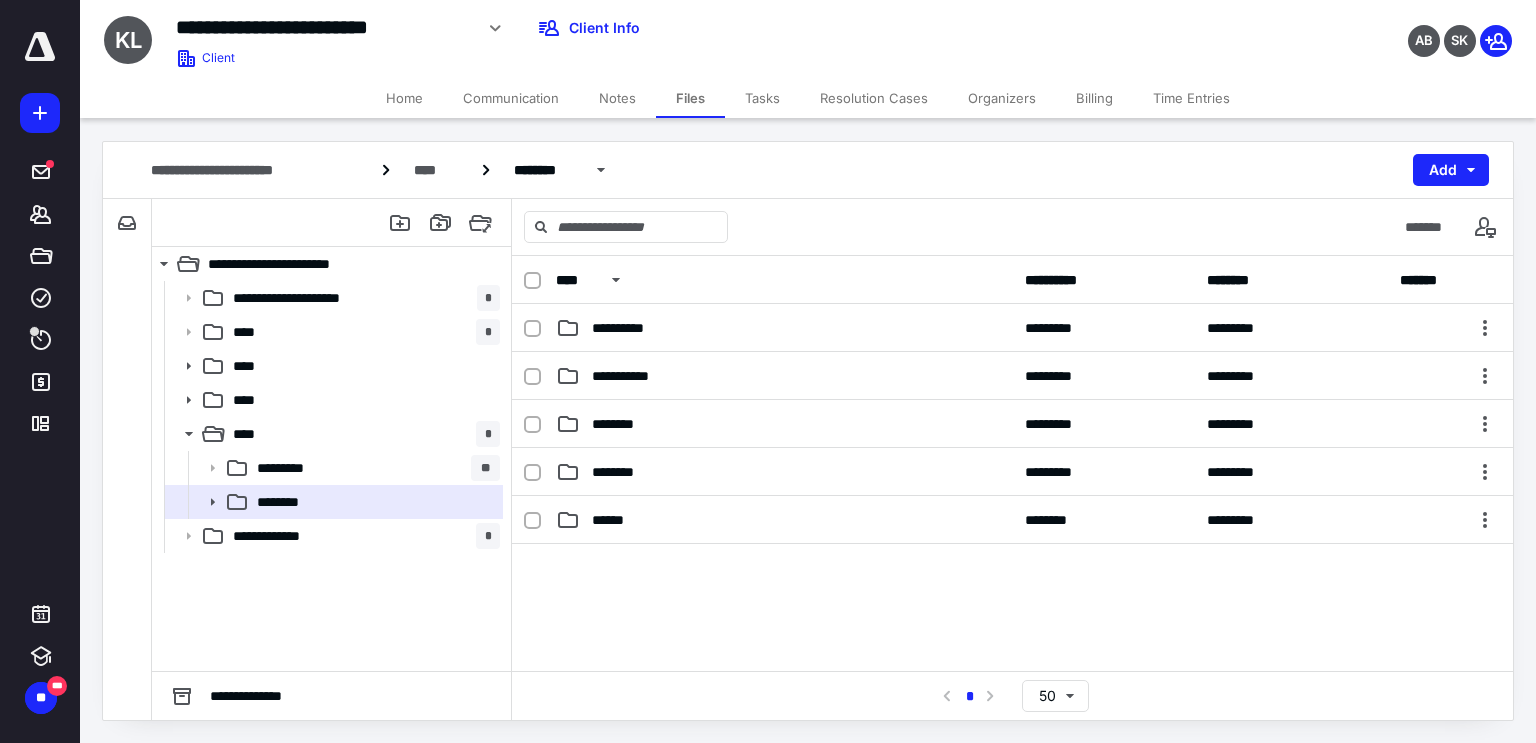 click on "Tasks" at bounding box center [762, 98] 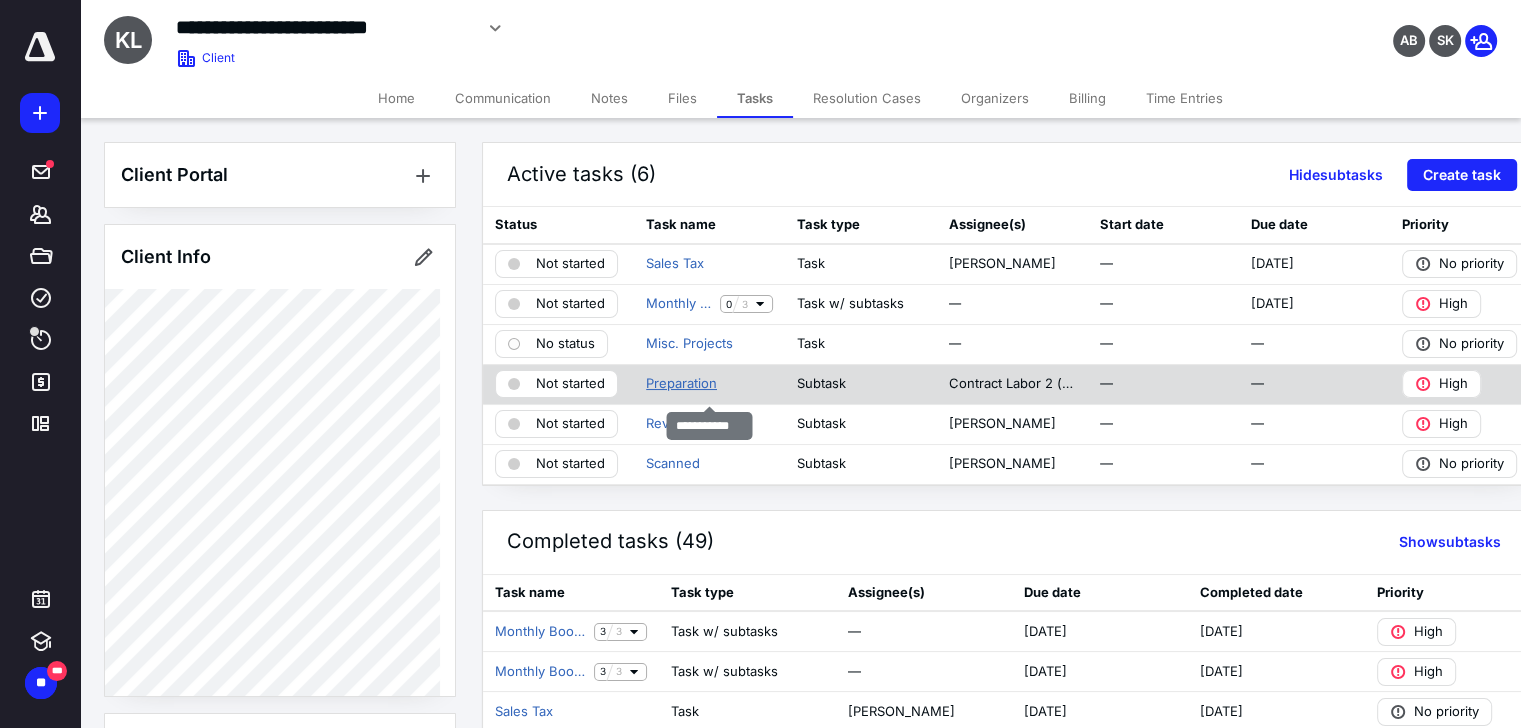 click on "Preparation" at bounding box center (681, 384) 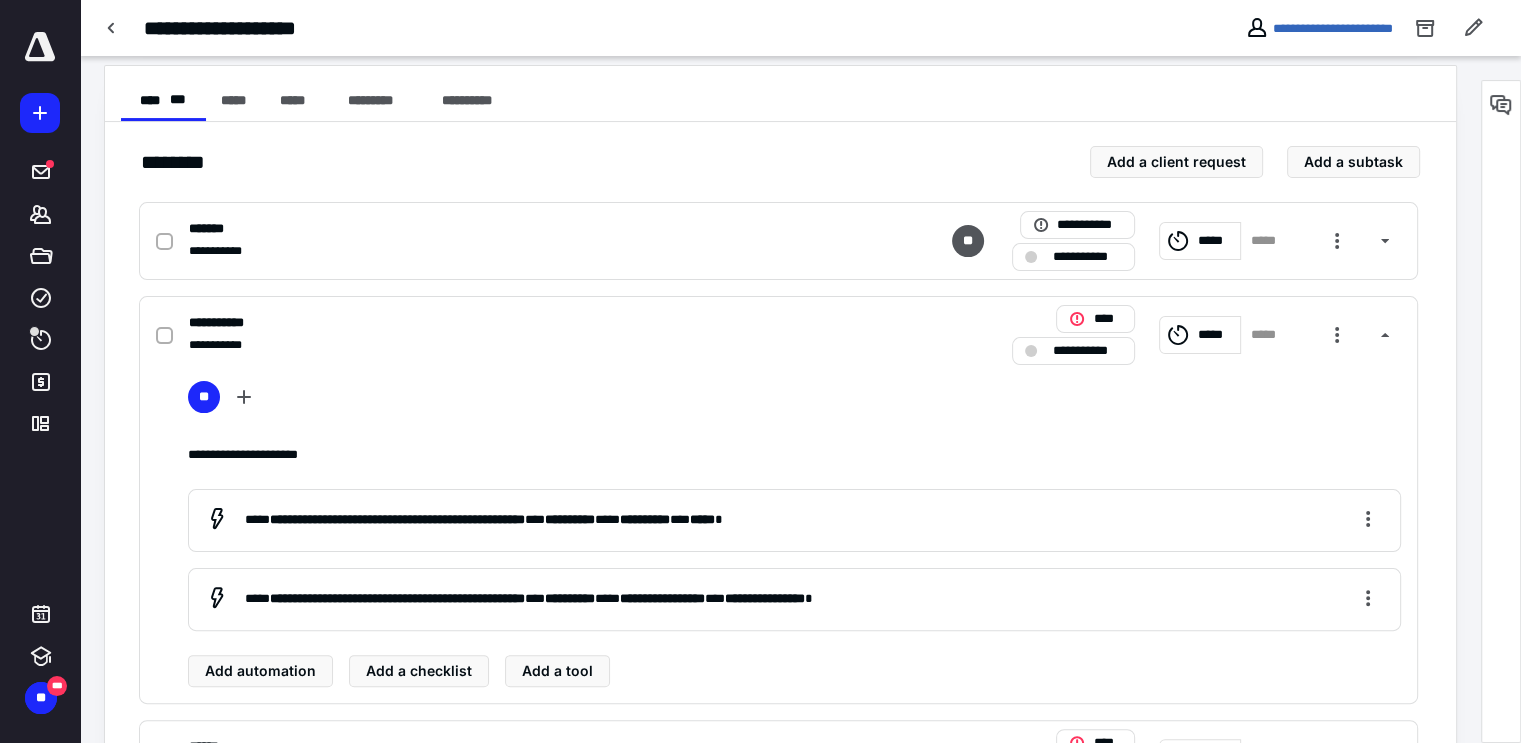 scroll, scrollTop: 400, scrollLeft: 0, axis: vertical 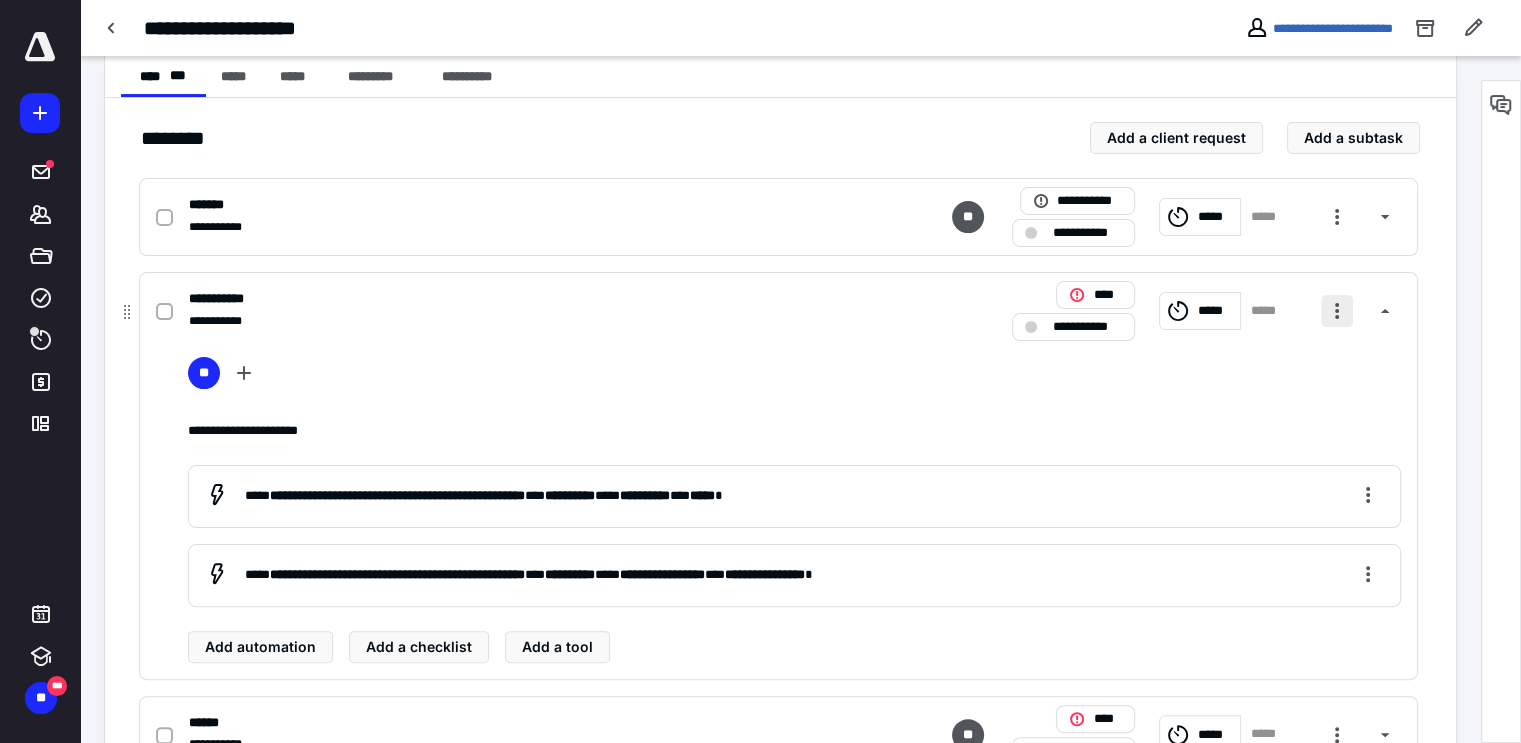 click at bounding box center [1337, 311] 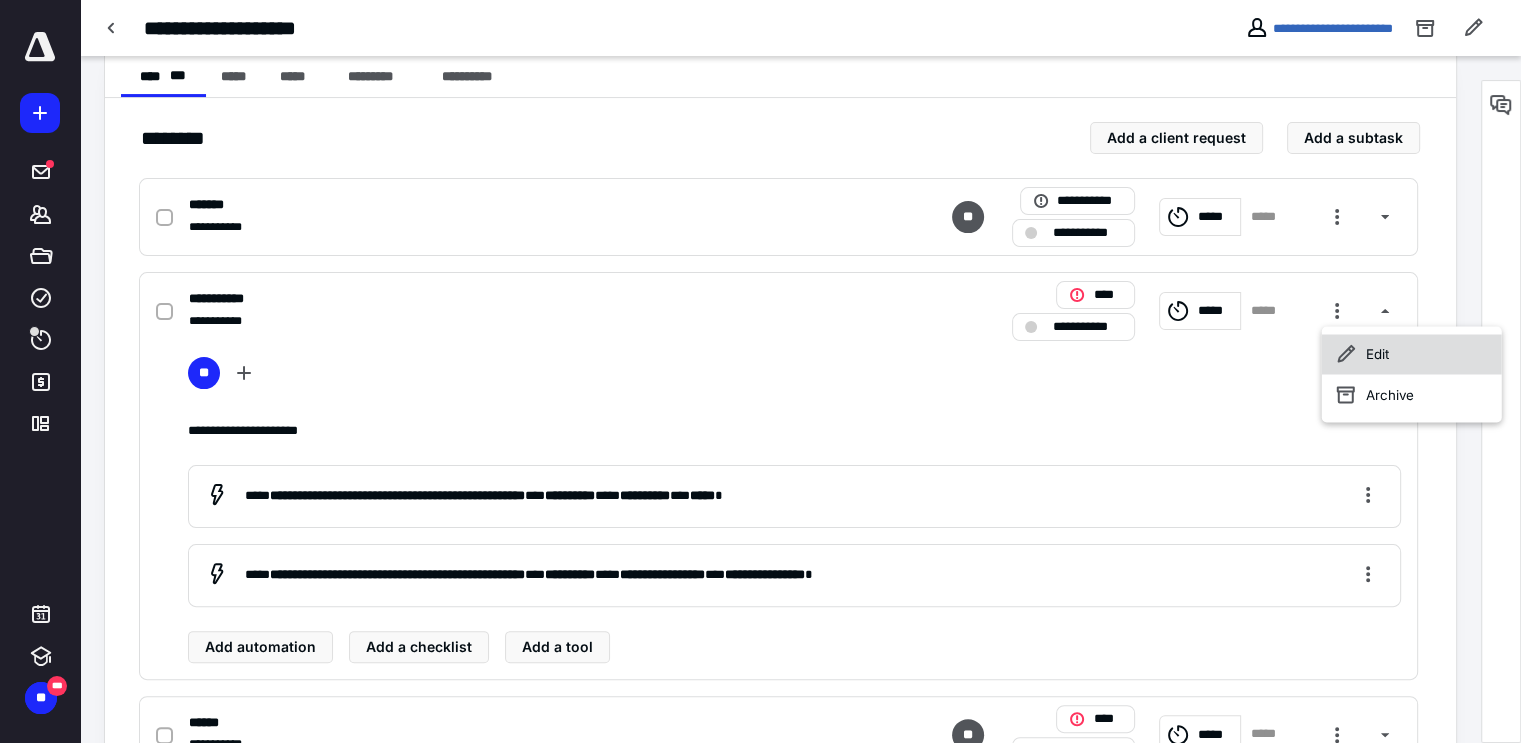click on "Edit" at bounding box center [1412, 354] 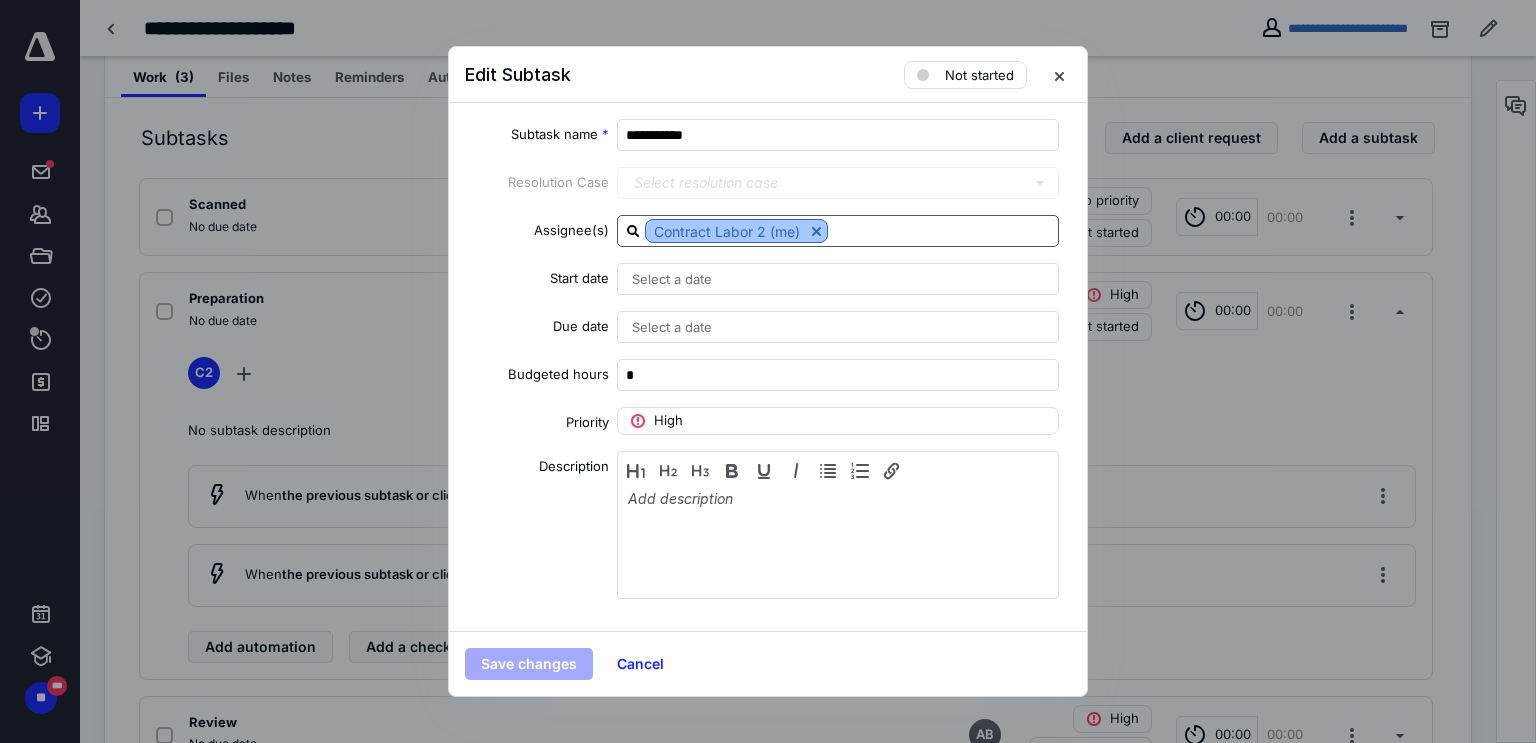 click at bounding box center [816, 231] 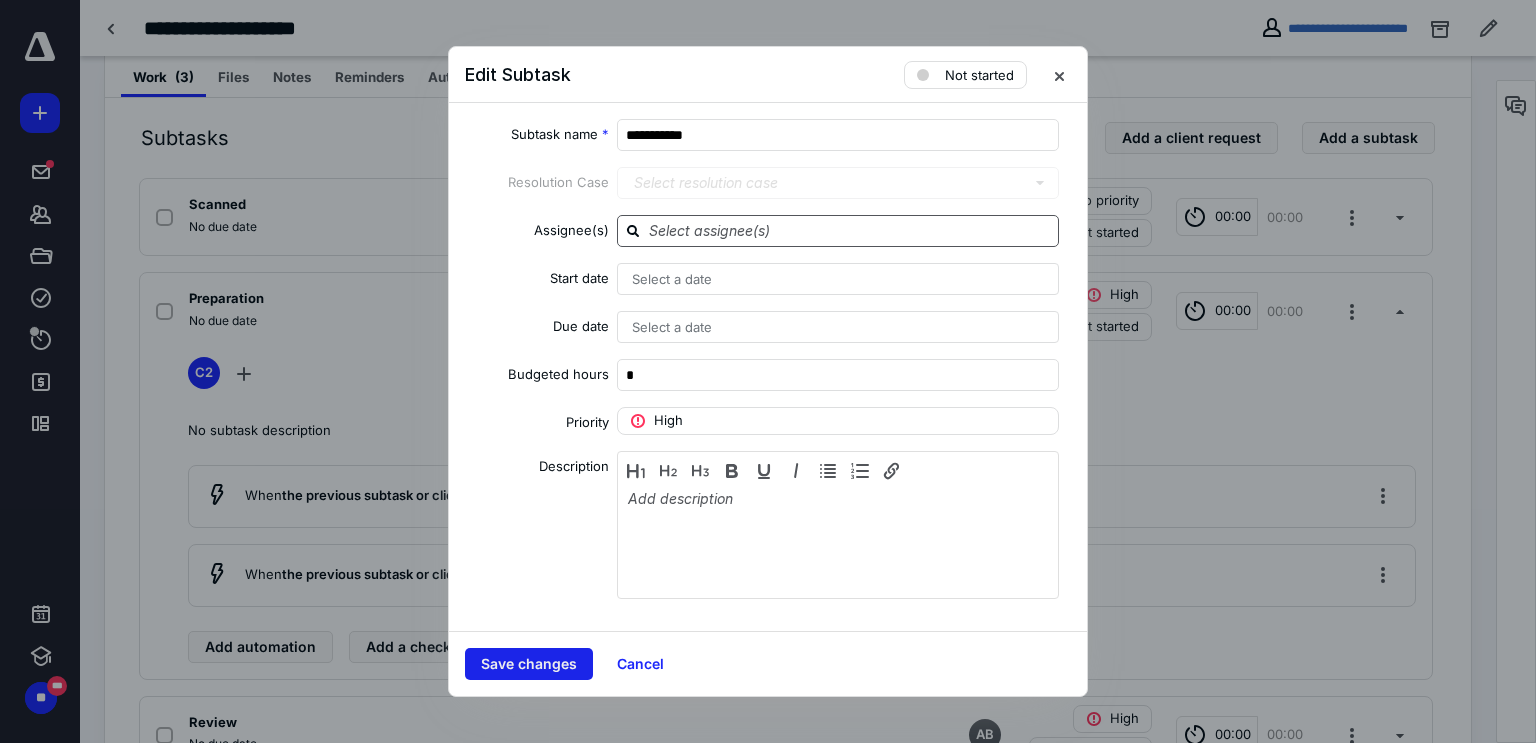 click on "Save changes" at bounding box center (529, 664) 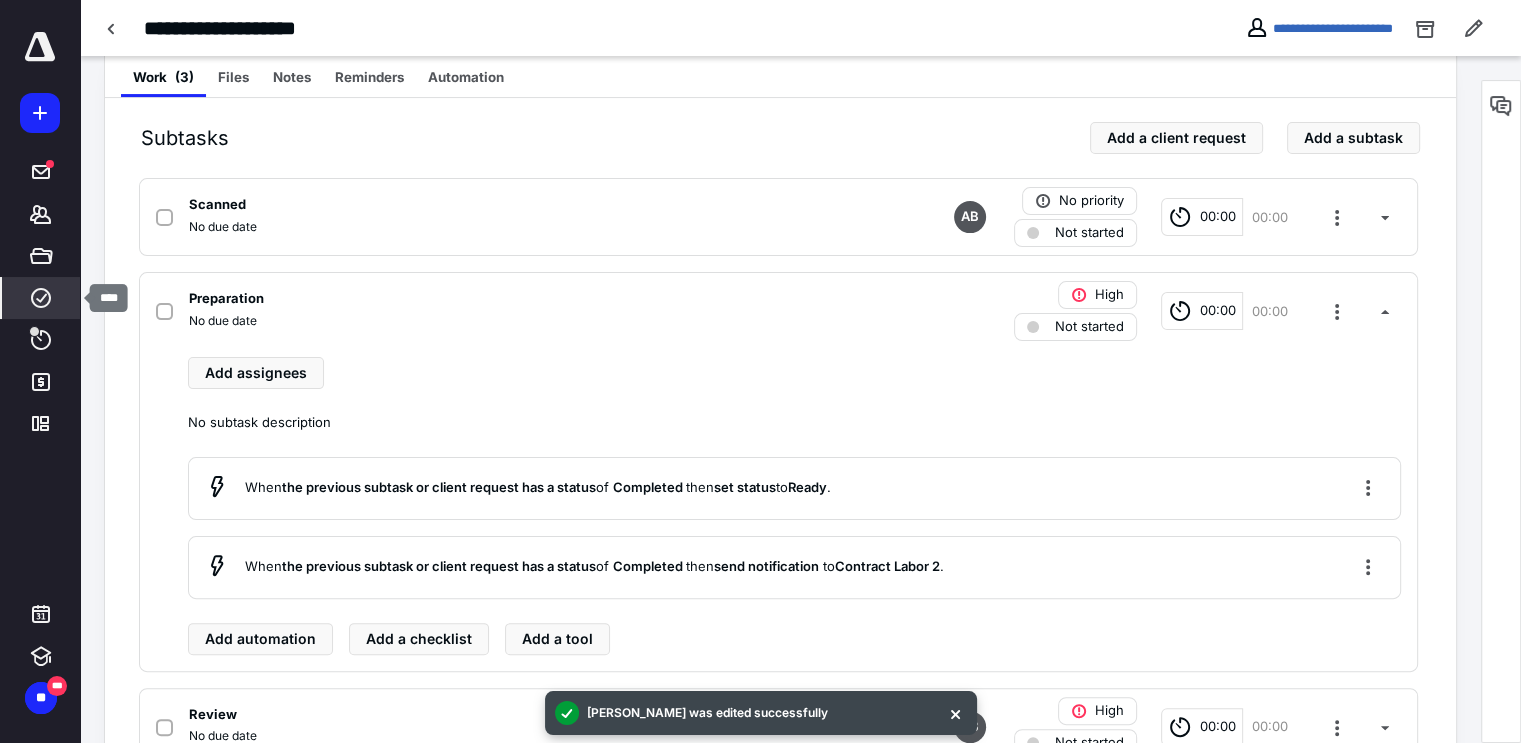 click 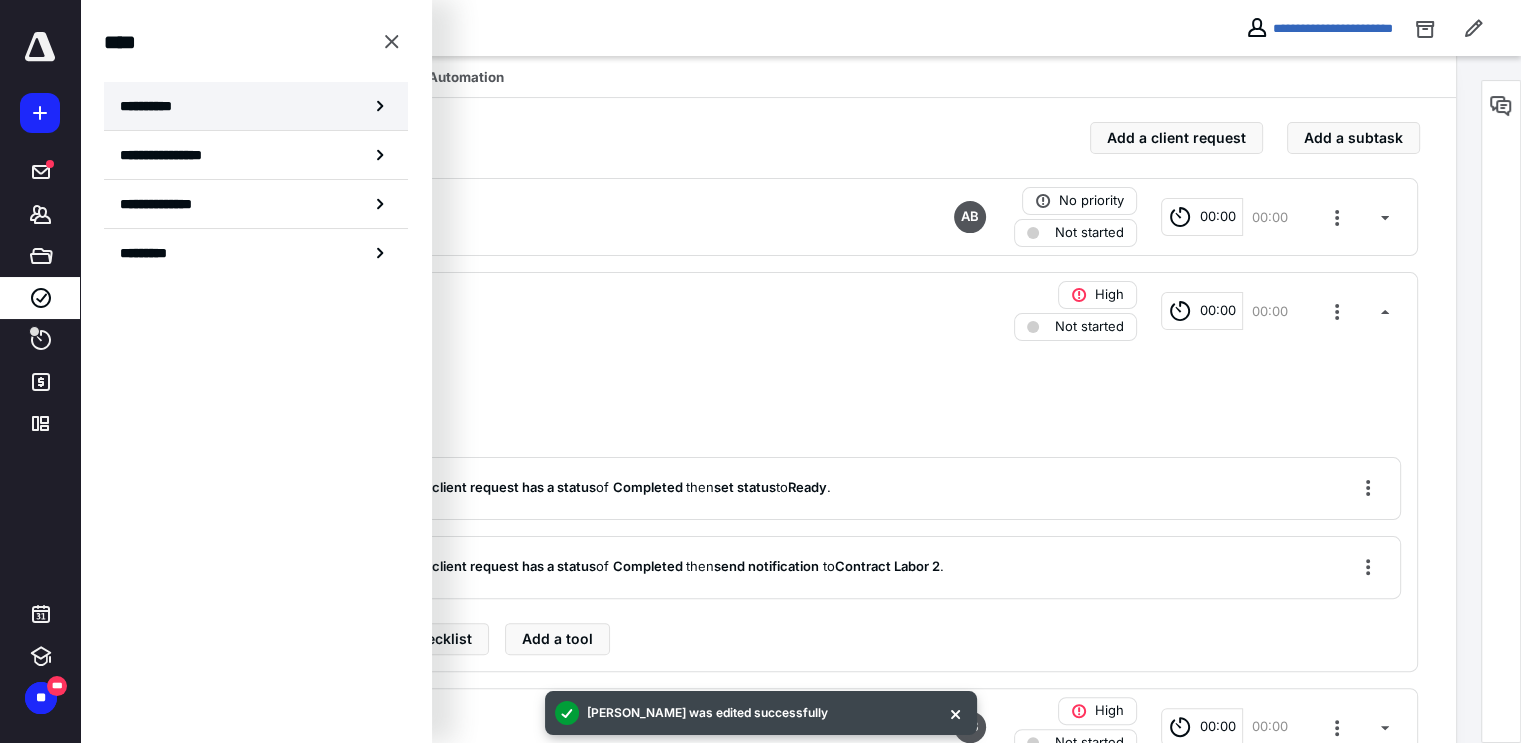 click on "**********" at bounding box center [256, 106] 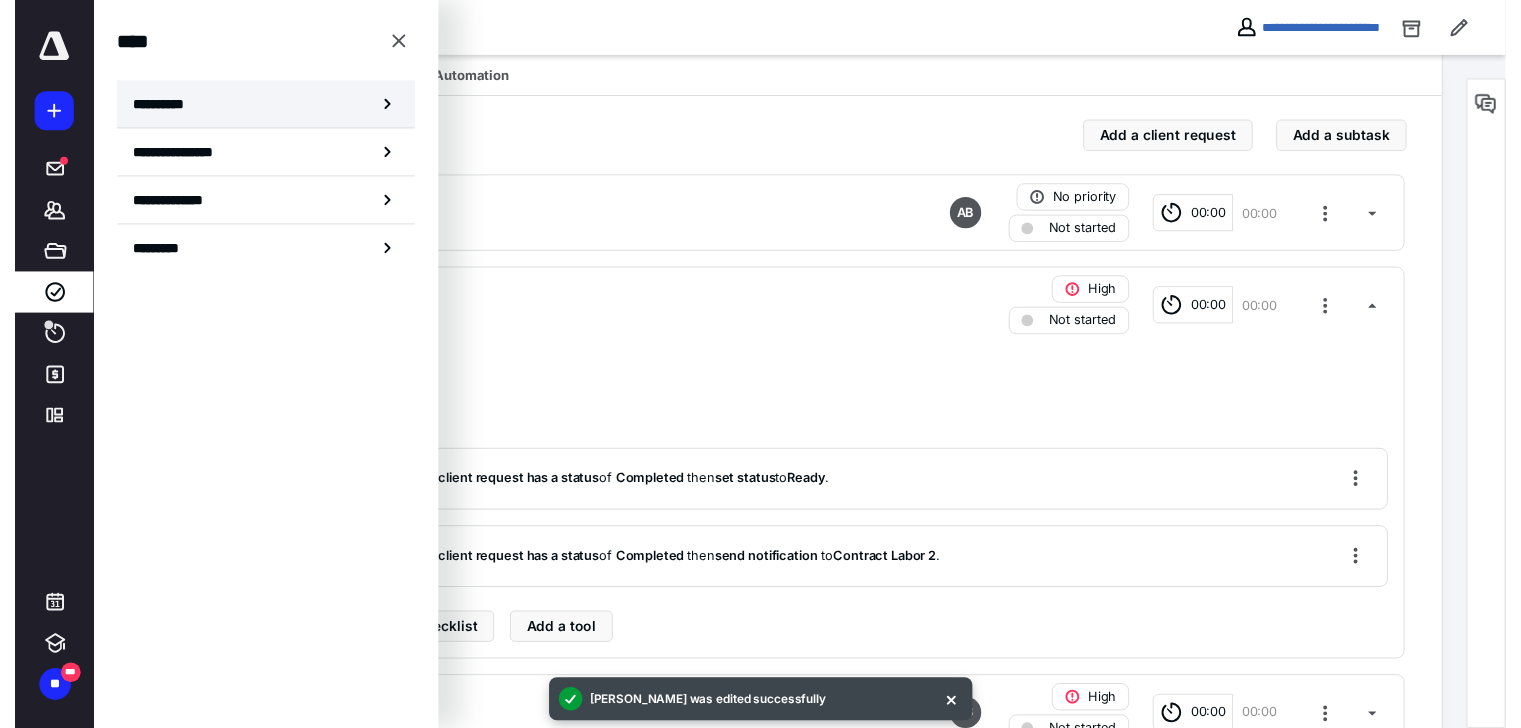 scroll, scrollTop: 0, scrollLeft: 0, axis: both 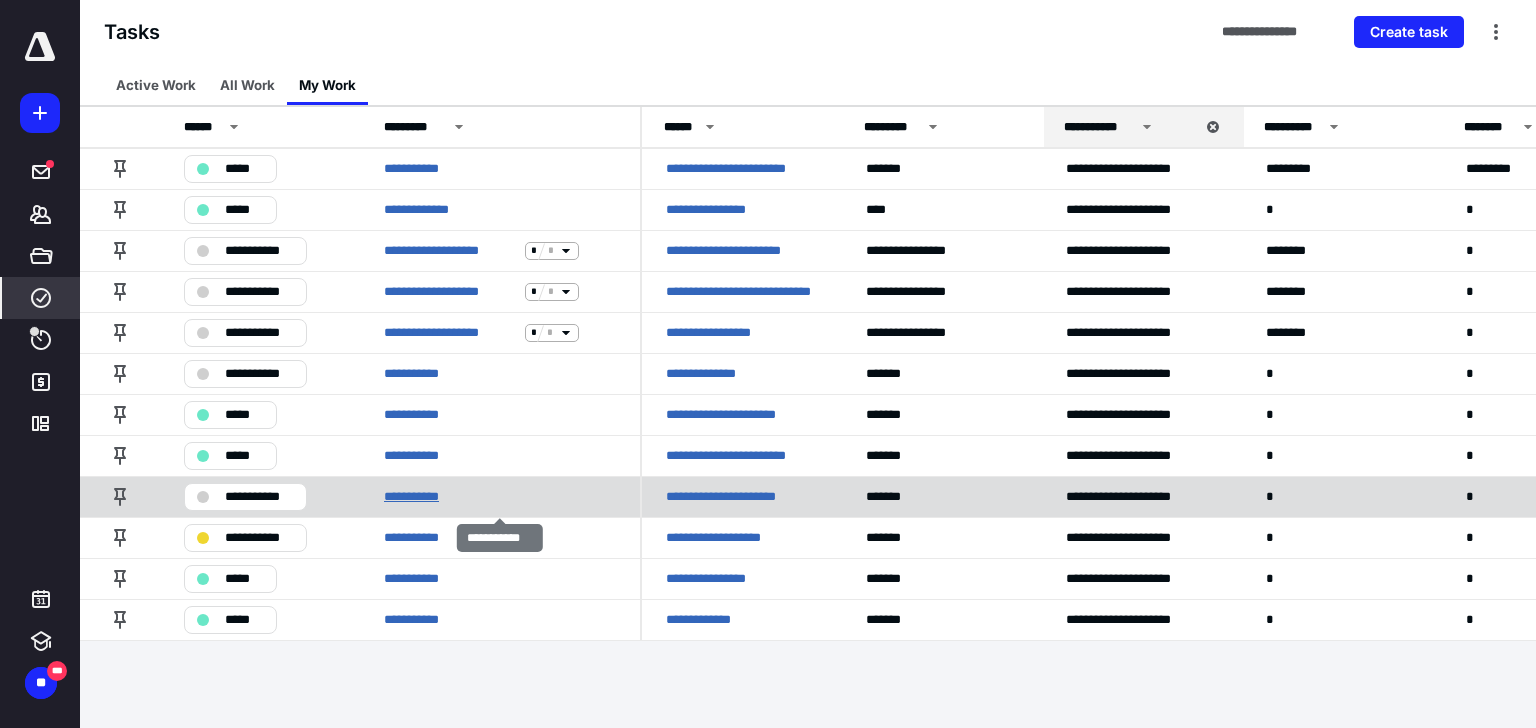click on "**********" at bounding box center (419, 497) 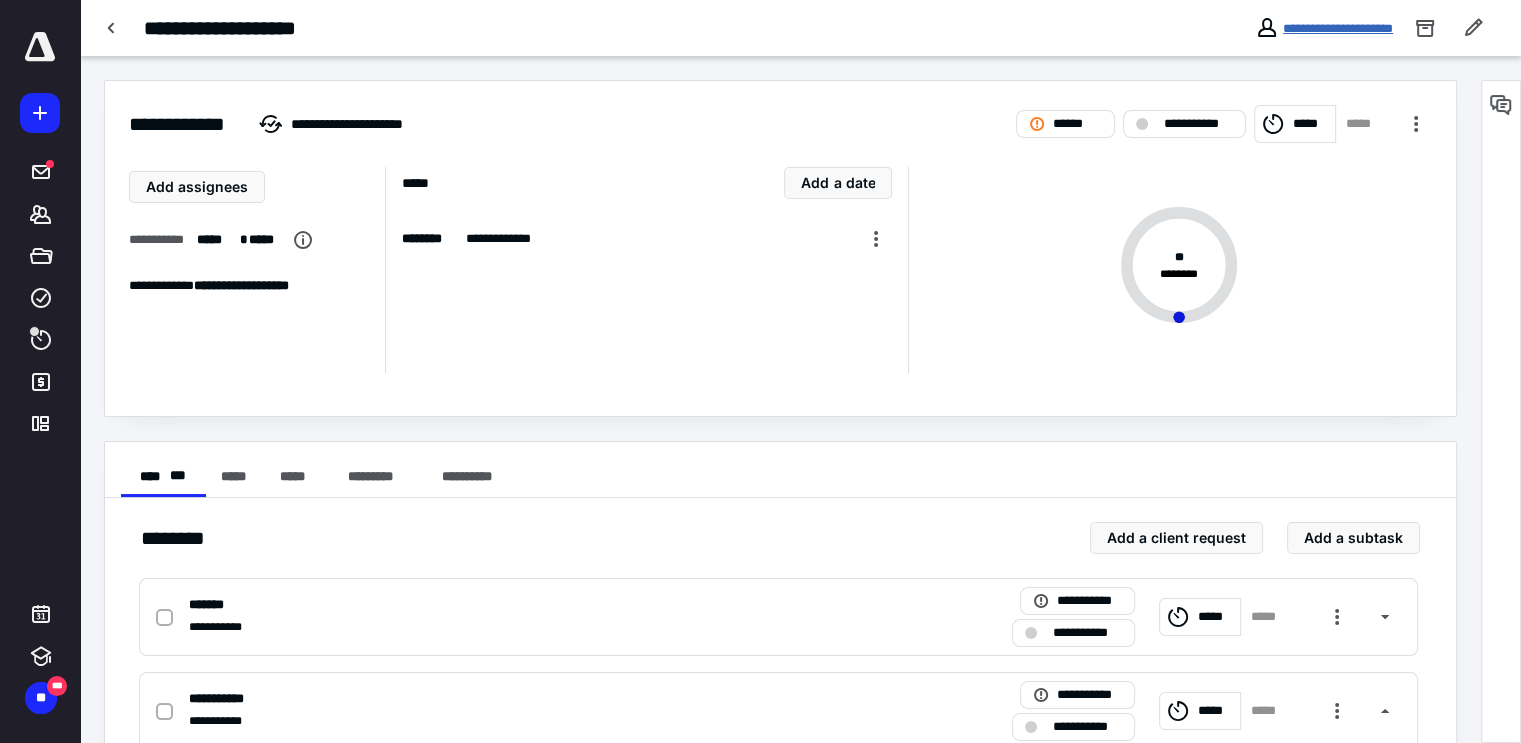 click on "**********" at bounding box center (1338, 28) 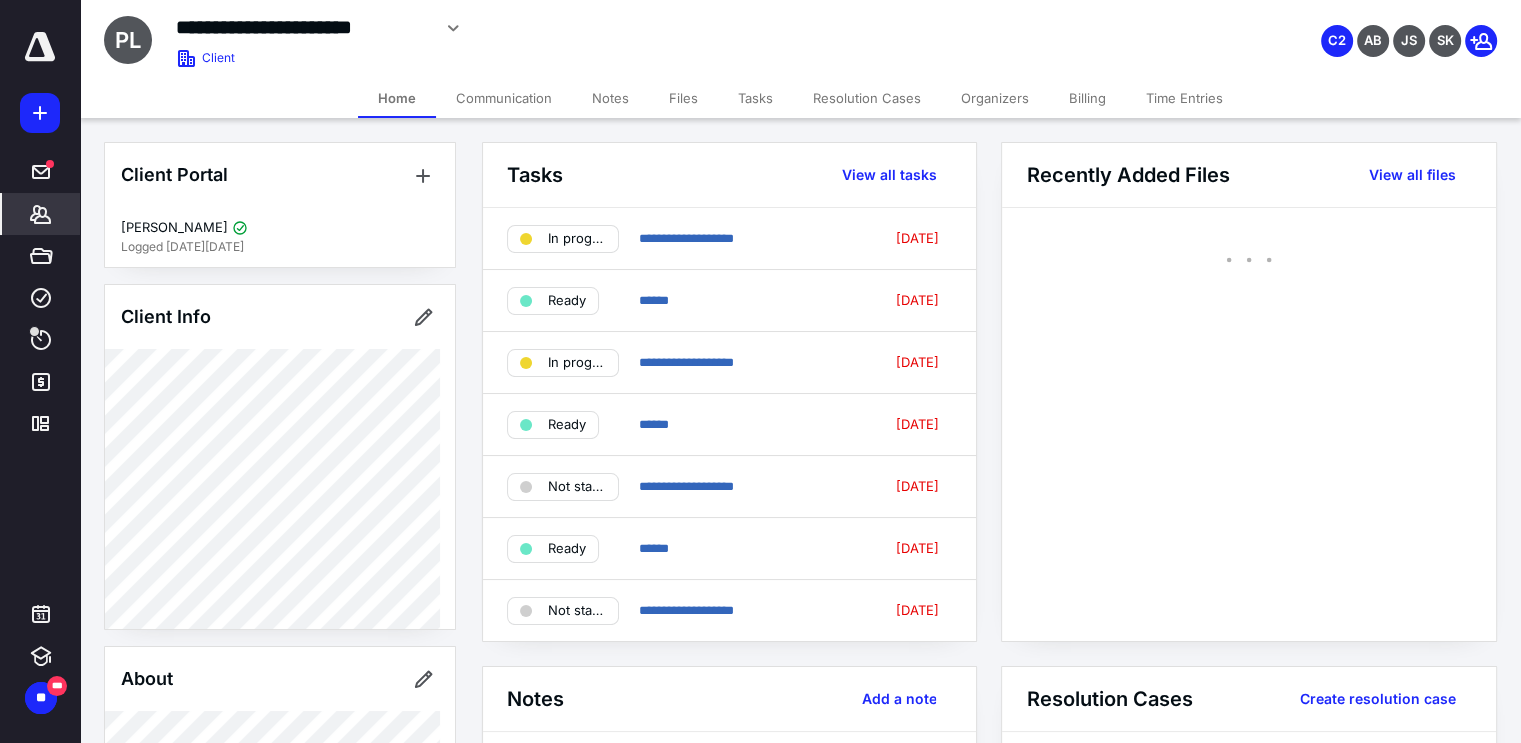 click on "Files" at bounding box center [683, 98] 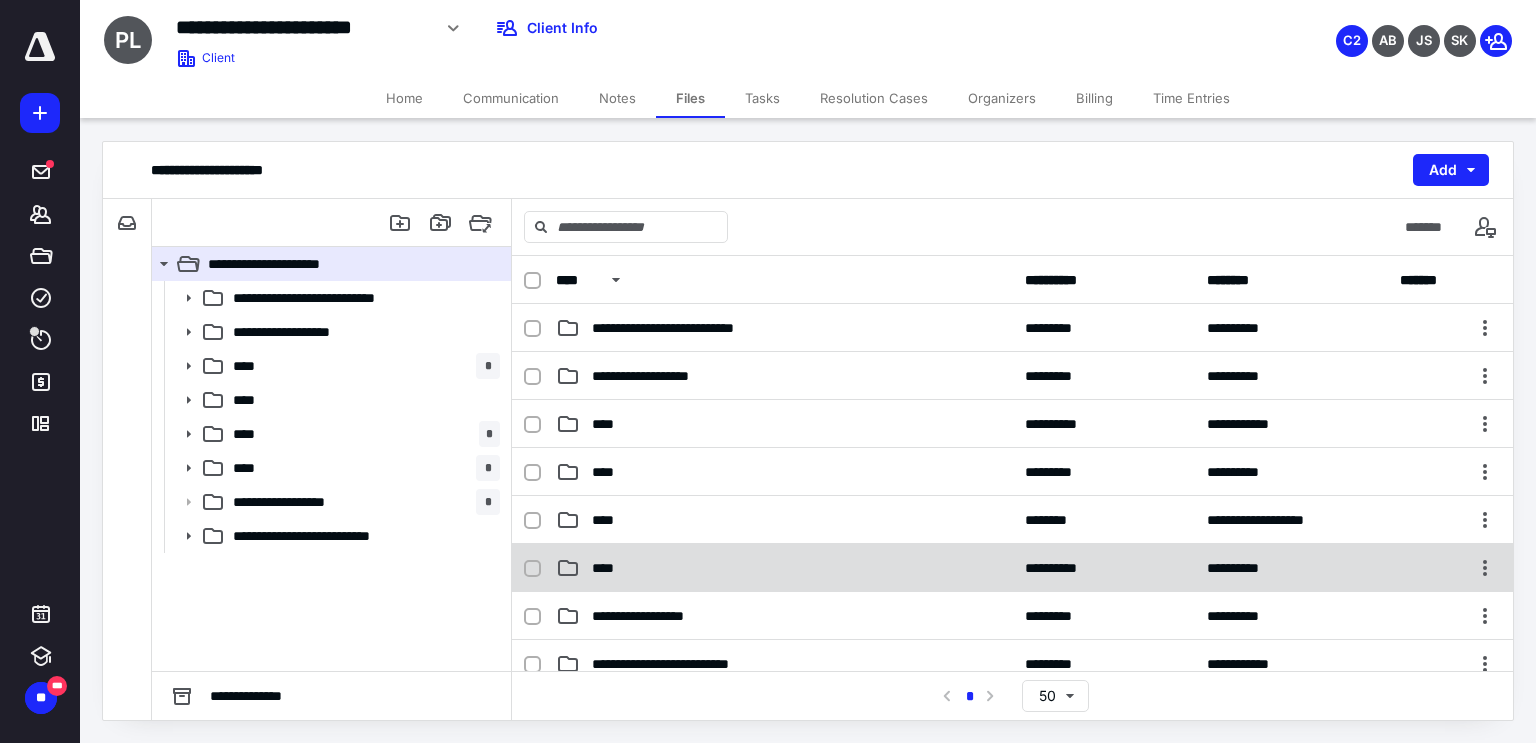 click on "**********" at bounding box center (1012, 568) 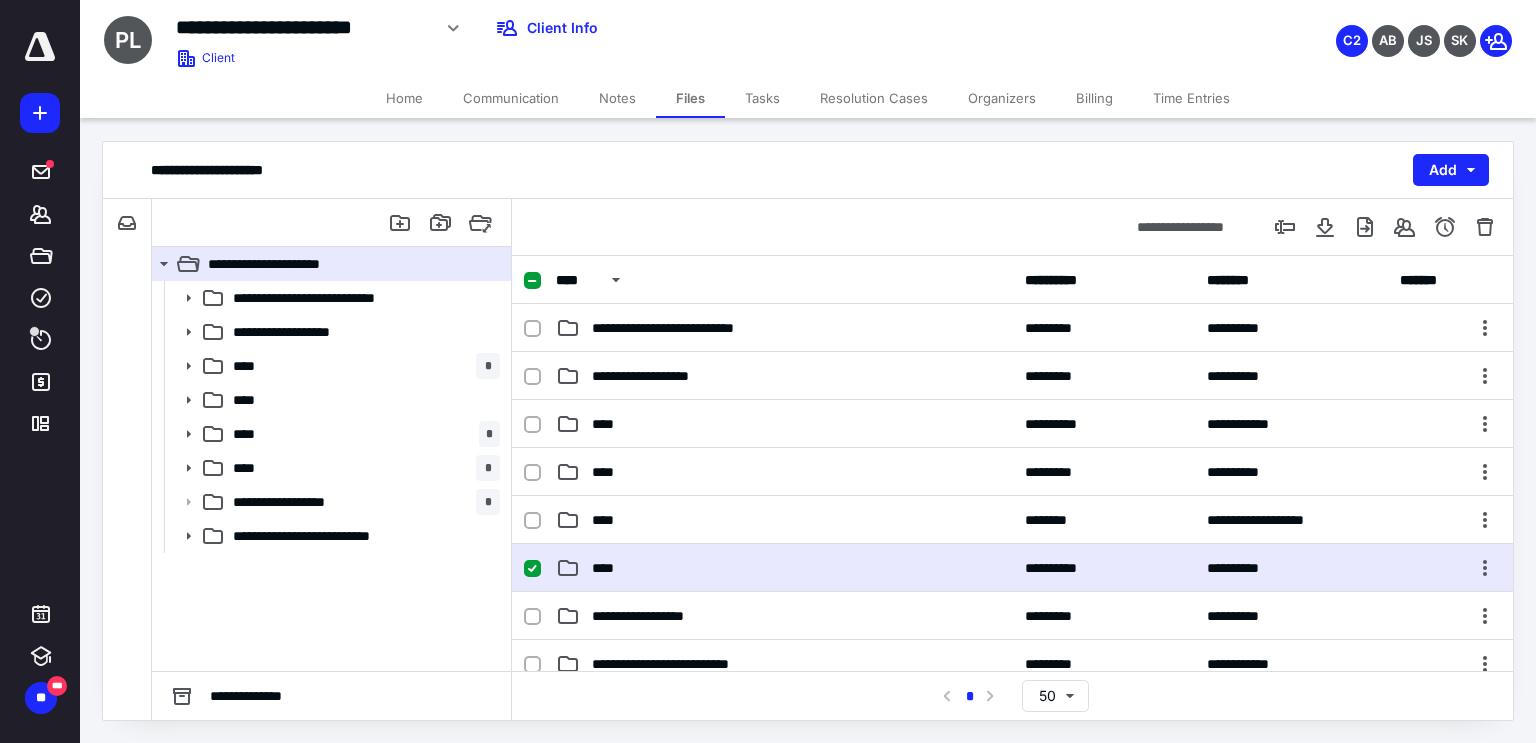 click on "**********" at bounding box center [1012, 568] 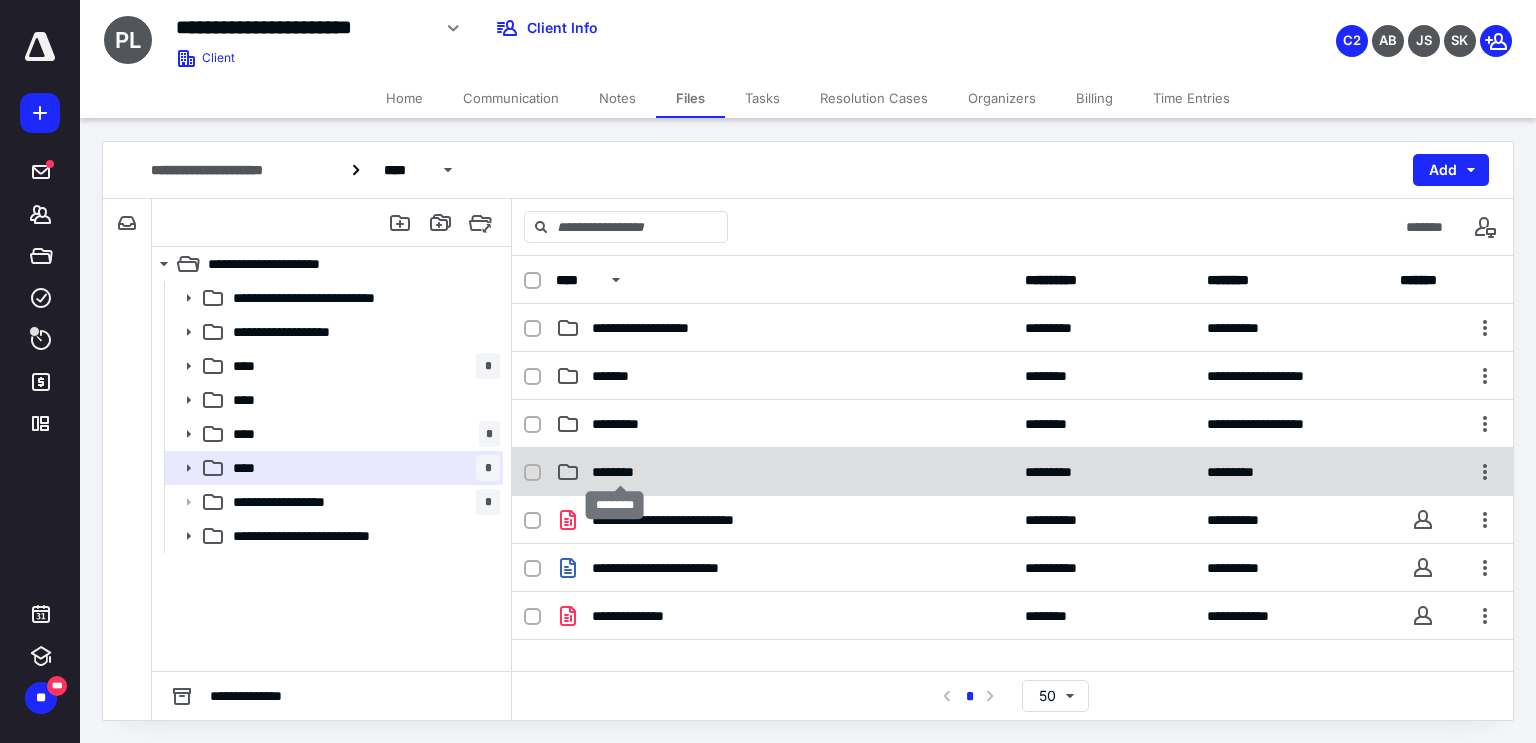 click on "********" at bounding box center [621, 472] 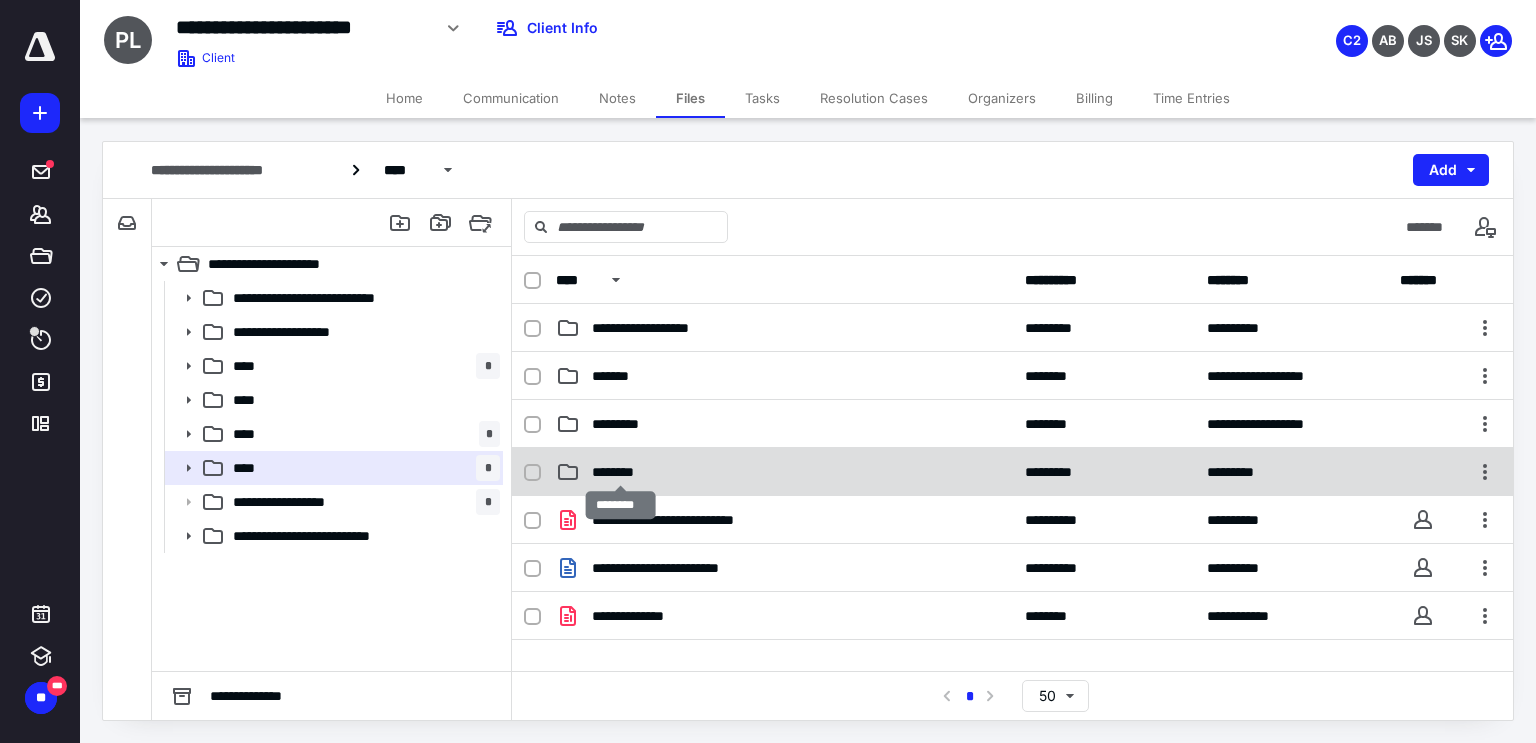 click on "********" at bounding box center (621, 472) 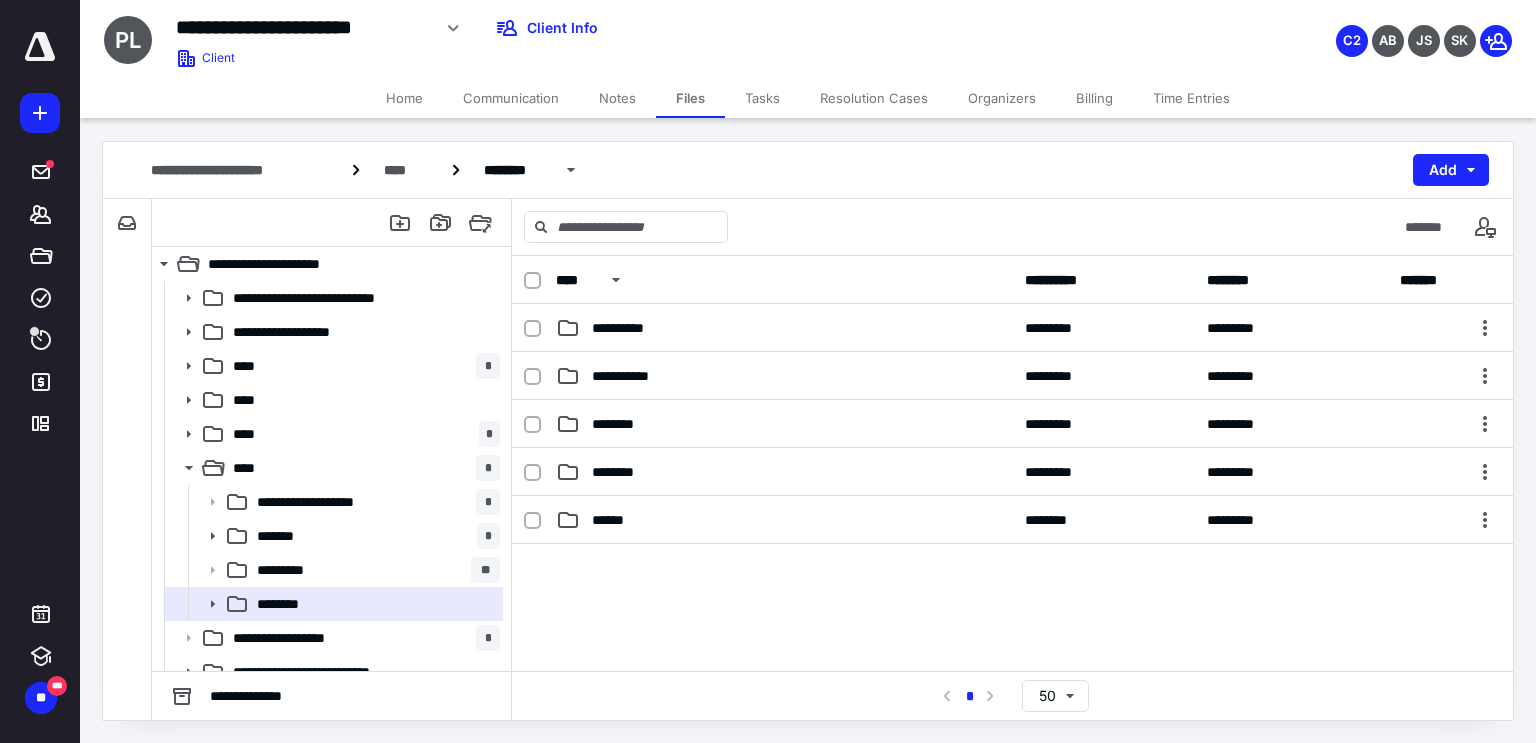 click on "Tasks" at bounding box center [762, 98] 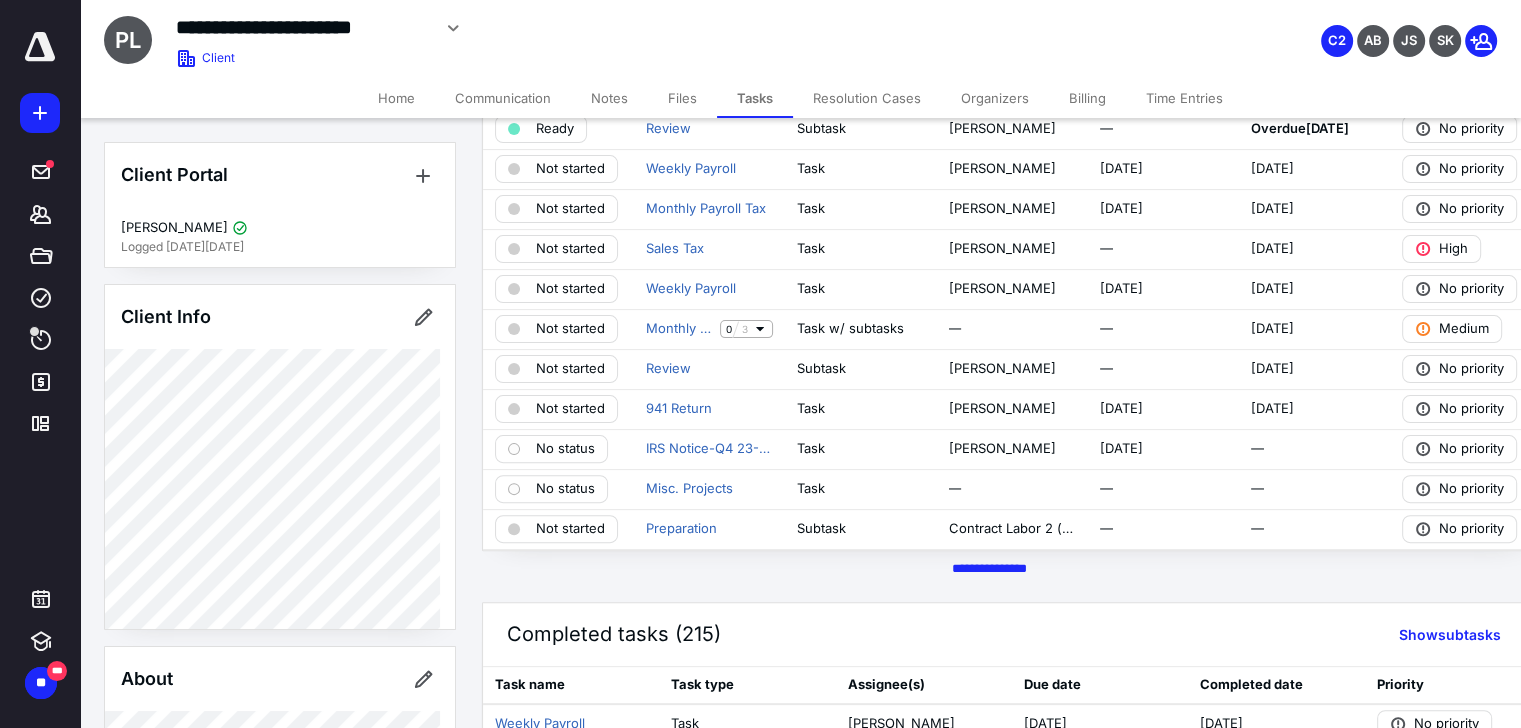 scroll, scrollTop: 500, scrollLeft: 0, axis: vertical 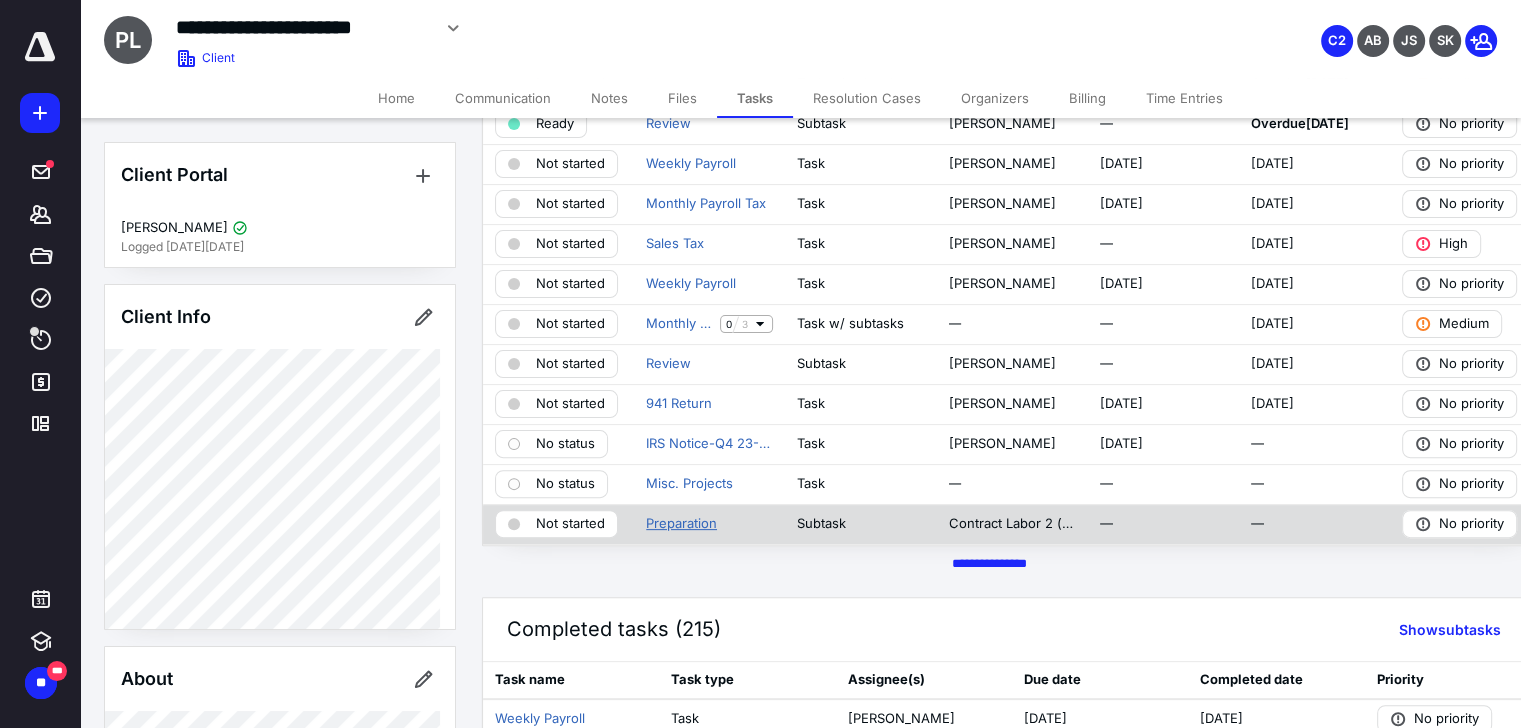 click on "Preparation" at bounding box center (681, 524) 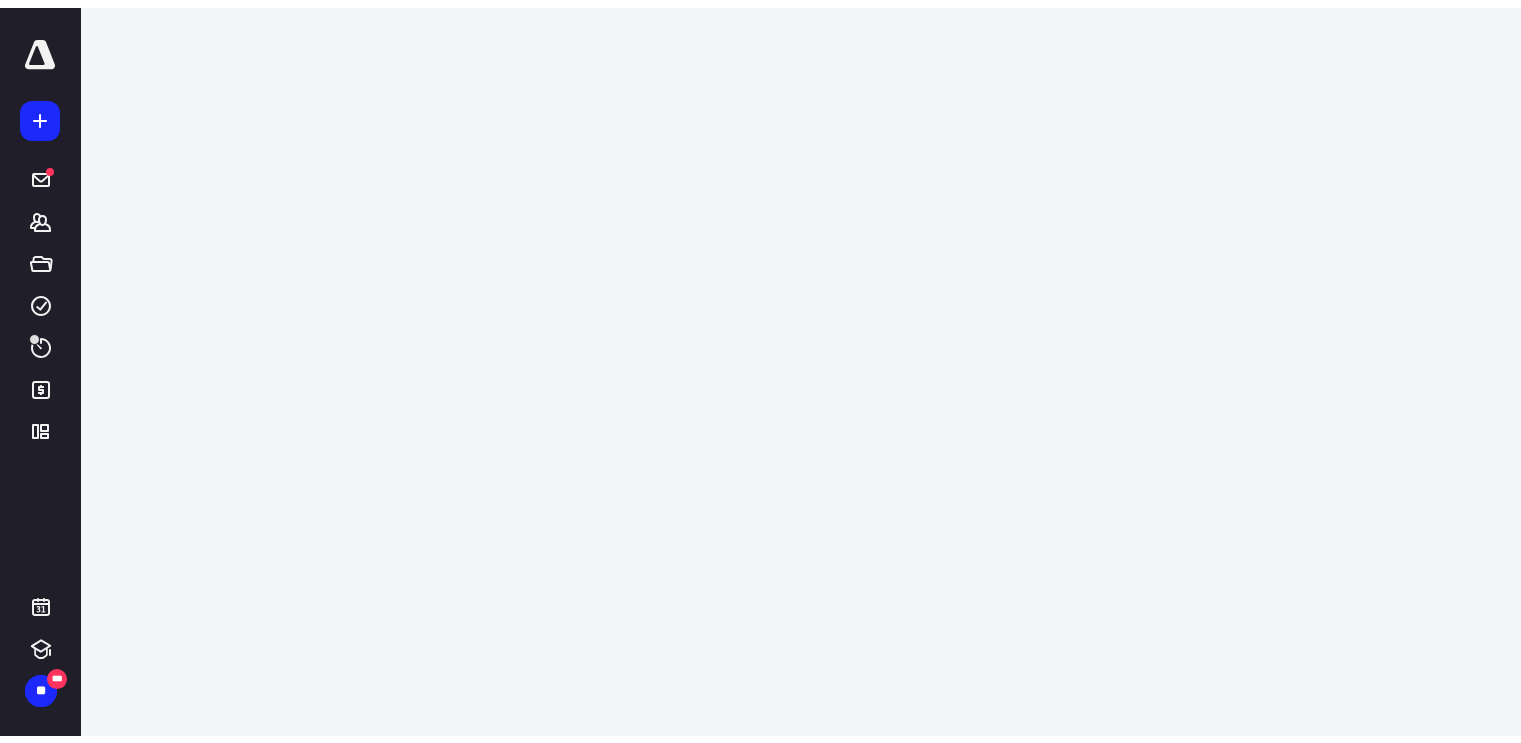 scroll, scrollTop: 0, scrollLeft: 0, axis: both 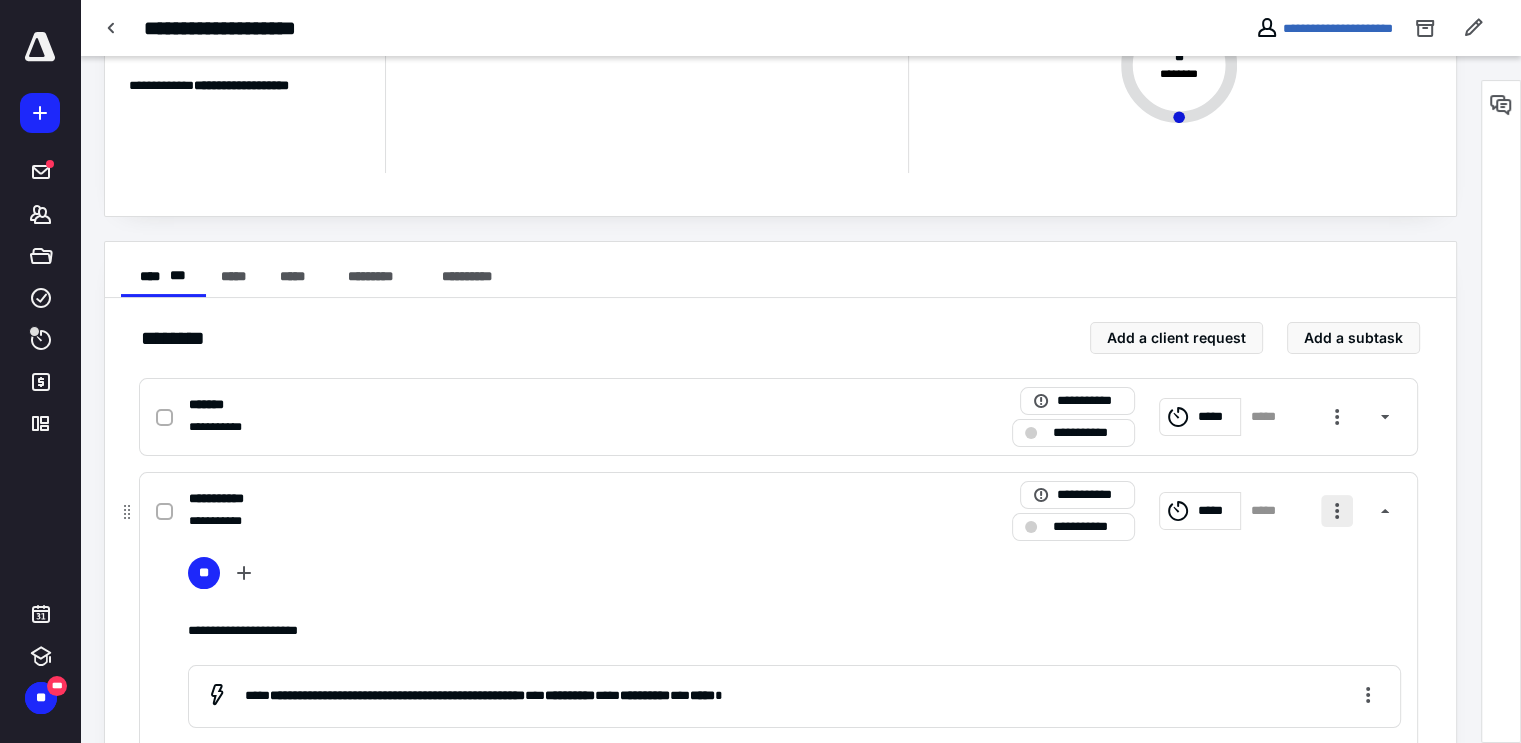 click at bounding box center [1337, 511] 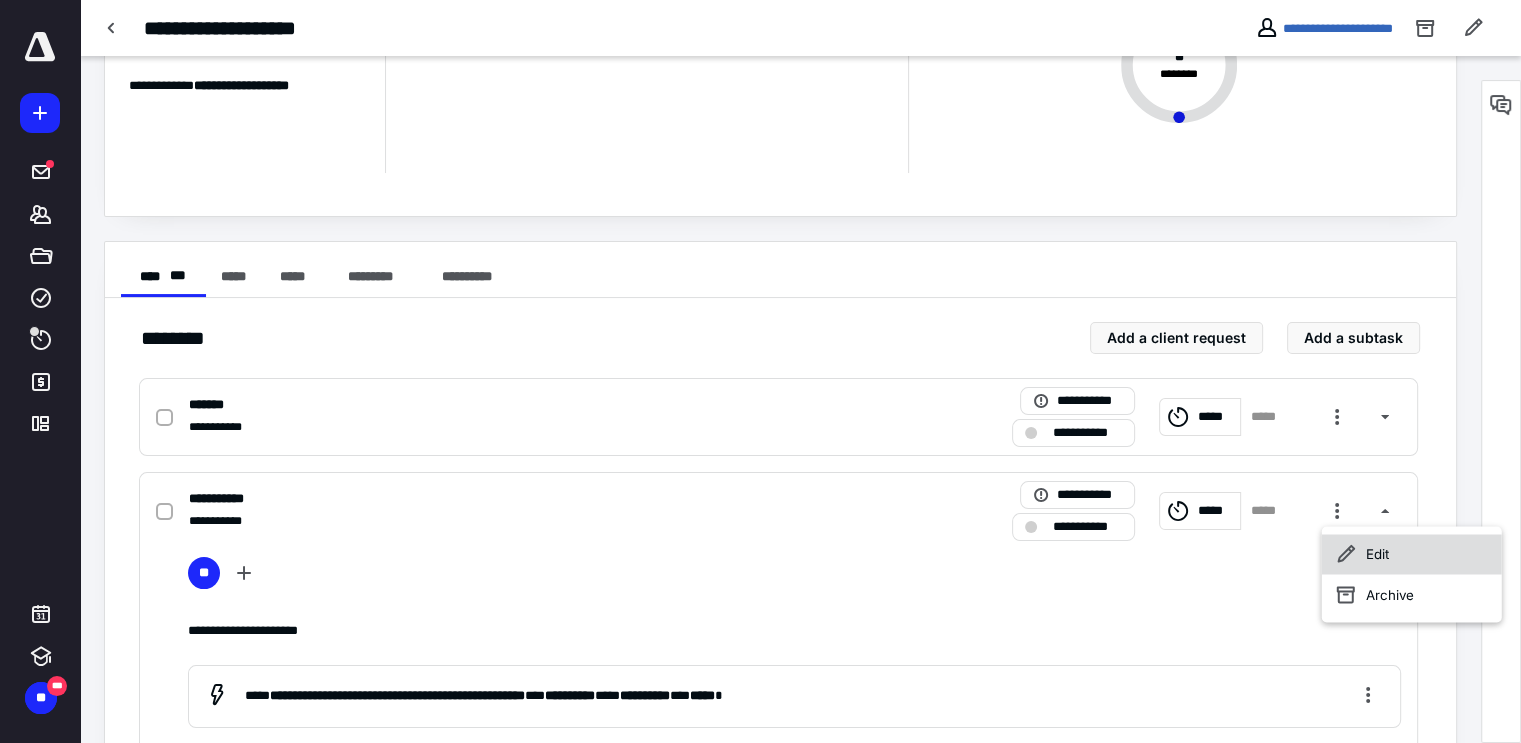 click on "Edit" at bounding box center [1412, 554] 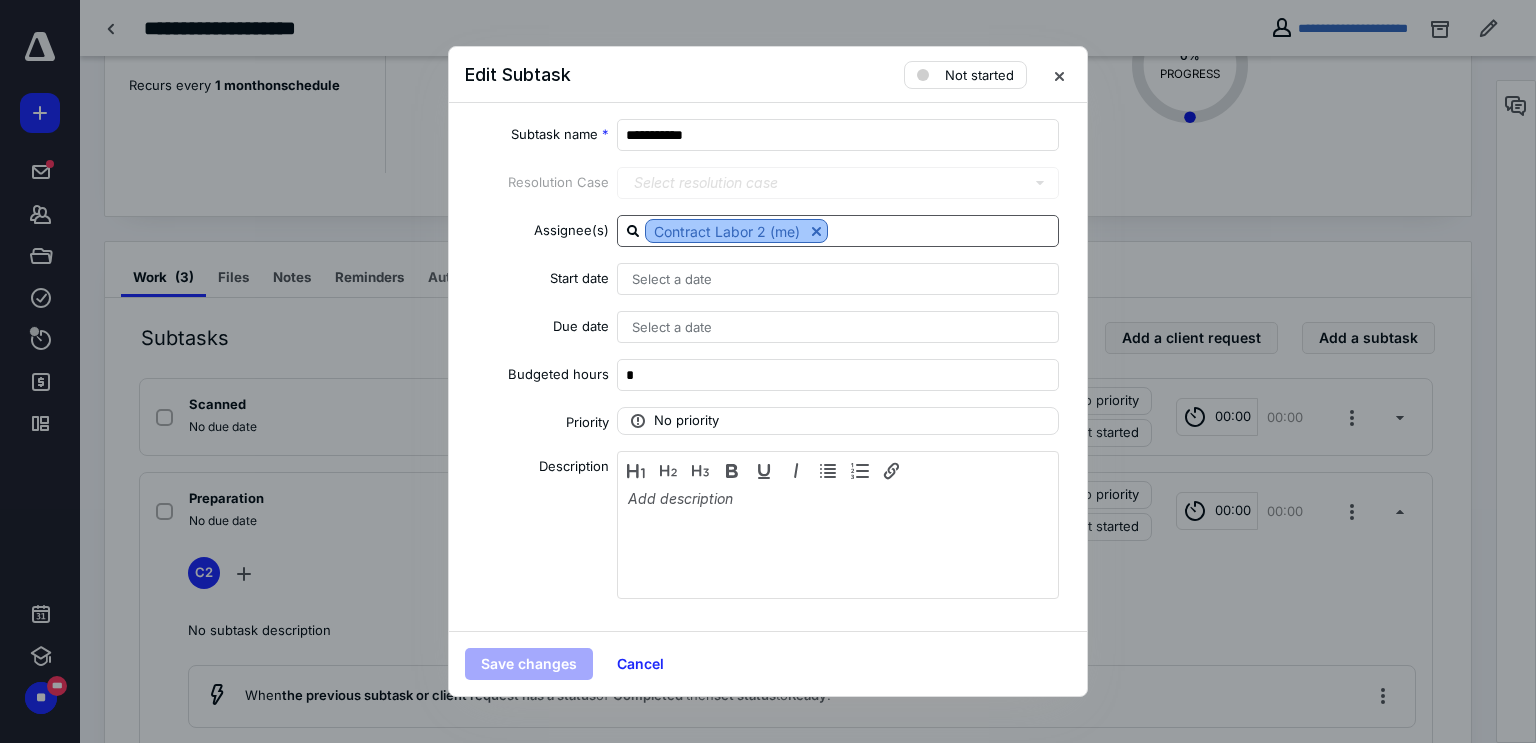 click at bounding box center (816, 231) 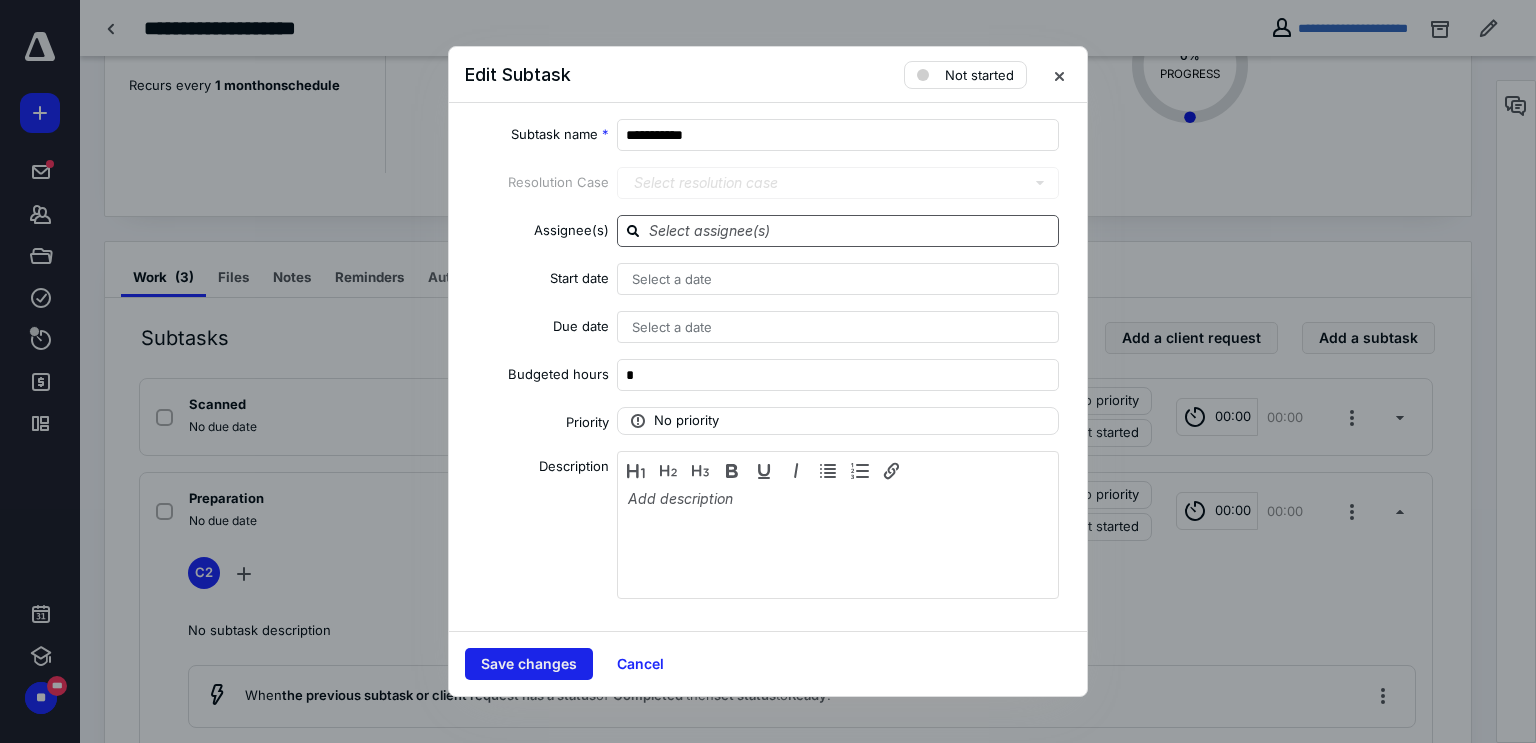 click on "Save changes" at bounding box center [529, 664] 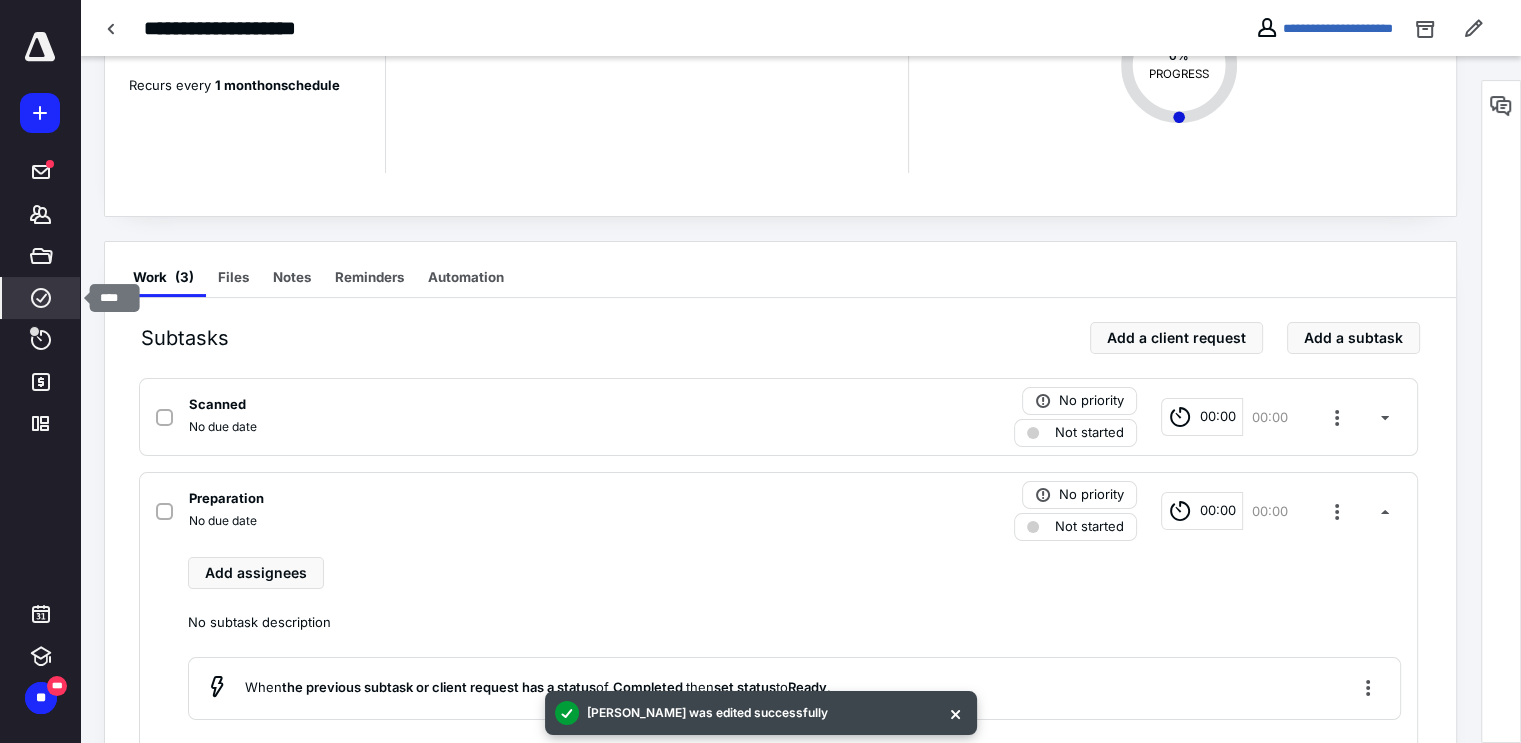 click 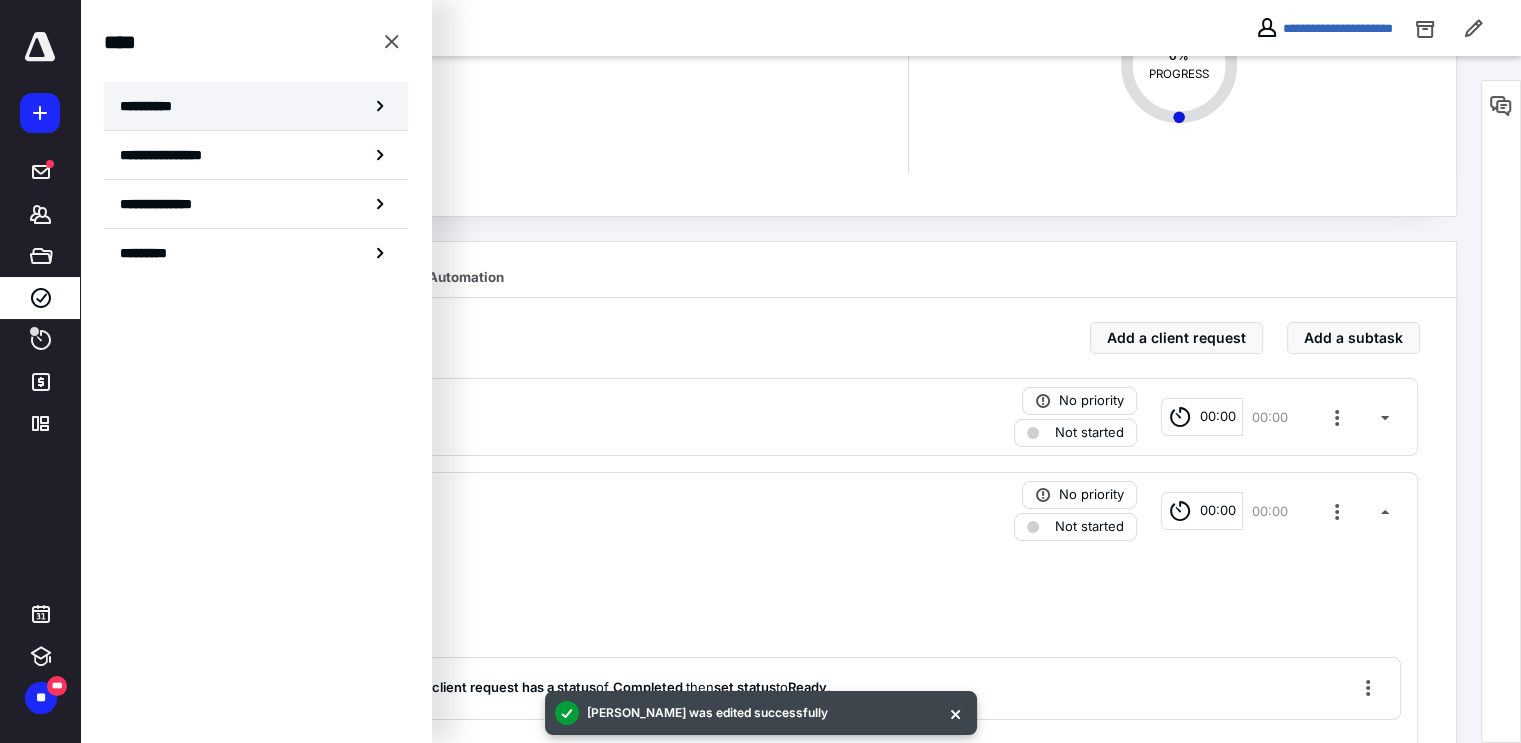 click on "**********" at bounding box center (153, 106) 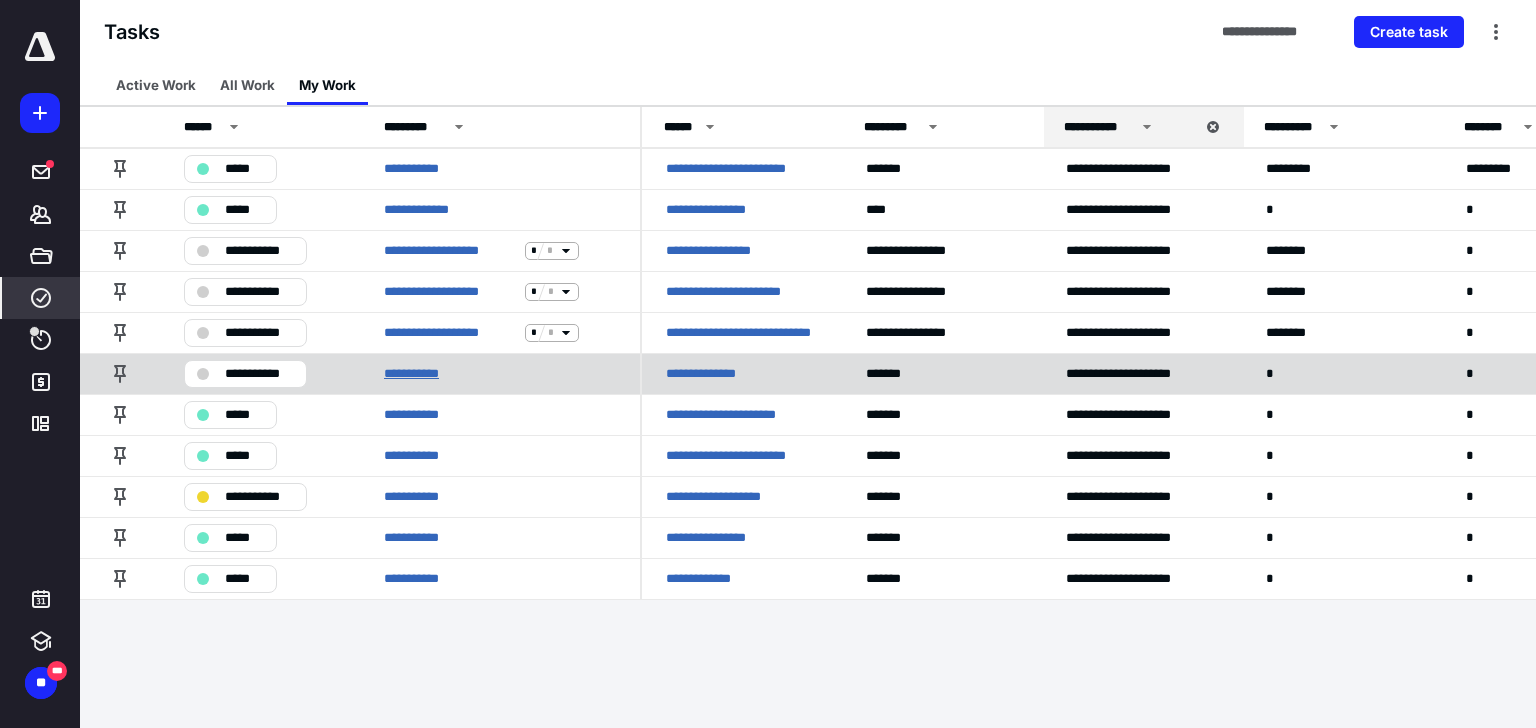 click on "**********" at bounding box center (419, 374) 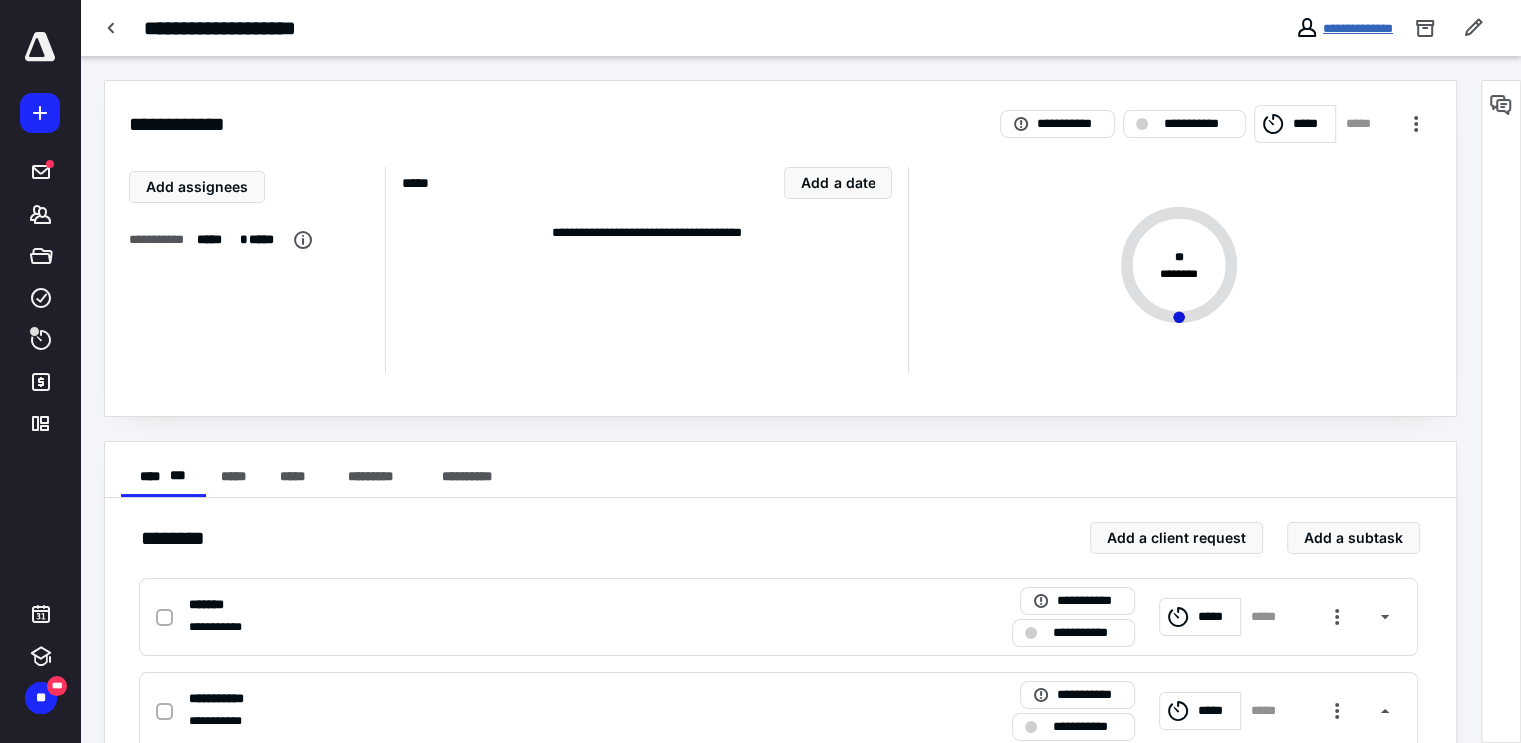 click on "**********" at bounding box center [1358, 28] 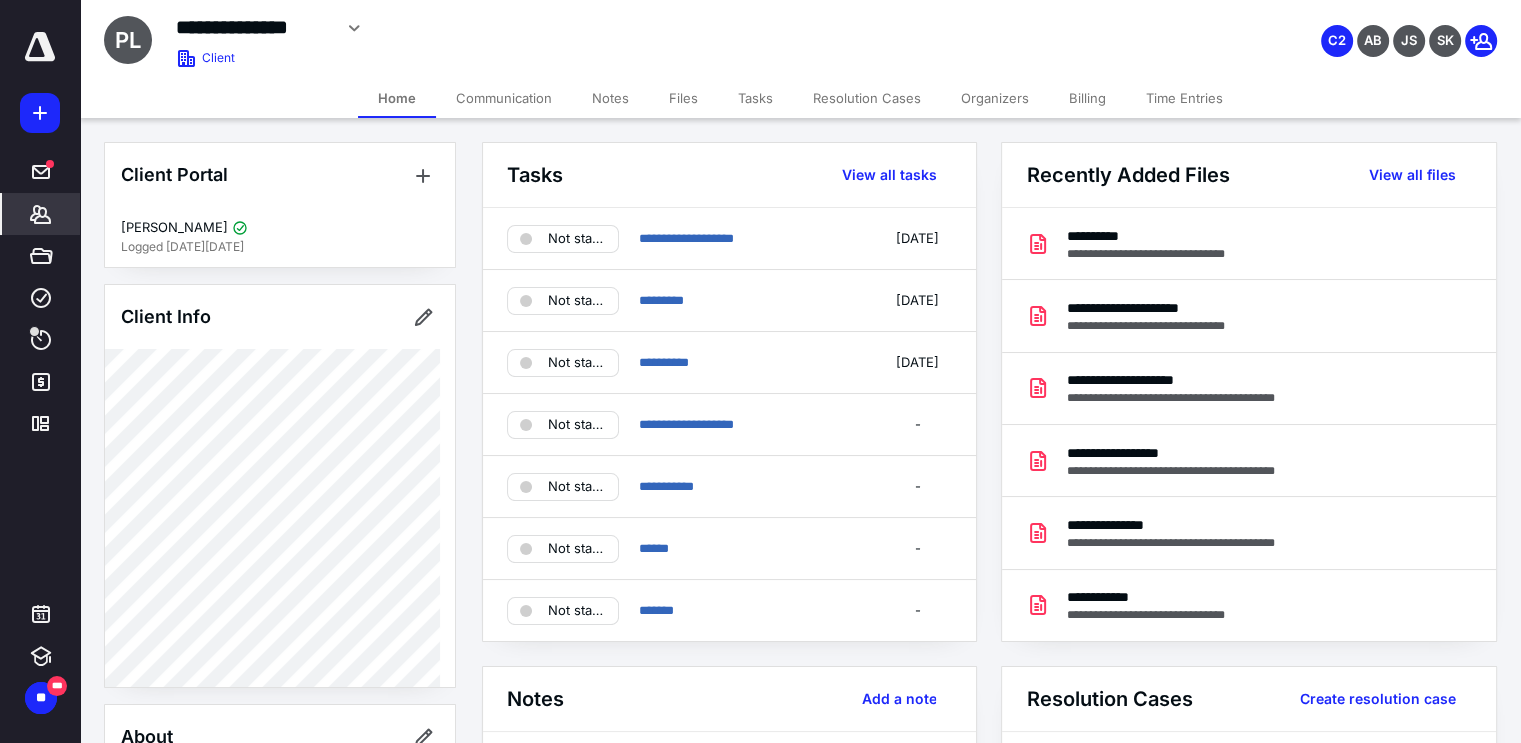 click on "Files" at bounding box center (683, 98) 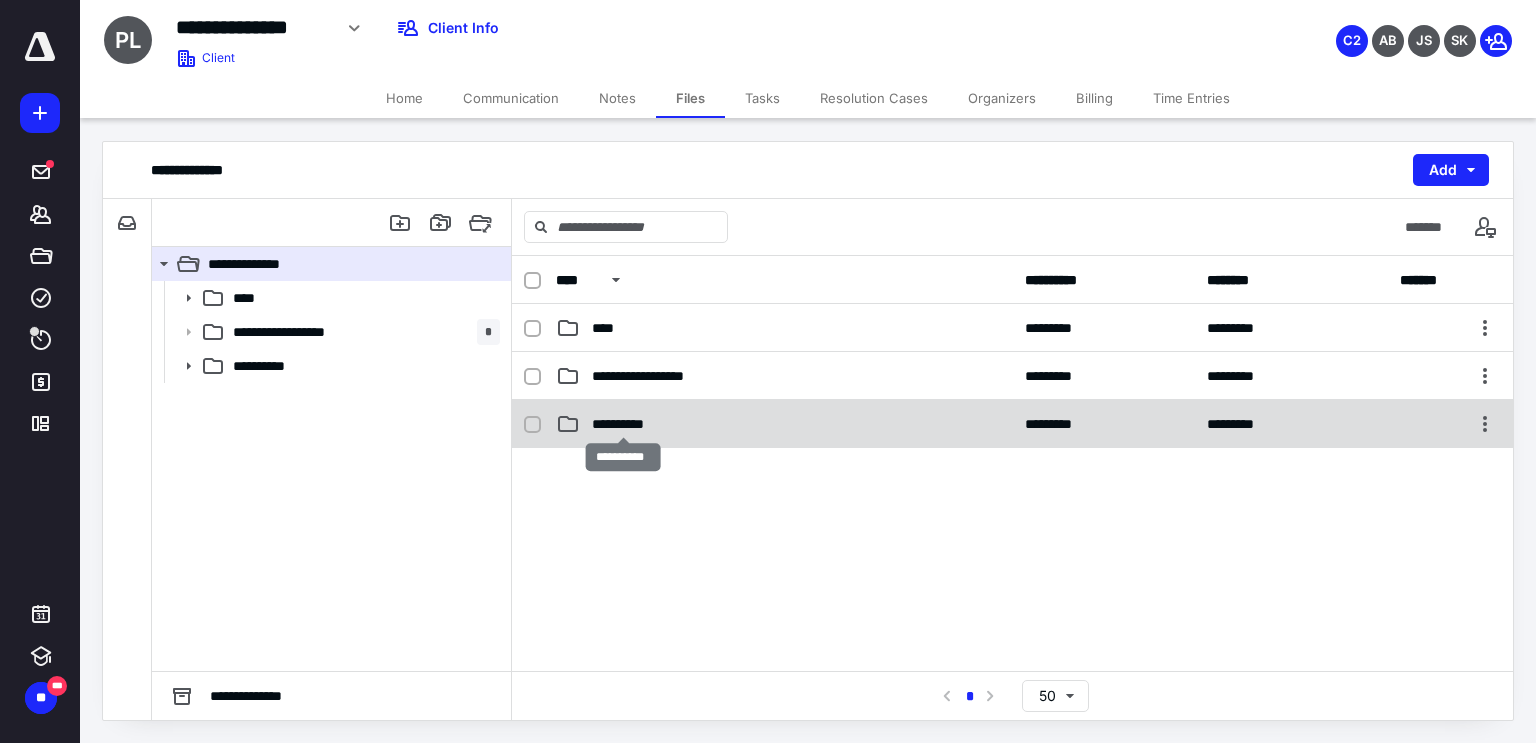 click on "**********" at bounding box center (623, 424) 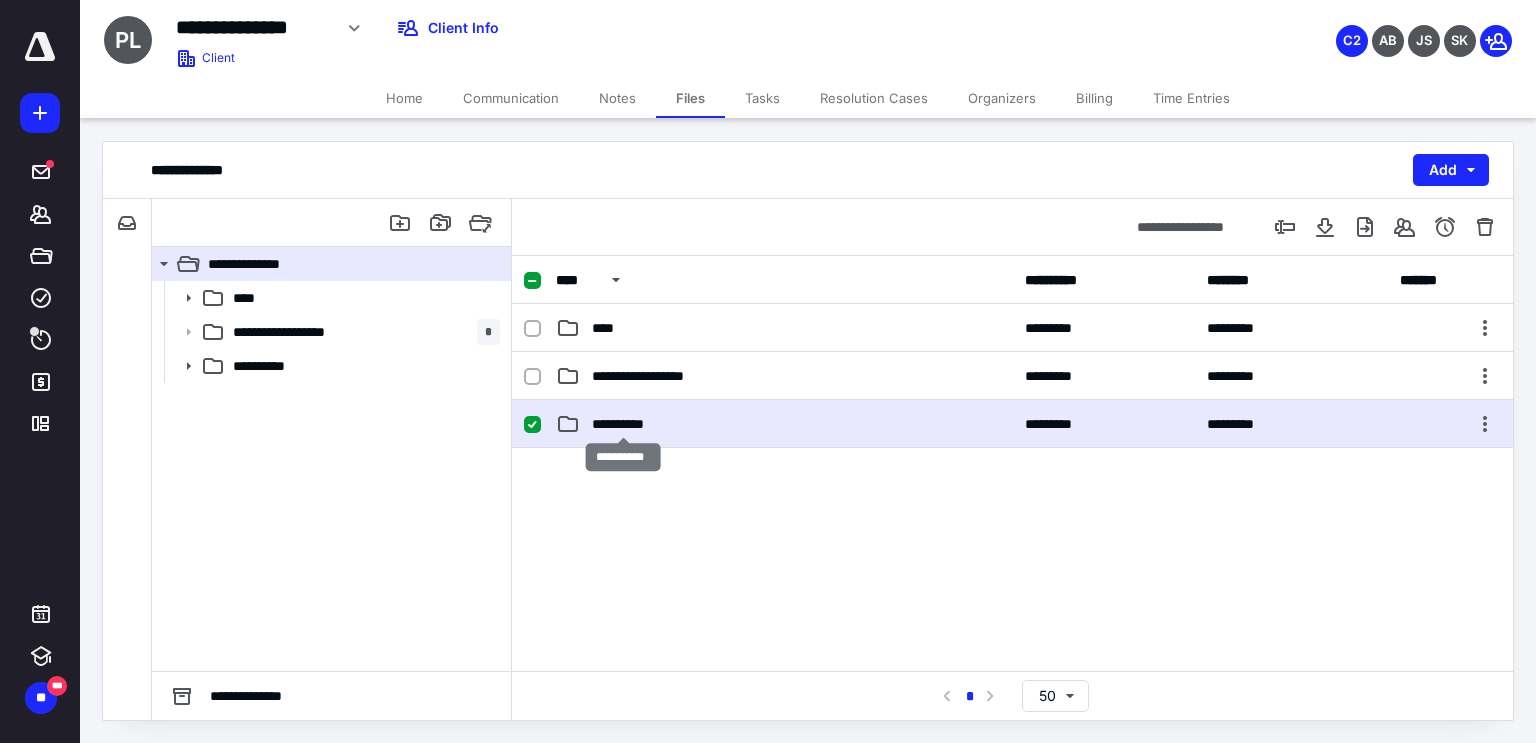 click on "**********" at bounding box center [623, 424] 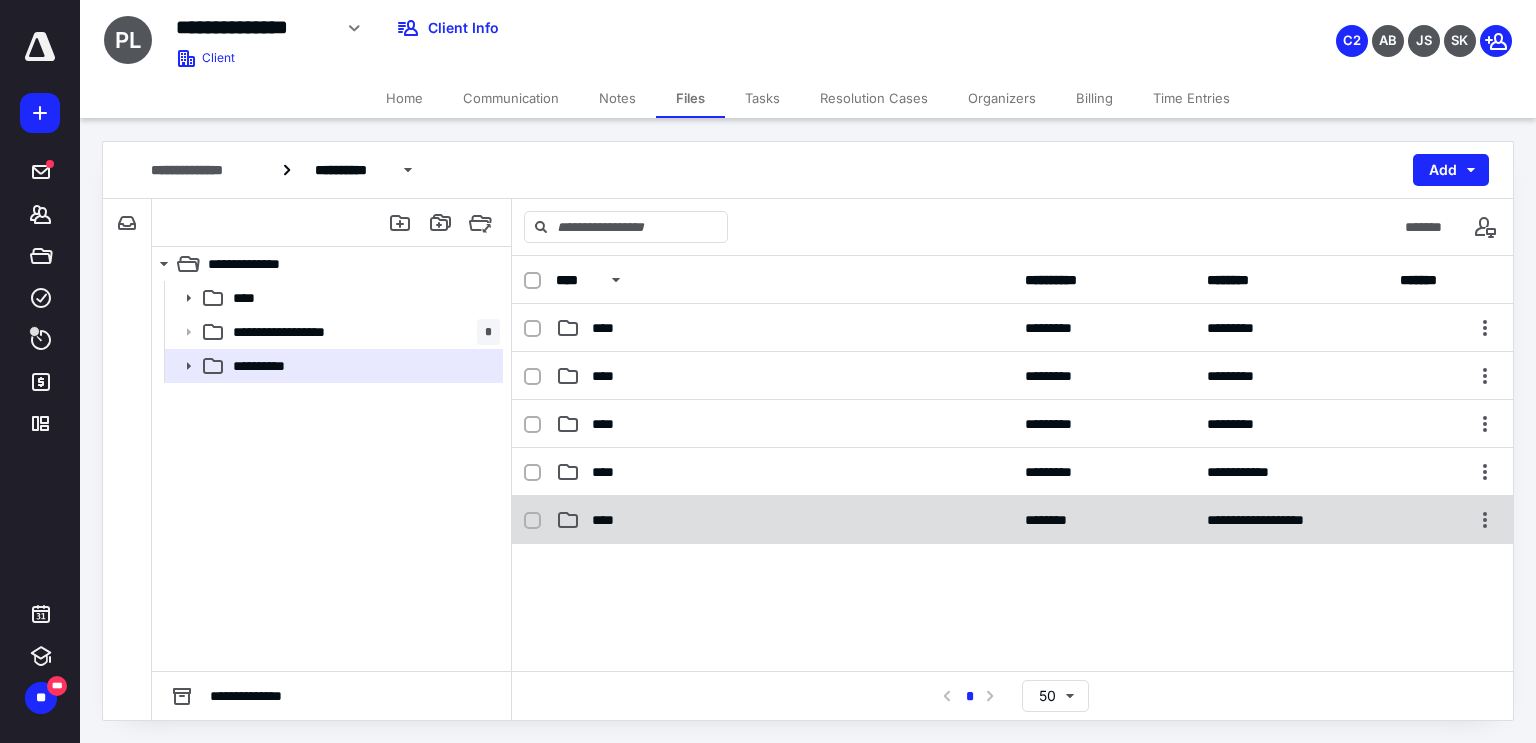 click on "****" at bounding box center [609, 520] 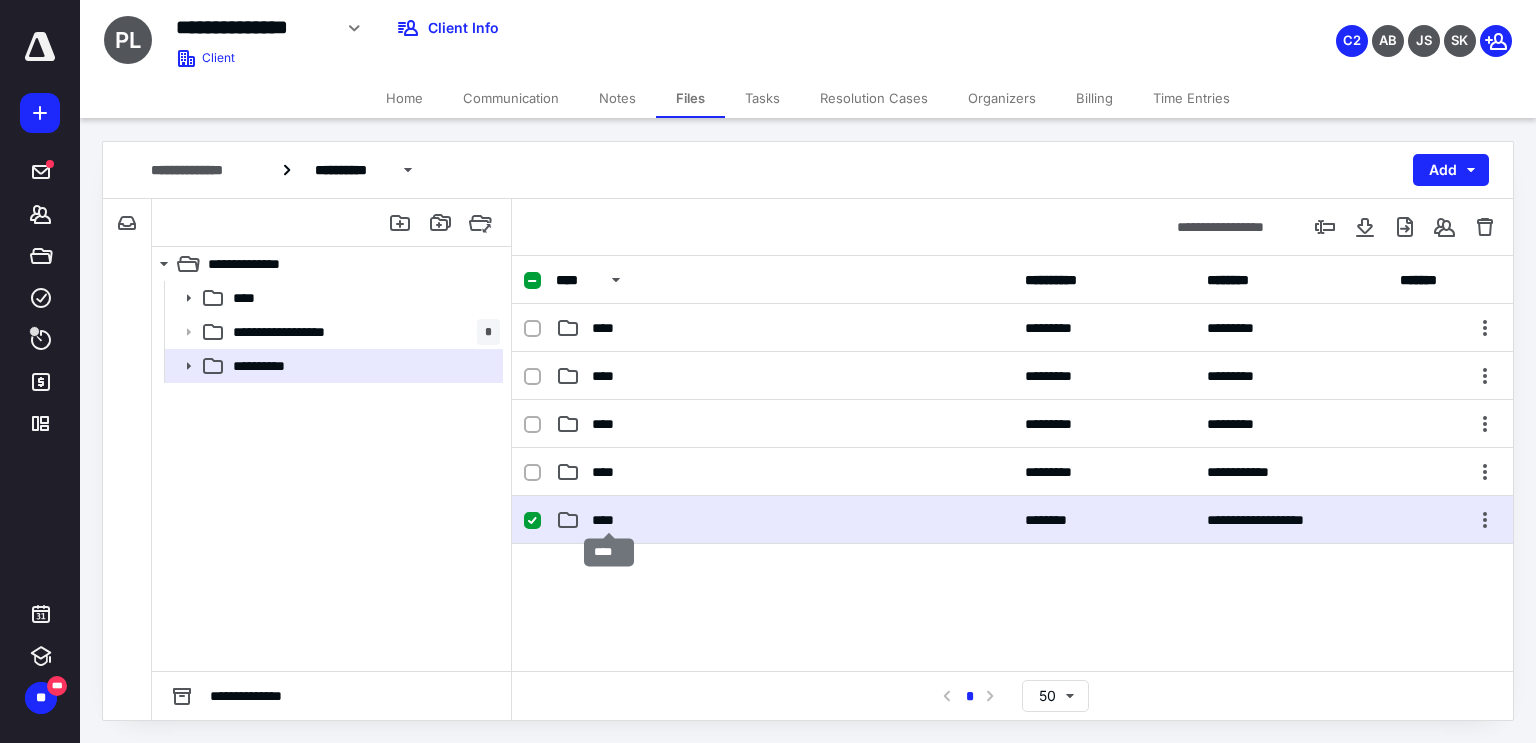 click on "****" at bounding box center (609, 520) 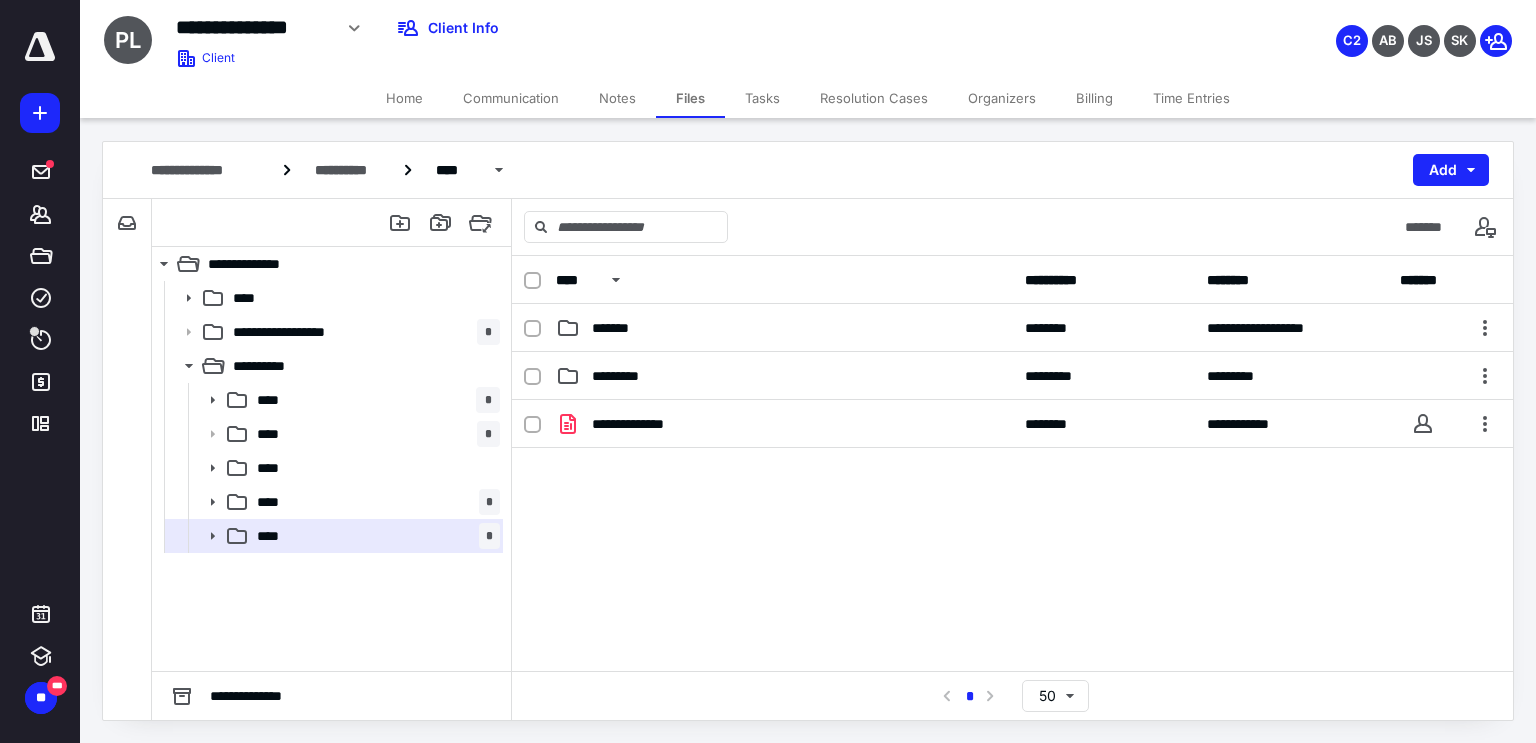 click on "Tasks" at bounding box center (762, 98) 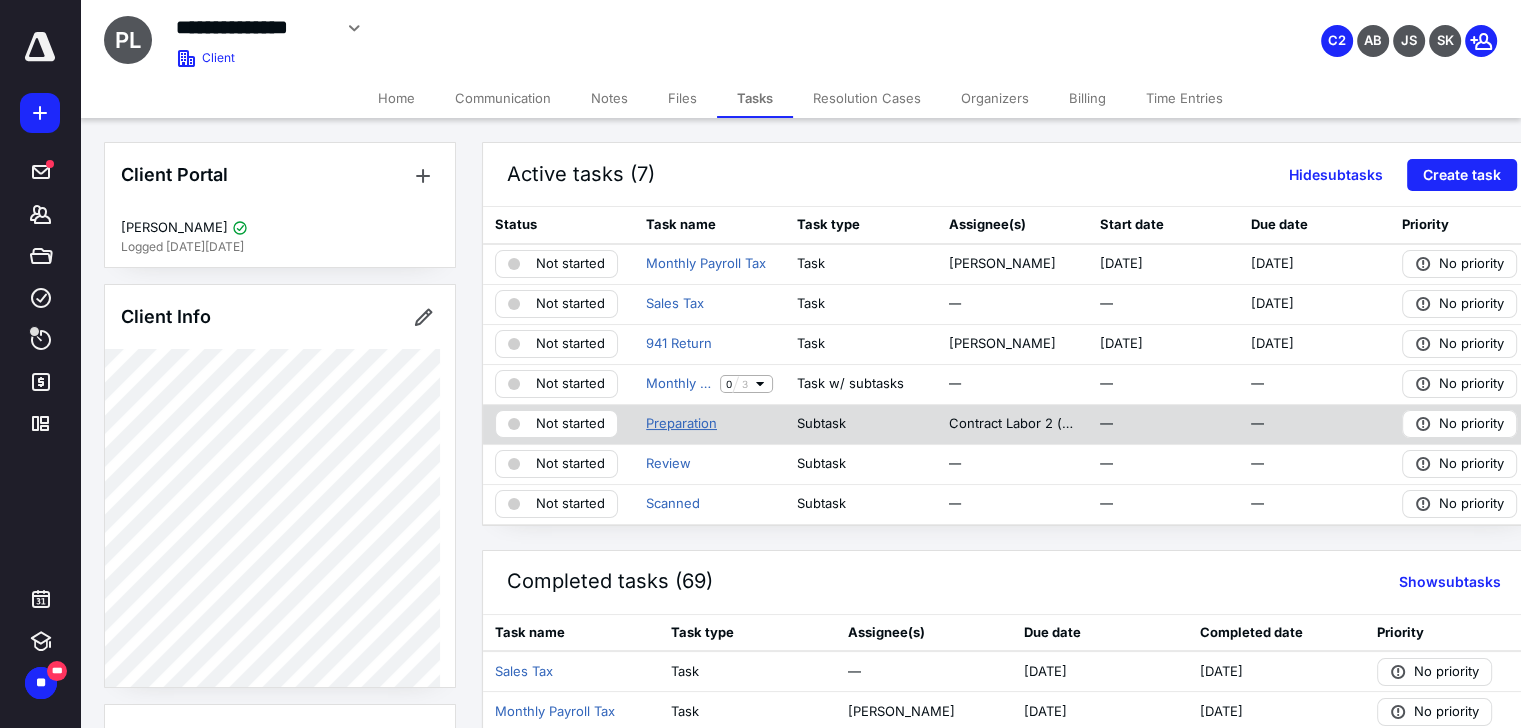 click on "Preparation" at bounding box center [681, 424] 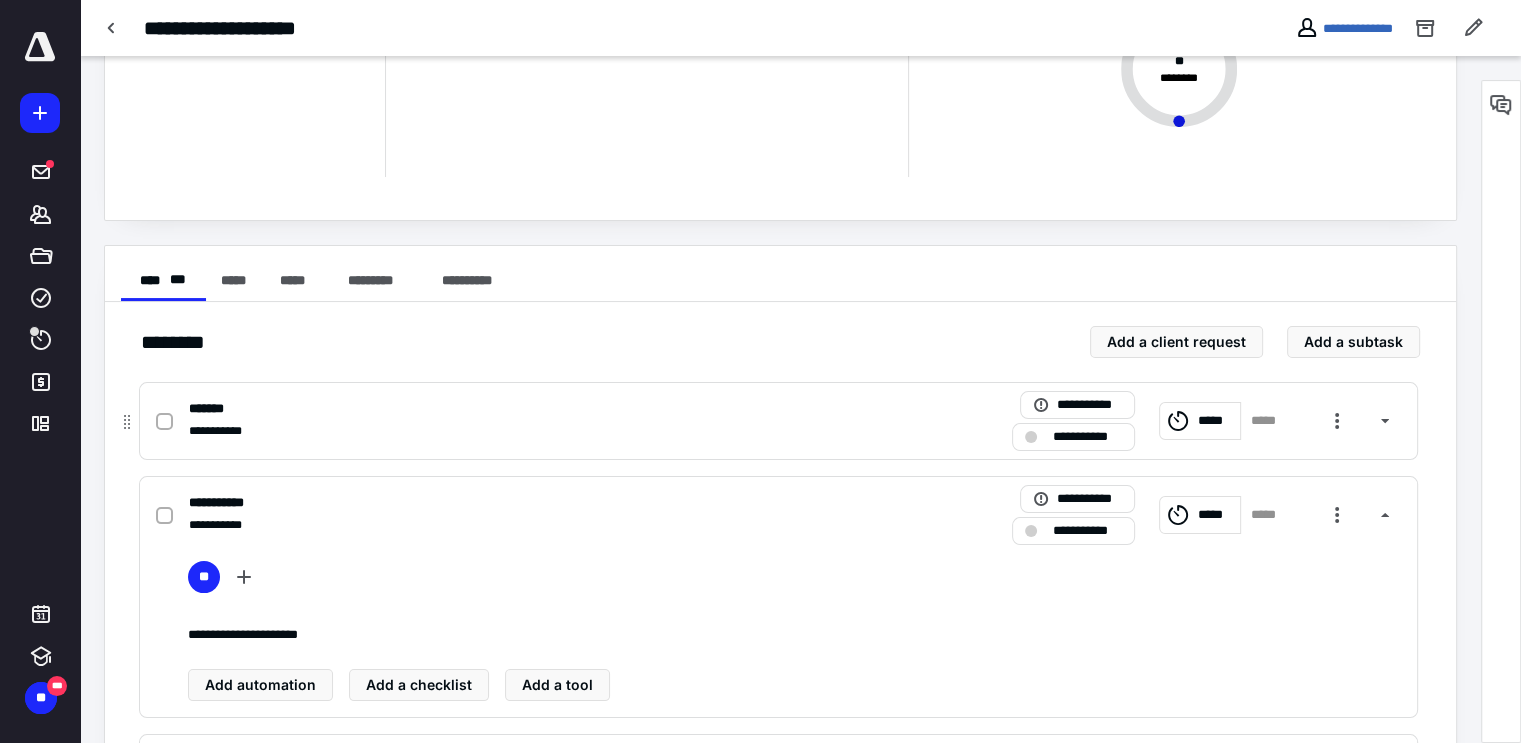 scroll, scrollTop: 312, scrollLeft: 0, axis: vertical 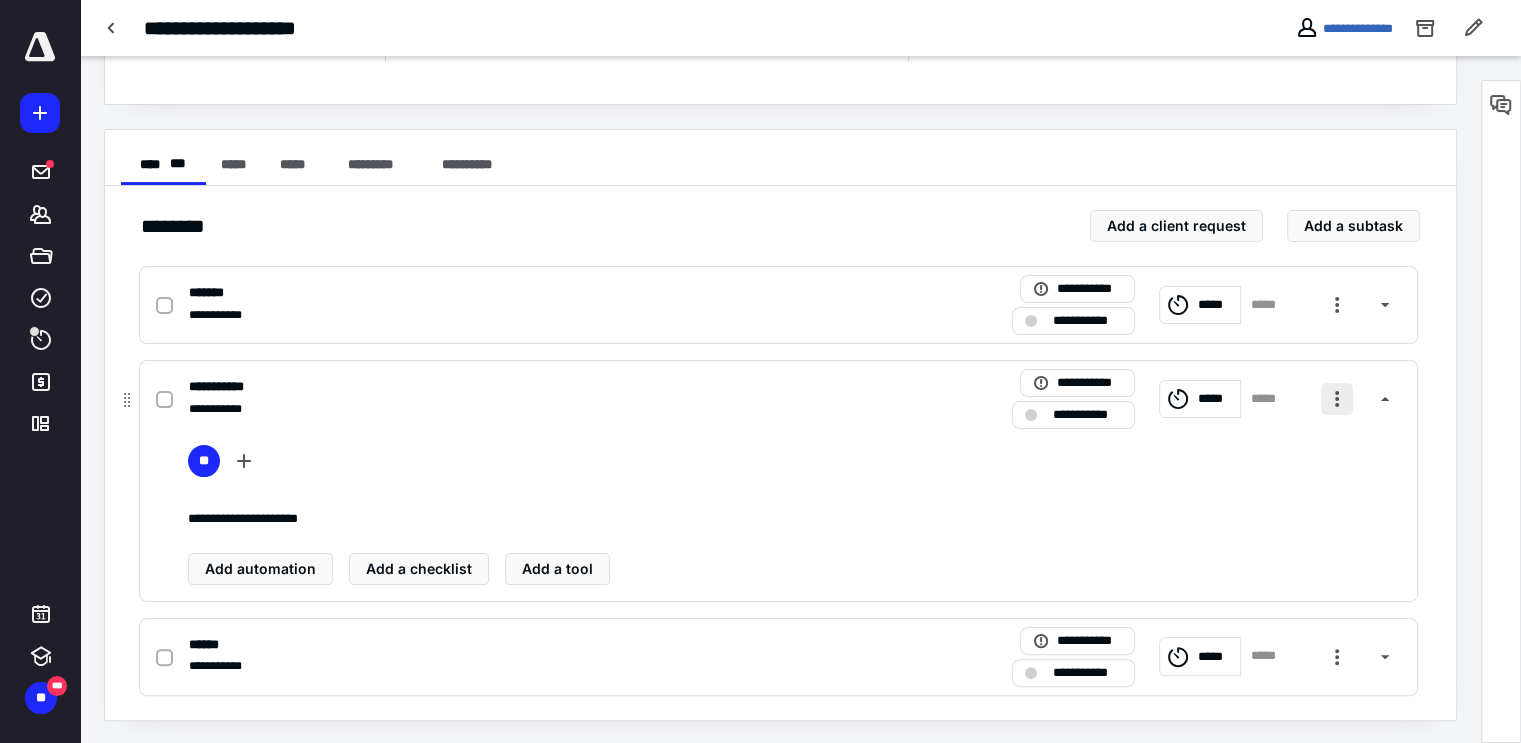 click at bounding box center (1337, 399) 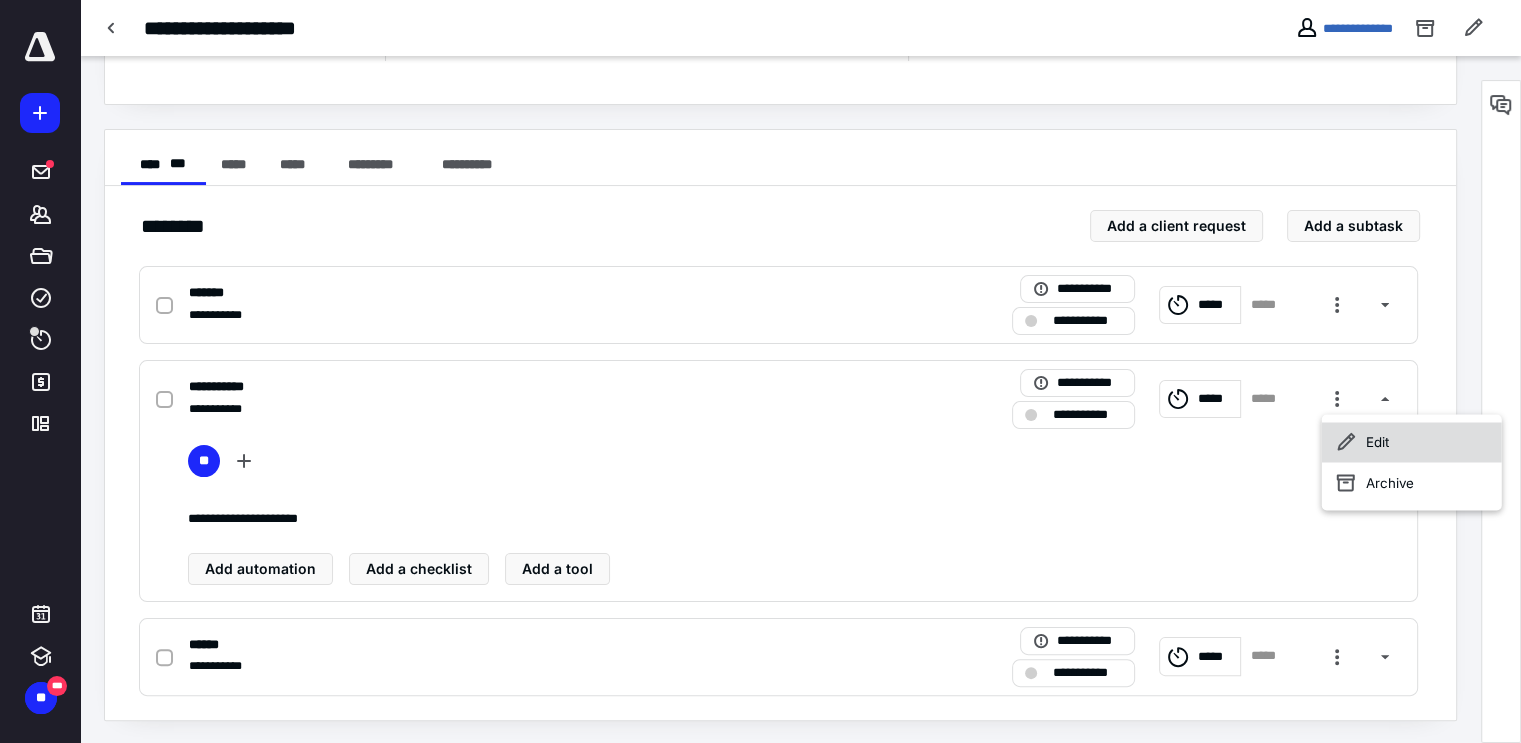 click on "Edit" at bounding box center (1412, 442) 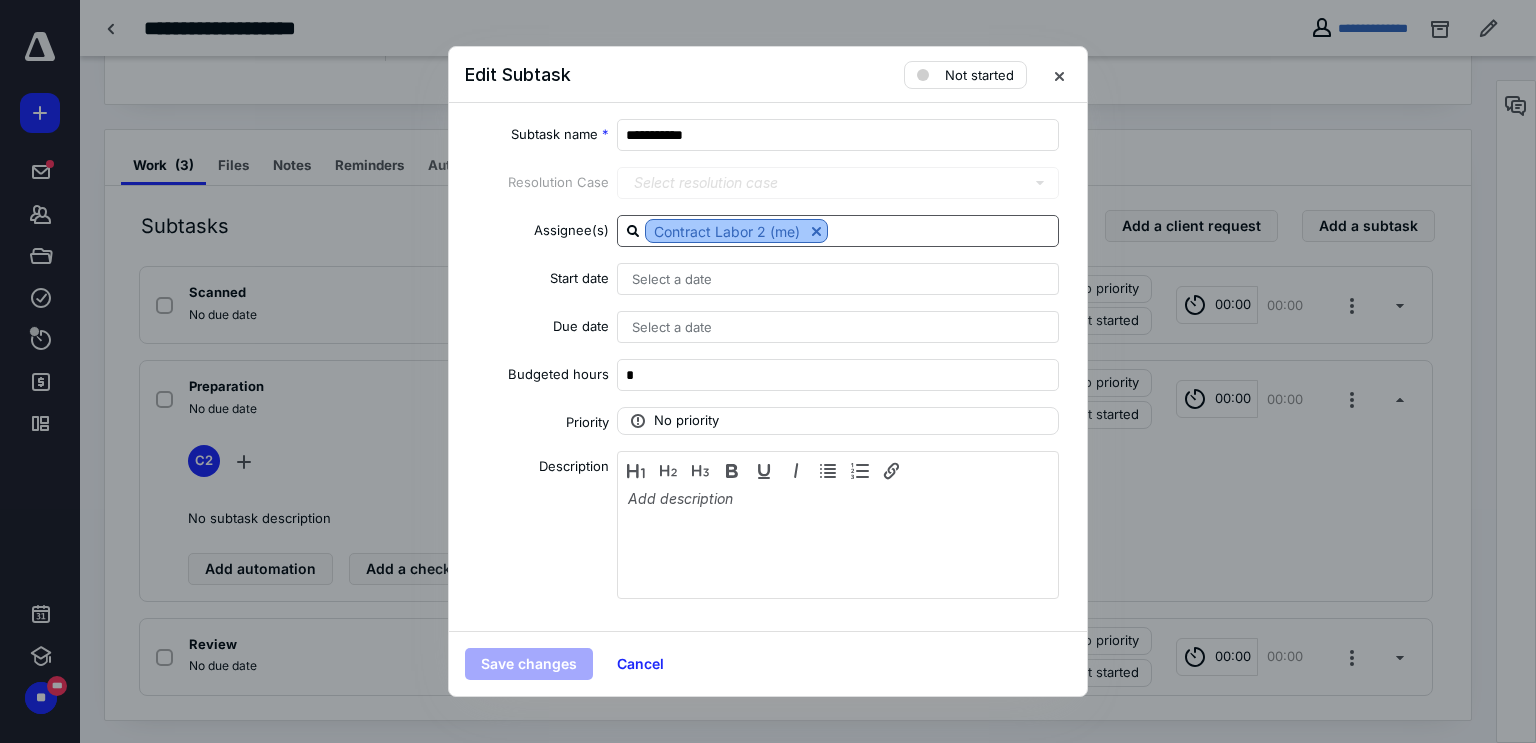 click at bounding box center (816, 231) 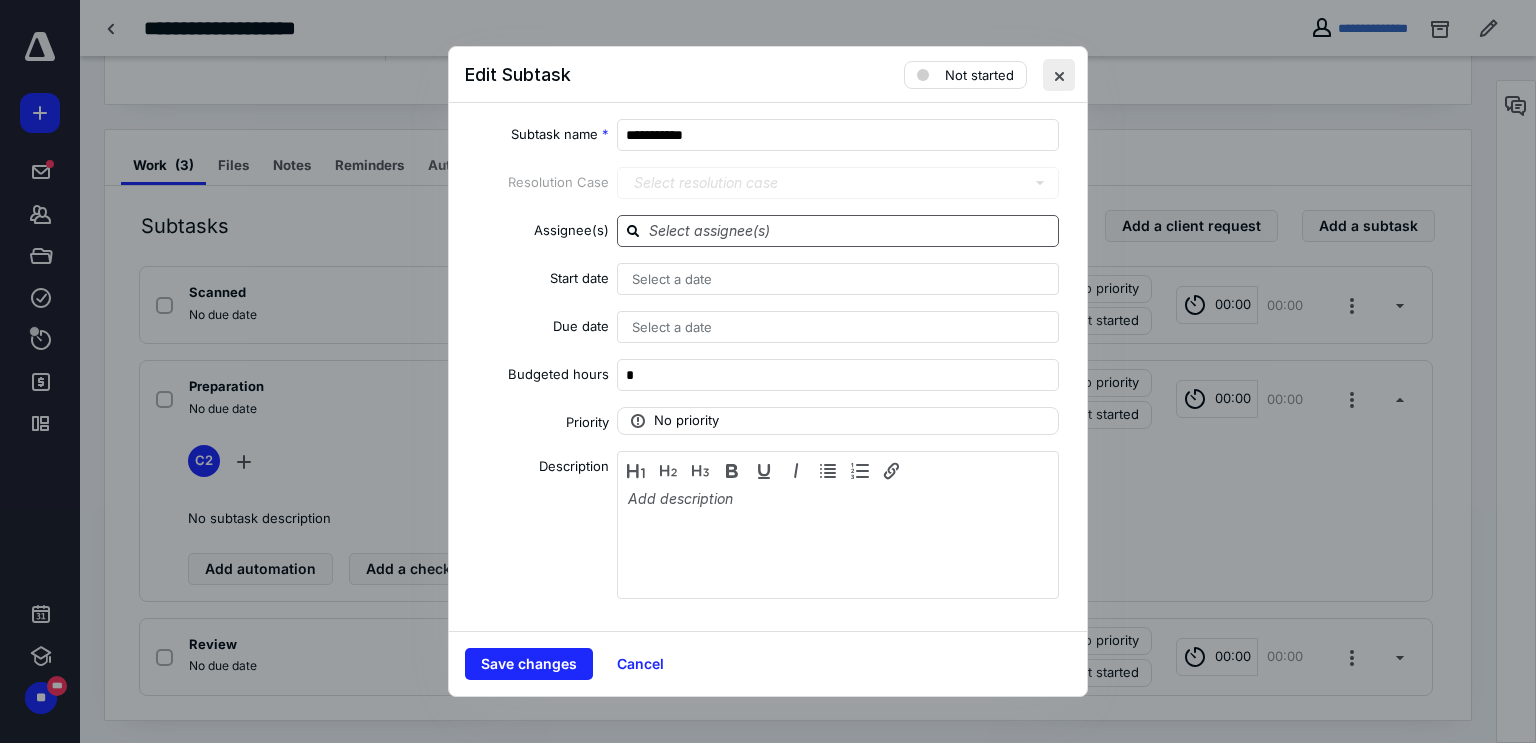 click at bounding box center [1059, 75] 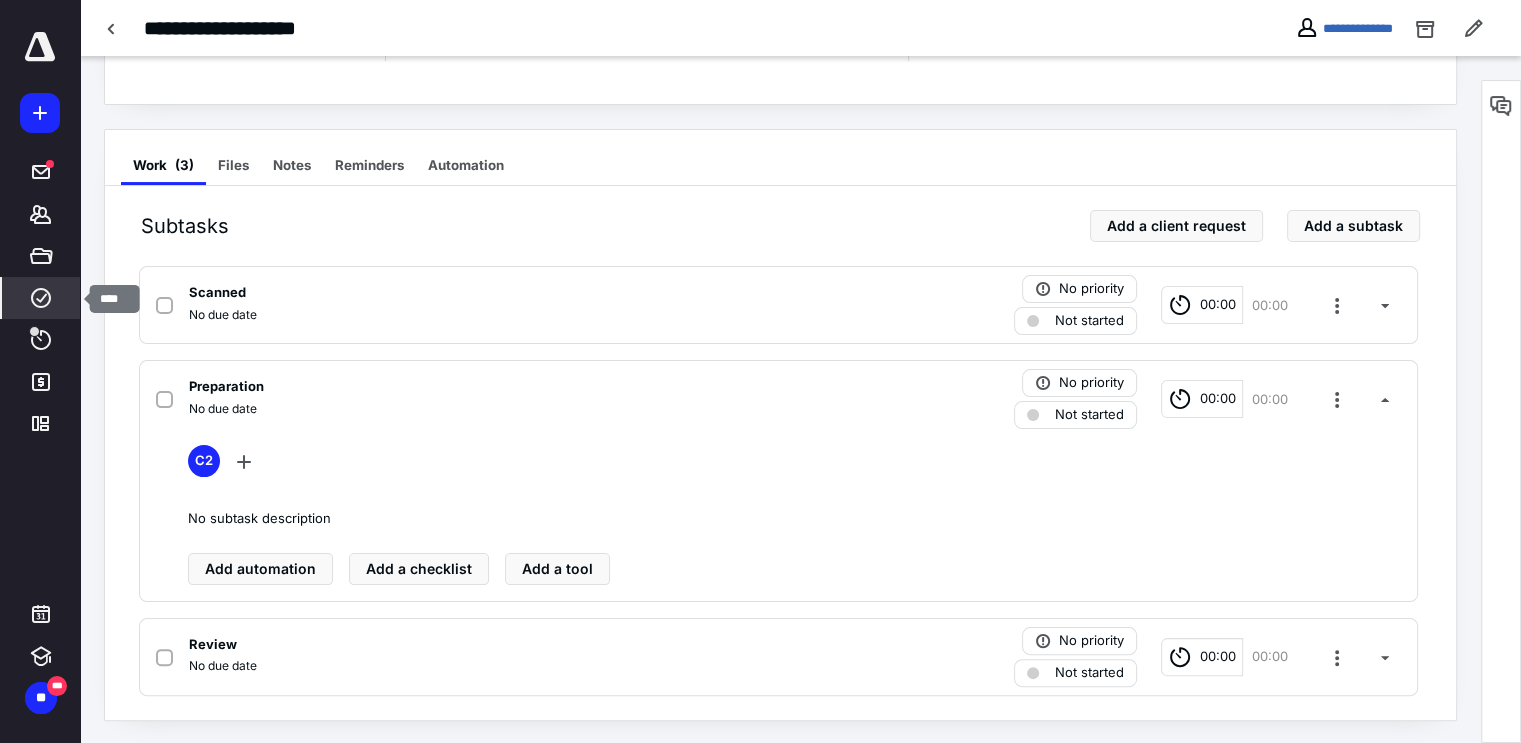 click 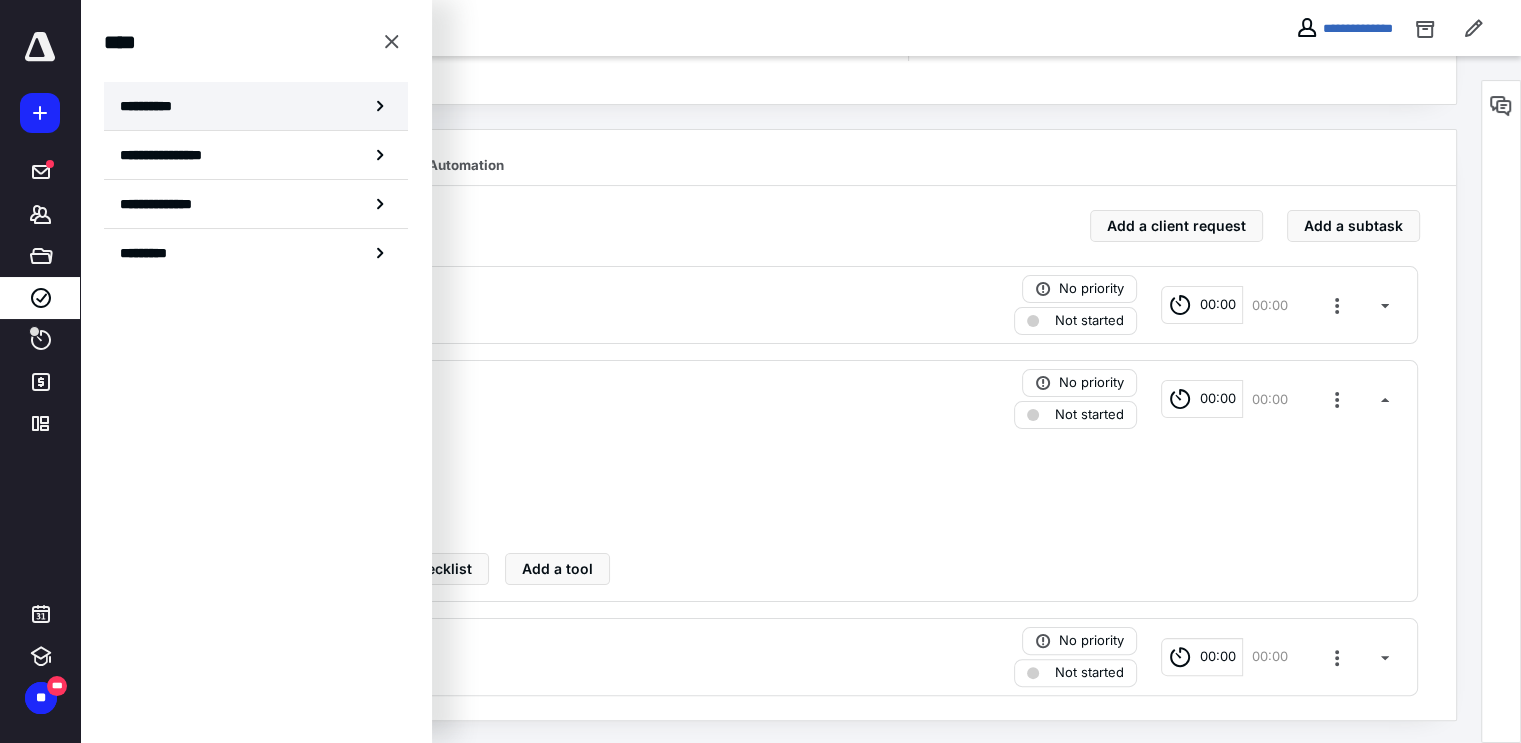 click on "**********" at bounding box center (153, 106) 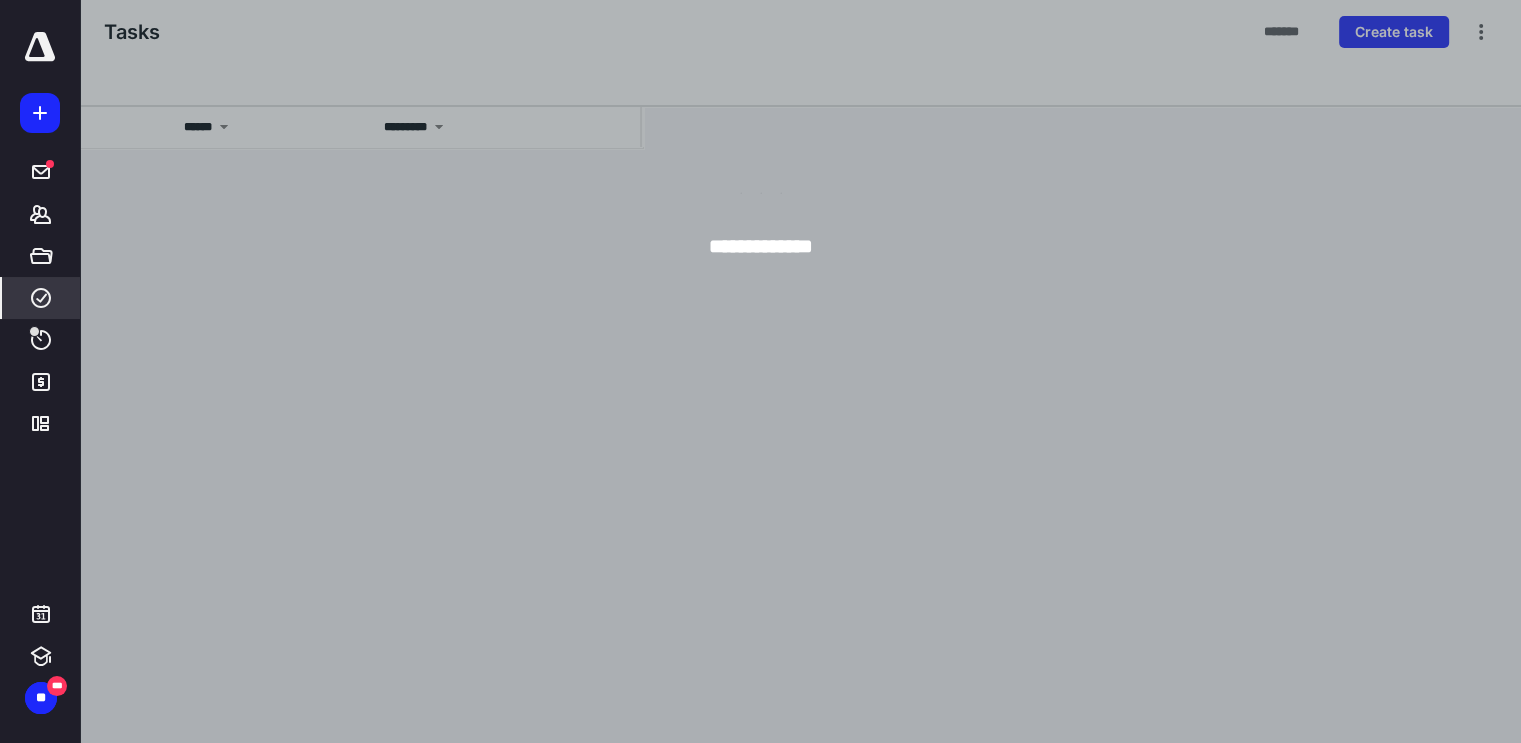 scroll, scrollTop: 0, scrollLeft: 0, axis: both 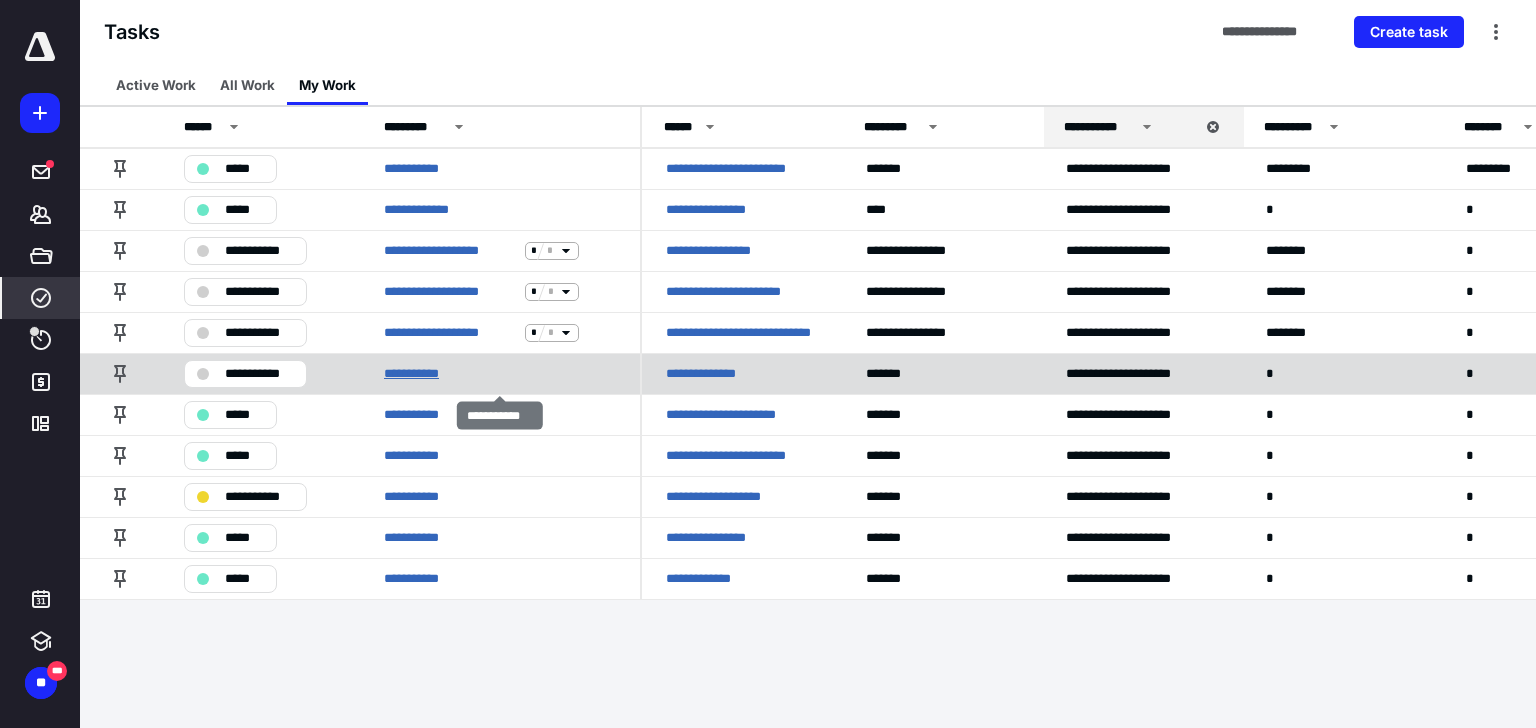 click on "**********" at bounding box center (419, 374) 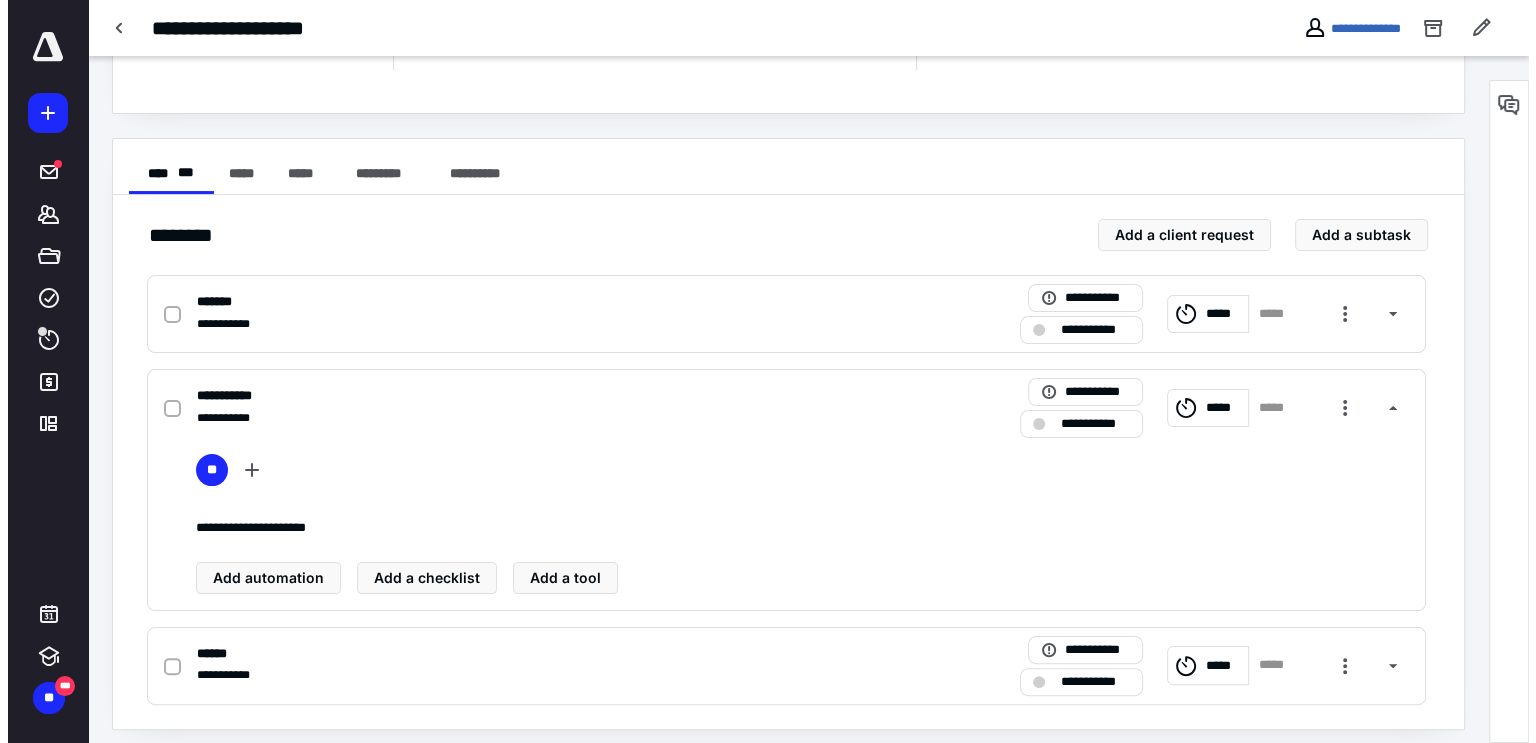 scroll, scrollTop: 312, scrollLeft: 0, axis: vertical 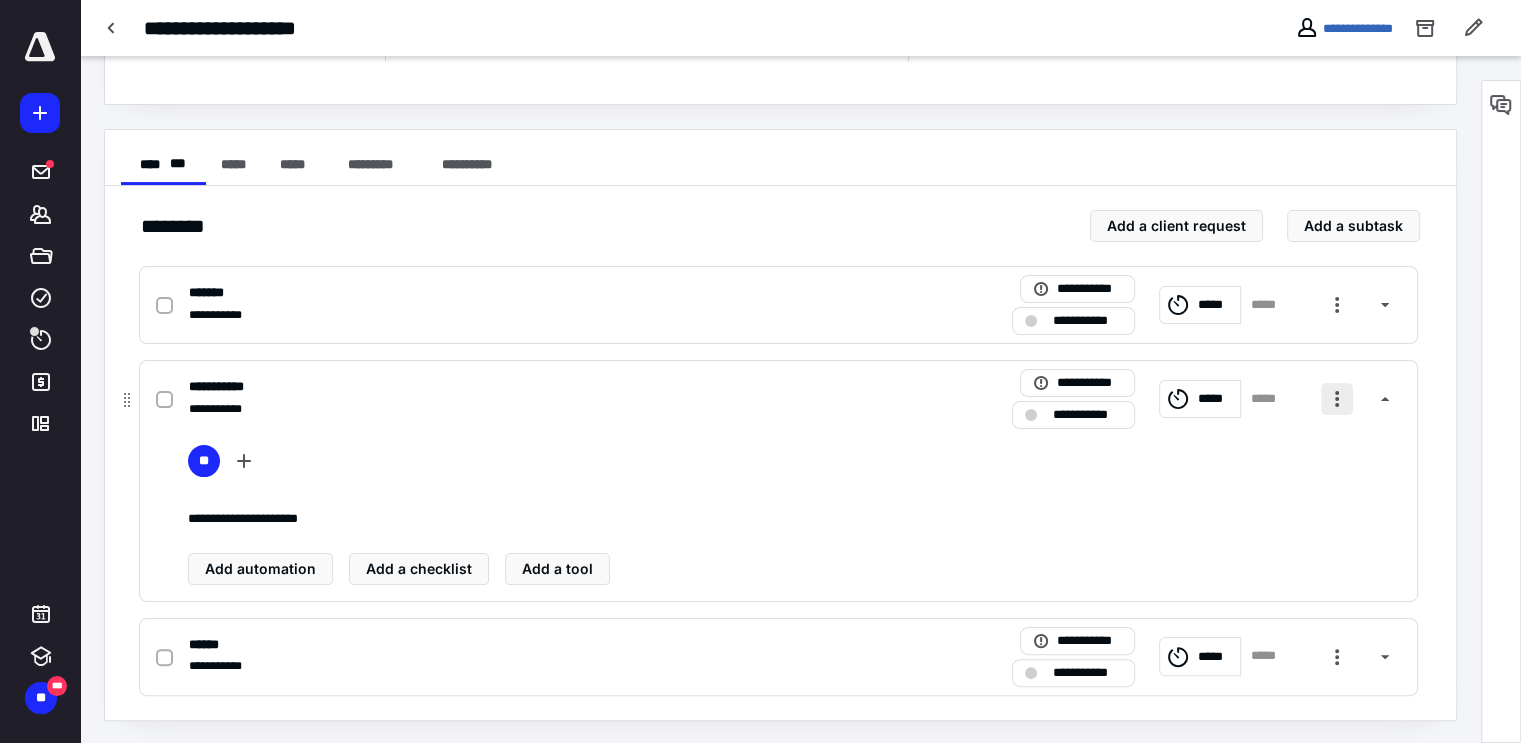 click at bounding box center (1337, 399) 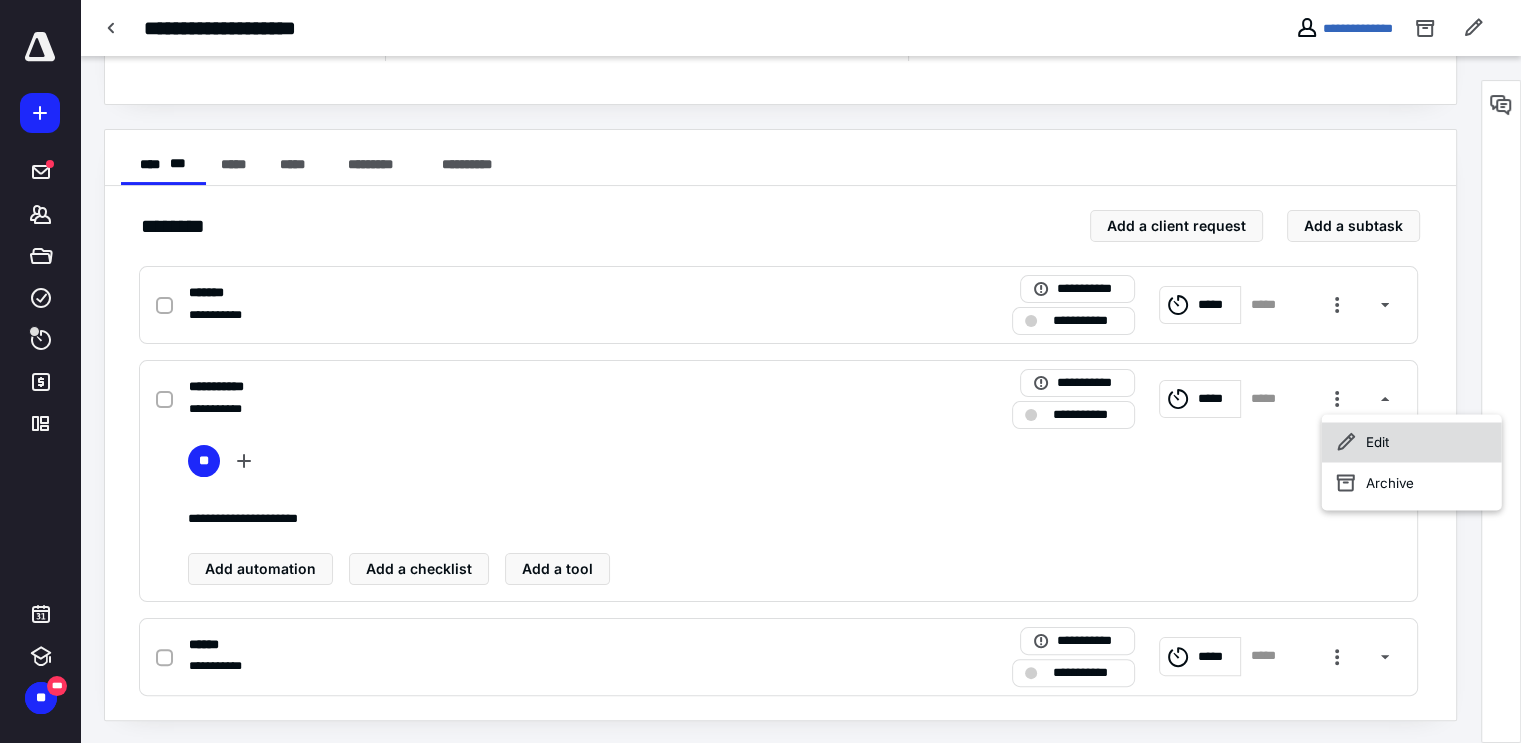 click on "Edit" at bounding box center (1412, 442) 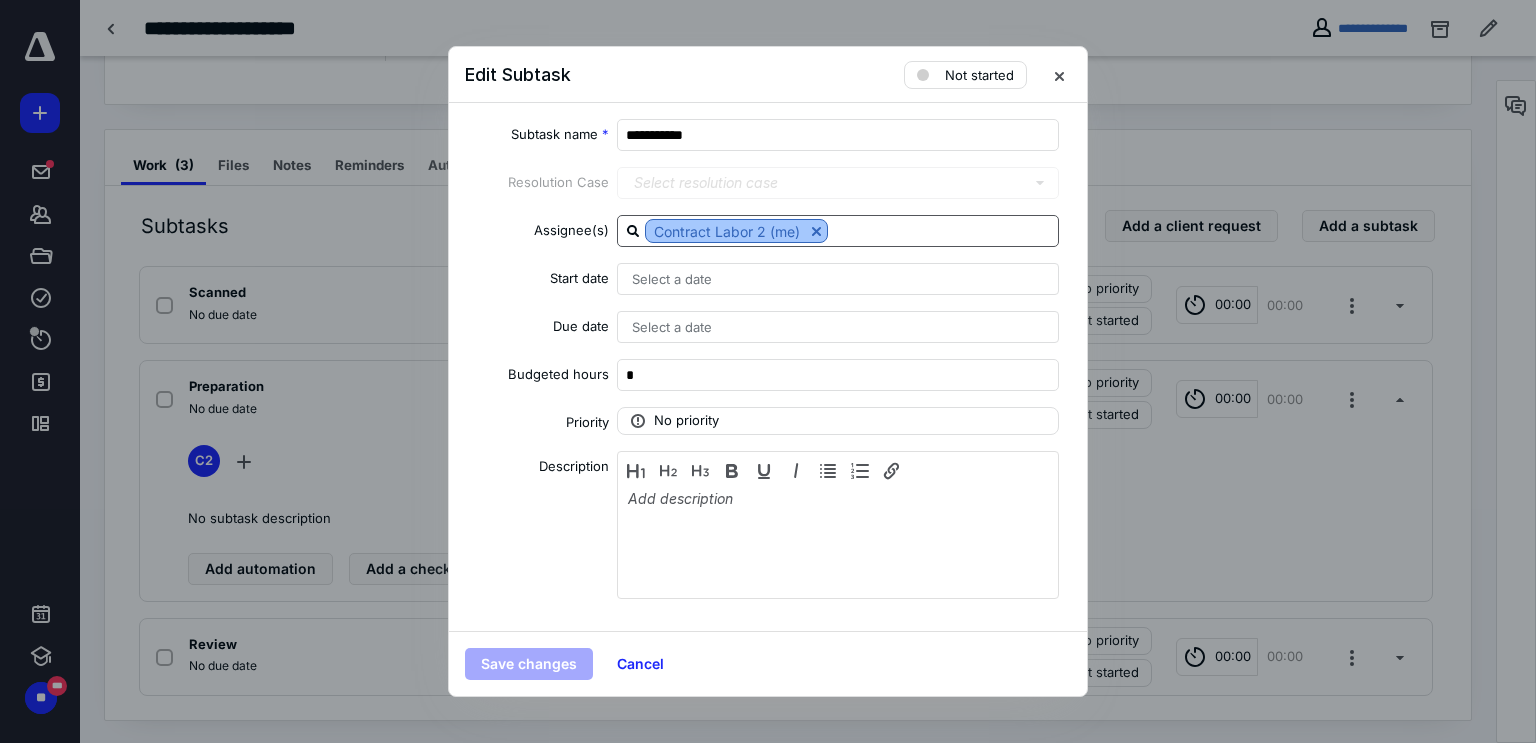 click at bounding box center [816, 231] 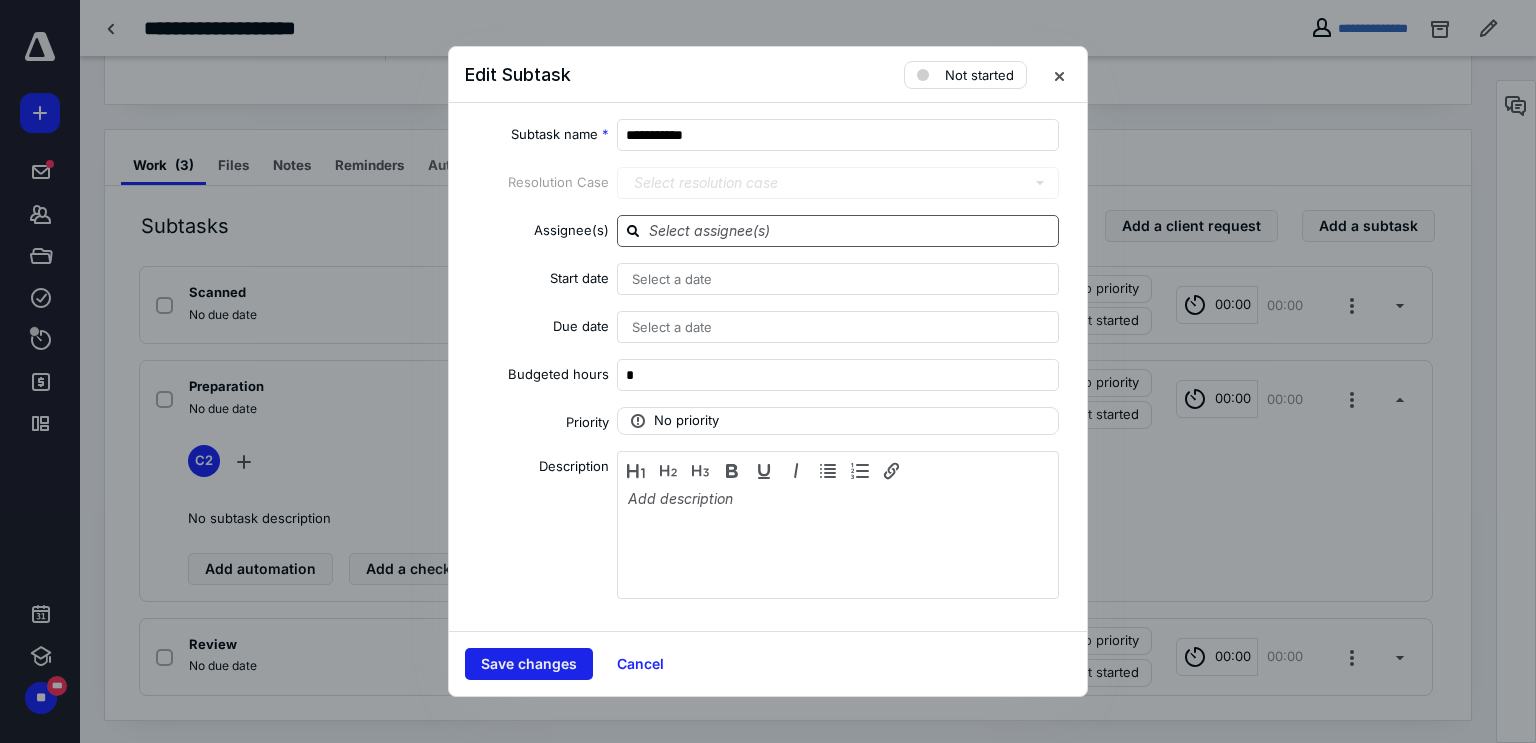 click on "Save changes" at bounding box center [529, 664] 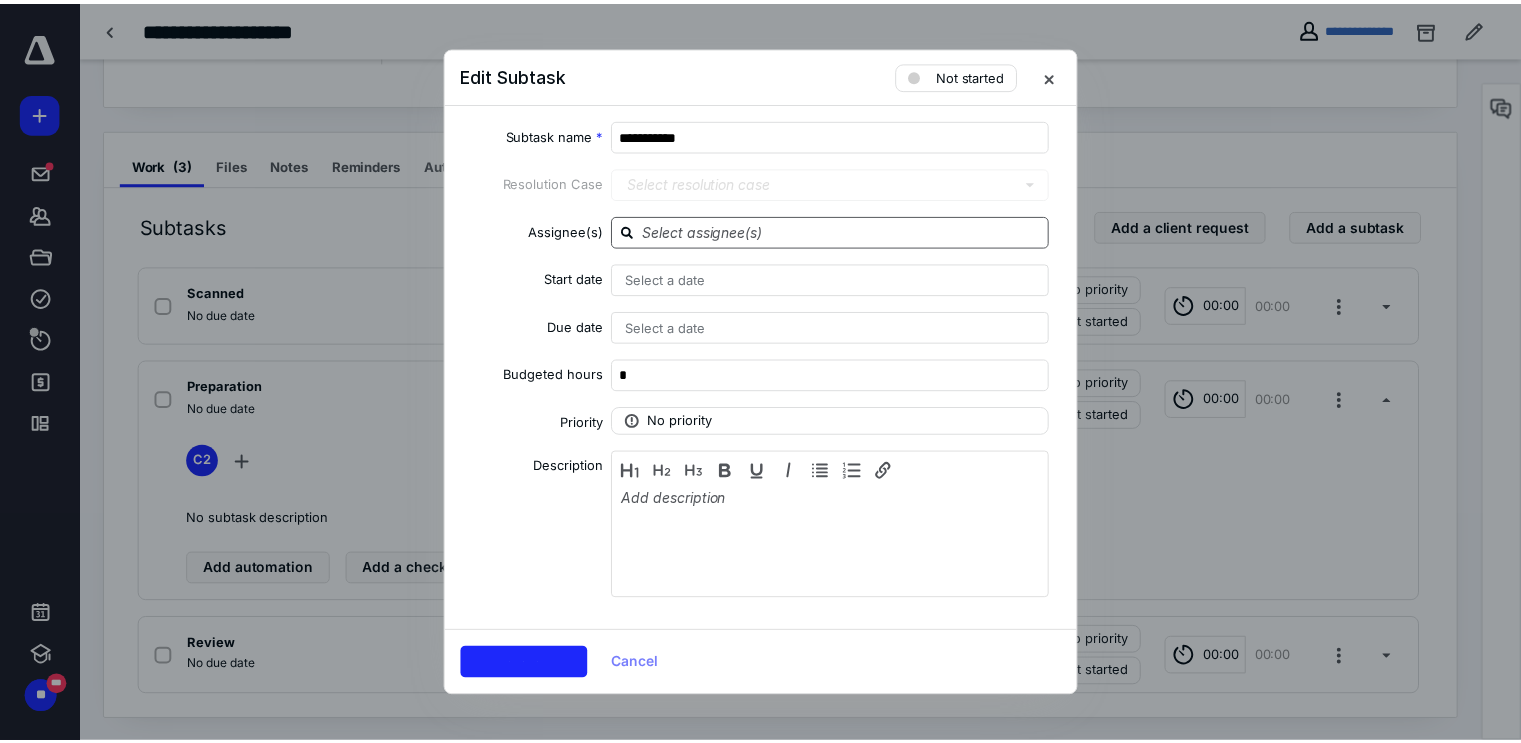 scroll, scrollTop: 304, scrollLeft: 0, axis: vertical 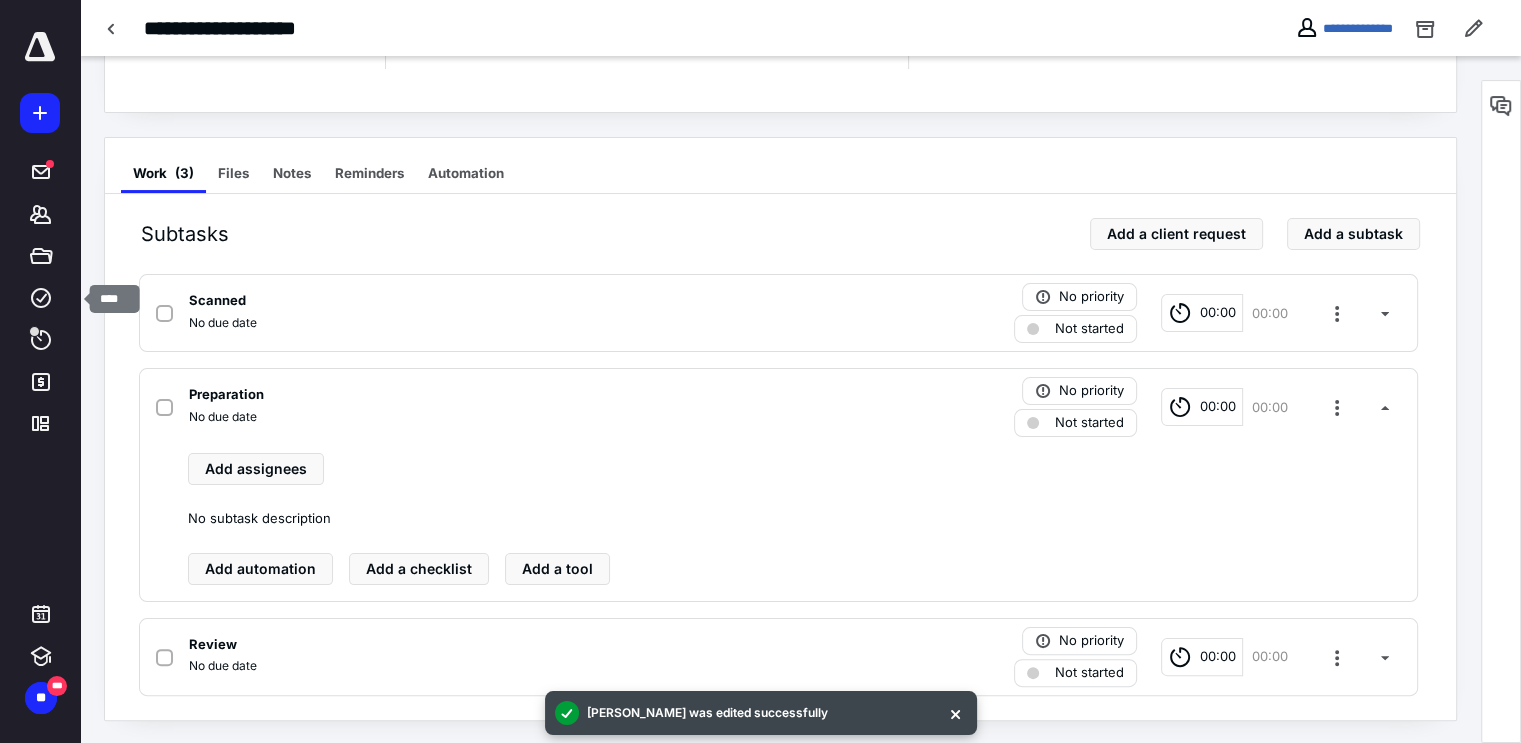 click 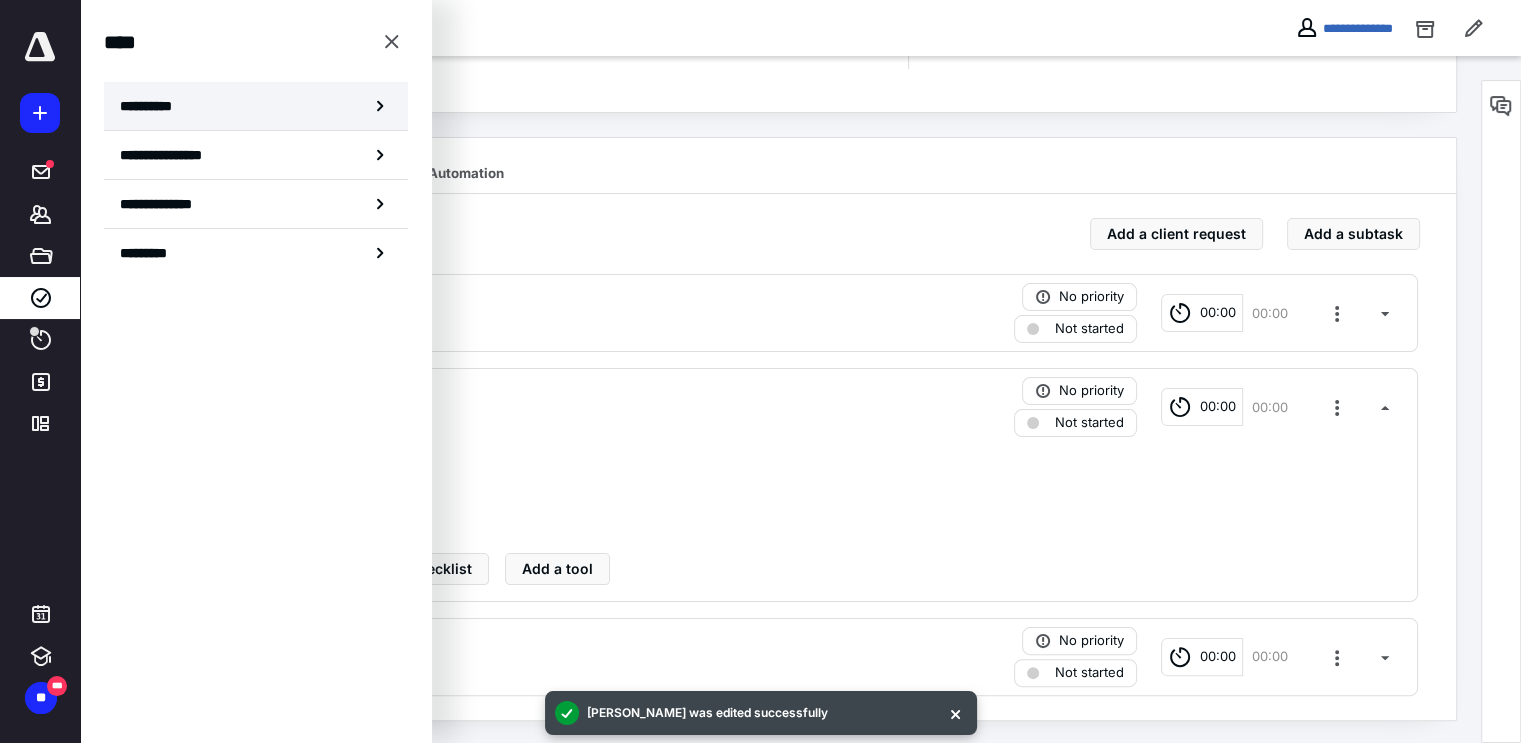 click on "**********" at bounding box center (153, 106) 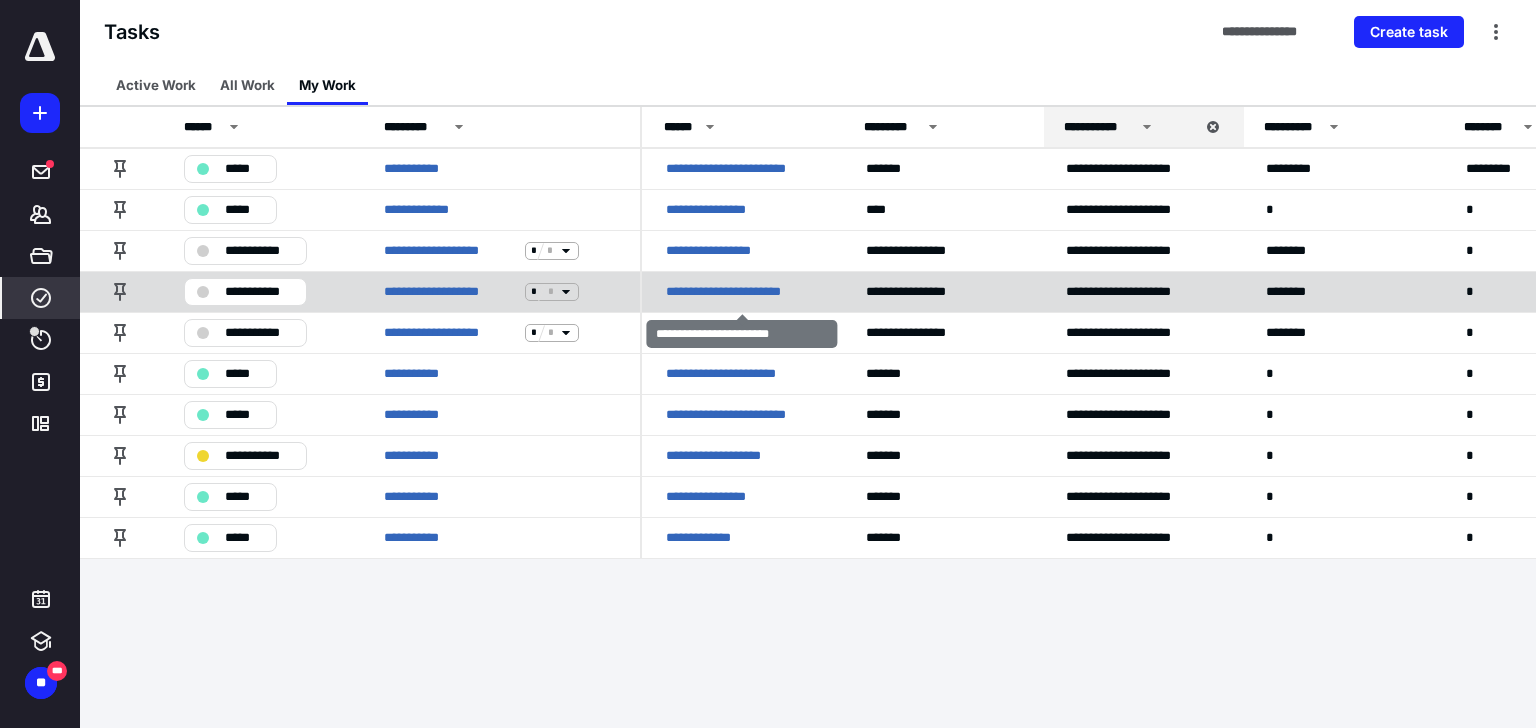 click on "**********" at bounding box center [742, 292] 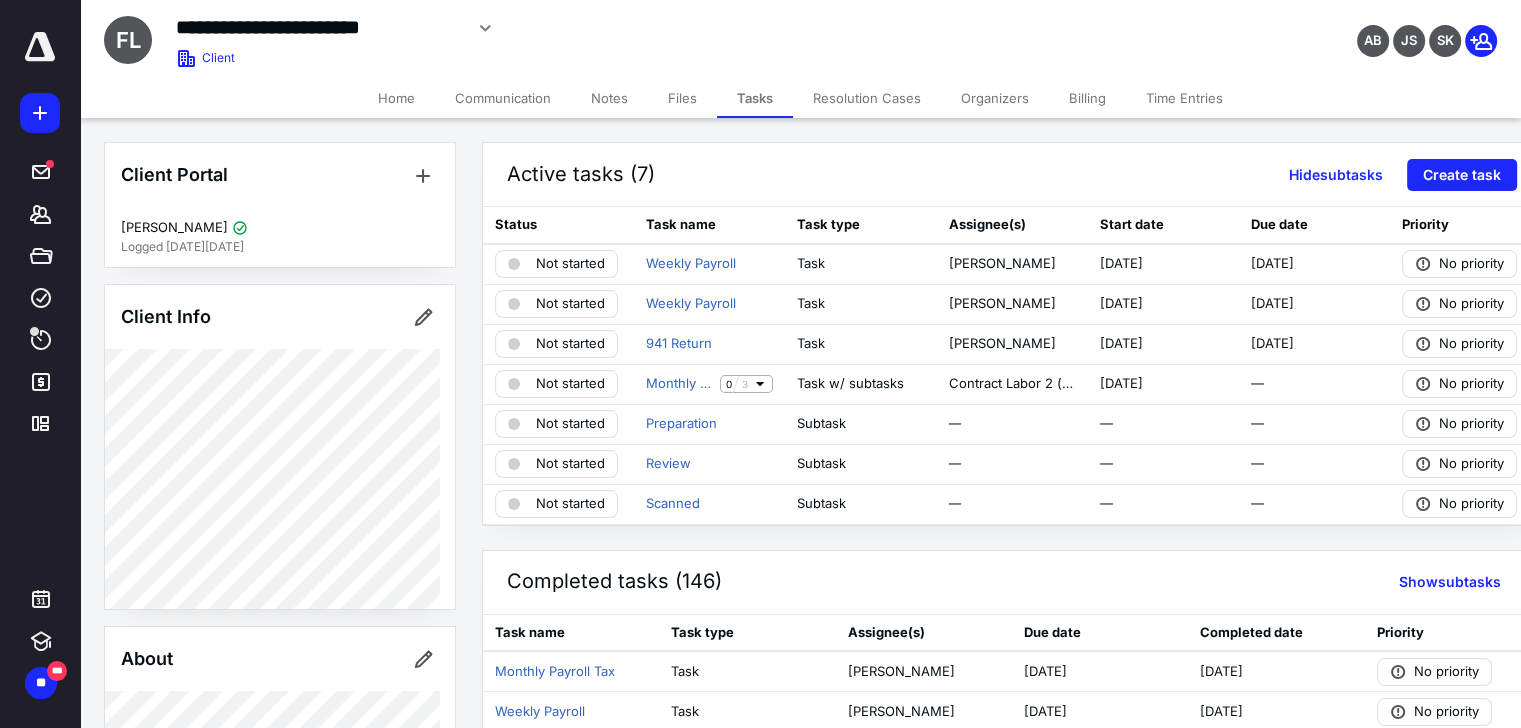 click on "Files" at bounding box center (682, 98) 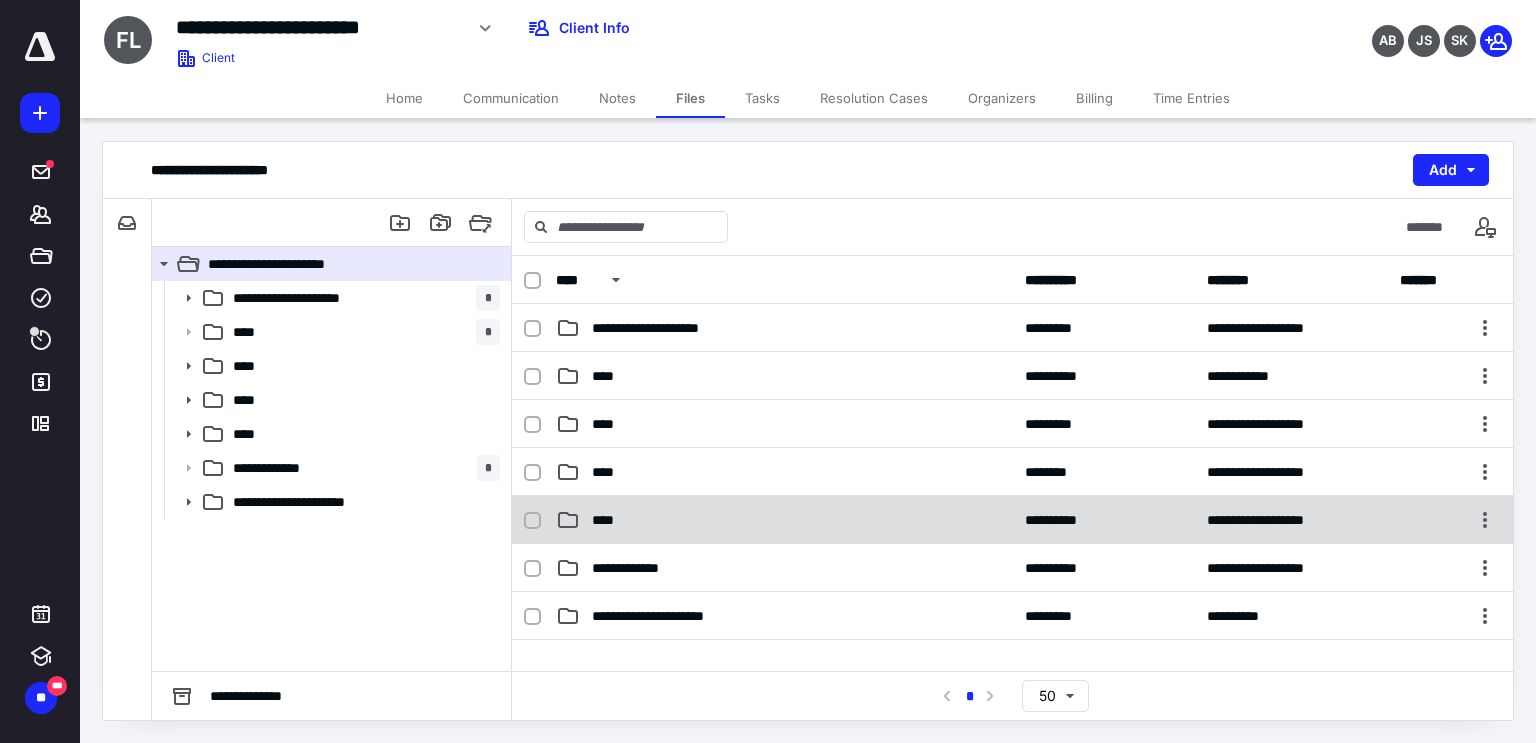 click on "****" at bounding box center (609, 520) 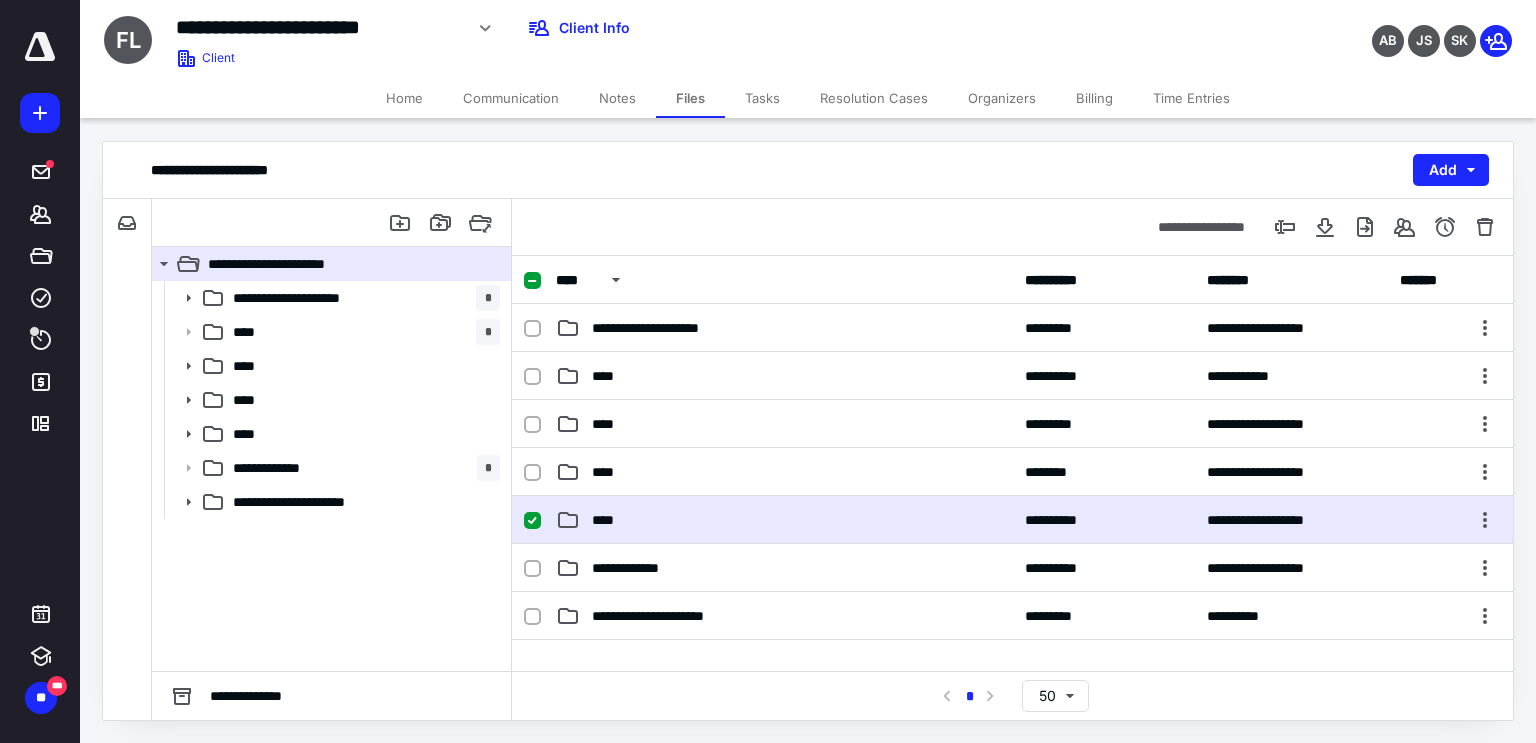click on "****" at bounding box center [609, 520] 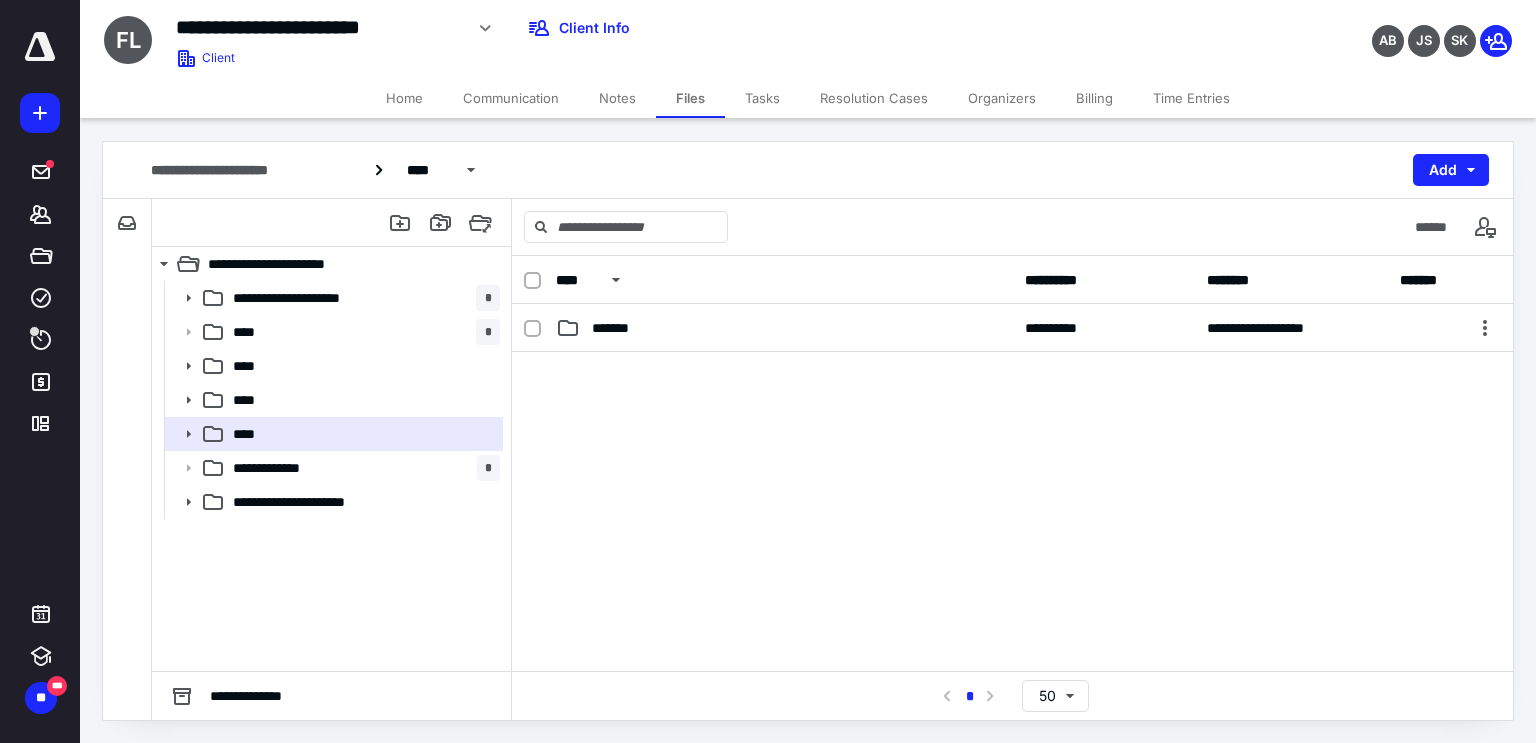 click on "Tasks" at bounding box center [762, 98] 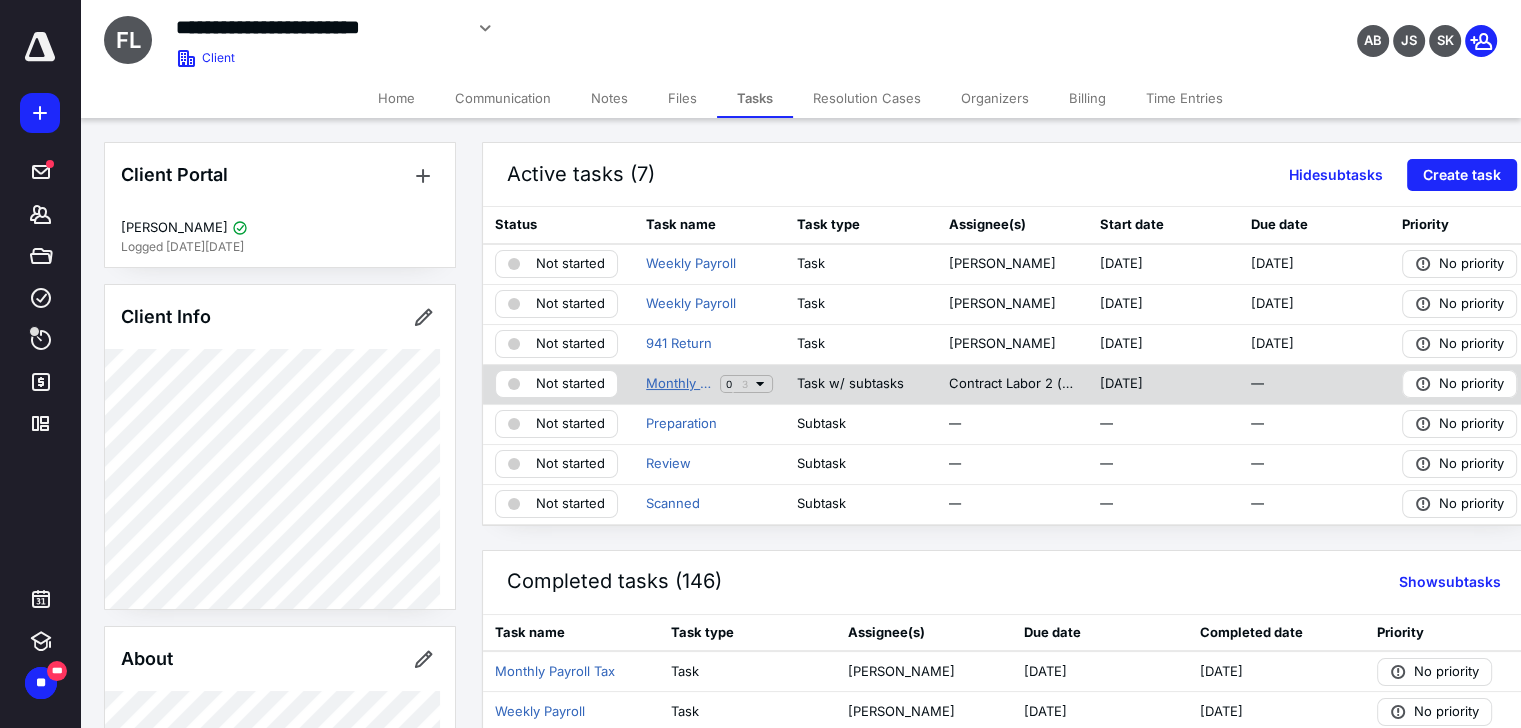 click on "Monthly Bookkeeping" at bounding box center [679, 384] 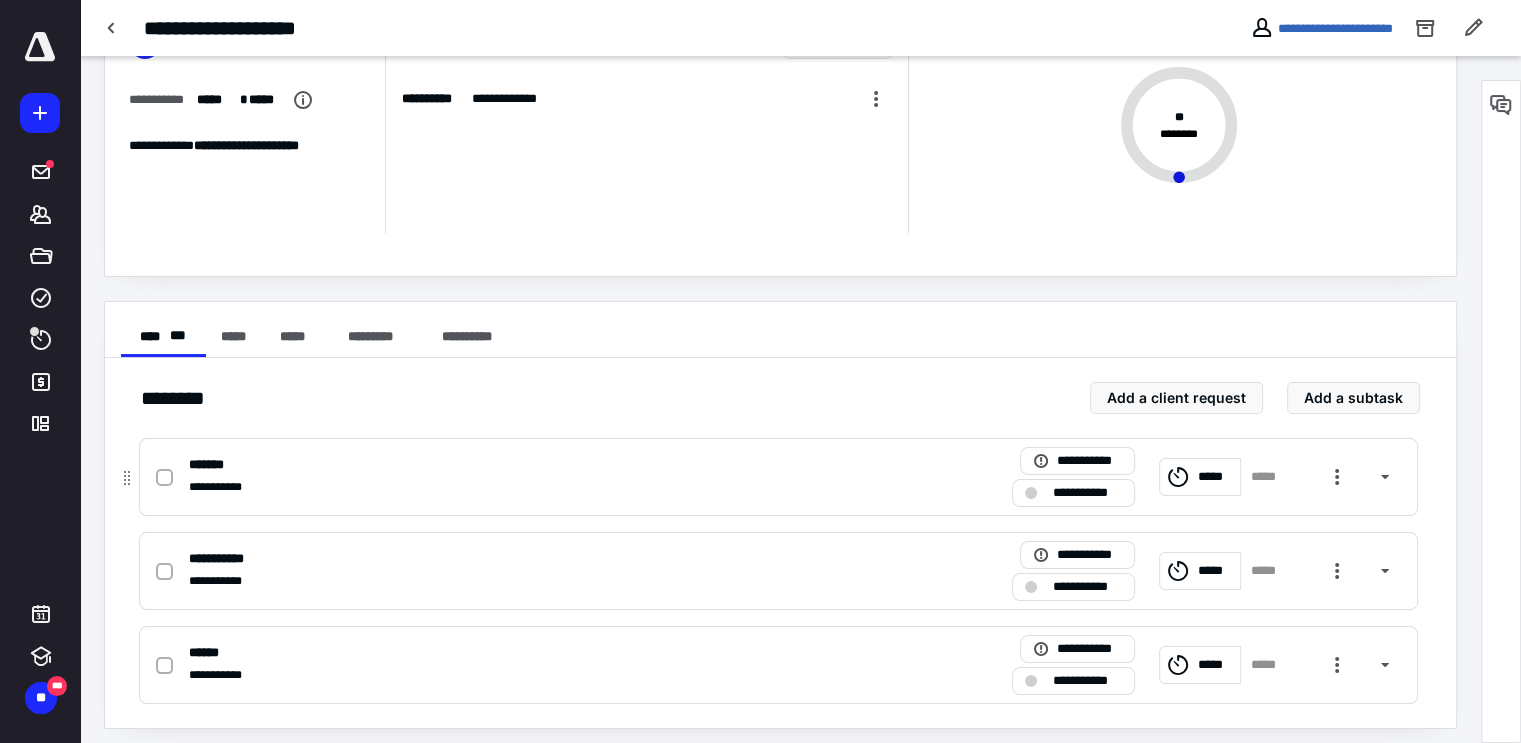 scroll, scrollTop: 149, scrollLeft: 0, axis: vertical 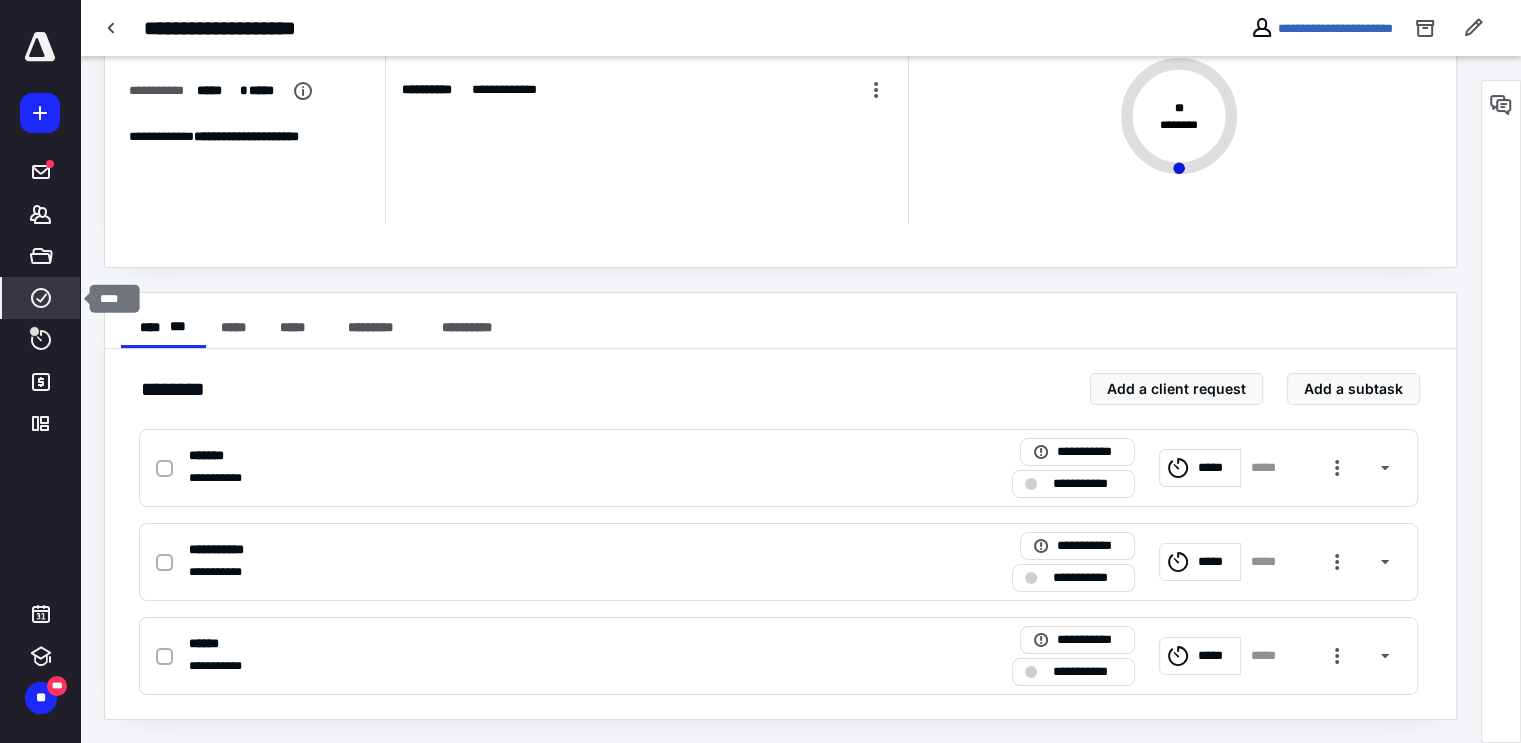 click 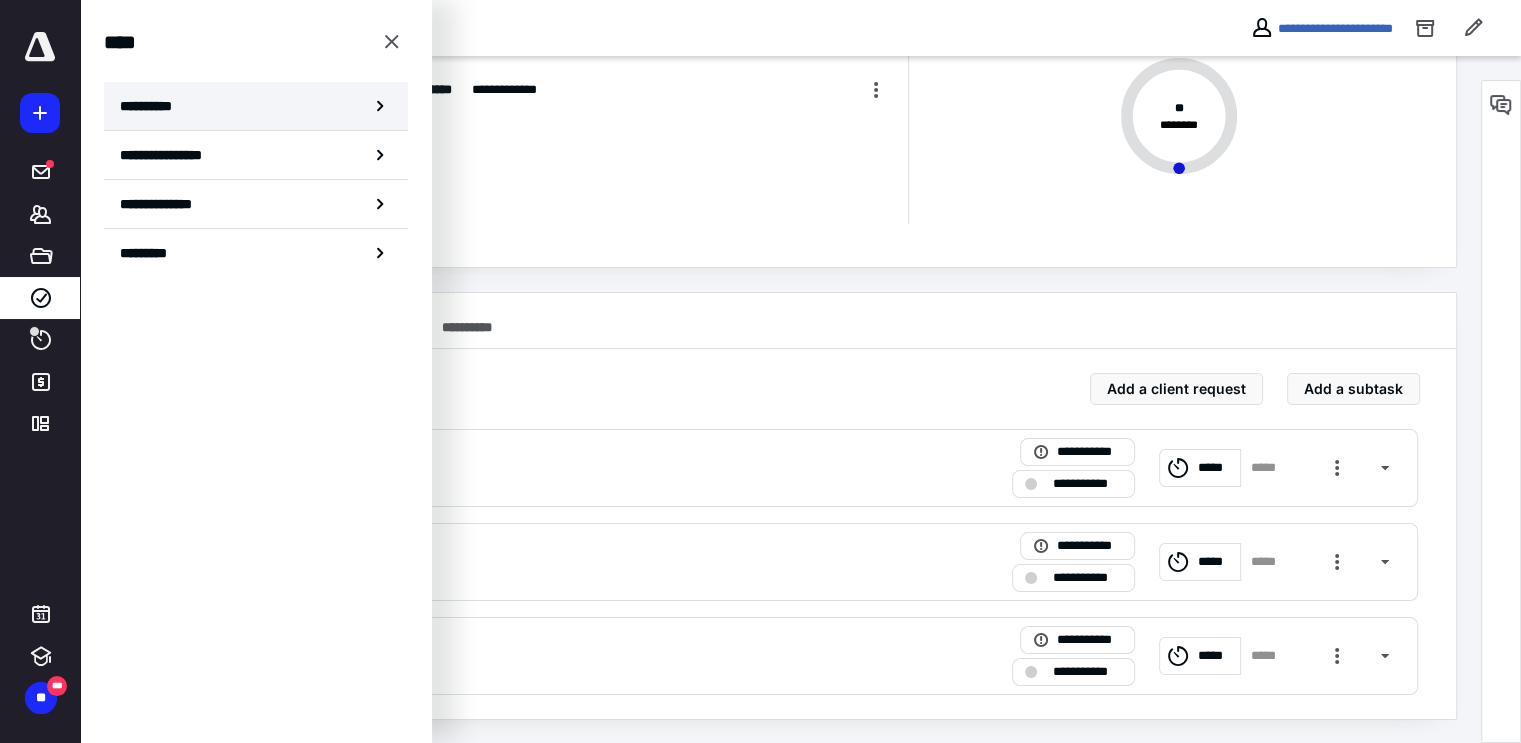 click on "**********" at bounding box center [256, 106] 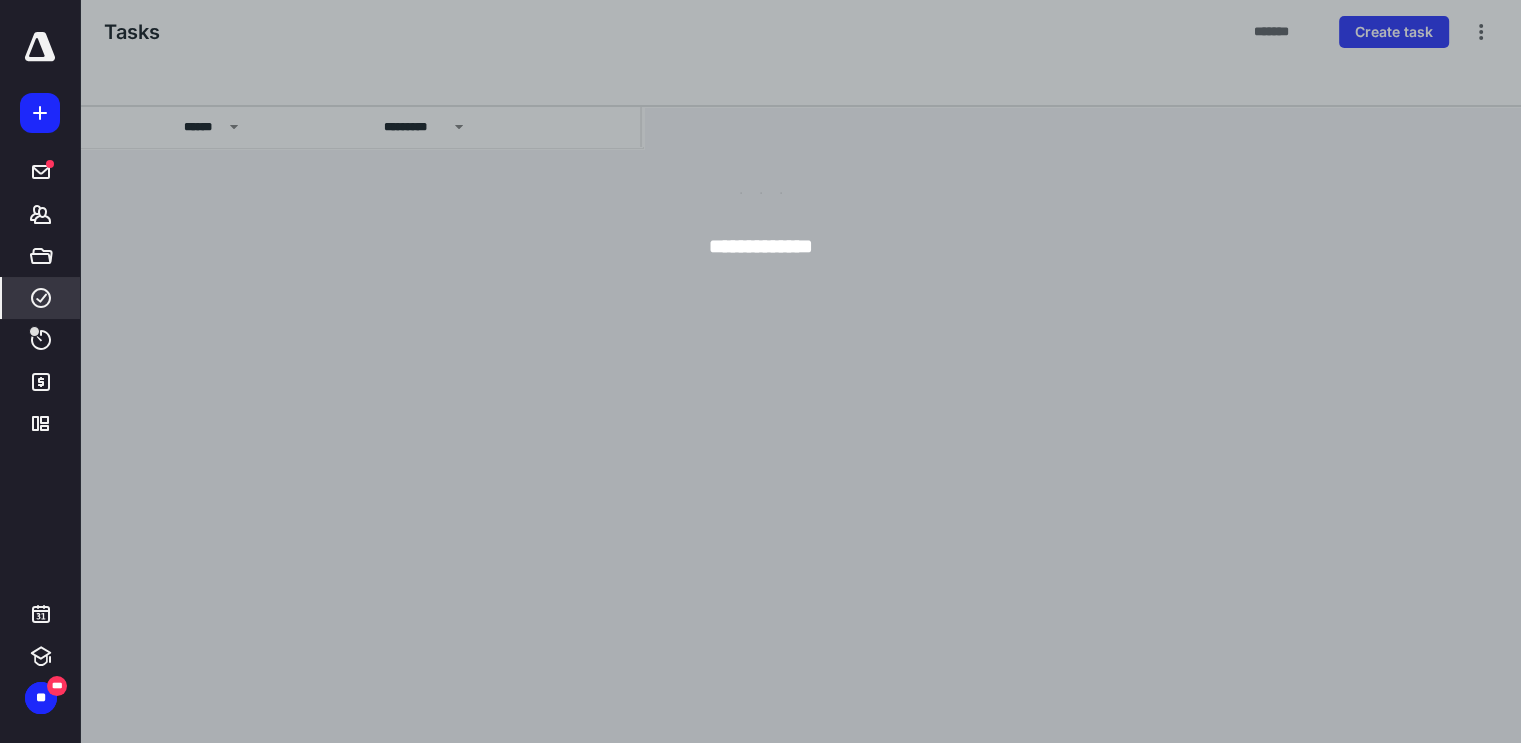 scroll, scrollTop: 0, scrollLeft: 0, axis: both 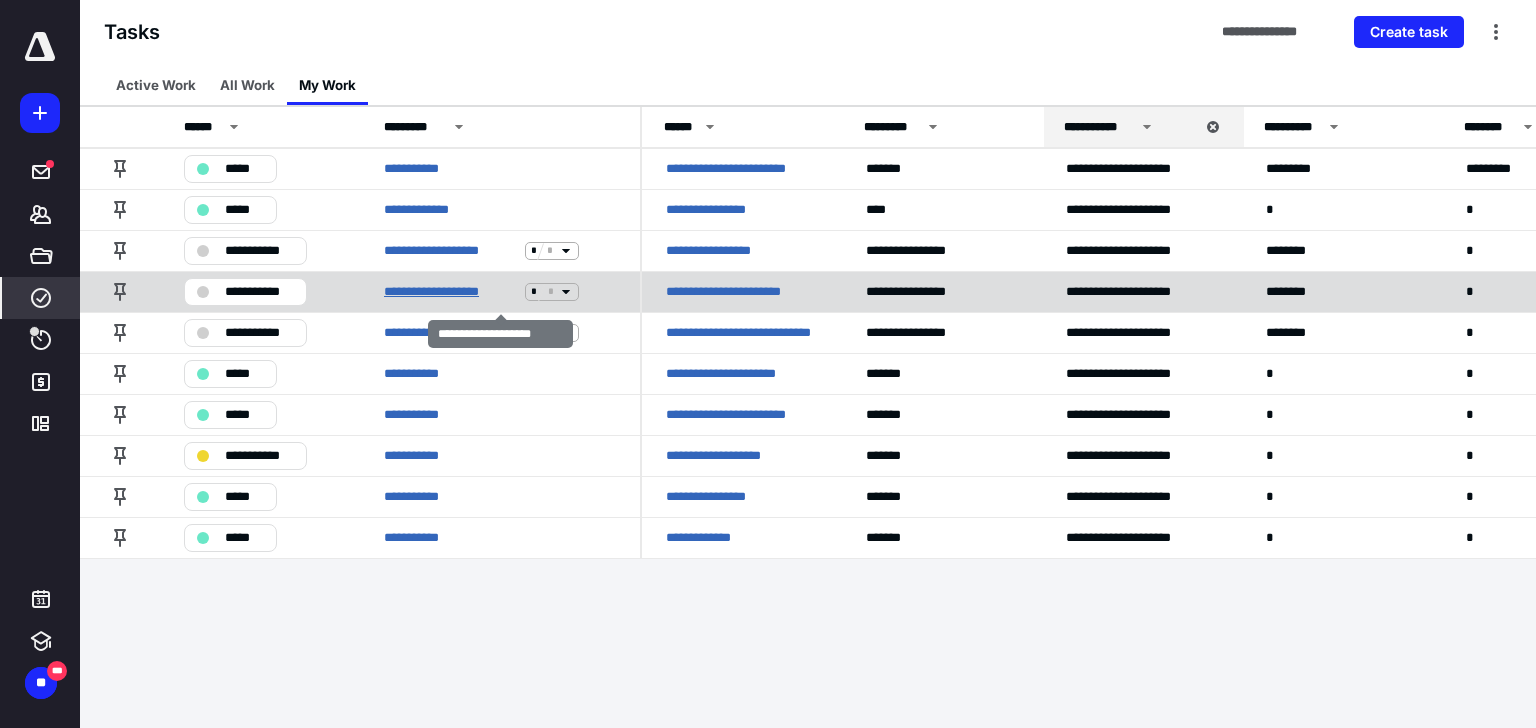 click on "**********" at bounding box center (450, 292) 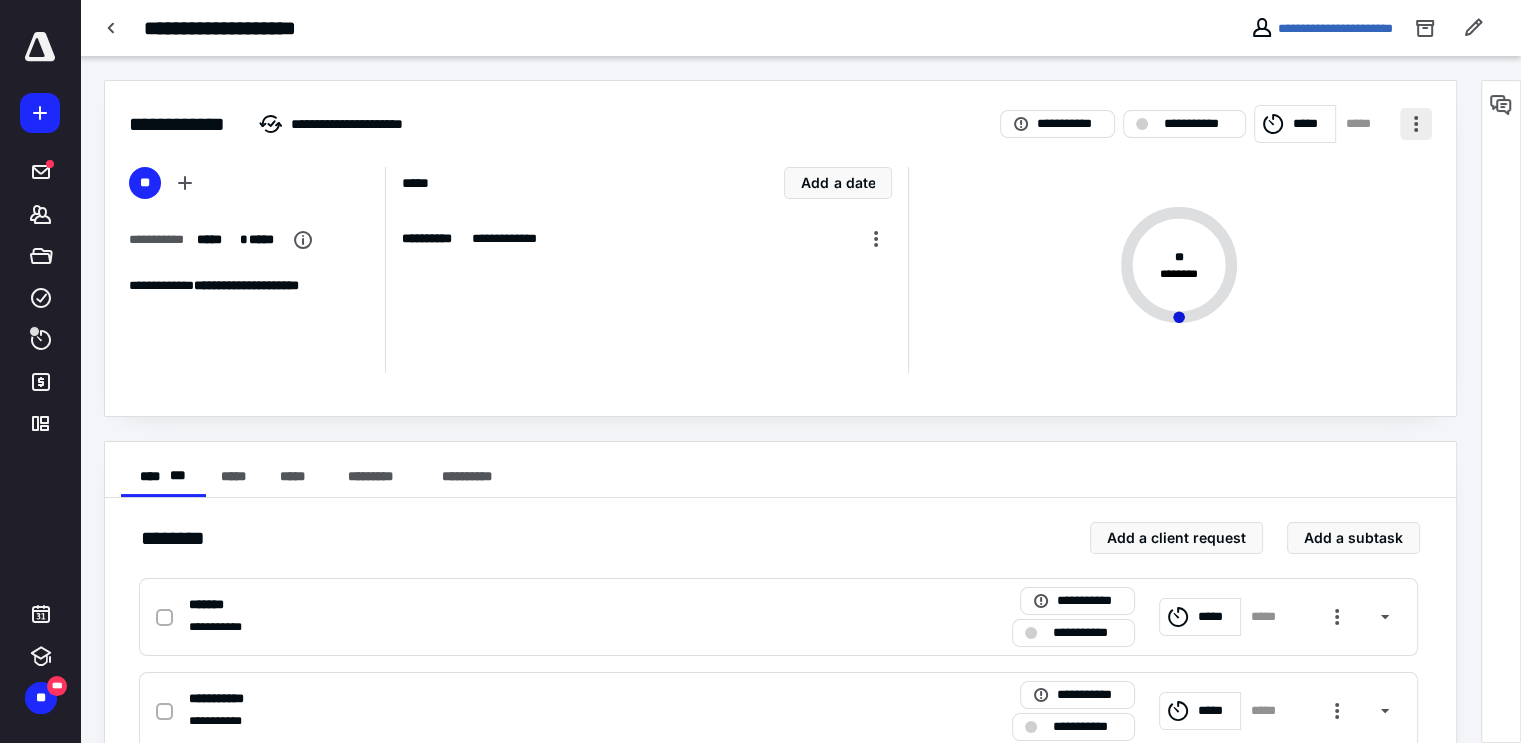 click at bounding box center [1416, 124] 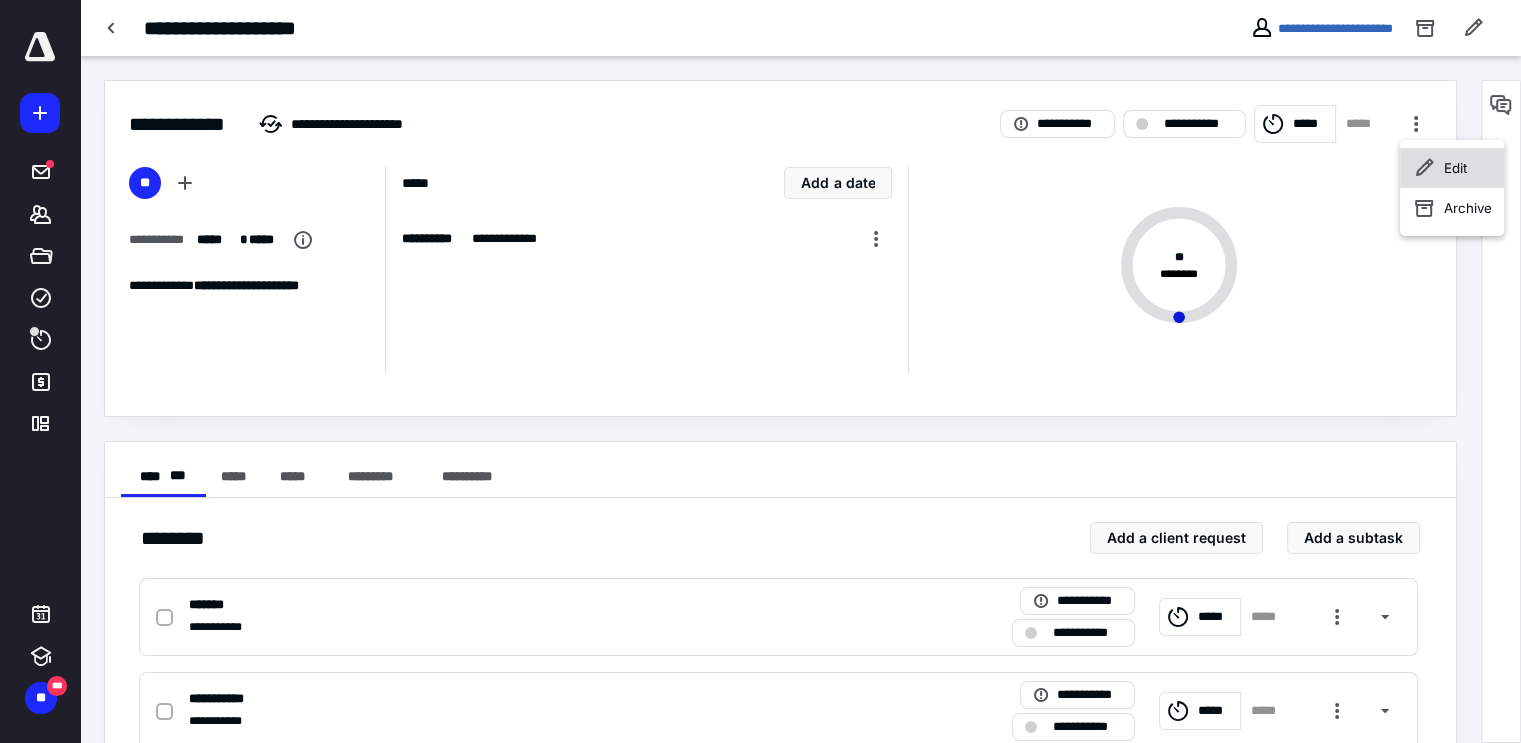 click on "Edit" at bounding box center (1455, 168) 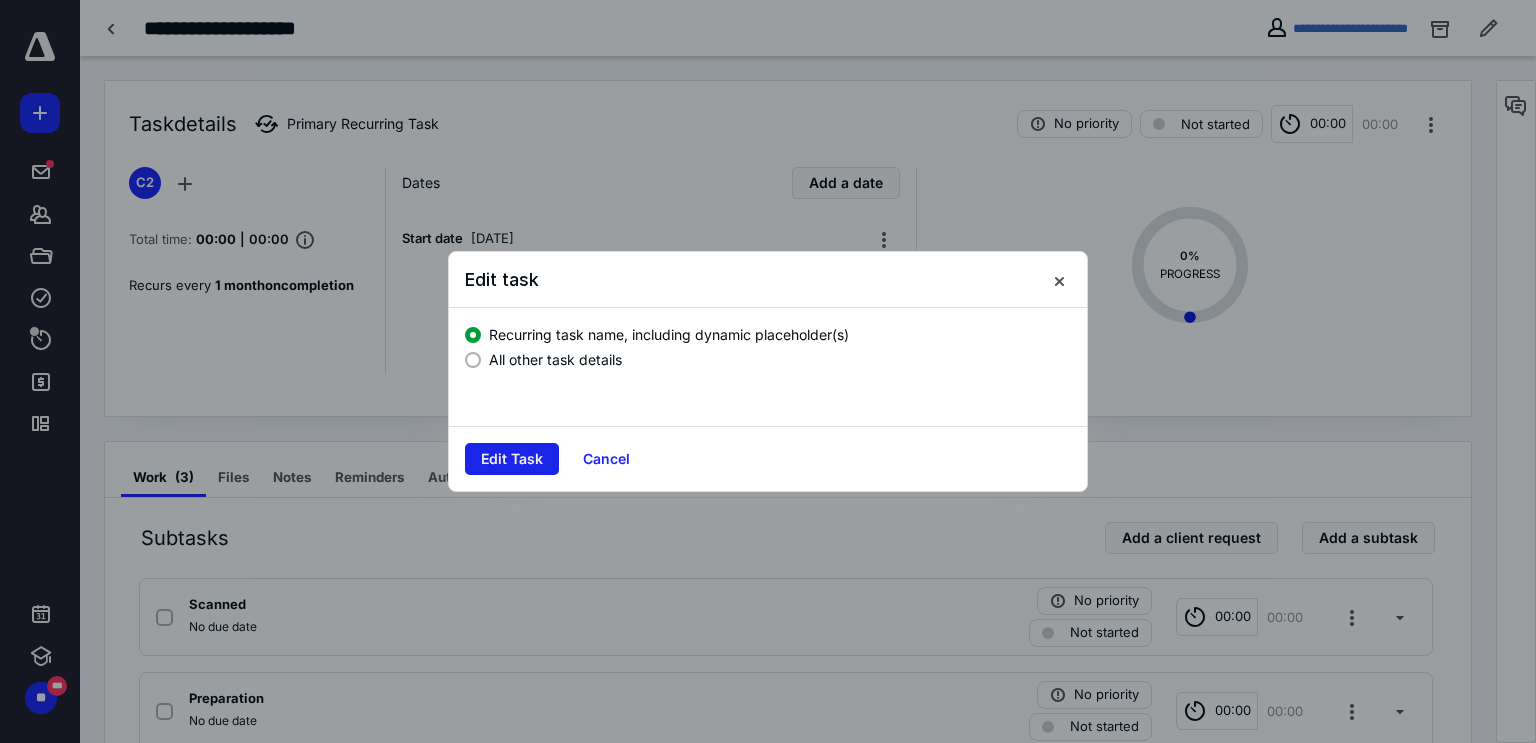 click on "Edit Task" at bounding box center [512, 459] 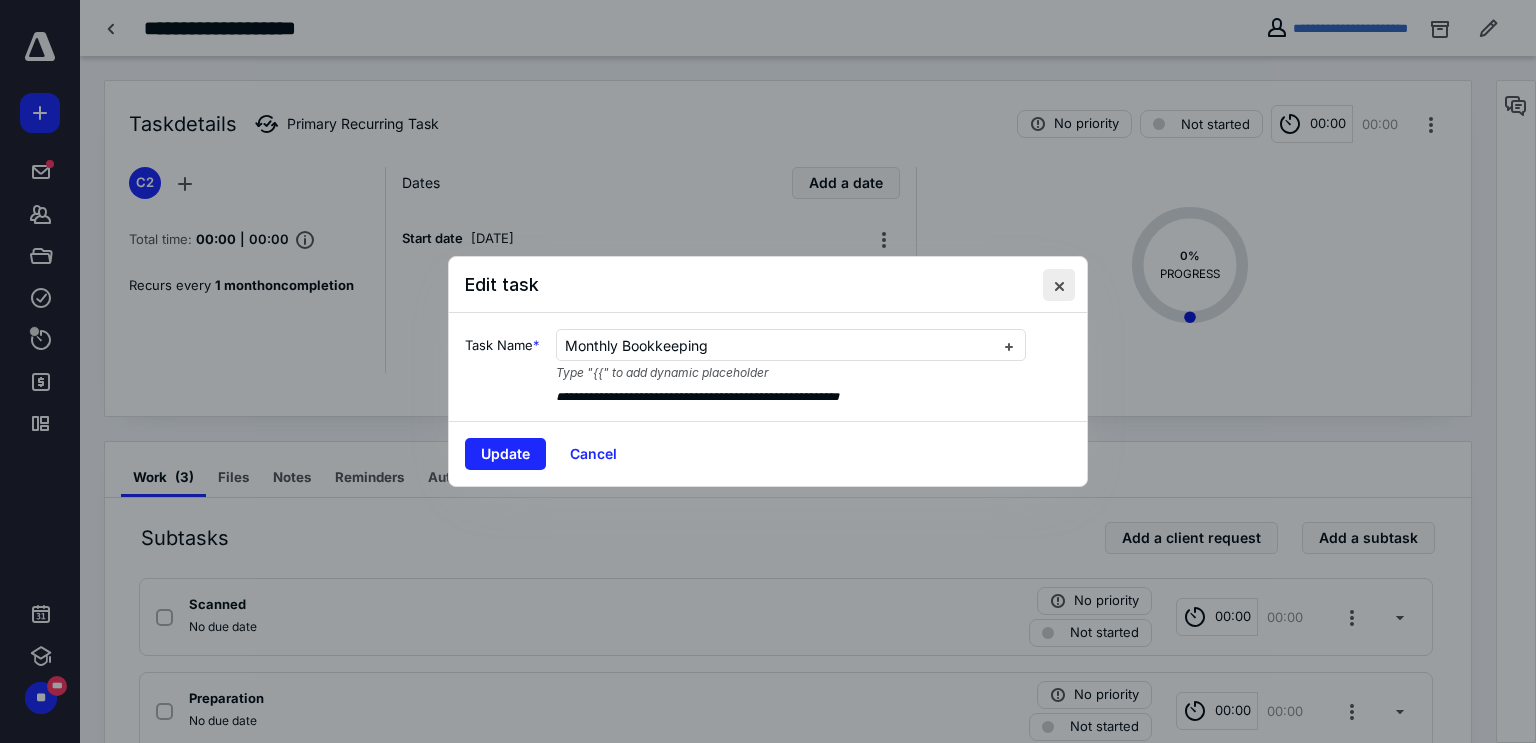 click at bounding box center [1059, 285] 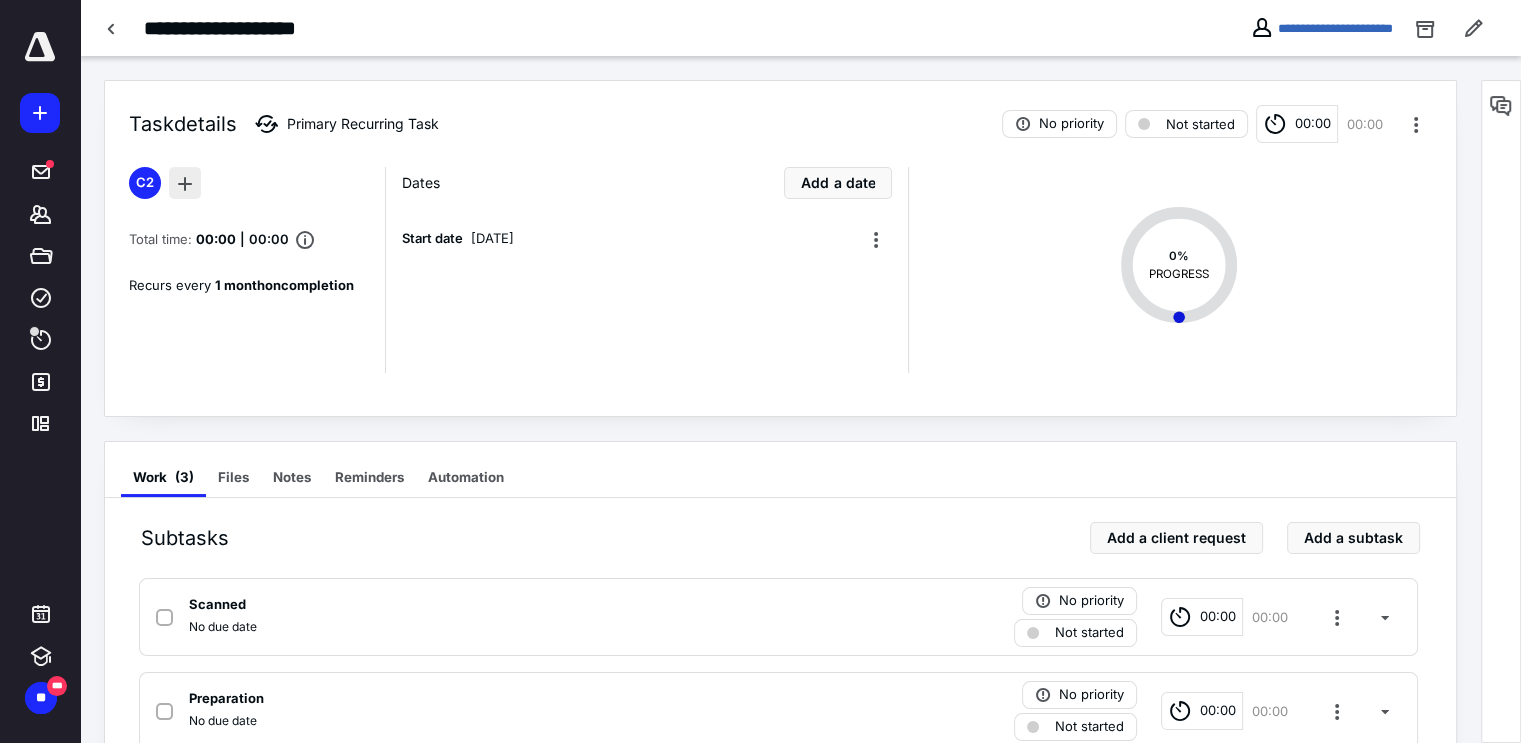 click at bounding box center (185, 183) 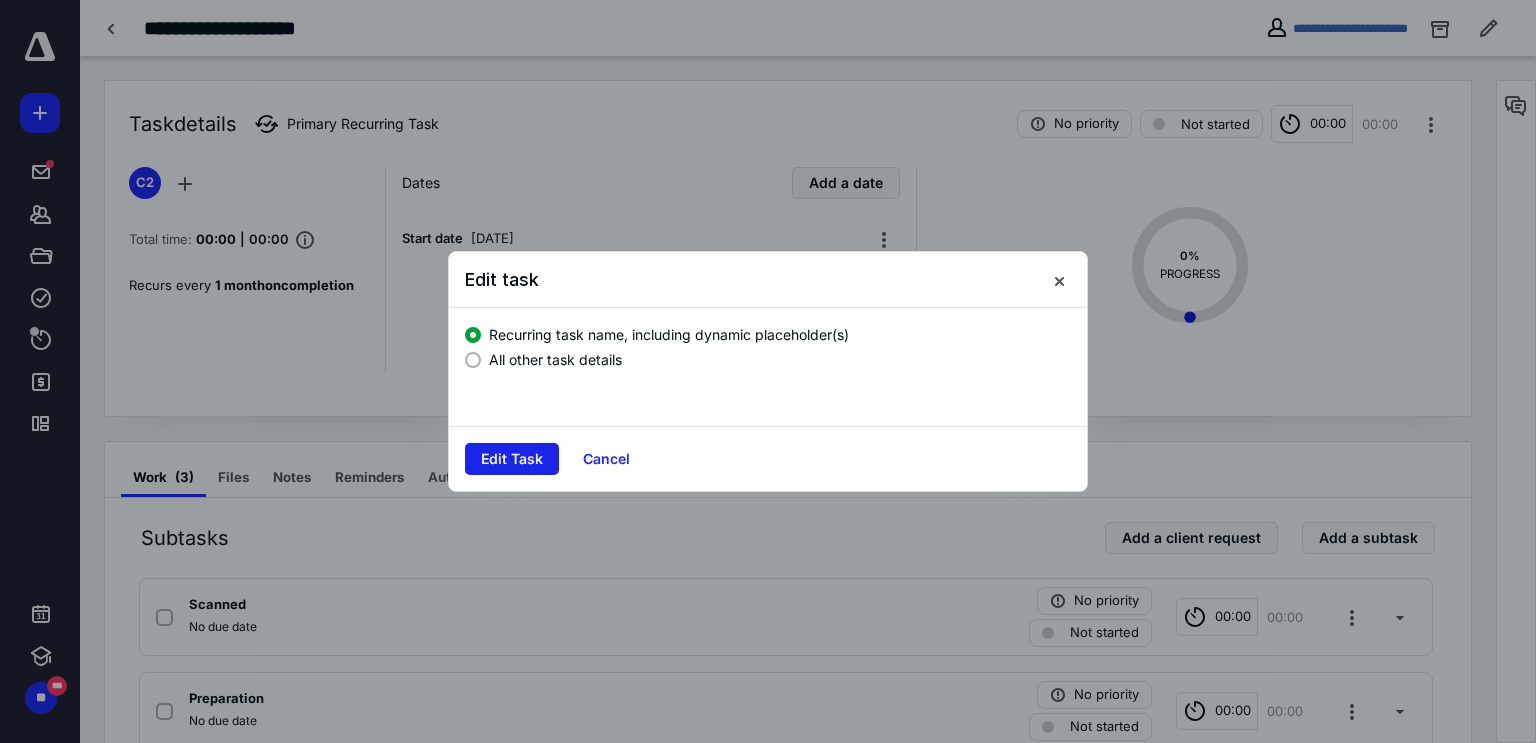 click on "Edit Task" at bounding box center (512, 459) 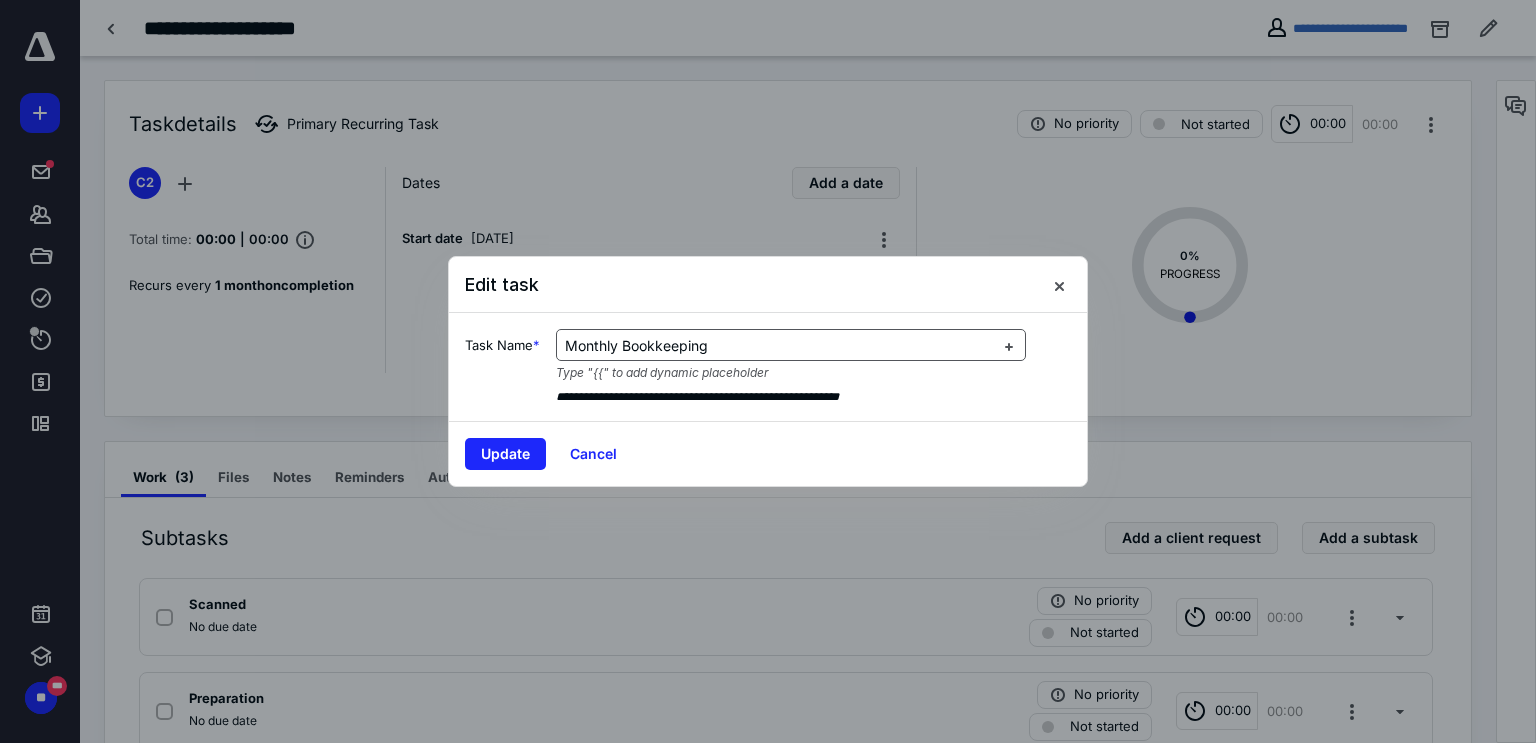 click on "Monthly Bookkeeping" at bounding box center [779, 346] 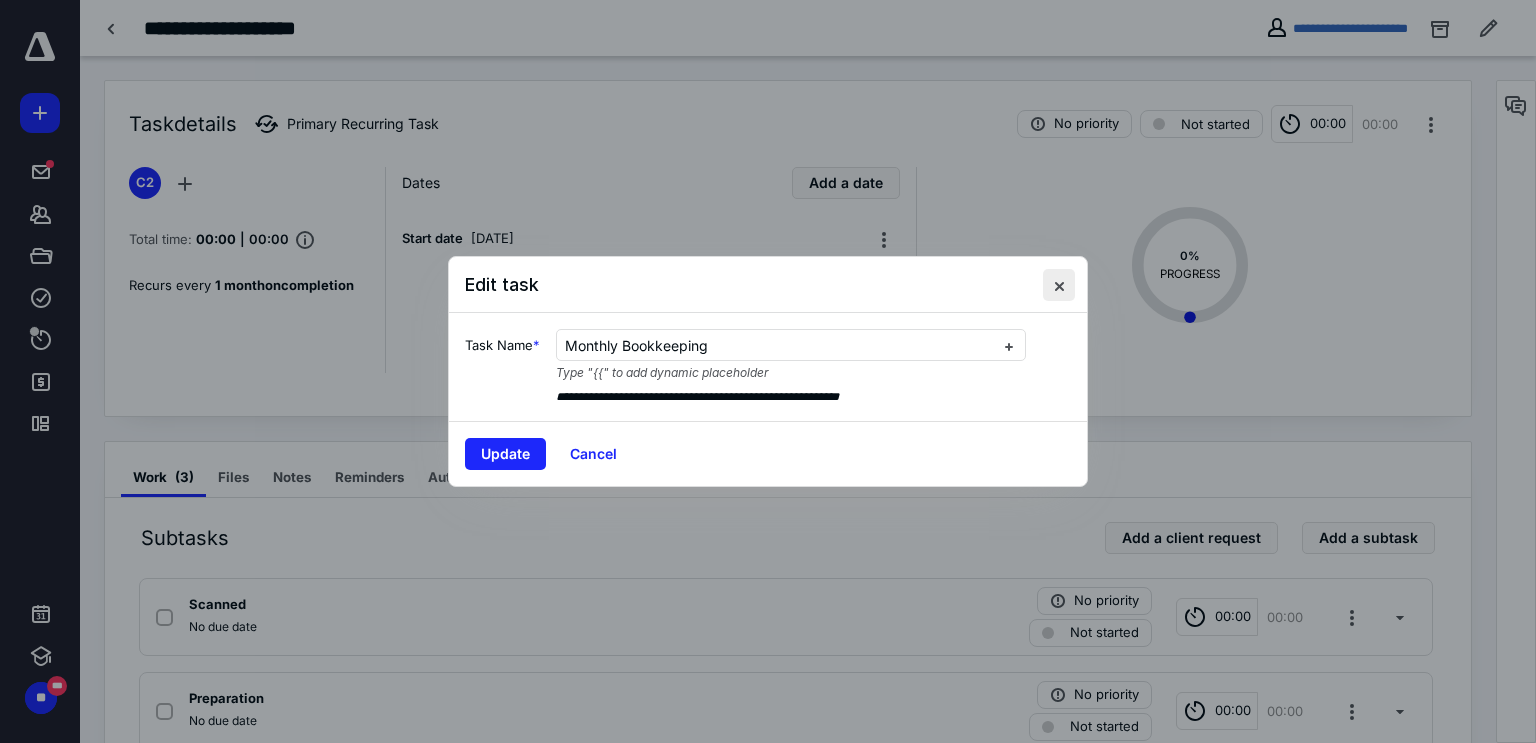 click at bounding box center [1059, 285] 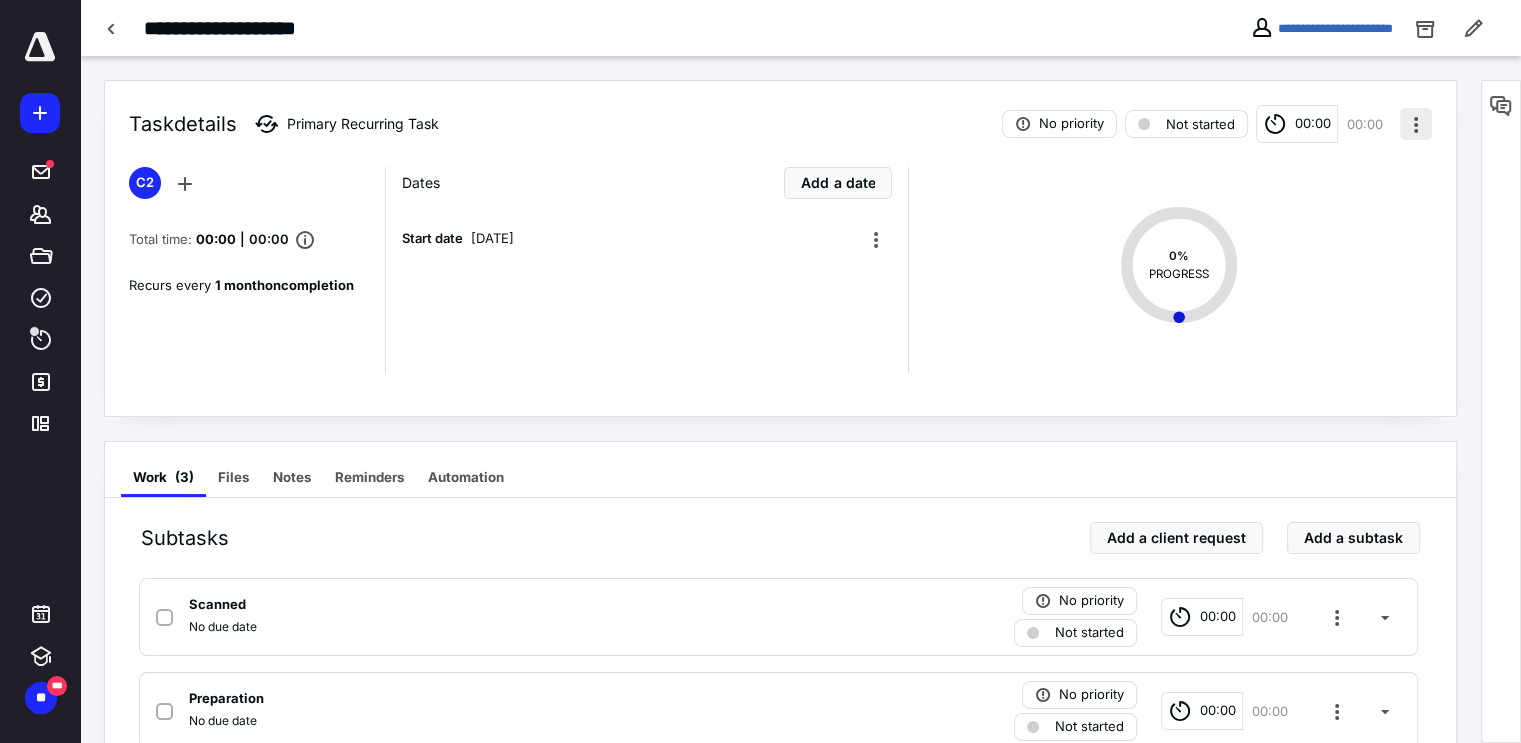 click at bounding box center (1416, 124) 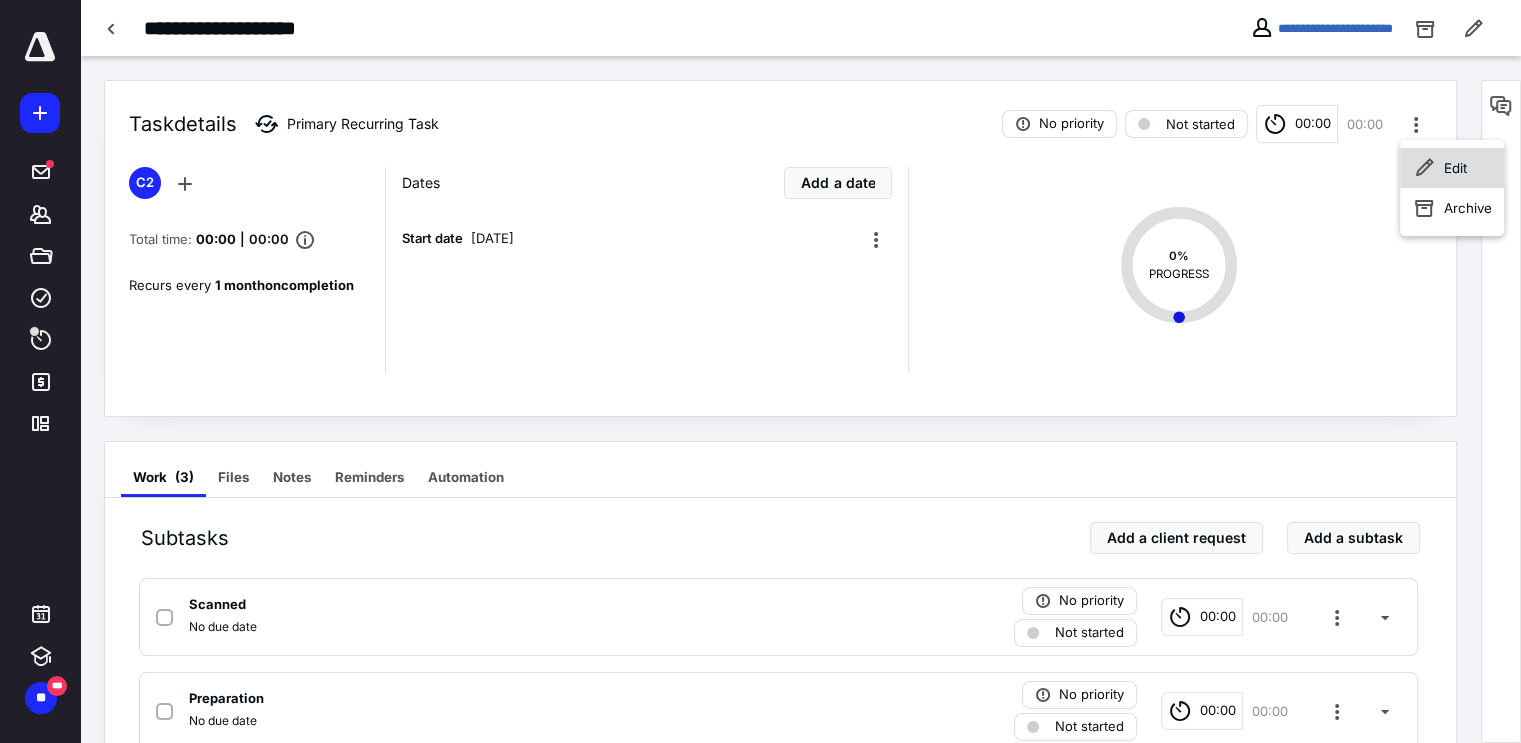 click on "Edit" at bounding box center [1455, 168] 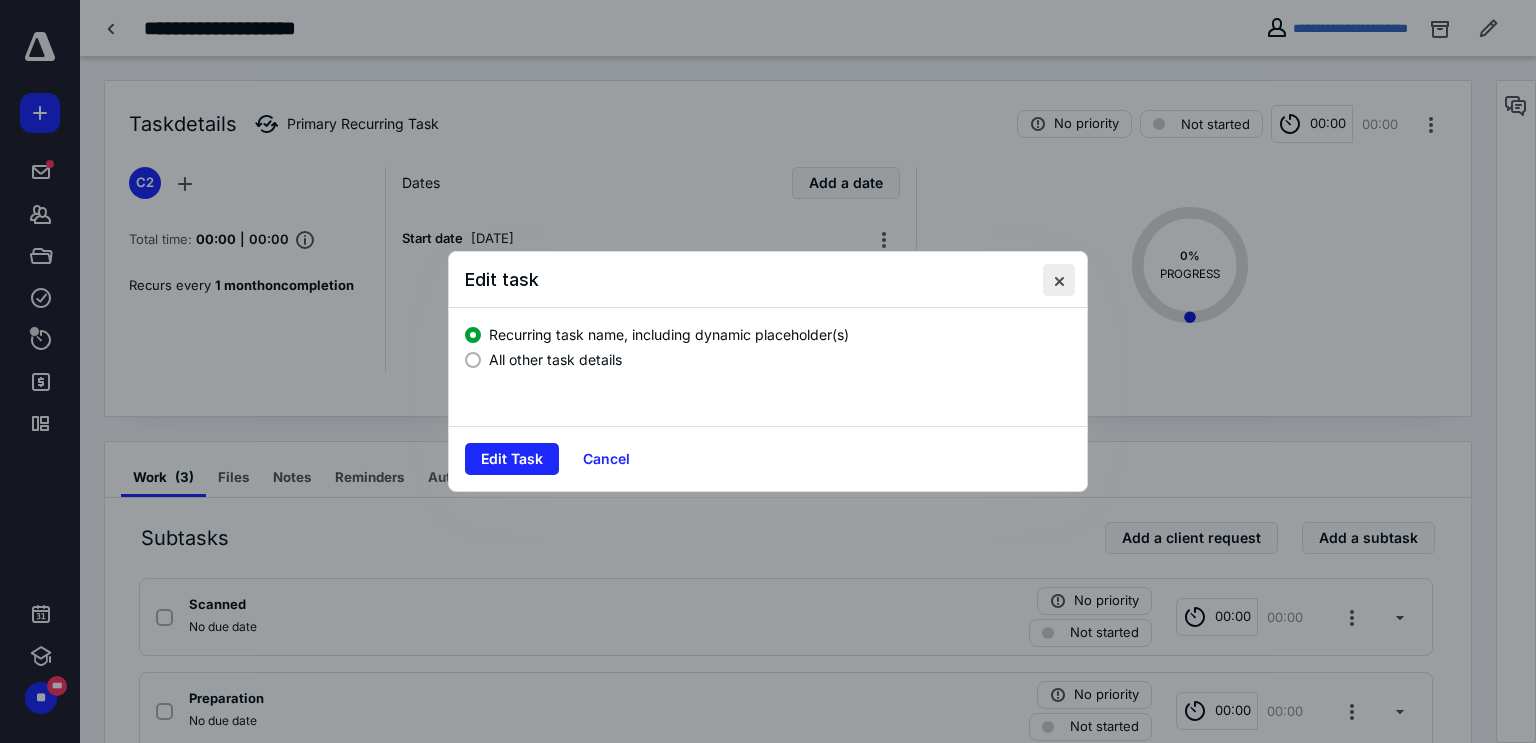 click at bounding box center [1059, 280] 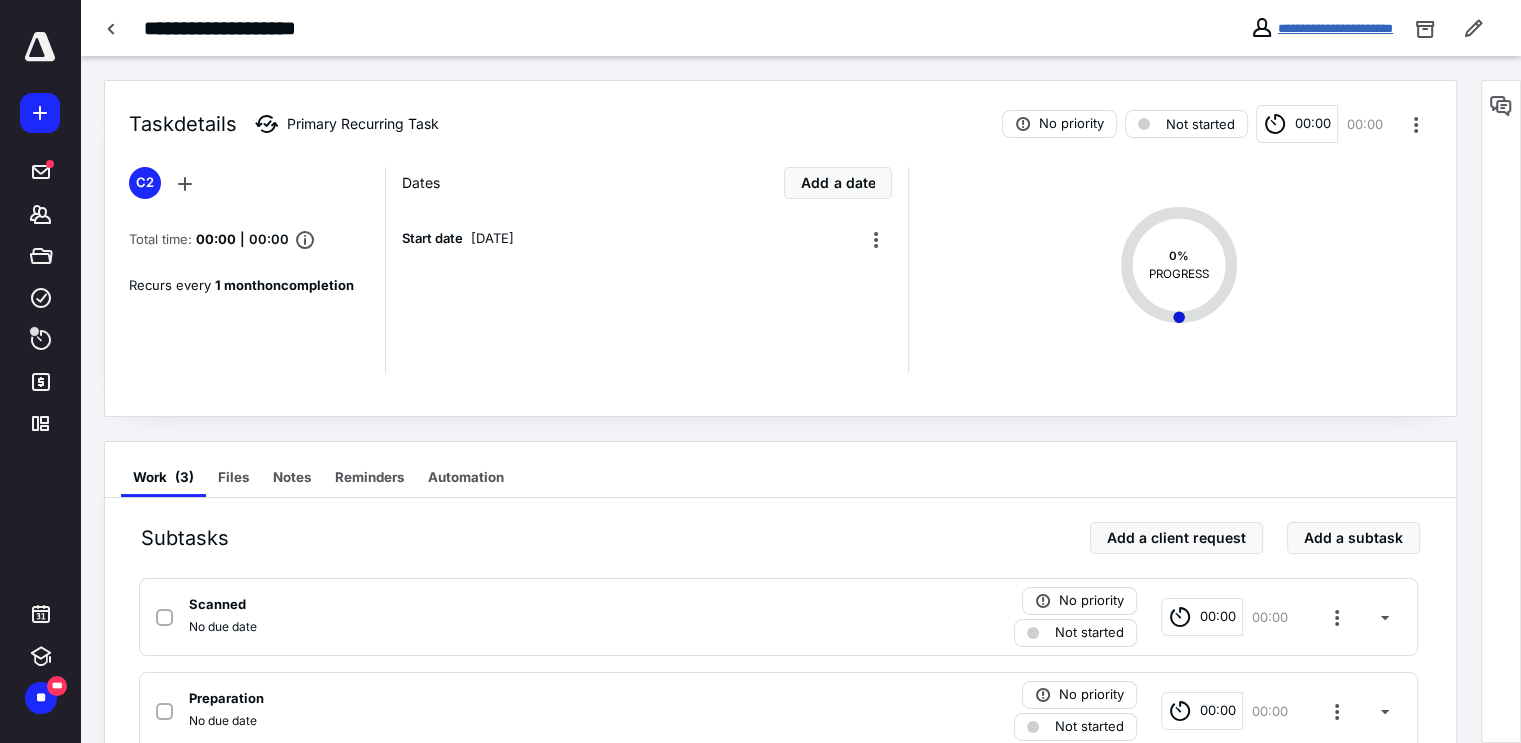 click on "**********" at bounding box center (1335, 28) 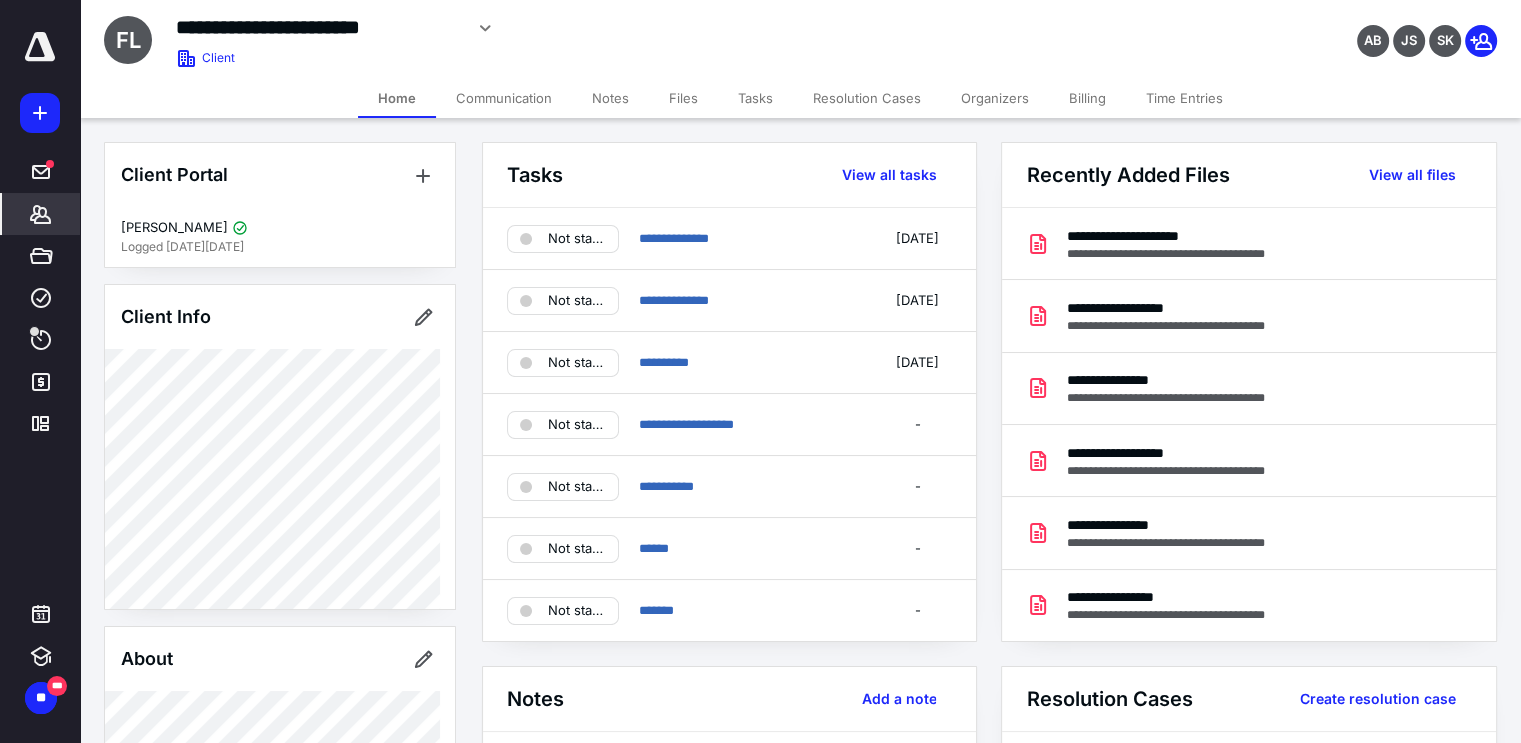 click on "Files" at bounding box center [683, 98] 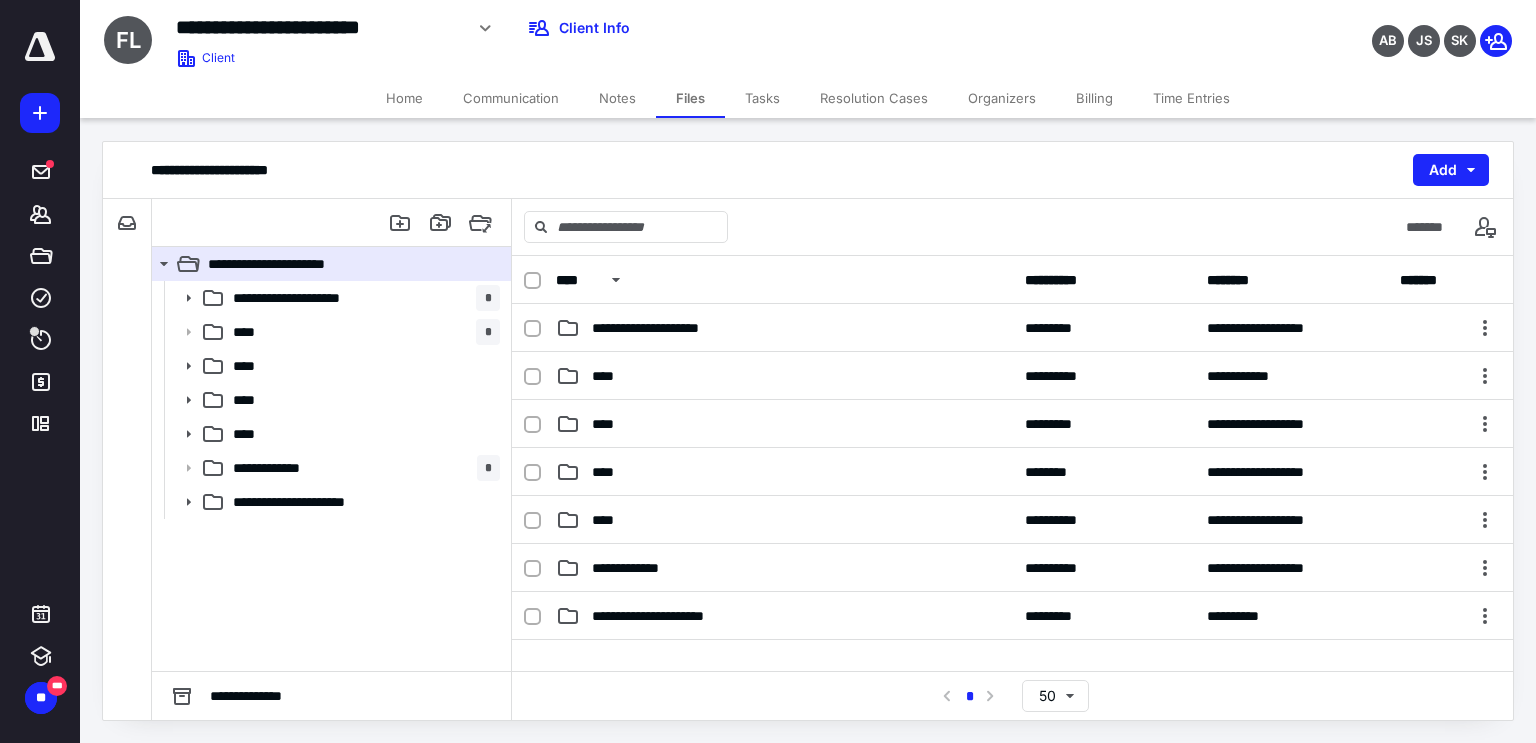 click on "Tasks" at bounding box center [762, 98] 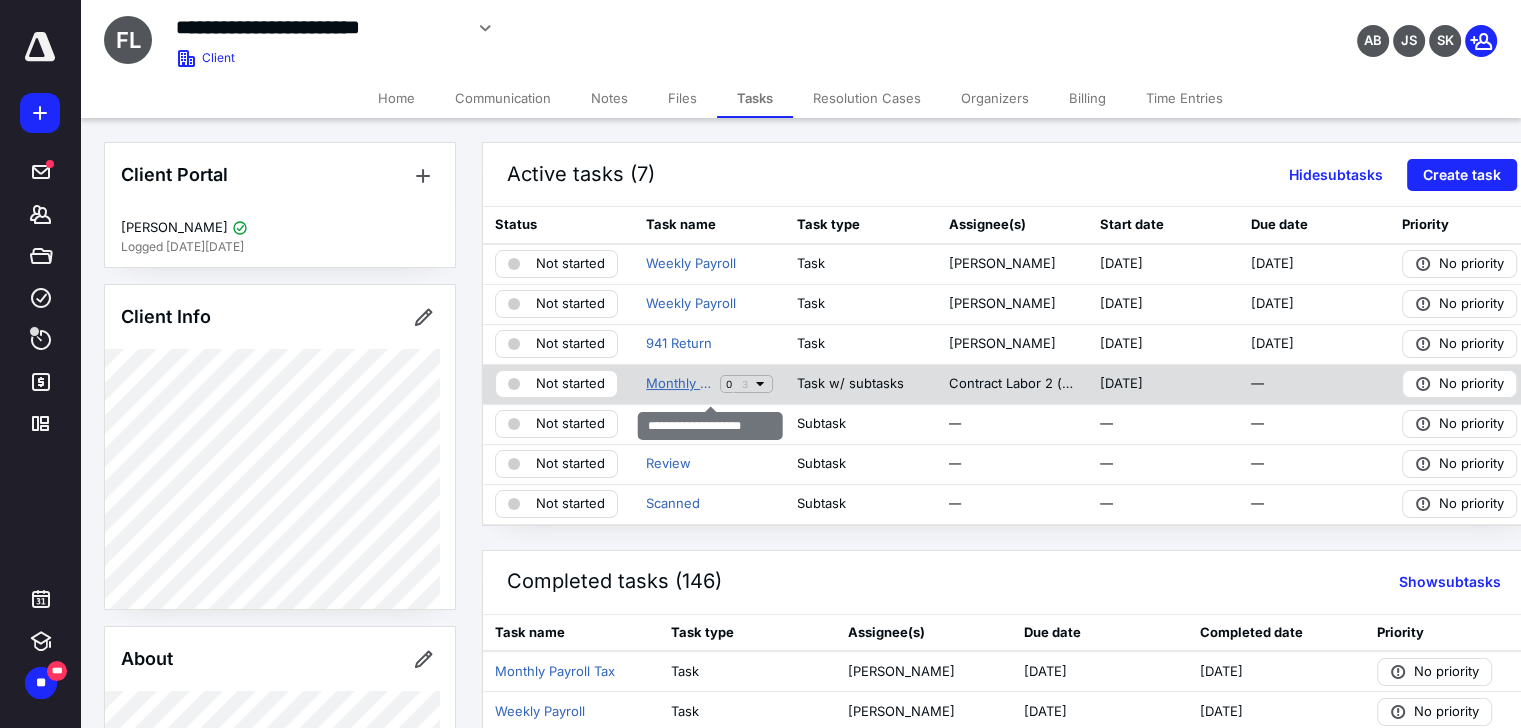 click on "Monthly Bookkeeping" at bounding box center (679, 384) 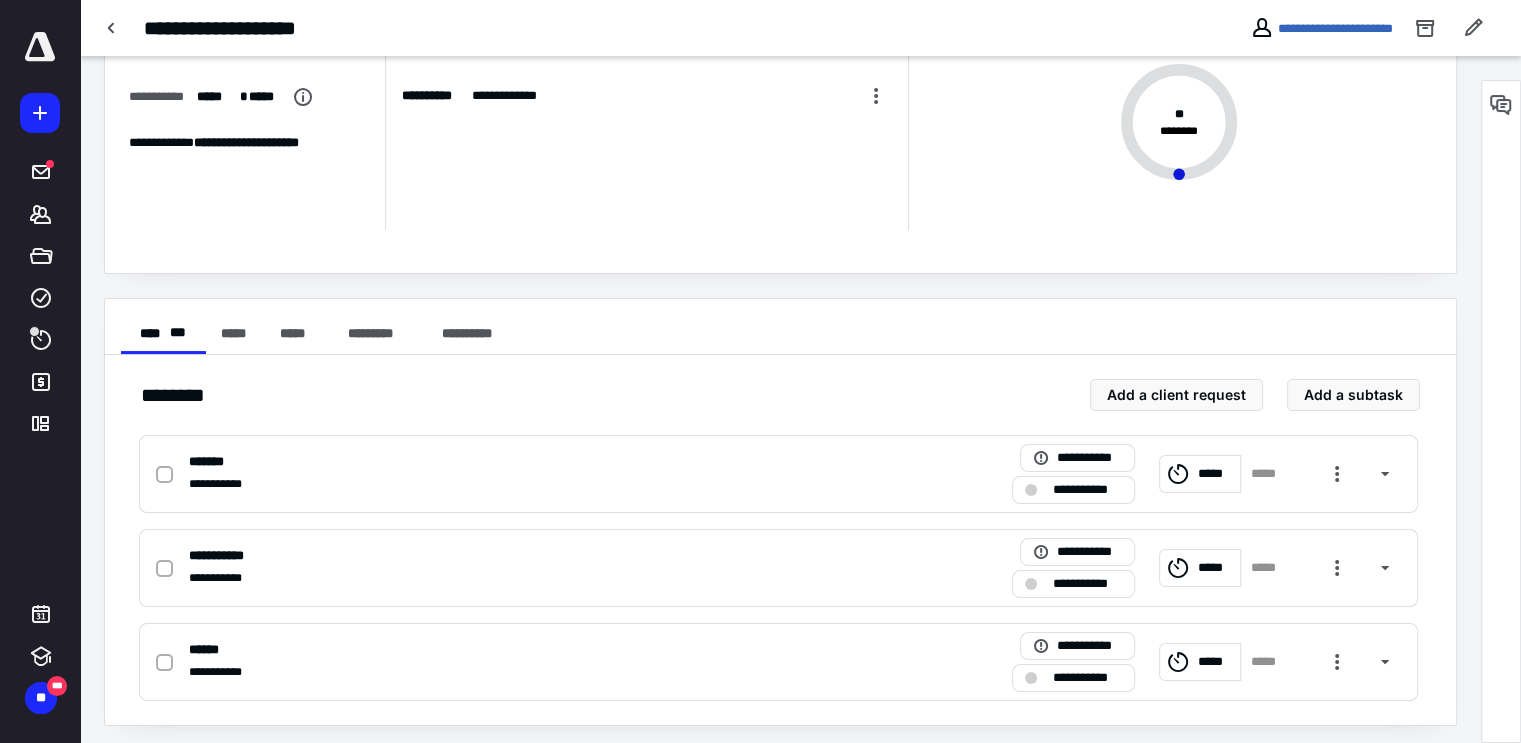 scroll, scrollTop: 149, scrollLeft: 0, axis: vertical 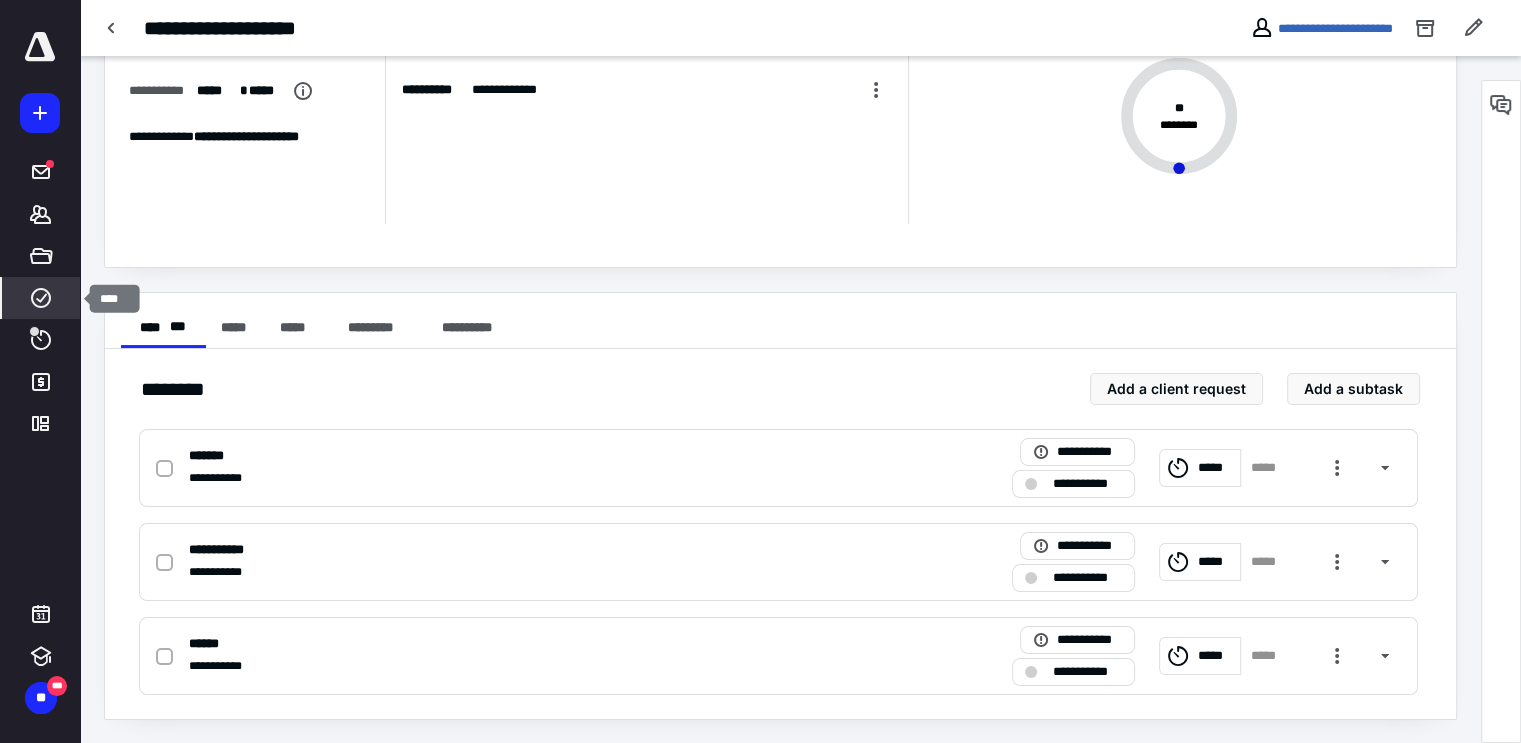 click 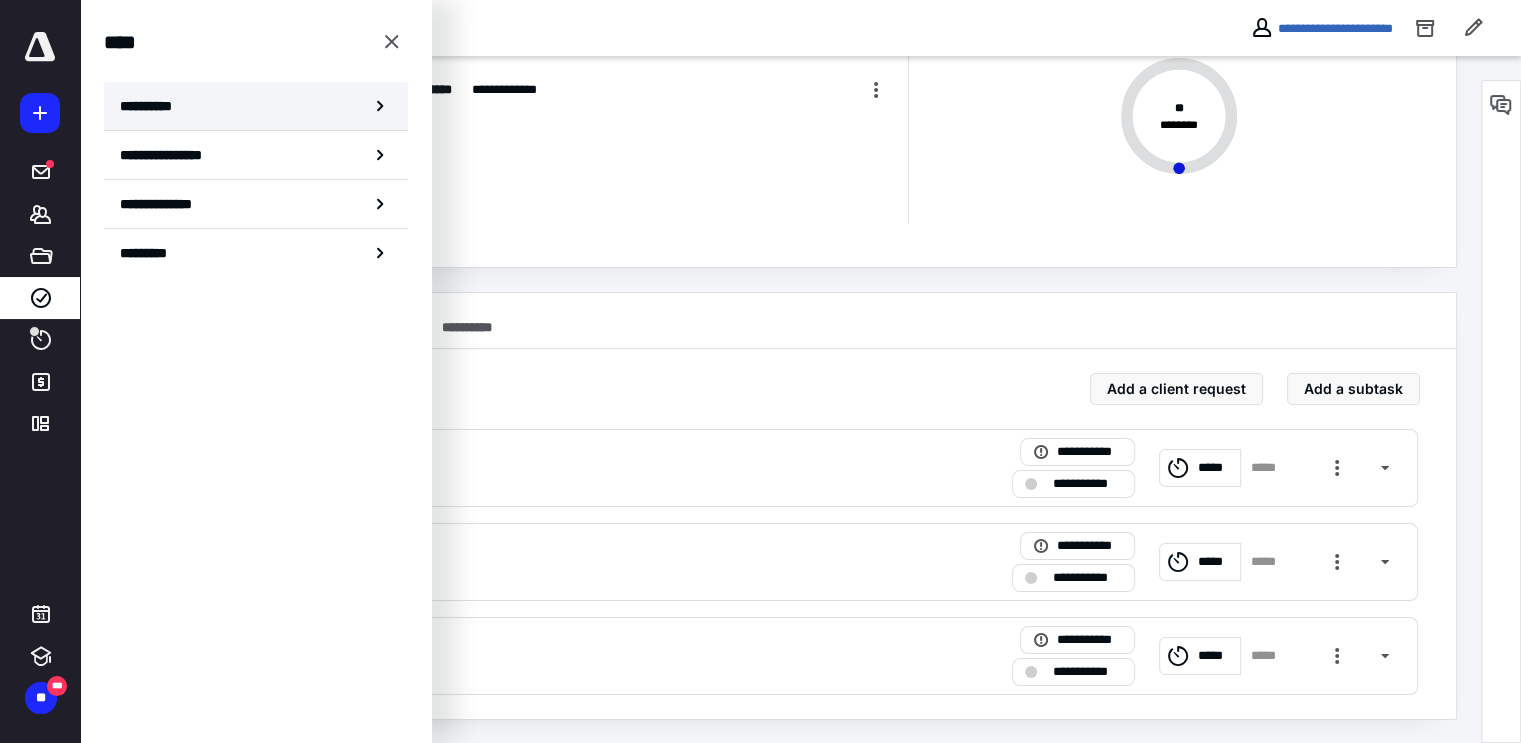 click on "**********" at bounding box center [153, 106] 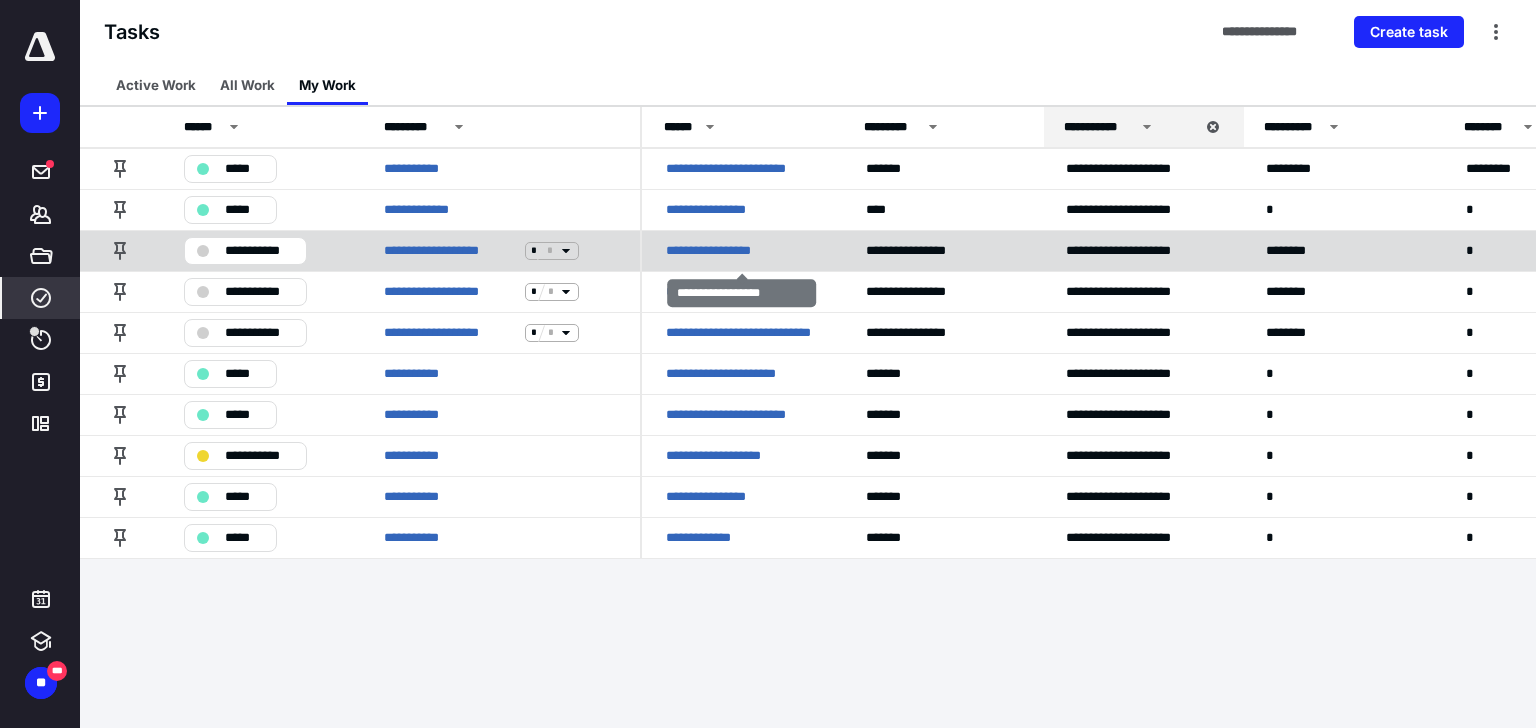 click on "**********" at bounding box center (735, 251) 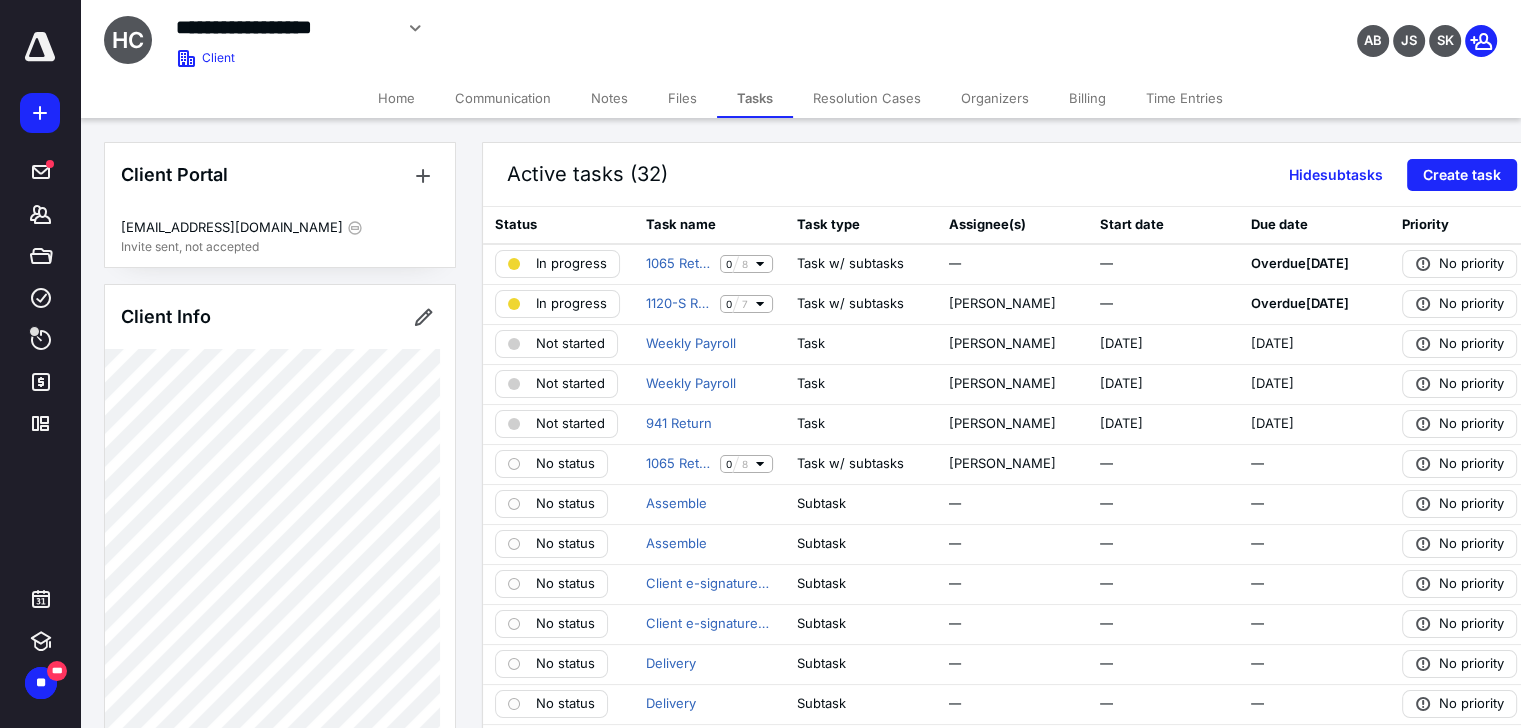 click on "Files" at bounding box center [682, 98] 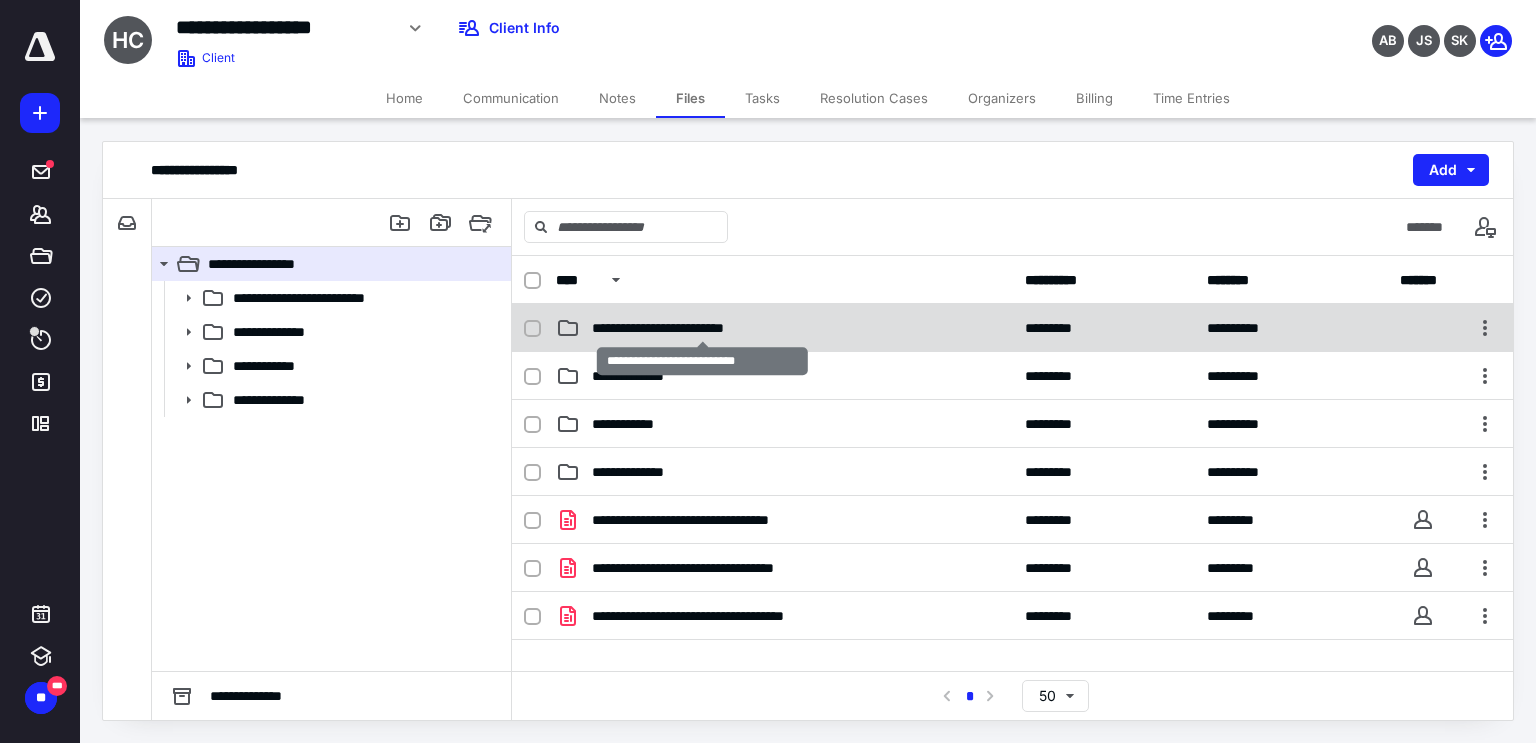 click on "**********" at bounding box center [702, 328] 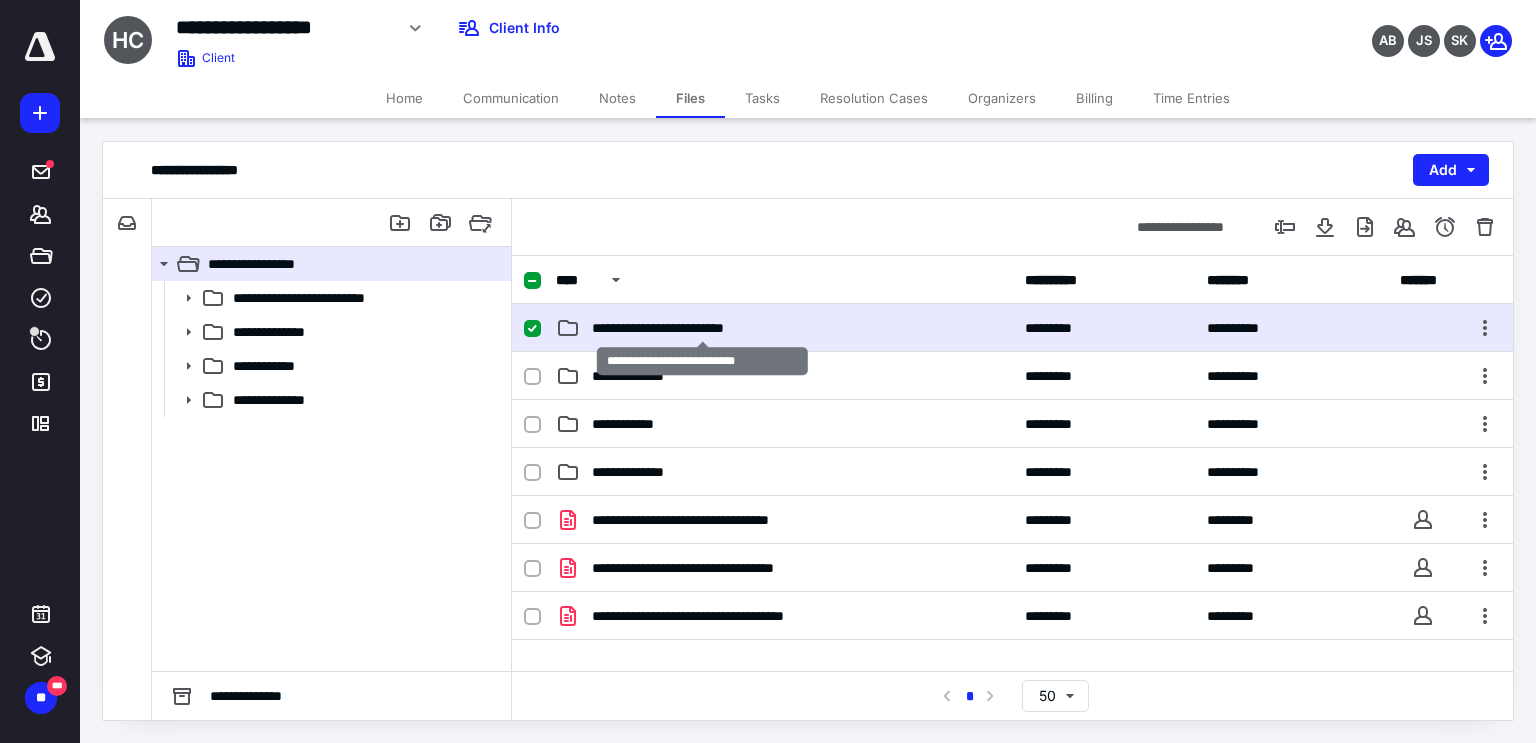 click on "**********" at bounding box center (702, 328) 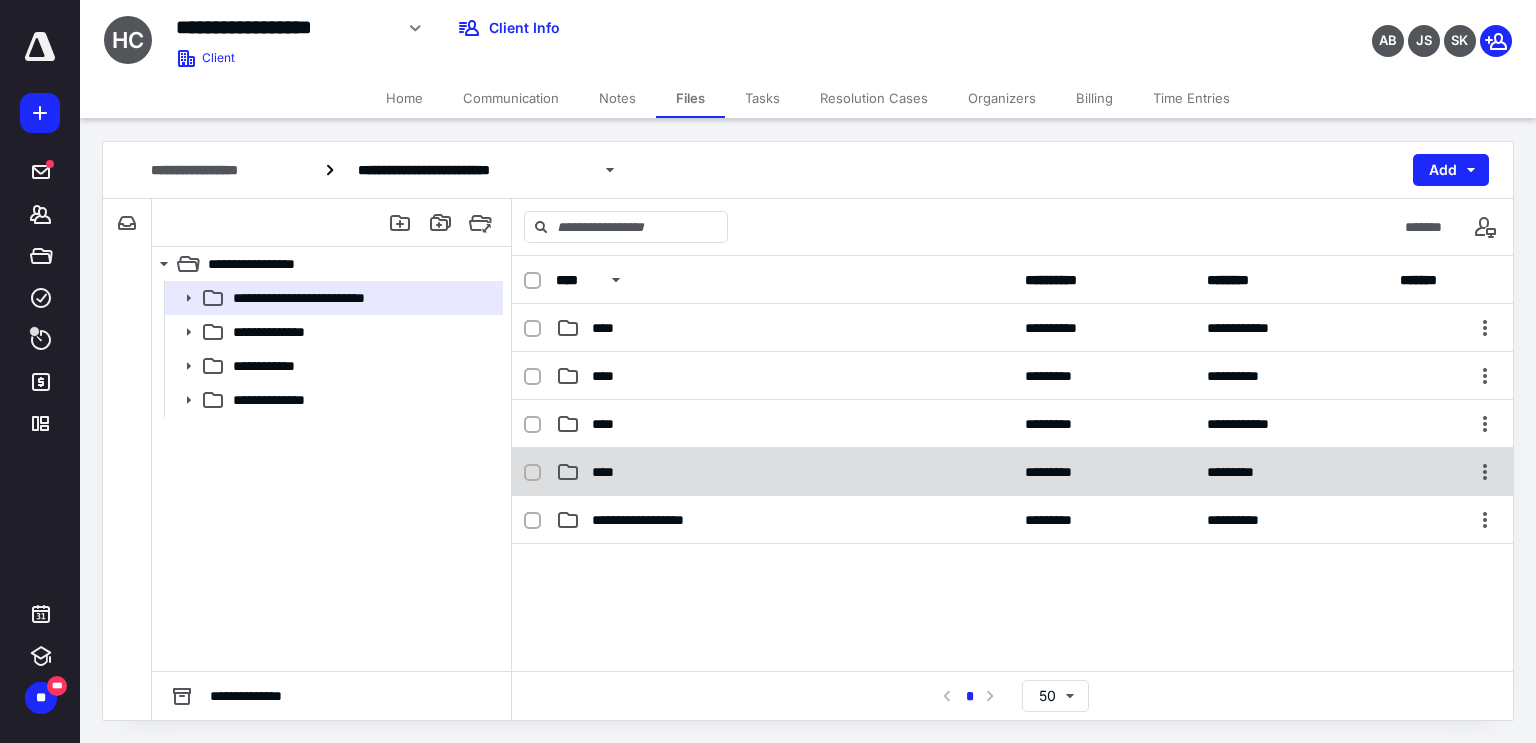 click on "****" at bounding box center [609, 472] 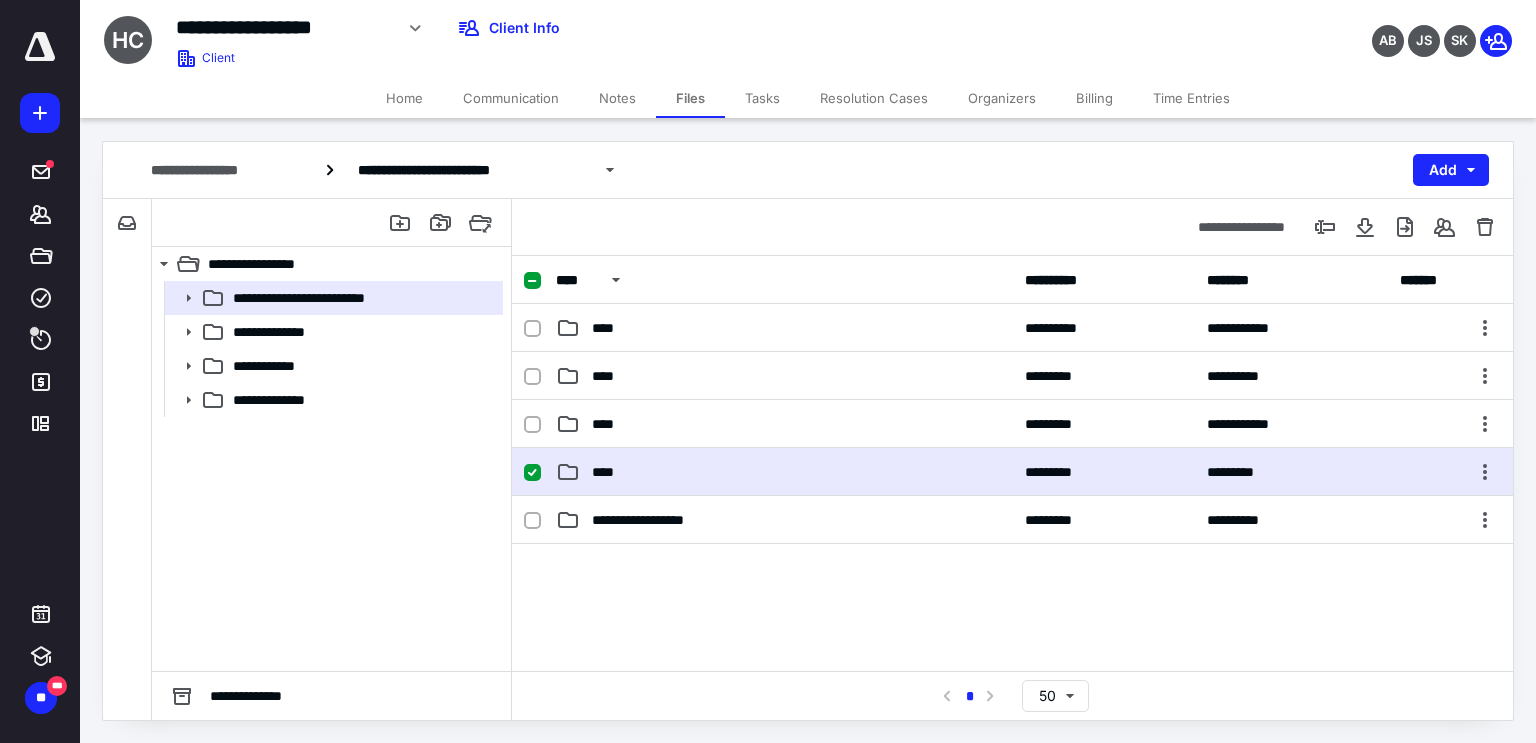 click on "****" at bounding box center (609, 472) 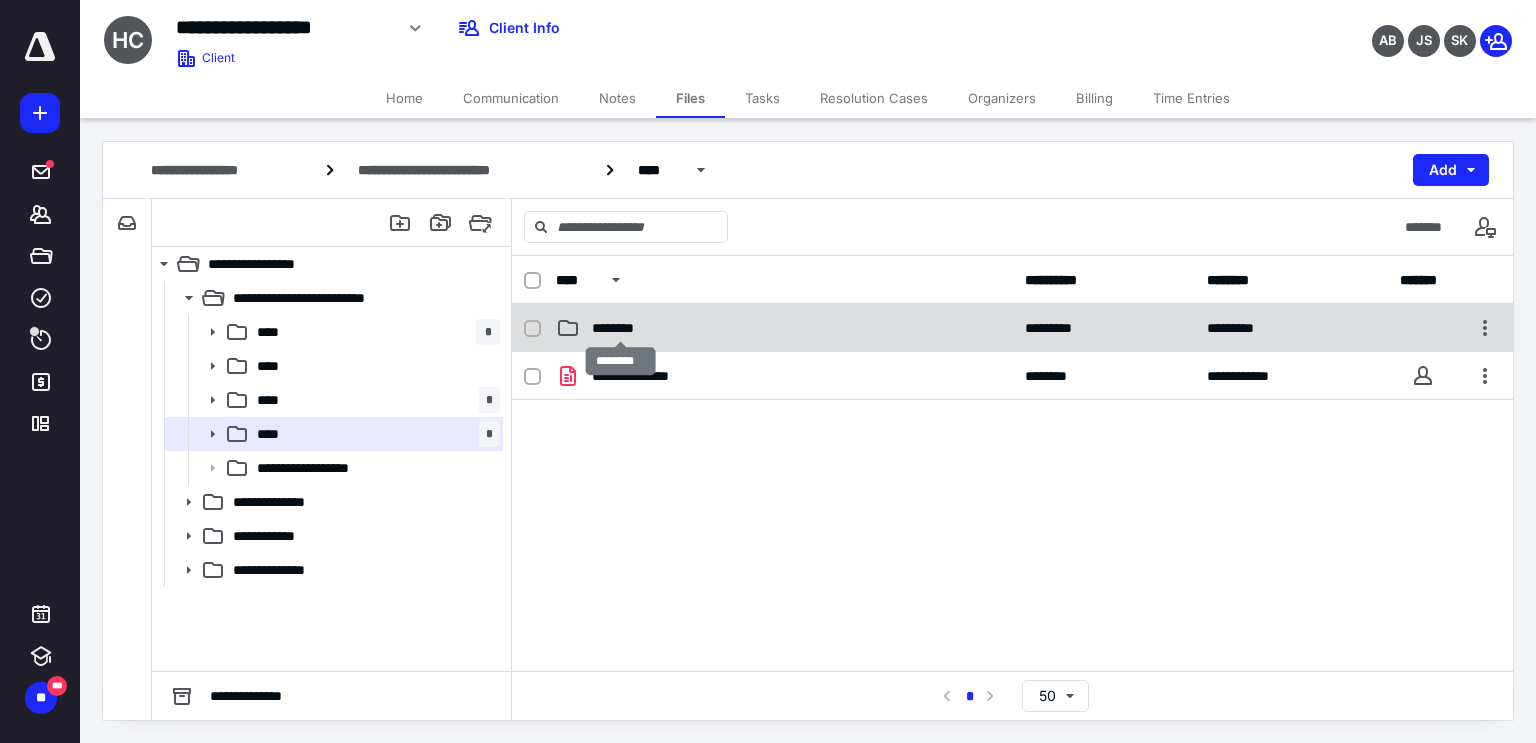 click on "********" at bounding box center [621, 328] 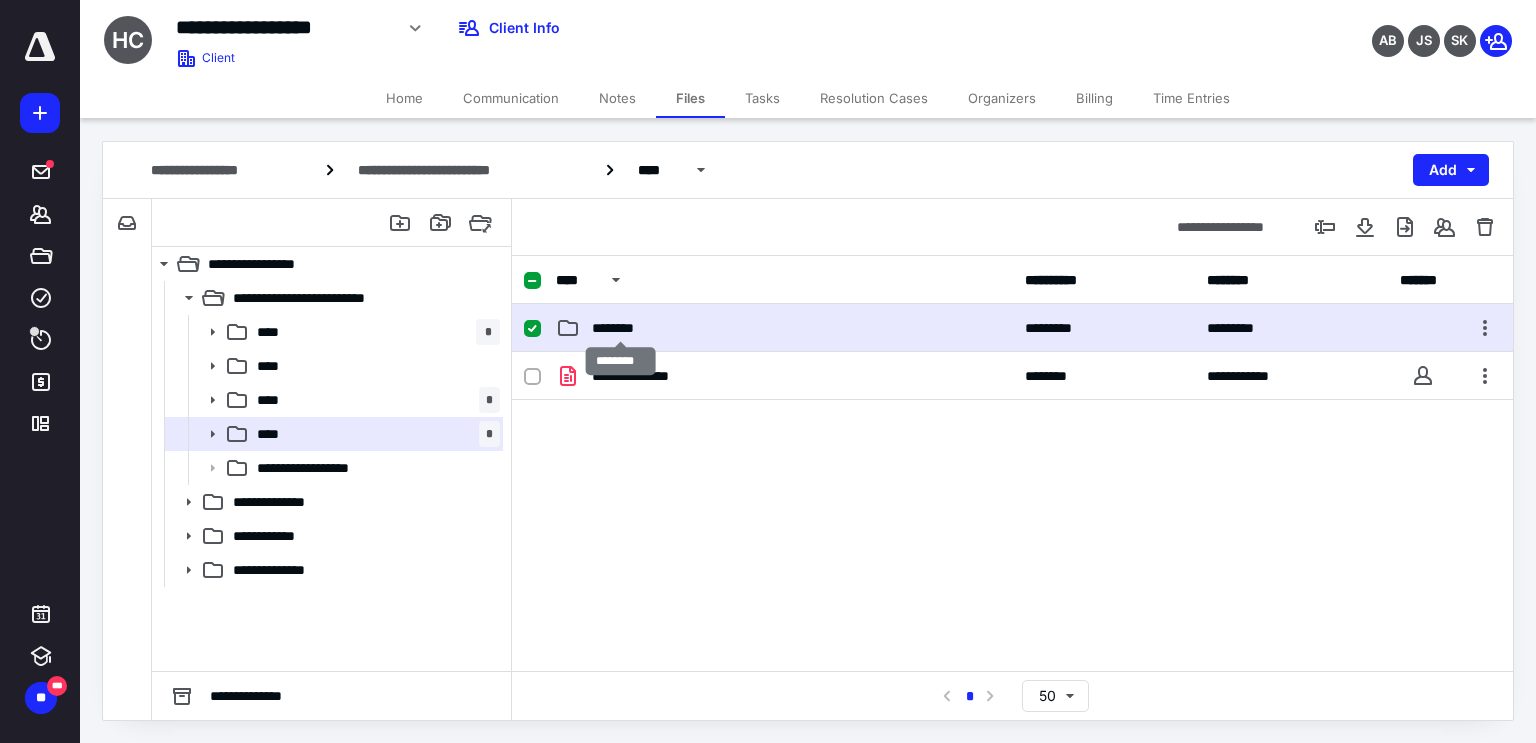 click on "********" at bounding box center (621, 328) 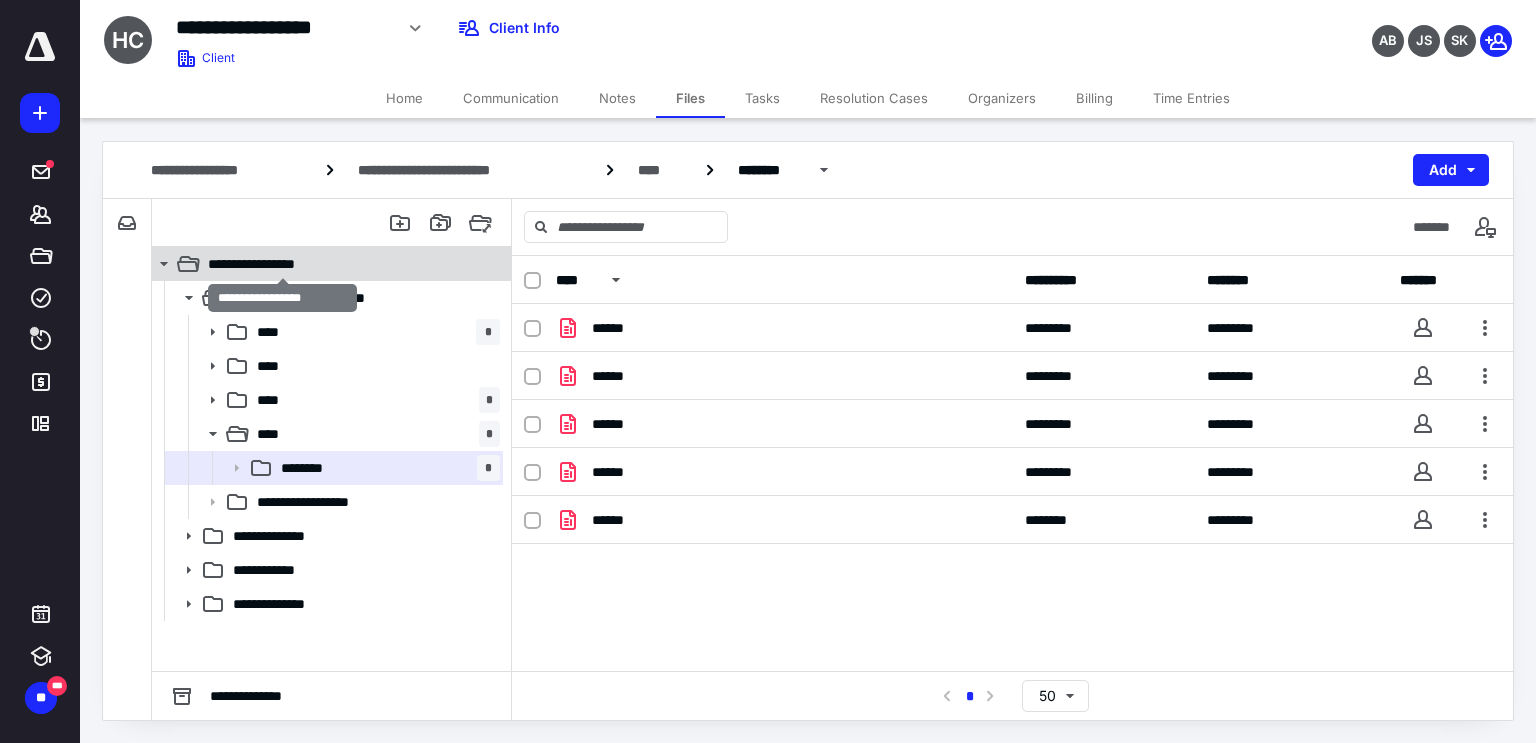 click on "**********" at bounding box center (282, 264) 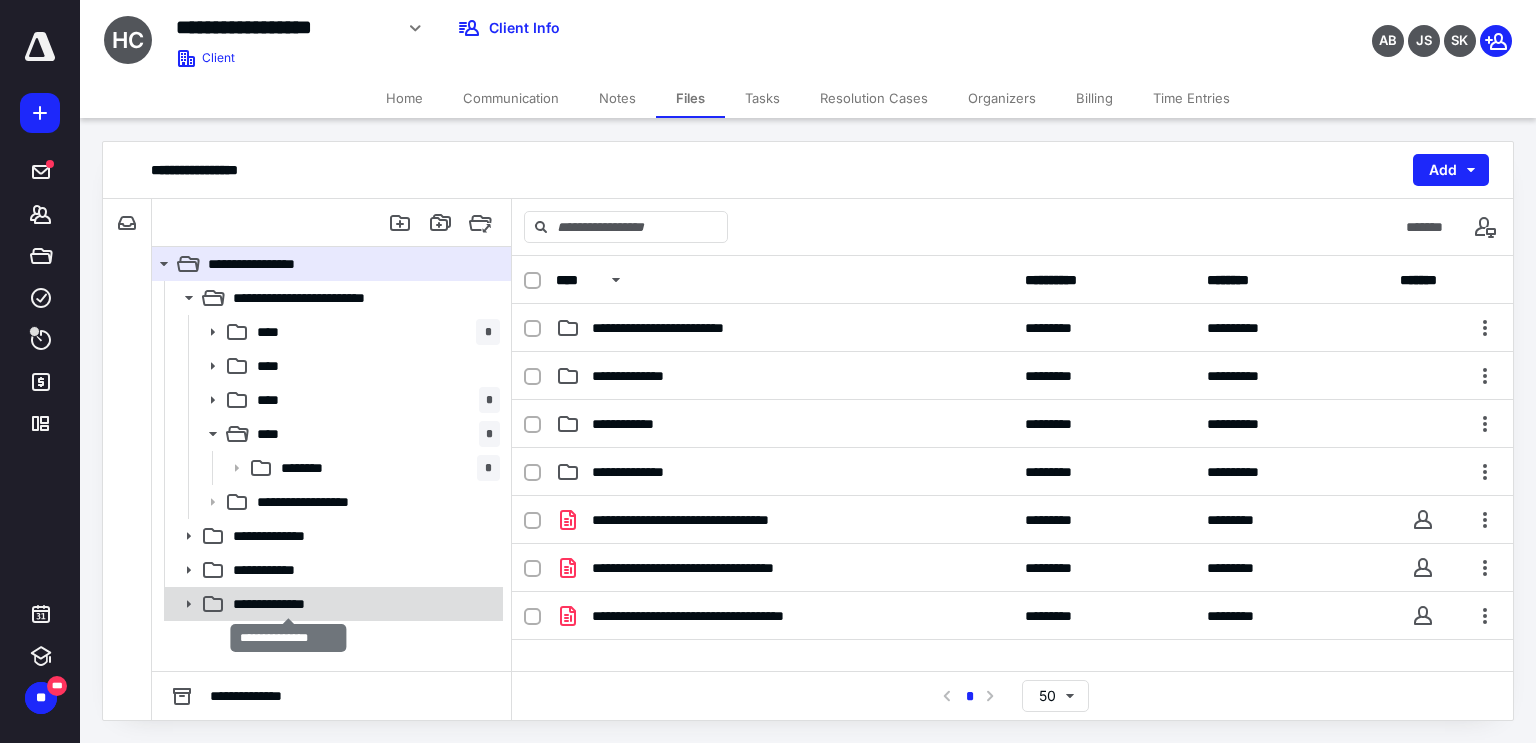 click on "**********" at bounding box center [289, 604] 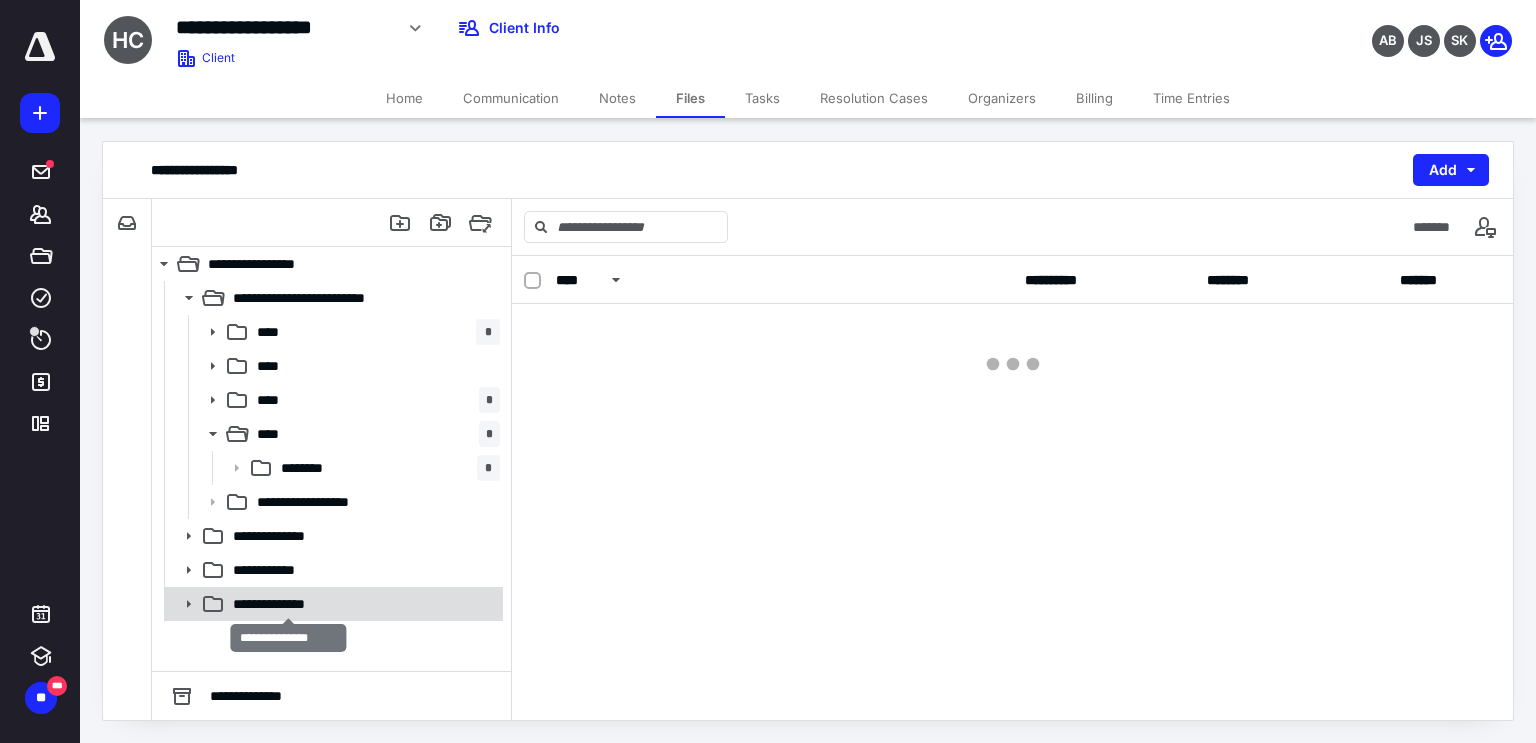 click on "**********" at bounding box center (289, 604) 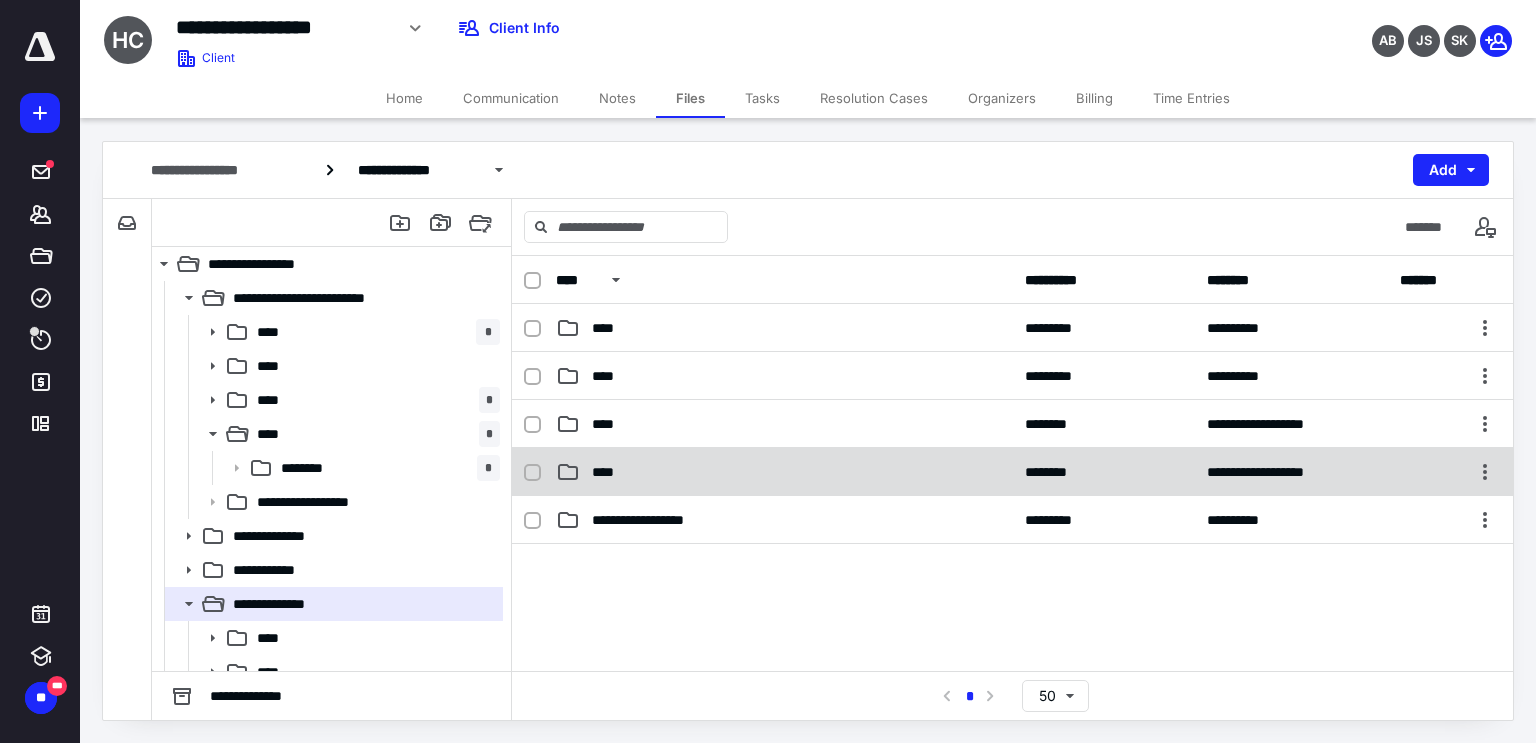 click on "****" at bounding box center [784, 472] 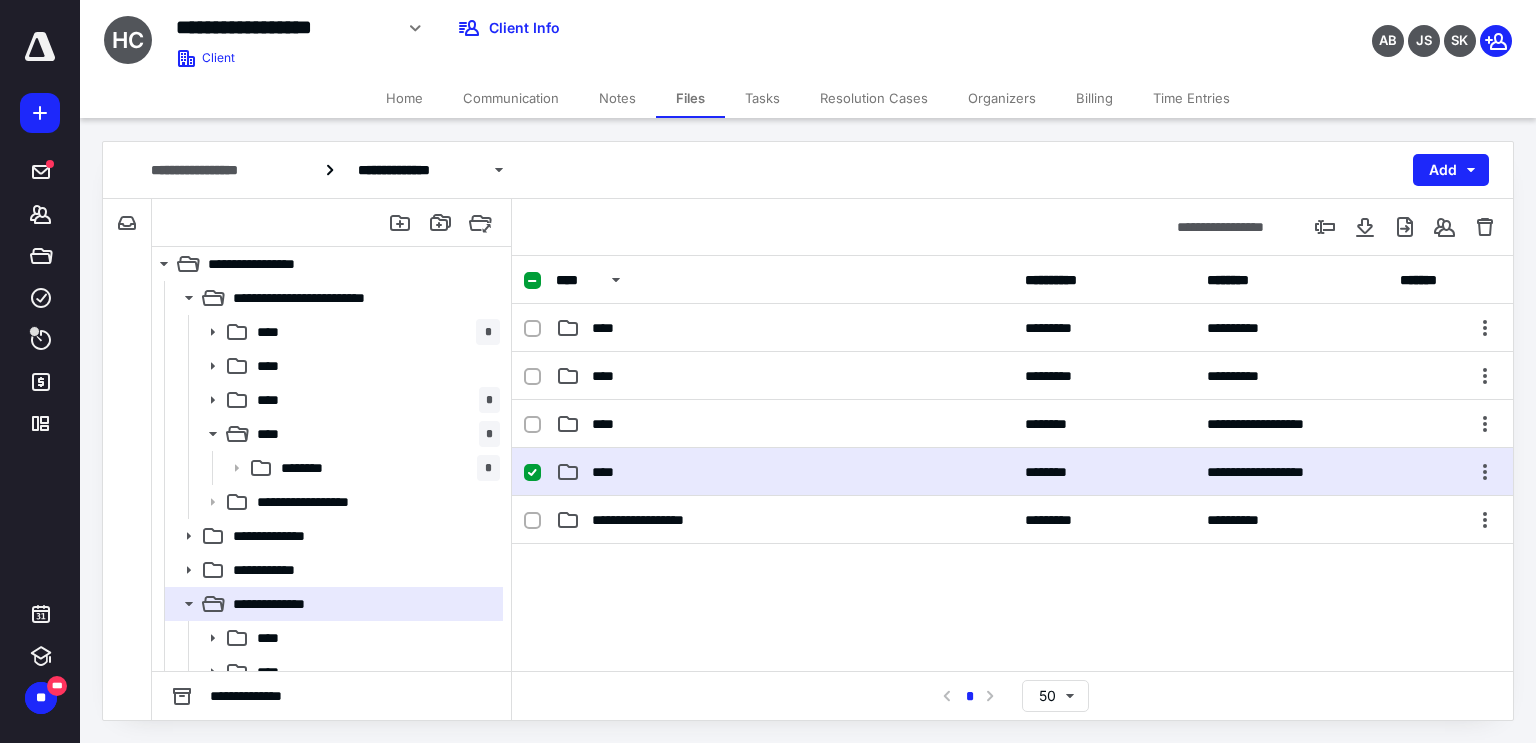 click on "****" at bounding box center [784, 472] 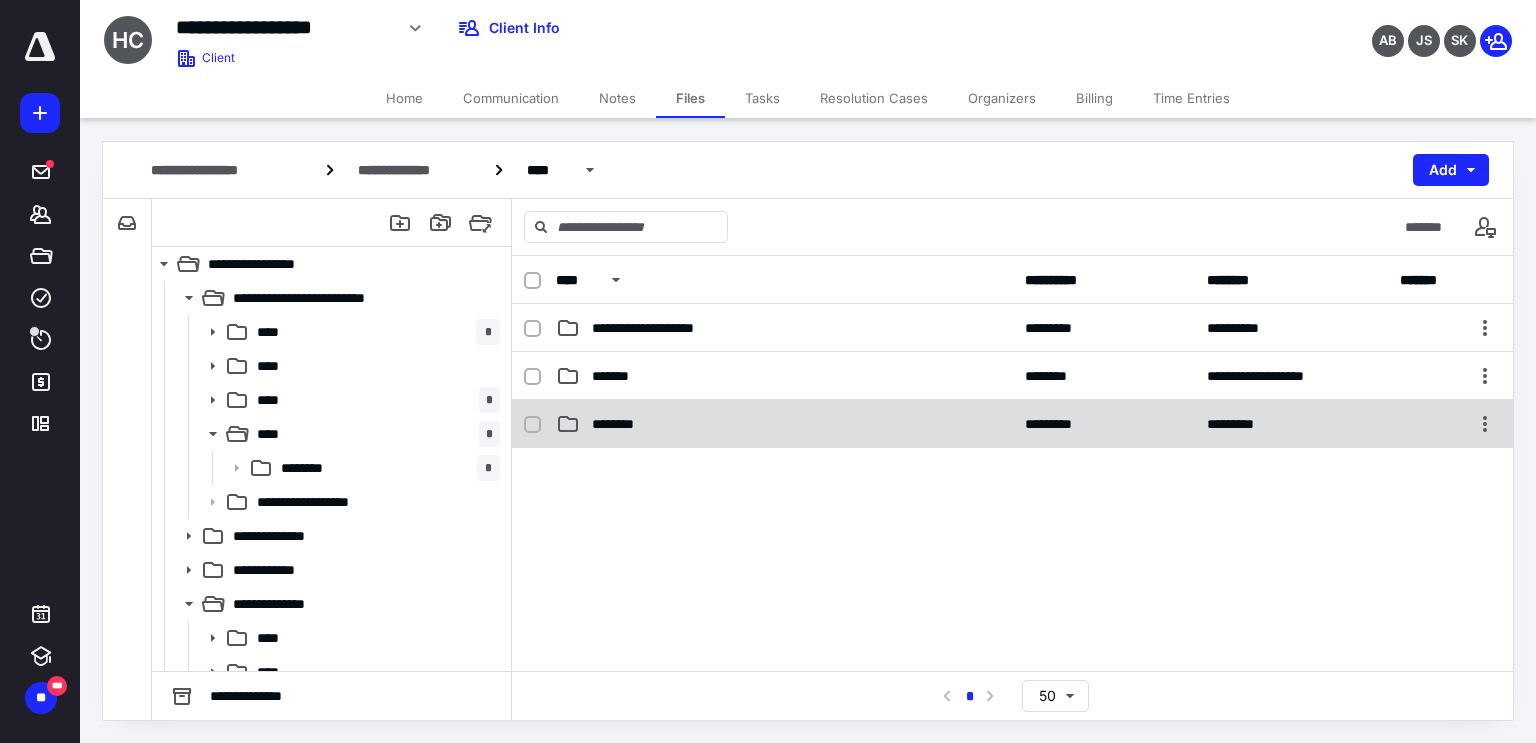 click on "********" at bounding box center [621, 424] 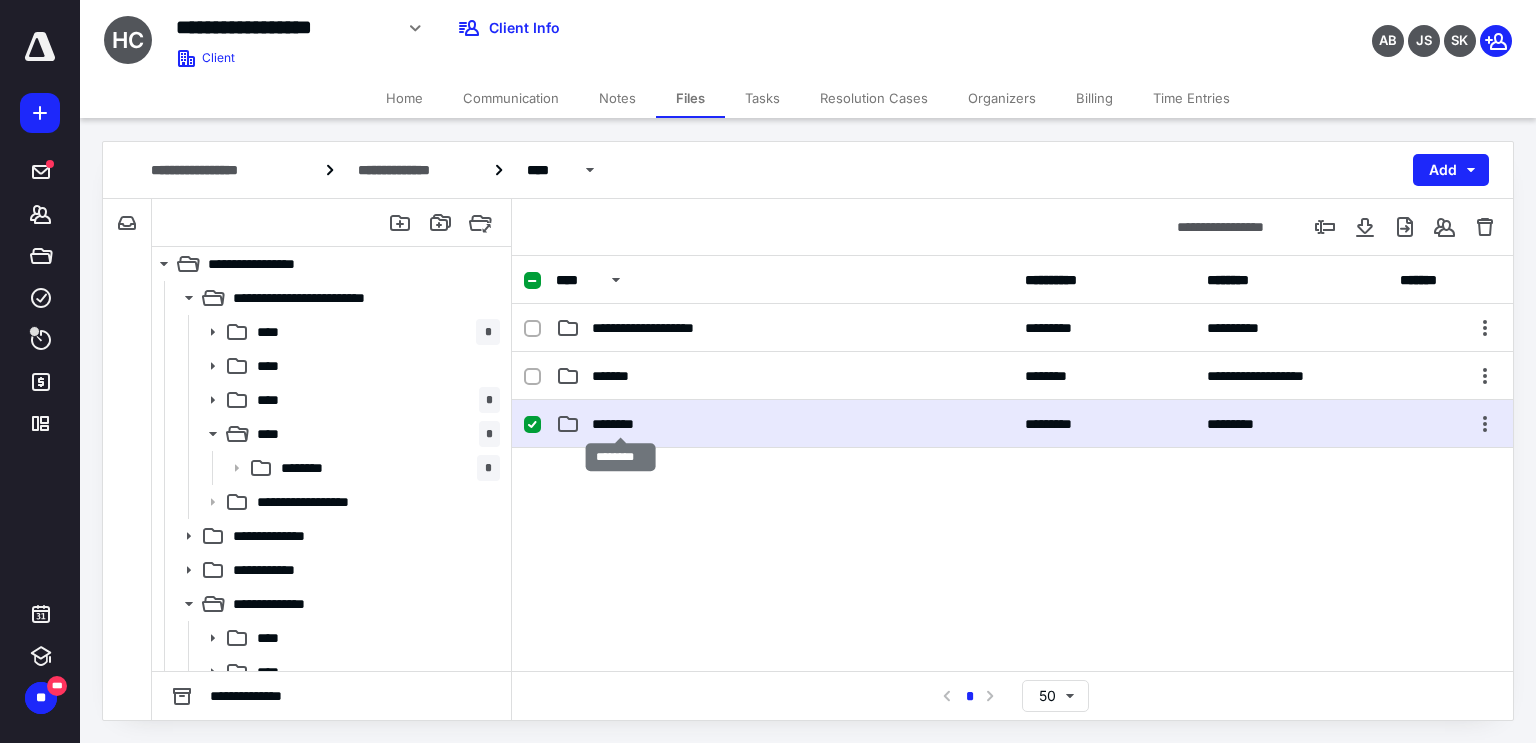 click on "********" at bounding box center (621, 424) 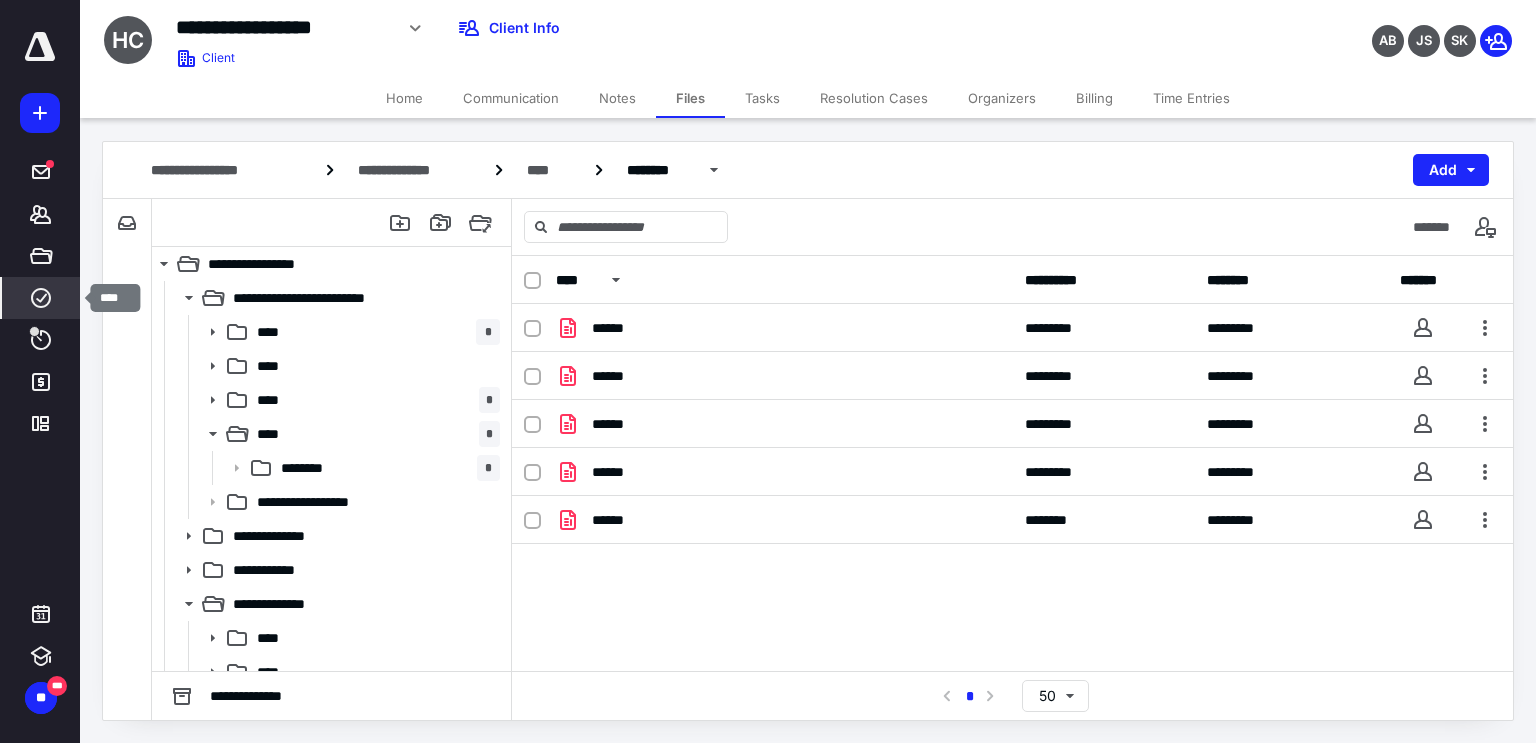 click 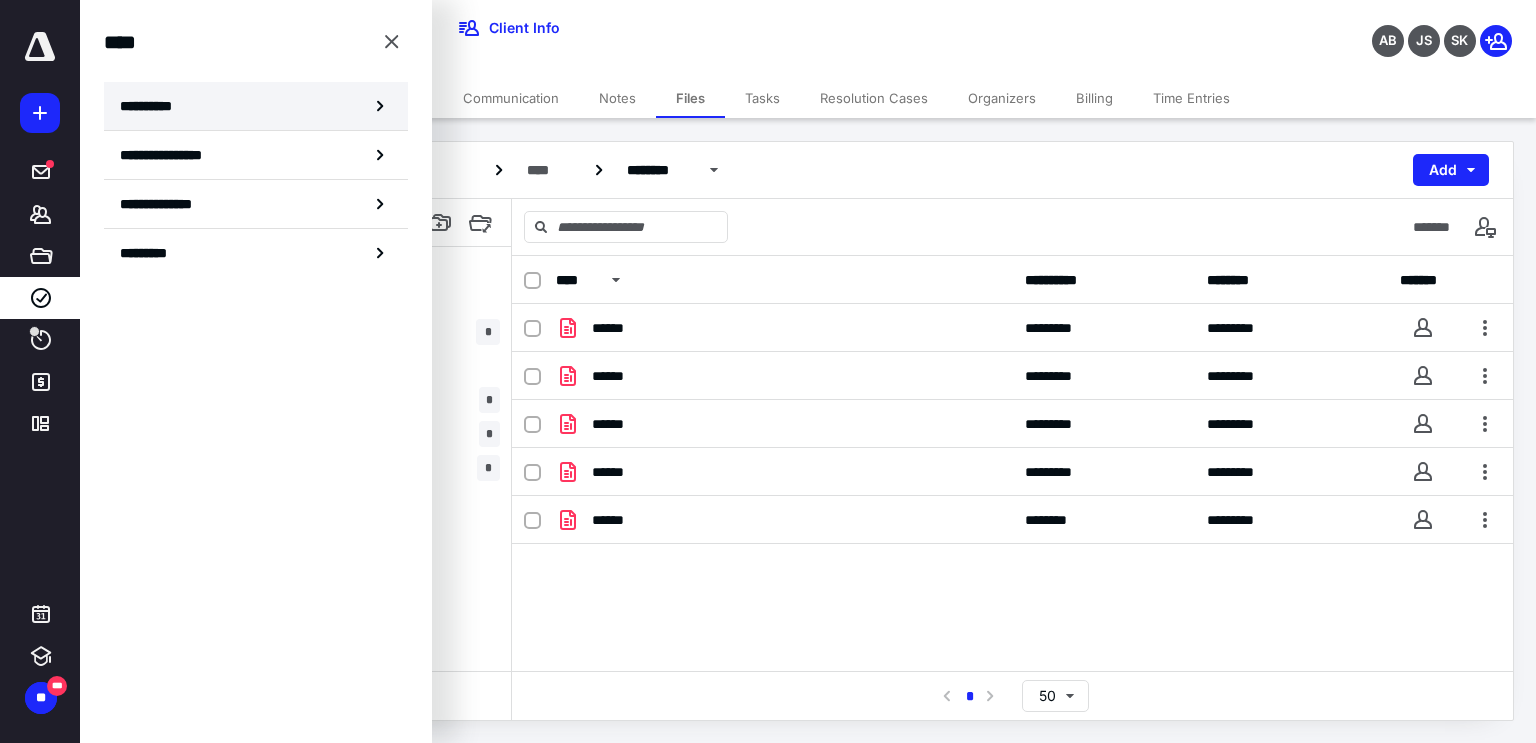 click on "**********" at bounding box center (153, 106) 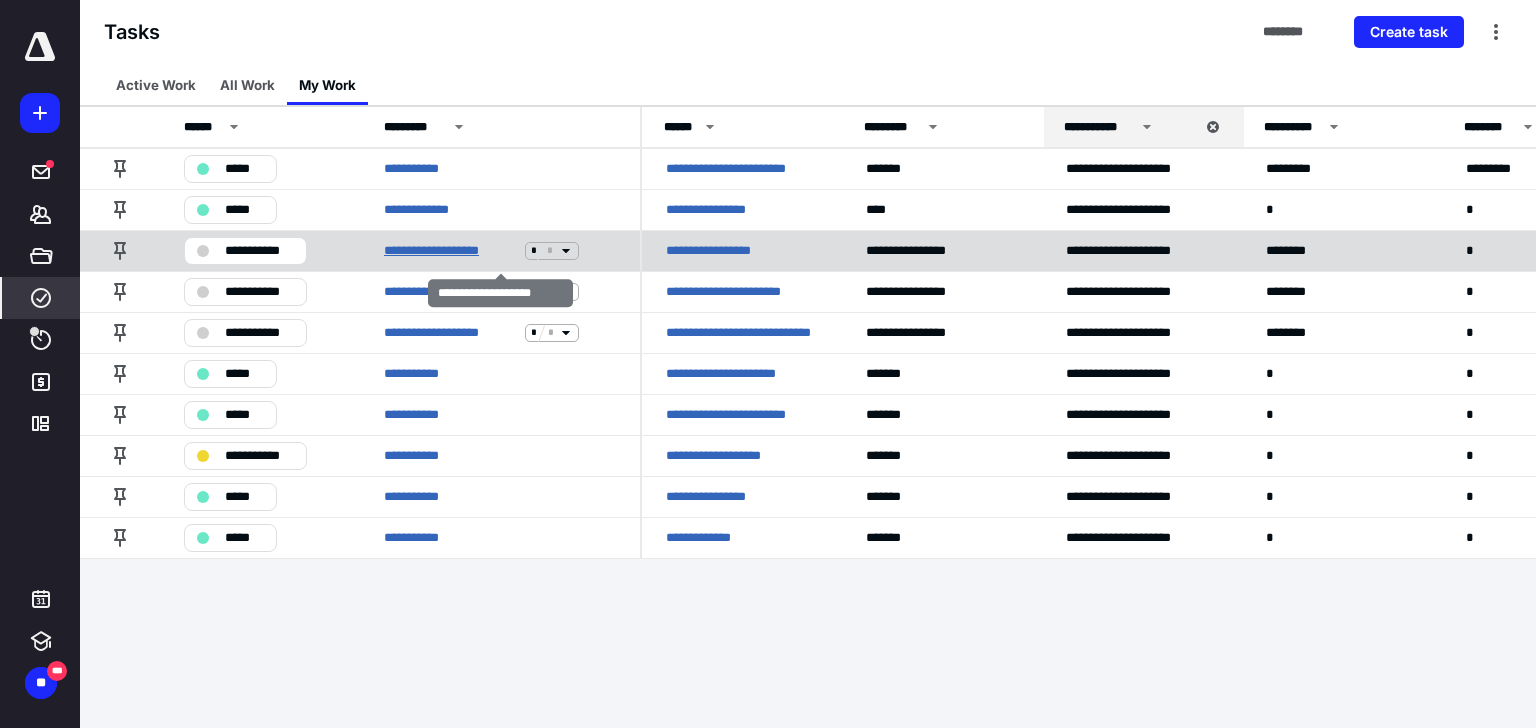 click on "**********" at bounding box center (450, 251) 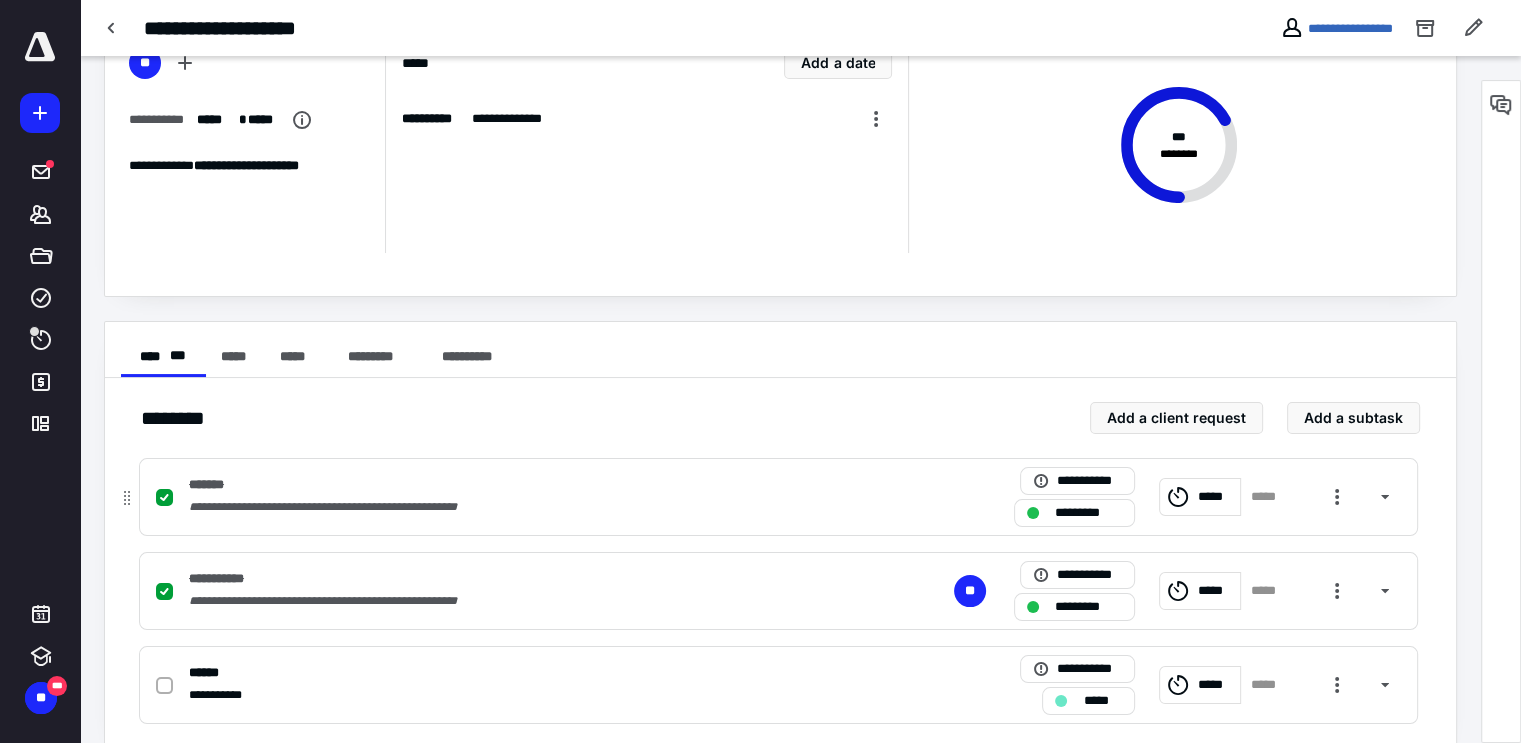 scroll, scrollTop: 149, scrollLeft: 0, axis: vertical 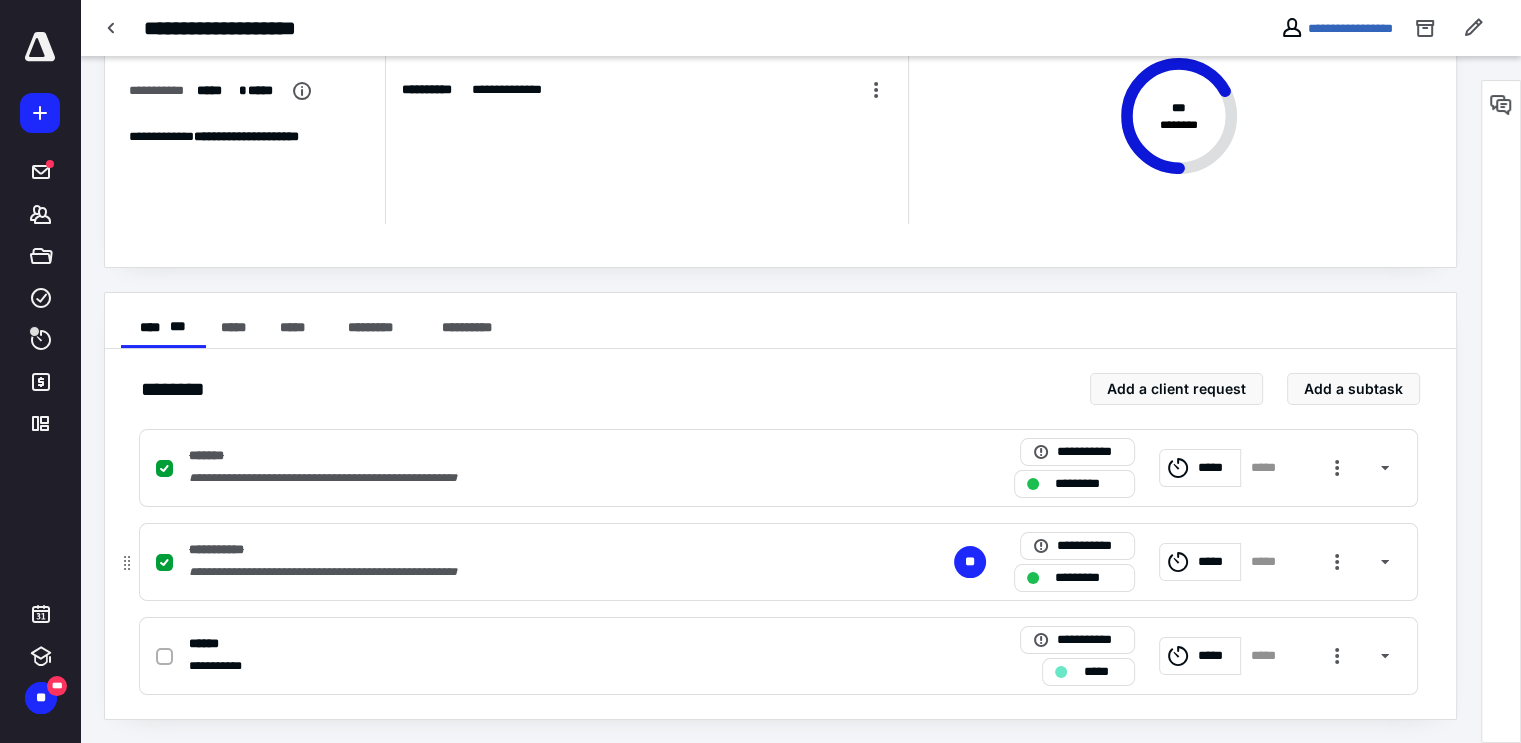 click at bounding box center [1033, 578] 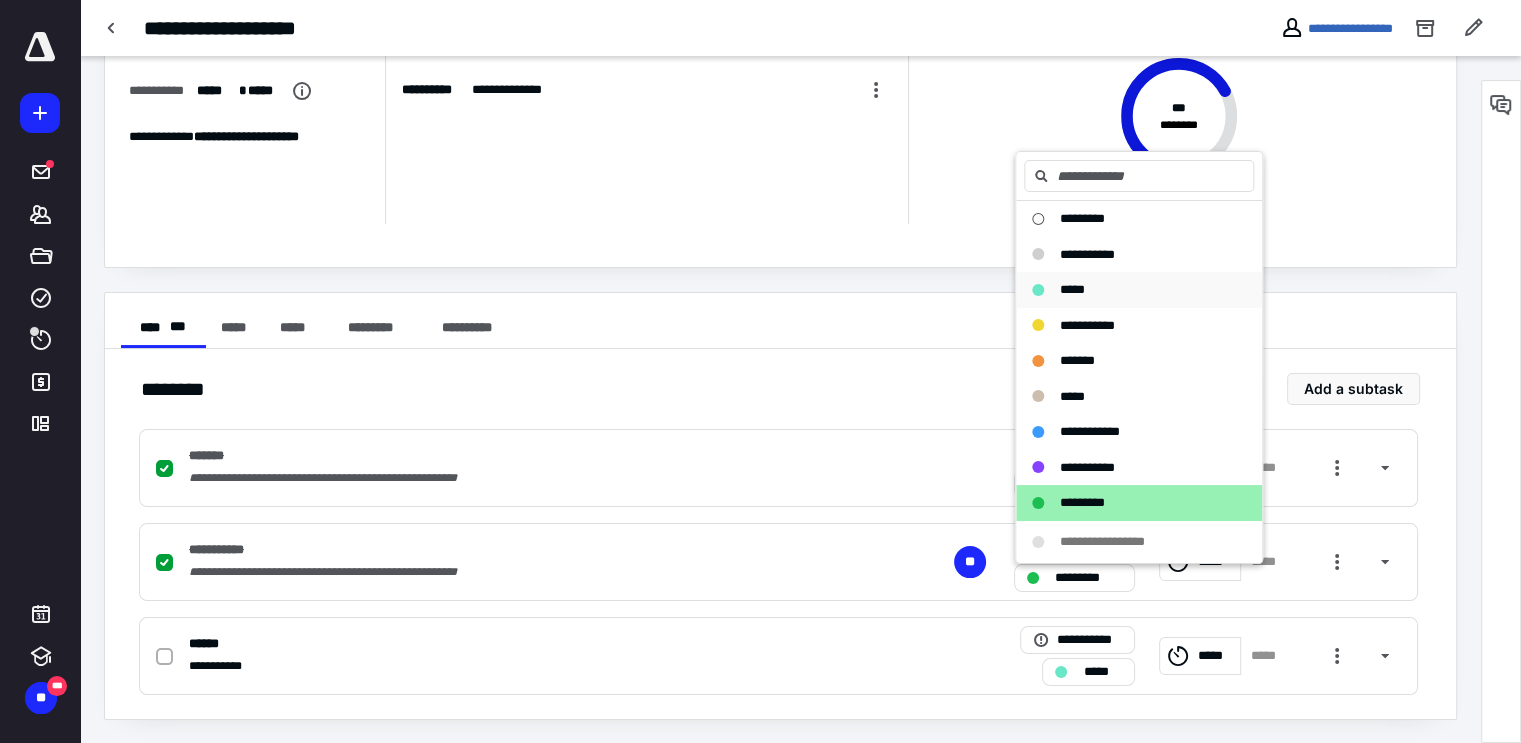 click on "*****" at bounding box center (1072, 289) 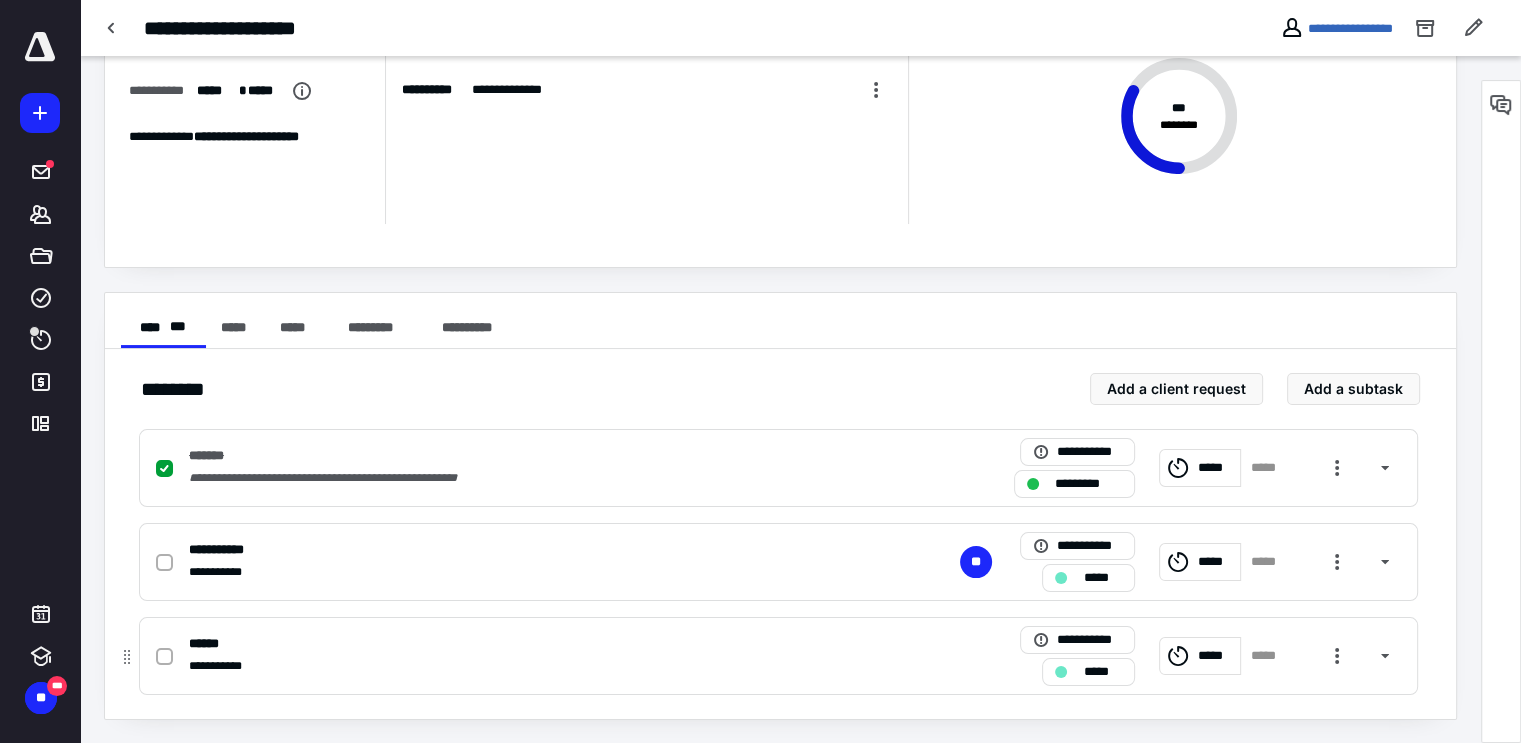click at bounding box center [1061, 672] 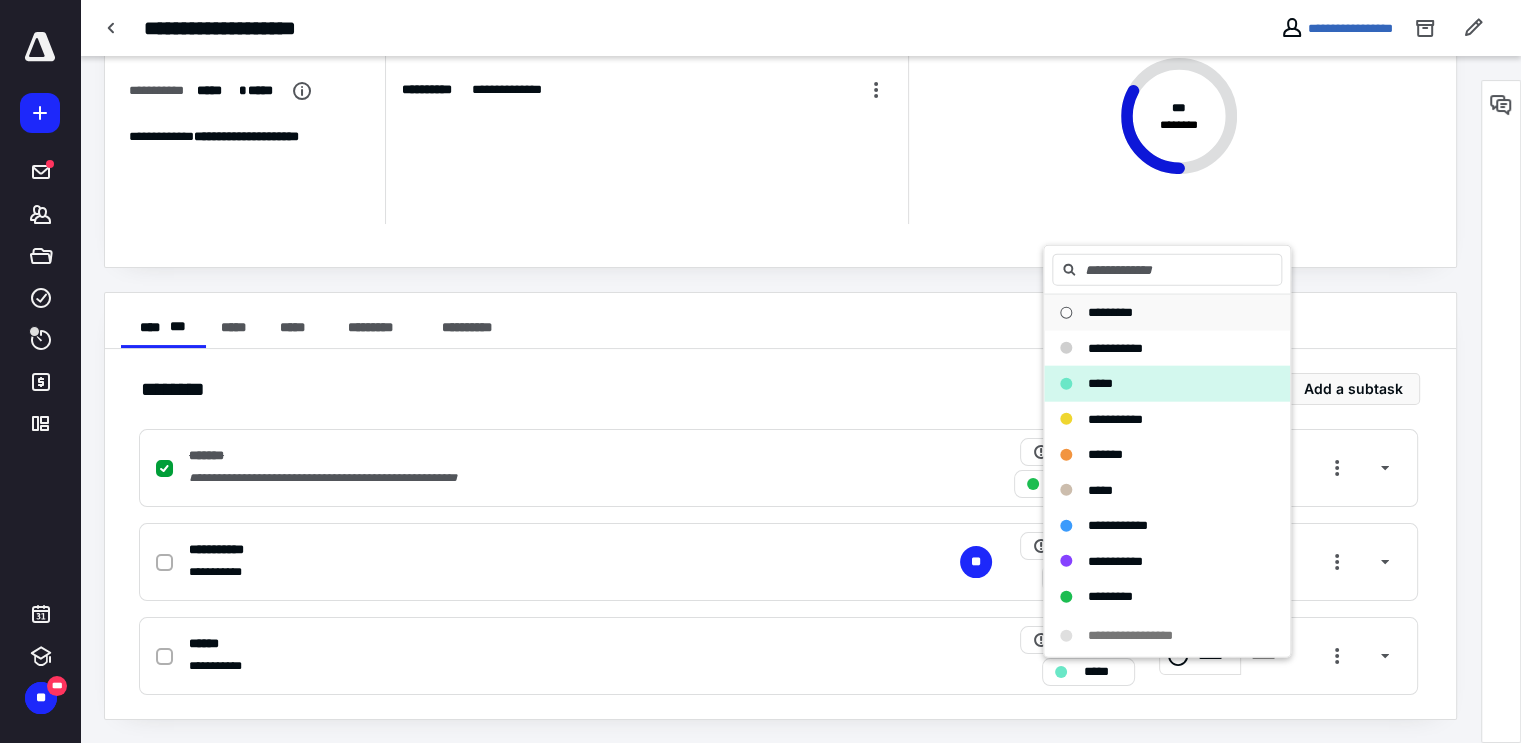 click on "*********" at bounding box center [1110, 312] 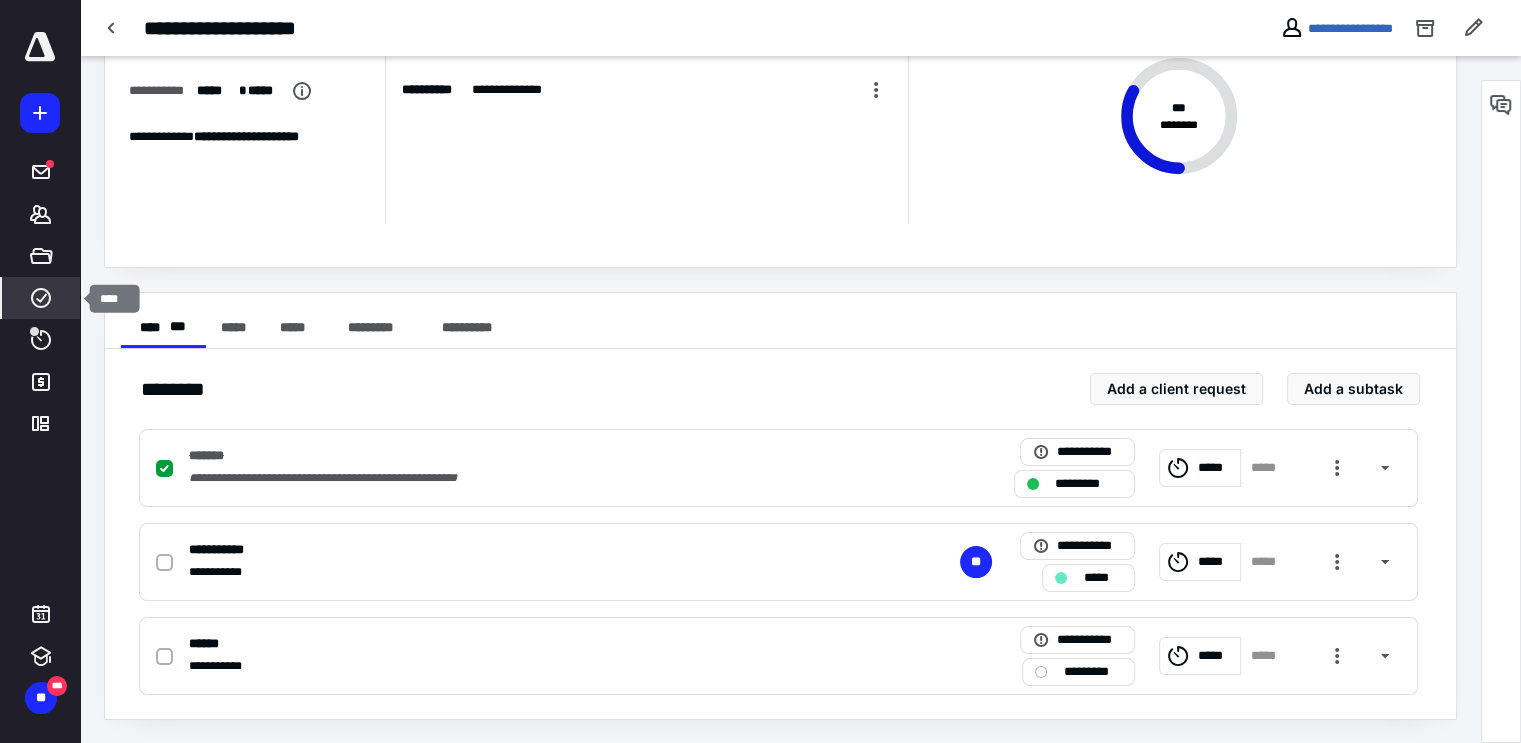 click 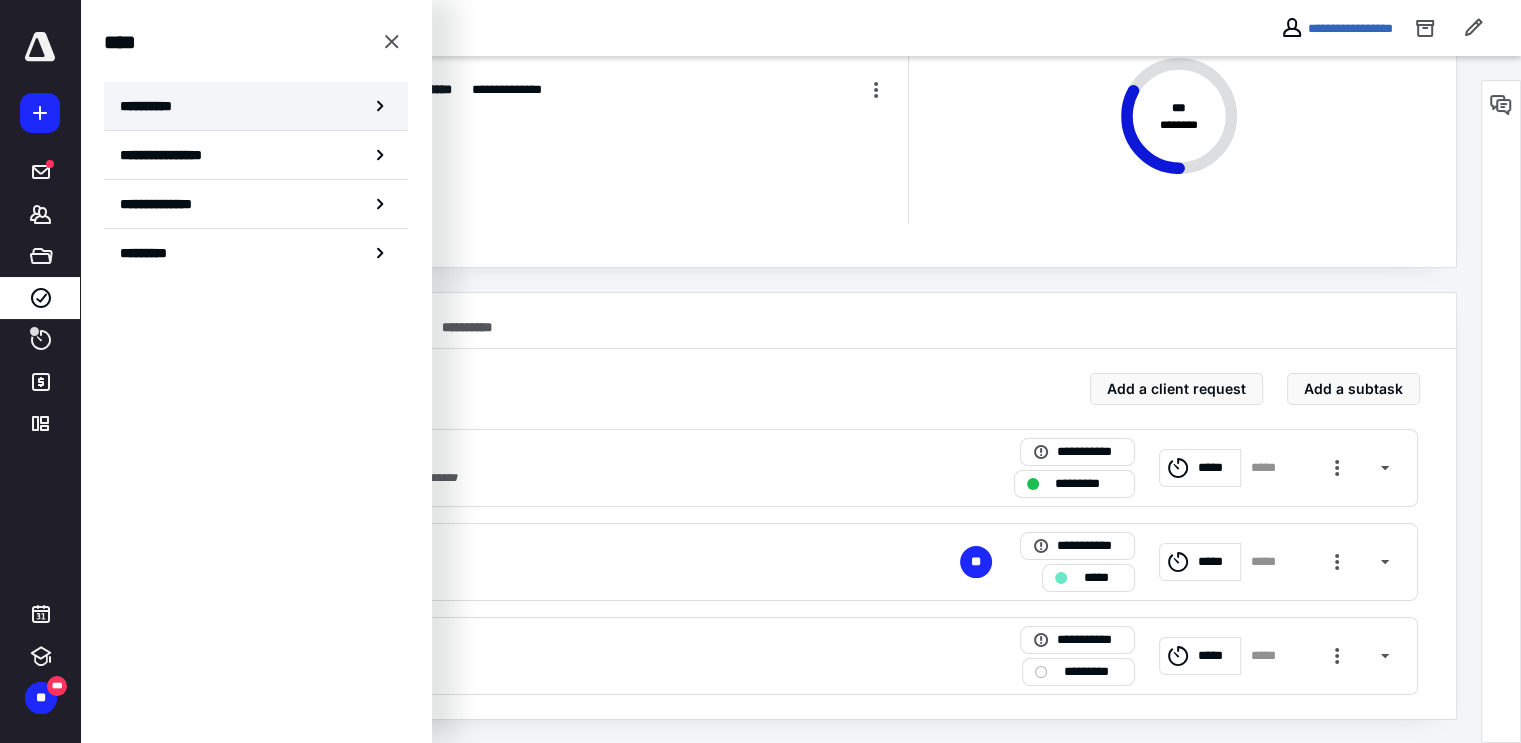 click on "**********" at bounding box center [153, 106] 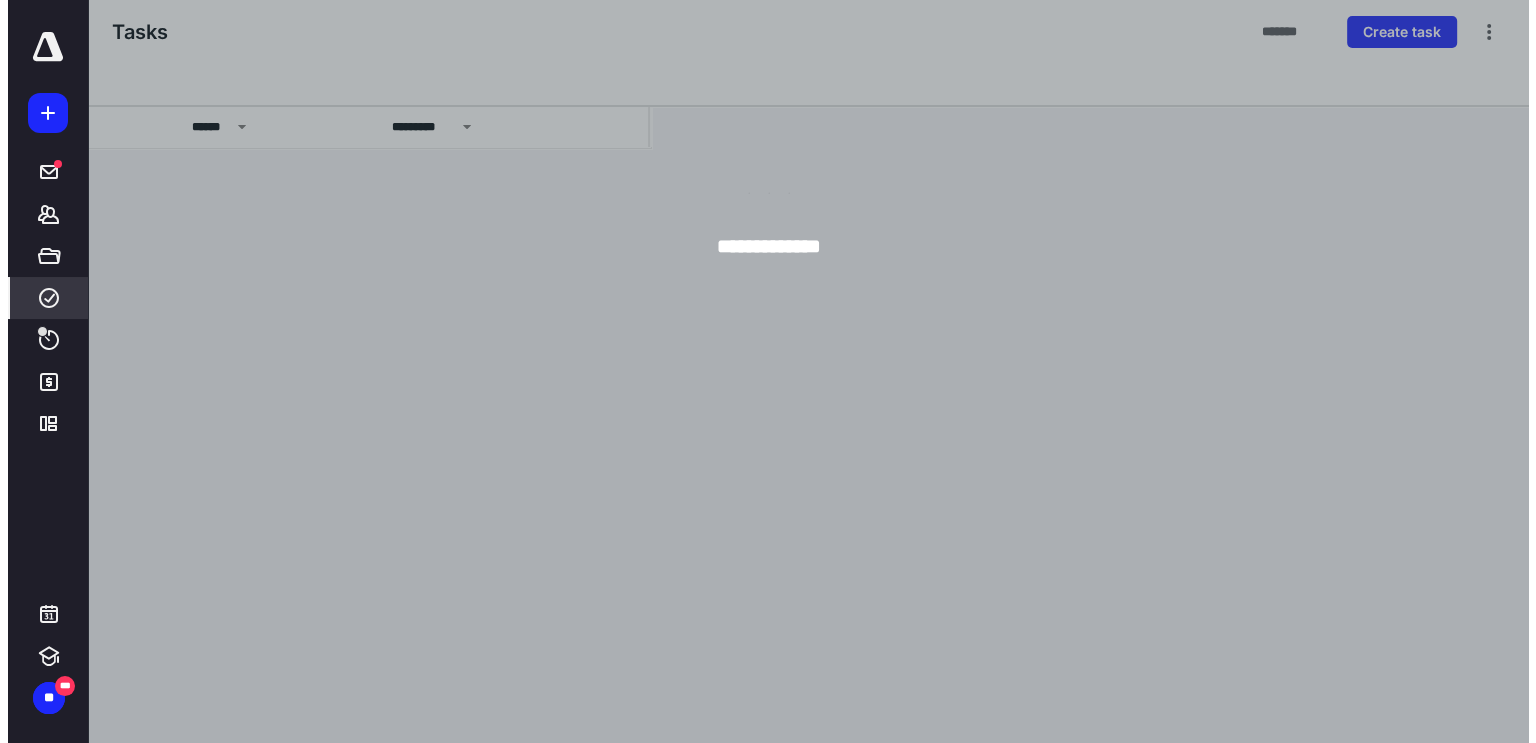 scroll, scrollTop: 0, scrollLeft: 0, axis: both 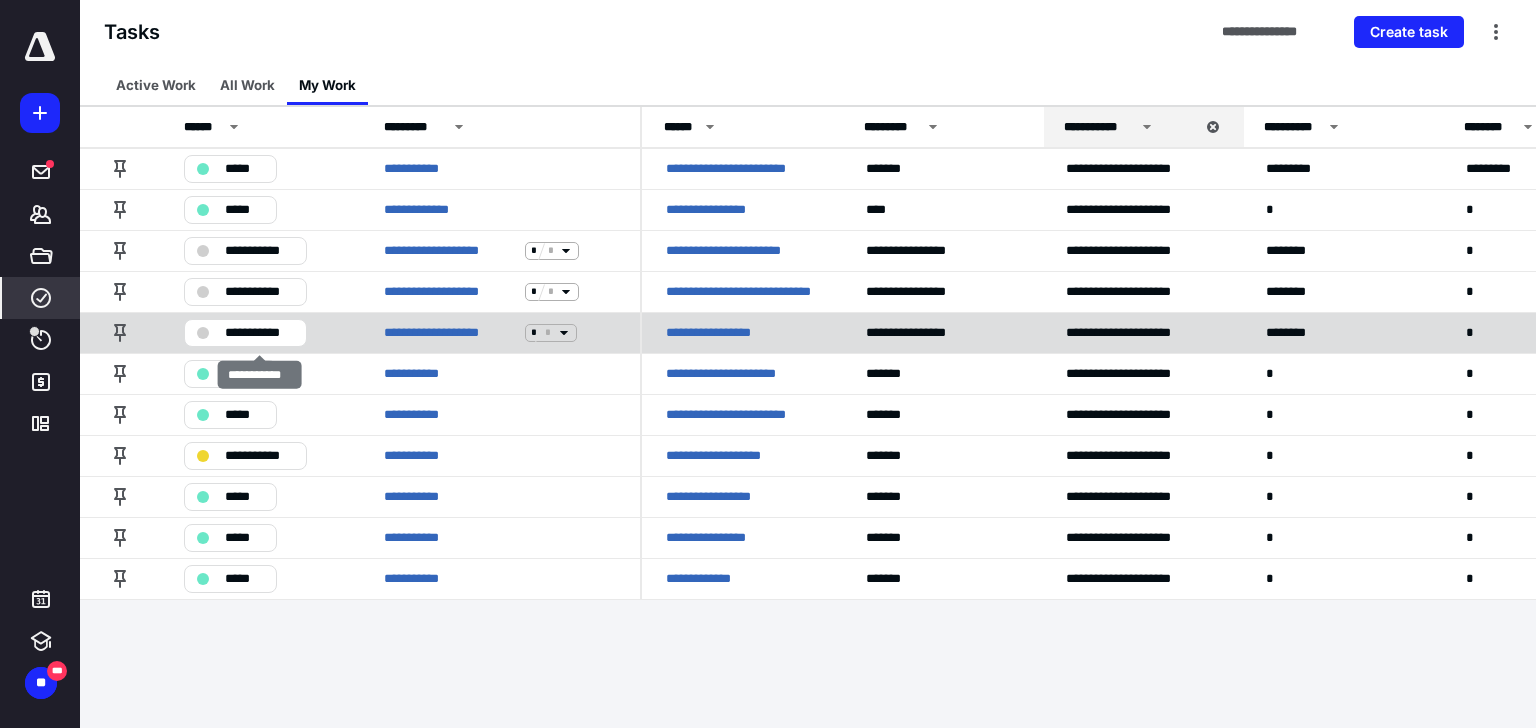 click at bounding box center [203, 333] 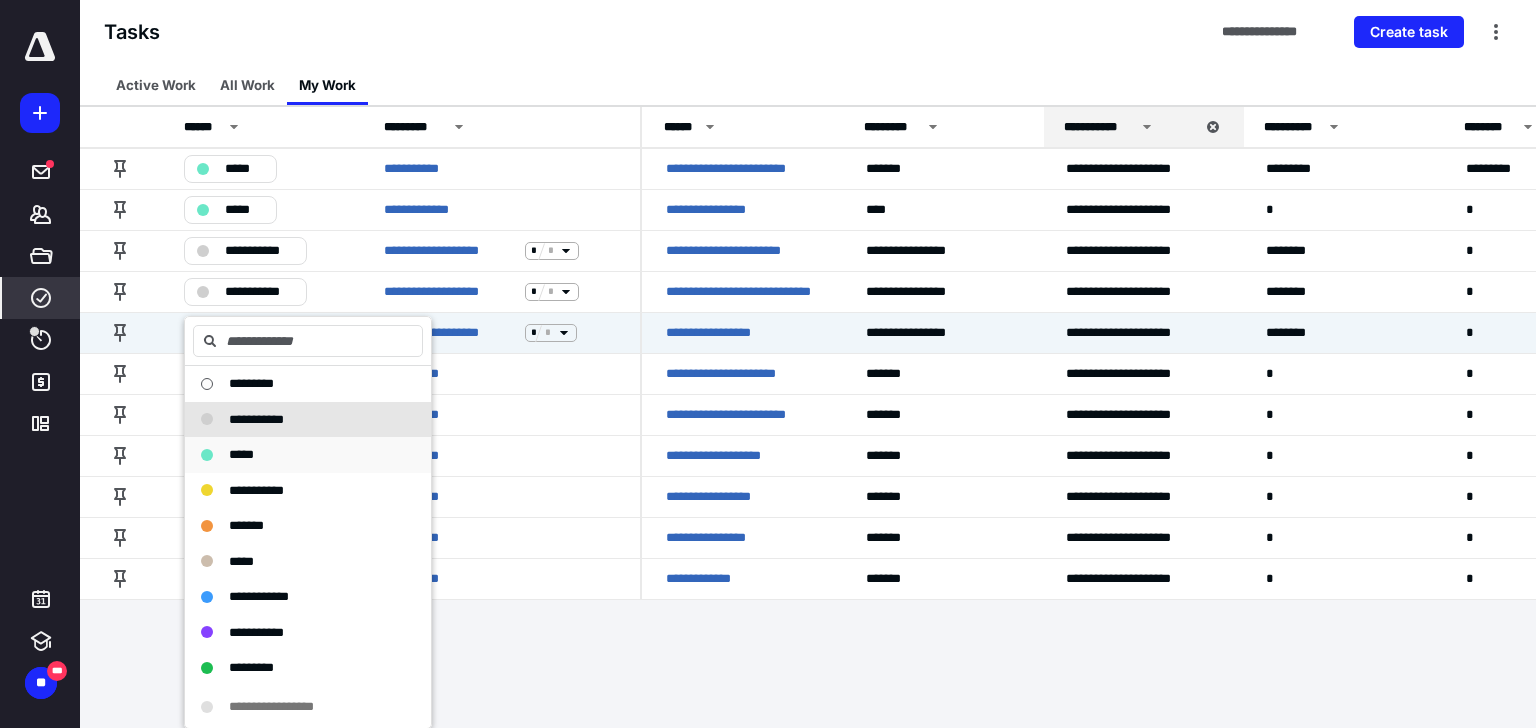 click on "*****" at bounding box center (241, 454) 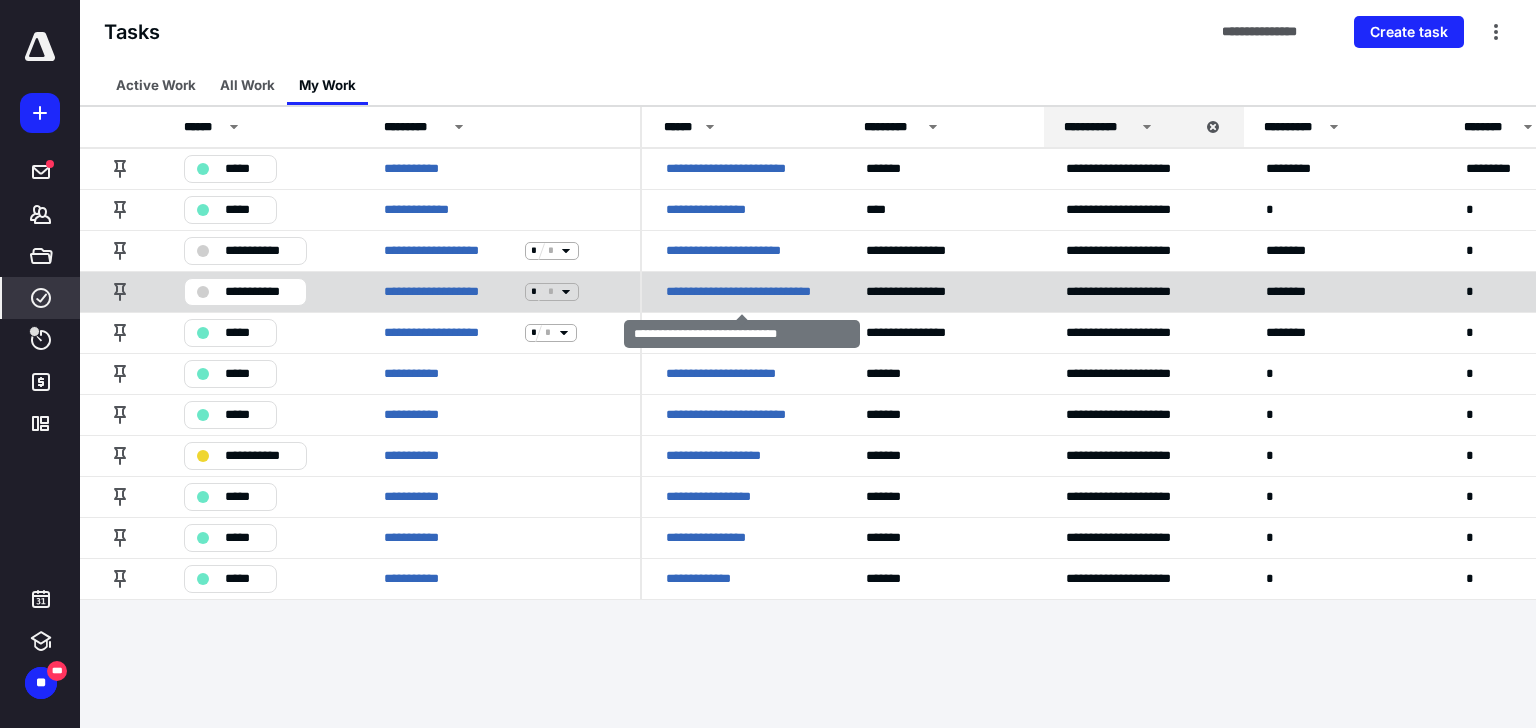 click on "**********" at bounding box center (742, 292) 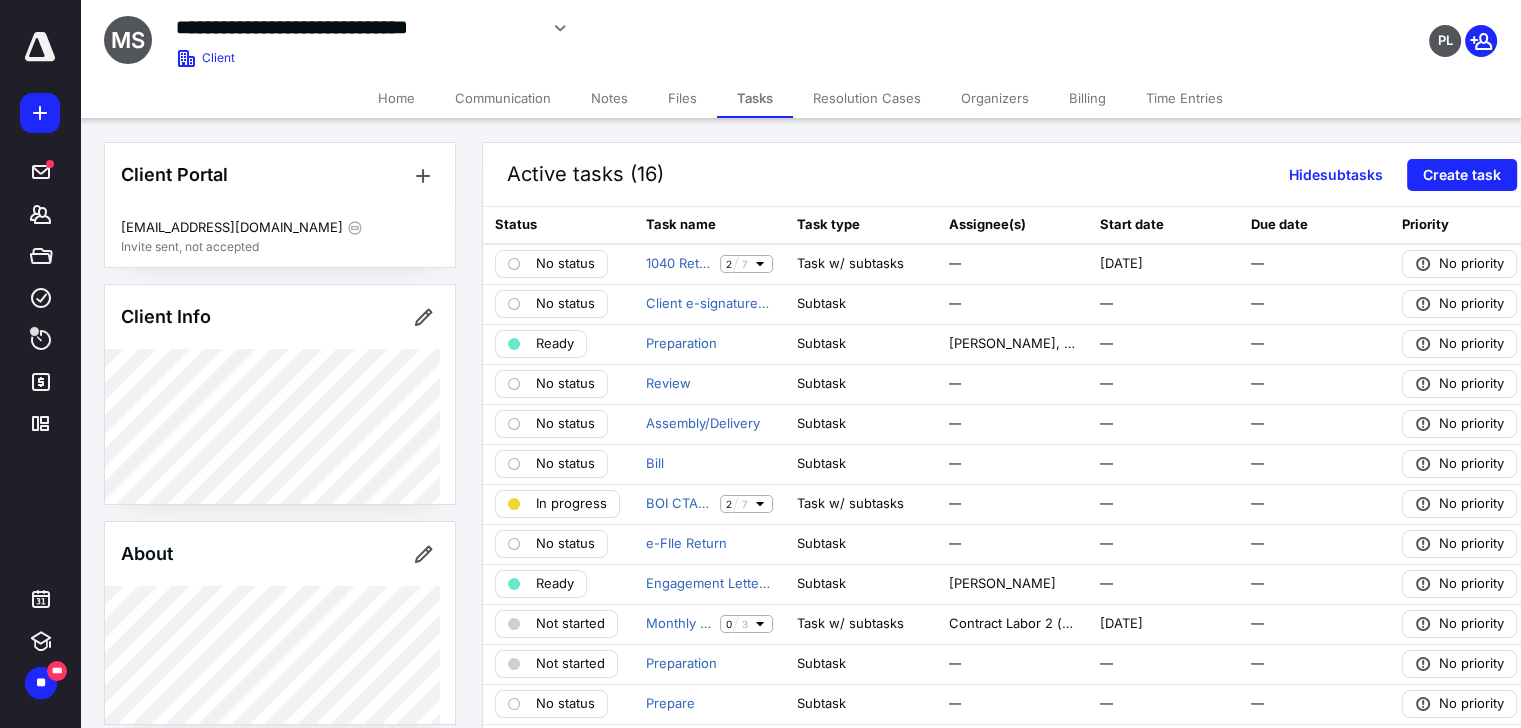 click on "Files" at bounding box center (682, 98) 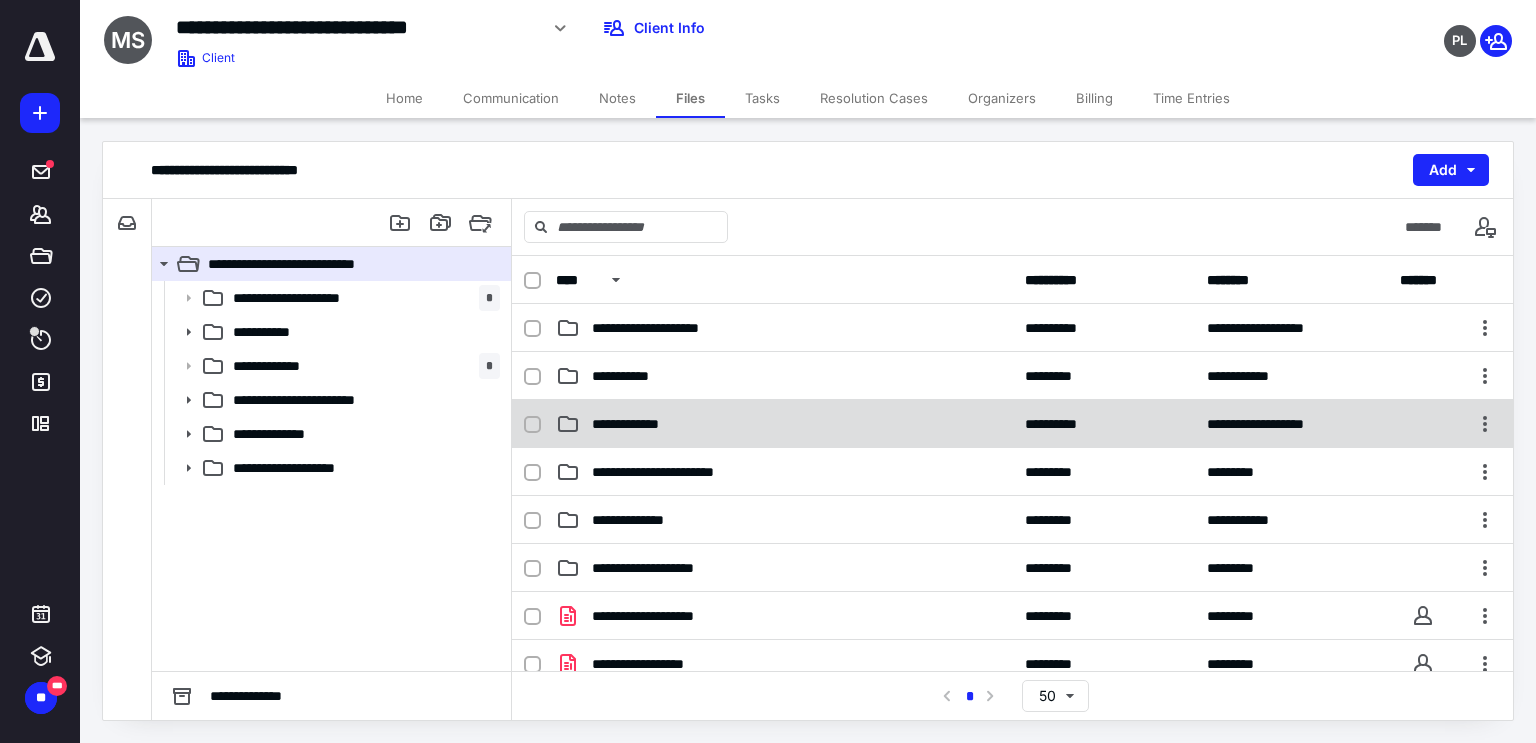 scroll, scrollTop: 100, scrollLeft: 0, axis: vertical 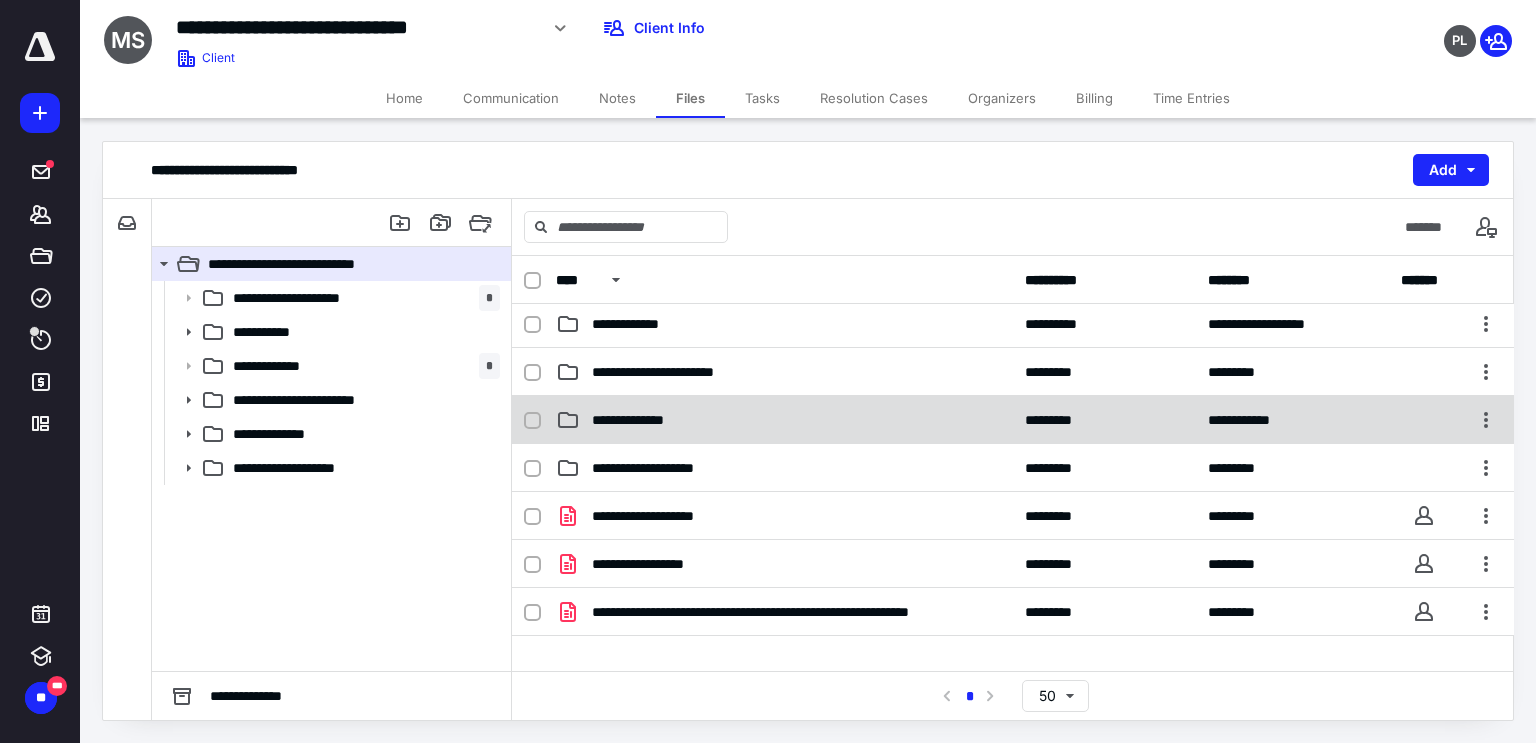 click on "**********" at bounding box center [643, 420] 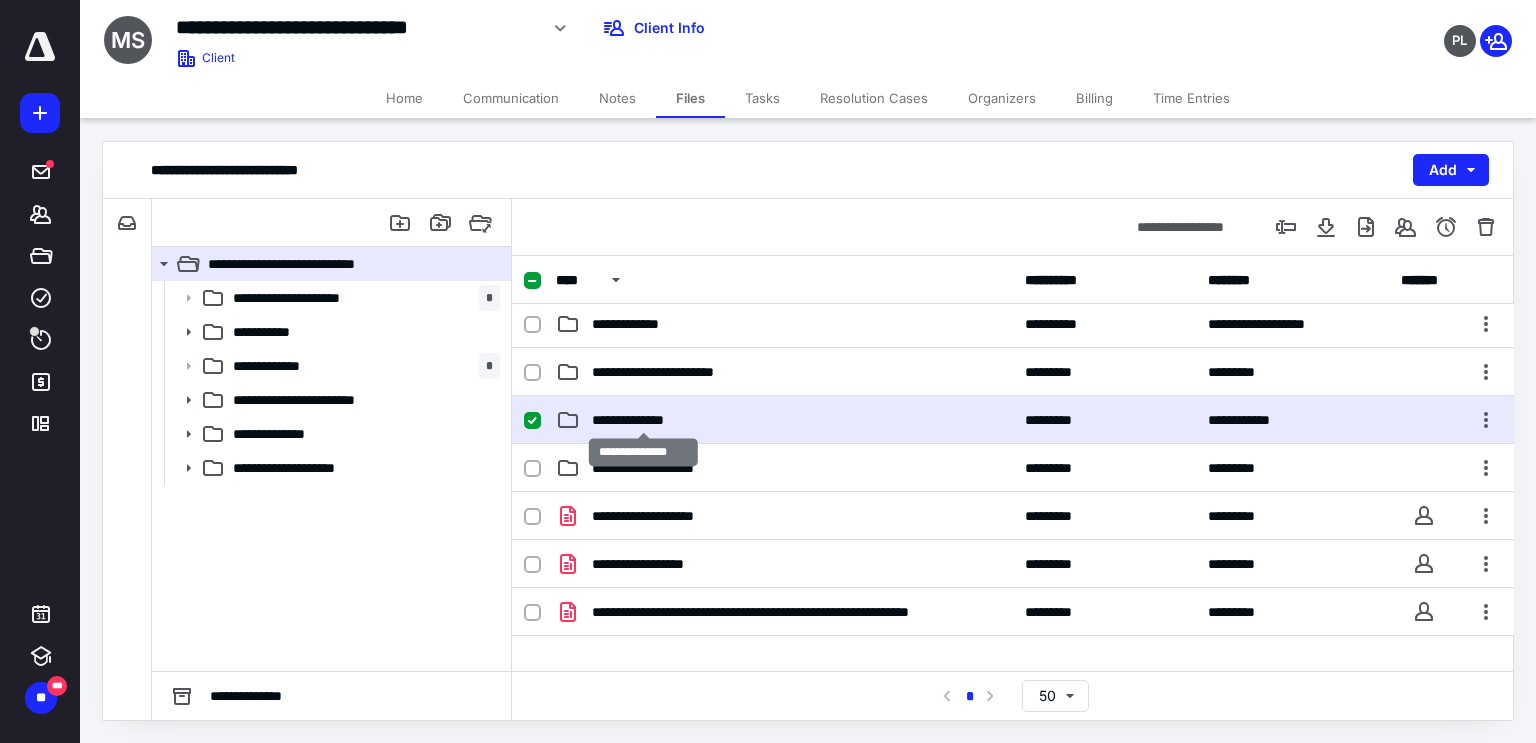 click on "**********" at bounding box center (643, 420) 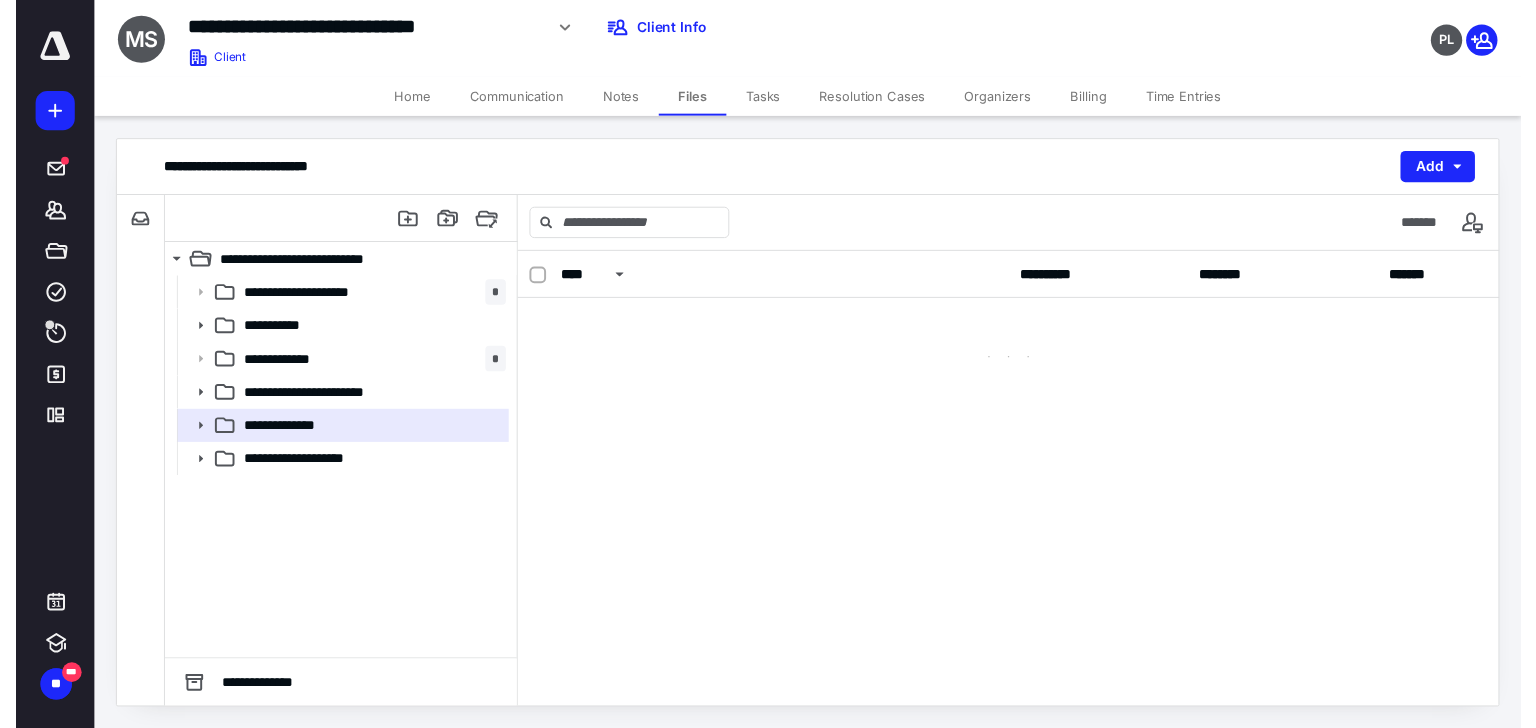 scroll, scrollTop: 0, scrollLeft: 0, axis: both 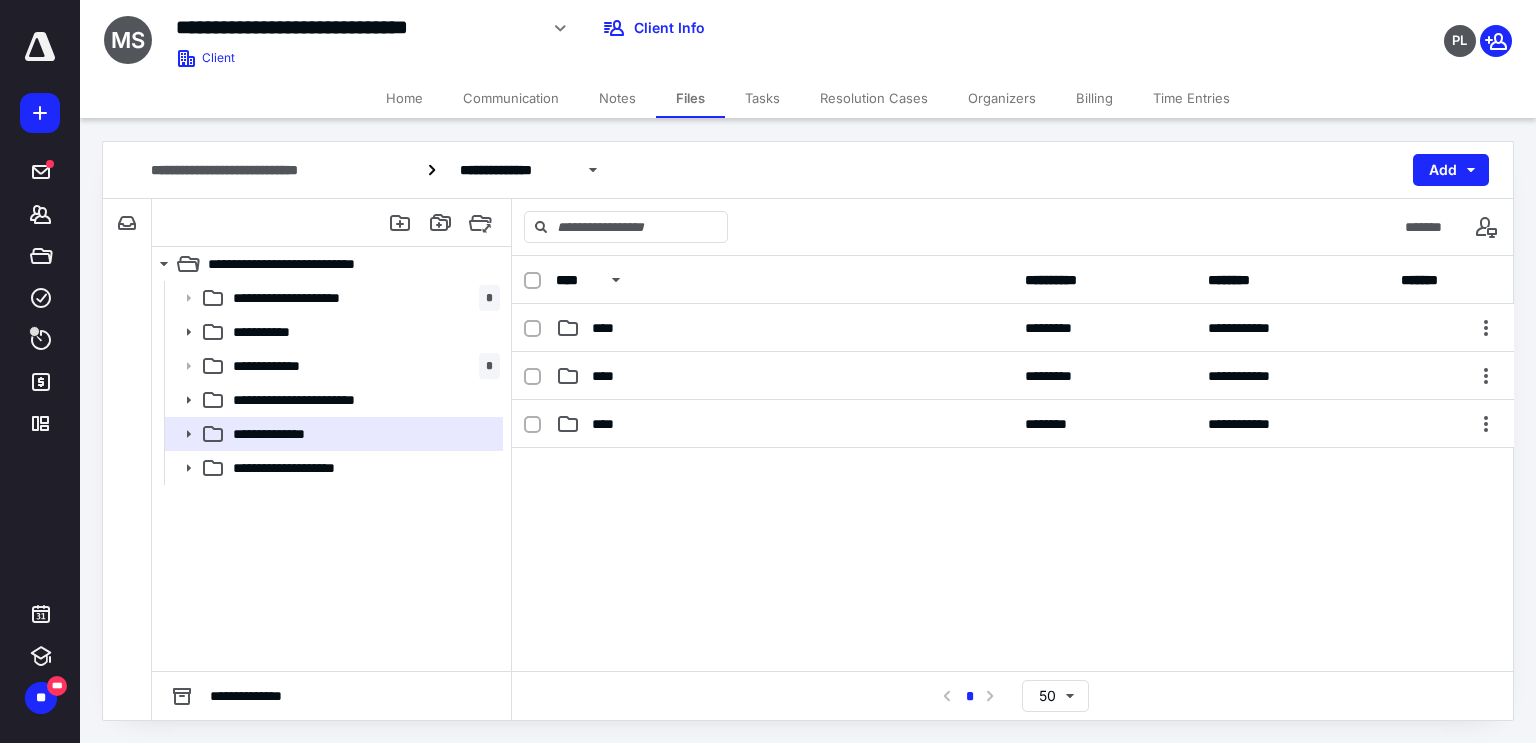click on "Tasks" at bounding box center (762, 98) 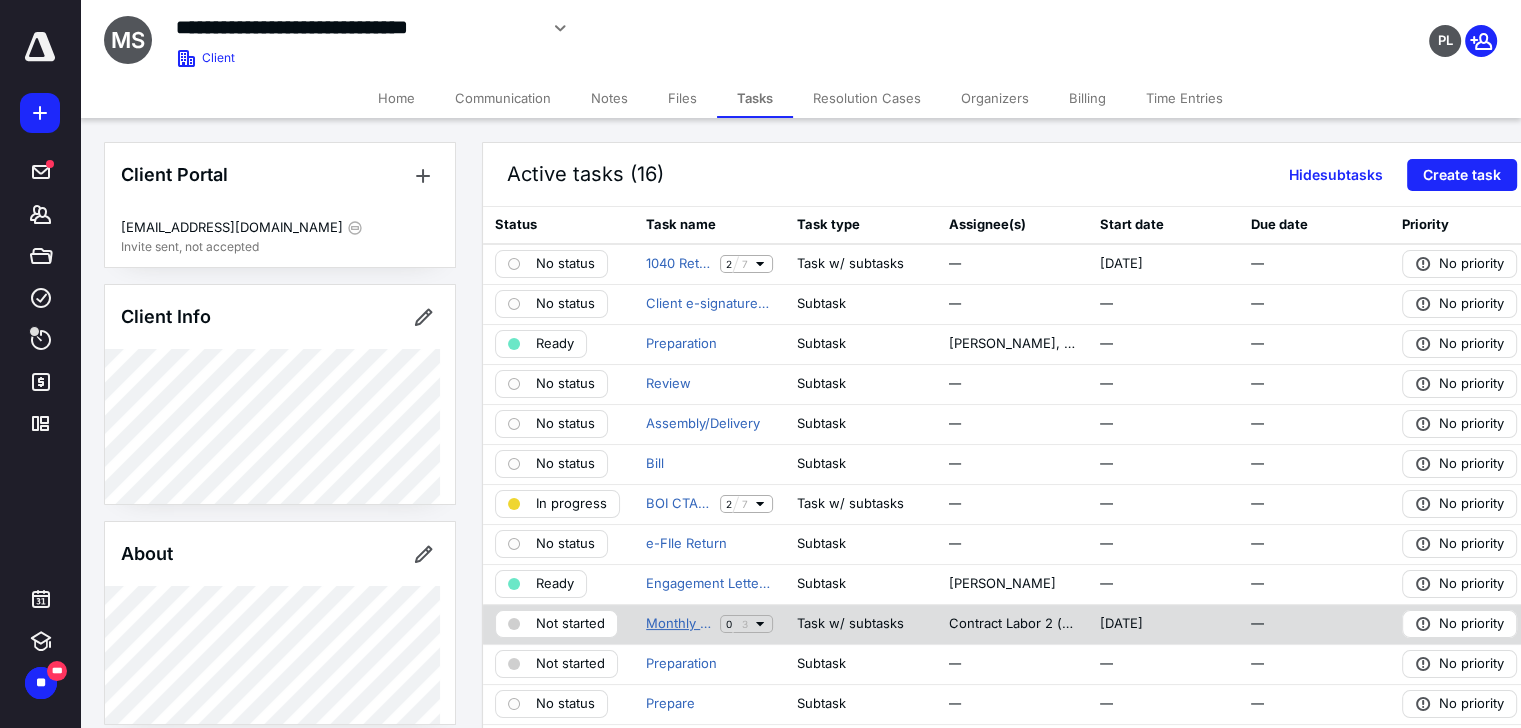 click on "Monthly Bookkeeping" at bounding box center [679, 624] 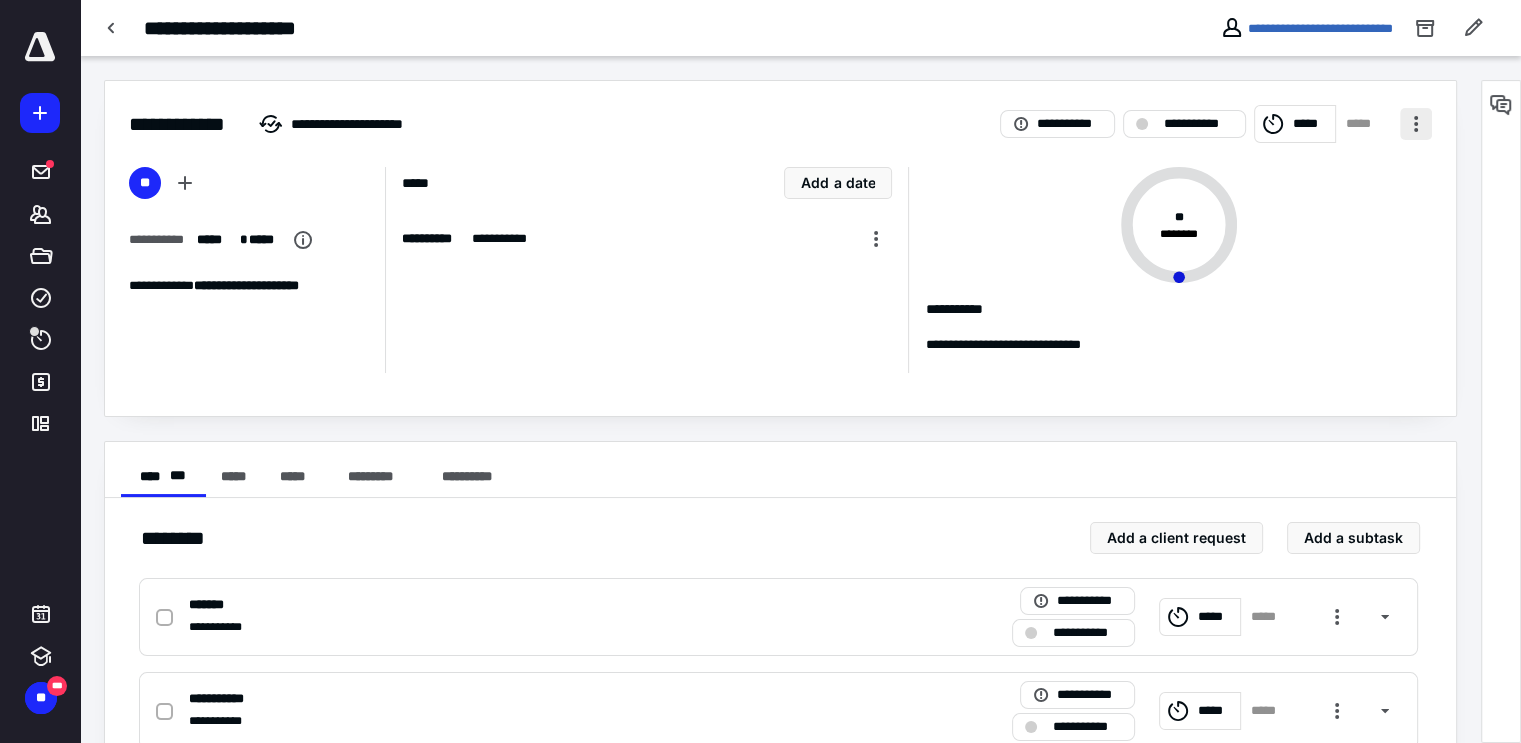 click at bounding box center [1416, 124] 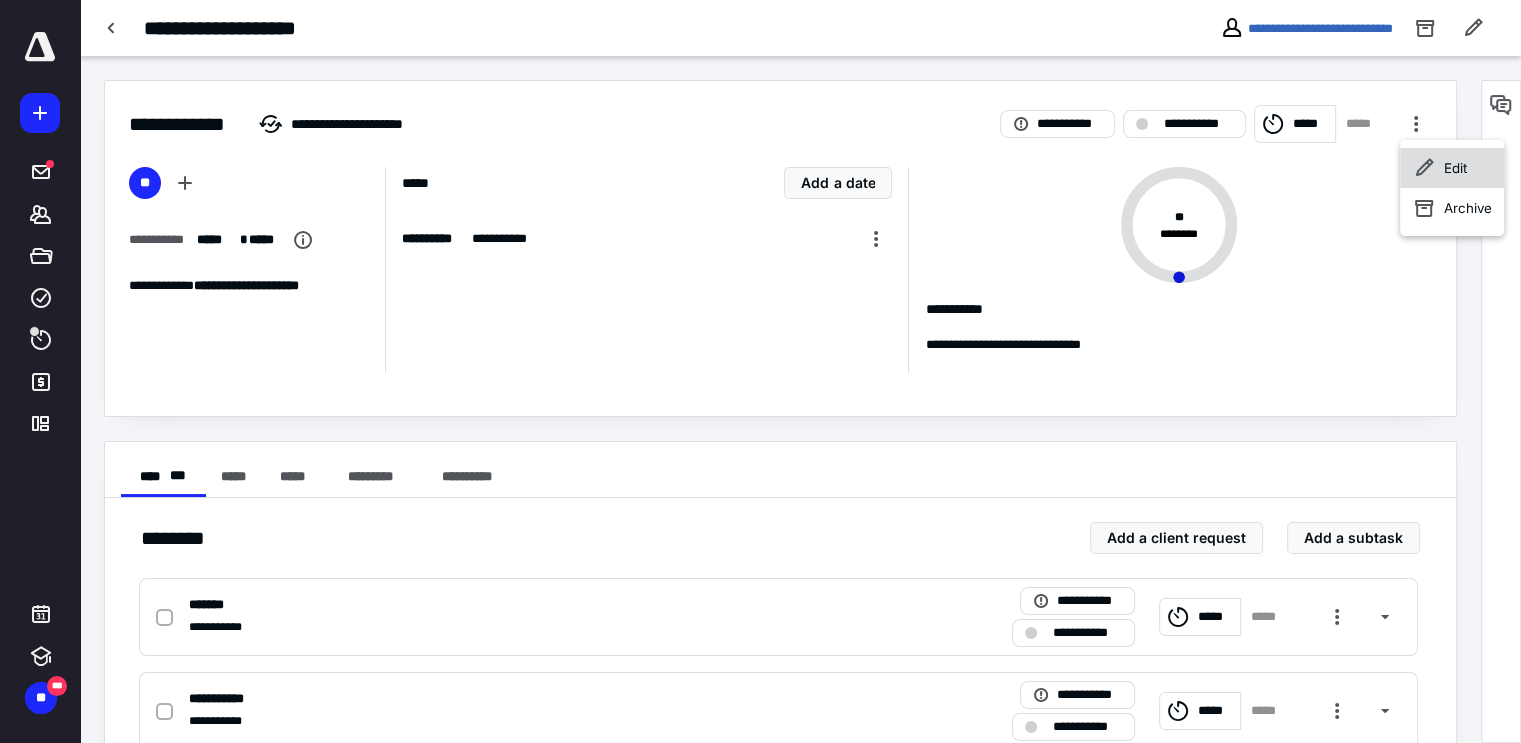 click on "Edit" at bounding box center [1455, 168] 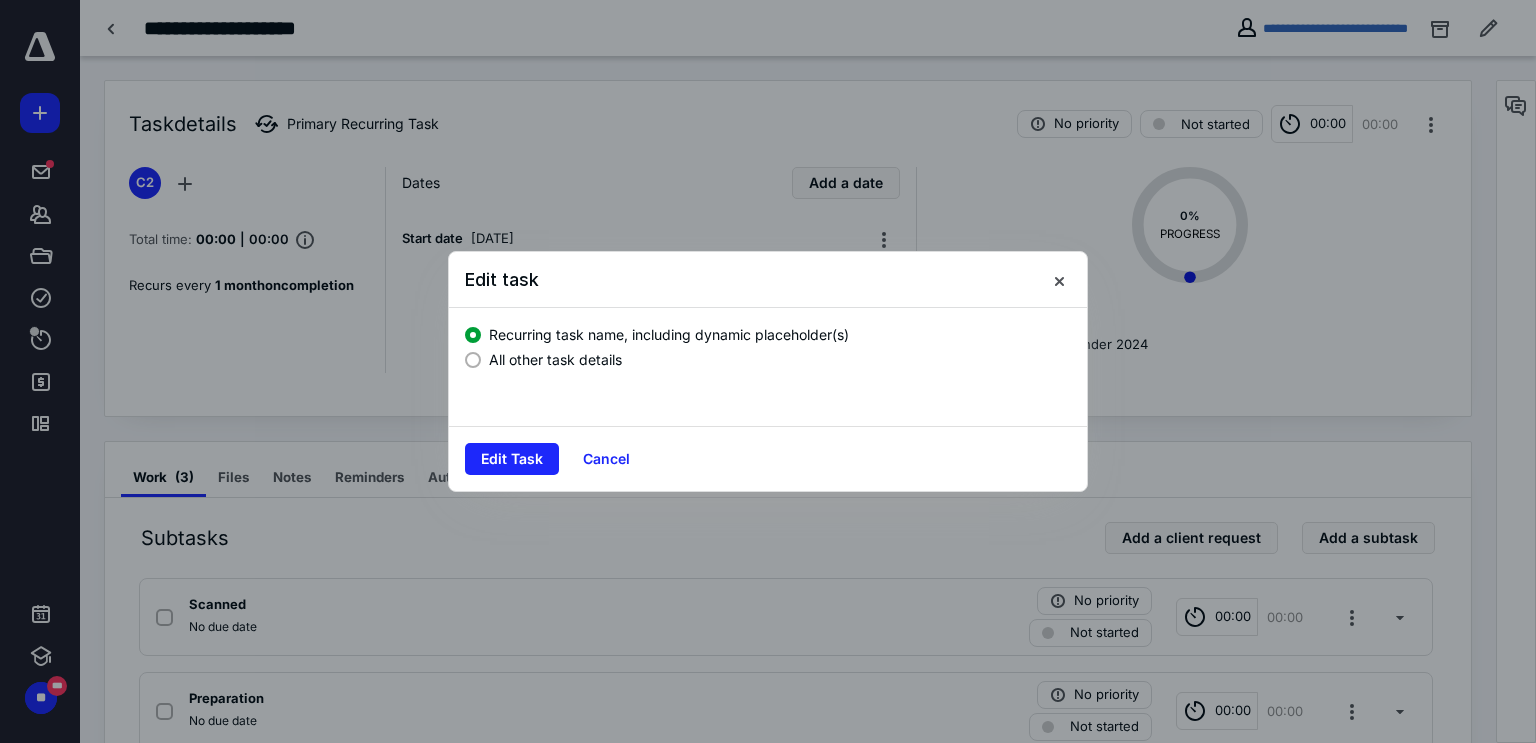 click at bounding box center [473, 360] 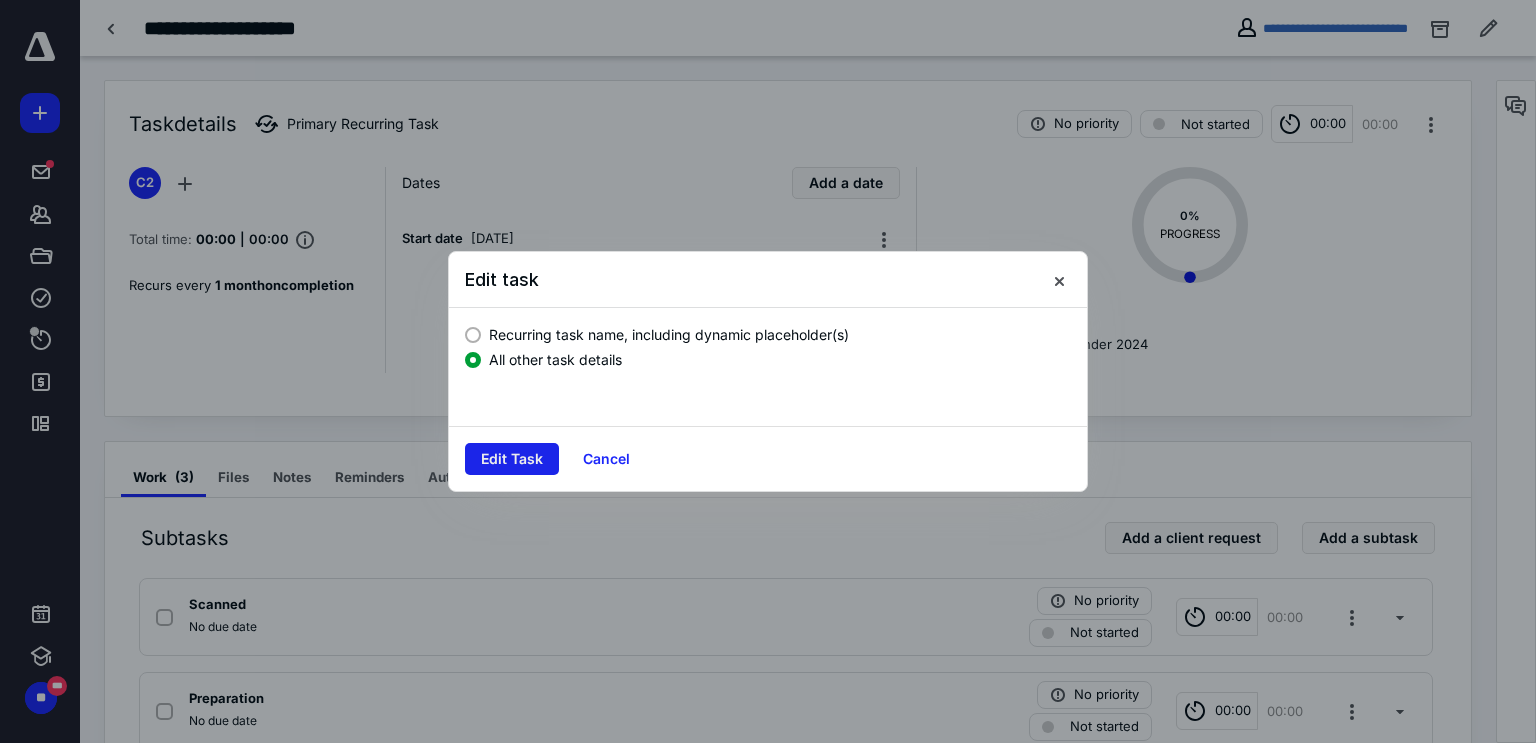 click on "Edit Task" at bounding box center (512, 459) 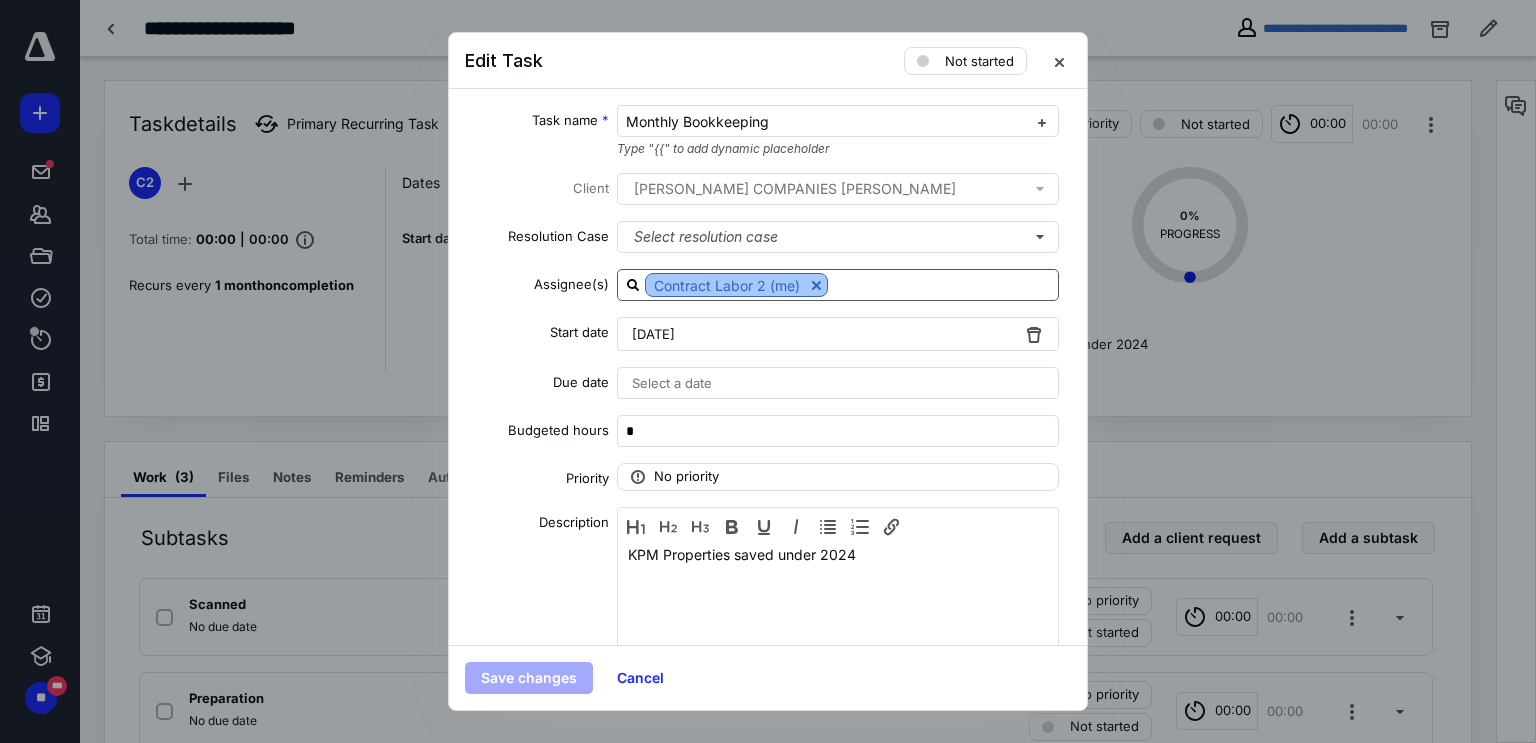 click at bounding box center [816, 285] 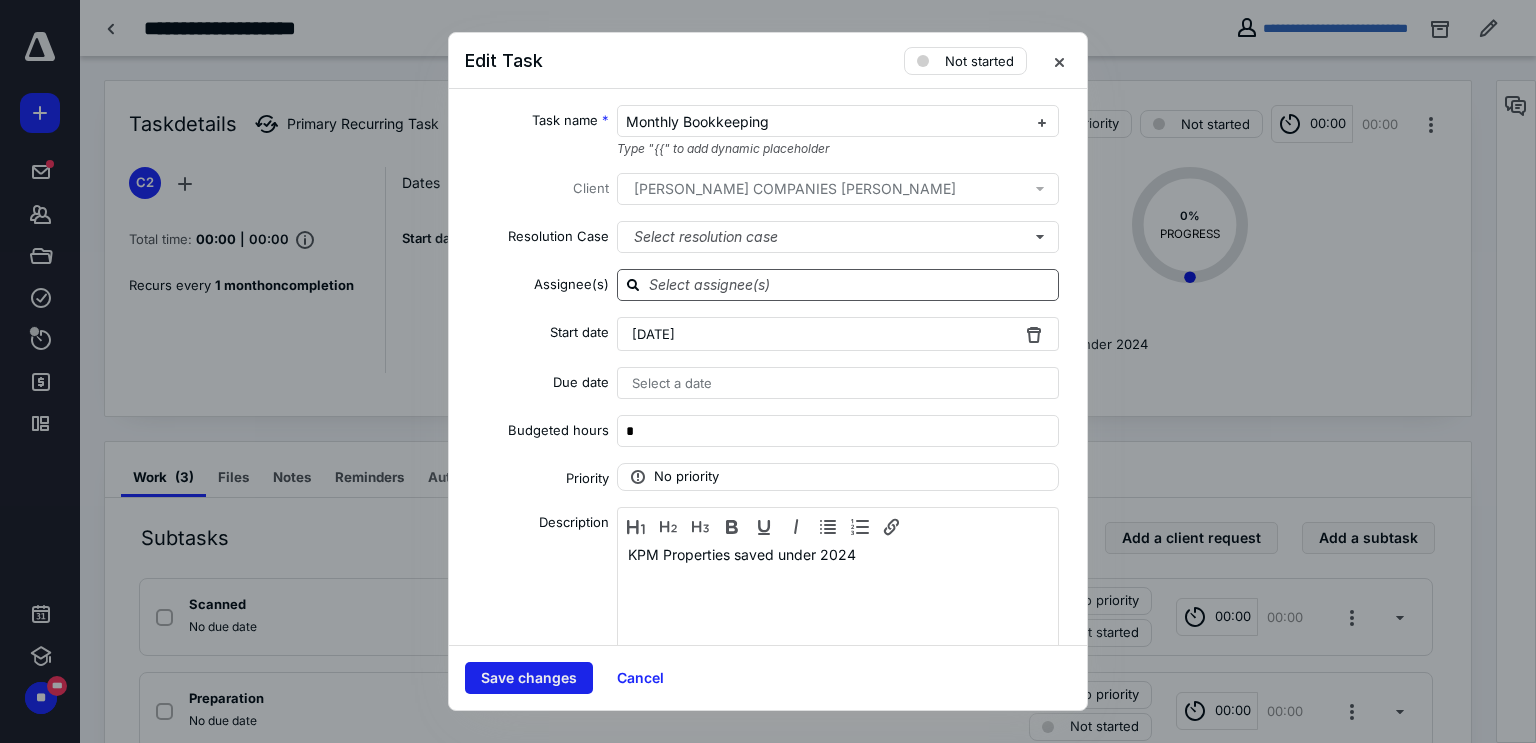 click on "Save changes" at bounding box center (529, 678) 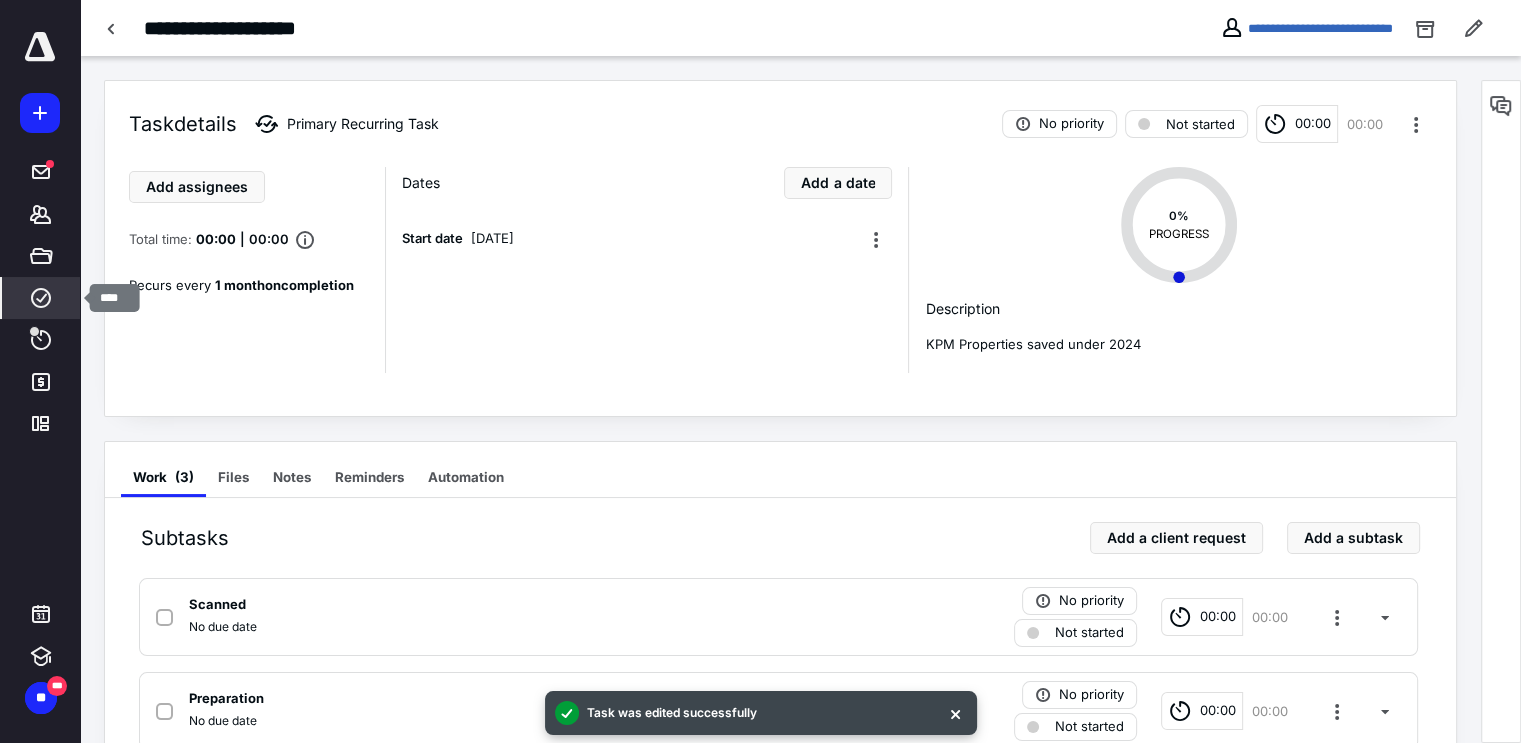 click 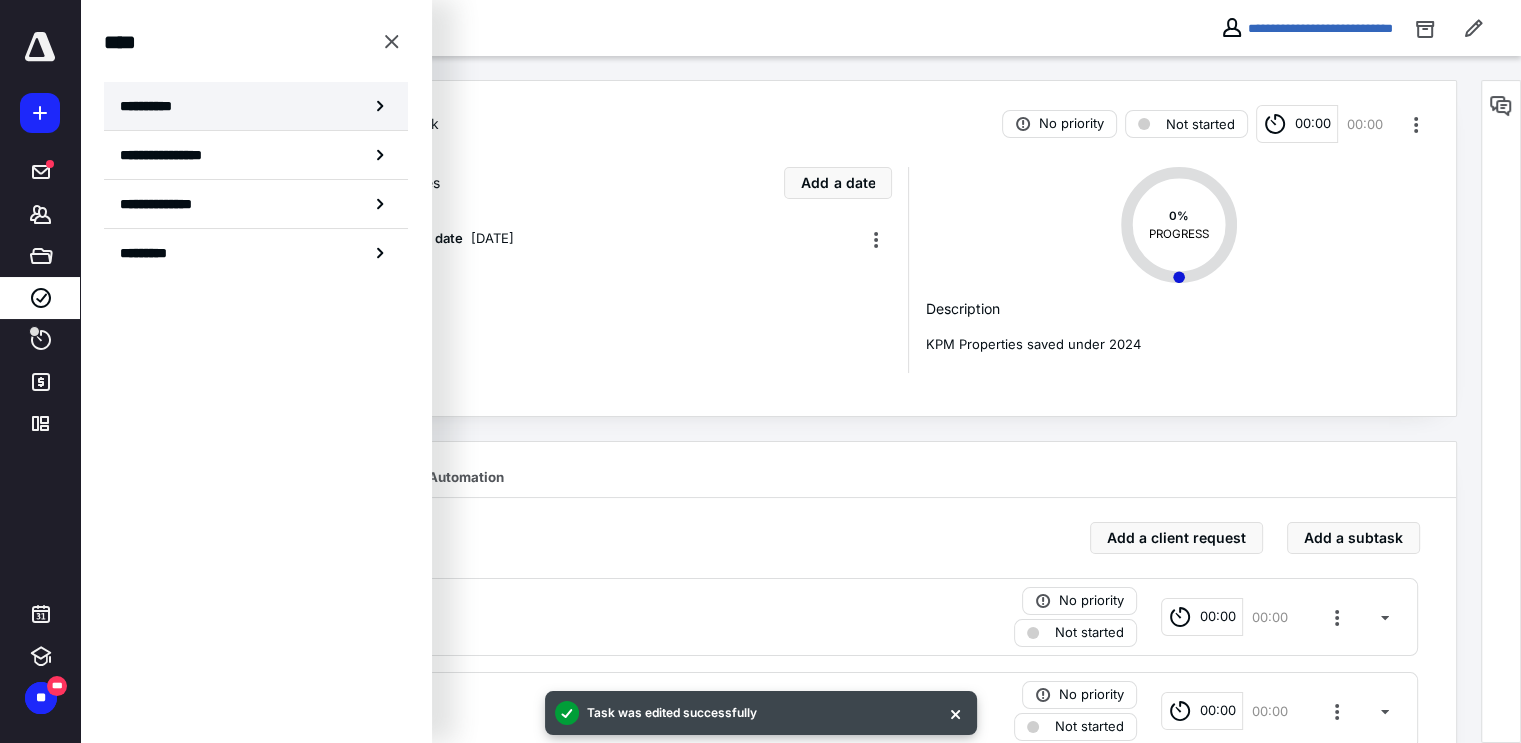 click on "**********" at bounding box center (153, 106) 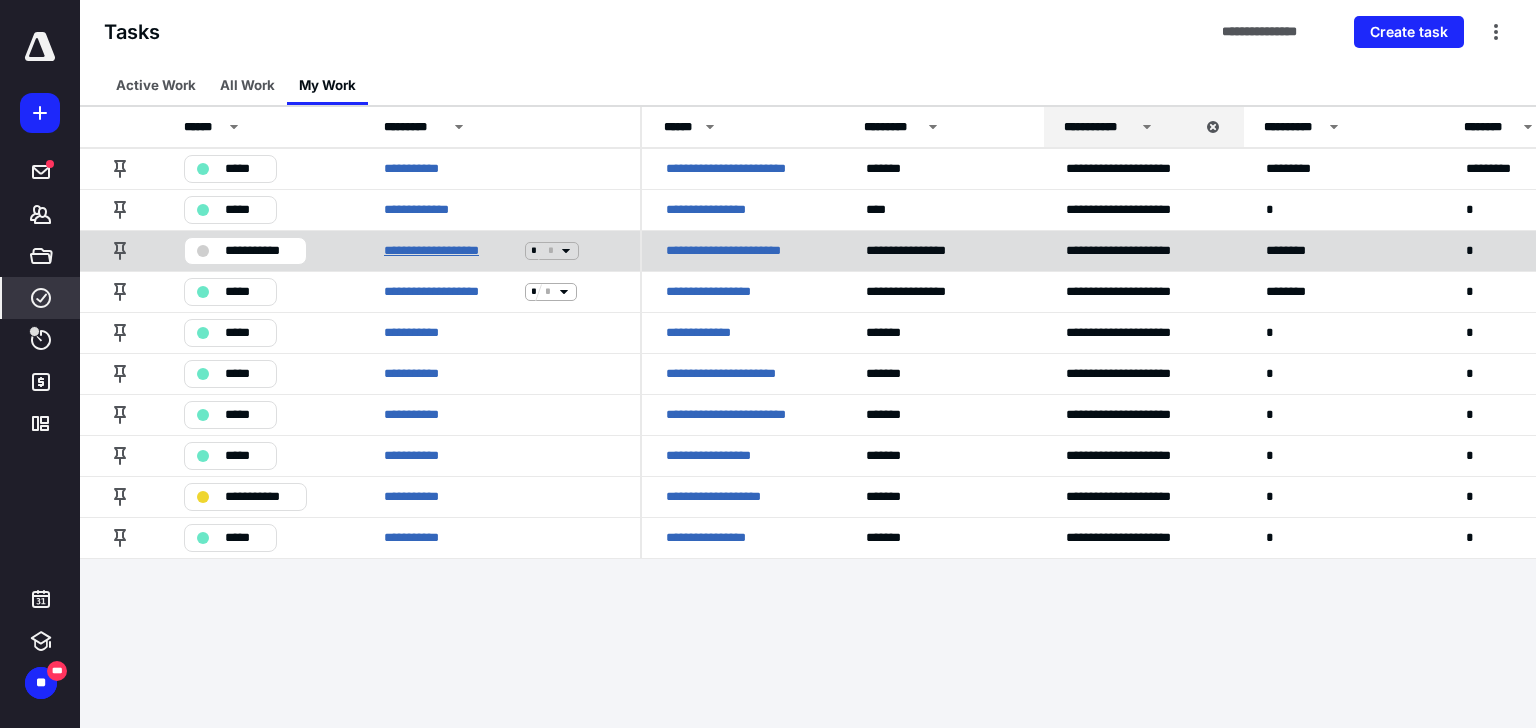 click on "**********" at bounding box center (450, 251) 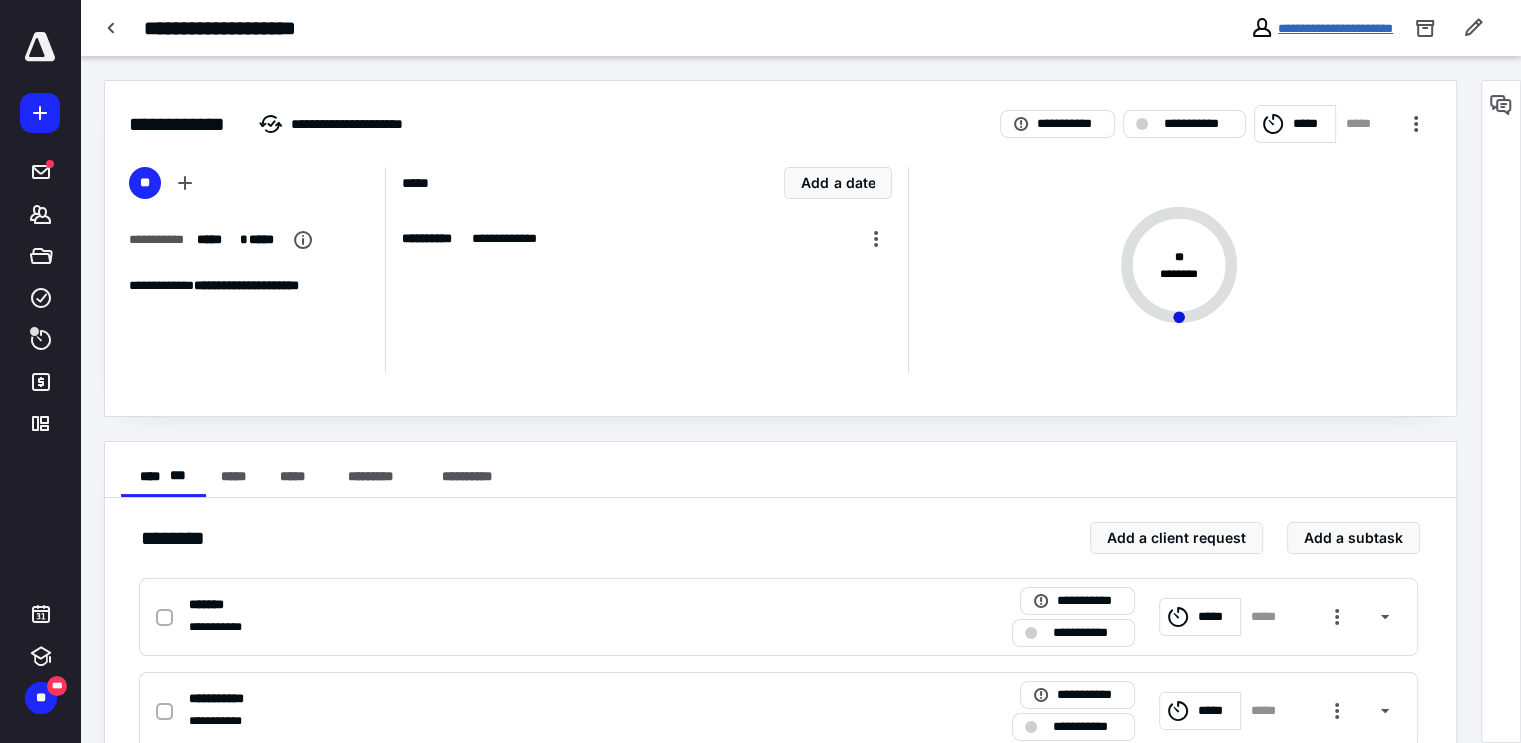 click on "**********" at bounding box center (1335, 28) 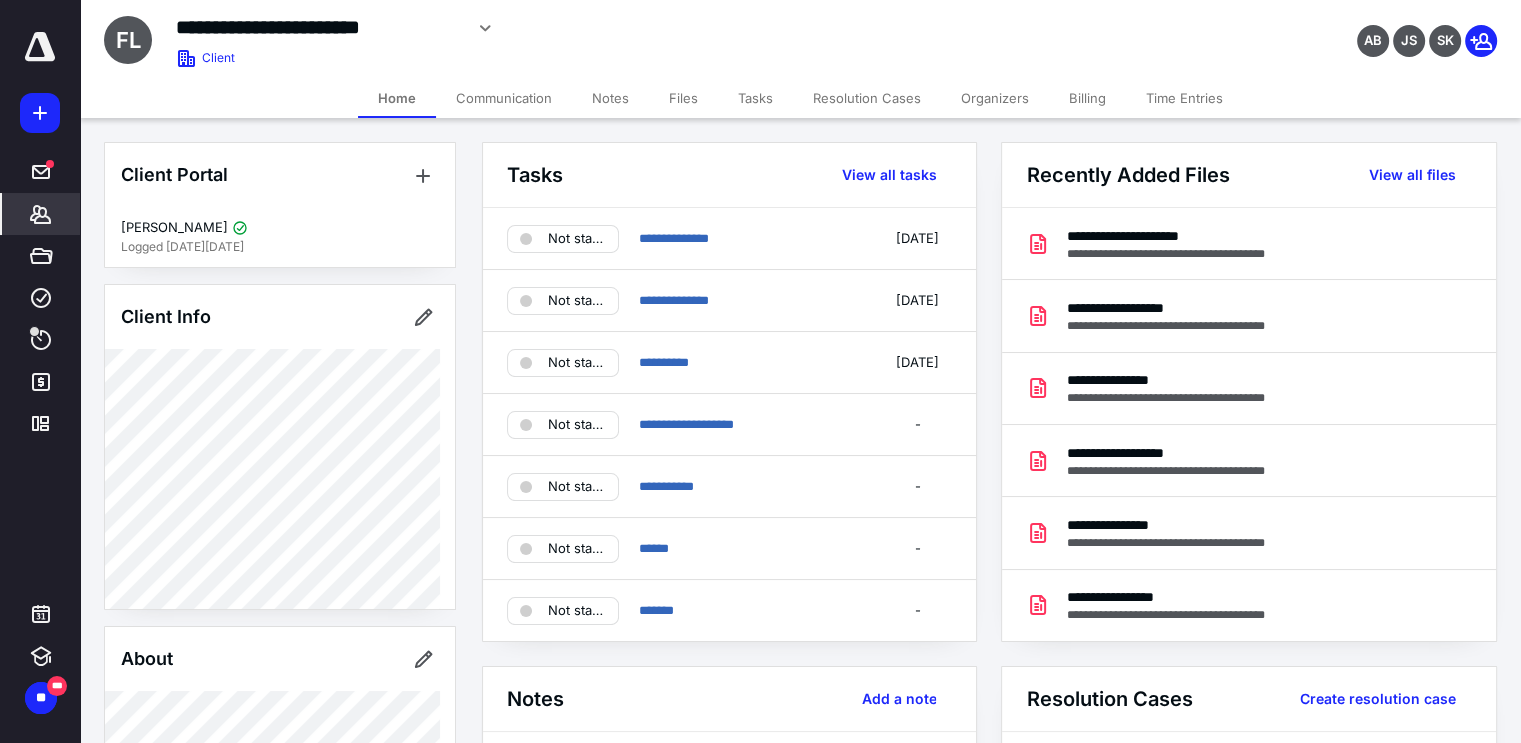 click on "Files" at bounding box center [683, 98] 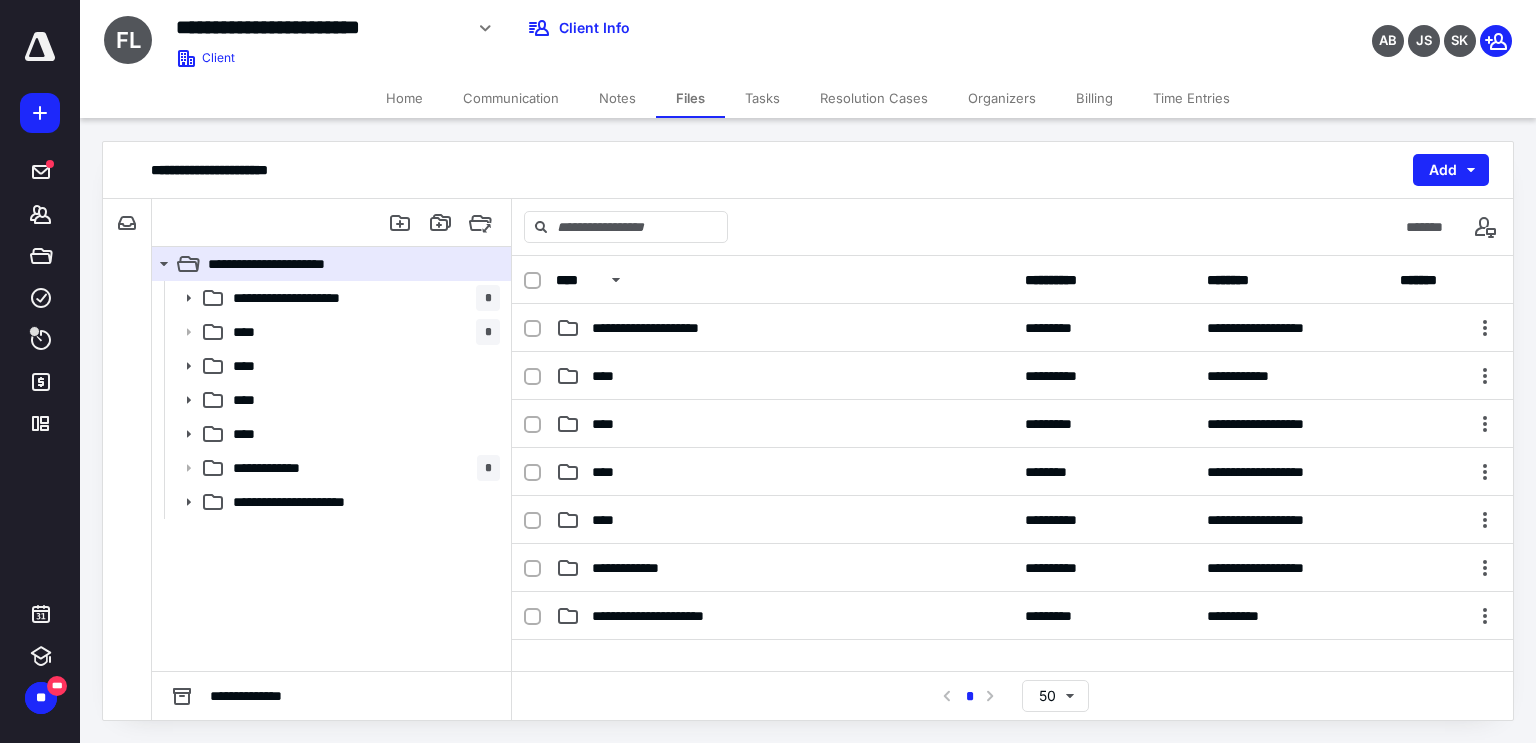 click on "Tasks" at bounding box center (762, 98) 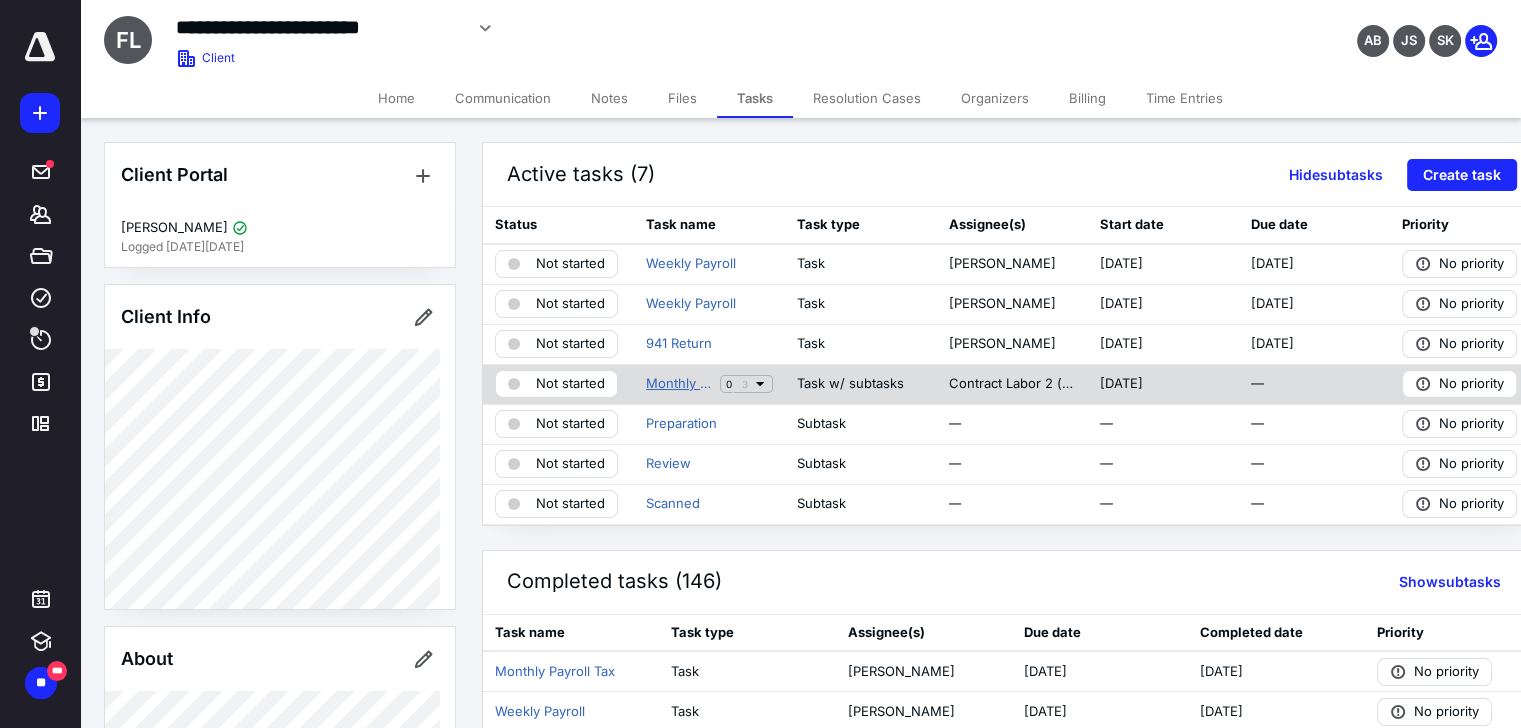 click on "Monthly Bookkeeping" at bounding box center [679, 384] 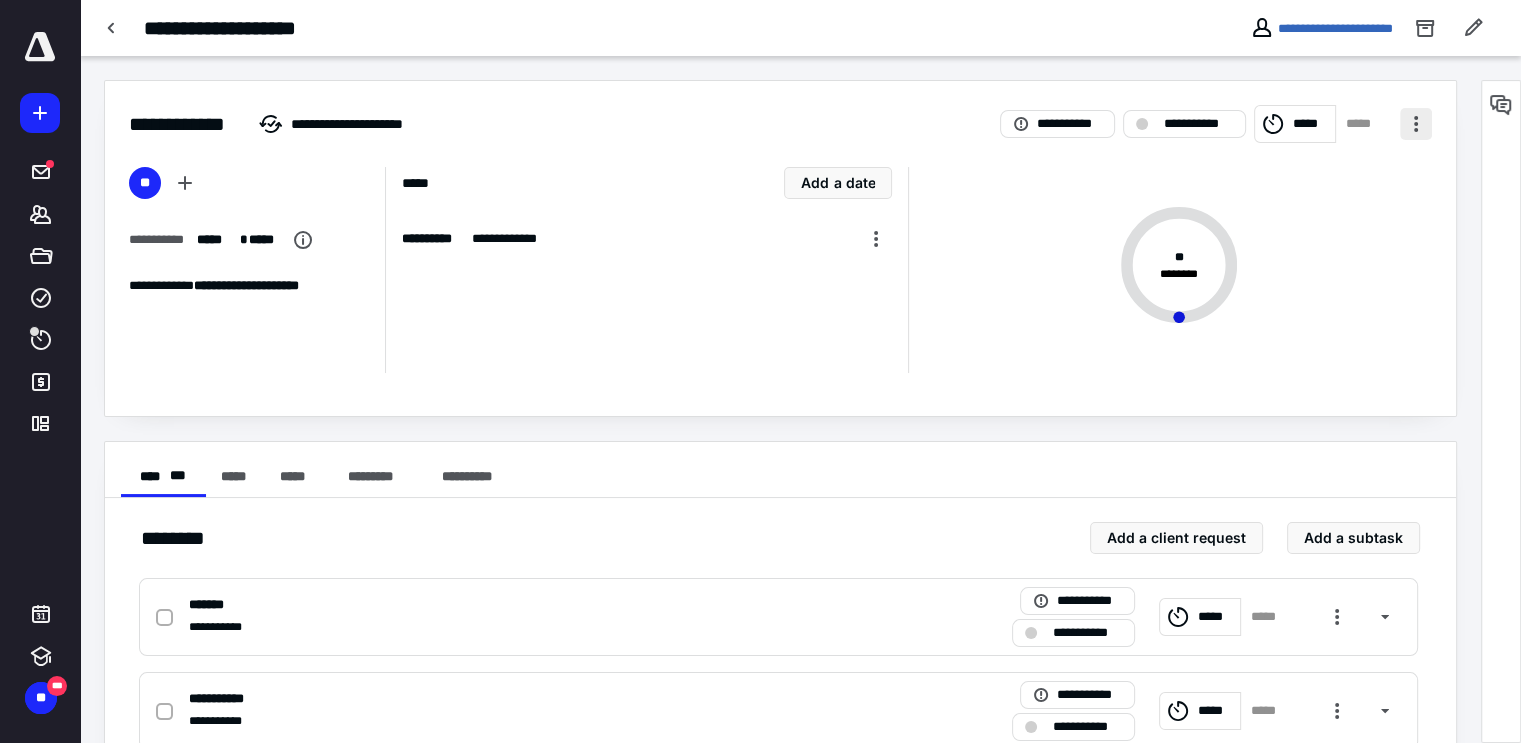 click at bounding box center [1416, 124] 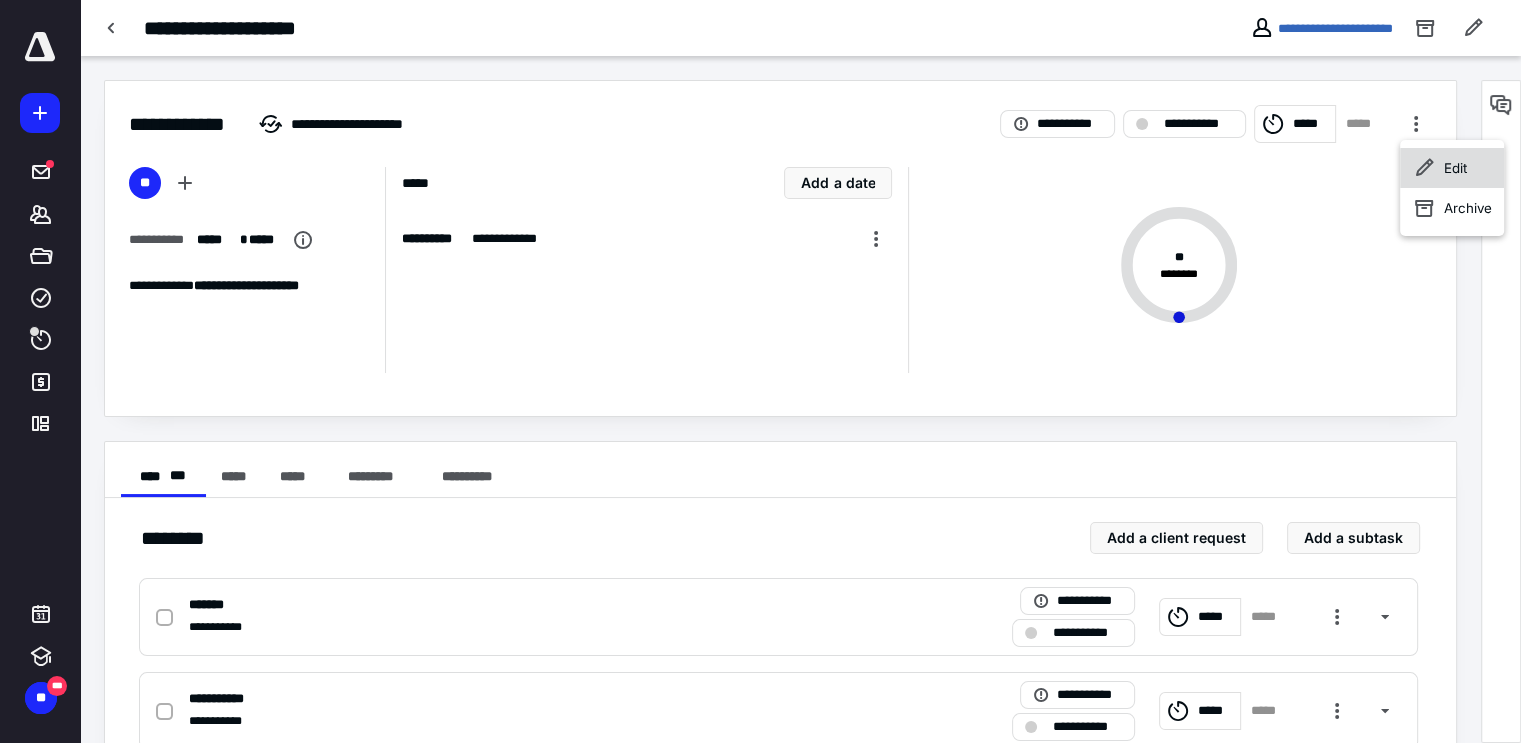 click on "Edit" at bounding box center [1455, 168] 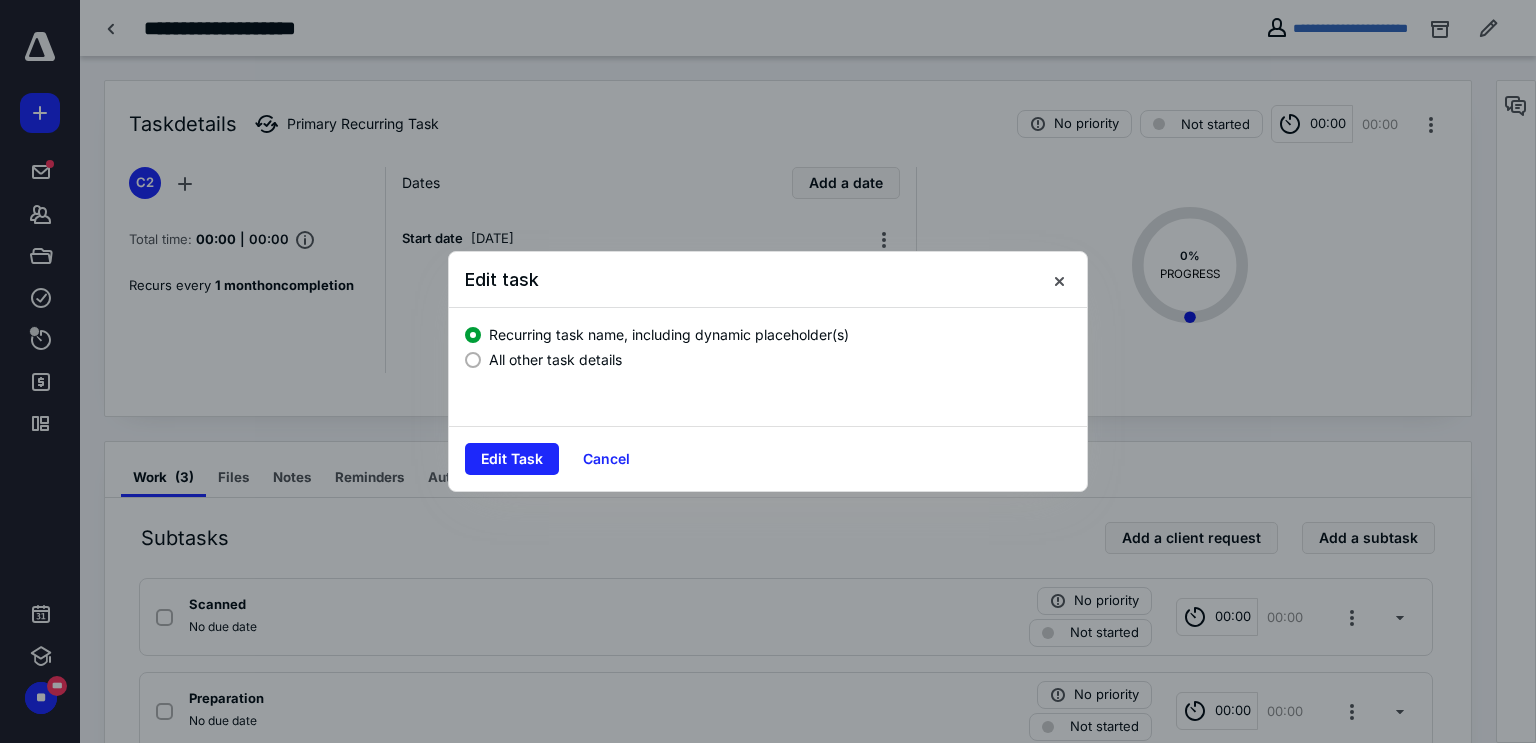 click at bounding box center [473, 360] 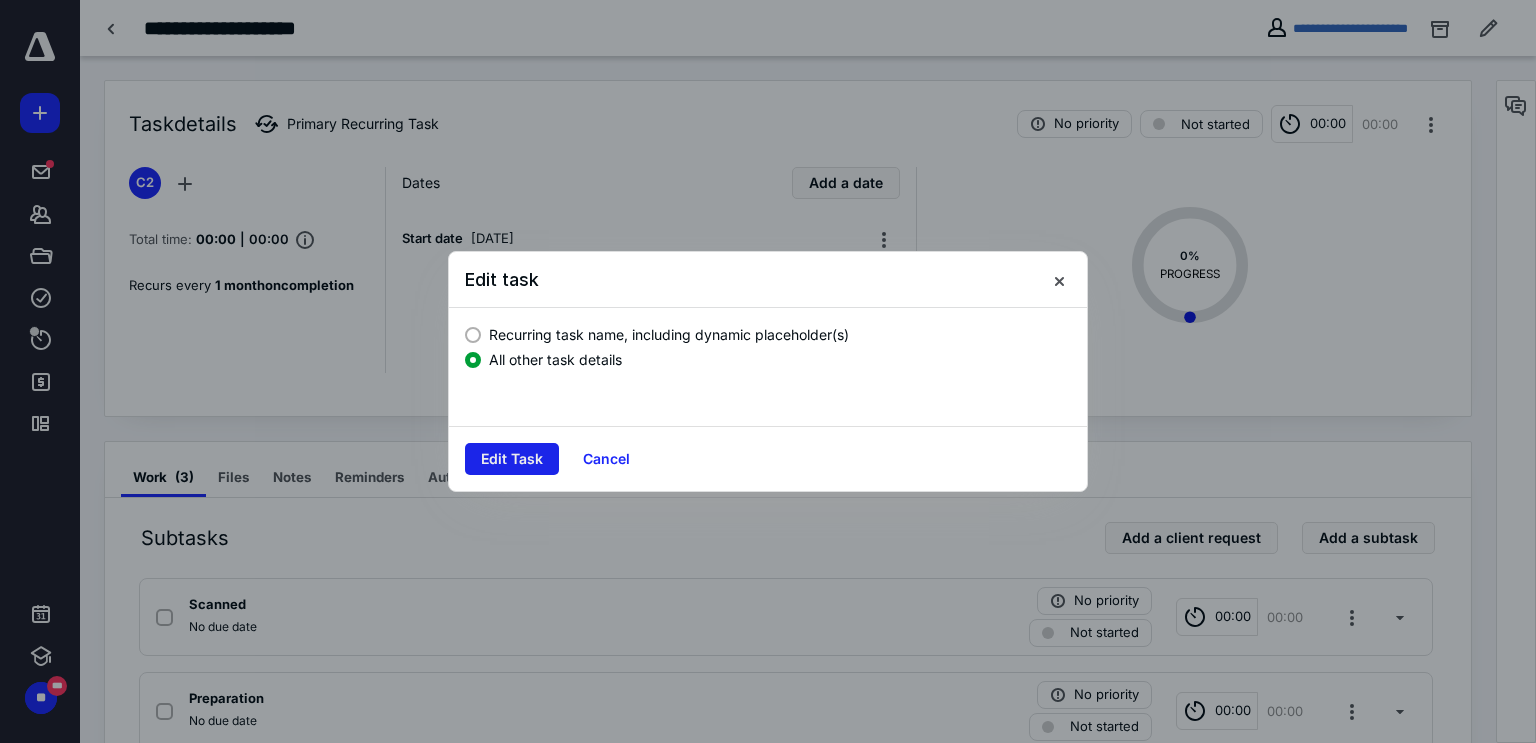 click on "Edit Task" at bounding box center [512, 459] 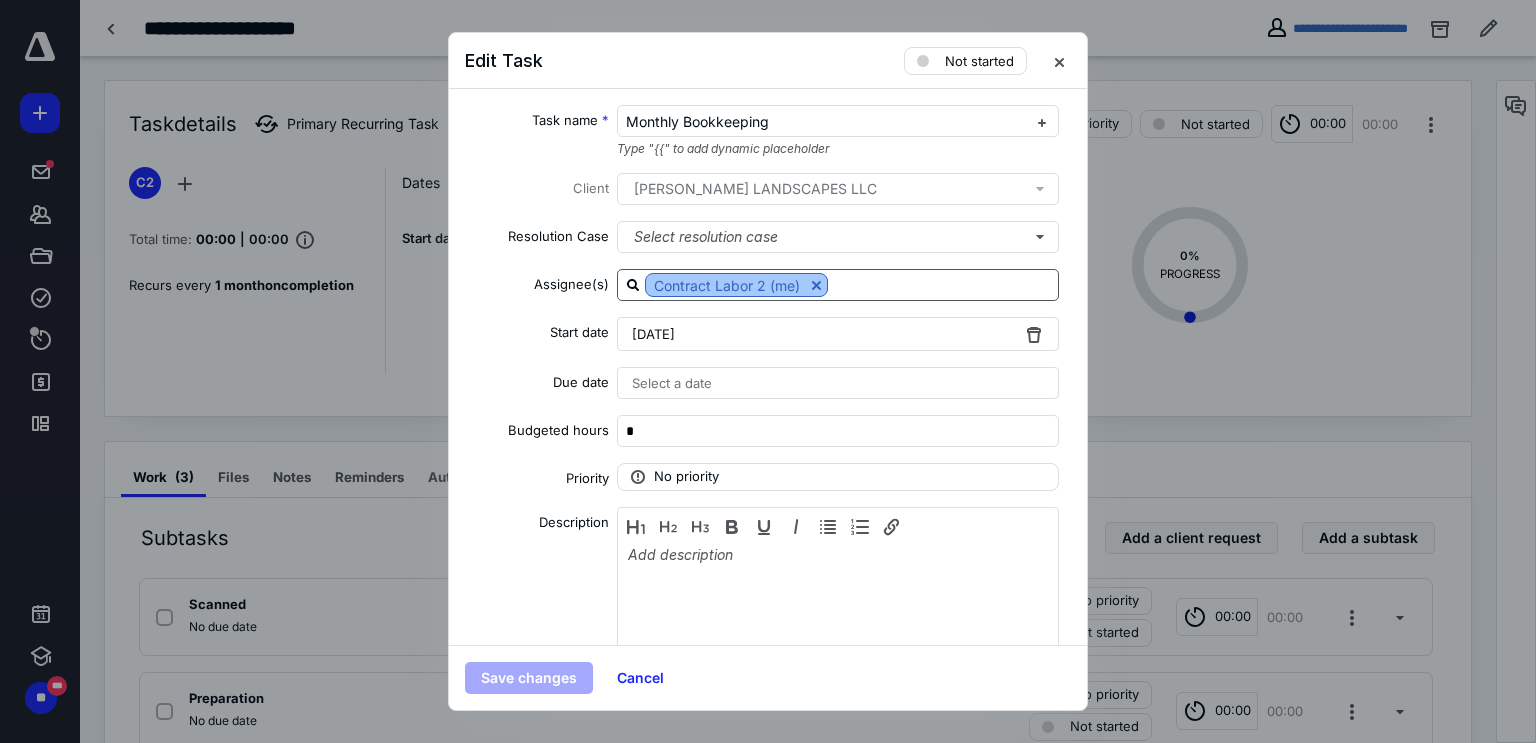 click at bounding box center [816, 285] 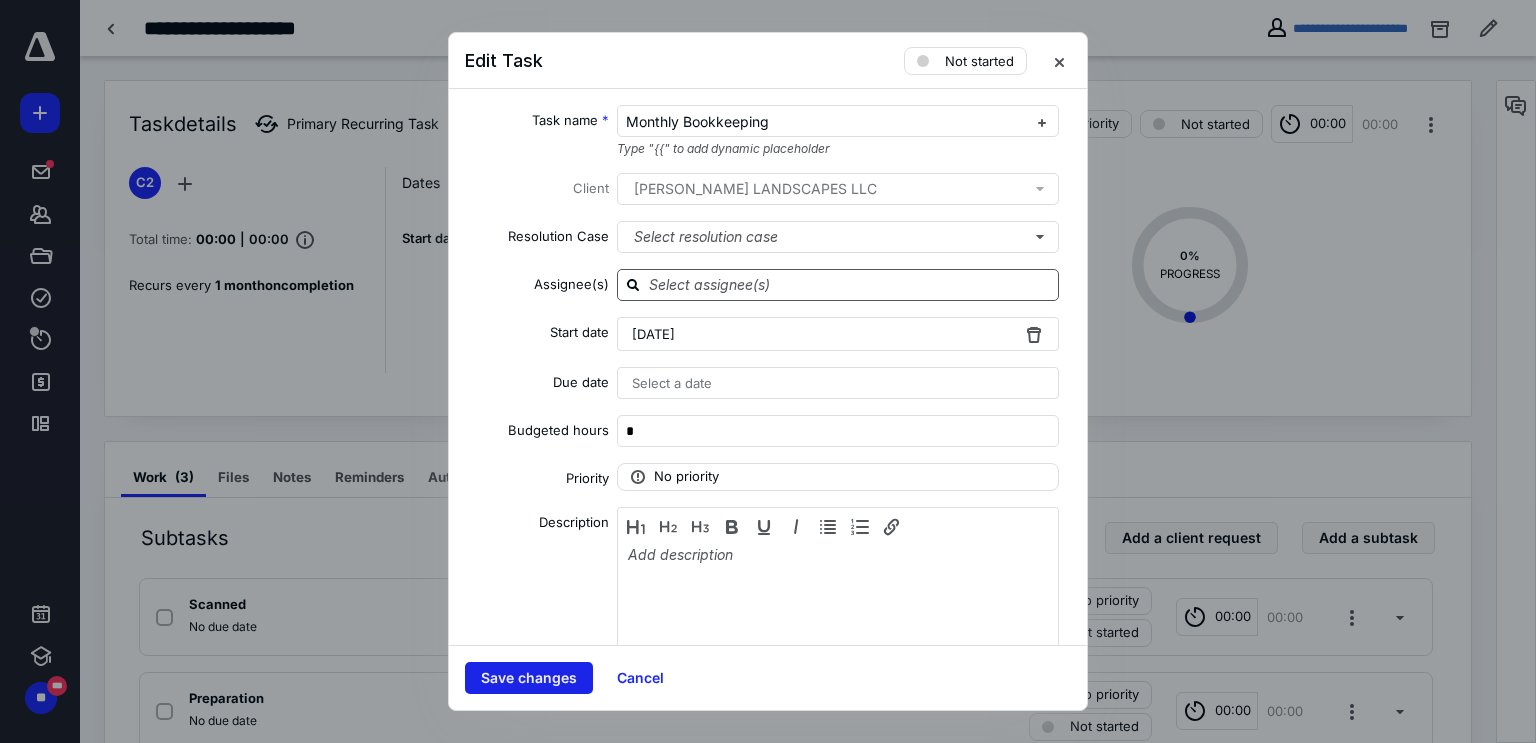 click on "Save changes" at bounding box center [529, 678] 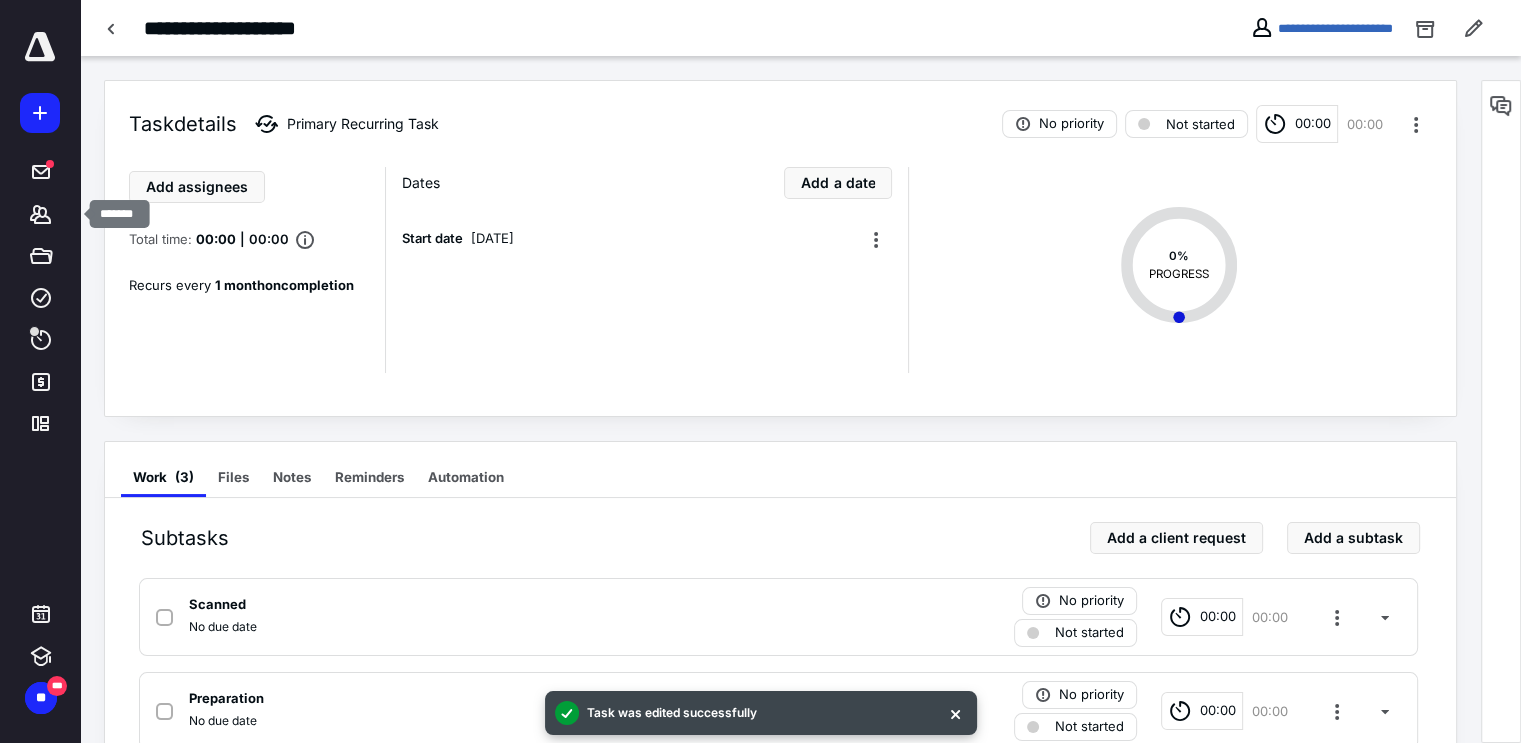 click 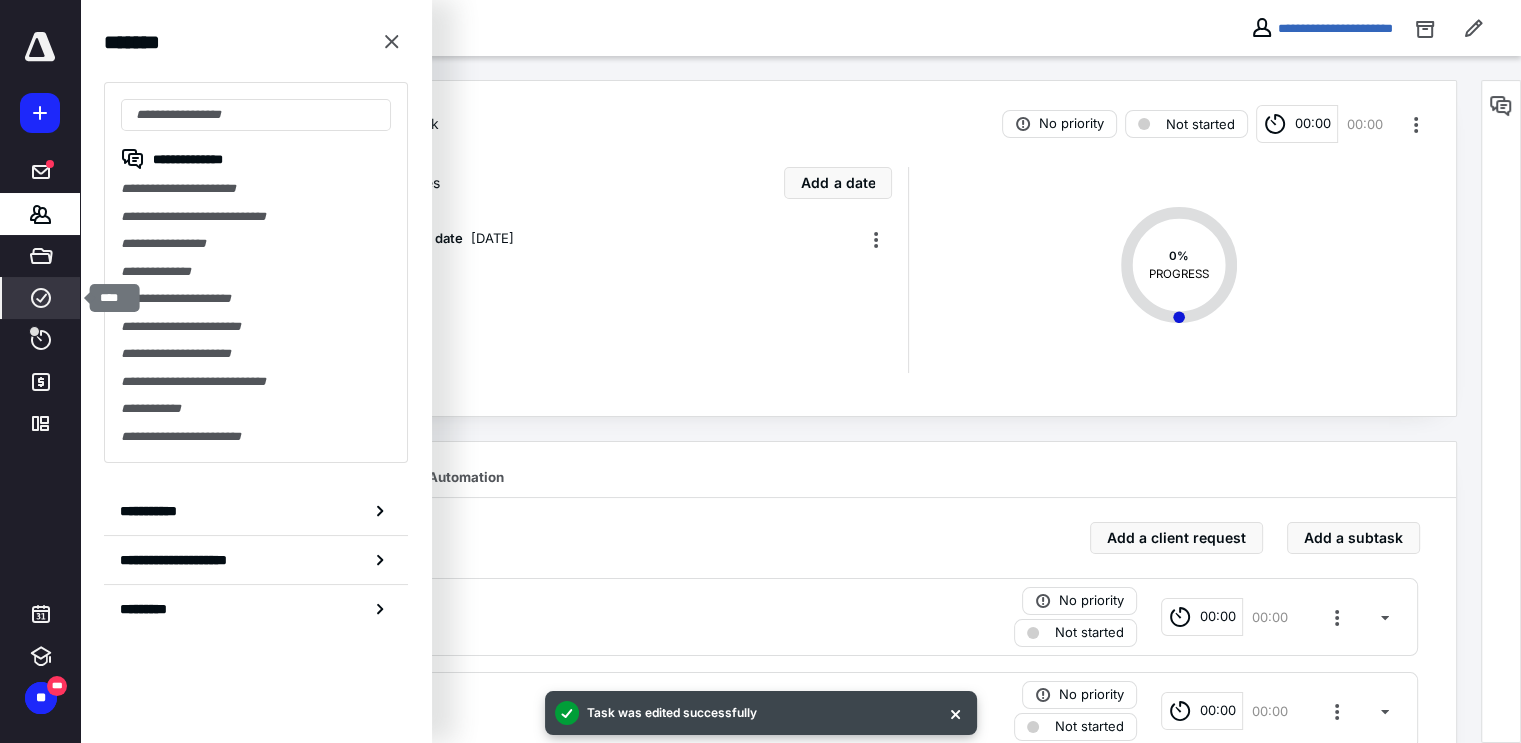 click 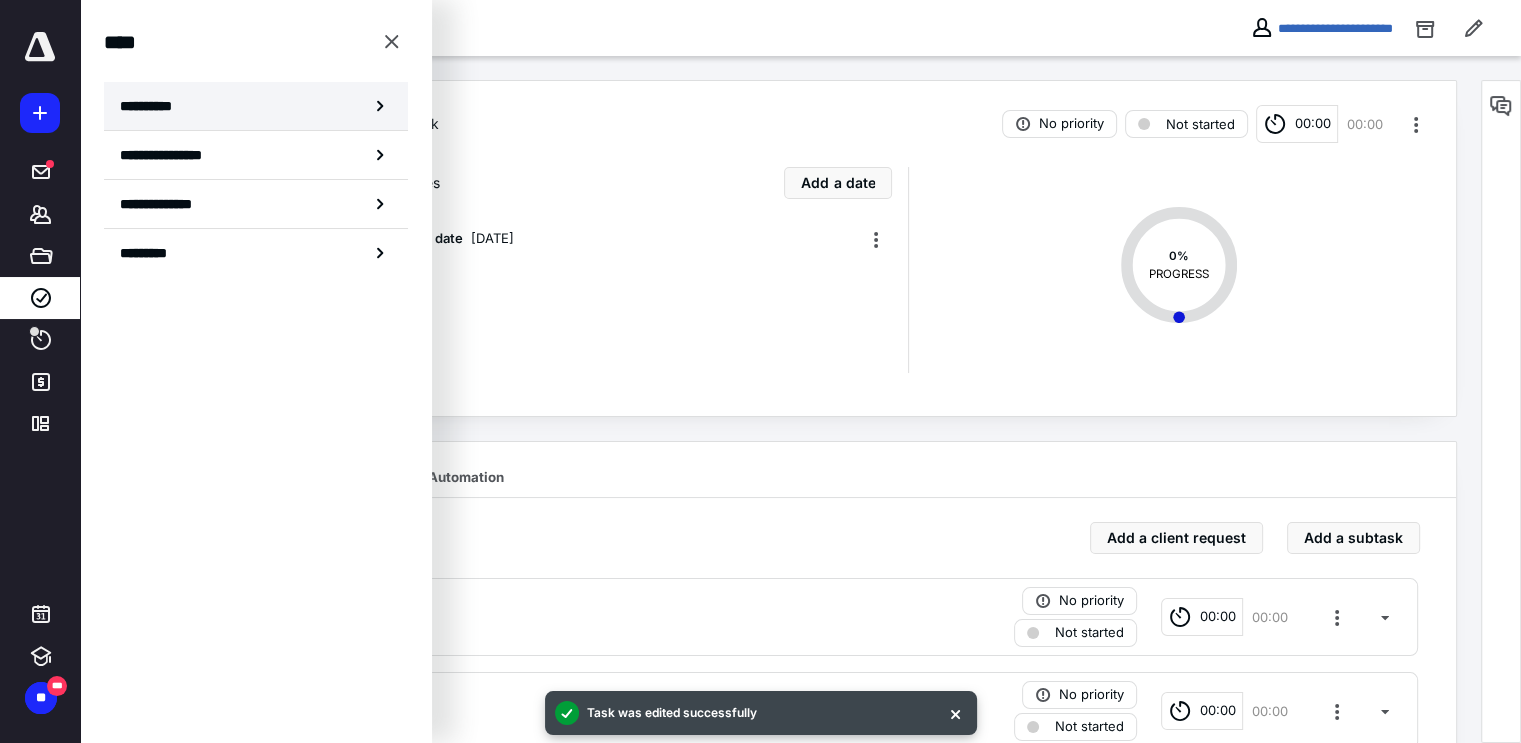 click on "**********" at bounding box center (153, 106) 